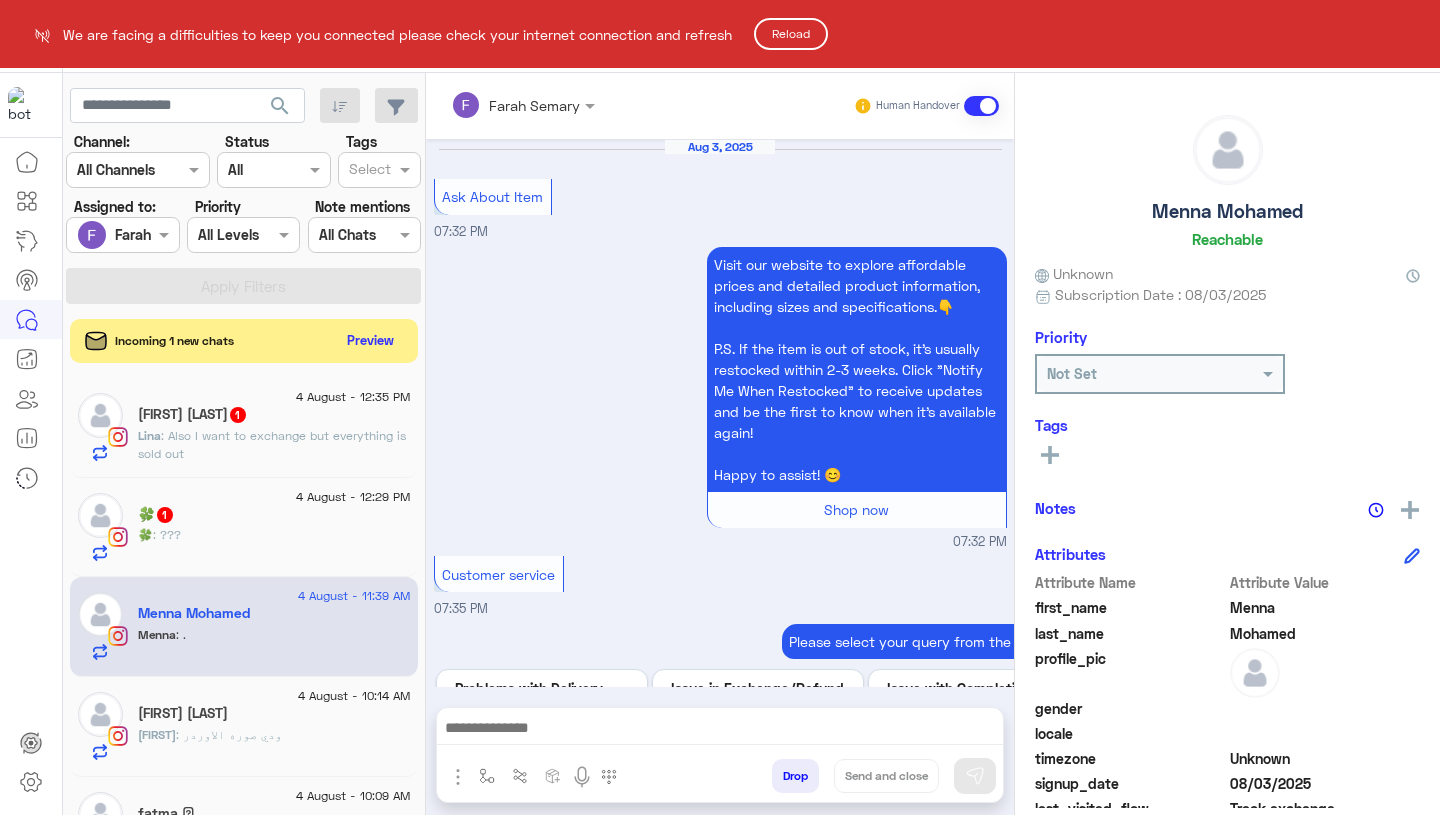scroll, scrollTop: 0, scrollLeft: 0, axis: both 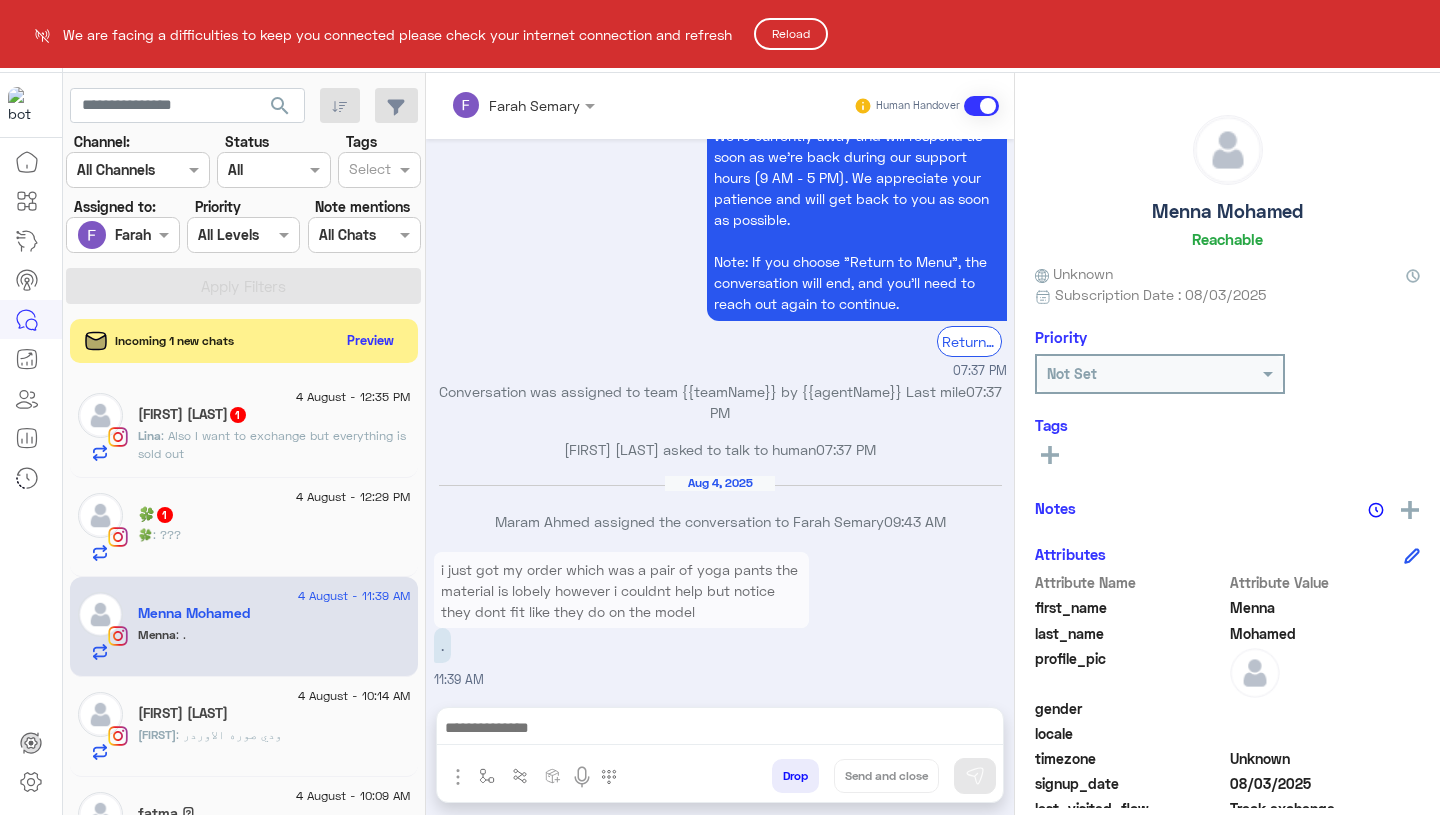 click on "Reload" 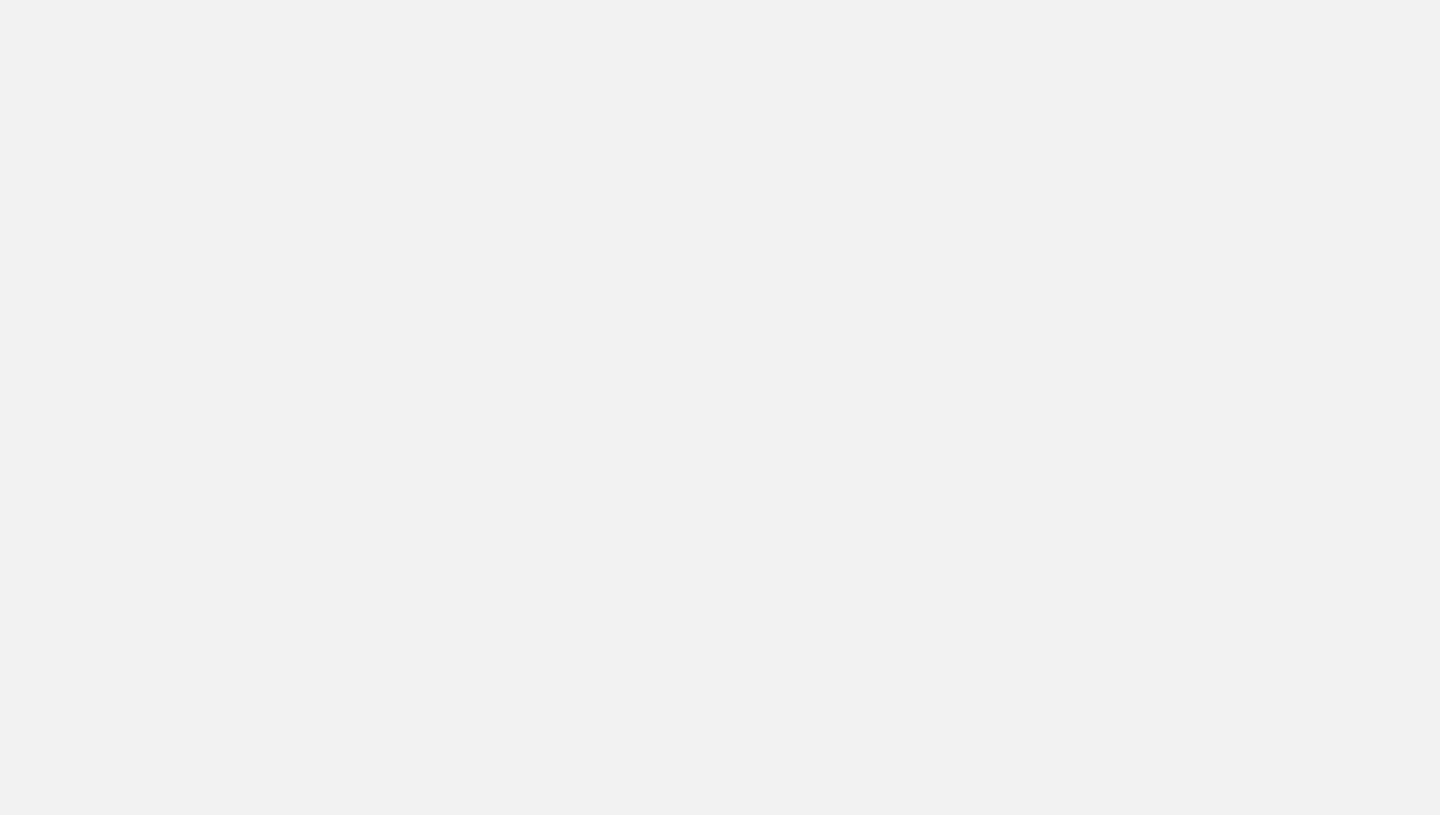 scroll, scrollTop: 0, scrollLeft: 0, axis: both 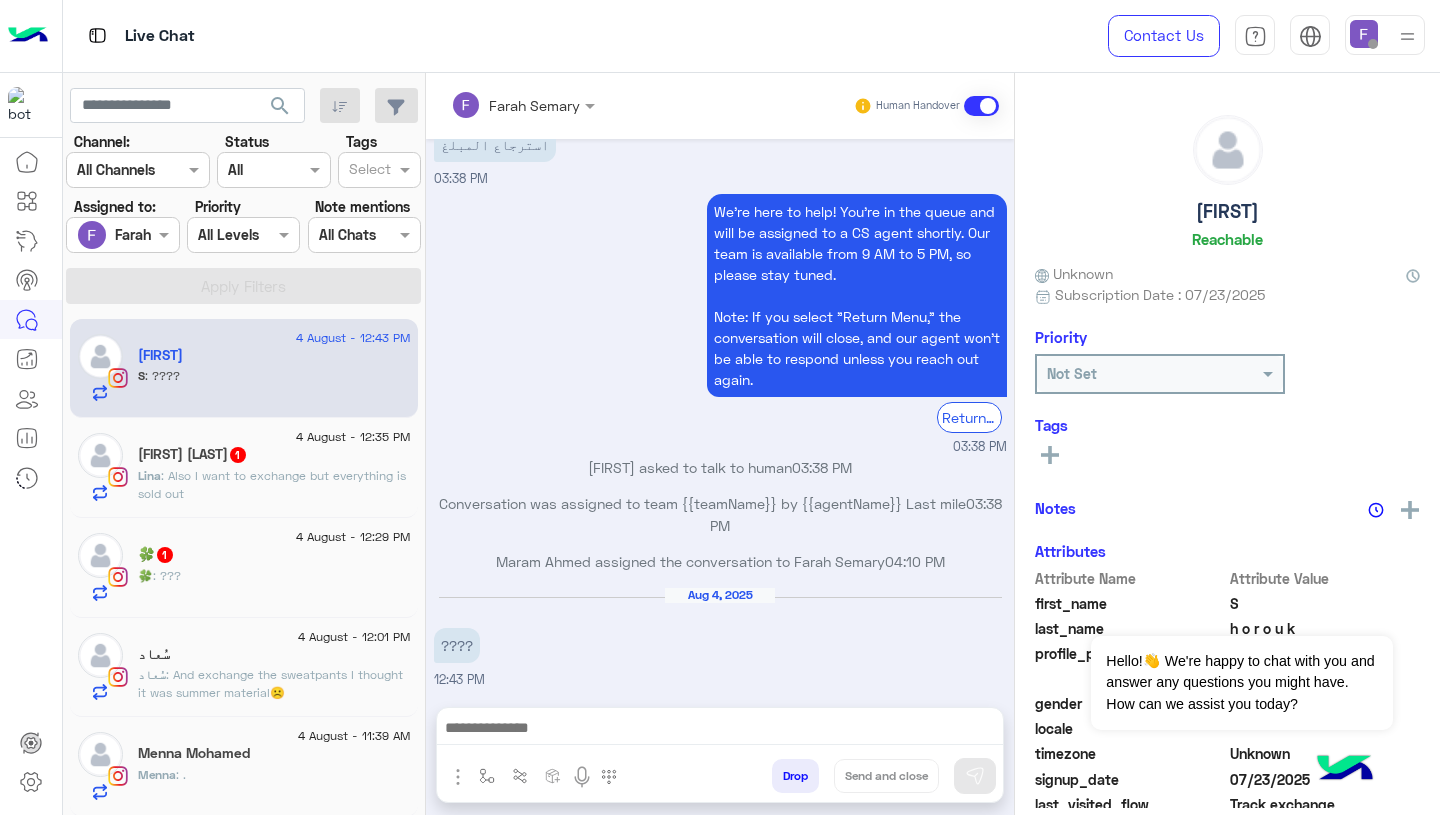 click at bounding box center [1364, 34] 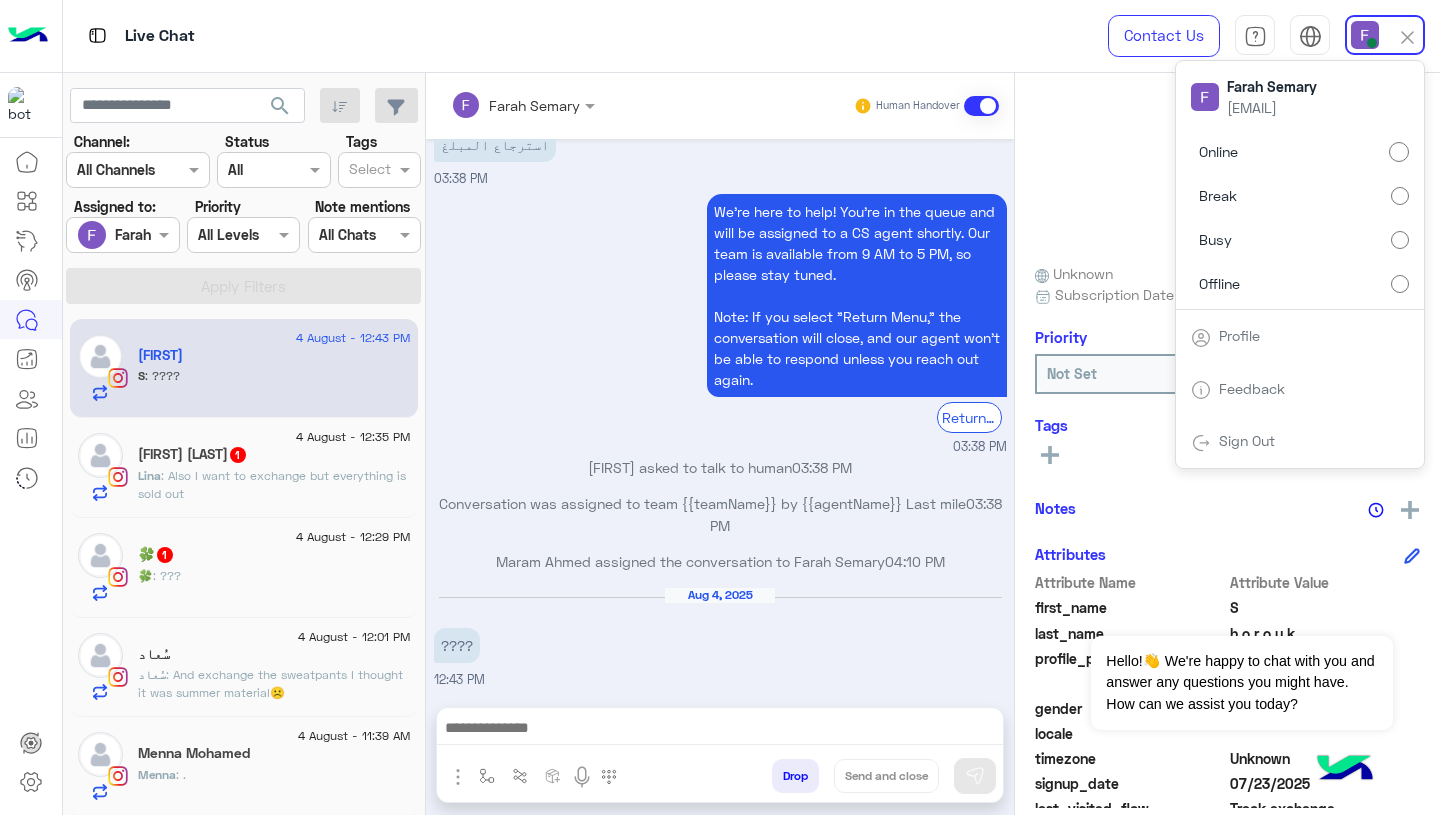 click on "We're here to help! You’re in the queue and will be assigned to a CS agent shortly. Our team is available from 9 AM to 5 PM, so please stay tuned. Note: If you select "Return Menu," the conversation will close, and our agent won’t be able to respond unless you reach out again.  Return to main menu     03:38 PM" at bounding box center (720, 323) 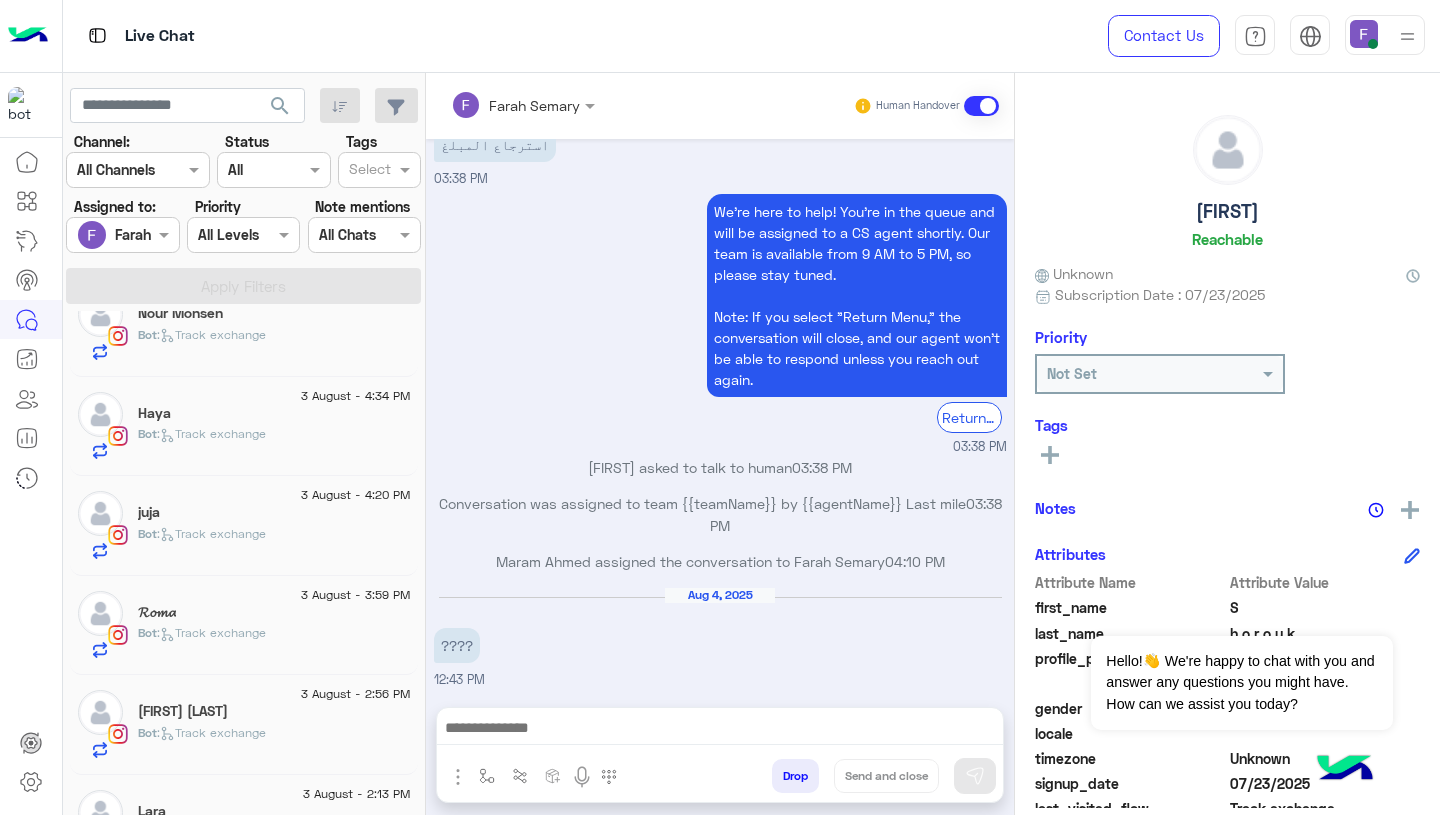 scroll, scrollTop: 1490, scrollLeft: 0, axis: vertical 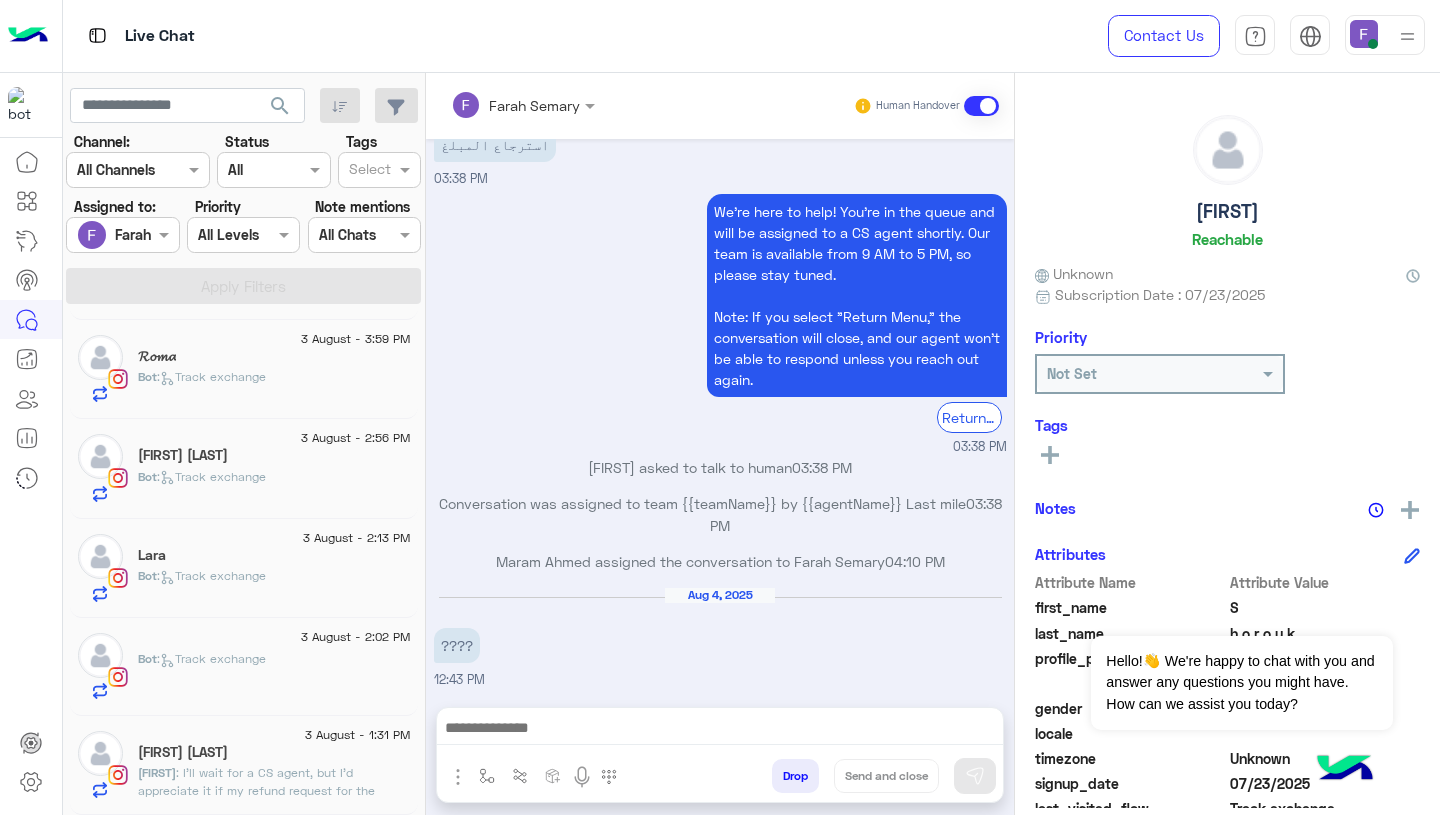 click on ": I’ll wait for a CS agent, but I’d appreciate it if my refund request for the damaged pyjama shorts could be prioritized since this has already been pending for several days." 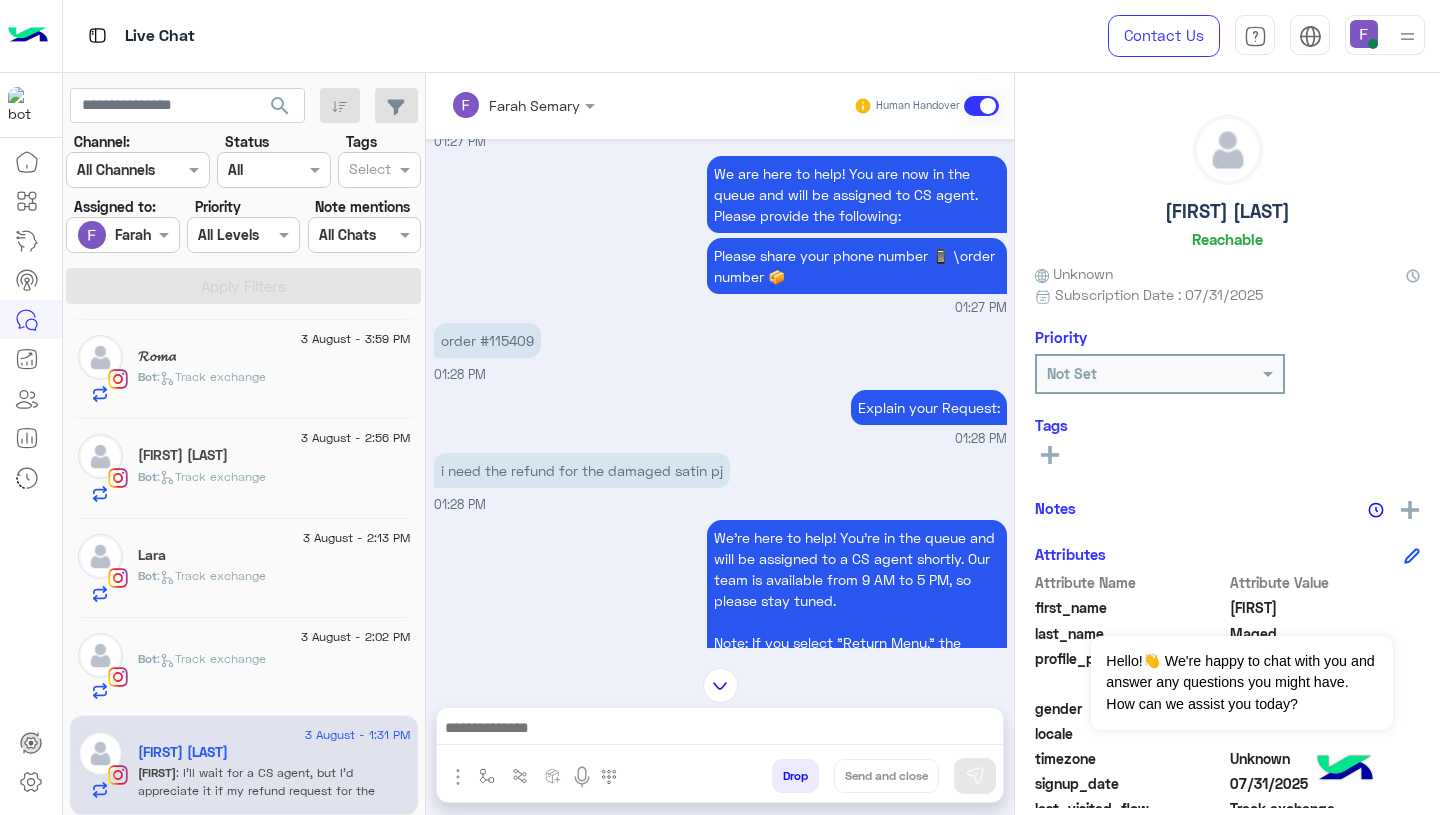 scroll, scrollTop: 1329, scrollLeft: 0, axis: vertical 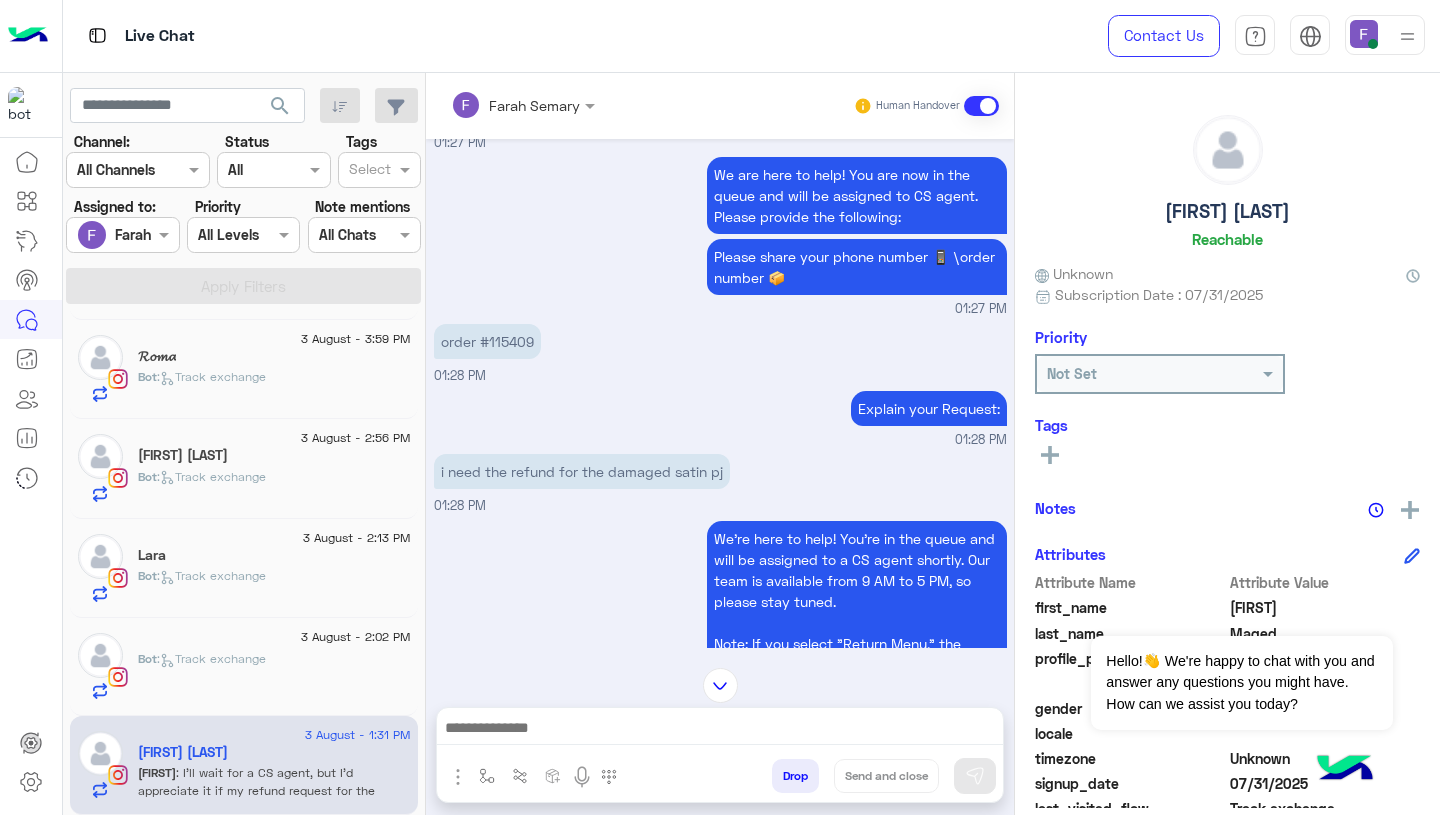 click on "order #115409" at bounding box center [487, 341] 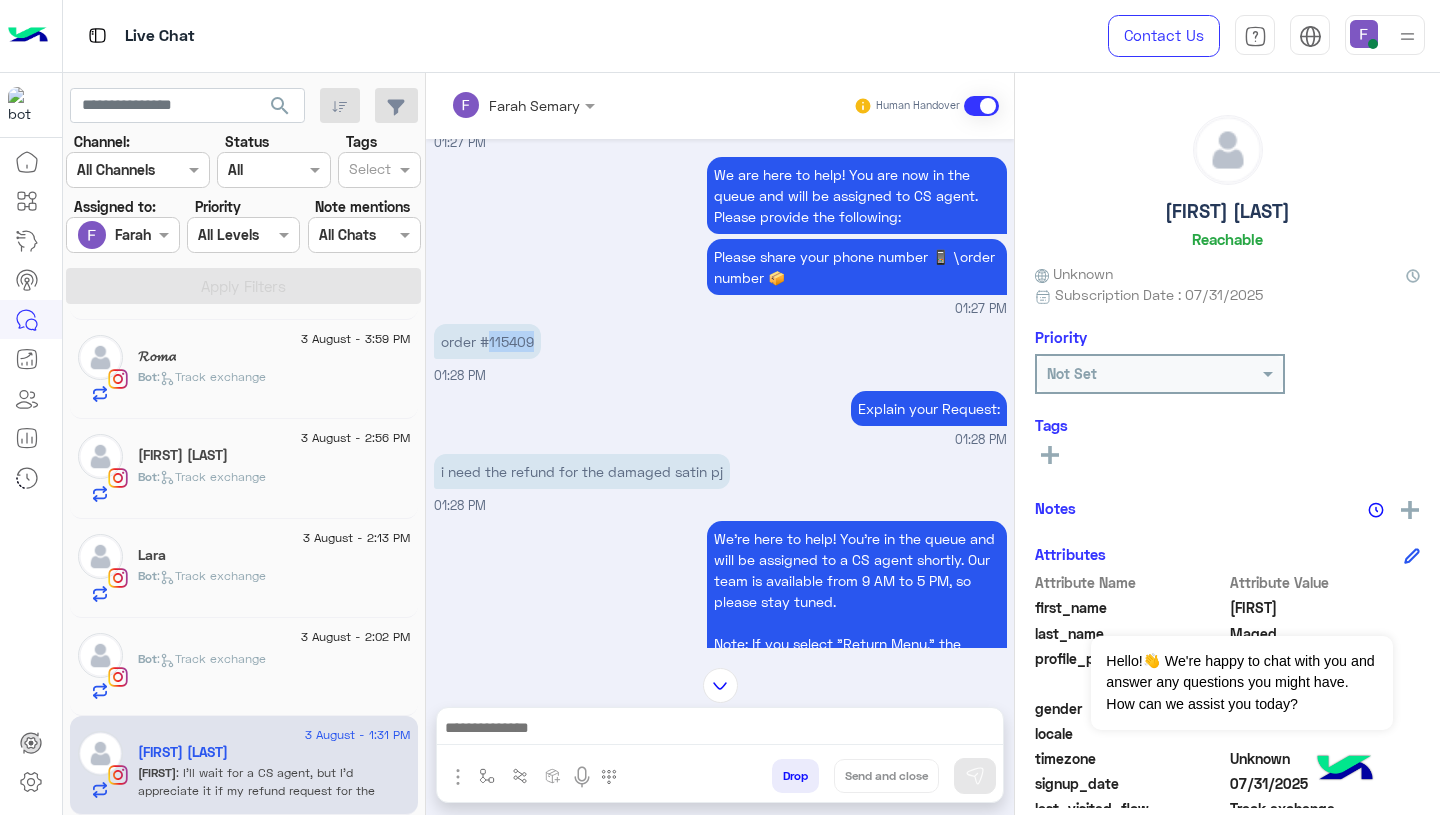click on "order #115409" at bounding box center [487, 341] 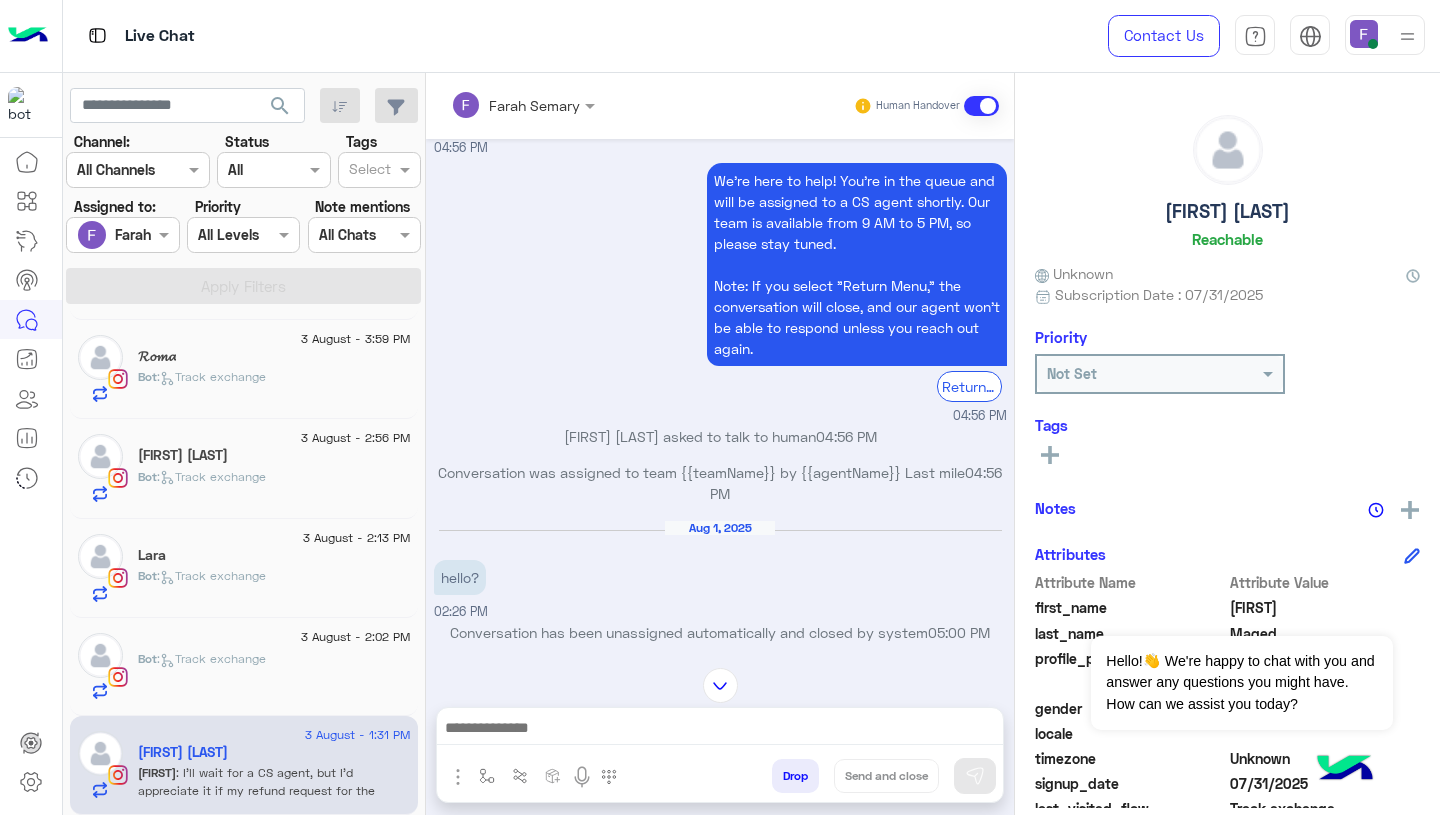 scroll, scrollTop: 0, scrollLeft: 0, axis: both 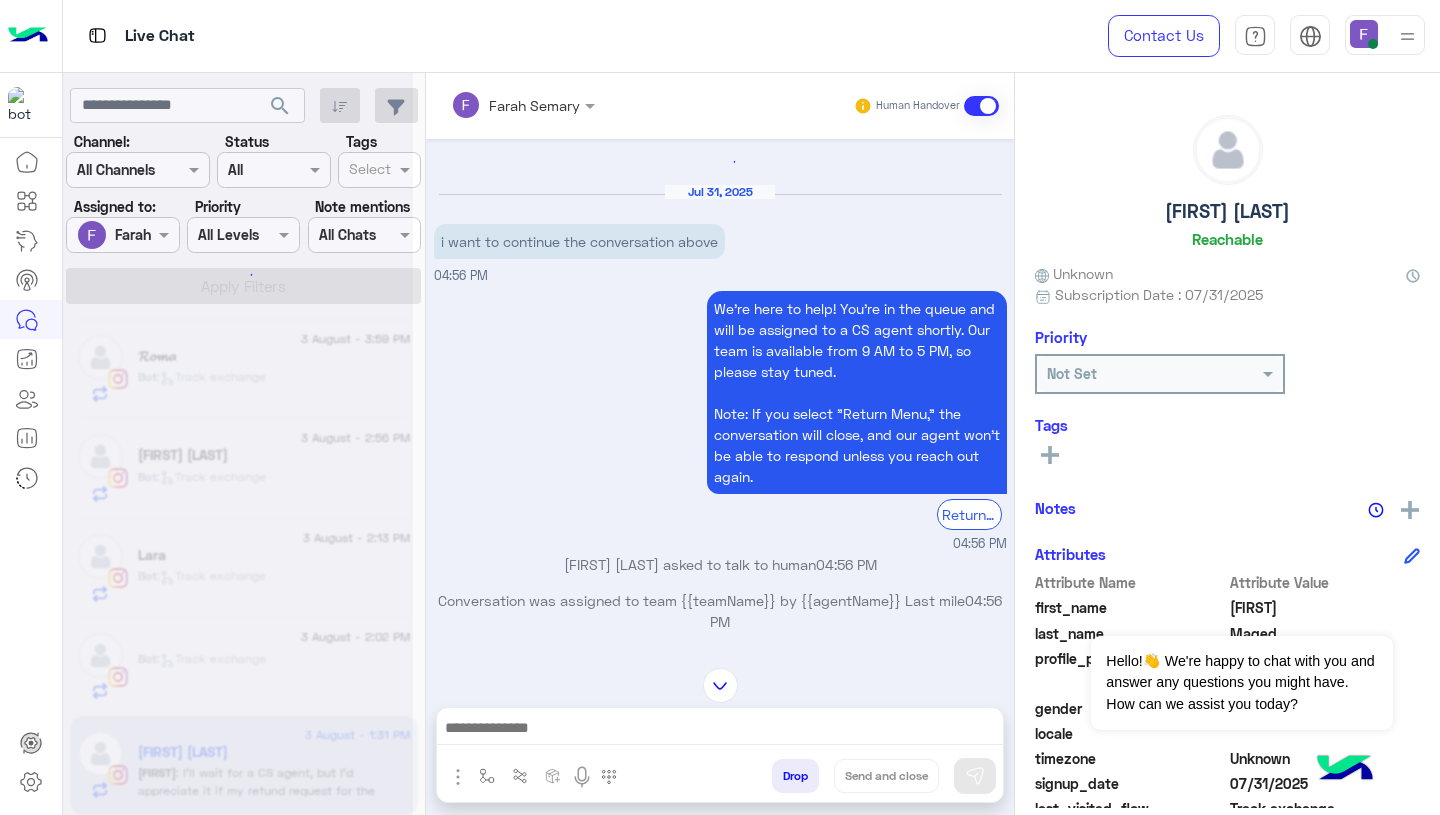 click on "We're here to help! You’re in the queue and will be assigned to a CS agent shortly. Our team is available from 9 AM to 5 PM, so please stay tuned. Note: If you select "Return Menu," the conversation will close, and our agent won’t be able to respond unless you reach out again.  Return to main menu     04:56 PM" at bounding box center (720, 420) 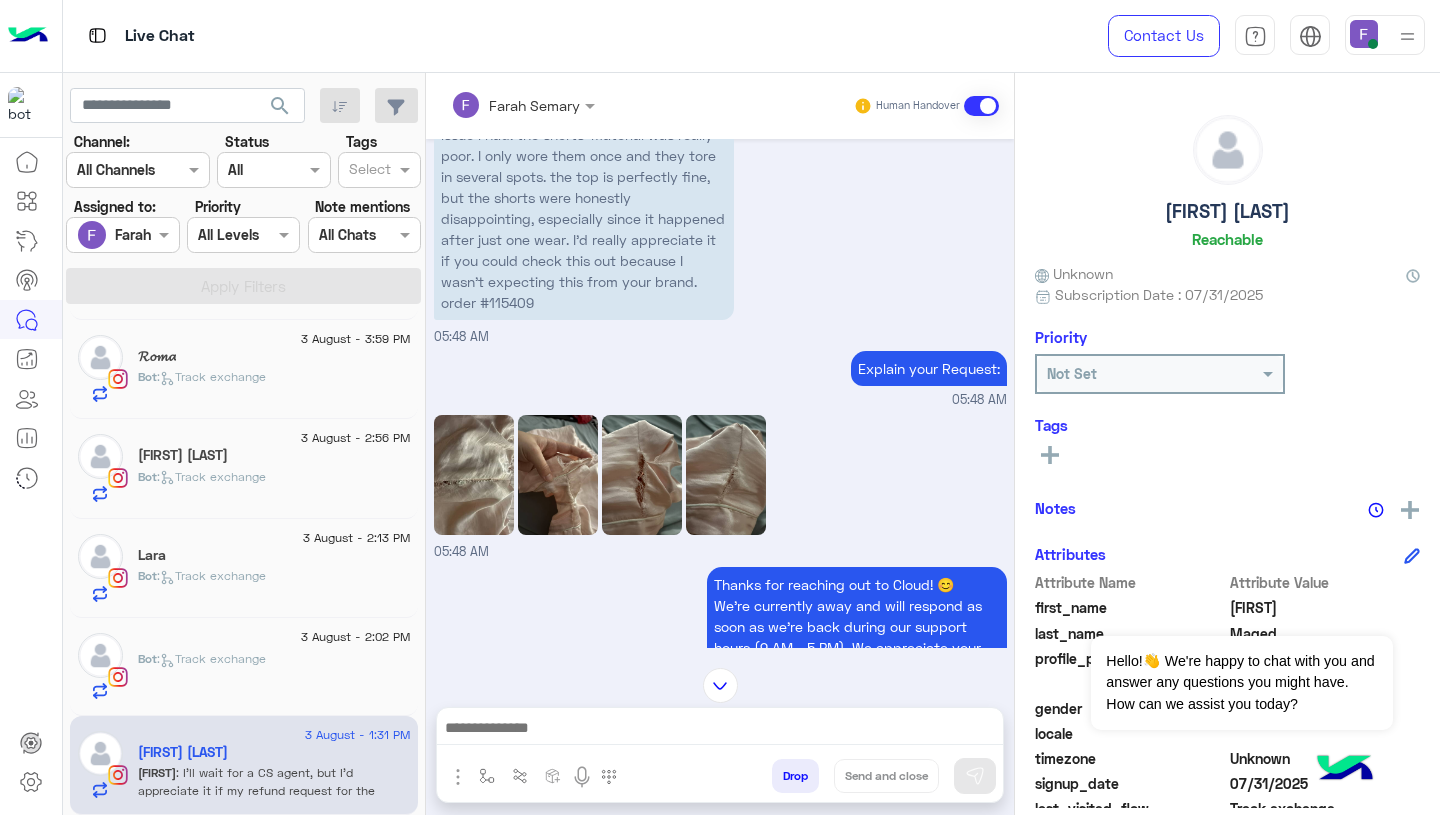 scroll, scrollTop: 210, scrollLeft: 0, axis: vertical 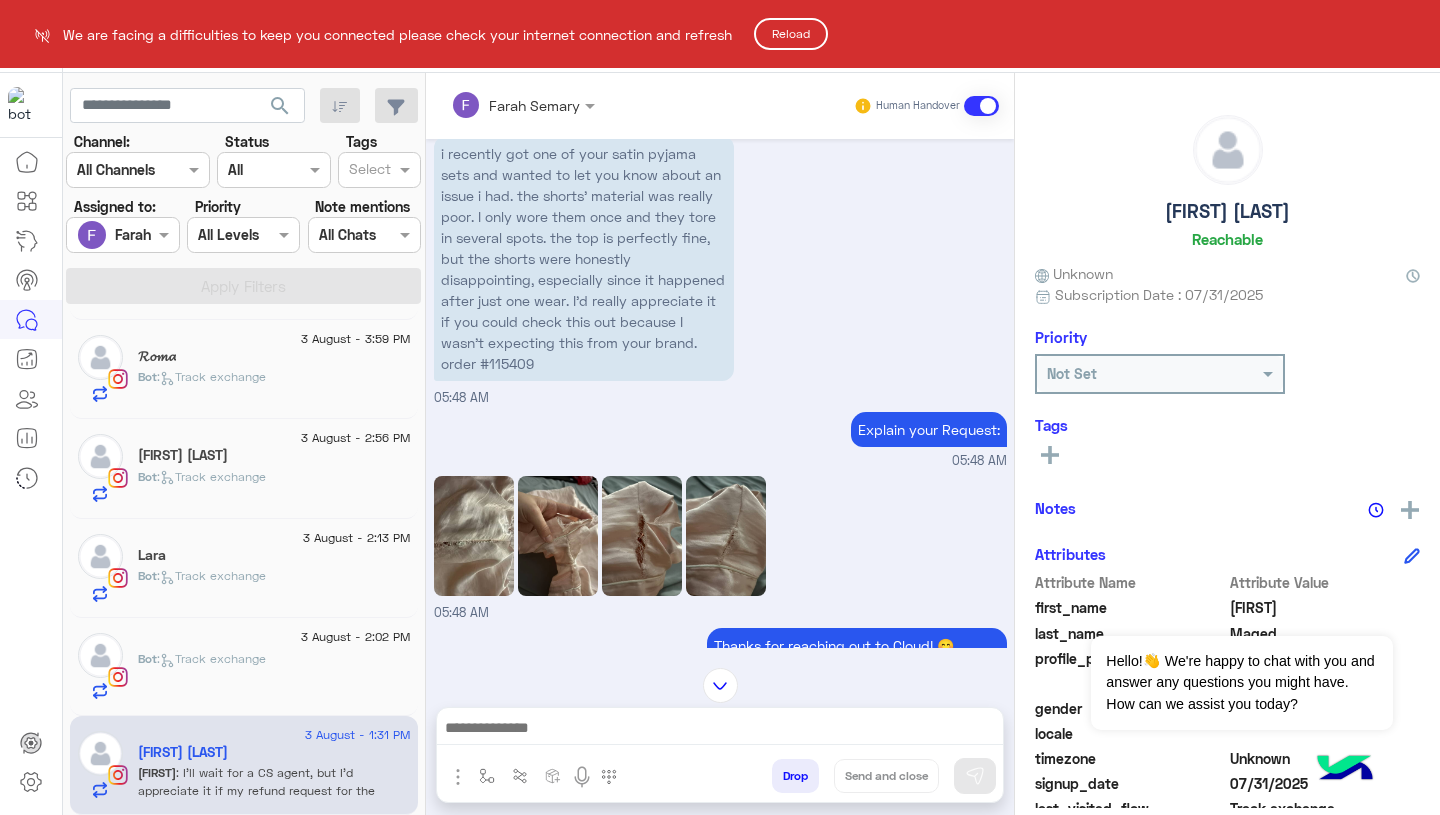 click on "Reload" 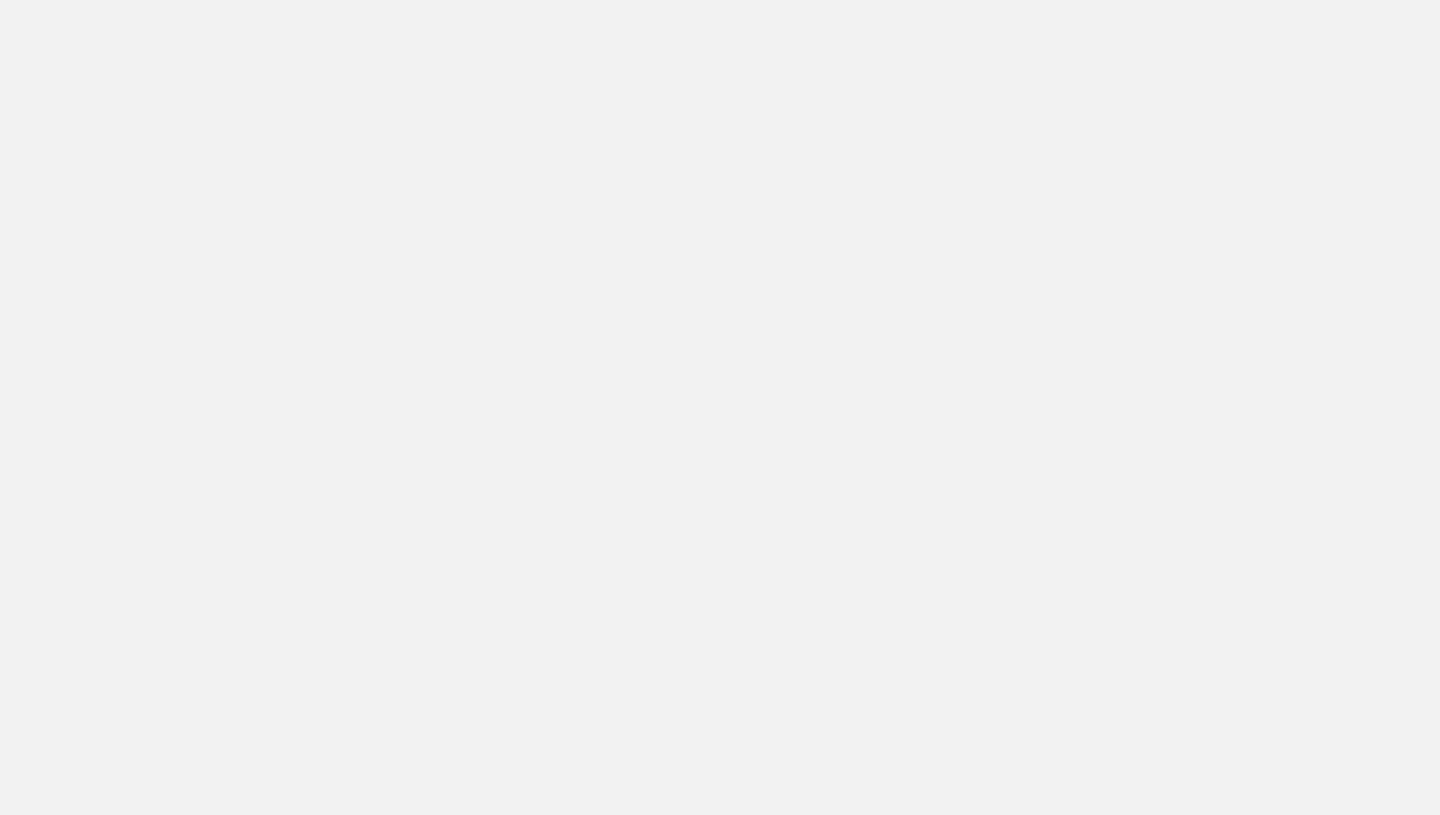 scroll, scrollTop: 0, scrollLeft: 0, axis: both 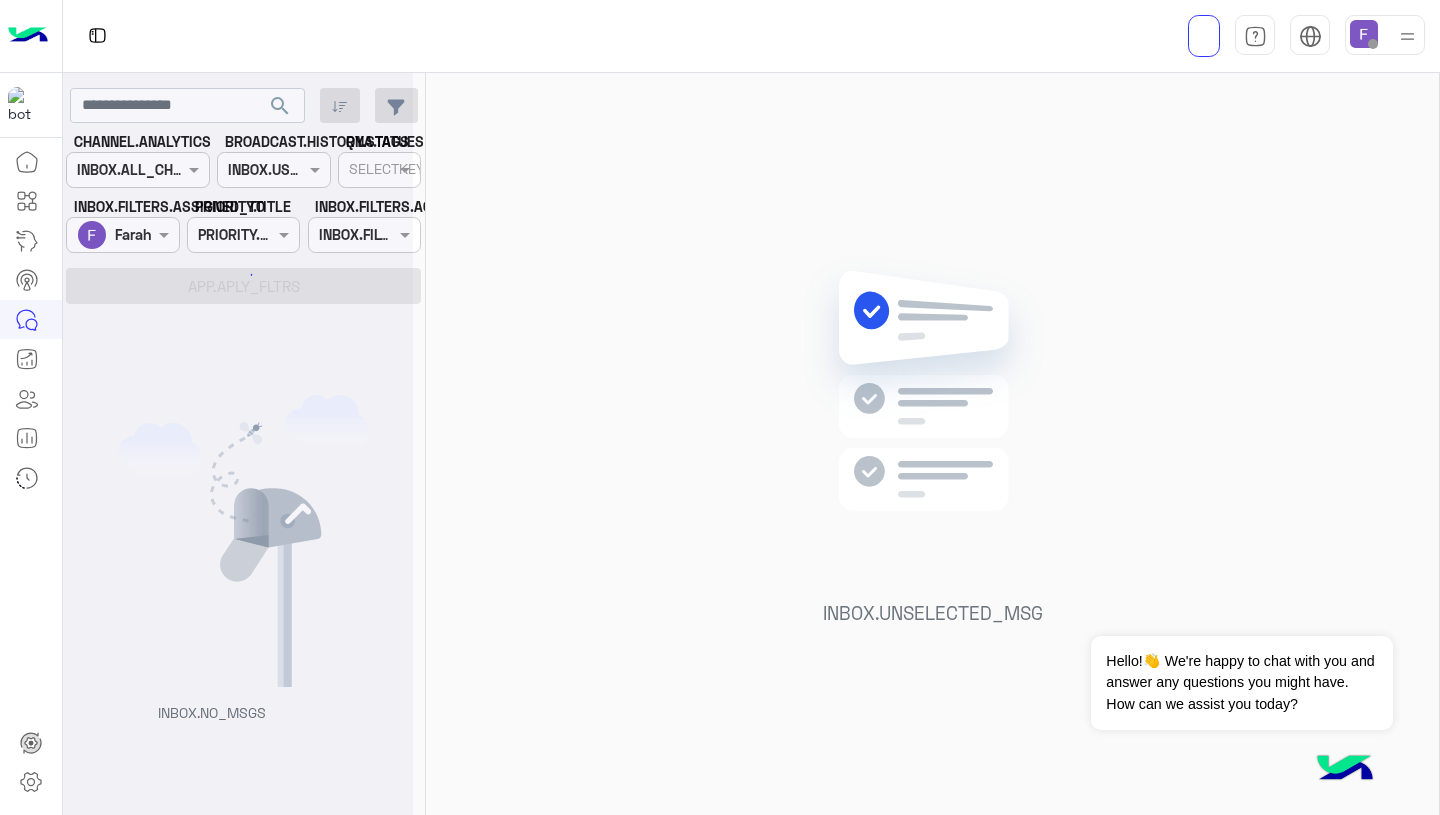 click at bounding box center [1364, 34] 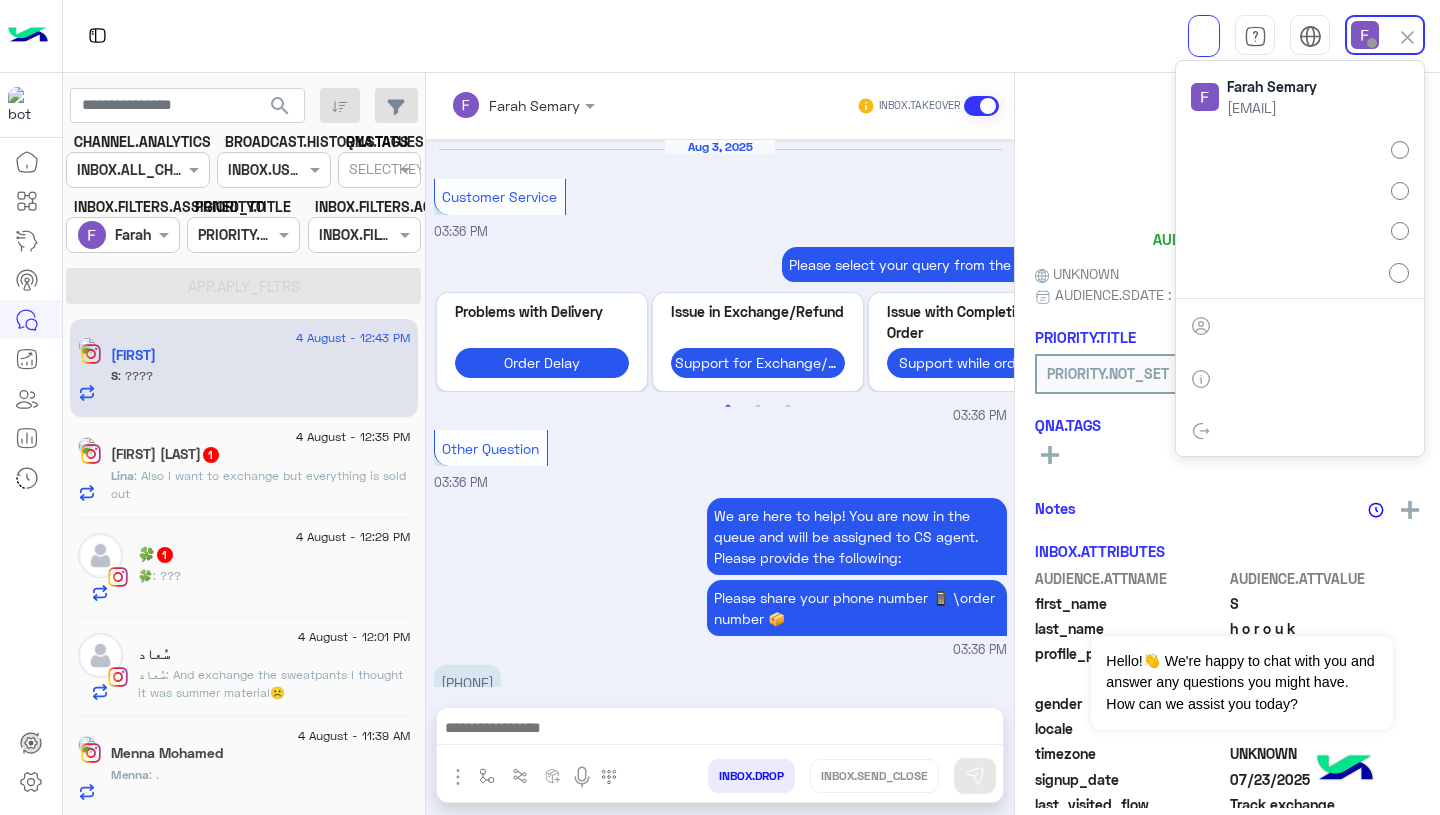 scroll, scrollTop: 1716, scrollLeft: 0, axis: vertical 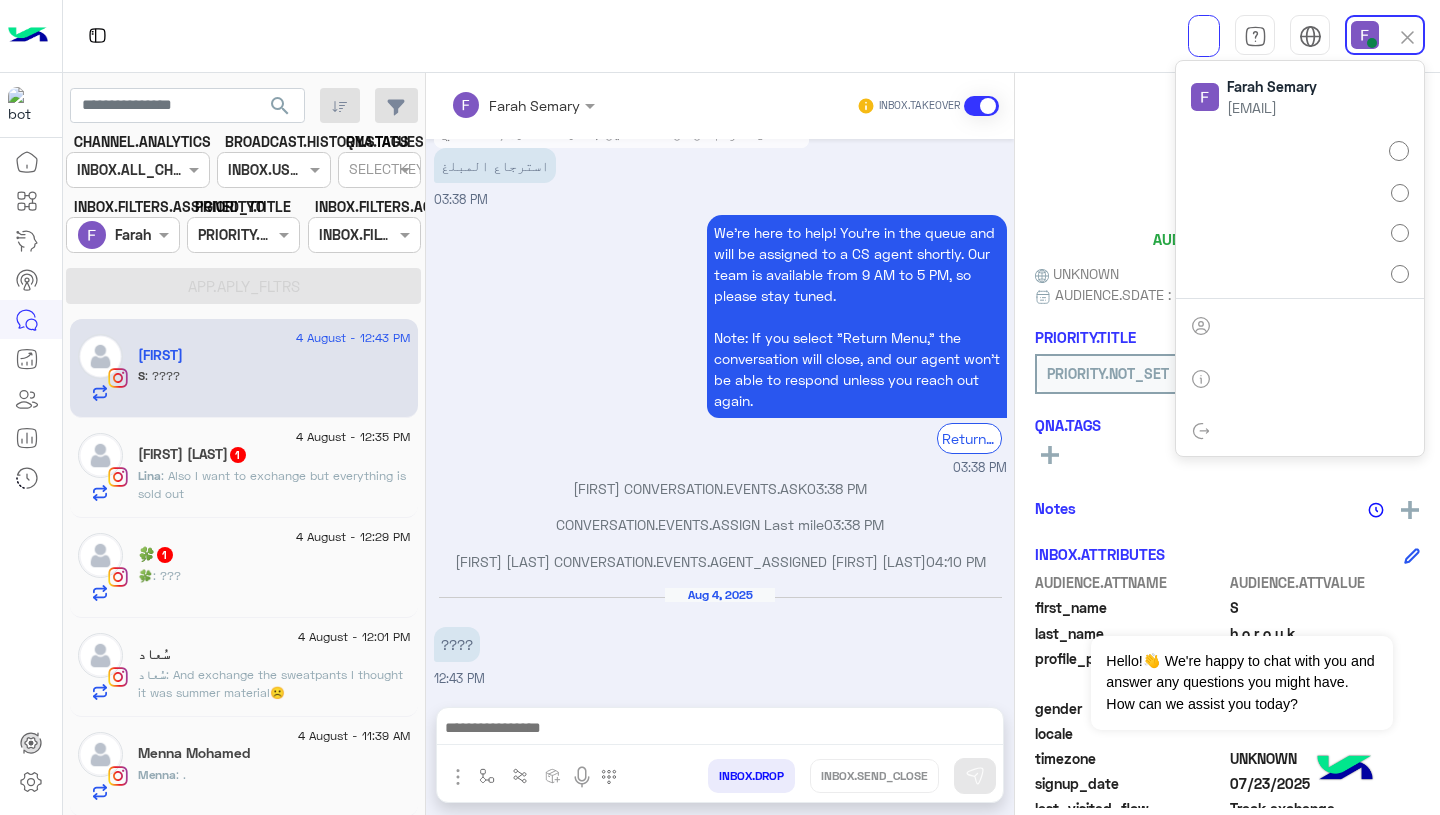 click on "We're here to help! You’re in the queue and will be assigned to a CS agent shortly. Our team is available from 9 AM to 5 PM, so please stay tuned. Note: If you select "Return Menu," the conversation will close, and our agent won’t be able to respond unless you reach out again.  Return to main menu     03:38 PM" at bounding box center (720, 344) 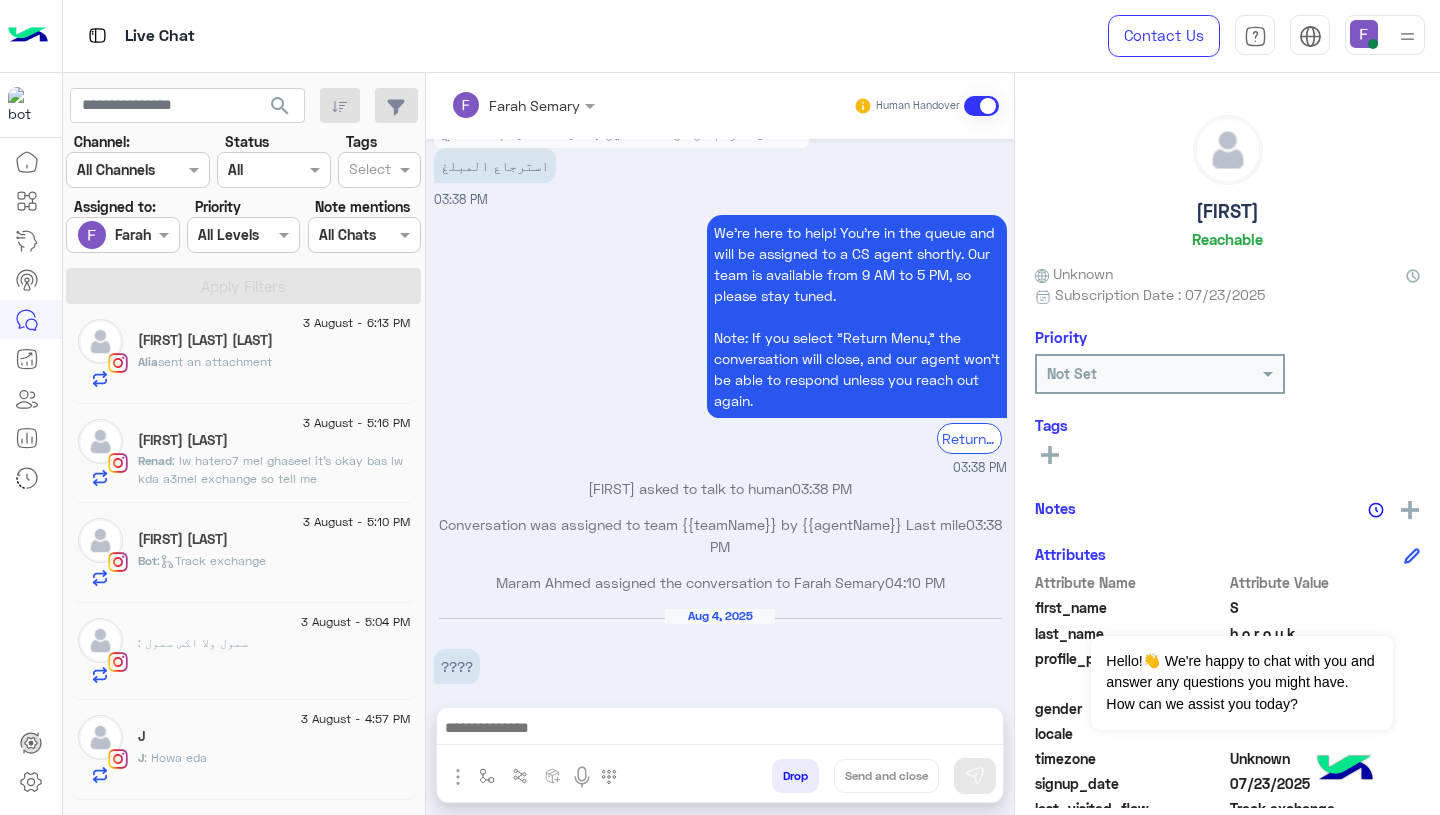scroll, scrollTop: 1490, scrollLeft: 0, axis: vertical 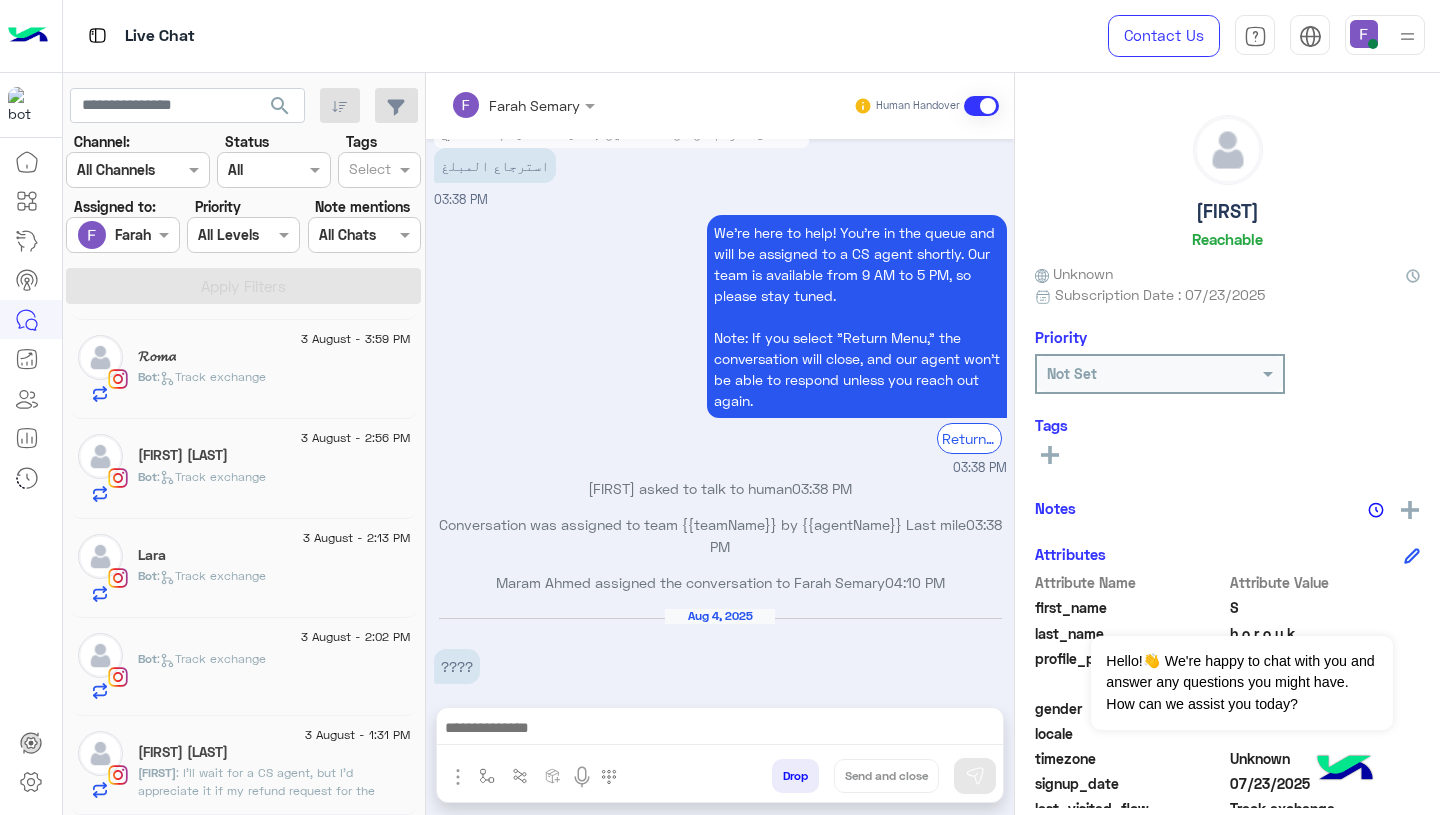 click on ": I’ll wait for a CS agent, but I’d appreciate it if my refund request for the damaged pyjama shorts could be prioritized since this has already been pending for several days." 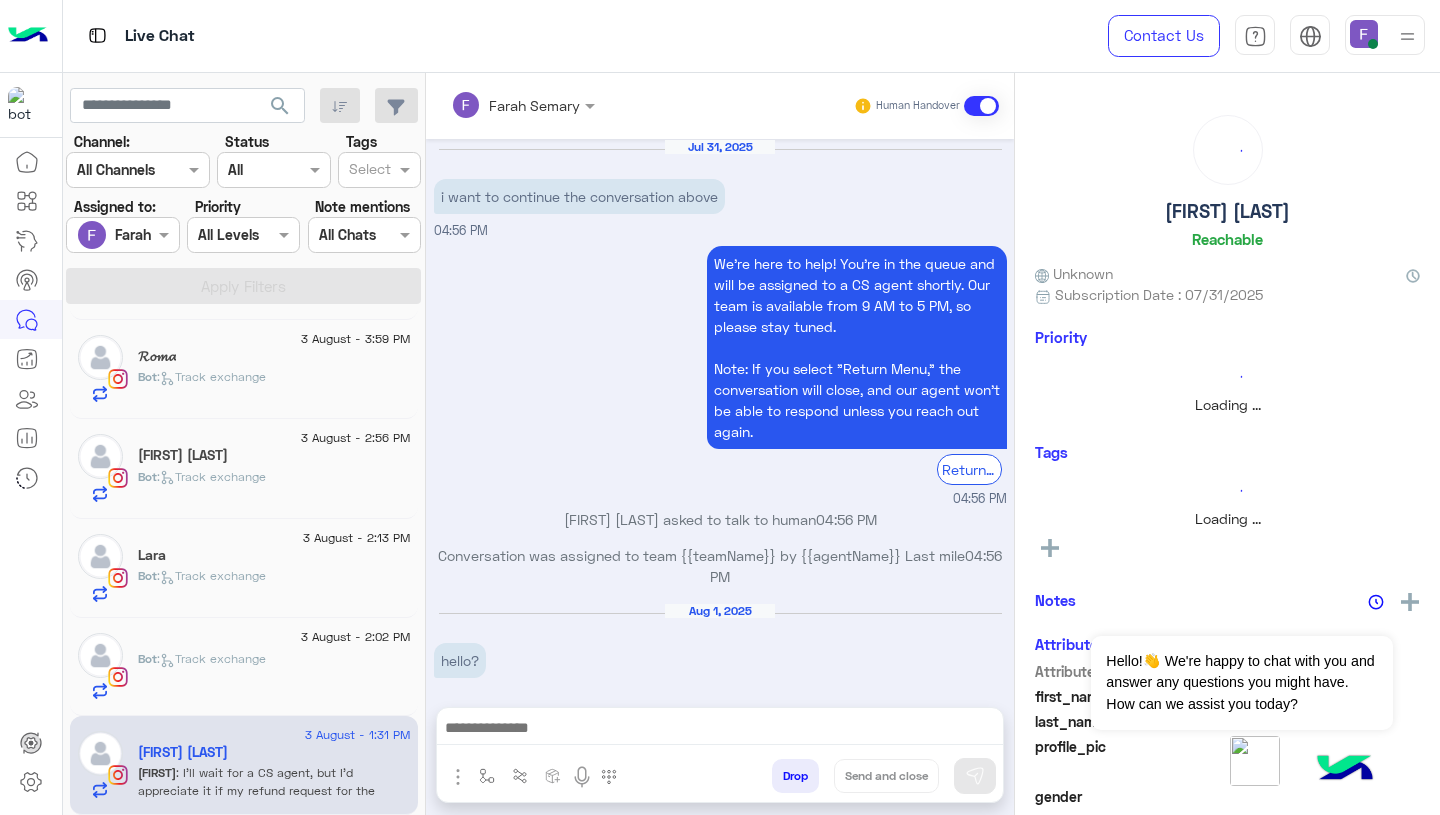 scroll, scrollTop: 1706, scrollLeft: 0, axis: vertical 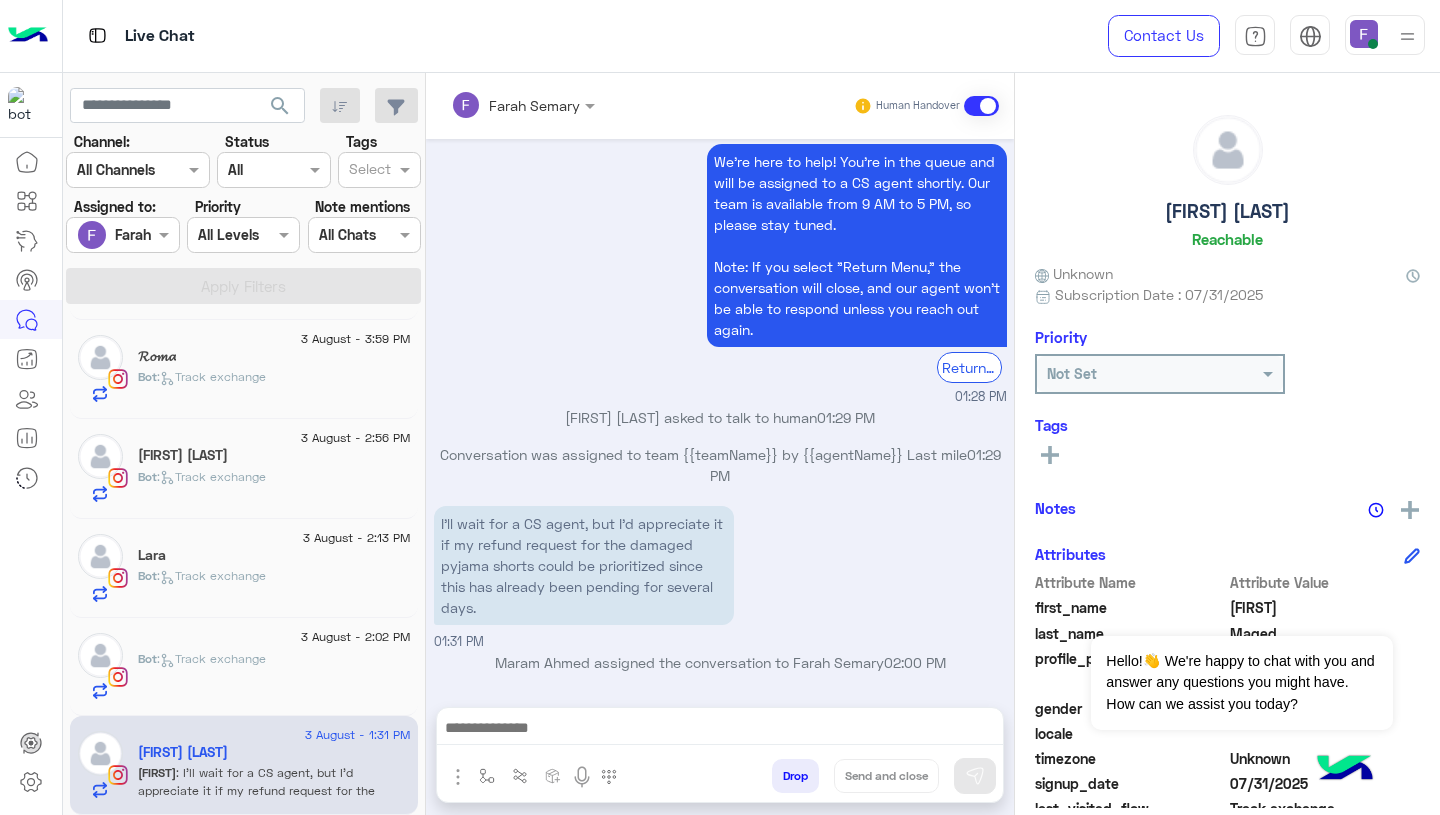 click on "I’ll wait for a CS agent, but I’d appreciate it if my refund request for the damaged pyjama shorts could be prioritized since this has already been pending for several days." at bounding box center (584, 565) 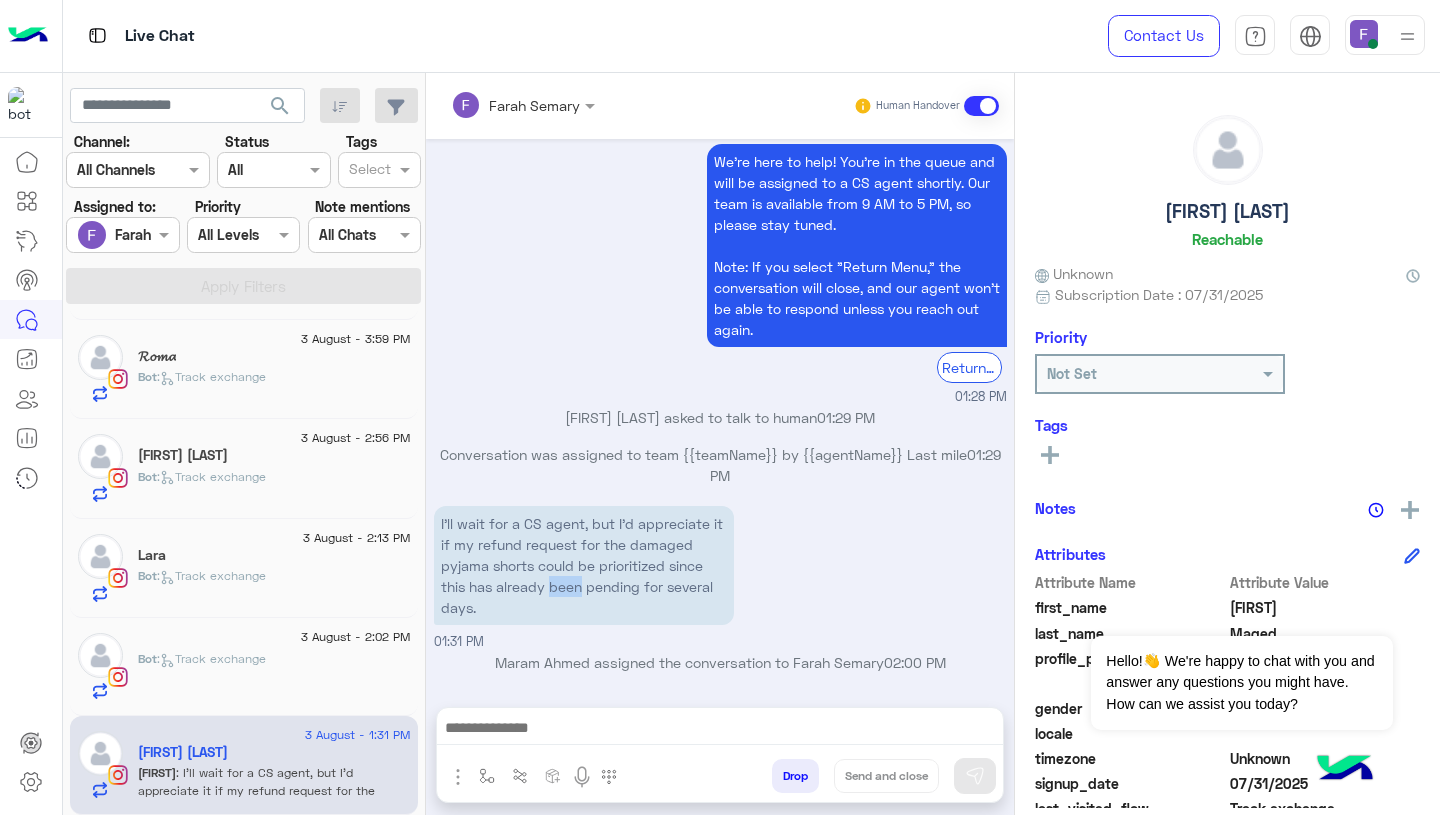 click on "I’ll wait for a CS agent, but I’d appreciate it if my refund request for the damaged pyjama shorts could be prioritized since this has already been pending for several days." at bounding box center (584, 565) 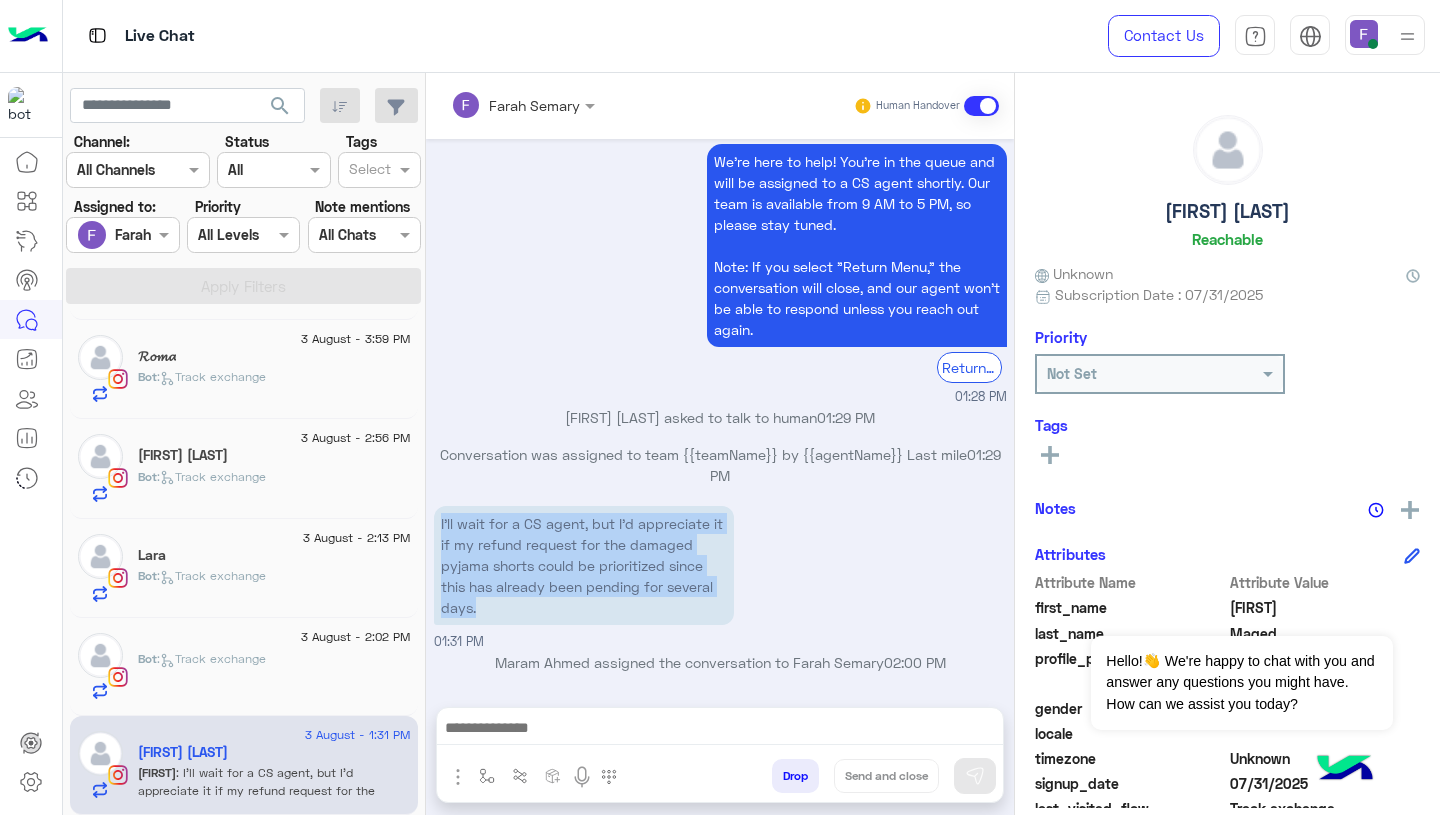 click on "I’ll wait for a CS agent, but I’d appreciate it if my refund request for the damaged pyjama shorts could be prioritized since this has already been pending for several days." at bounding box center (584, 565) 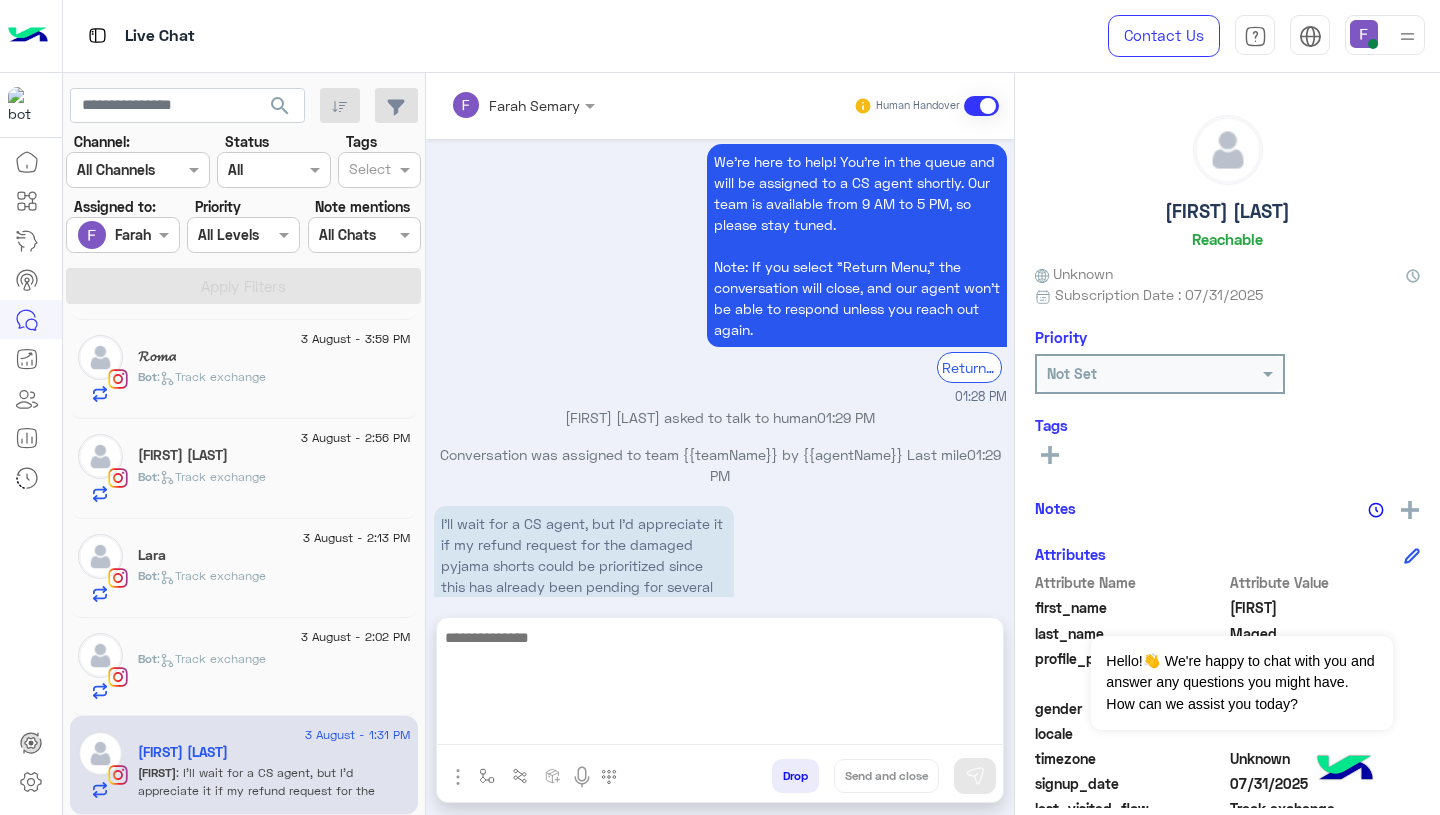 click at bounding box center [720, 685] 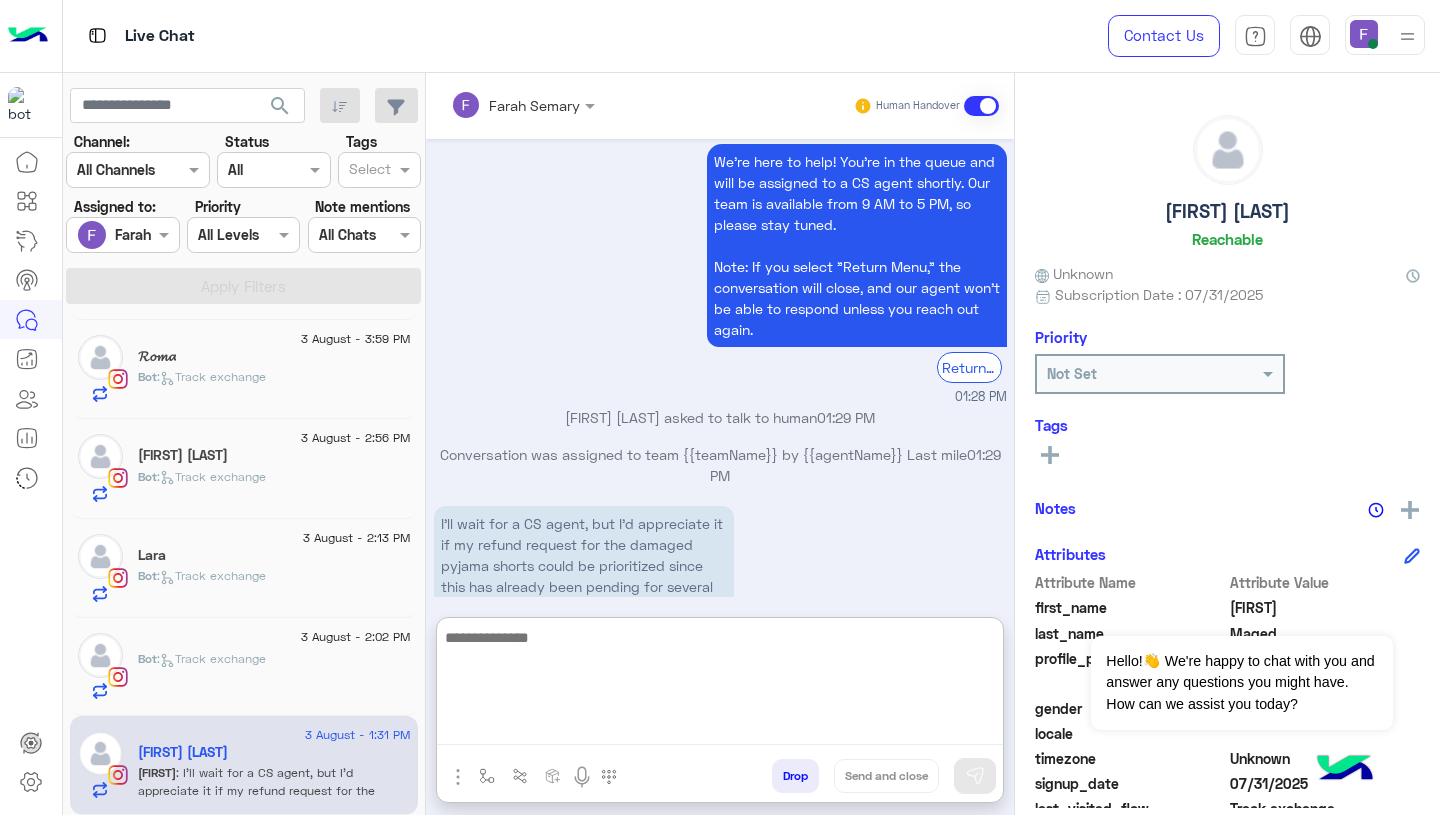 paste on "**********" 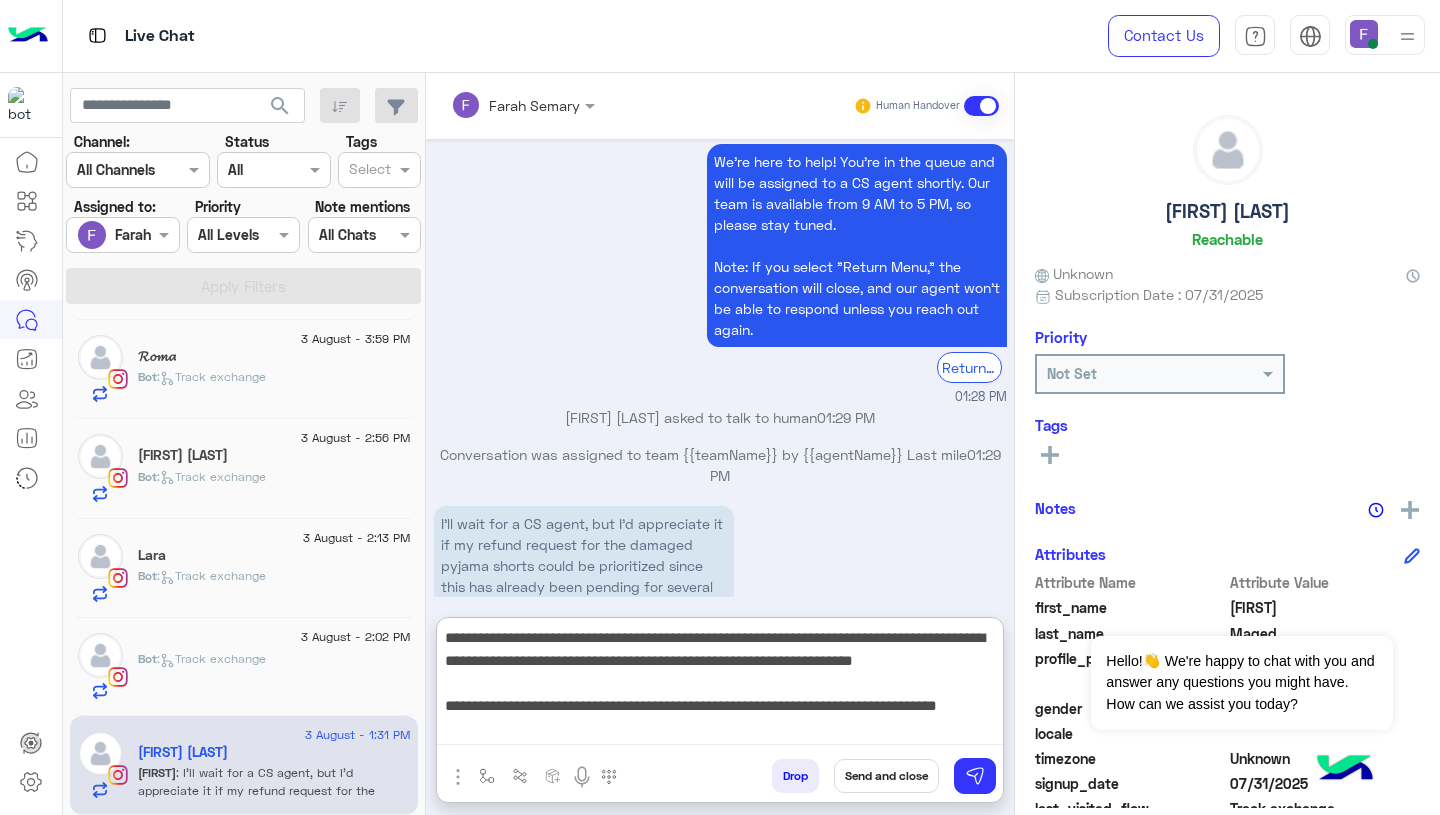 scroll, scrollTop: 0, scrollLeft: 0, axis: both 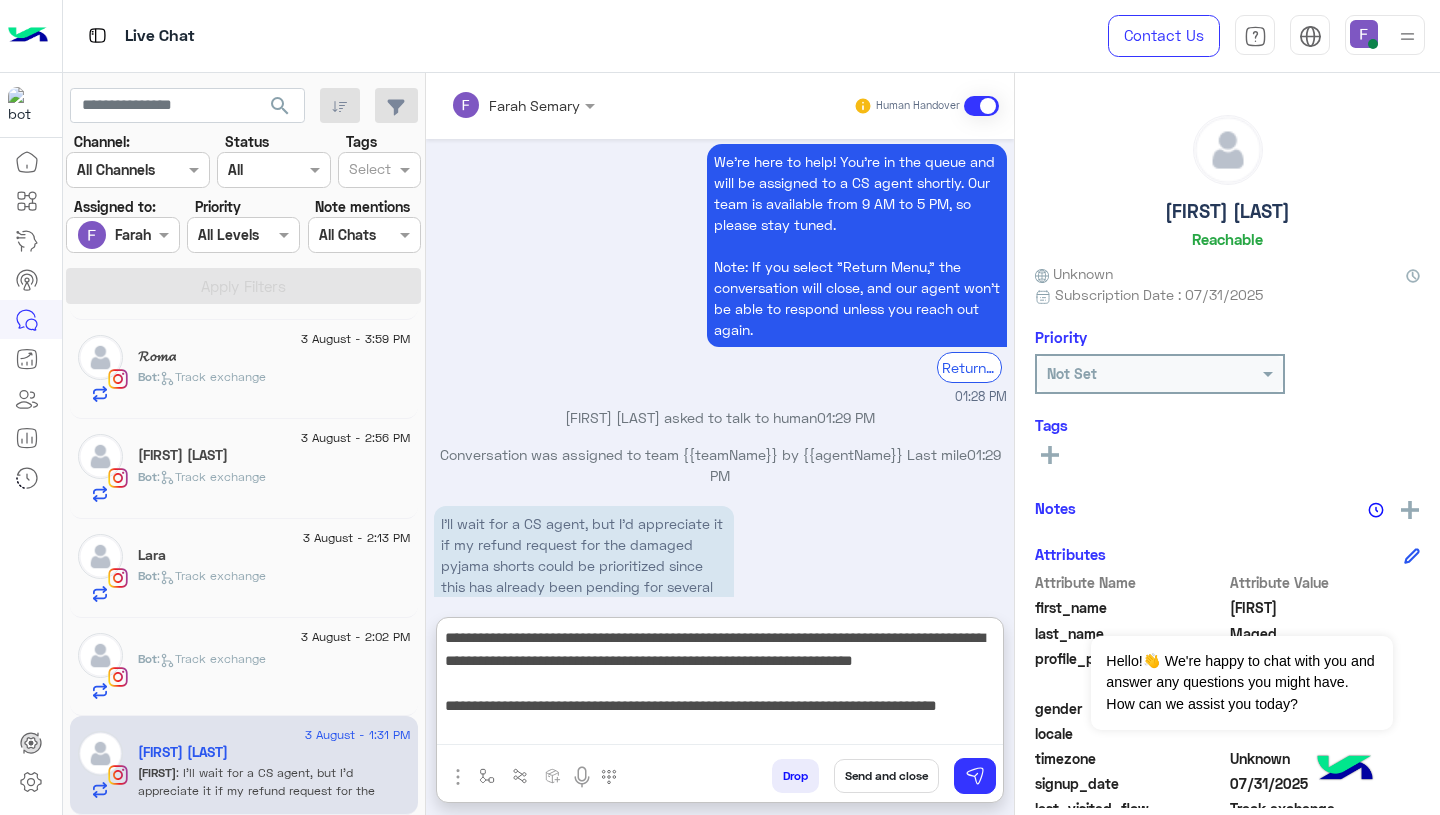 click on "**********" at bounding box center [720, 685] 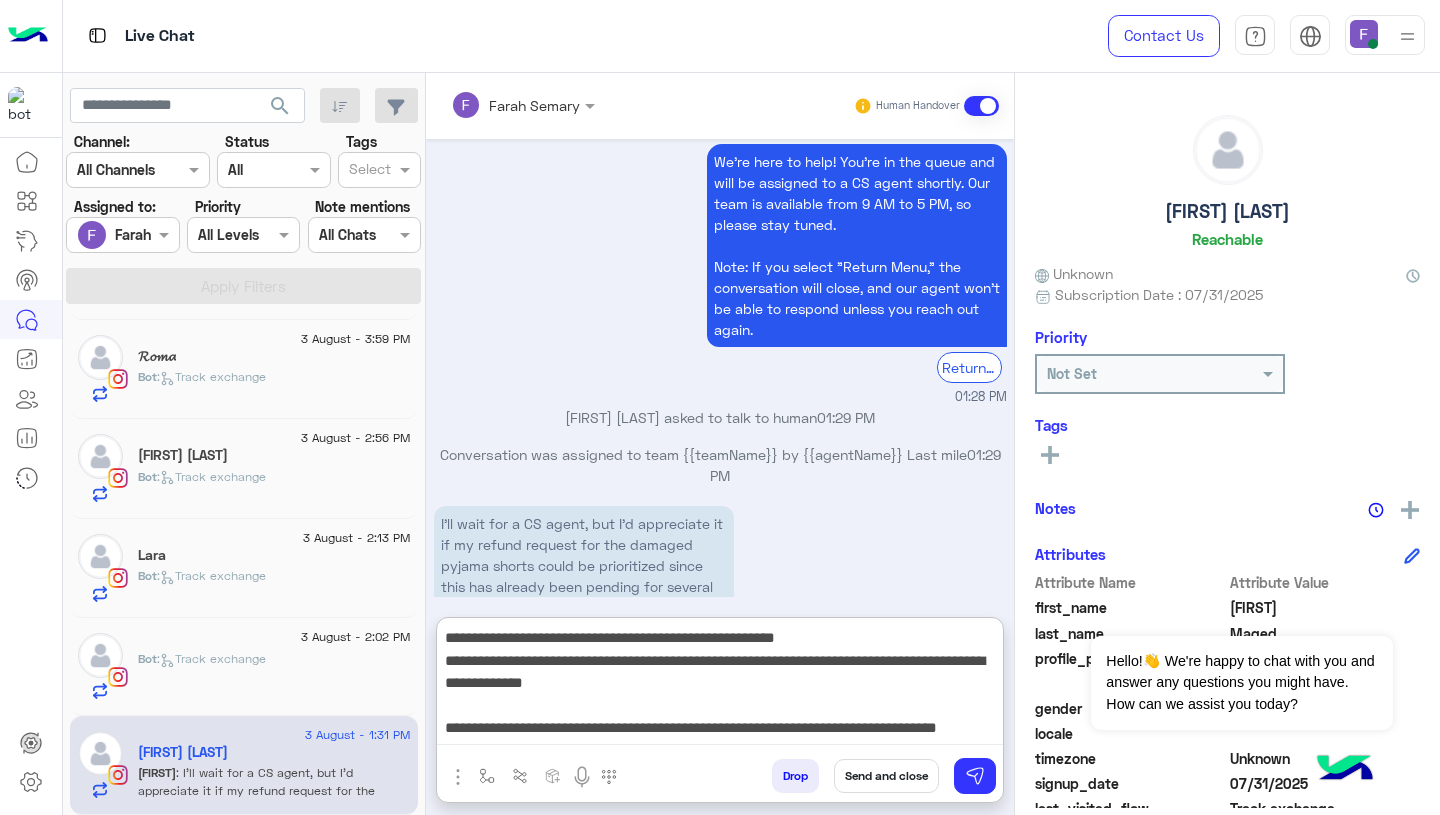 scroll, scrollTop: 23, scrollLeft: 0, axis: vertical 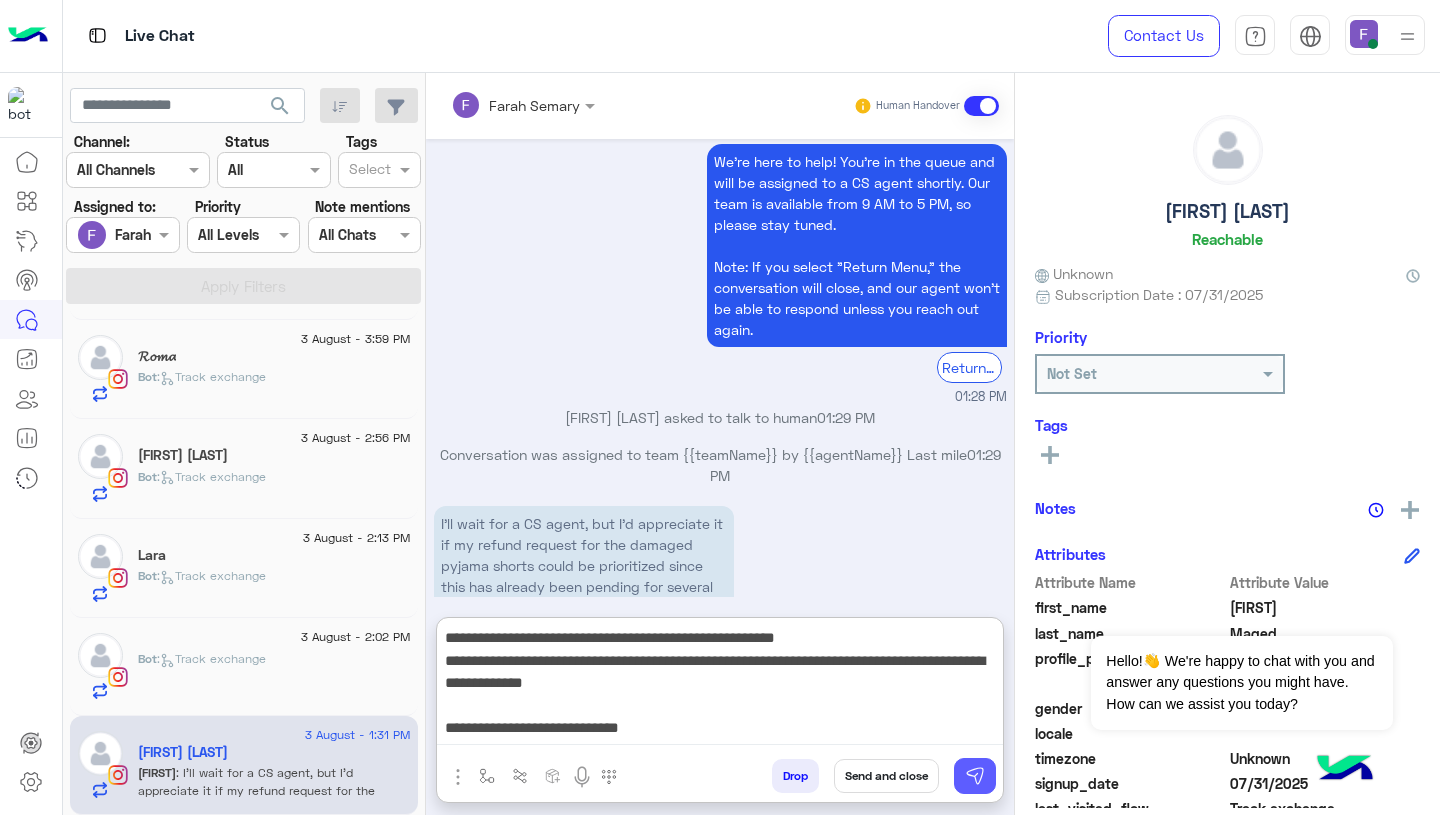 type on "**********" 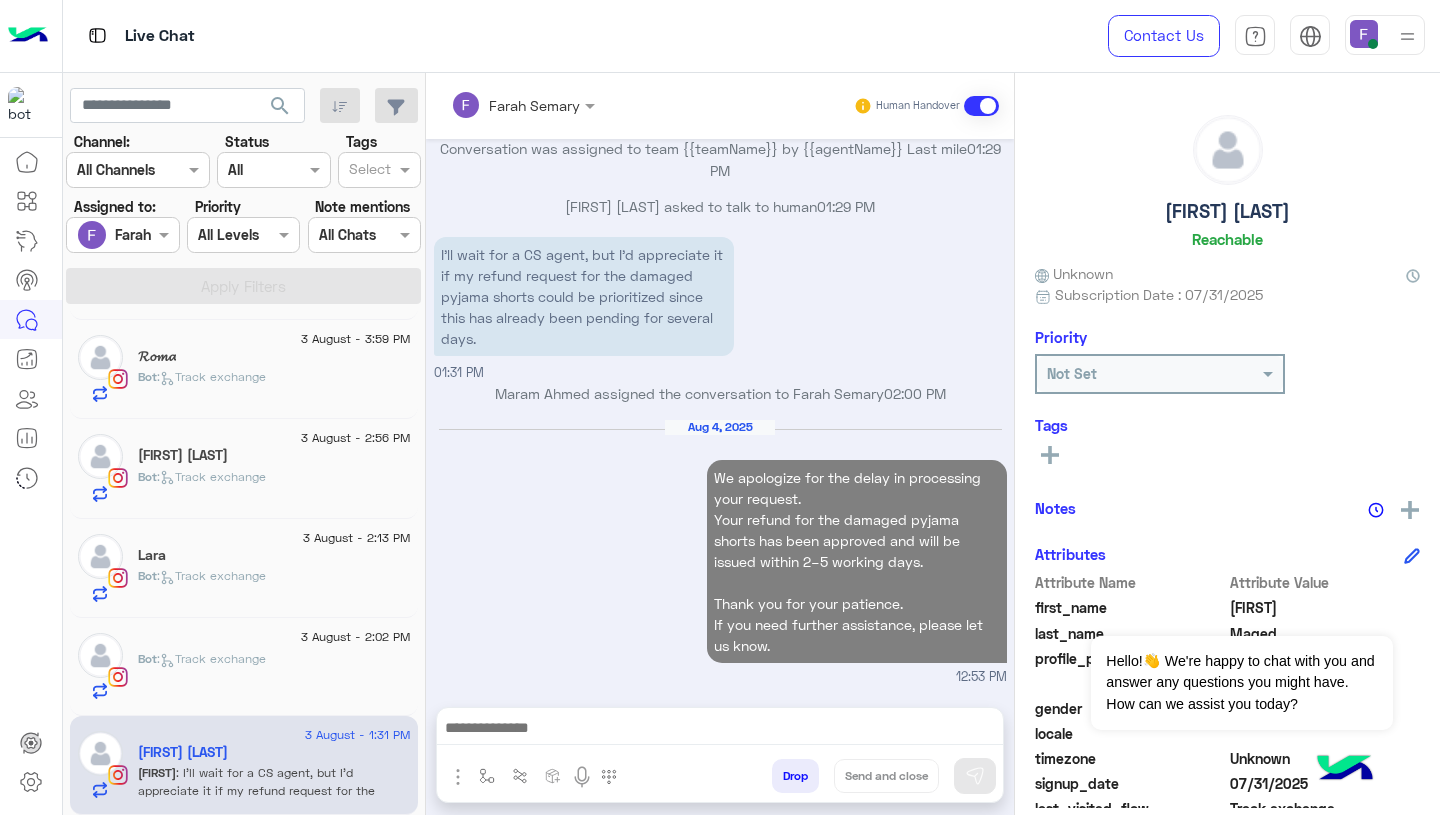 scroll, scrollTop: 1973, scrollLeft: 0, axis: vertical 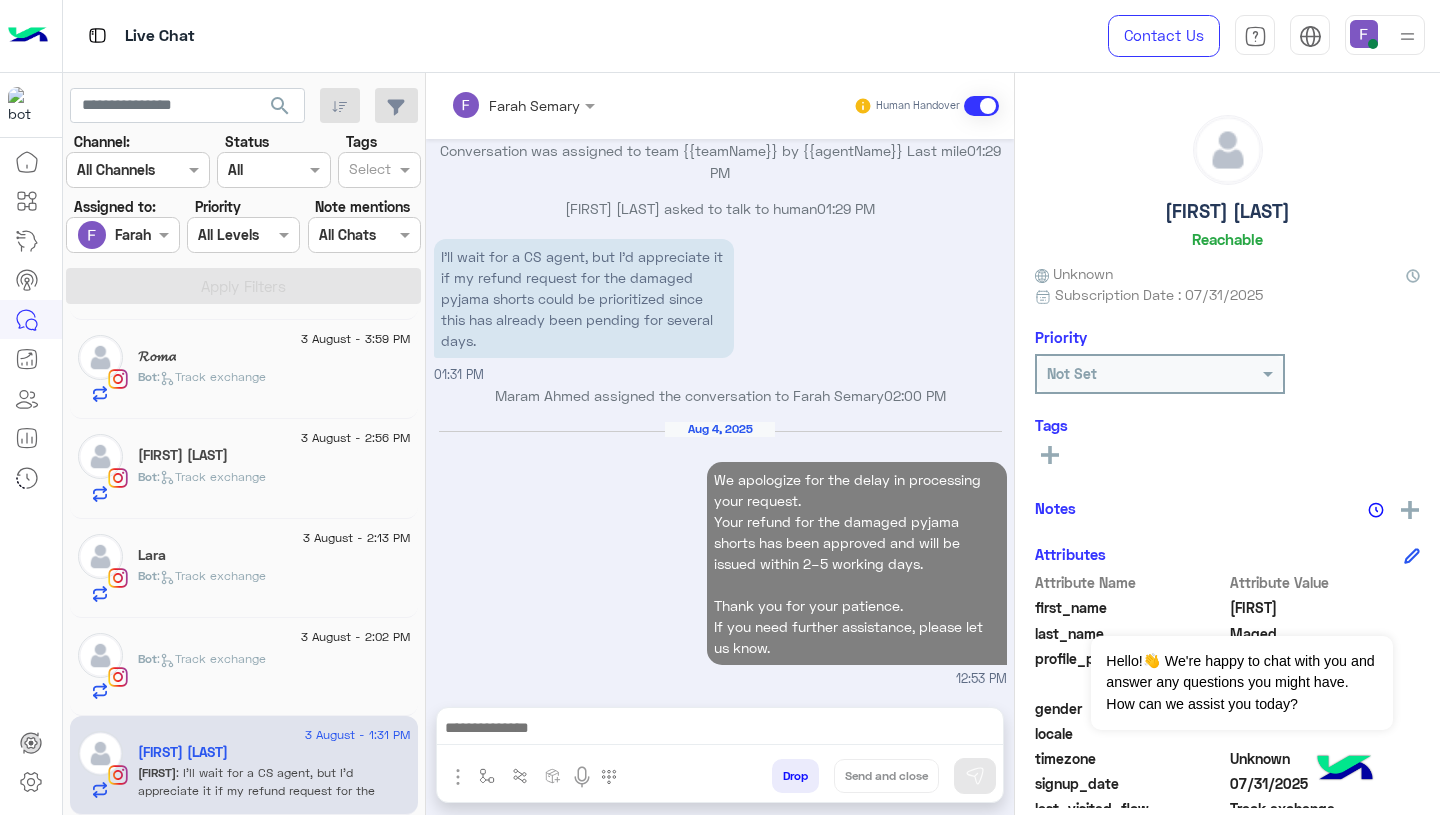 click on "Aug 4, 2025  We apologize for the delay in processing your request.  Your refund for the damaged pyjama shorts has been approved and will be issued within 2–5 working days. Thank you for your patience.  If you need further assistance, please let us know.   12:53 PM" at bounding box center (720, 554) 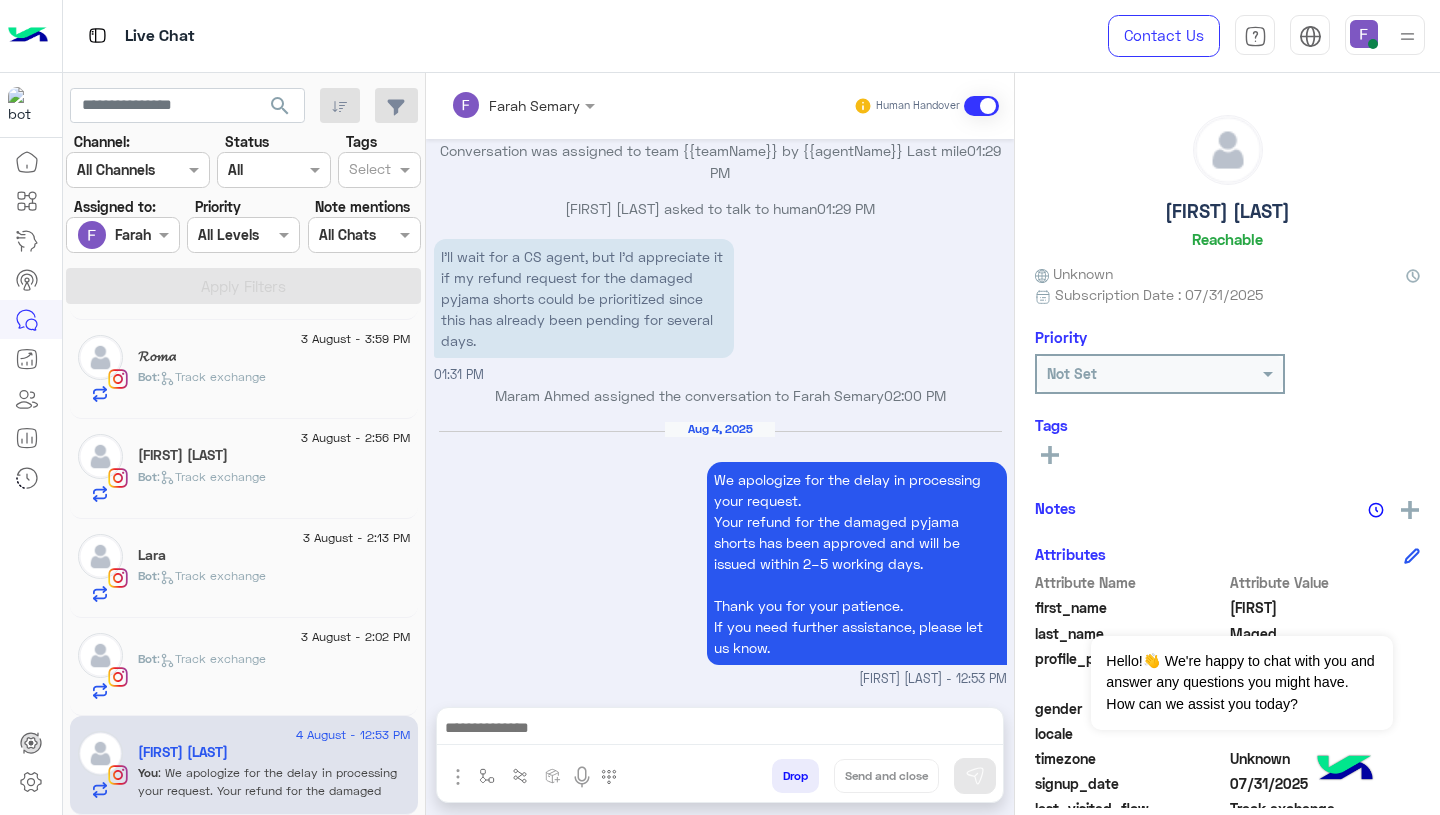 scroll, scrollTop: 2009, scrollLeft: 0, axis: vertical 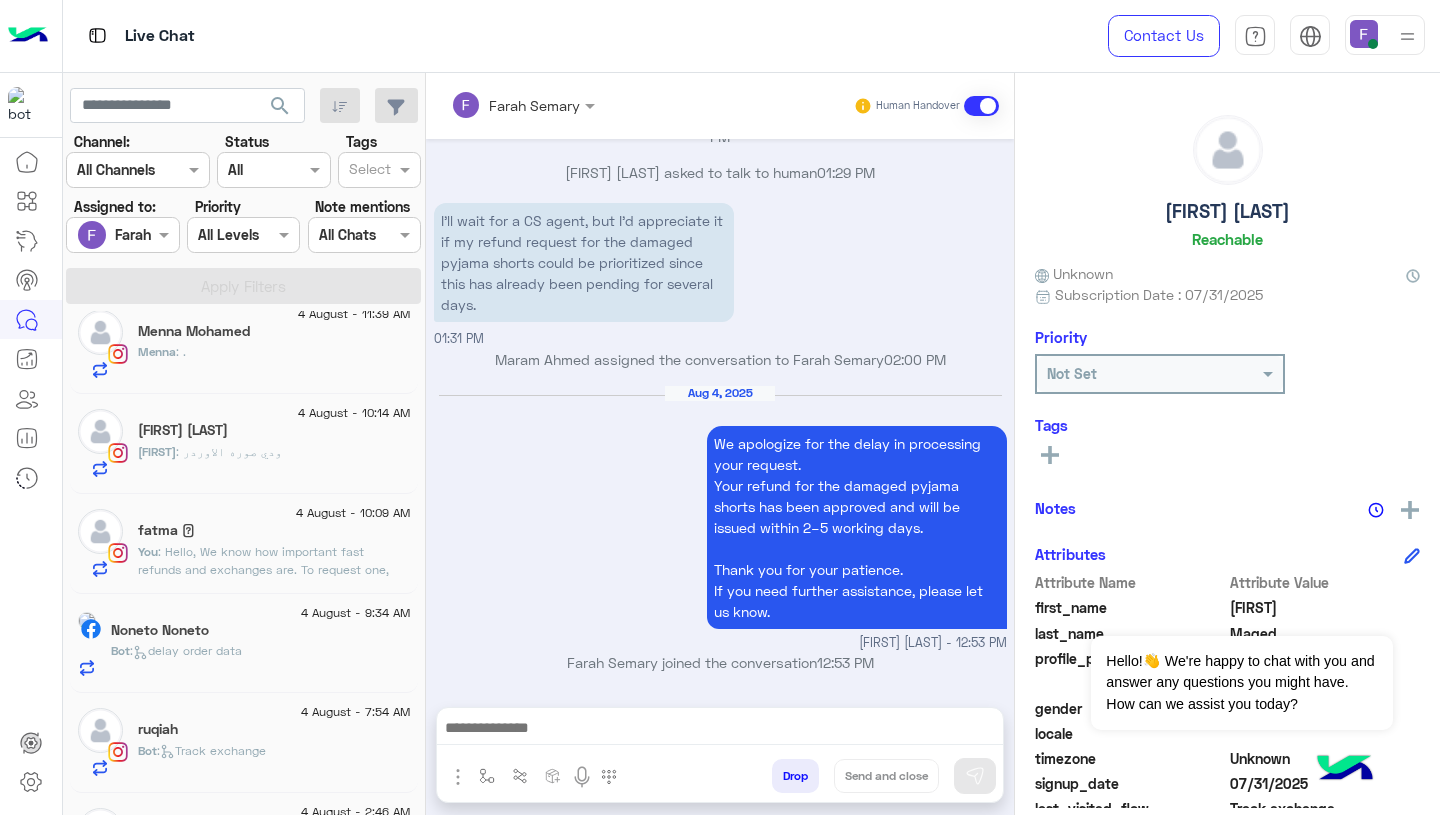 click on "fatma 🪽" 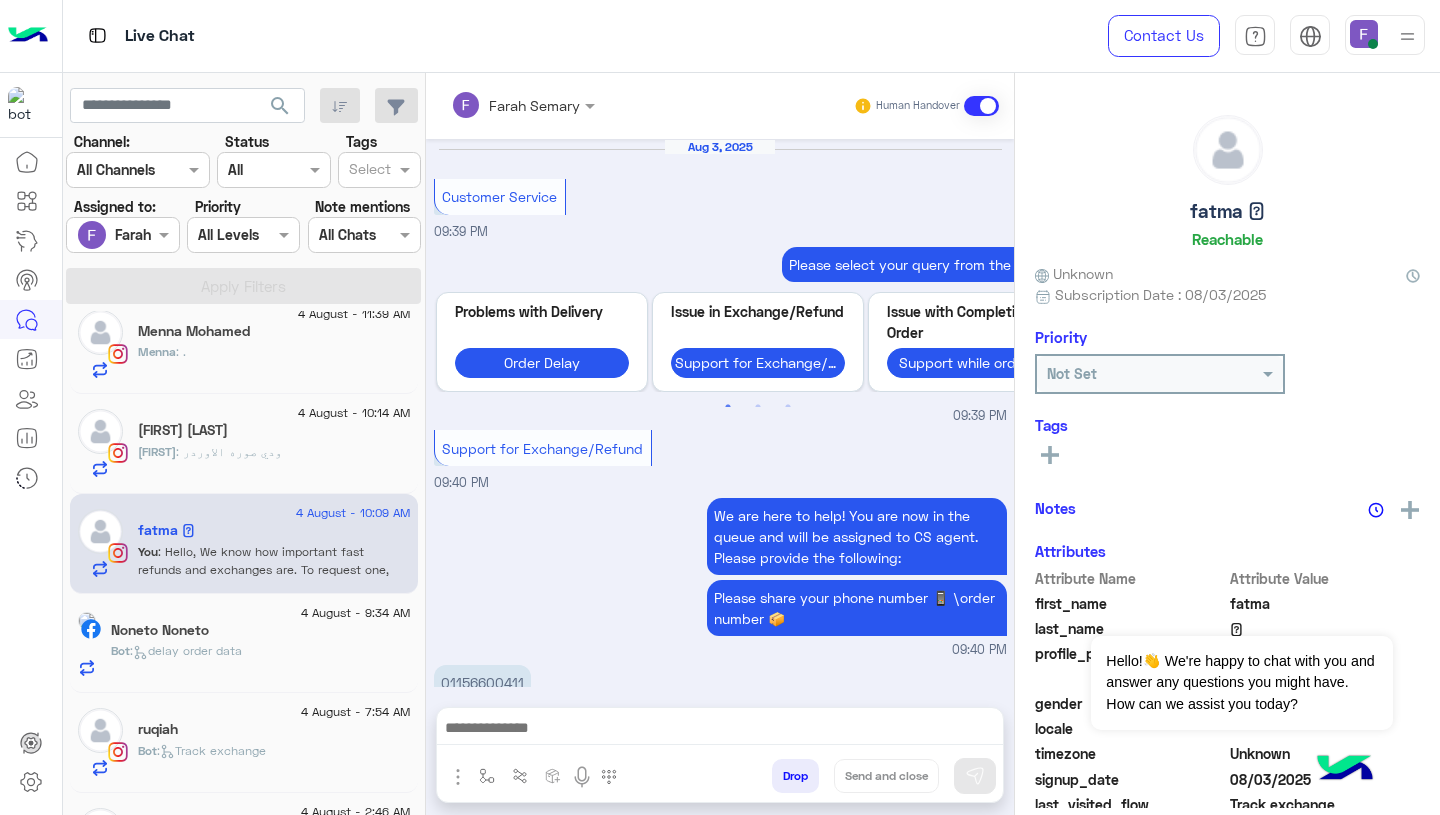 scroll, scrollTop: 1764, scrollLeft: 0, axis: vertical 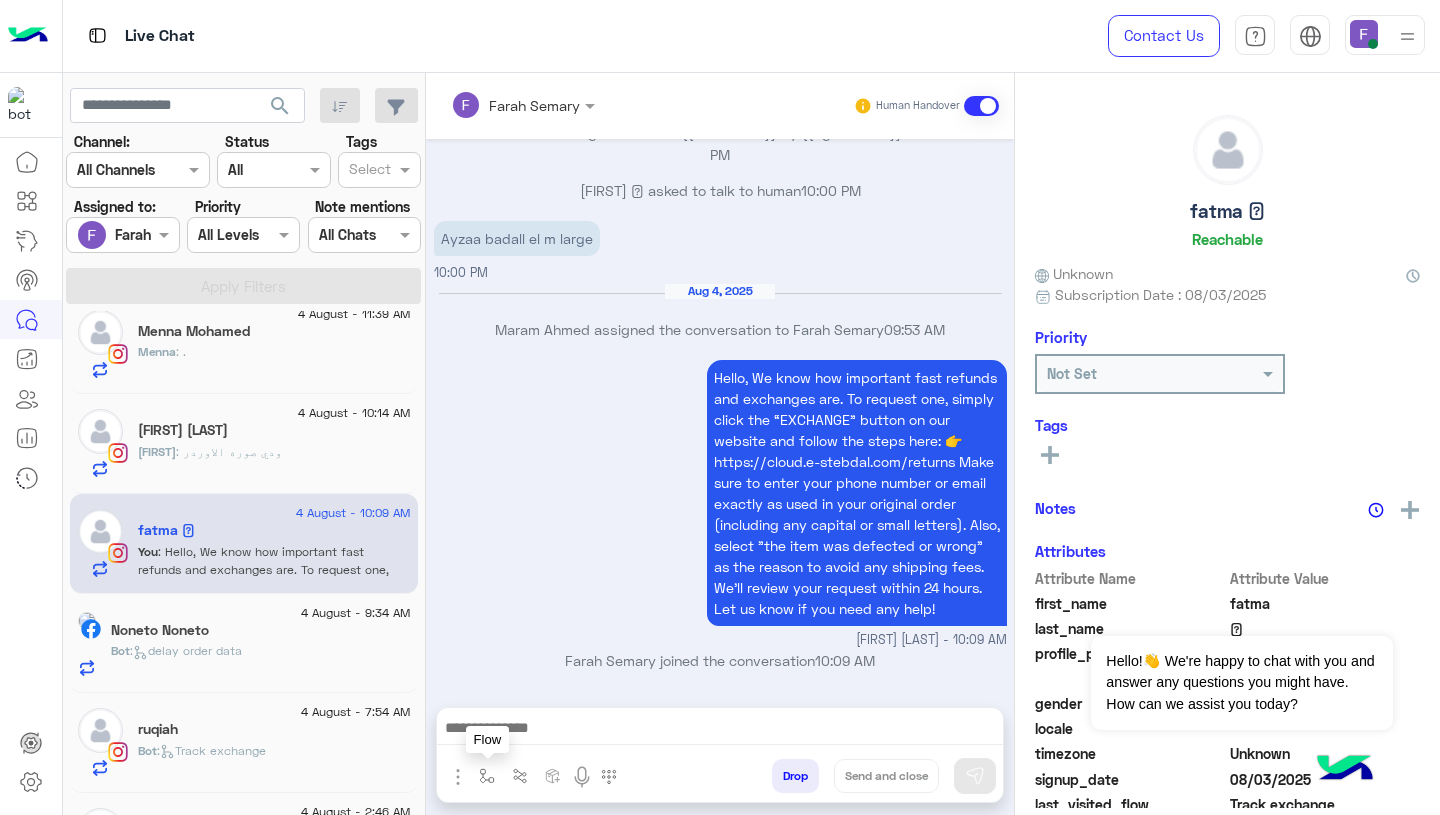 click at bounding box center (487, 776) 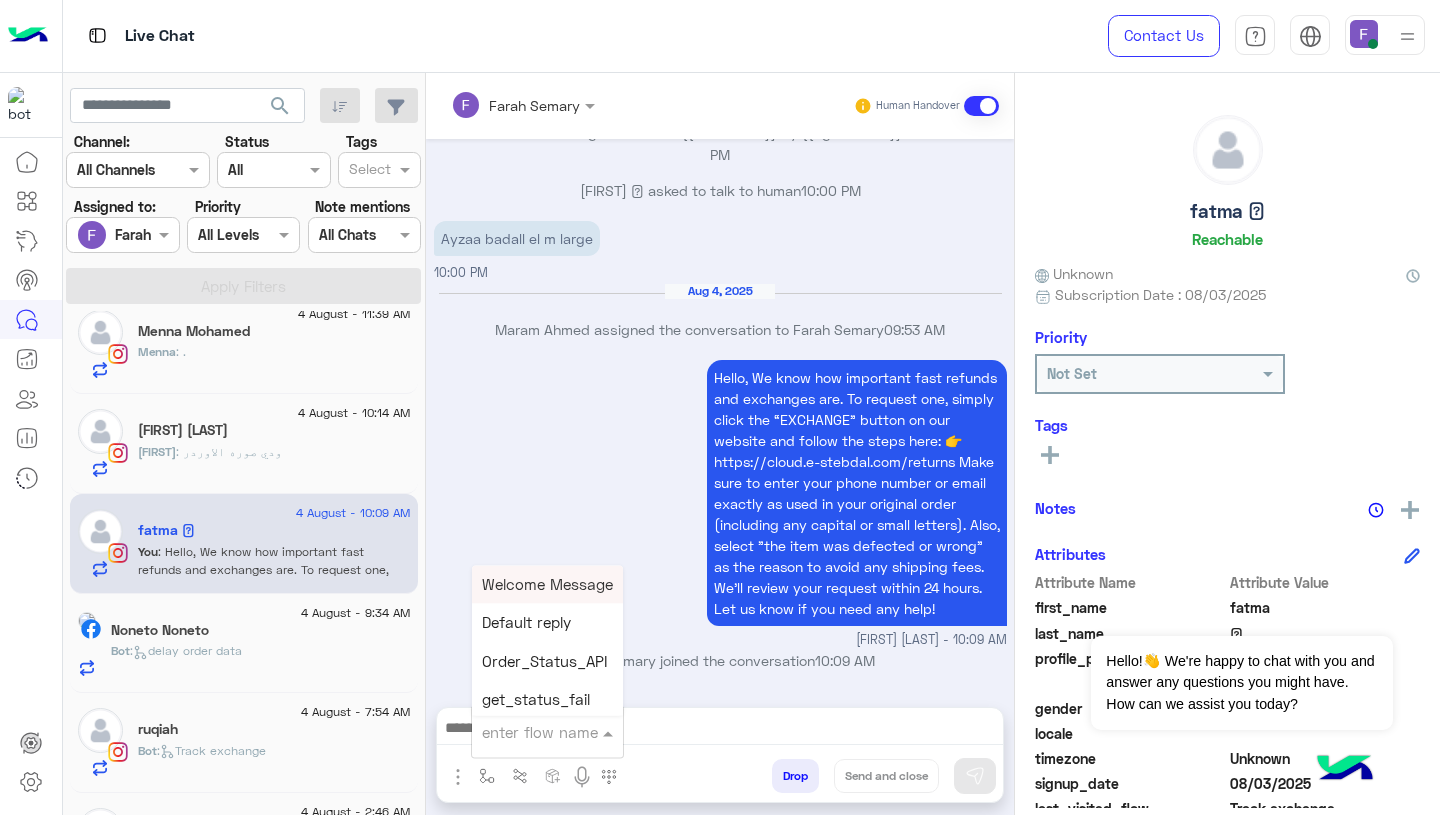click at bounding box center (523, 732) 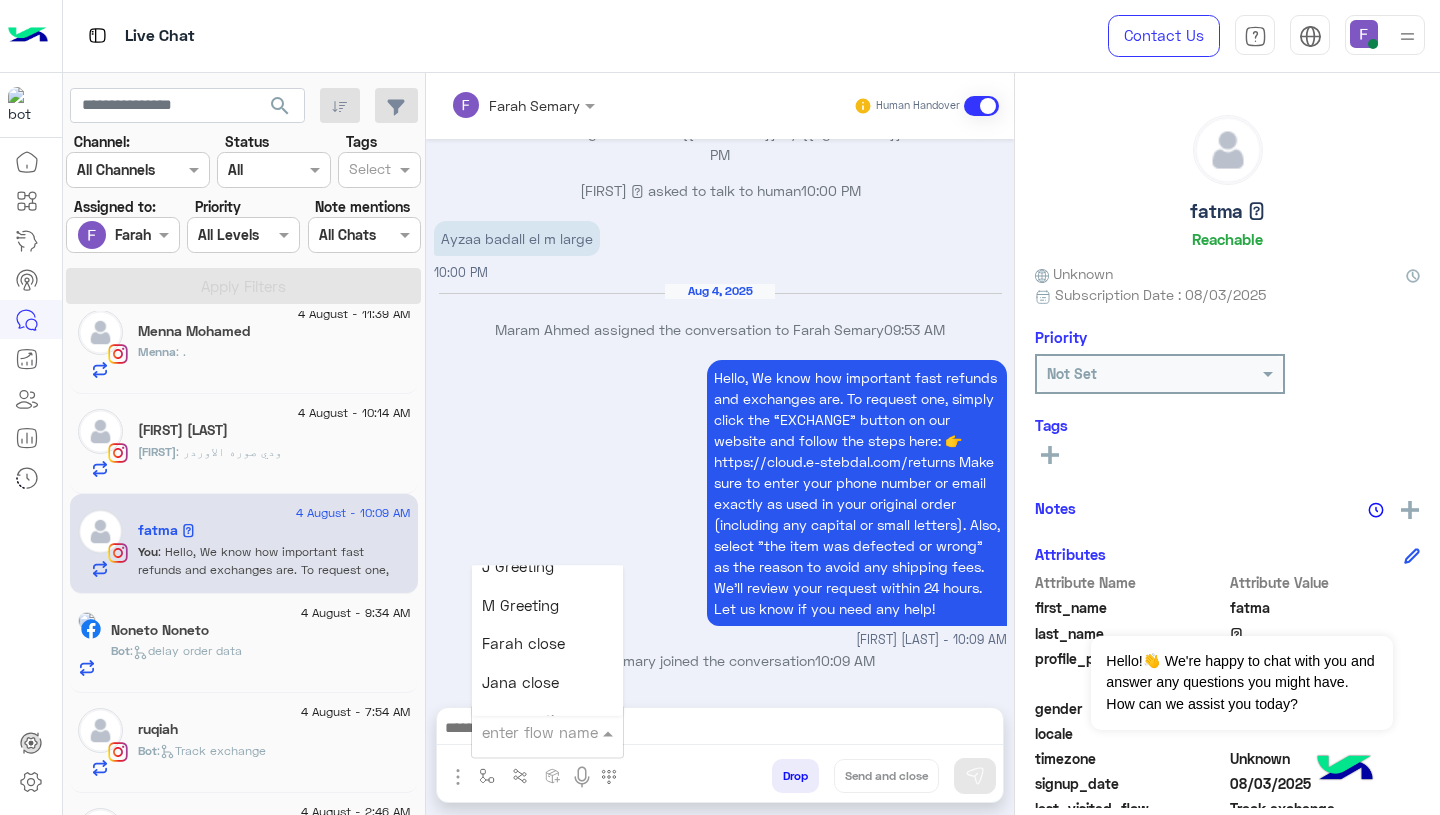 scroll, scrollTop: 2507, scrollLeft: 0, axis: vertical 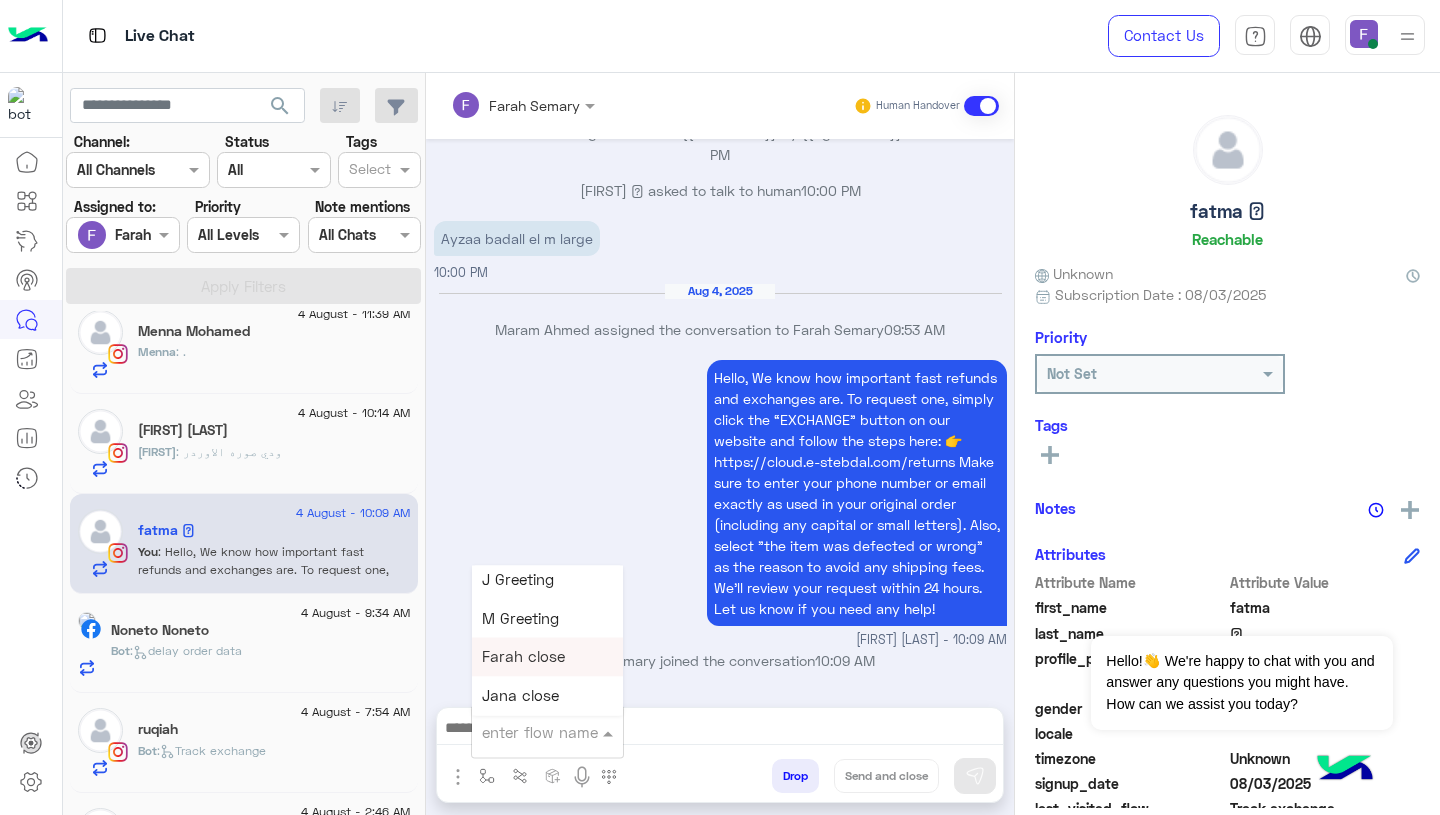 click on "Farah close" at bounding box center [547, 657] 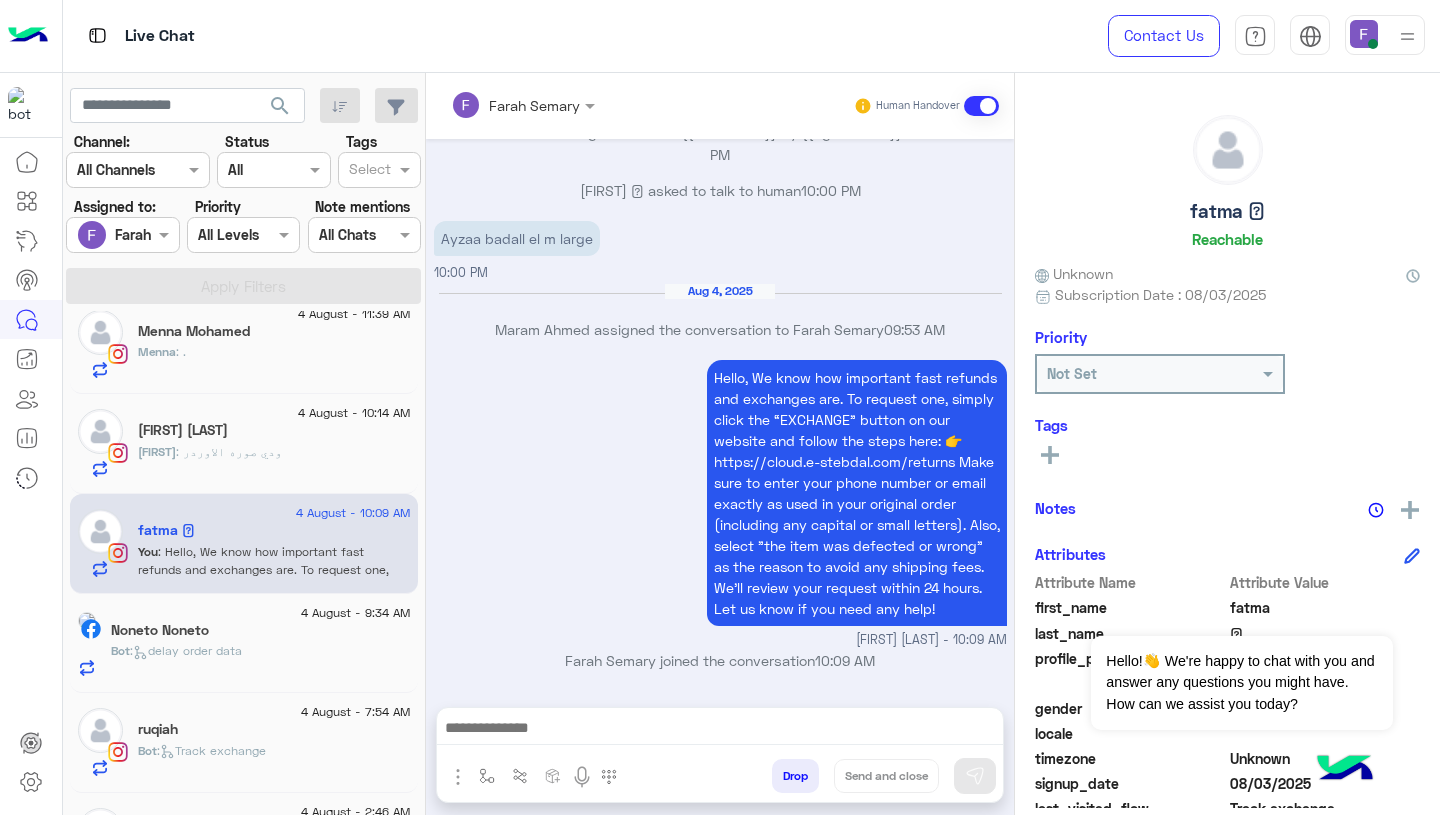 type on "**********" 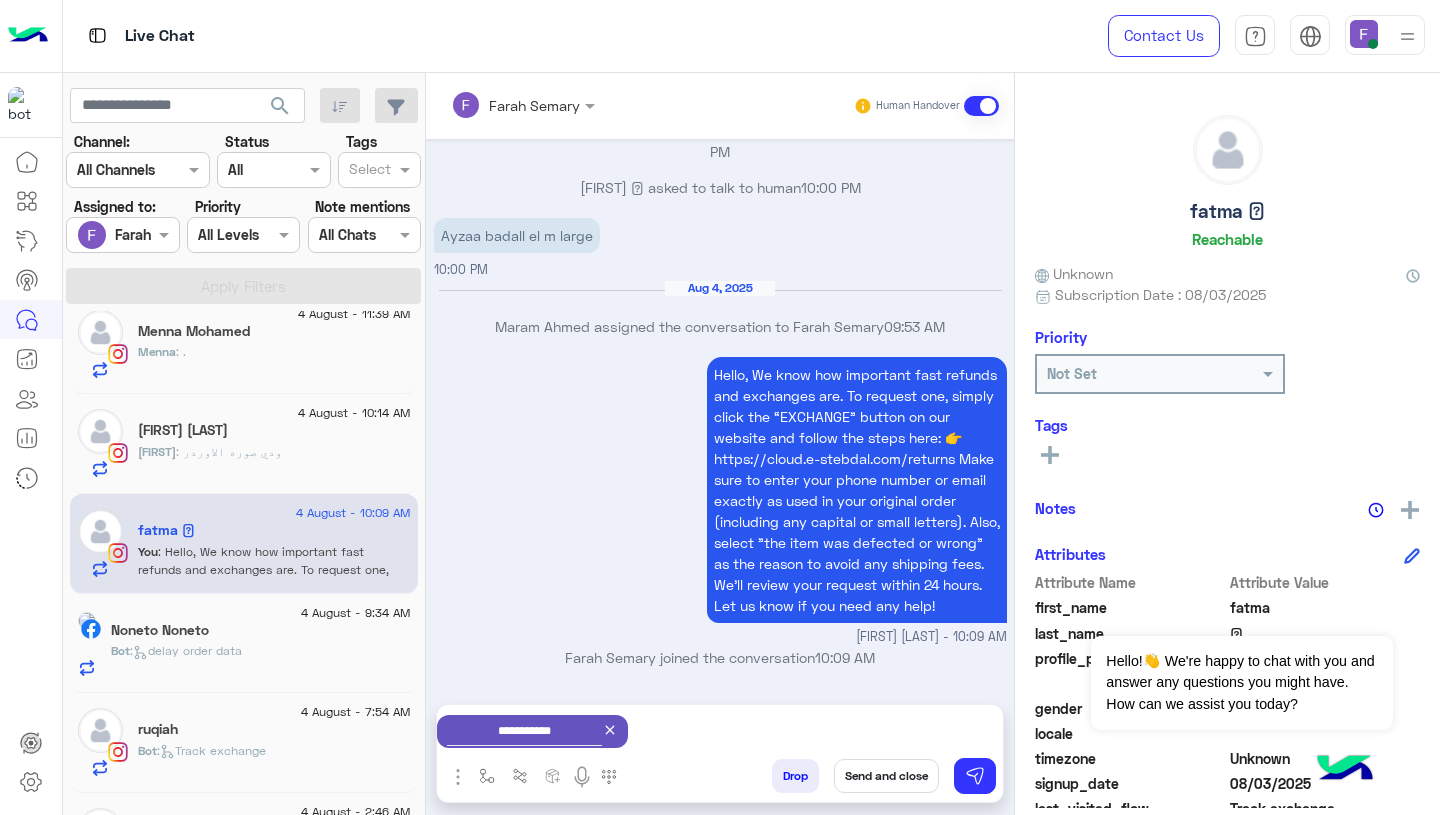 click on "Send and close" at bounding box center (886, 776) 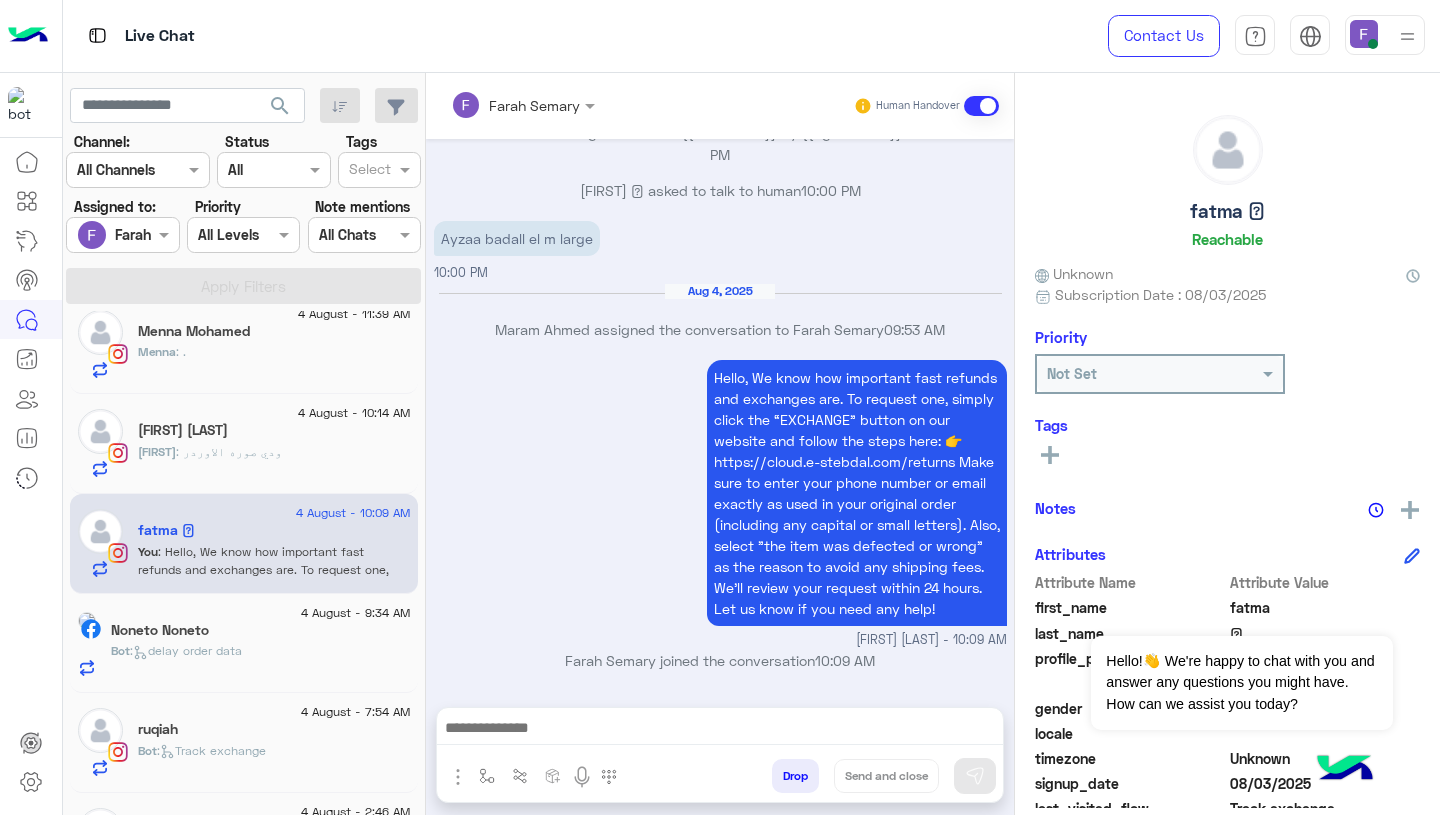scroll, scrollTop: 1801, scrollLeft: 0, axis: vertical 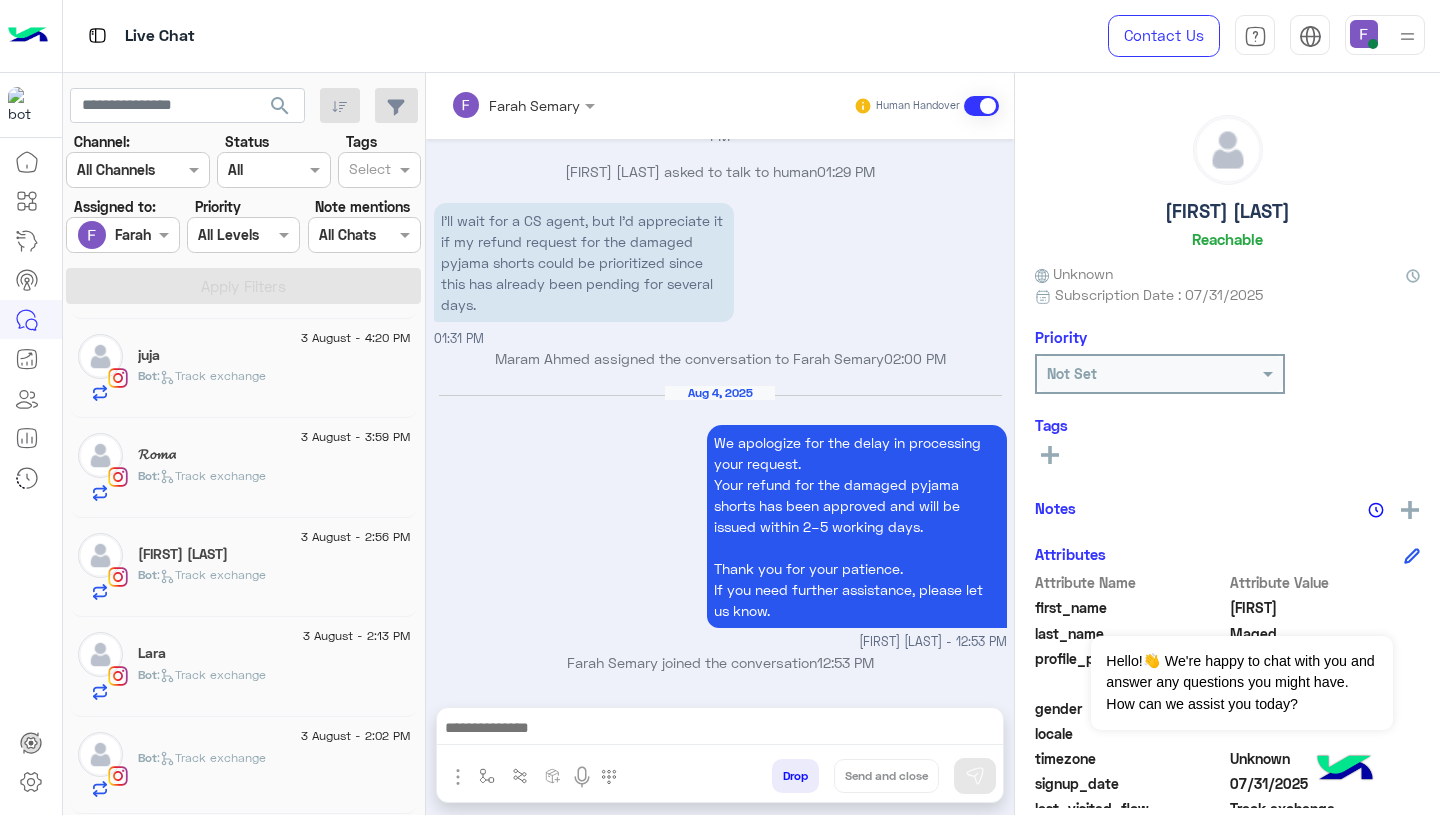 click on ":   Track exchange" 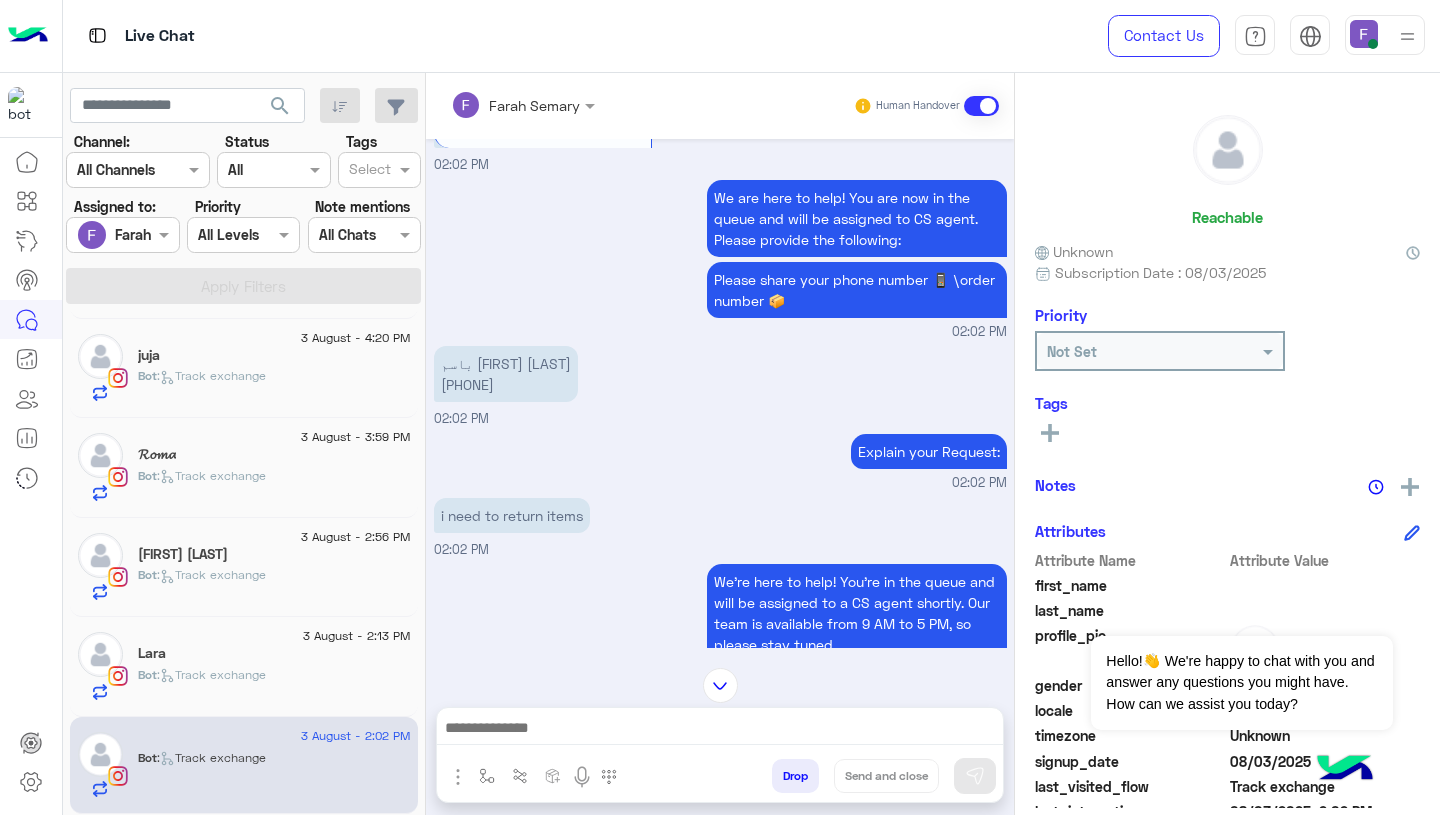 scroll, scrollTop: 2006, scrollLeft: 0, axis: vertical 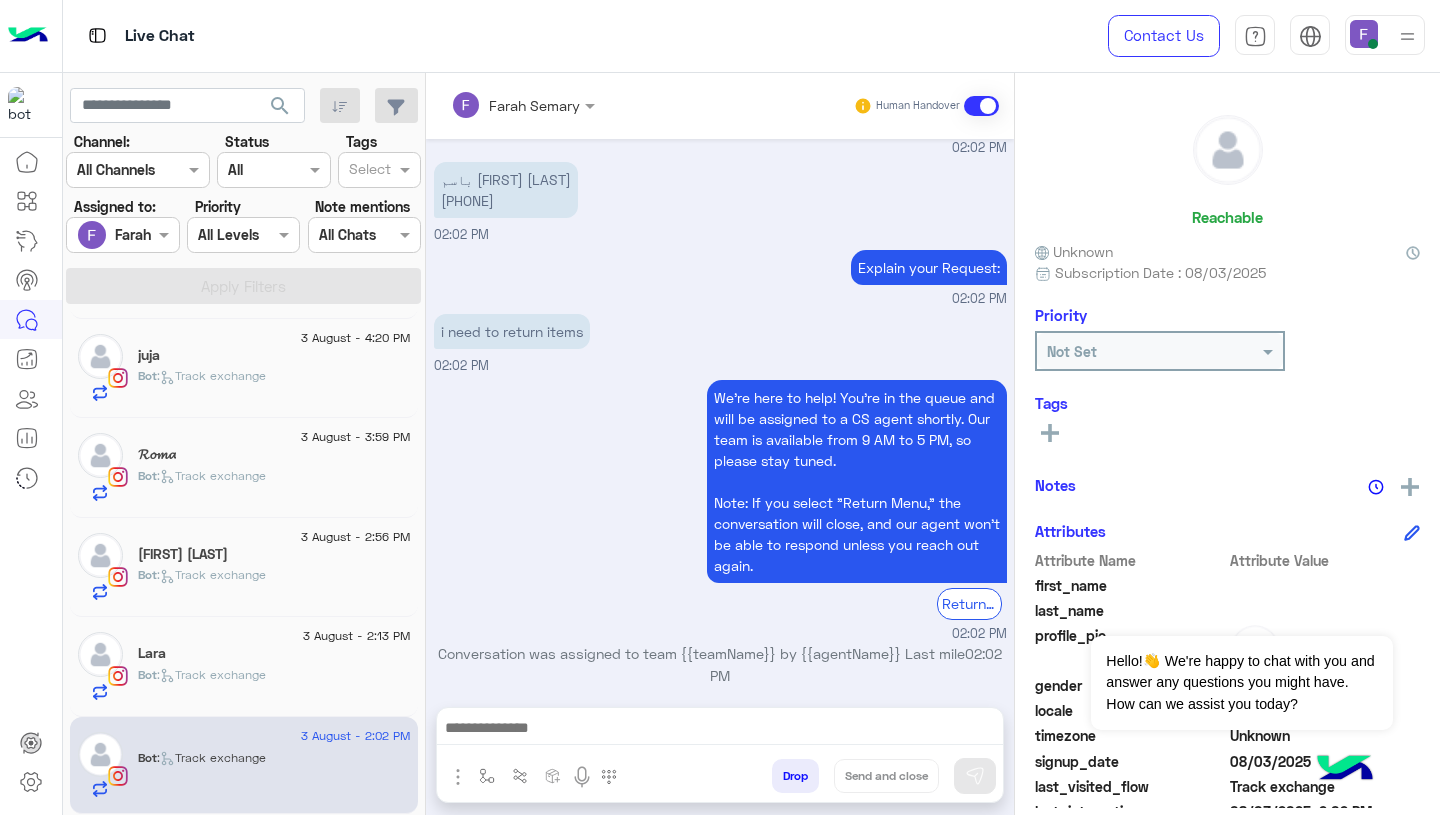 click at bounding box center [720, 730] 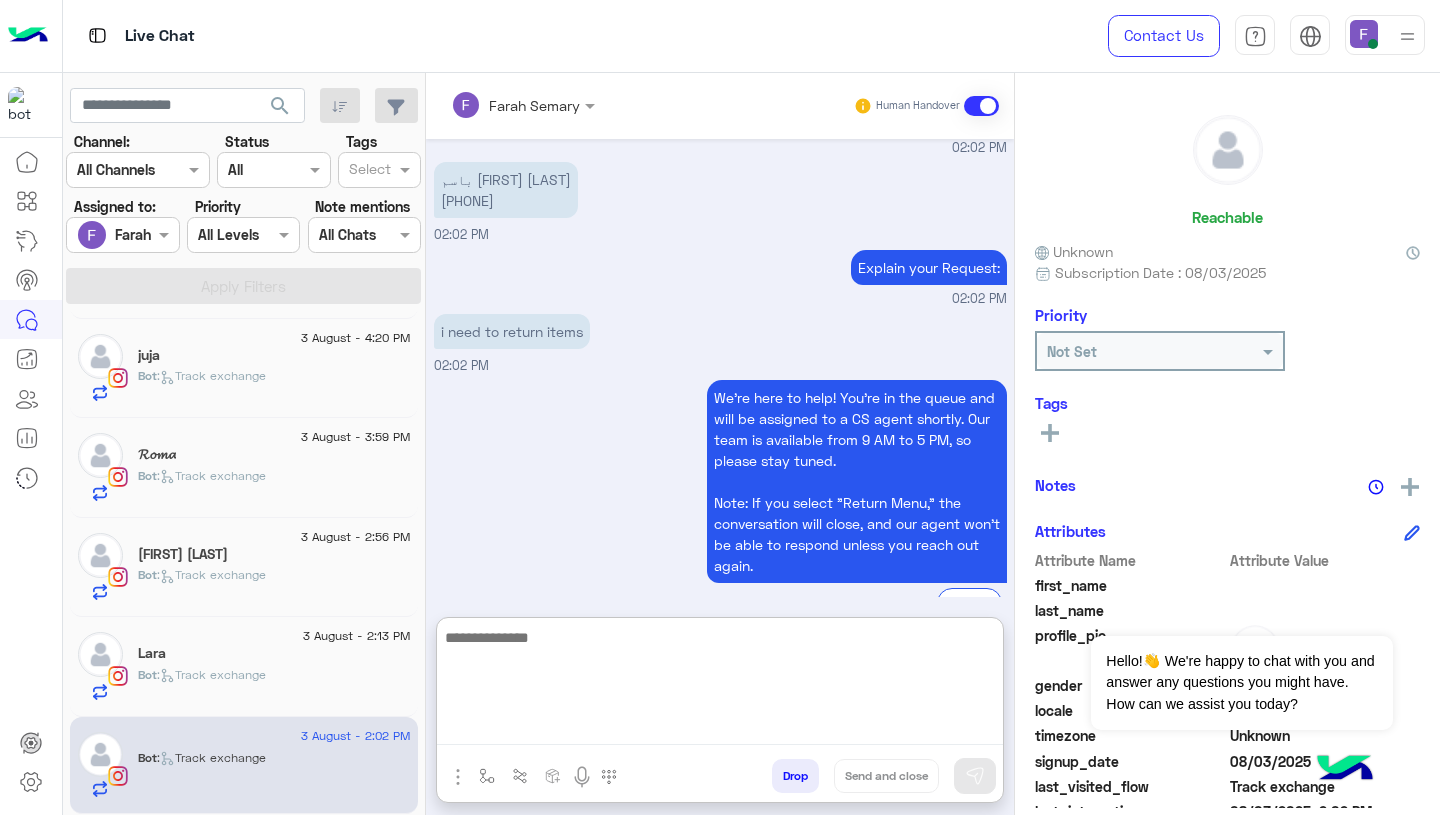 paste on "**********" 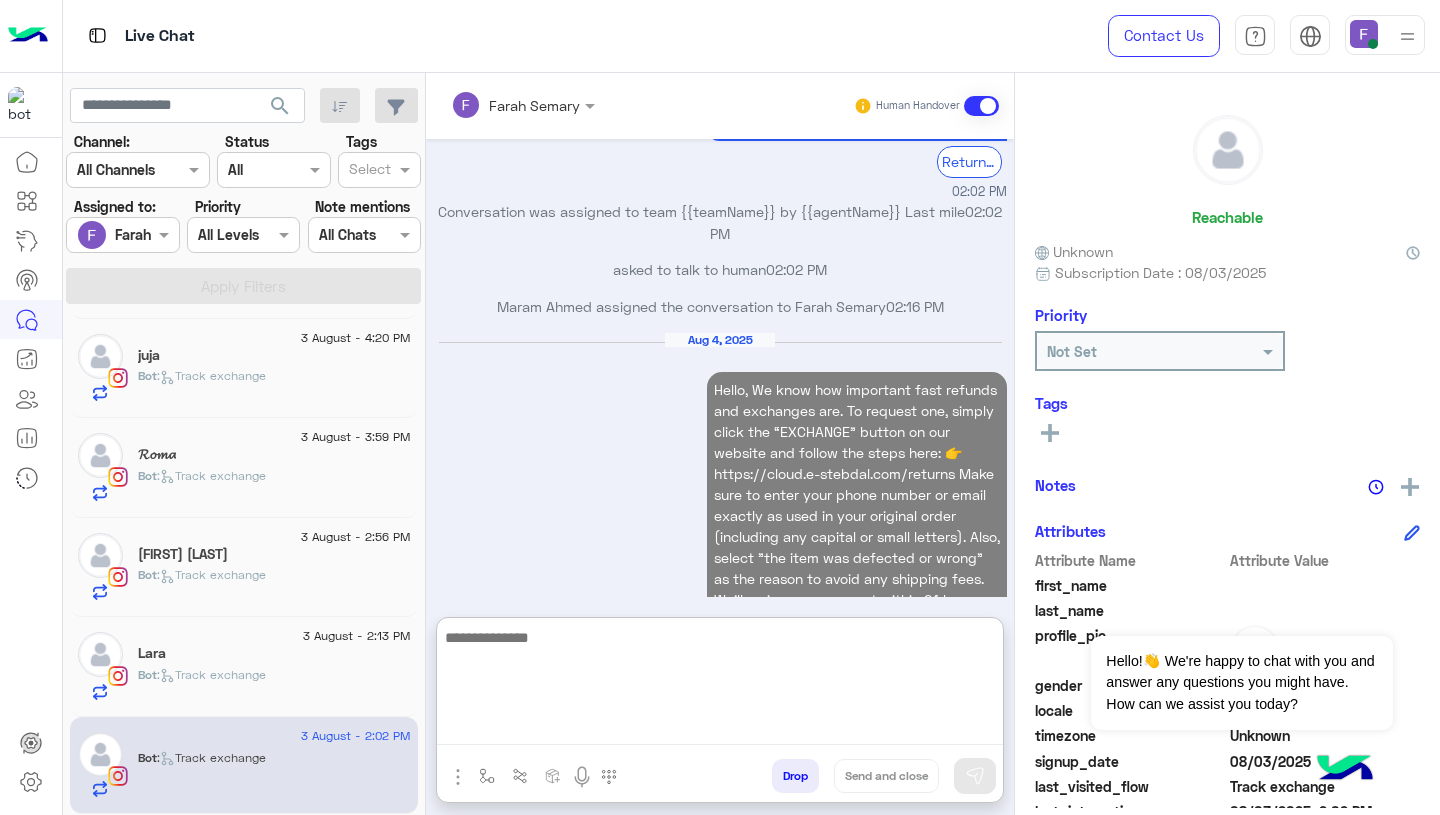 click on "Aug 4, 2025  Hello,
We know how important fast refunds and exchanges are.
To request one, simply click the “EXCHANGE” button on our website and follow the steps here:
👉 https://cloud.e-stebdal.com/returns
Make sure to enter your phone number or email exactly as used in your original order (including any capital or small letters).
Also, select "the item was defected or wrong" as the reason to avoid any shipping fees.
We’ll review your request within 24 hours. Let us know if you need any help!      12:54 PM" at bounding box center [720, 497] 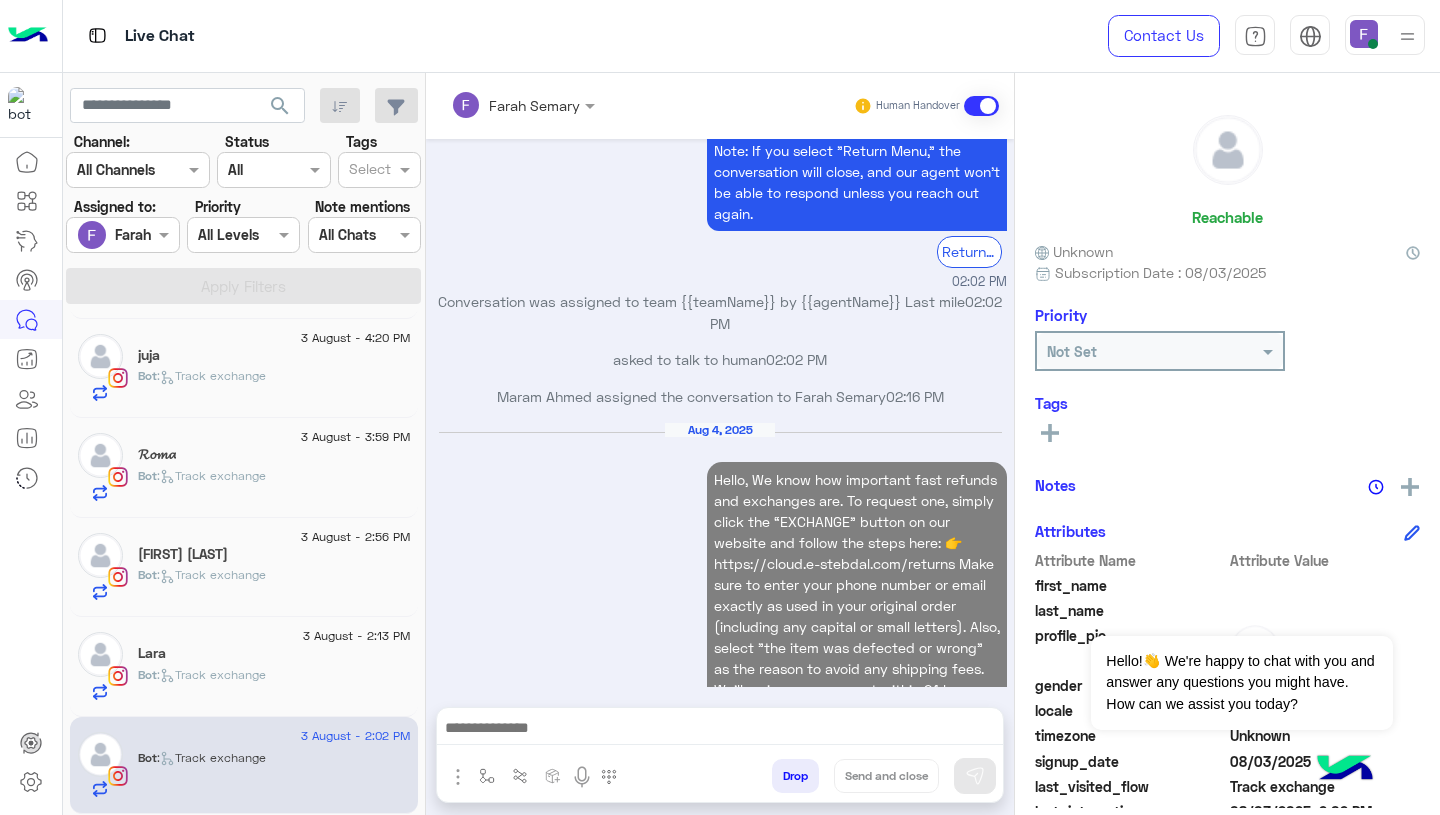 scroll, scrollTop: 2394, scrollLeft: 0, axis: vertical 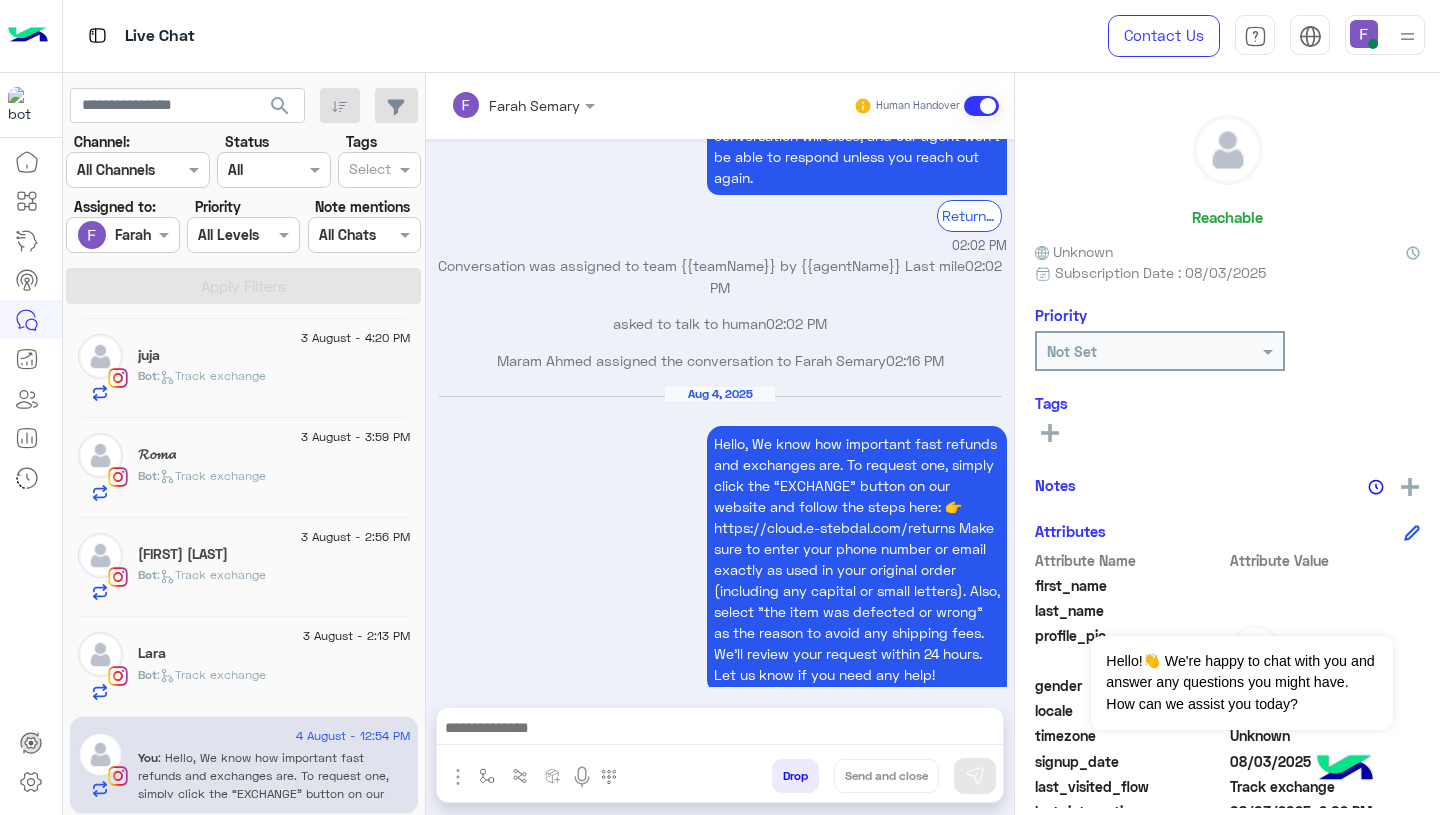 click on "Lara" 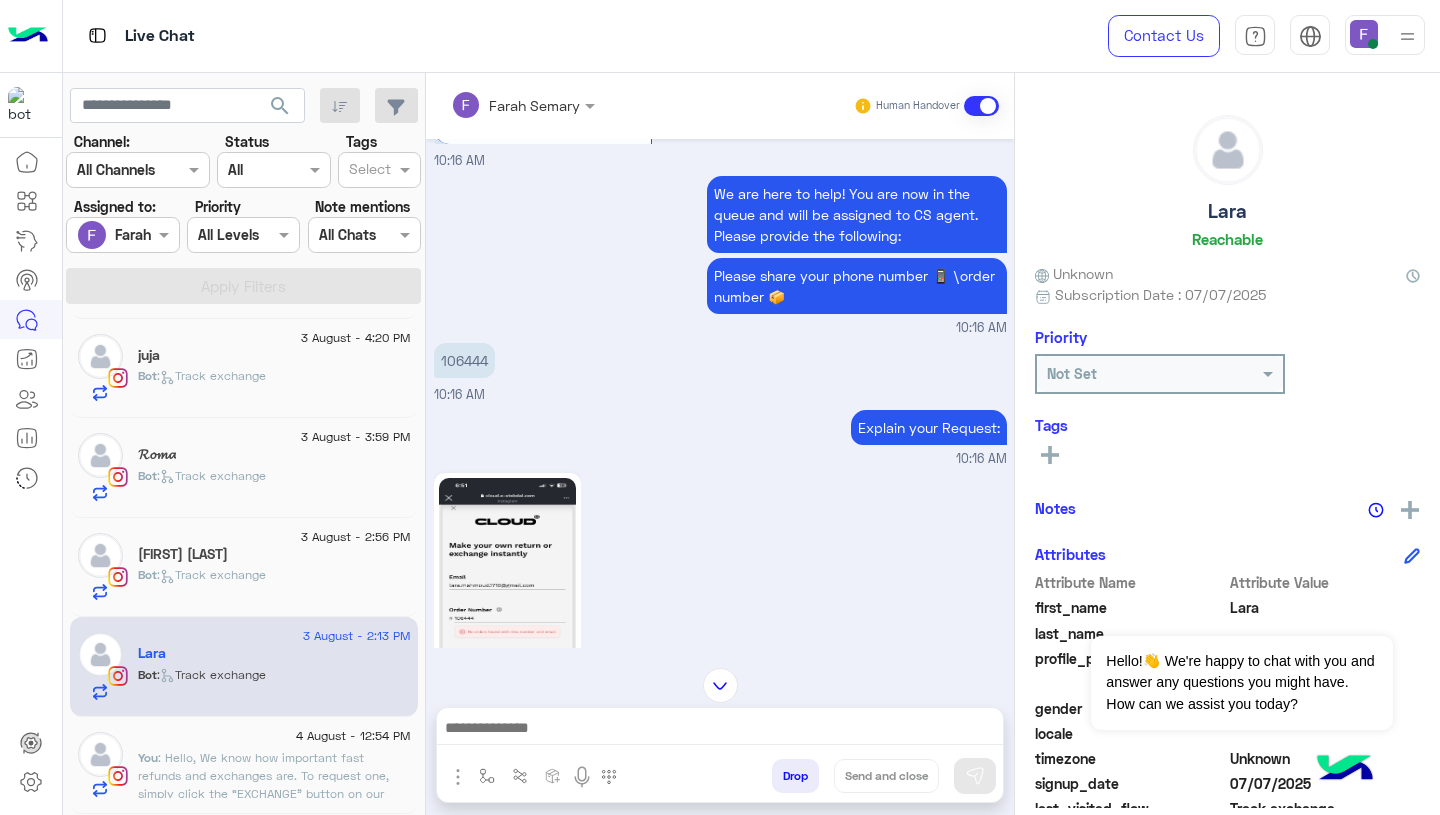 scroll, scrollTop: 4554, scrollLeft: 0, axis: vertical 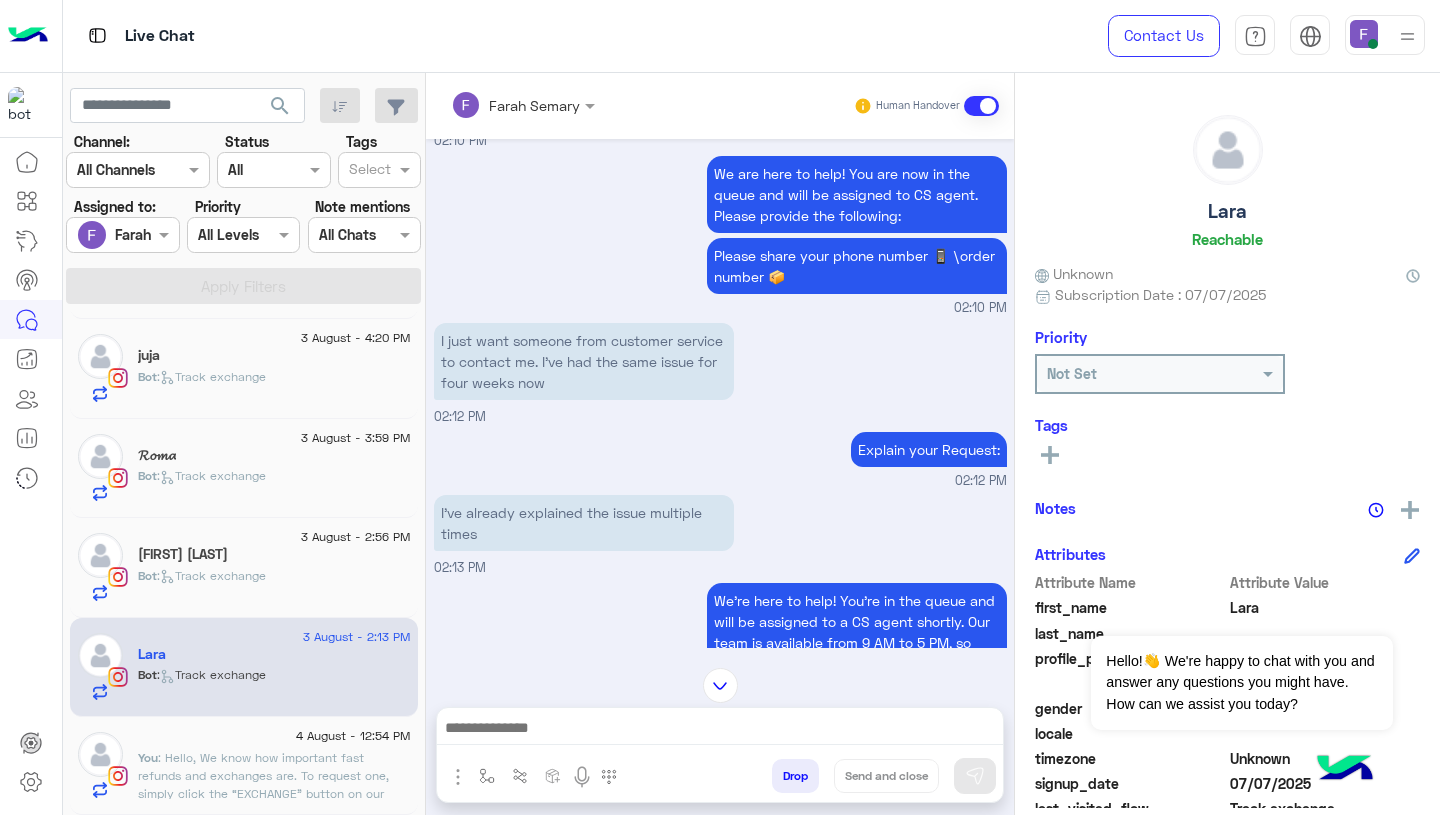 click on "I just want someone from customer service to contact me. I’ve had the same issue for four weeks now" at bounding box center [584, 361] 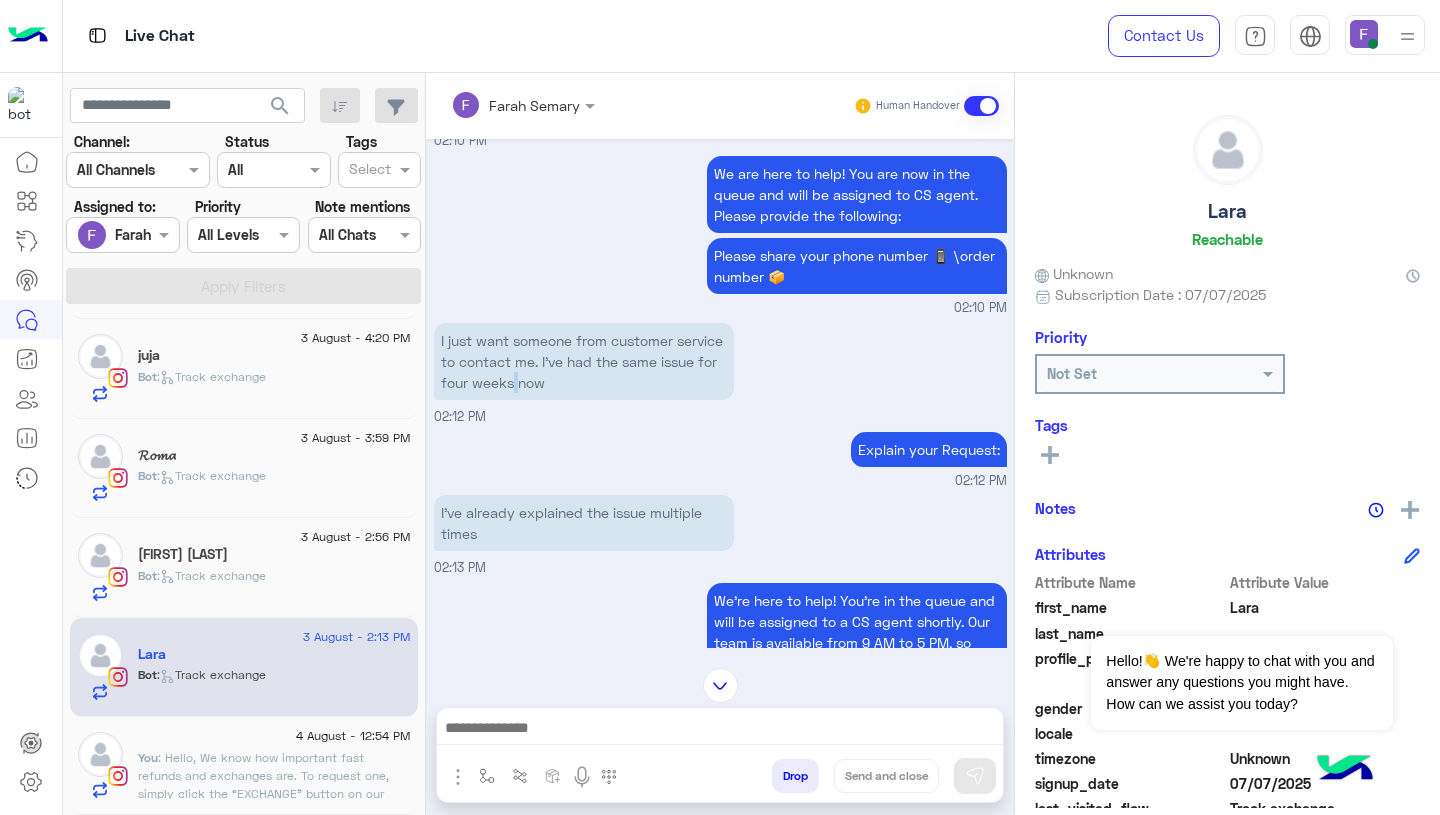 click on "I just want someone from customer service to contact me. I’ve had the same issue for four weeks now" at bounding box center [584, 361] 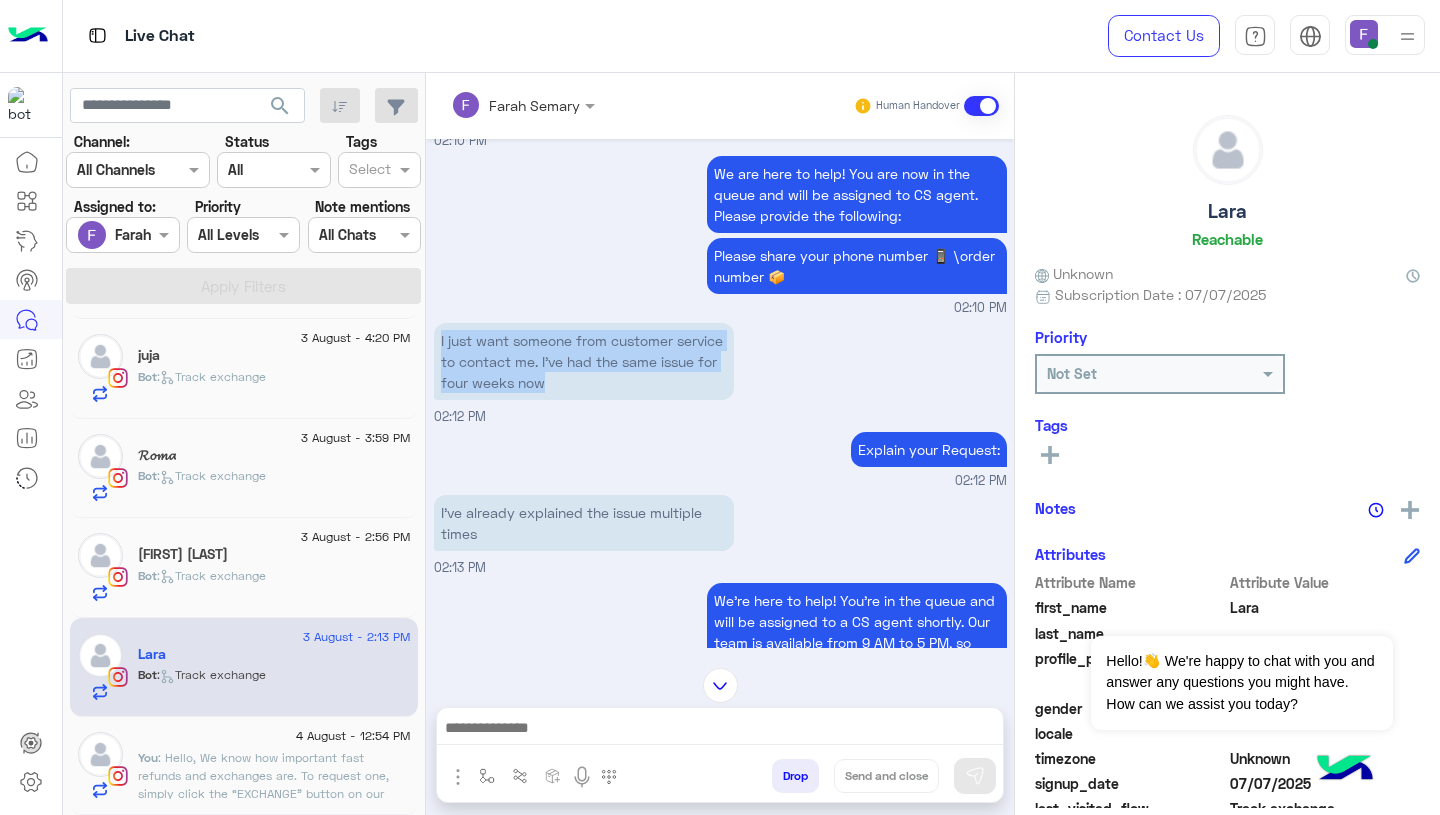 copy on "I just want someone from customer service to contact me. I’ve had the same issue for four weeks now" 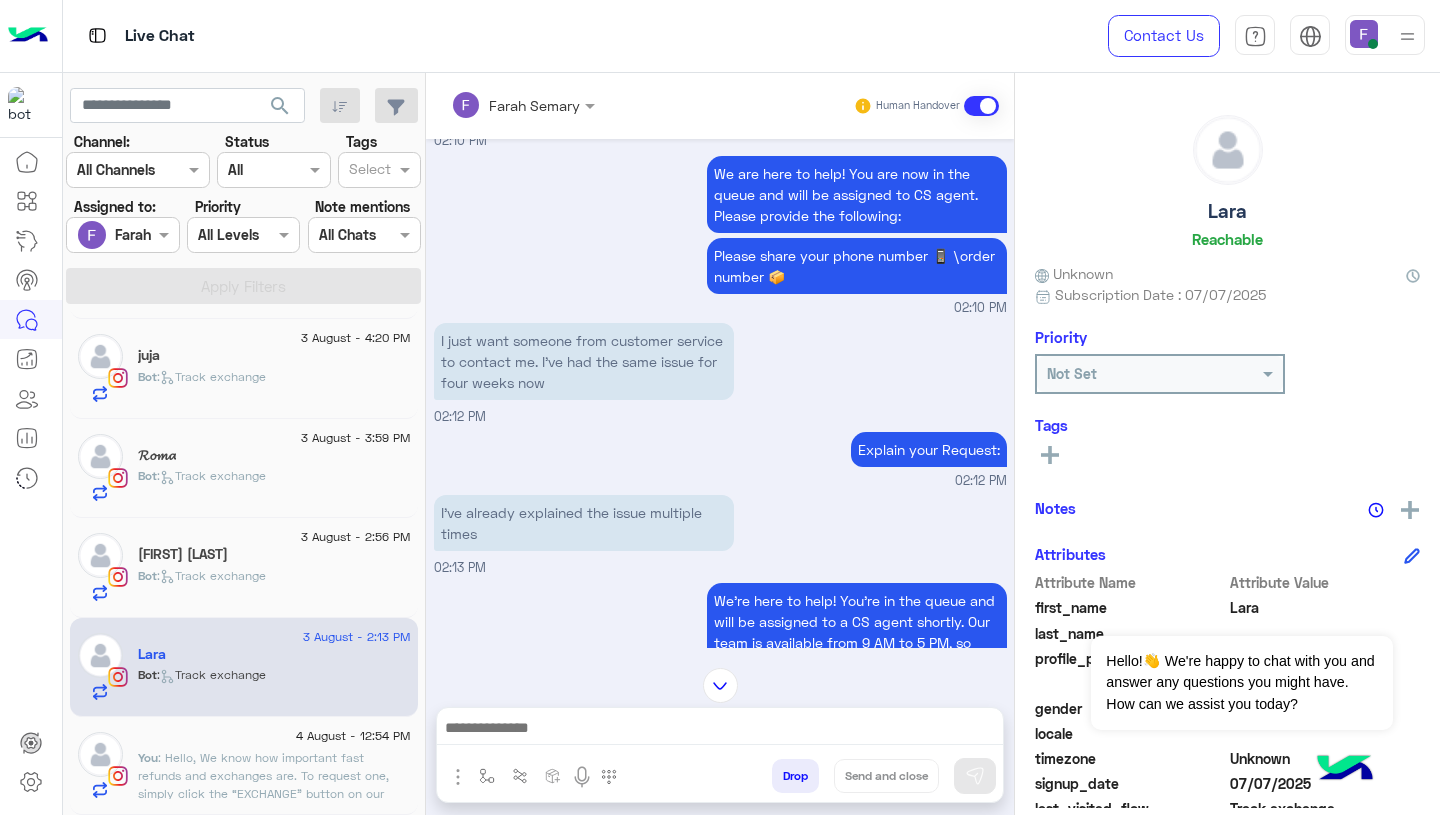 click at bounding box center (720, 733) 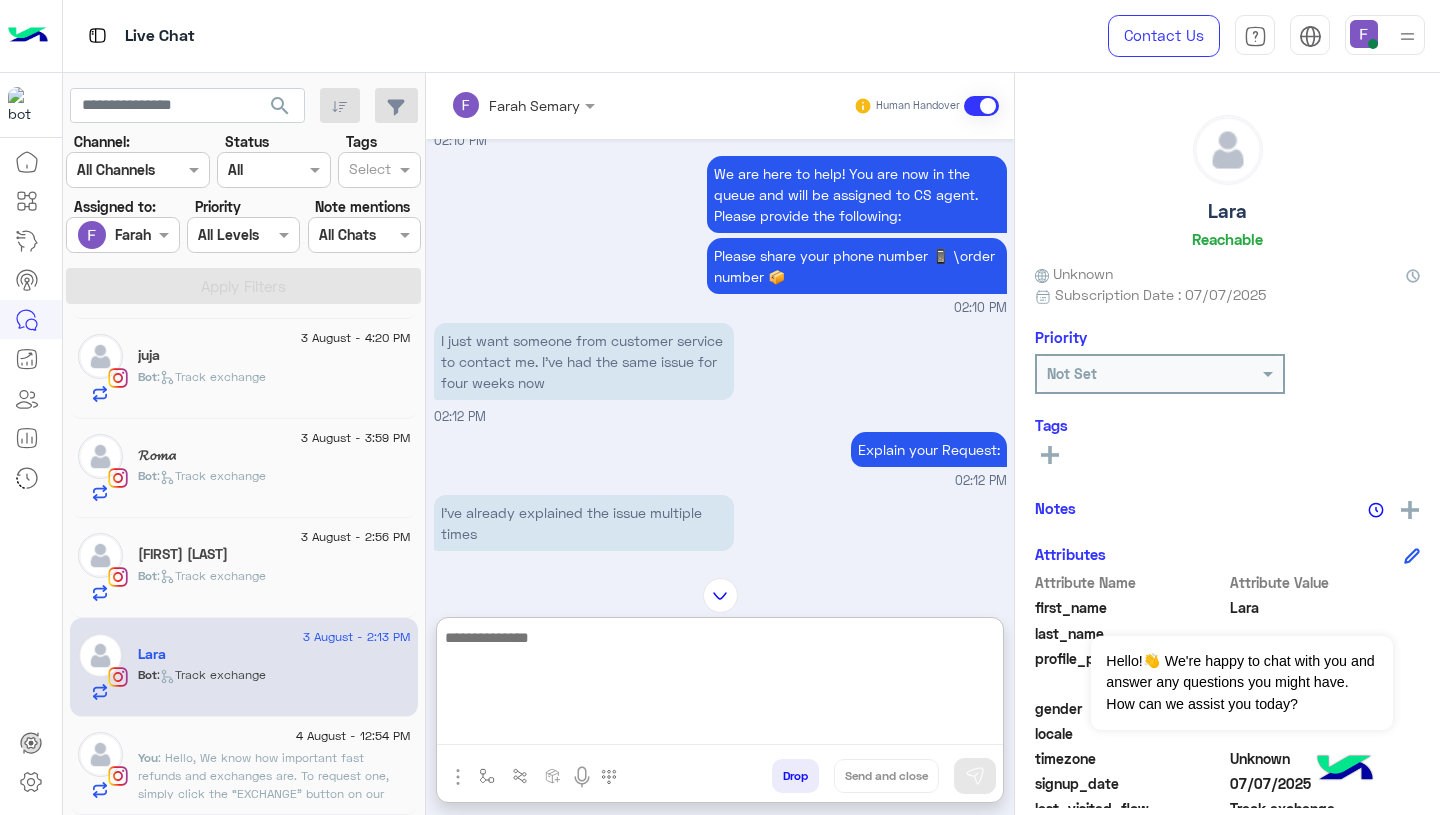 paste on "**********" 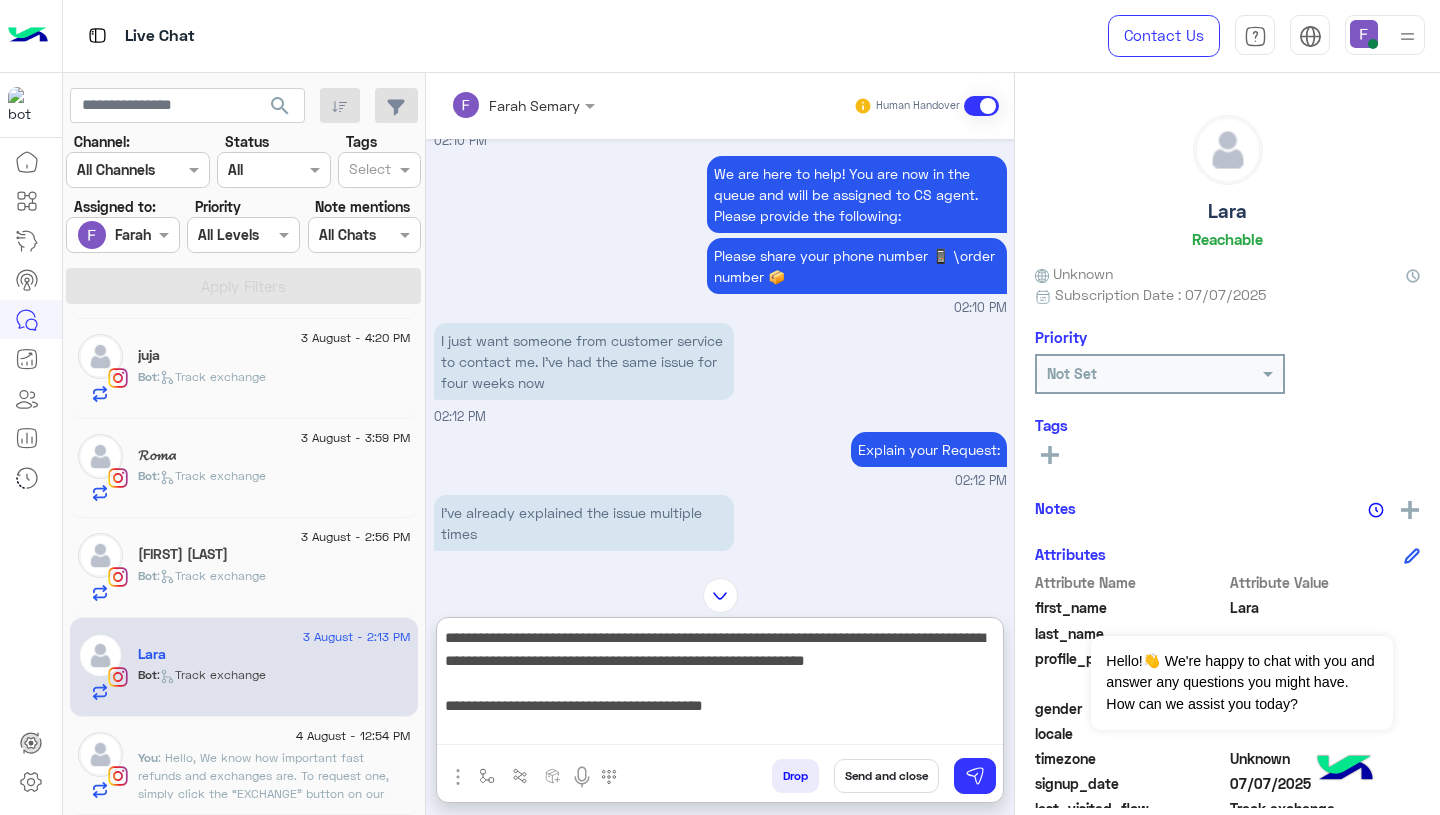 scroll, scrollTop: 0, scrollLeft: 0, axis: both 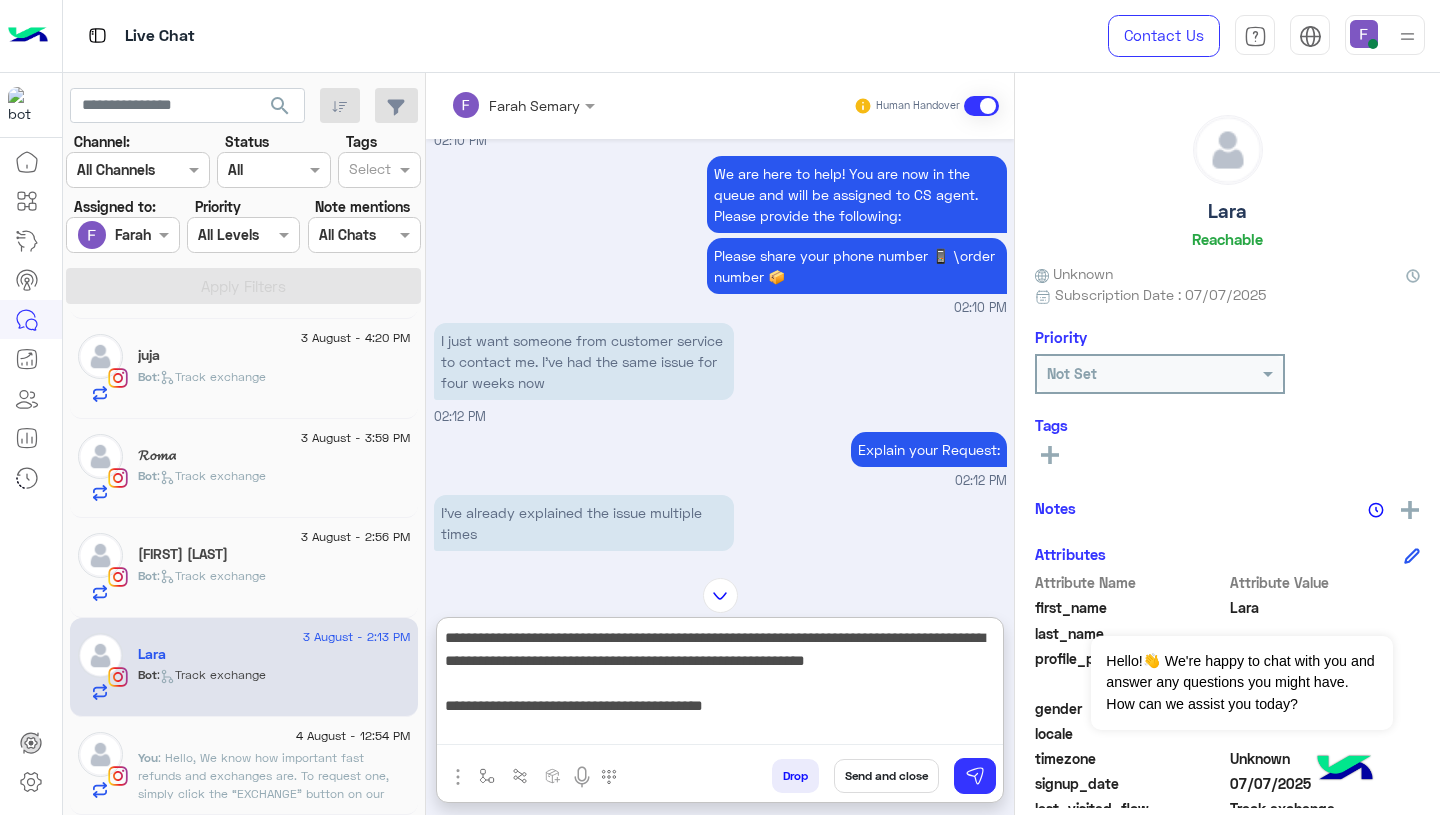 click on "**********" at bounding box center (720, 685) 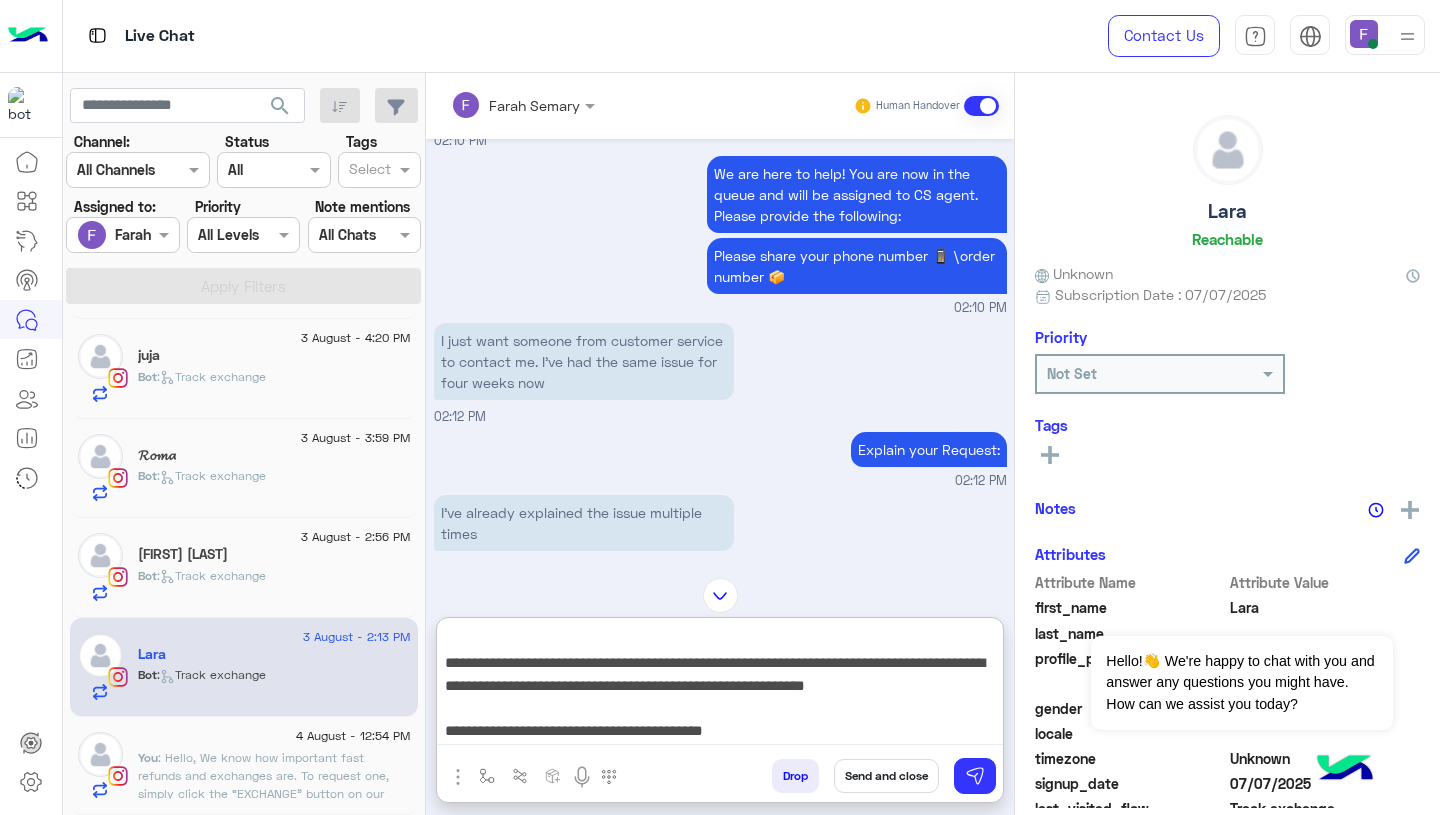 scroll, scrollTop: 87, scrollLeft: 0, axis: vertical 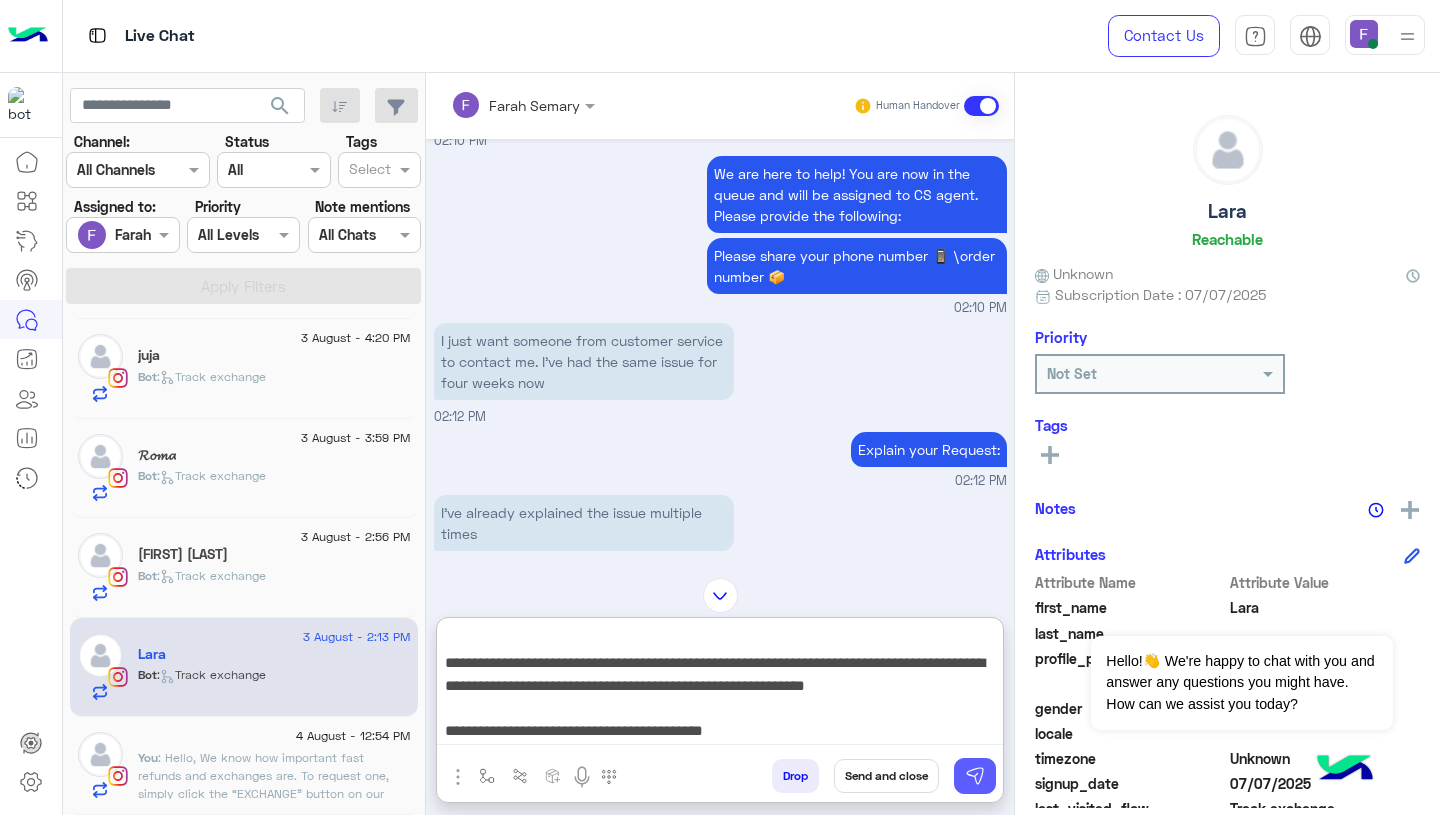type on "**********" 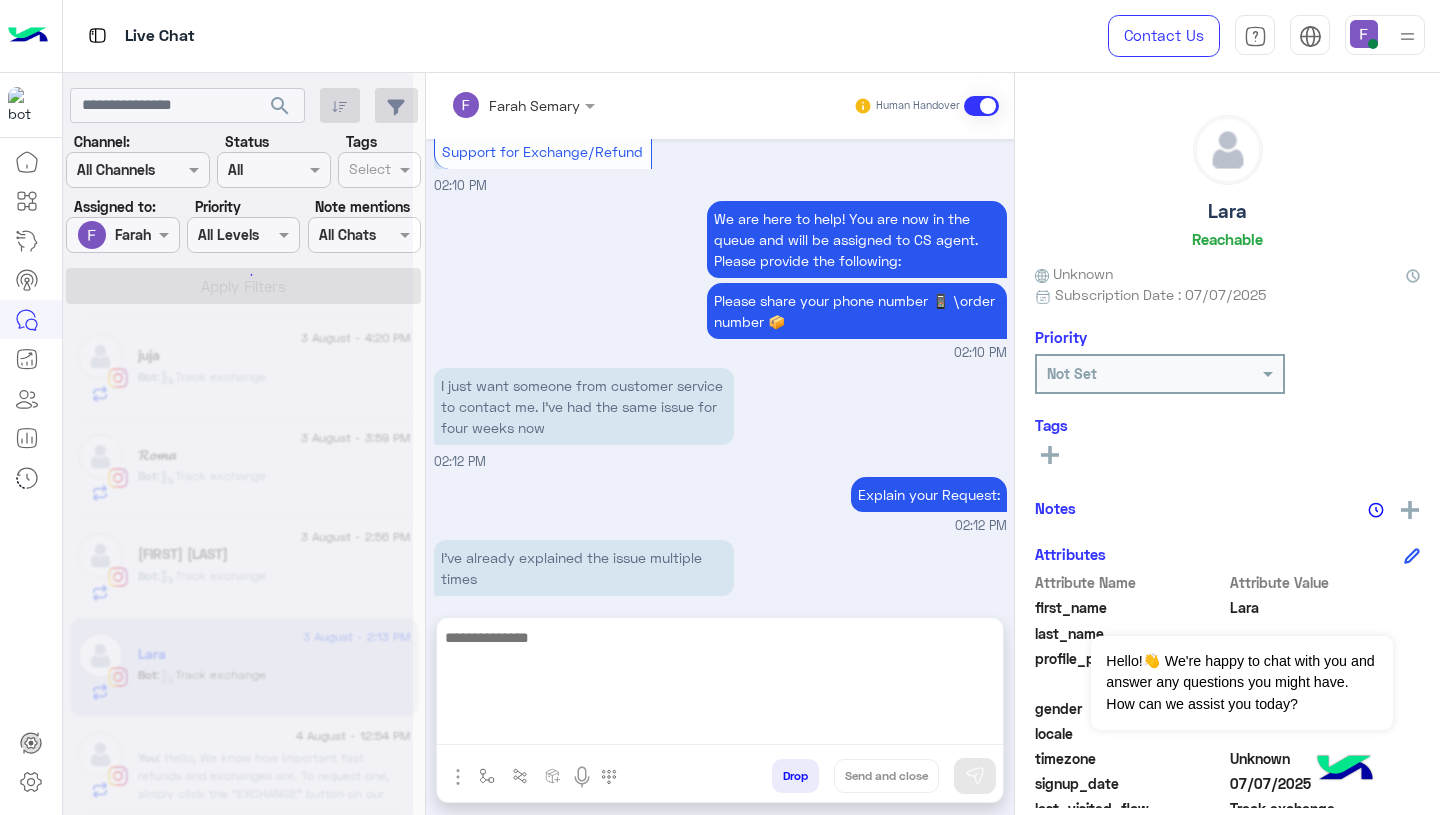 scroll, scrollTop: 0, scrollLeft: 0, axis: both 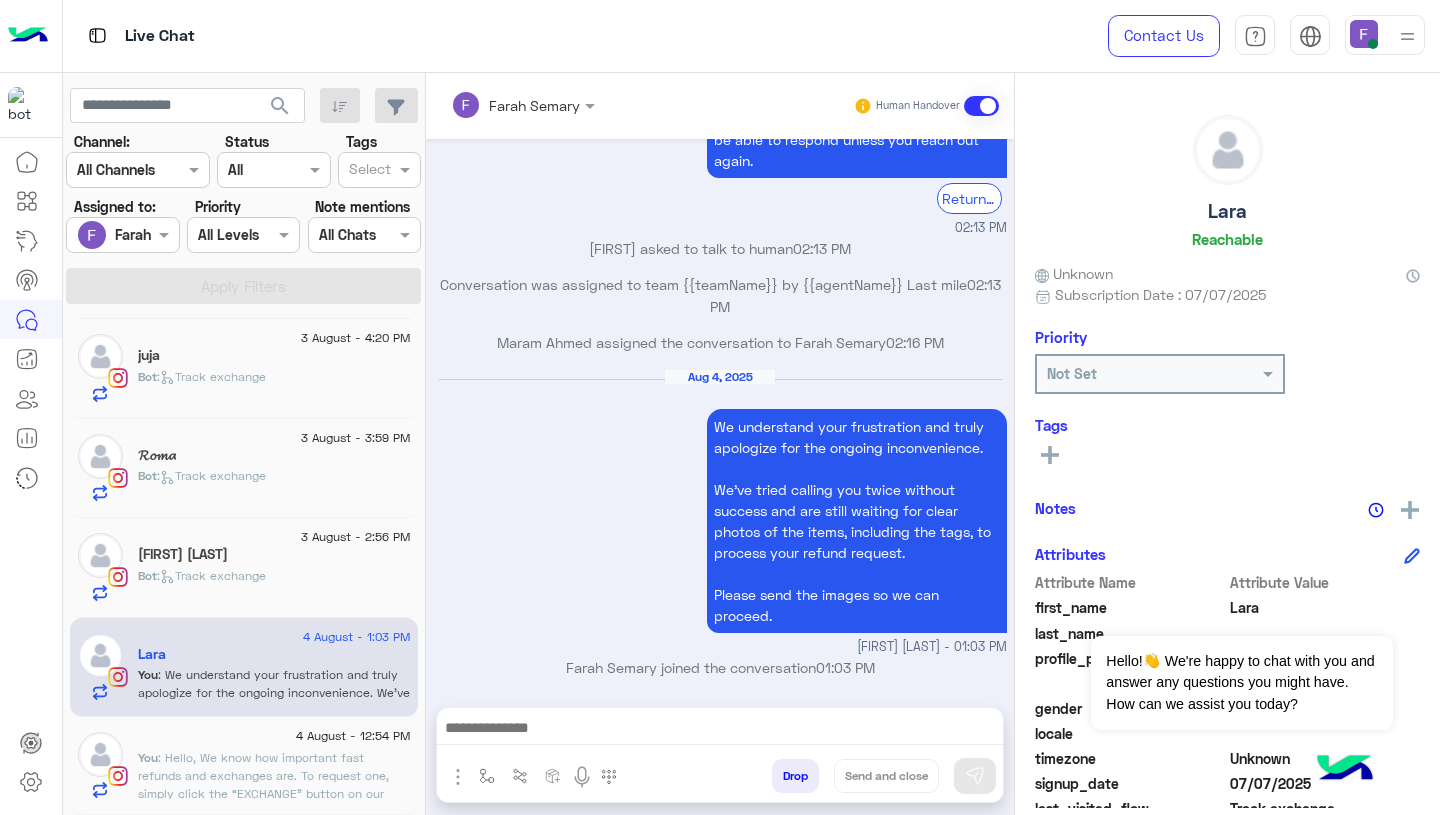click on "Bot :   Track exchange" 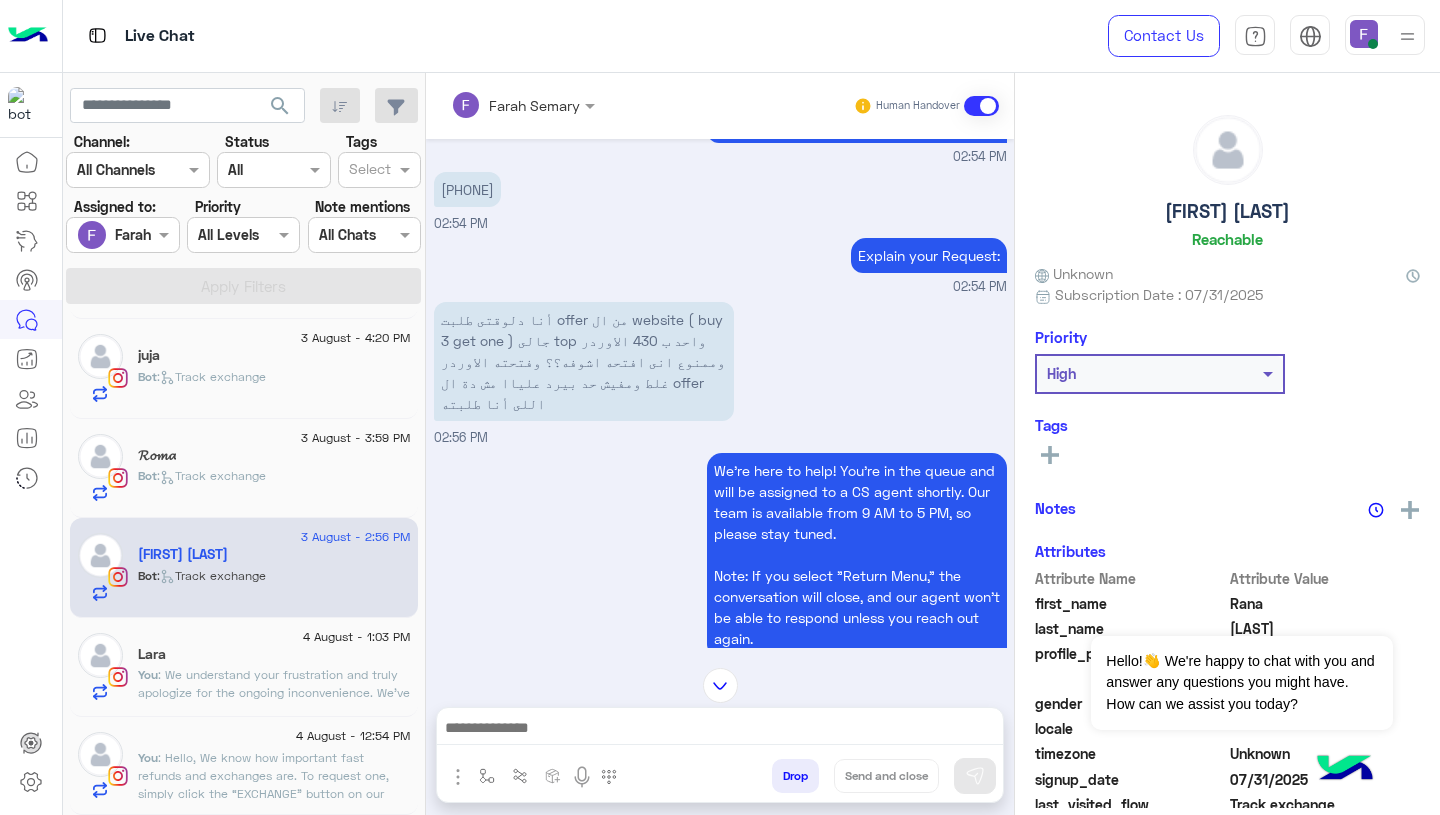 scroll, scrollTop: 2410, scrollLeft: 0, axis: vertical 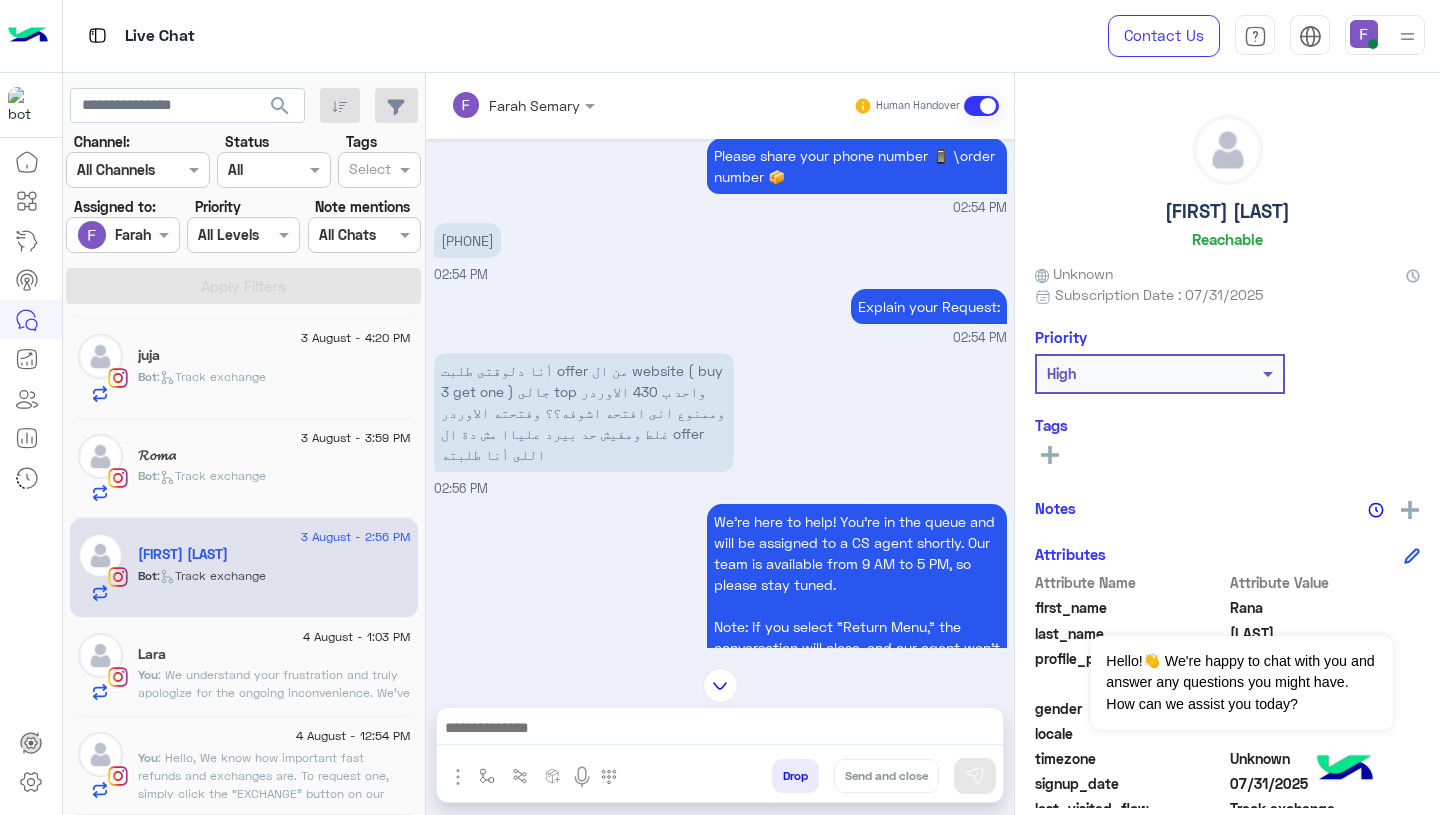 click on "أنا دلوقتى طلبت offer من ال website ( buy 3 get one ) جالى top واحد ب 430 الاوردر وممنوع انى افتحه اشوفه؟؟ وفتحته الاوردر غلط ومفيش حد بيرد علياا مش دة ال offer اللى أنا طلبته" at bounding box center (584, 412) 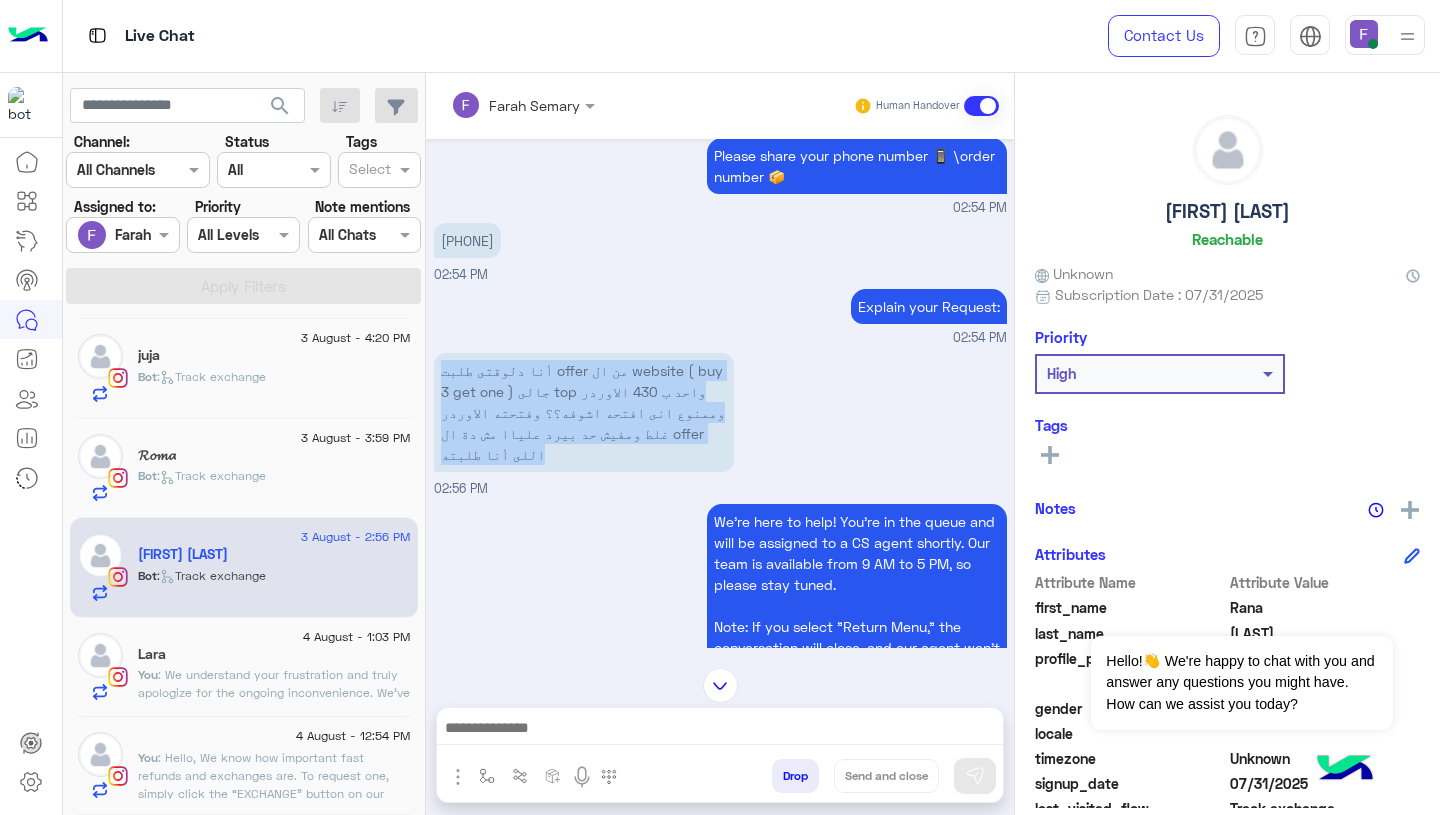 click on "أنا دلوقتى طلبت offer من ال website ( buy 3 get one ) جالى top واحد ب 430 الاوردر وممنوع انى افتحه اشوفه؟؟ وفتحته الاوردر غلط ومفيش حد بيرد علياا مش دة ال offer اللى أنا طلبته" at bounding box center (584, 412) 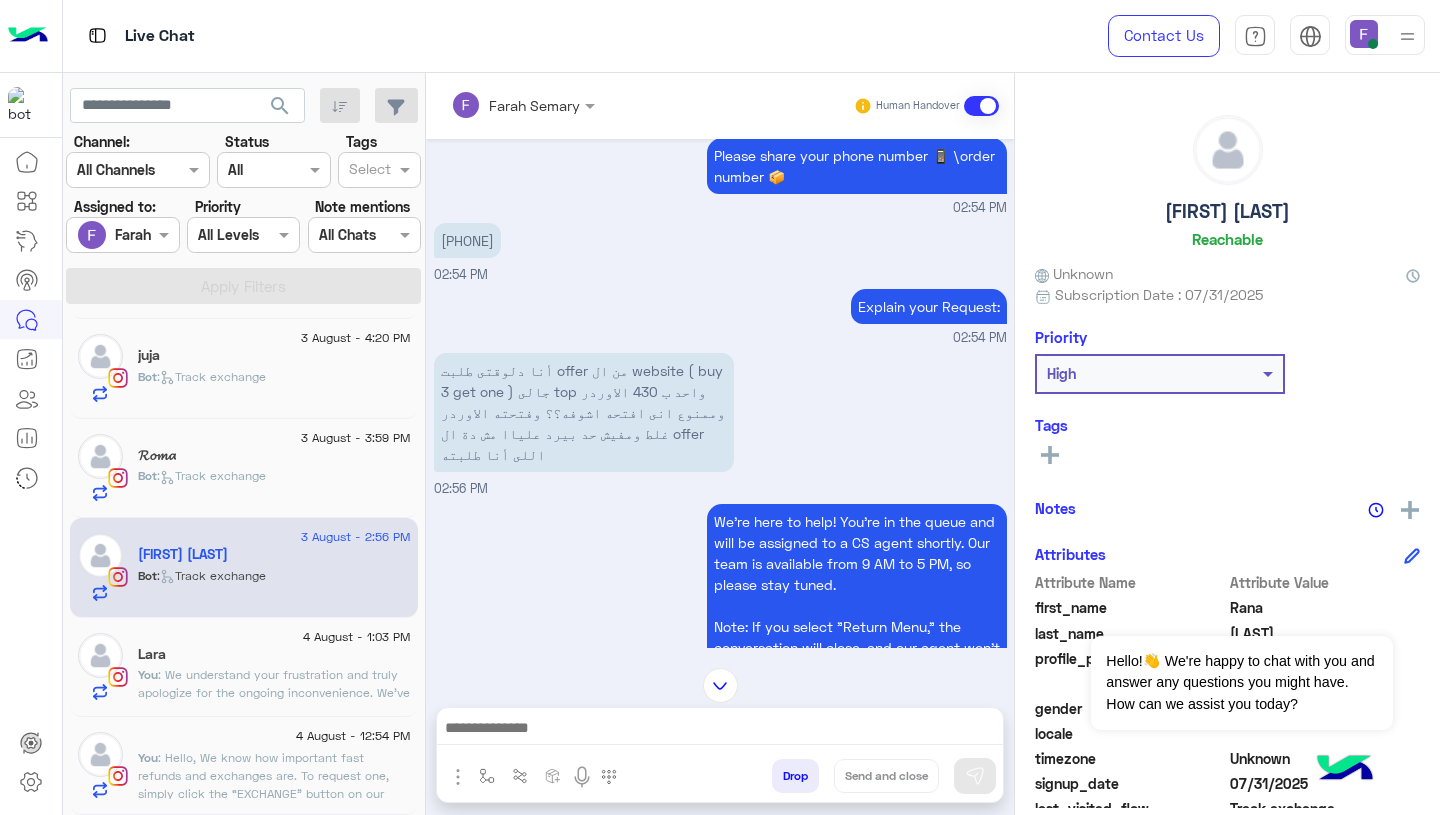 click at bounding box center [720, 730] 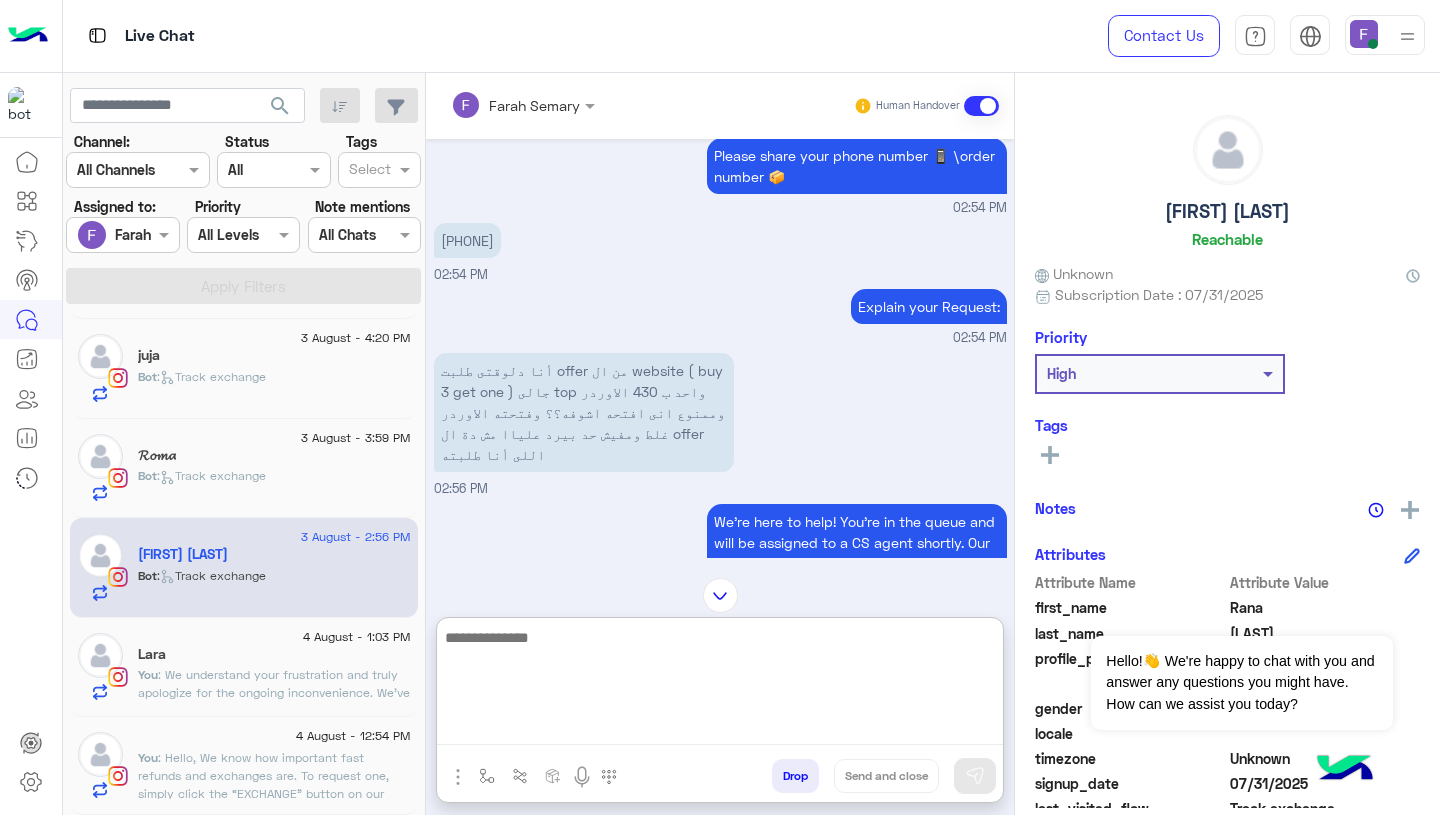 paste on "**********" 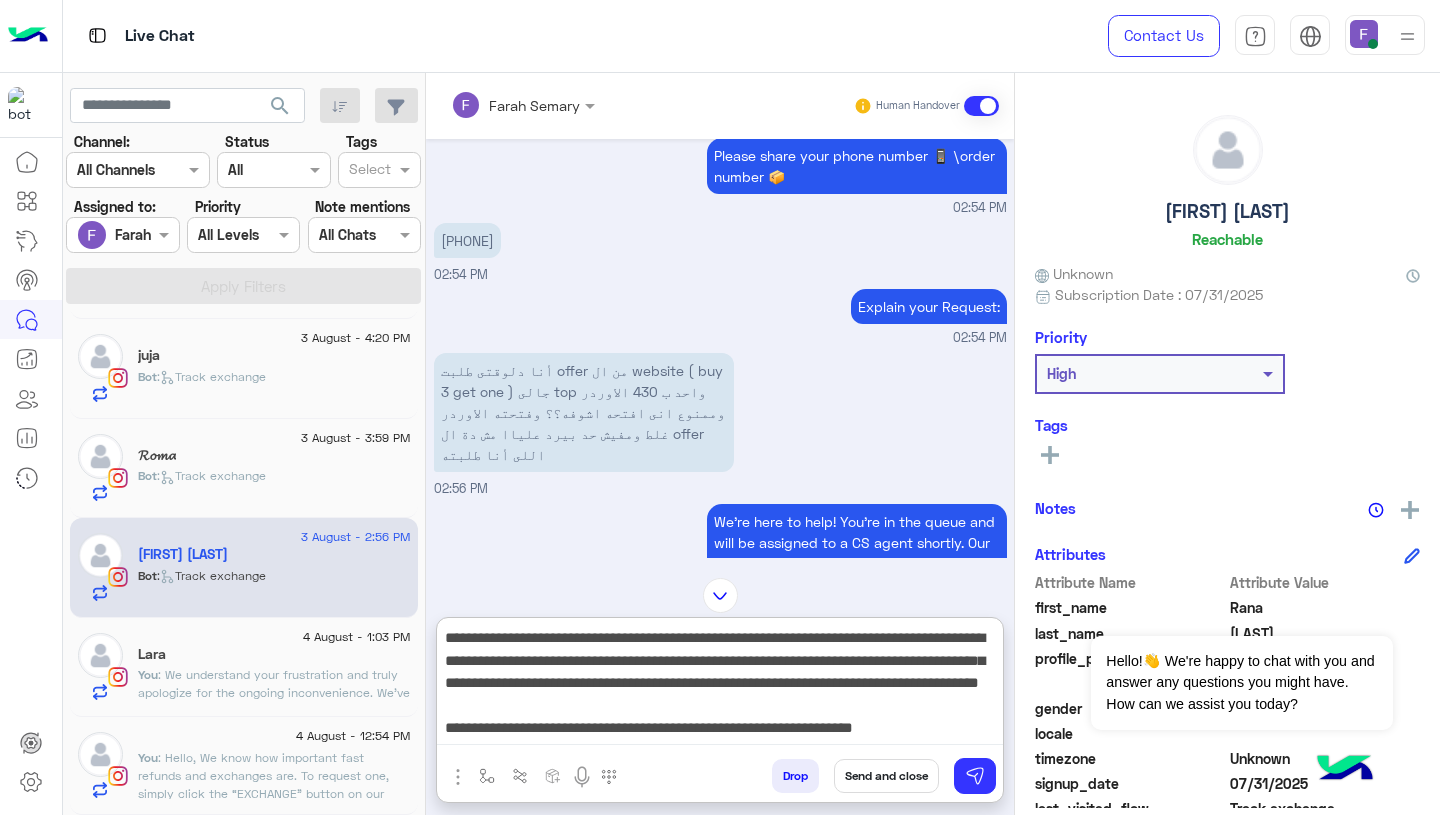 scroll, scrollTop: 0, scrollLeft: 0, axis: both 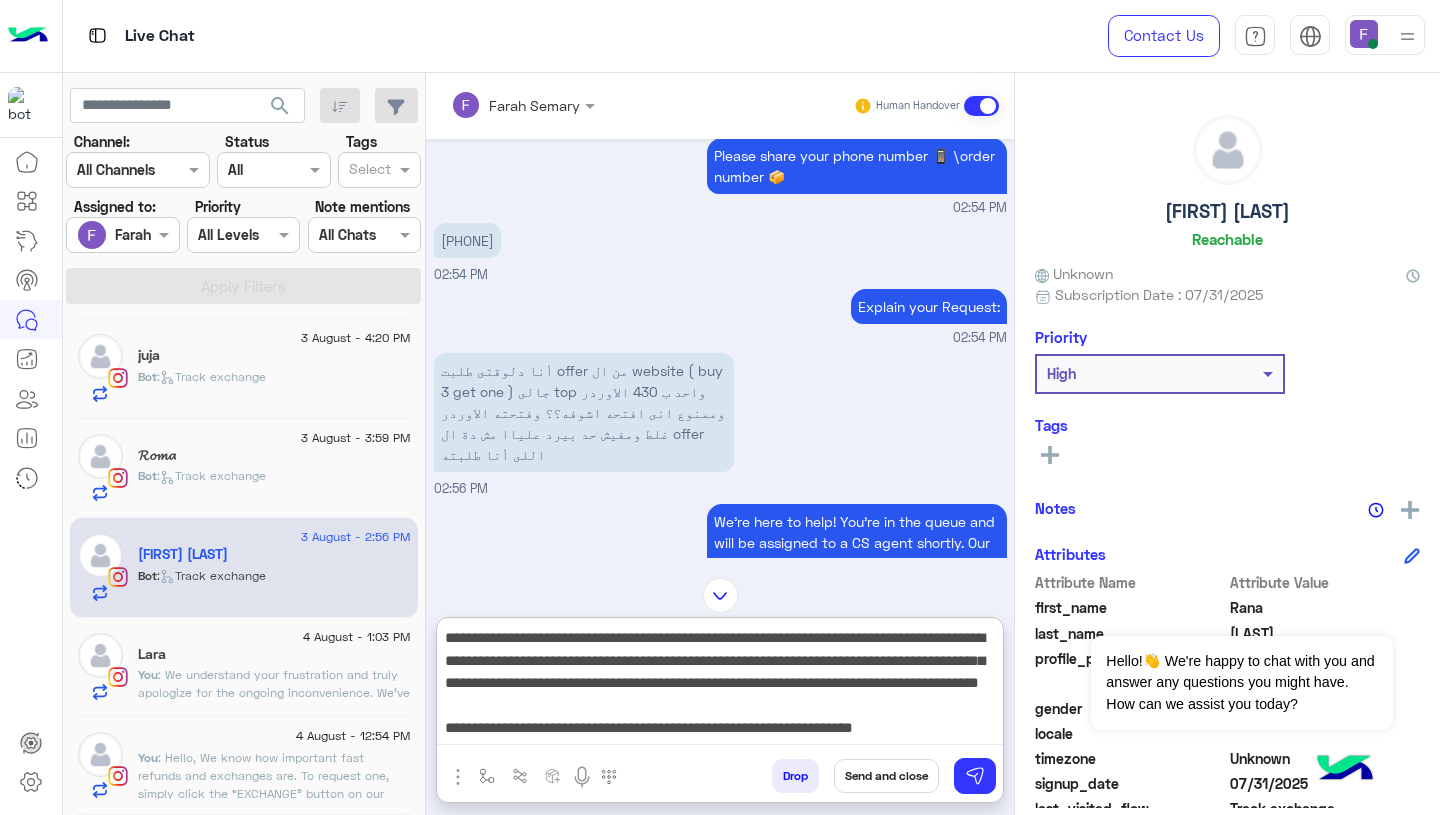 click on "**********" at bounding box center [720, 685] 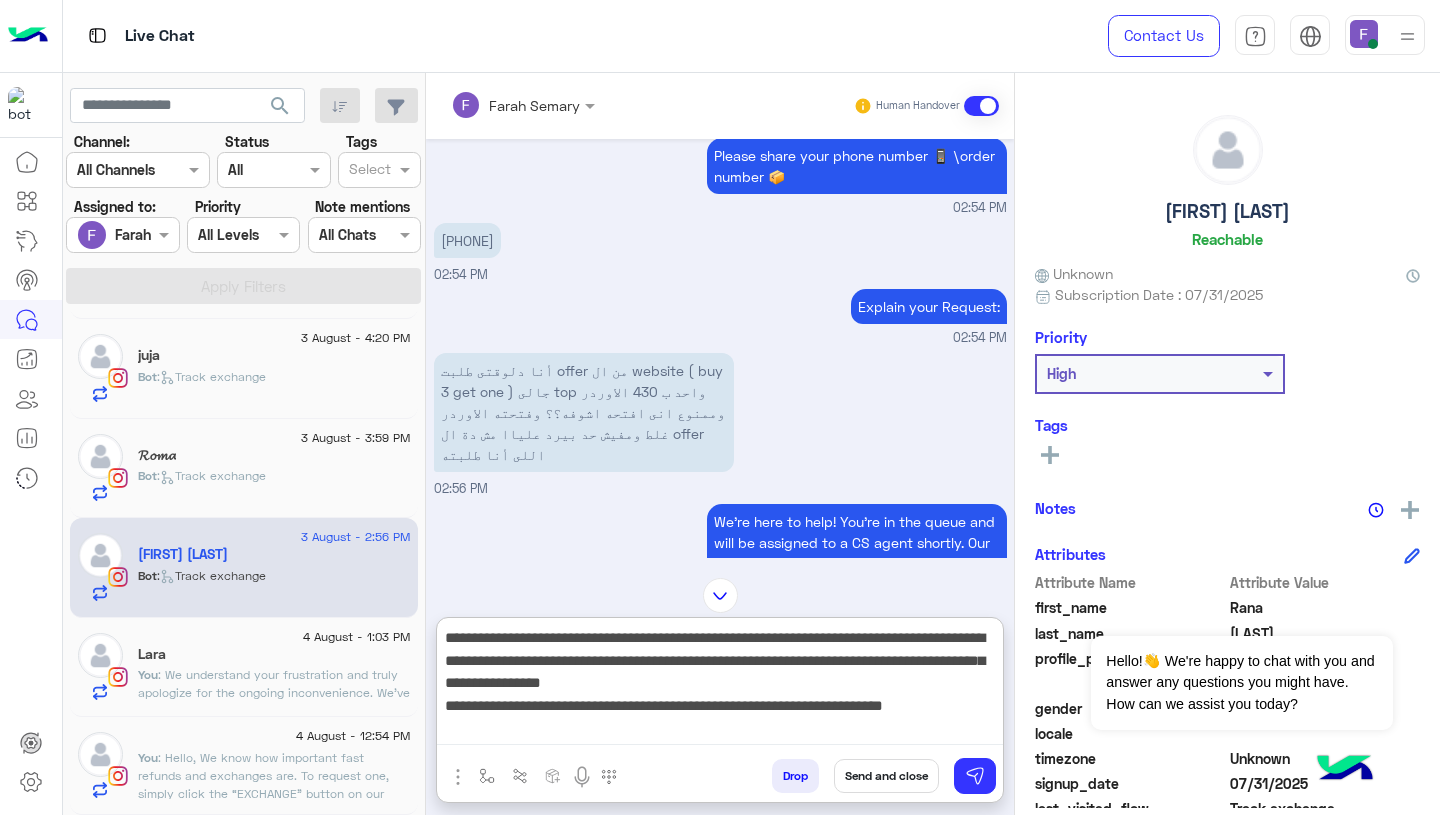 type on "**********" 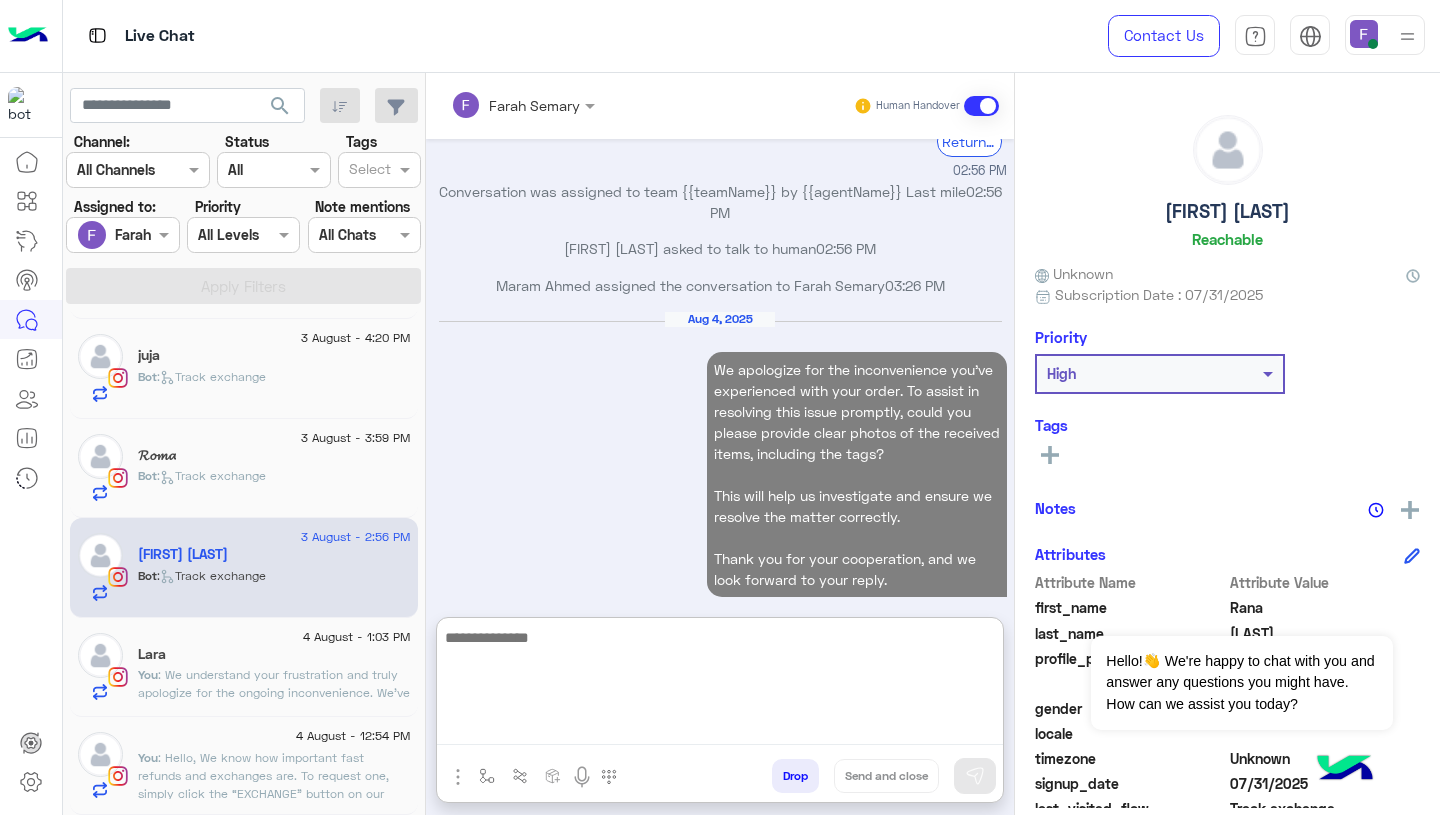 click on "Aug 4, 2025  We apologize for the inconvenience you’ve experienced with your order. To assist in resolving this issue promptly, could you please provide clear photos of the received items, including the tags?  This will help us investigate and ensure we resolve the matter correctly. Thank you for your cooperation, and we look forward to your reply.   01:04 PM" at bounding box center [720, 465] 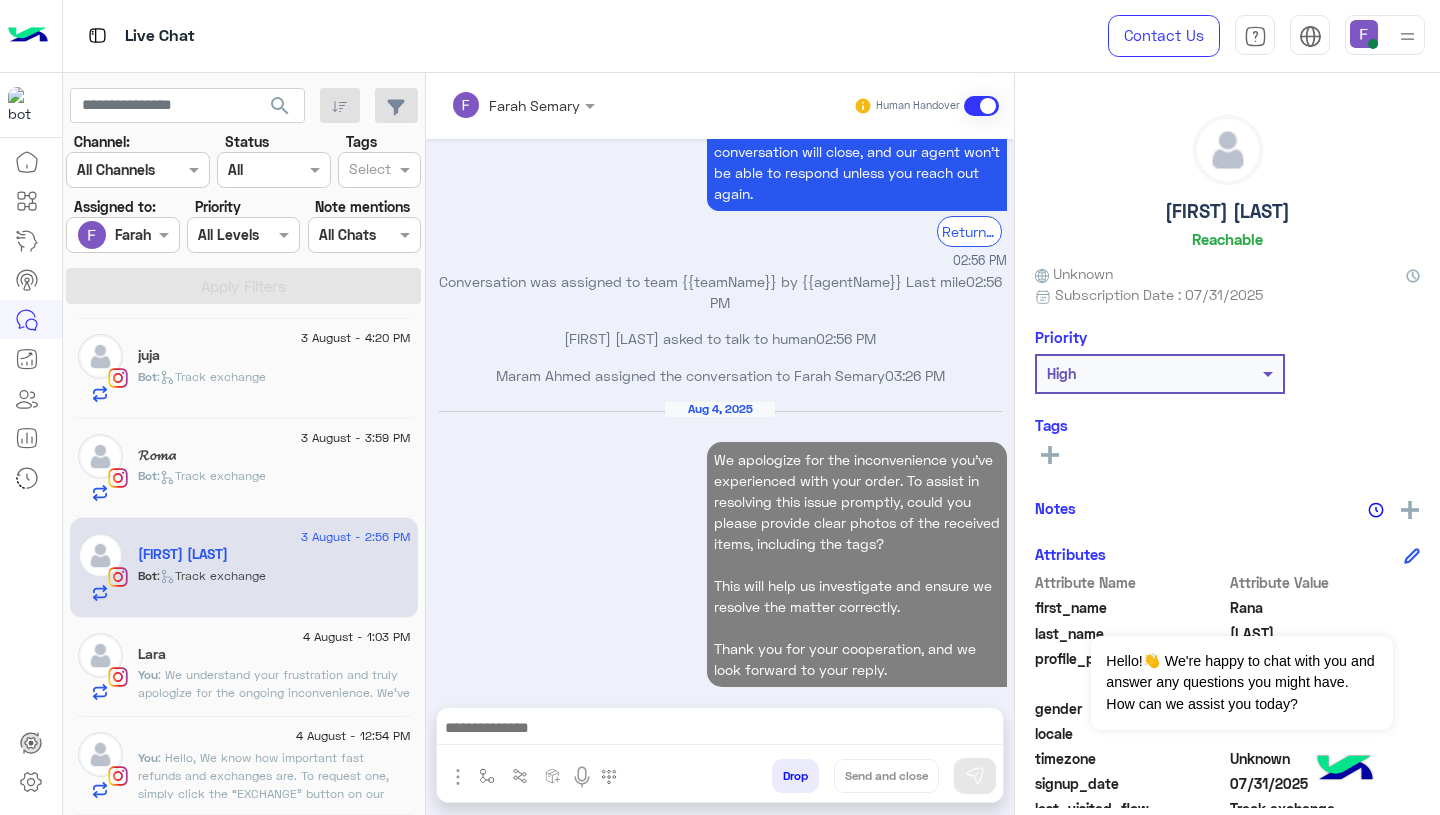 scroll, scrollTop: 2943, scrollLeft: 0, axis: vertical 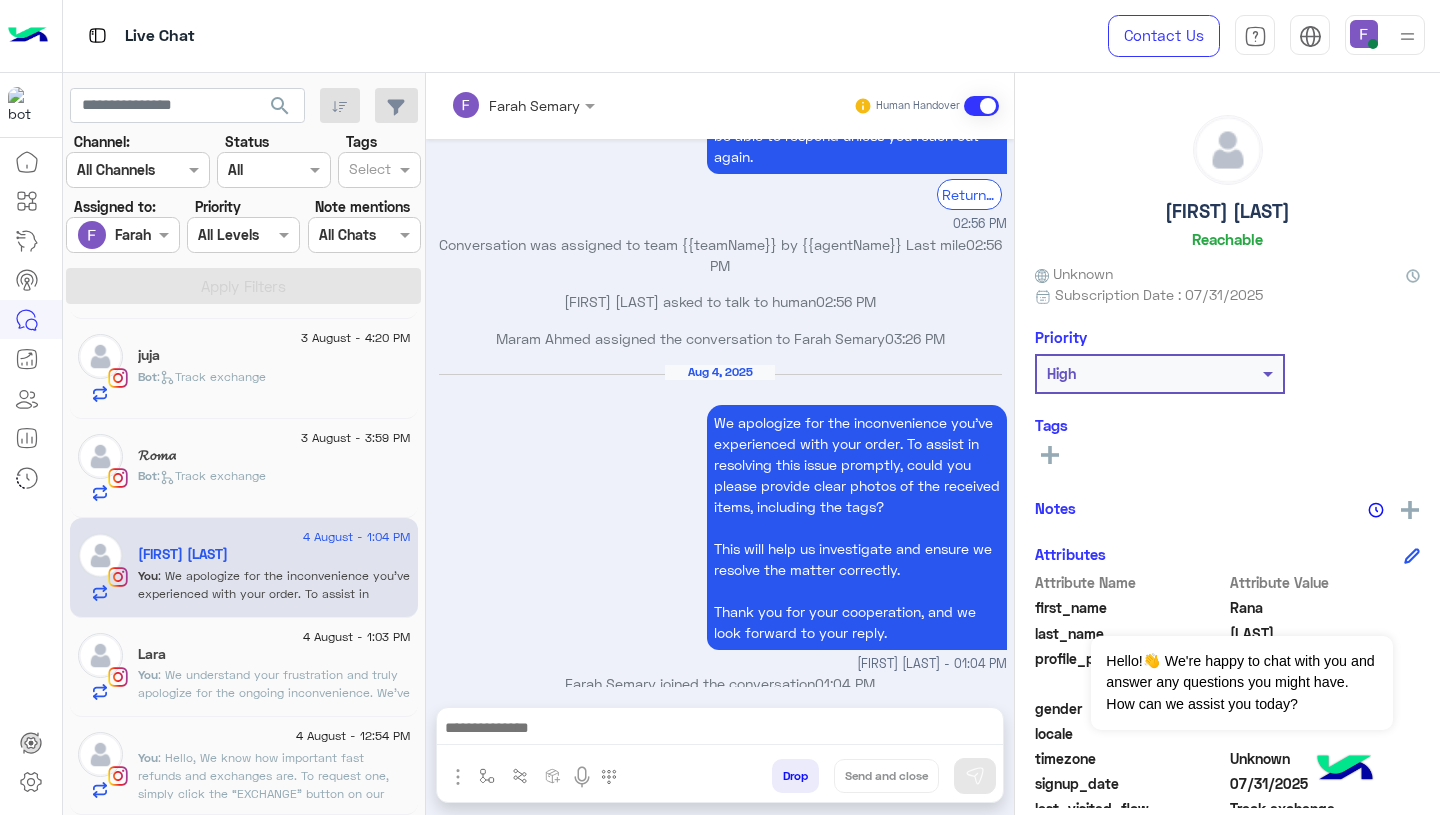 click on "Bot :   Track exchange" 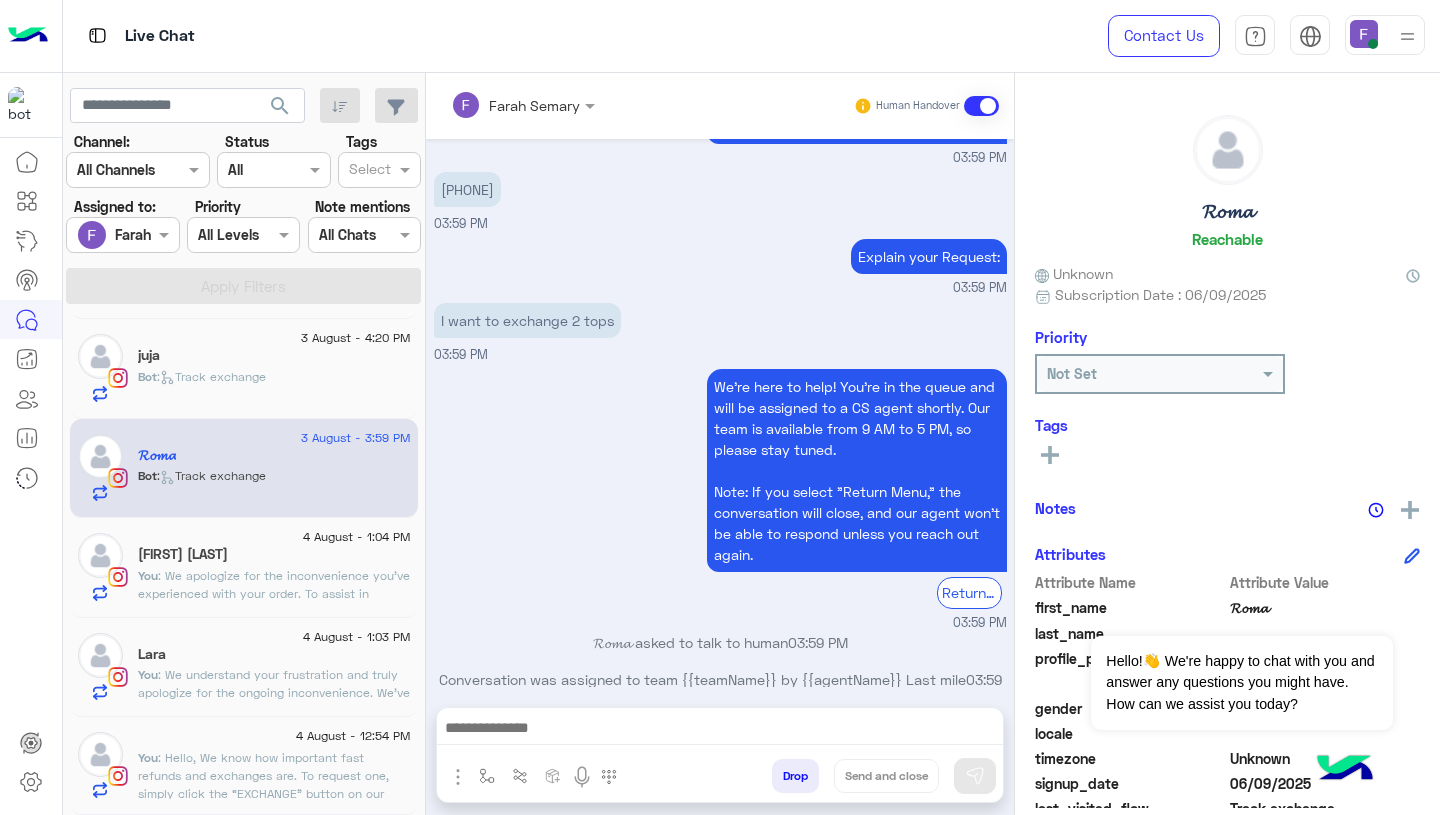 scroll, scrollTop: 1341, scrollLeft: 0, axis: vertical 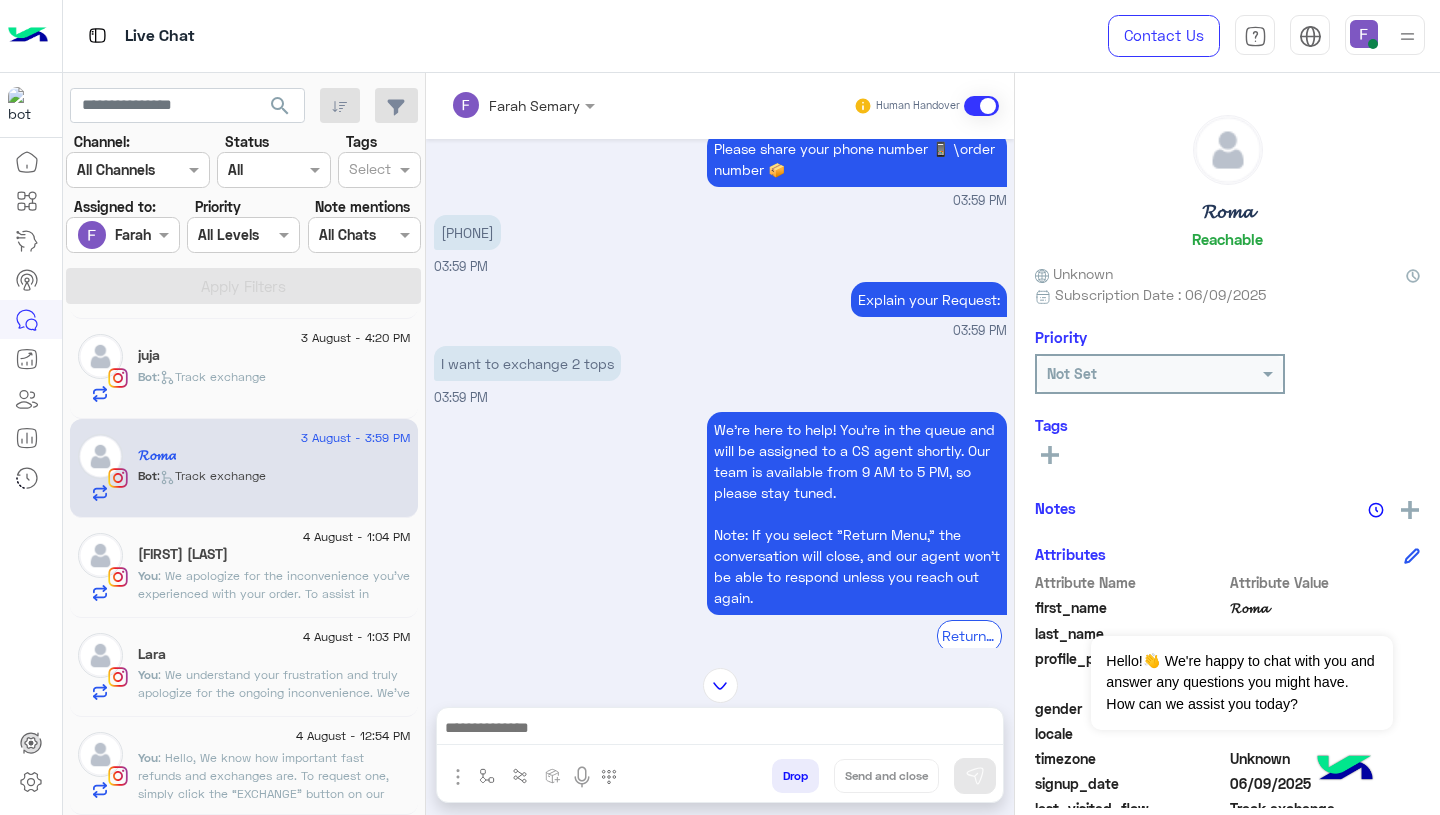 click at bounding box center (497, 105) 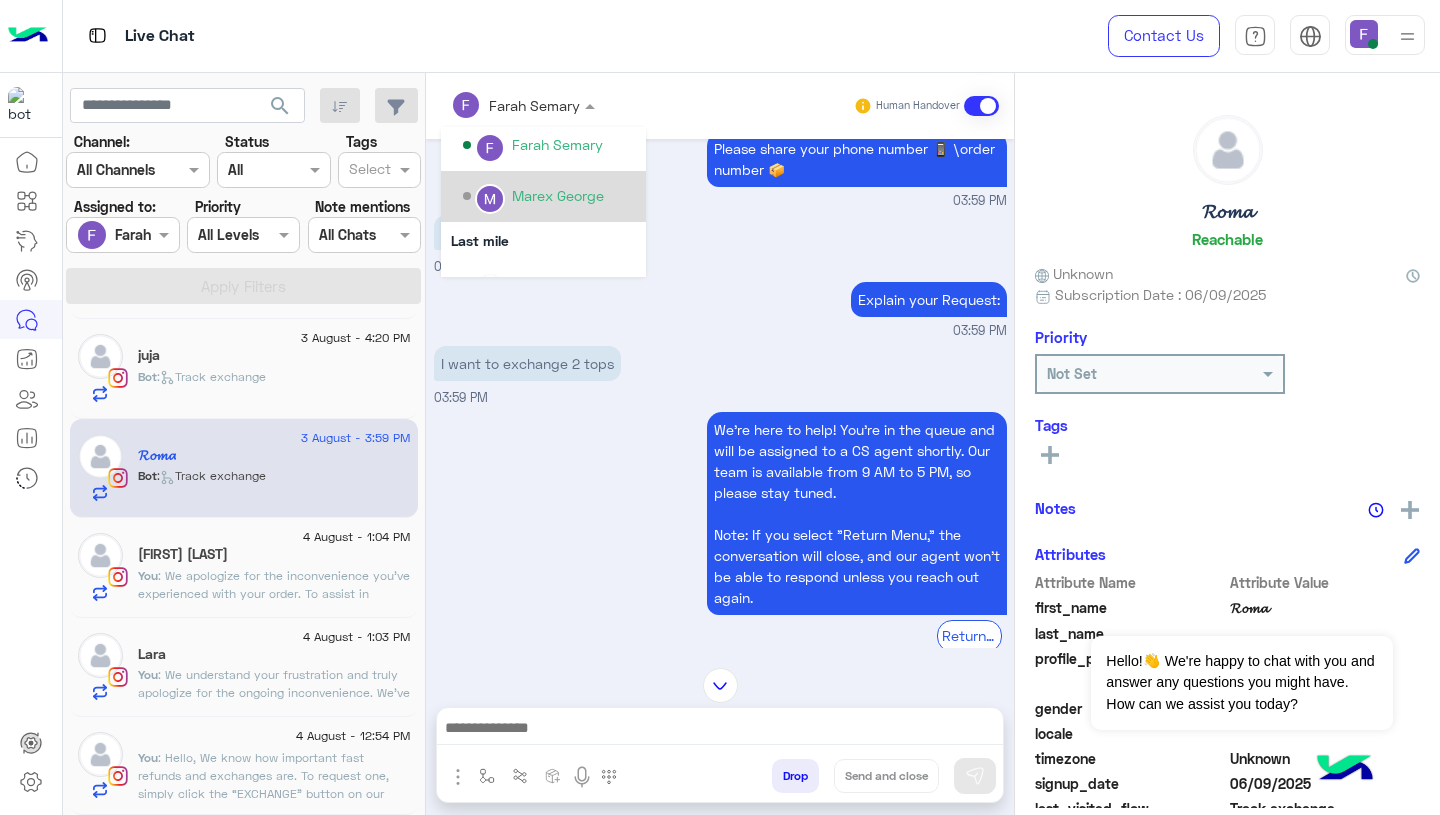 scroll, scrollTop: 323, scrollLeft: 0, axis: vertical 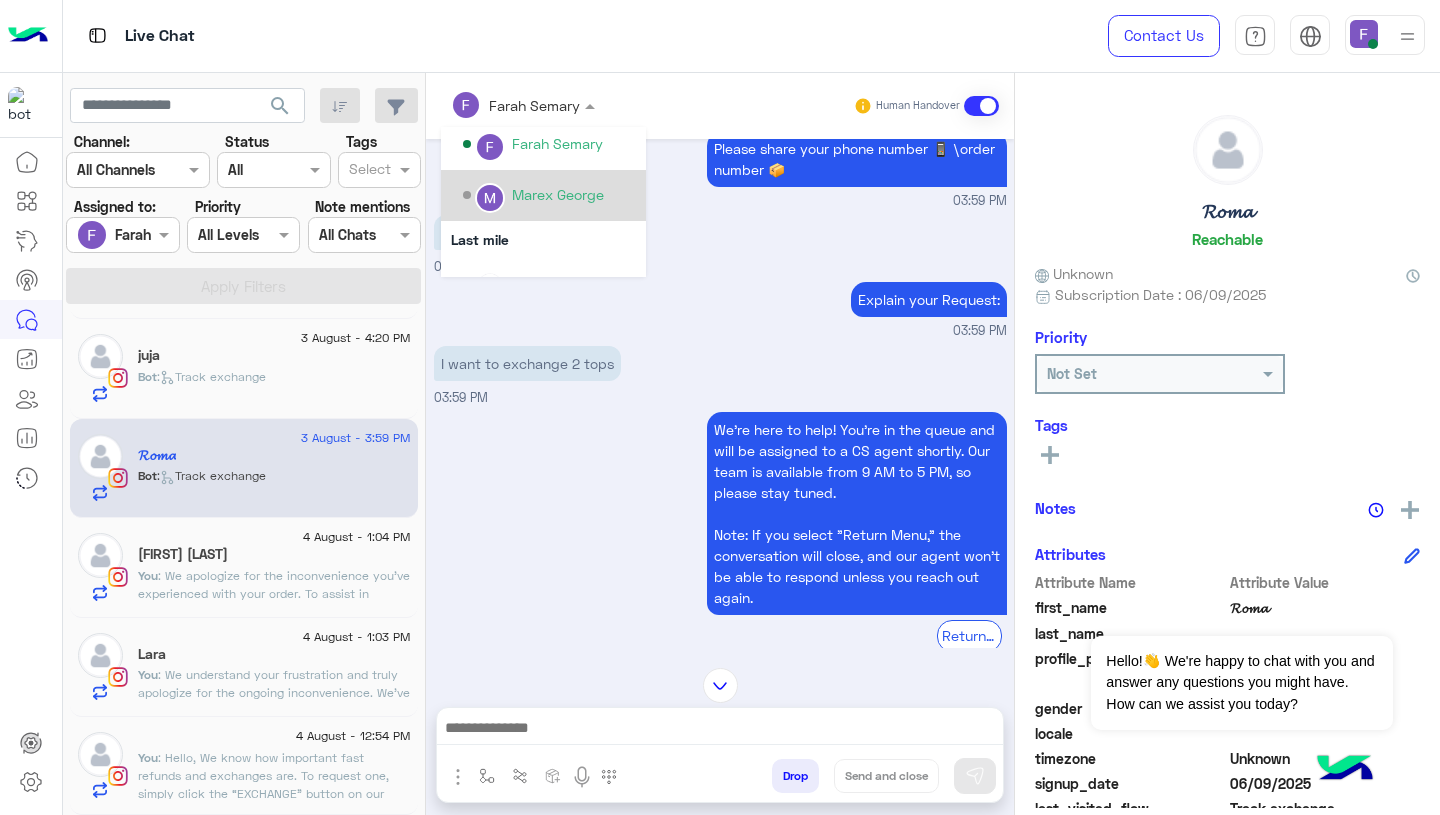 click on "Marex George" at bounding box center [558, 194] 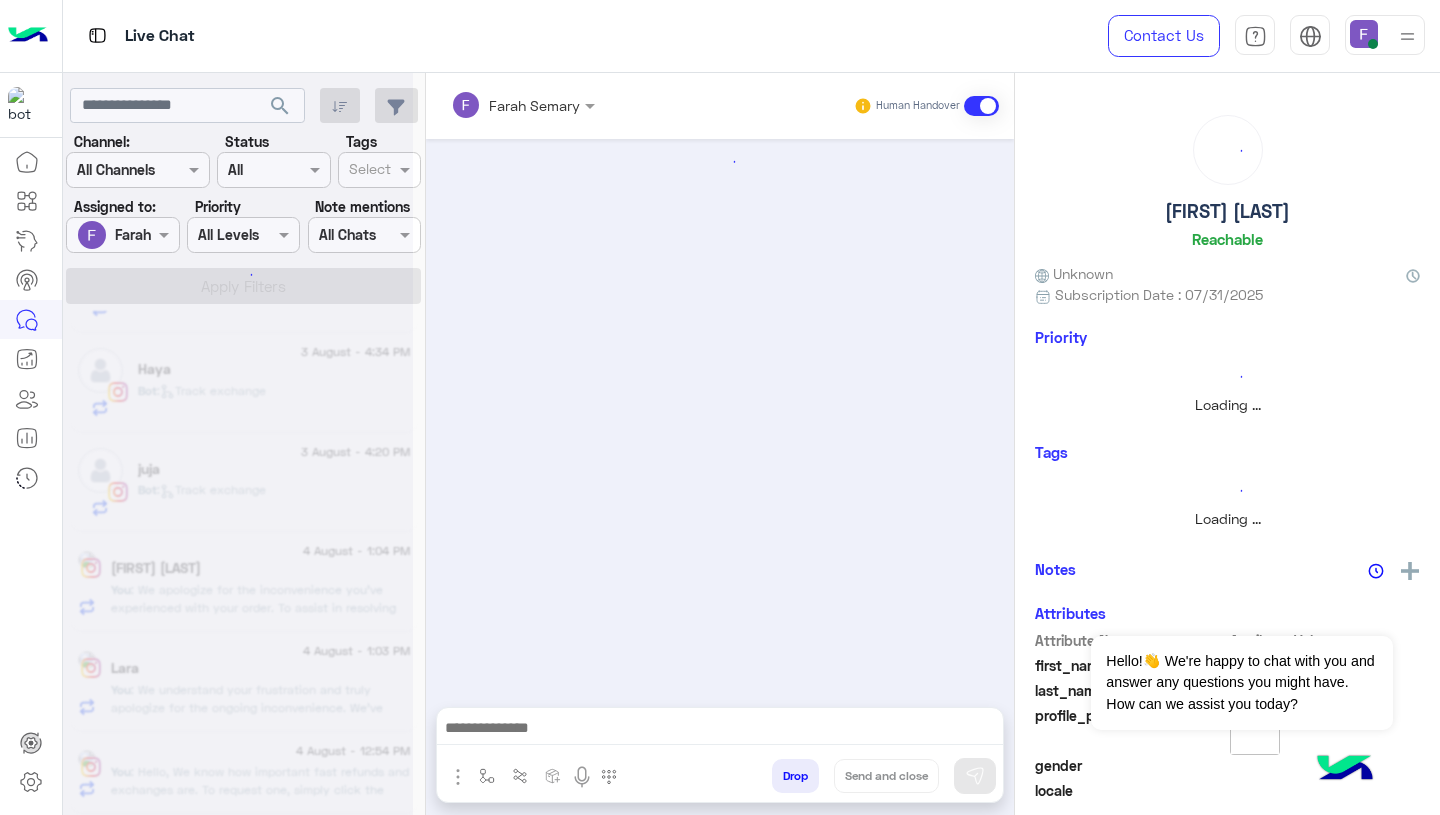 scroll, scrollTop: 3180, scrollLeft: 0, axis: vertical 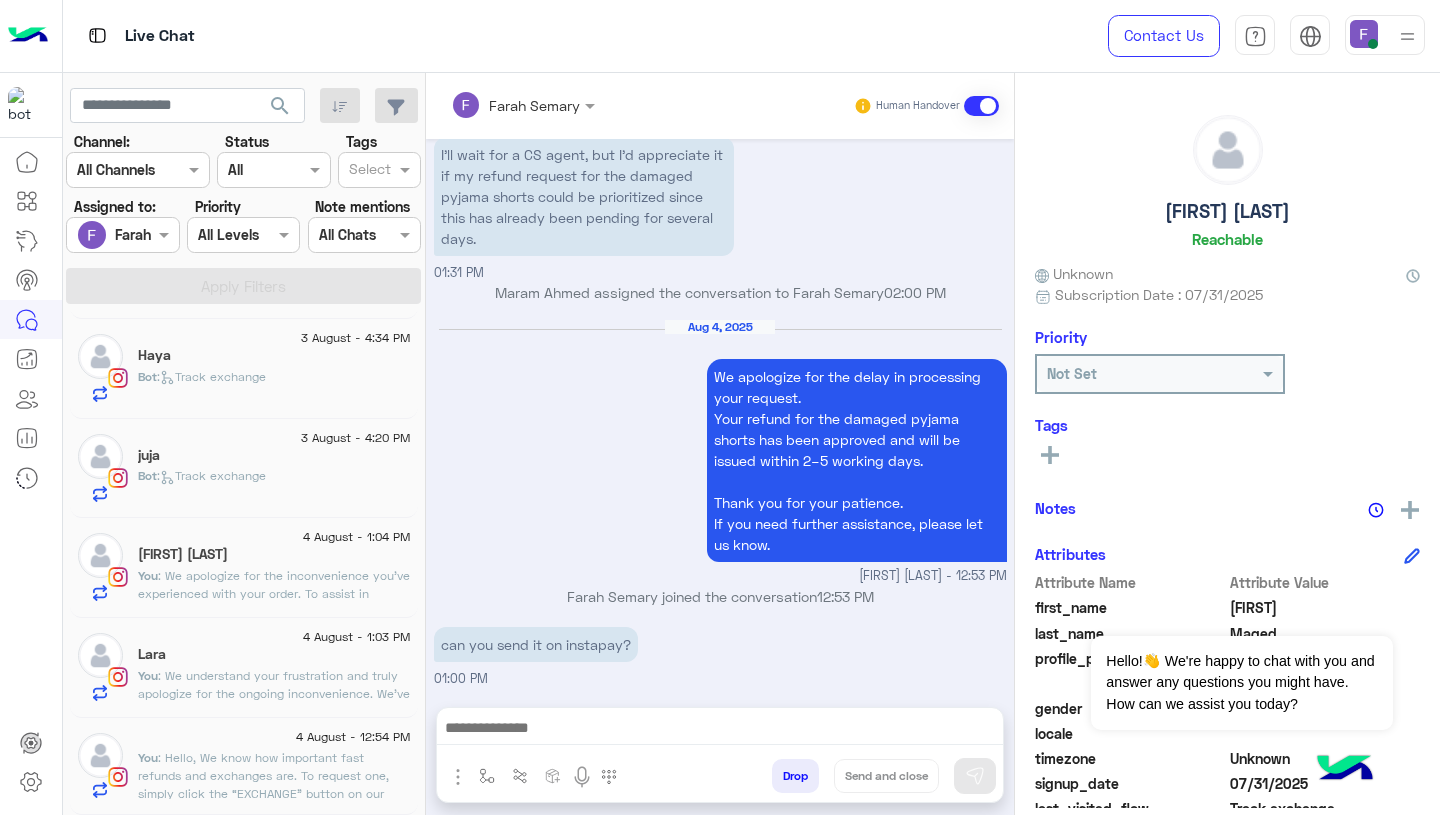 click on "can you send it on instapay?" at bounding box center [536, 644] 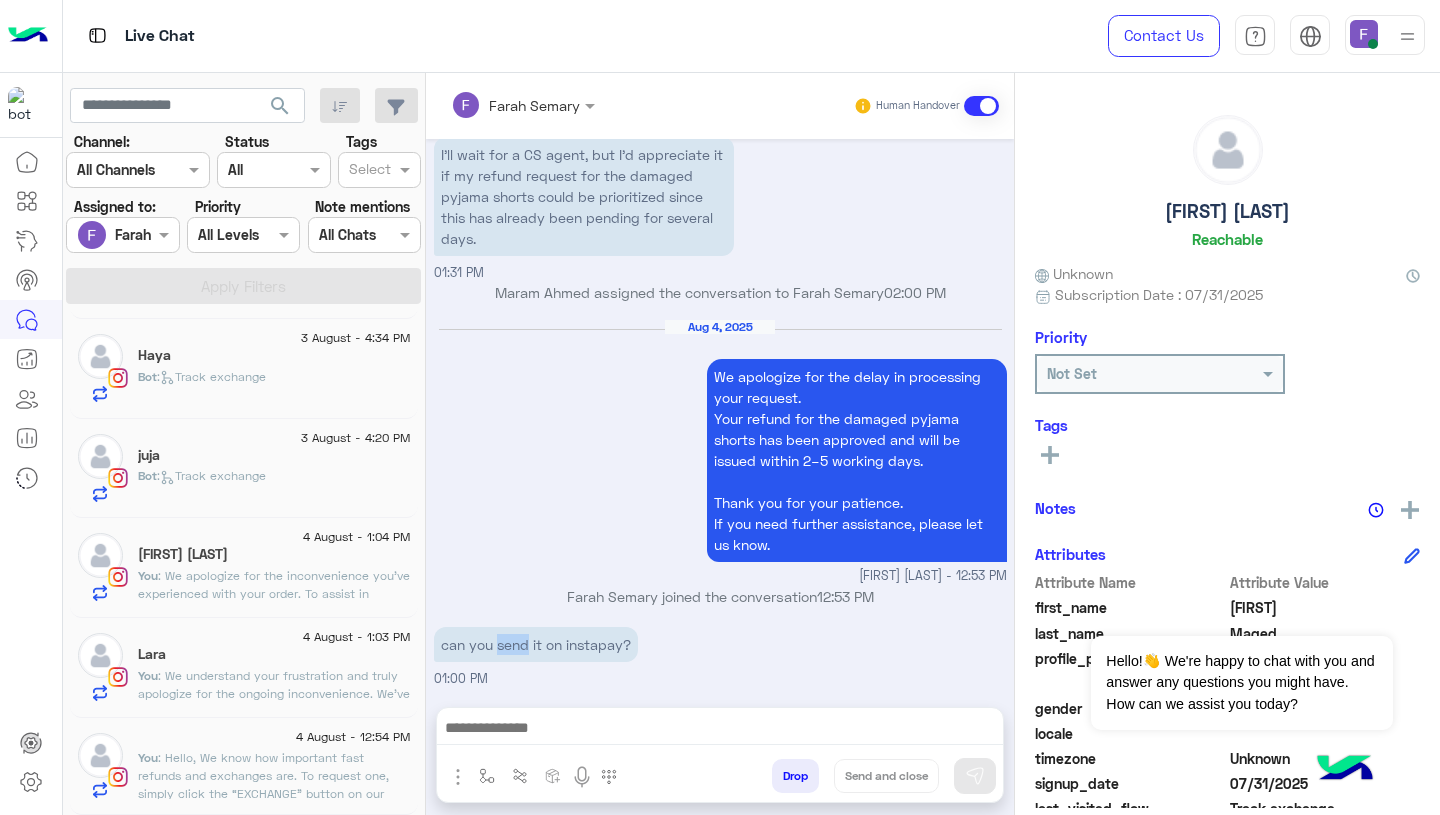 click on "can you send it on instapay?" at bounding box center (536, 644) 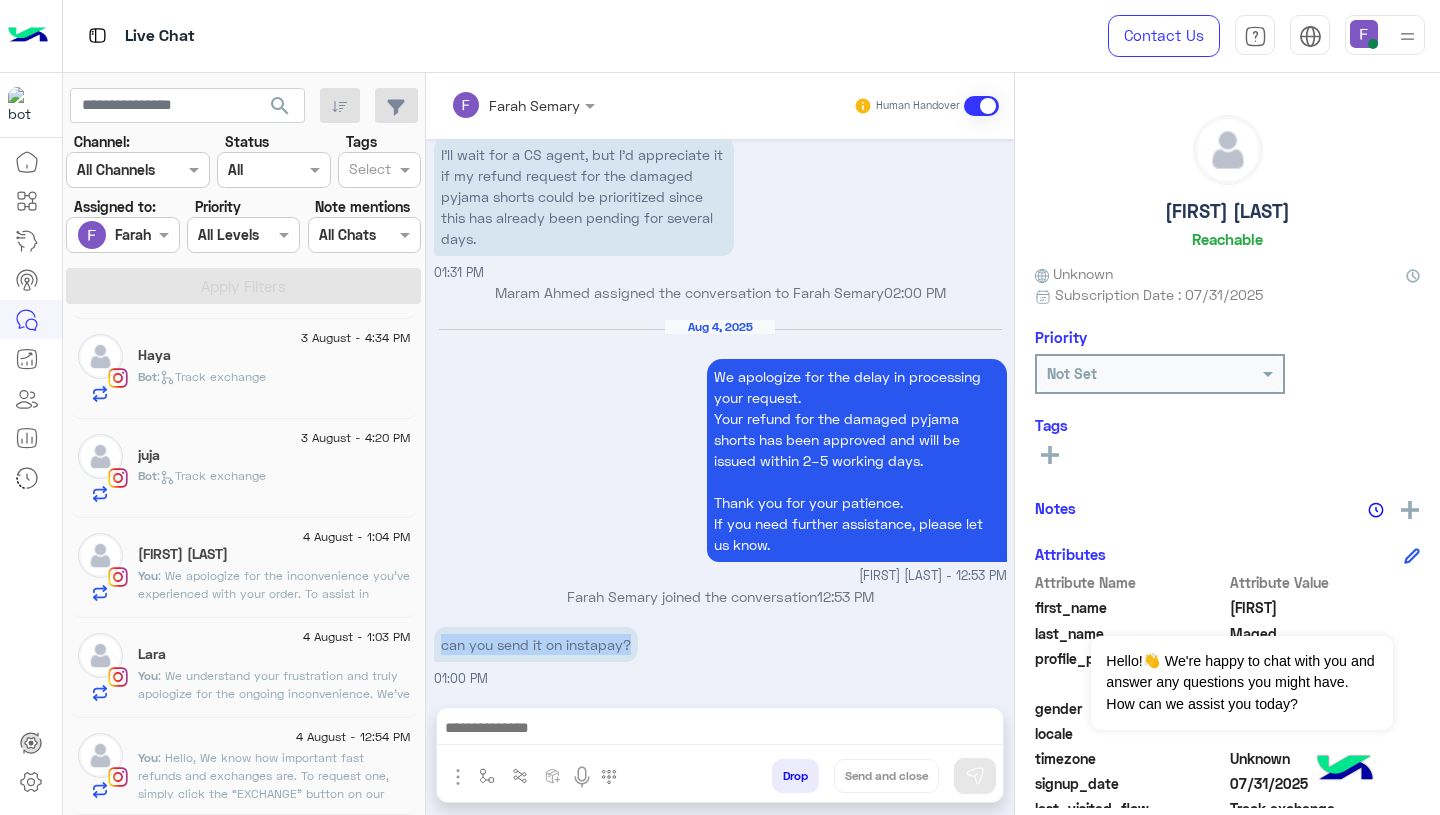 copy on "can you send it on instapay?" 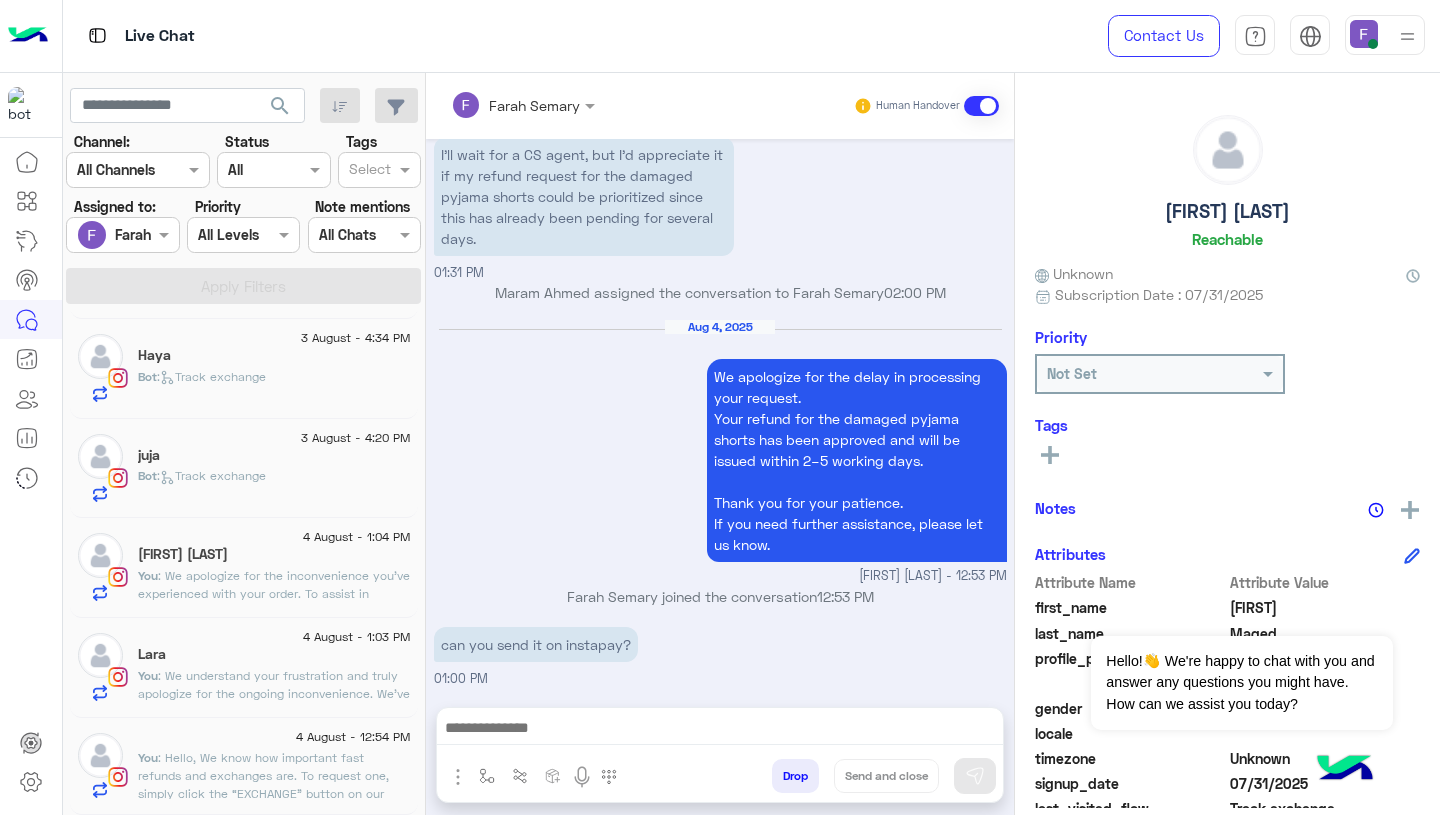 click at bounding box center (720, 730) 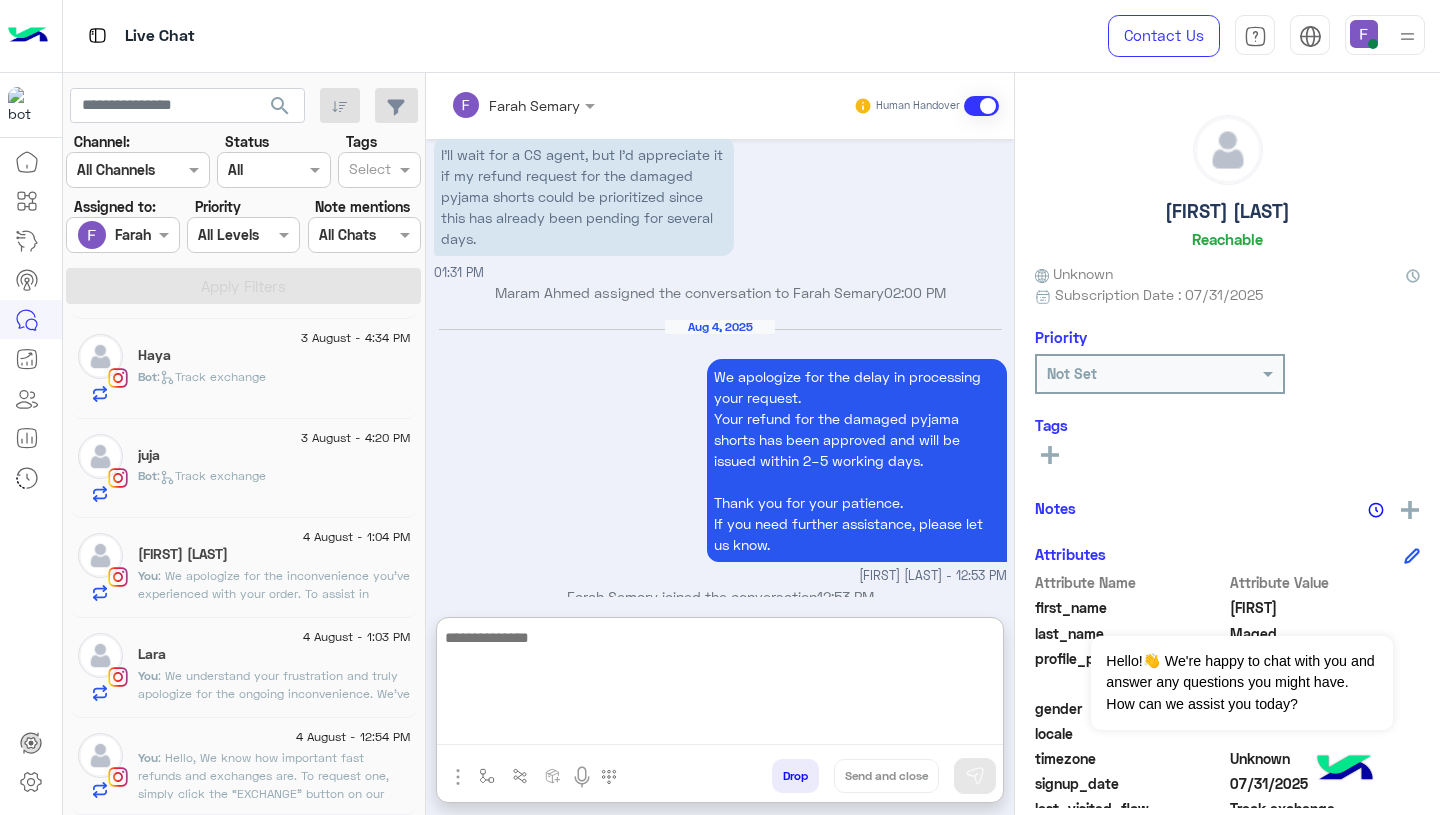 paste on "**********" 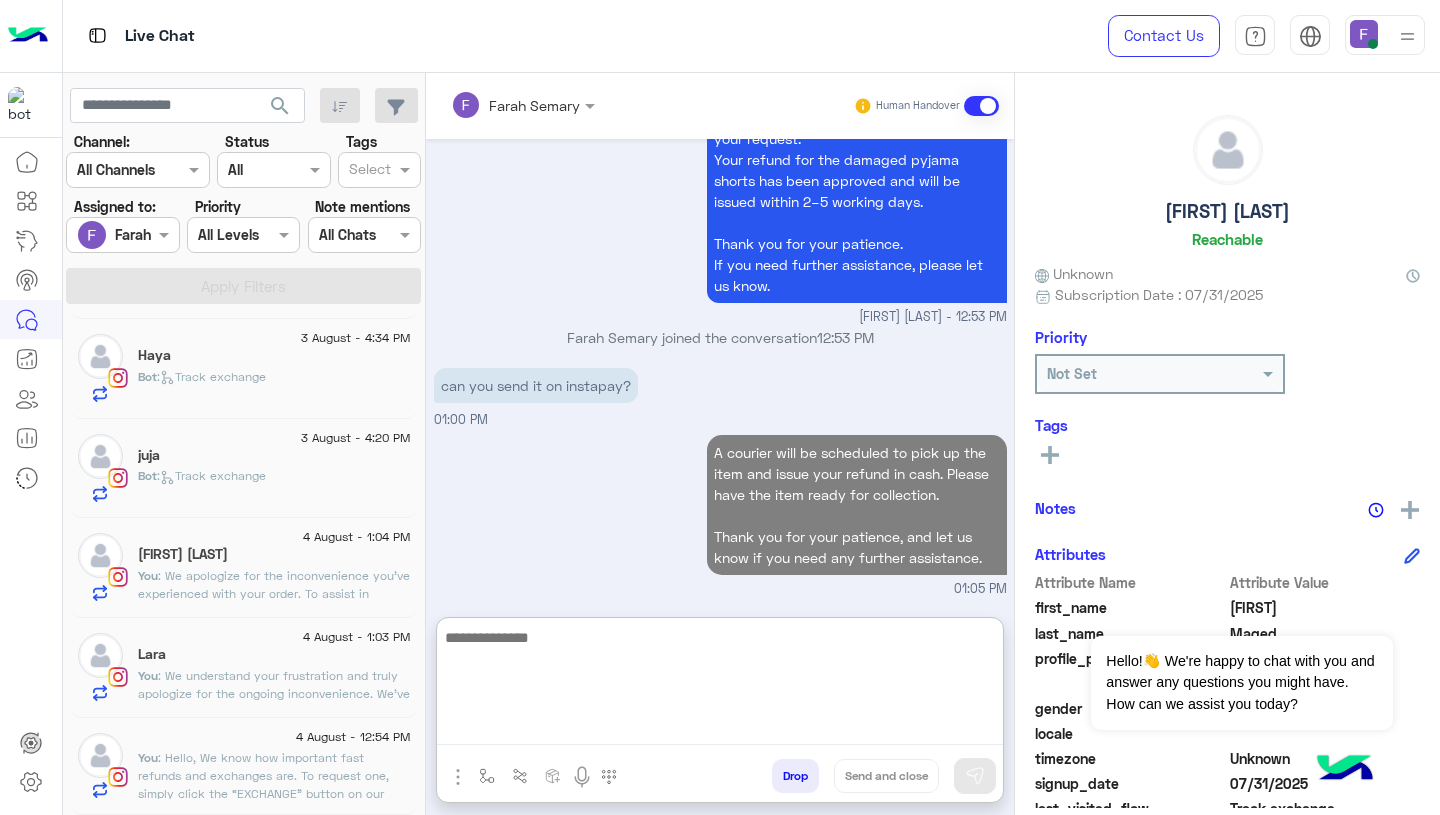 click on "A courier will be scheduled to pick up the item and issue your refund in cash. Please have the item ready for collection. Thank you for your patience, and let us know if you need any further assistance.   01:05 PM" at bounding box center (720, 514) 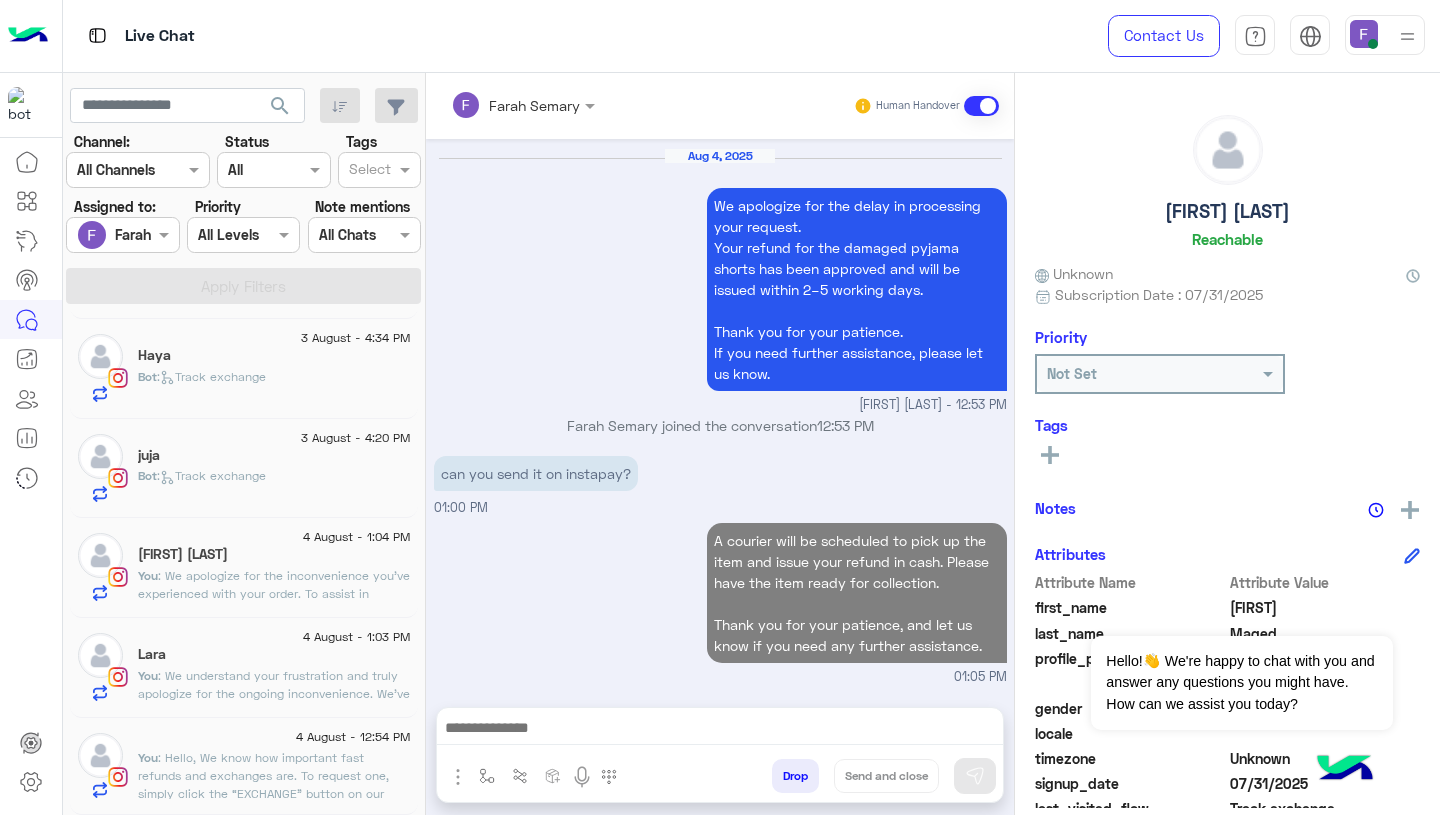 scroll, scrollTop: 1852, scrollLeft: 0, axis: vertical 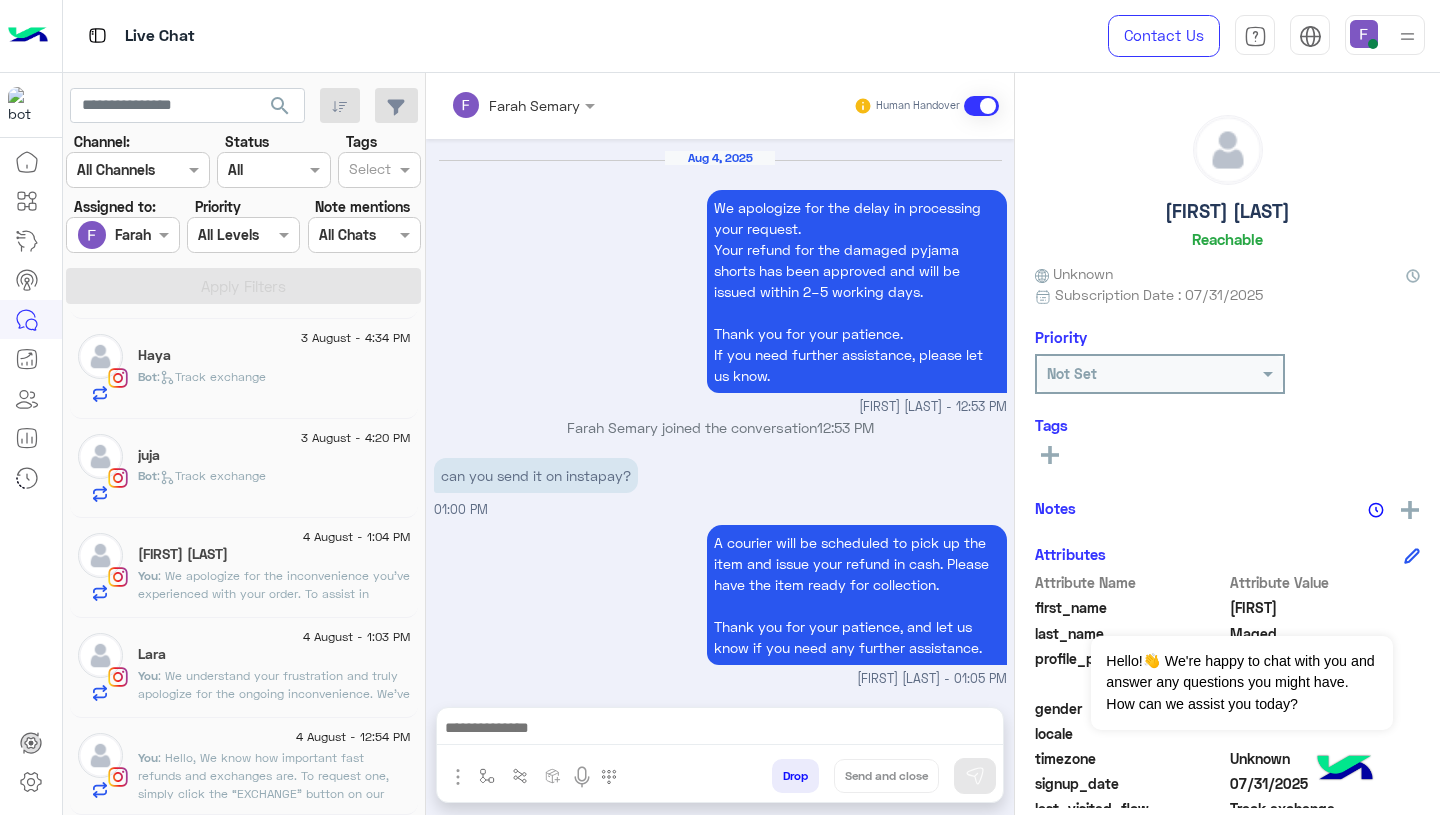 click on ":   Track exchange" 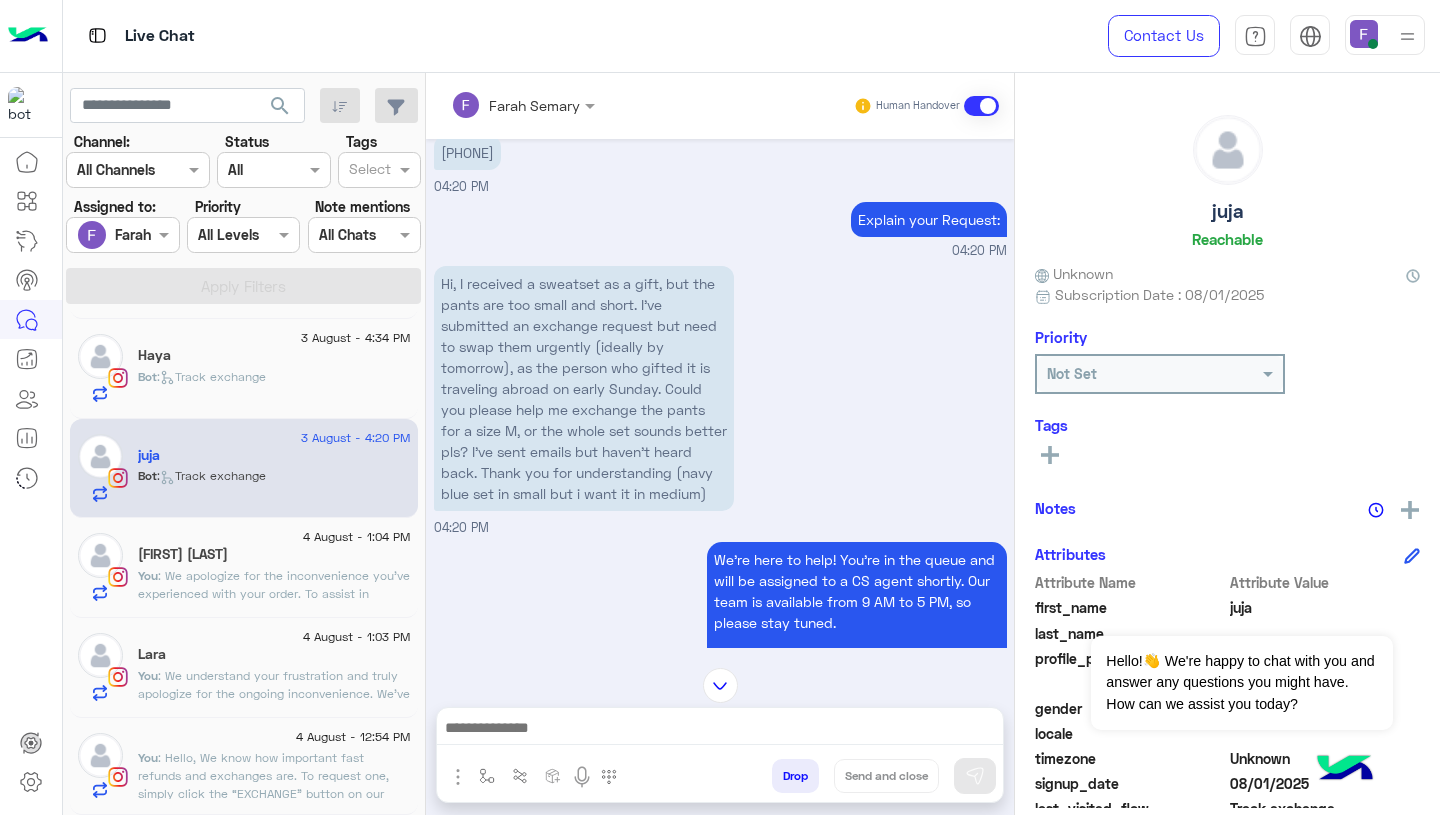 scroll, scrollTop: 1909, scrollLeft: 0, axis: vertical 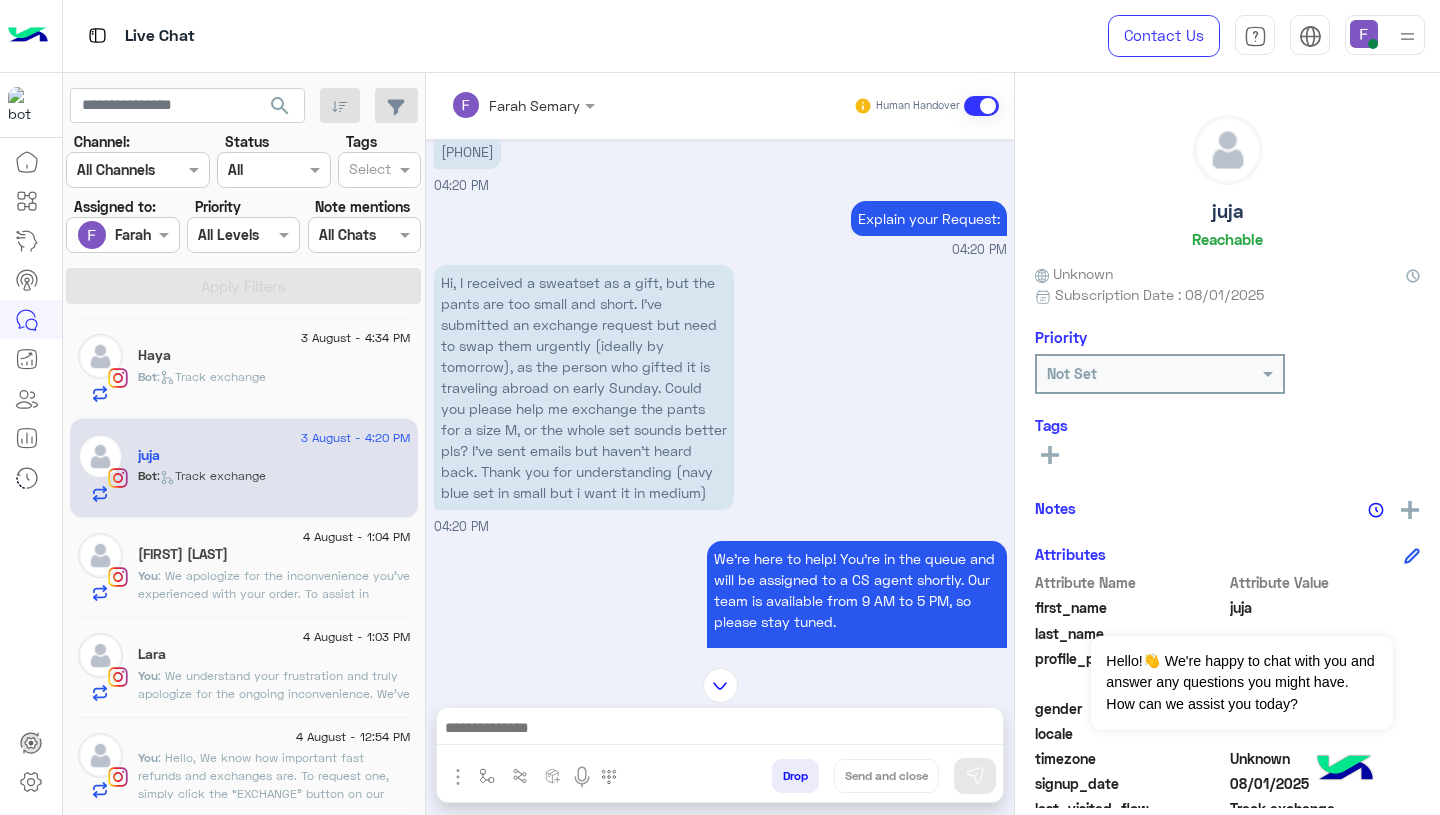 click on "Haya" 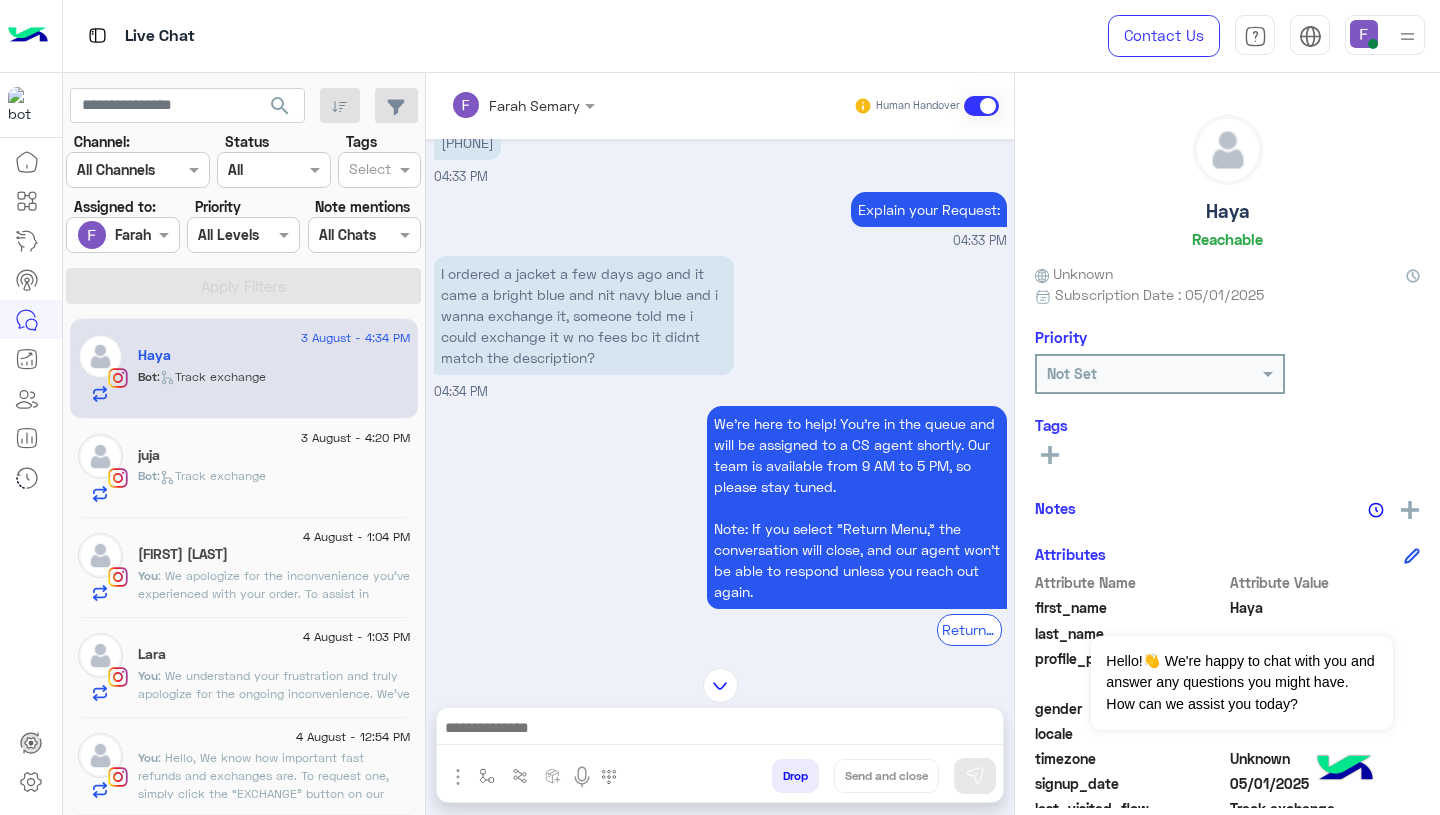 scroll, scrollTop: 1401, scrollLeft: 0, axis: vertical 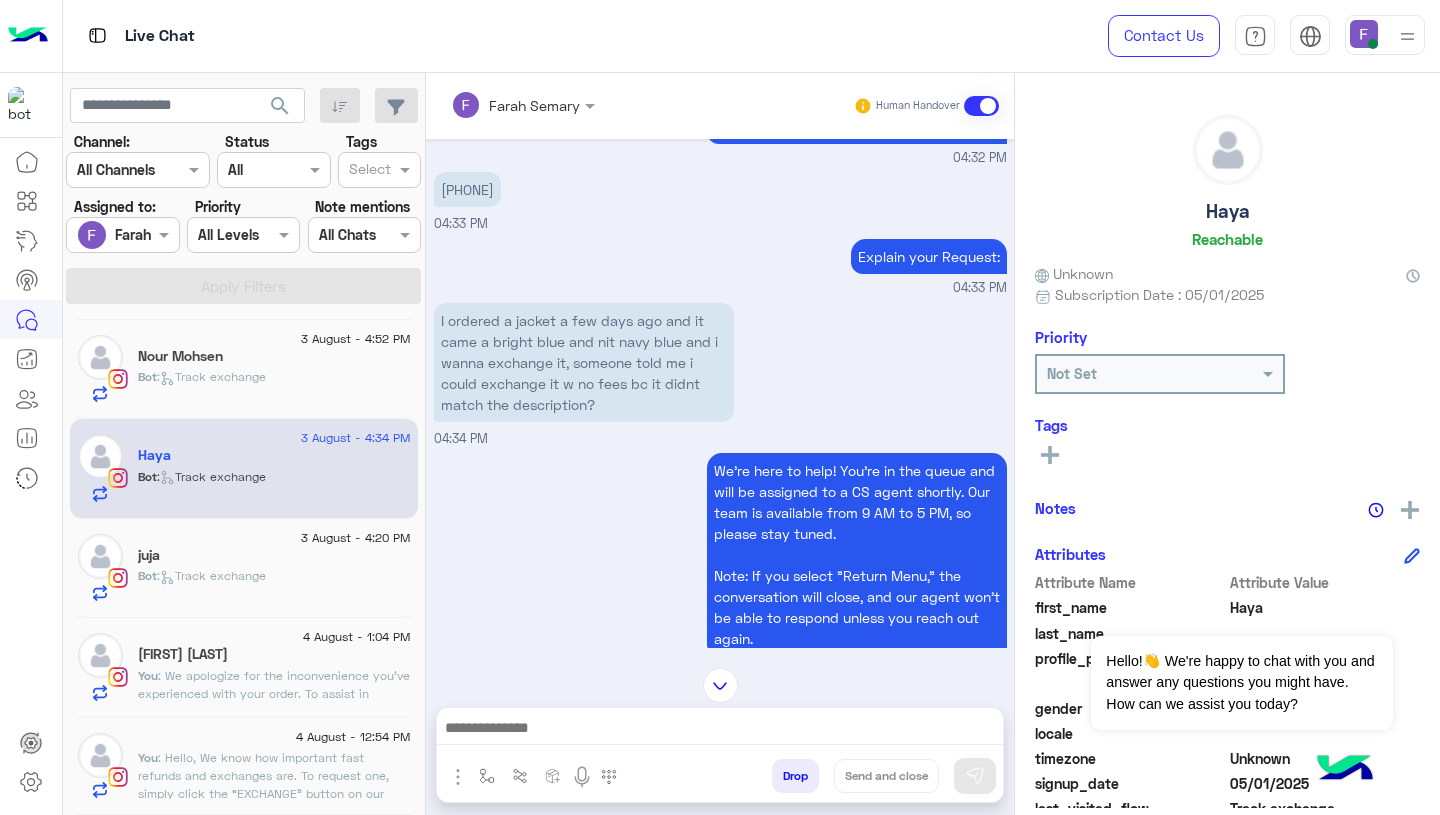 click on "Farah Semary" at bounding box center [534, 105] 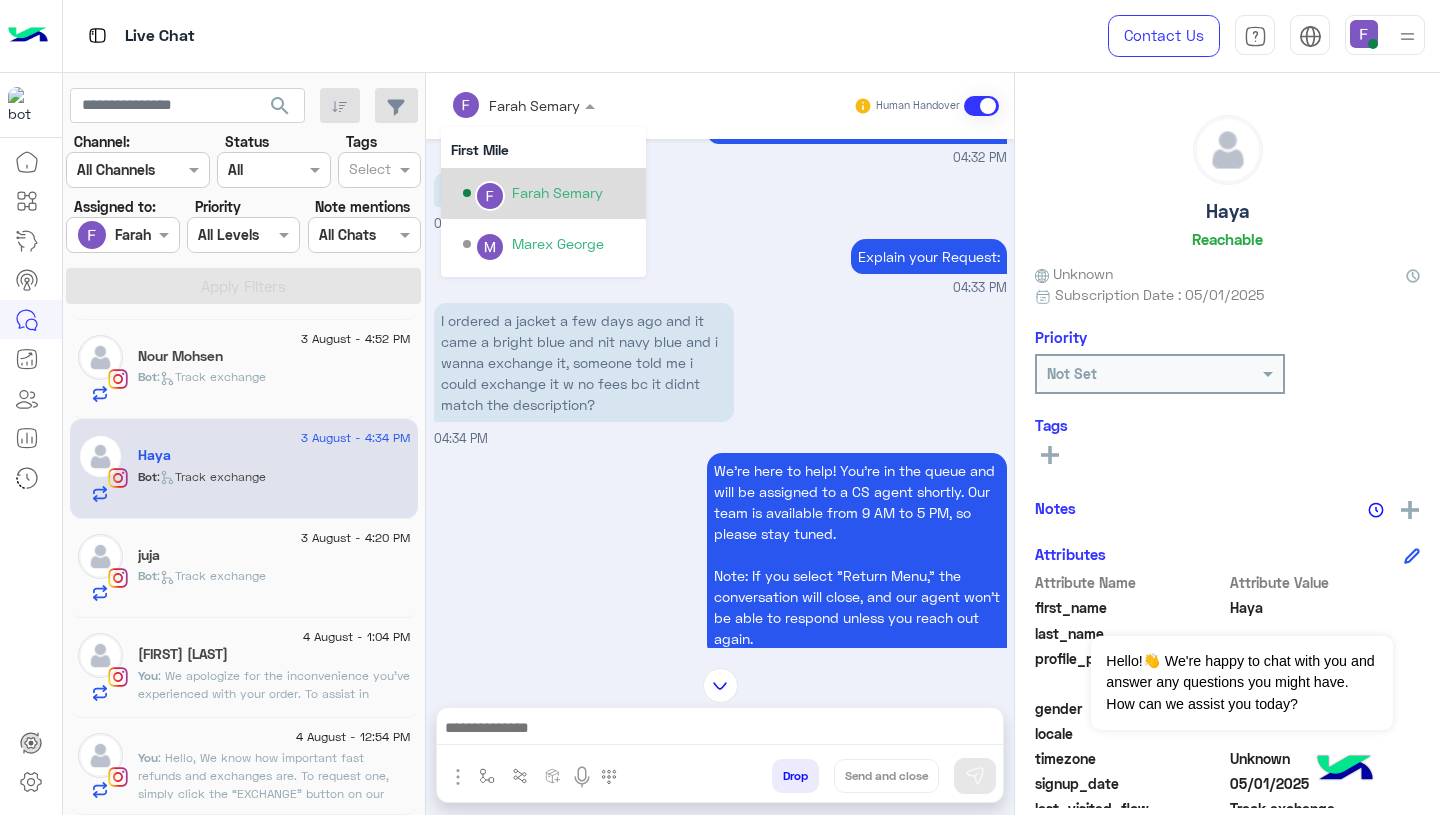 scroll, scrollTop: 318, scrollLeft: 0, axis: vertical 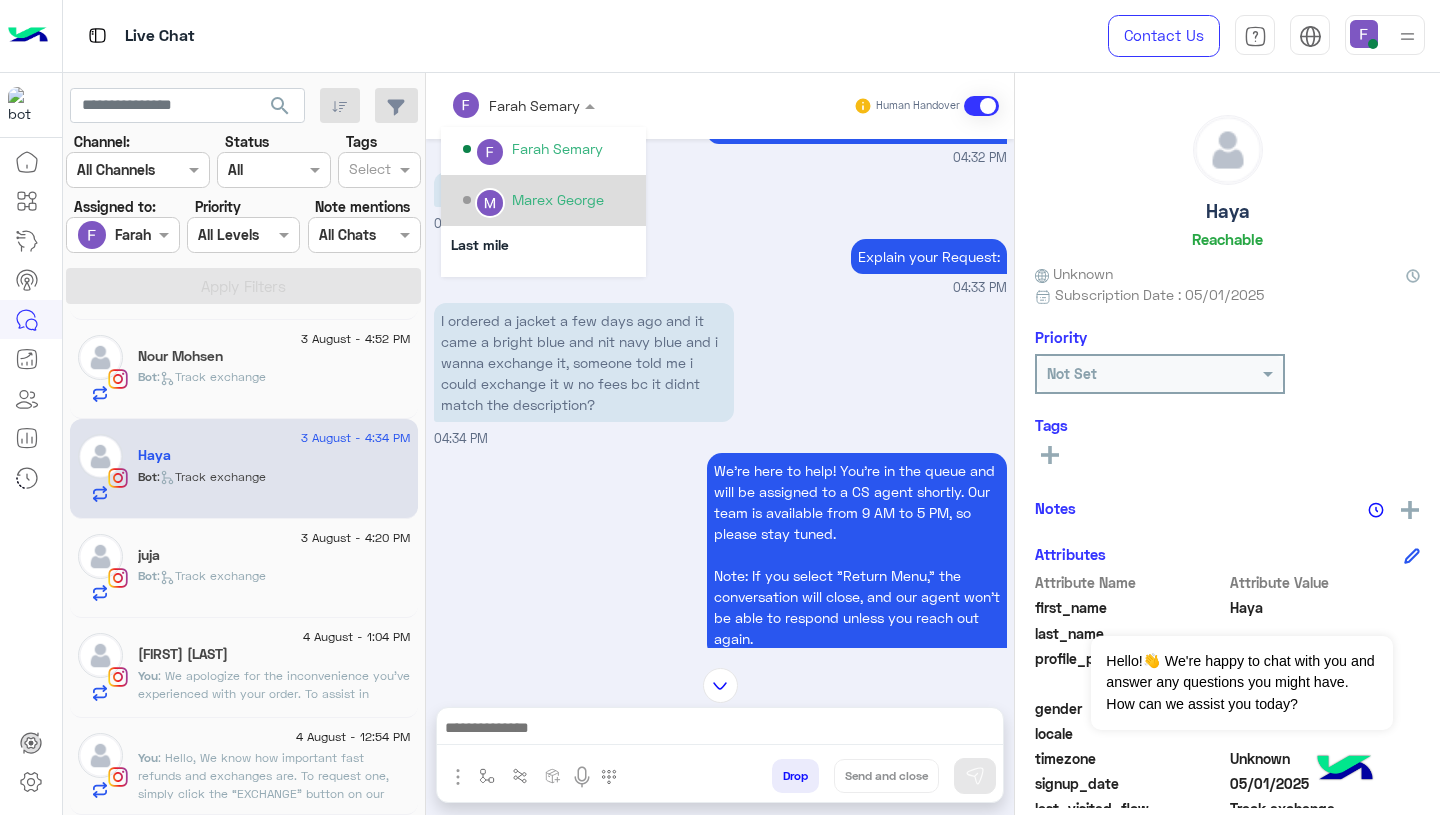 click on "Marex George" at bounding box center [549, 200] 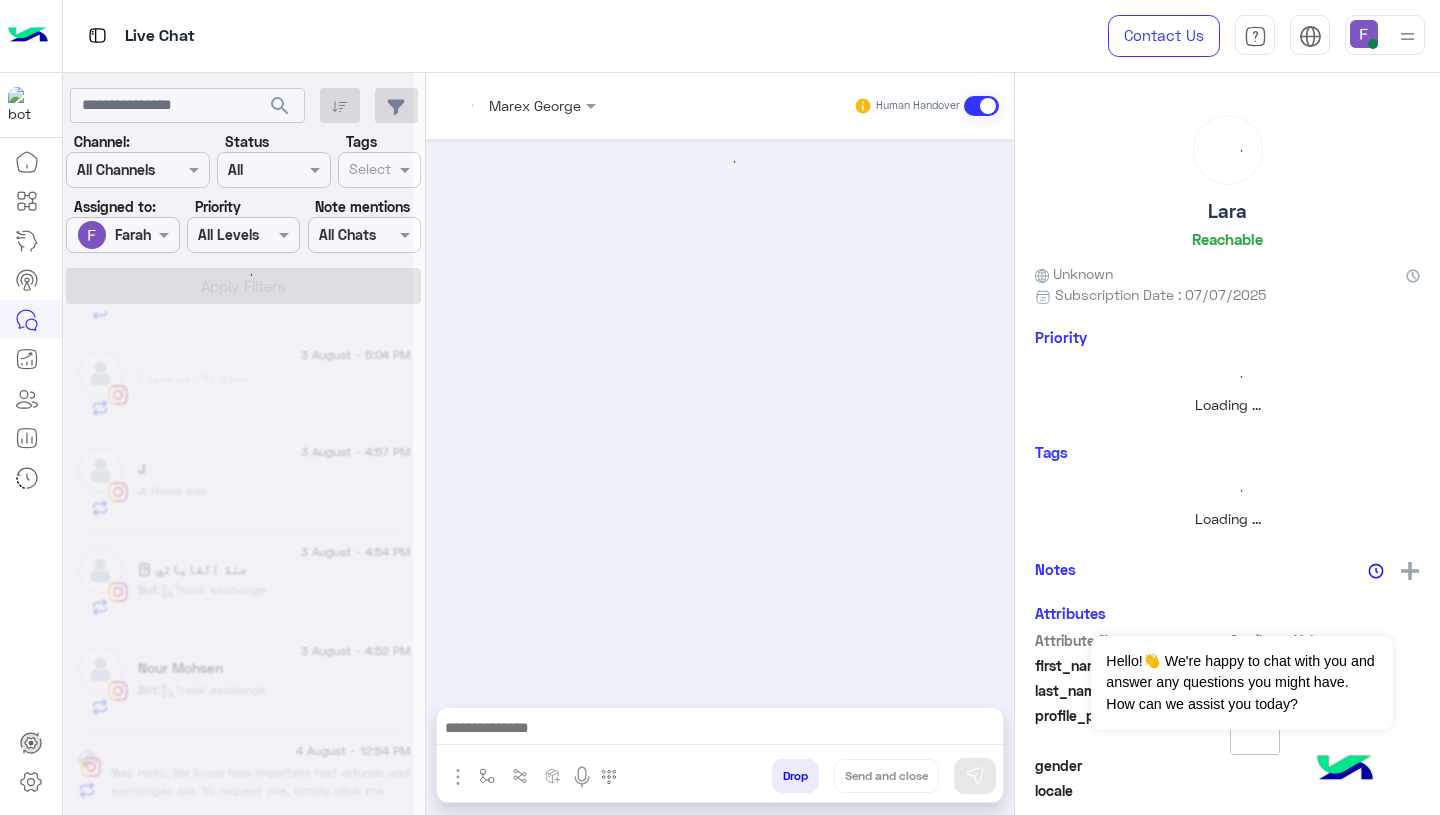 scroll, scrollTop: 2881, scrollLeft: 0, axis: vertical 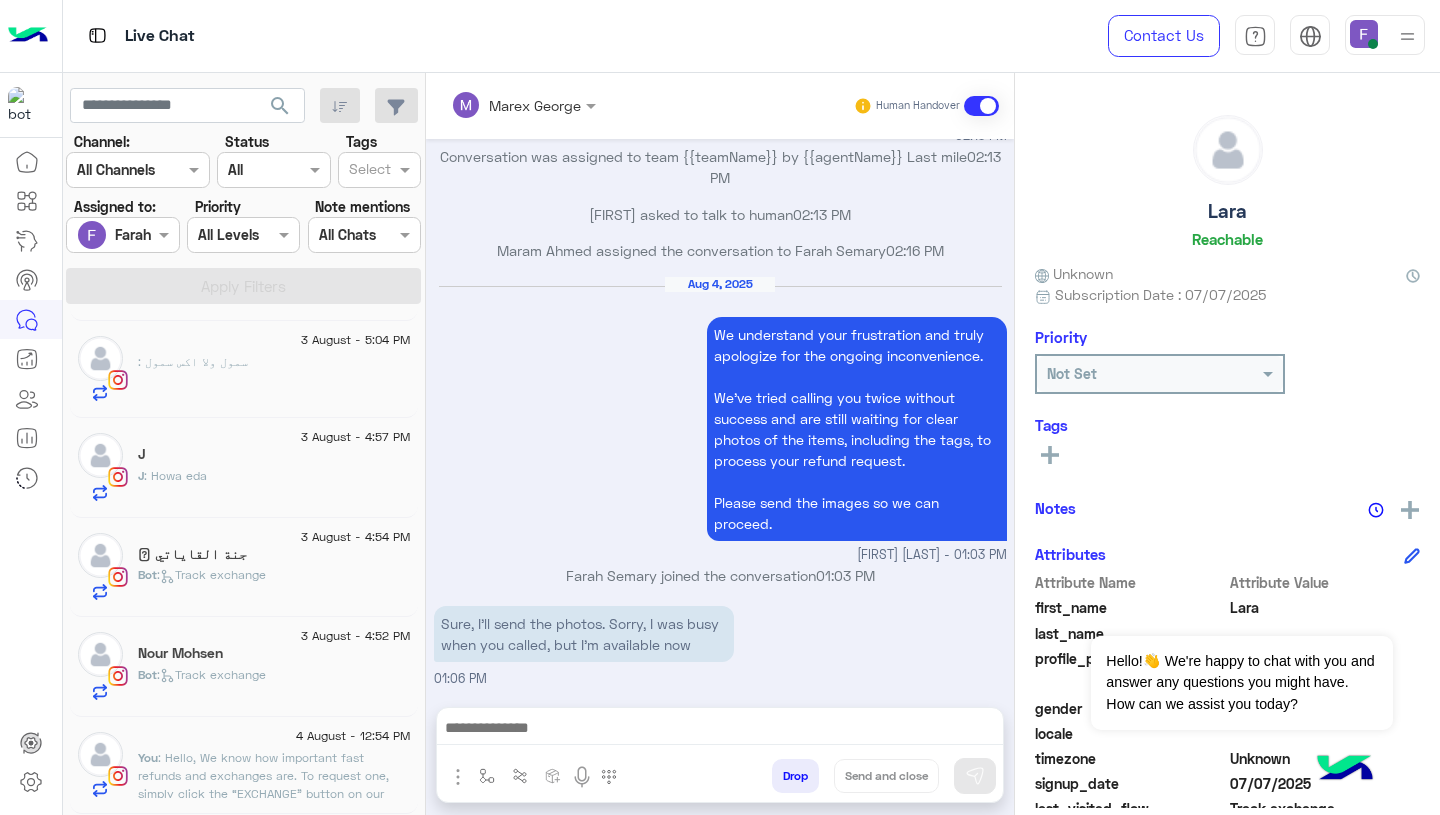click on "Maram Ahmed assigned the conversation to Farah Semary  02:16 PM" at bounding box center (720, 258) 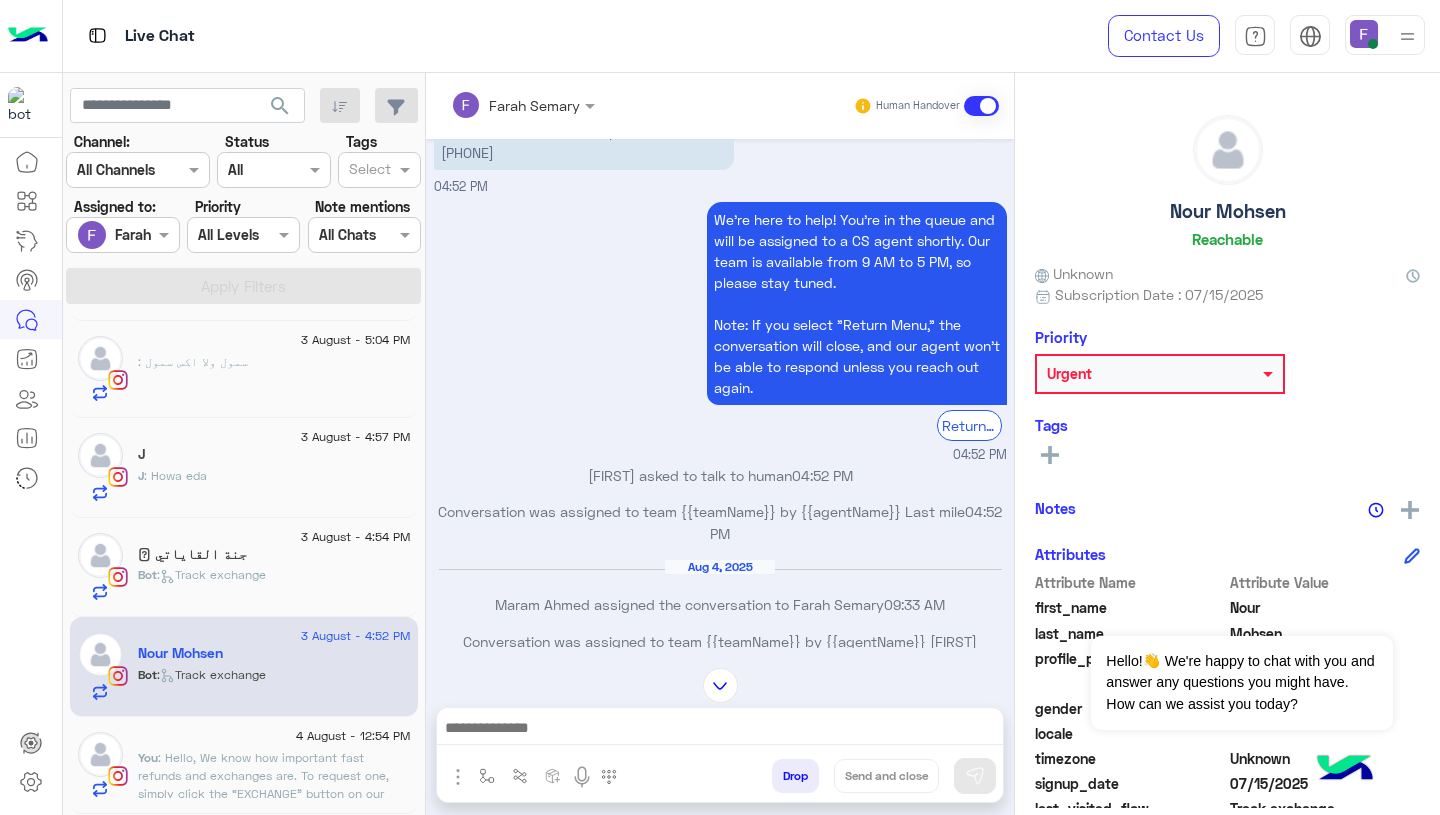 scroll, scrollTop: 2566, scrollLeft: 0, axis: vertical 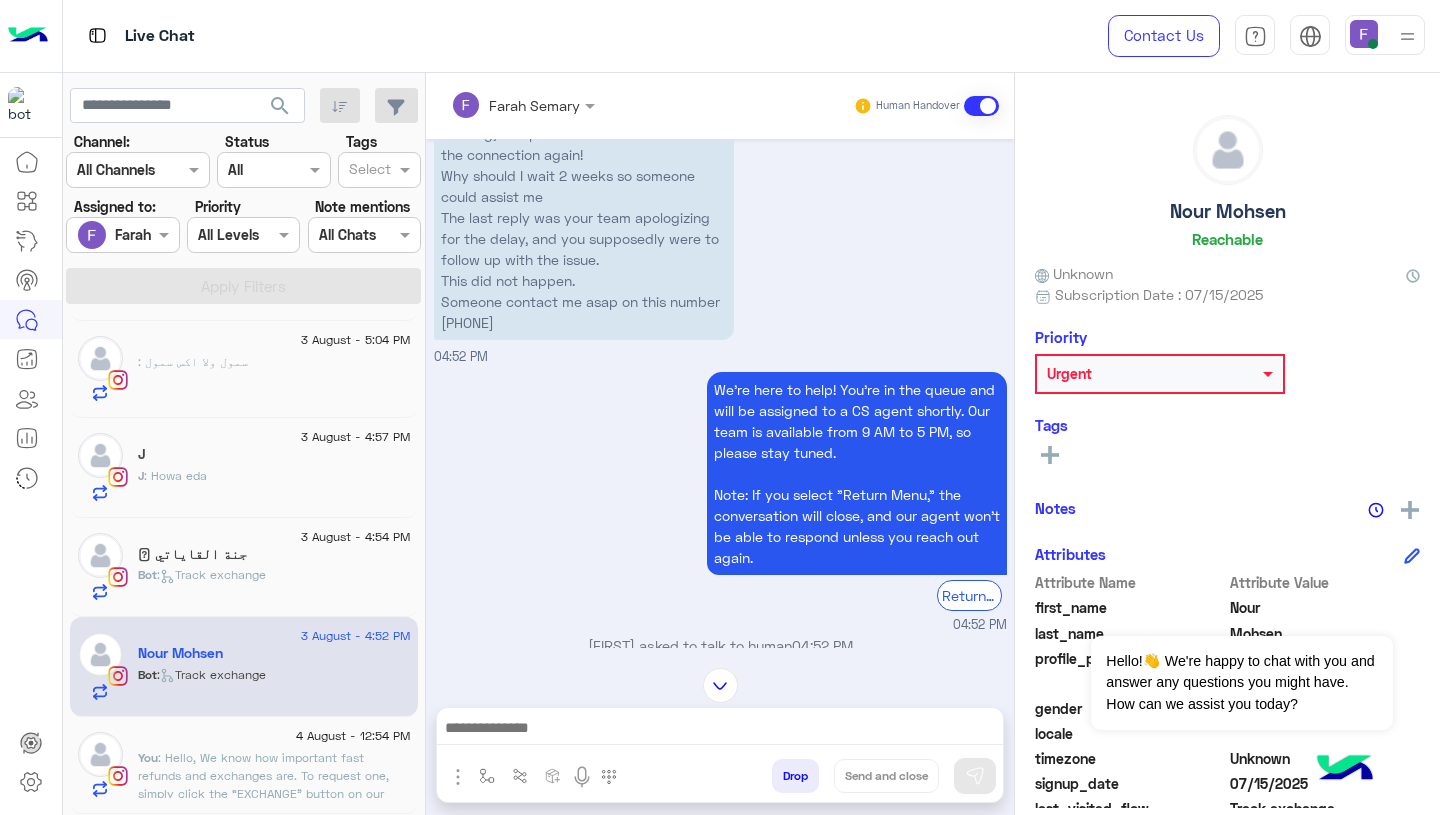 click on "جنة القاياتي 𓋹" 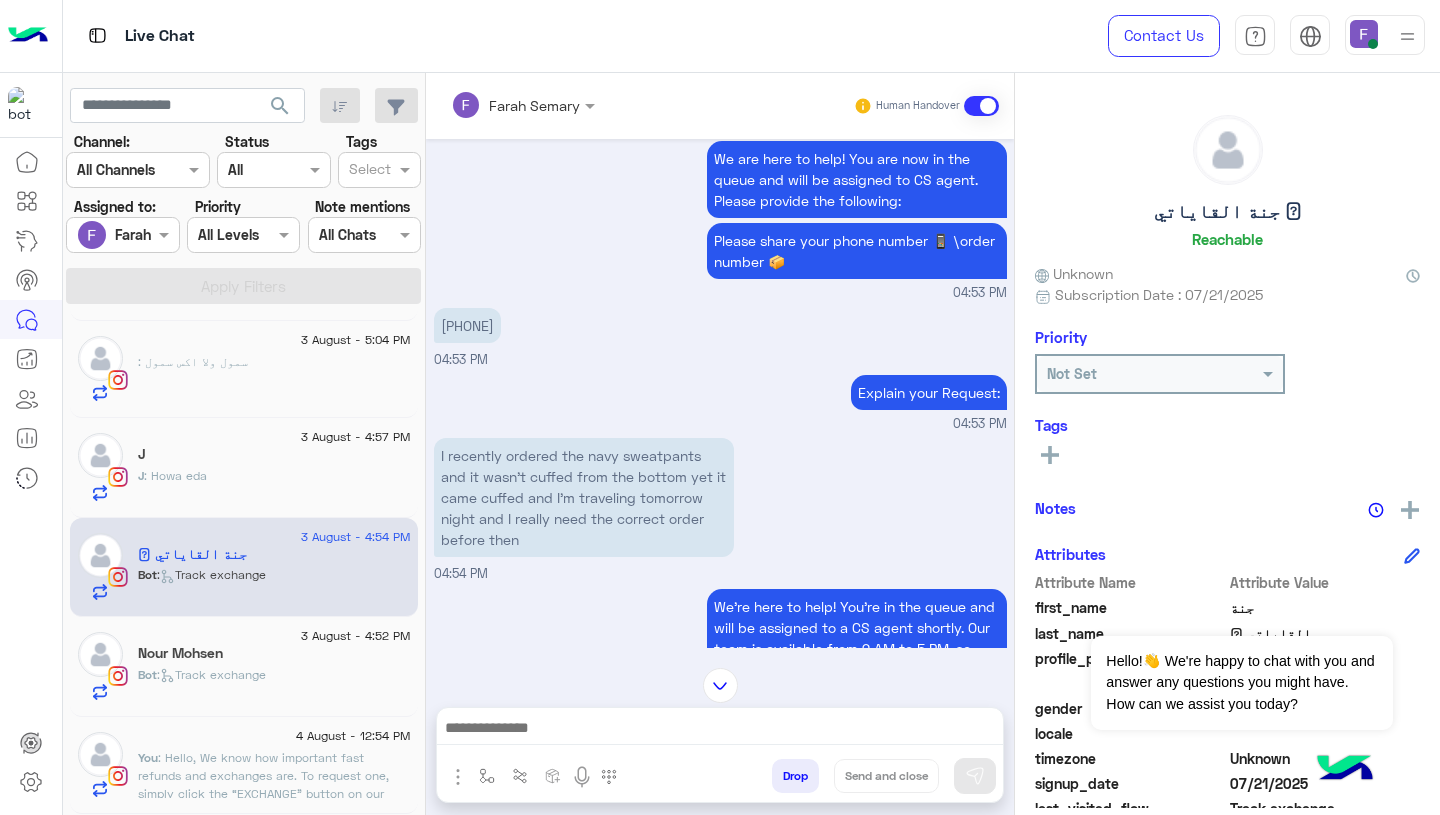 scroll, scrollTop: 1432, scrollLeft: 0, axis: vertical 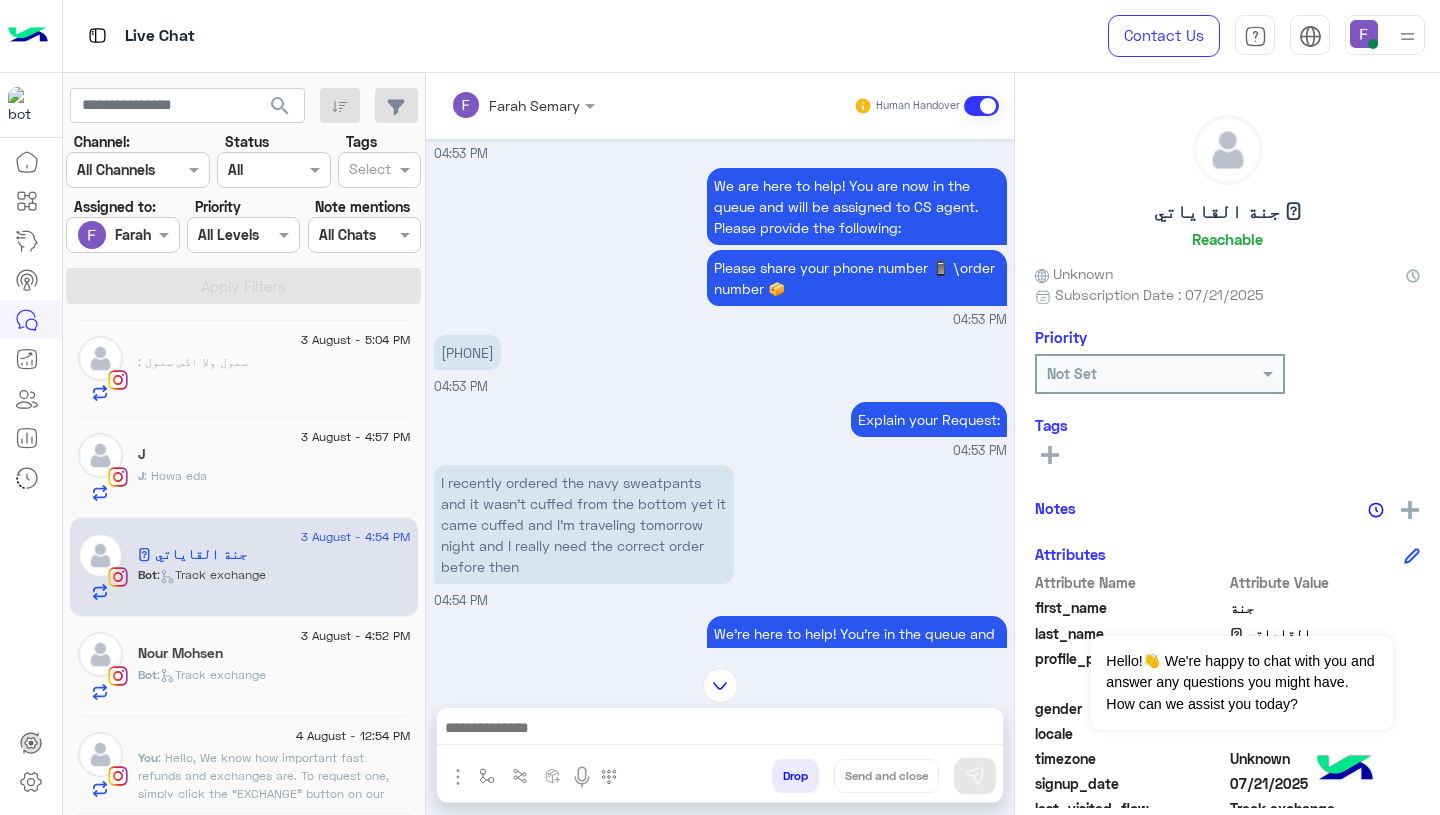 click on "01550416500" at bounding box center (467, 352) 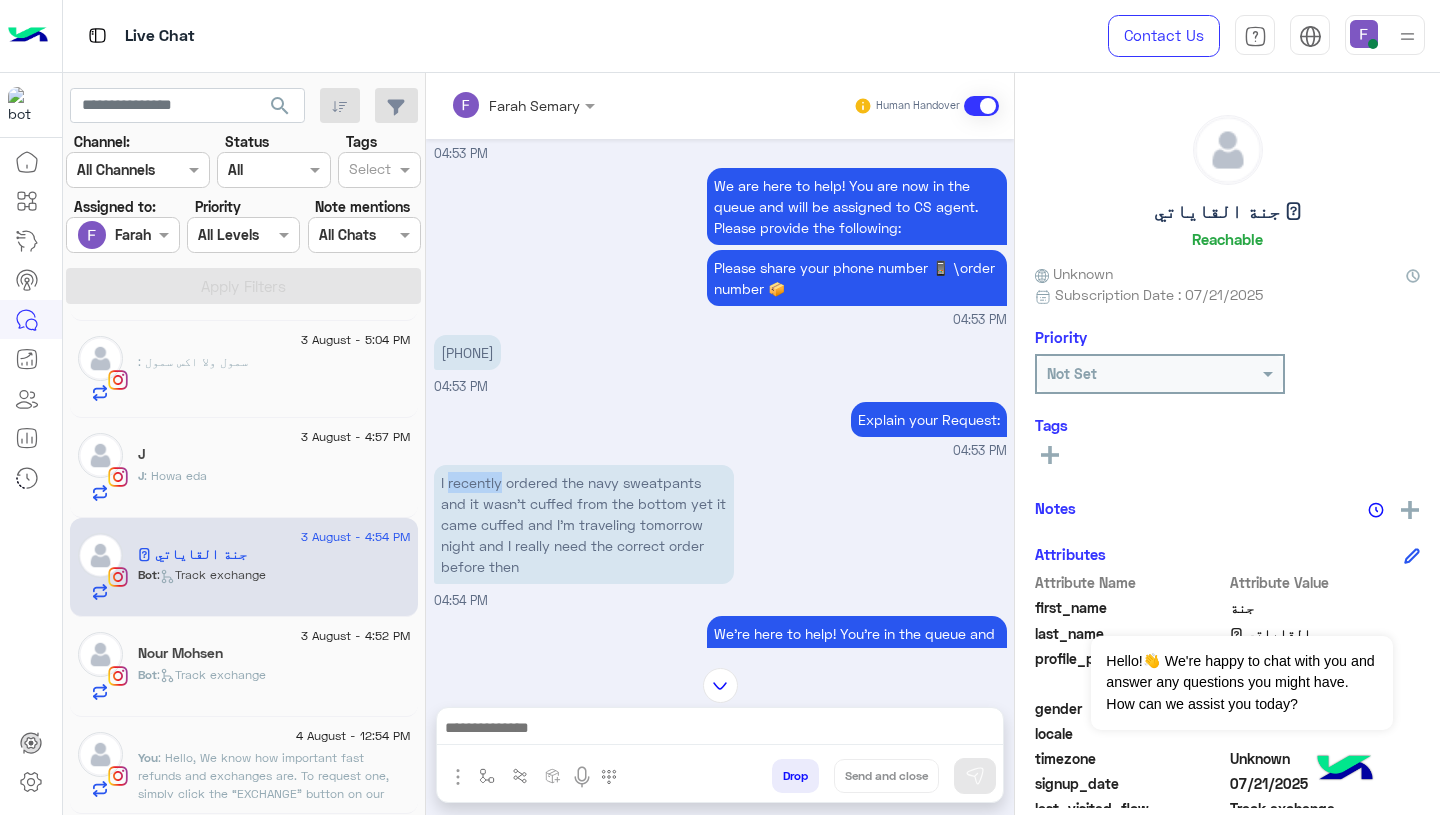 click on "I recently ordered the navy sweatpants and it wasn’t cuffed from the bottom yet it came cuffed and I’m traveling tomorrow night and I really need the correct order before then" at bounding box center [584, 524] 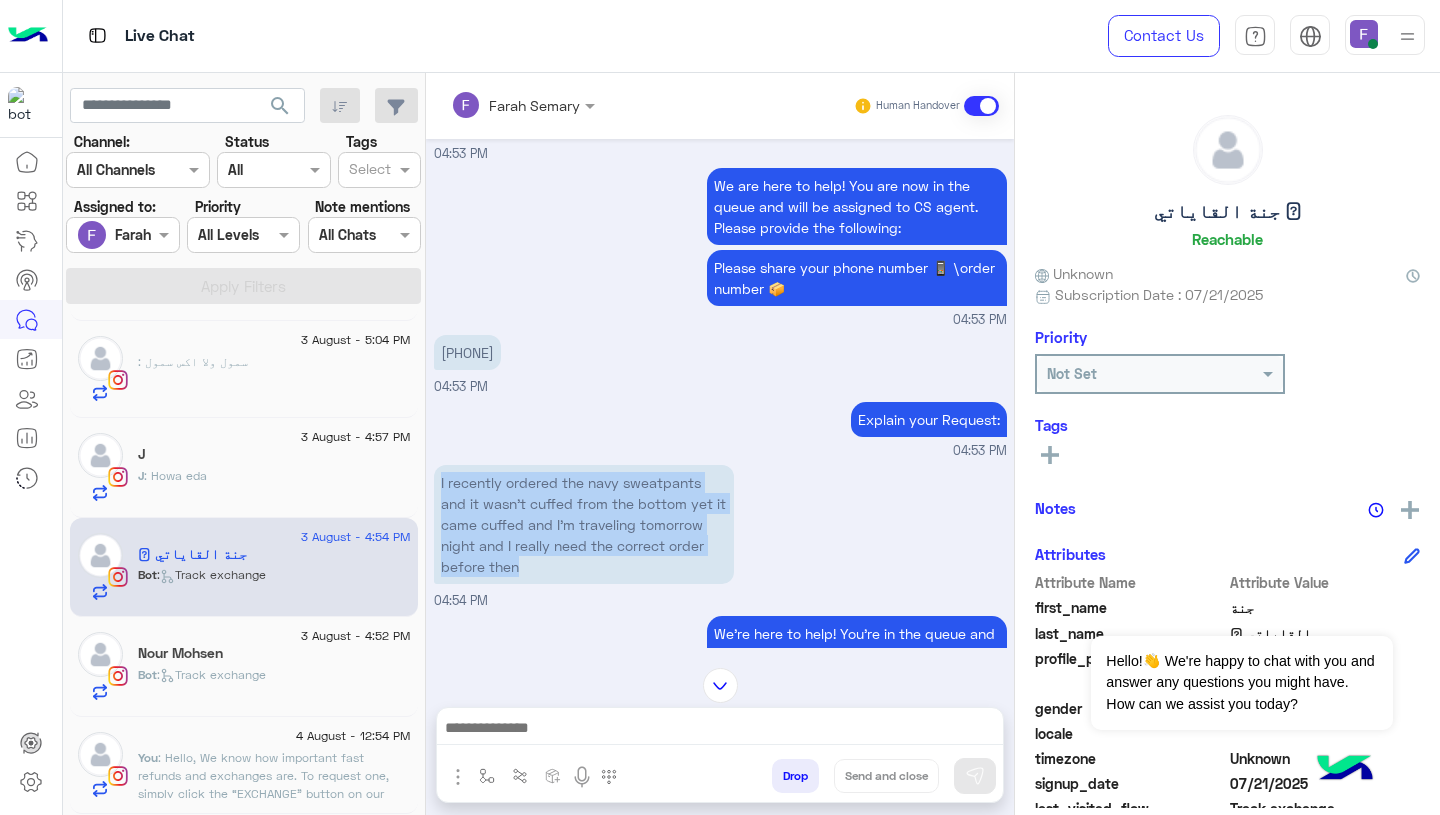 click on "I recently ordered the navy sweatpants and it wasn’t cuffed from the bottom yet it came cuffed and I’m traveling tomorrow night and I really need the correct order before then" at bounding box center [584, 524] 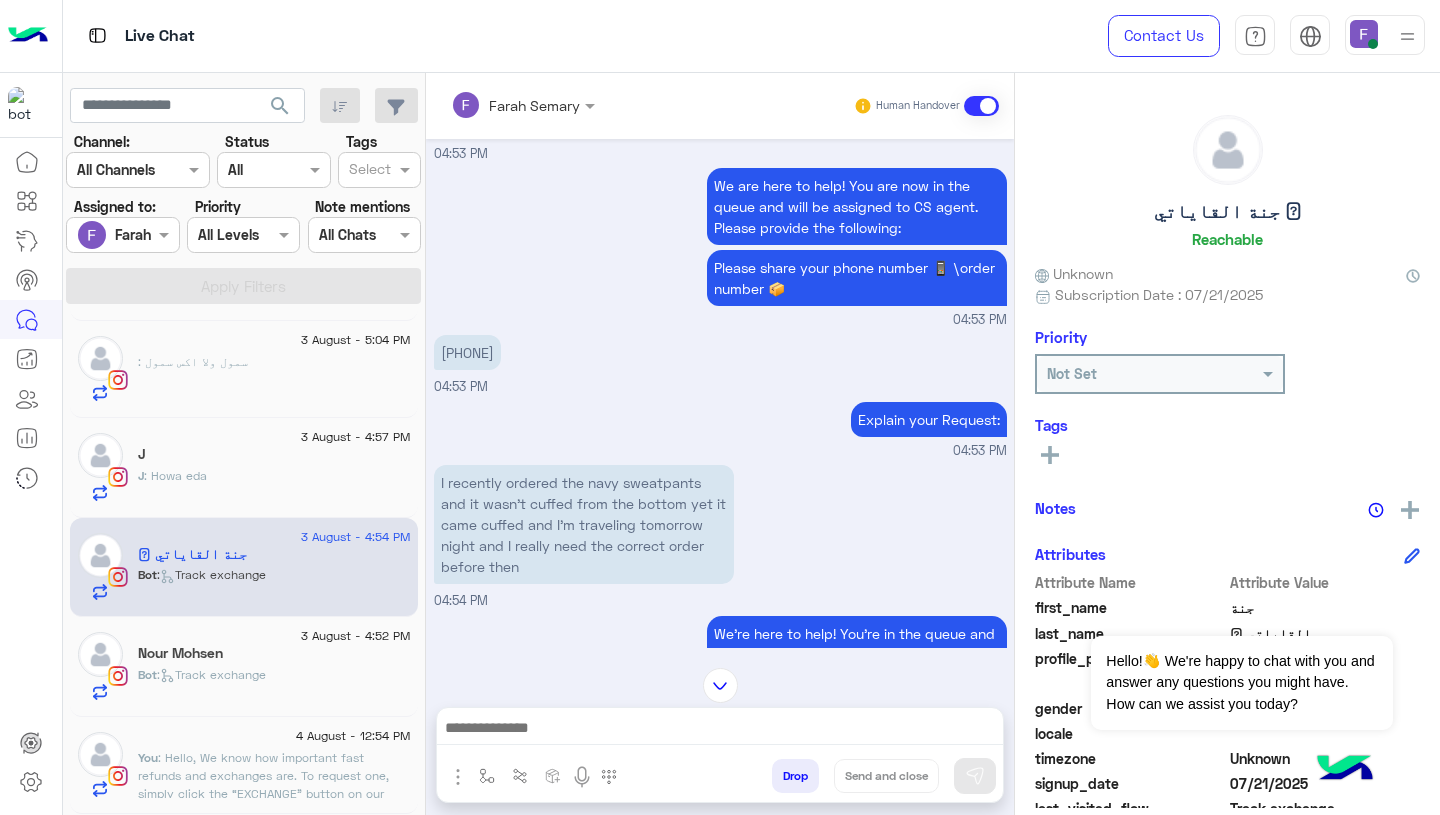 click at bounding box center [720, 733] 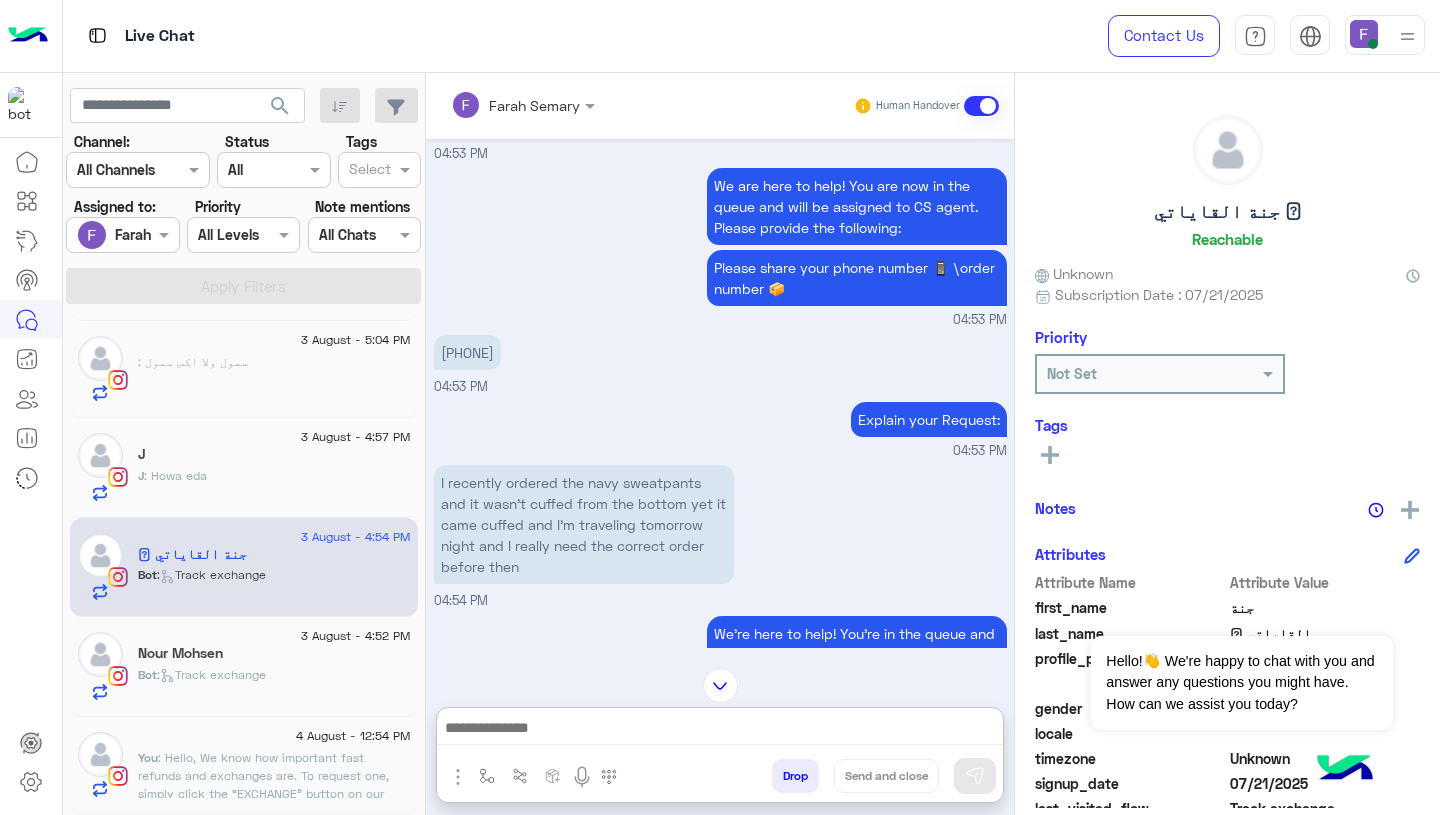 click at bounding box center (720, 730) 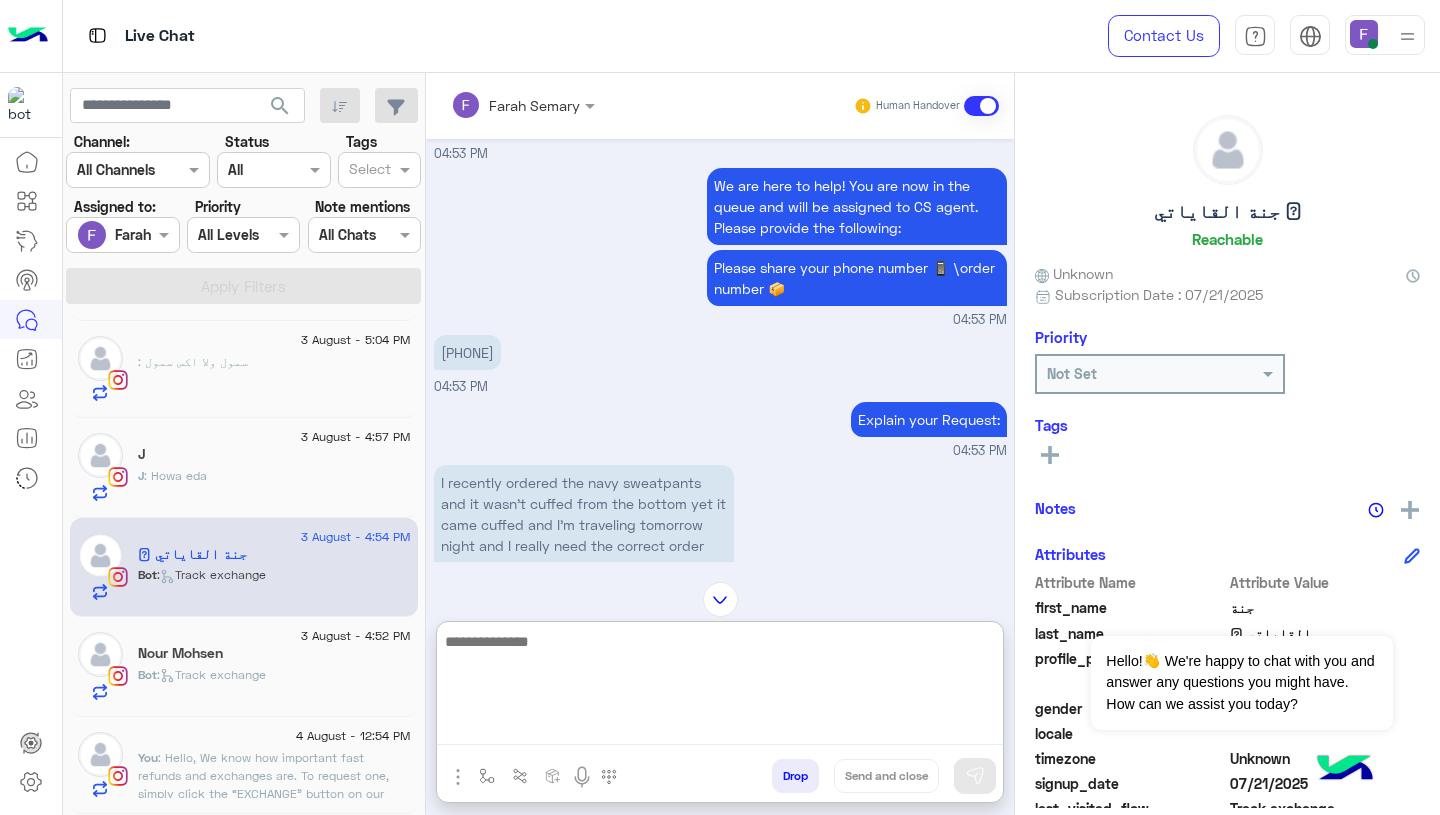 paste on "**********" 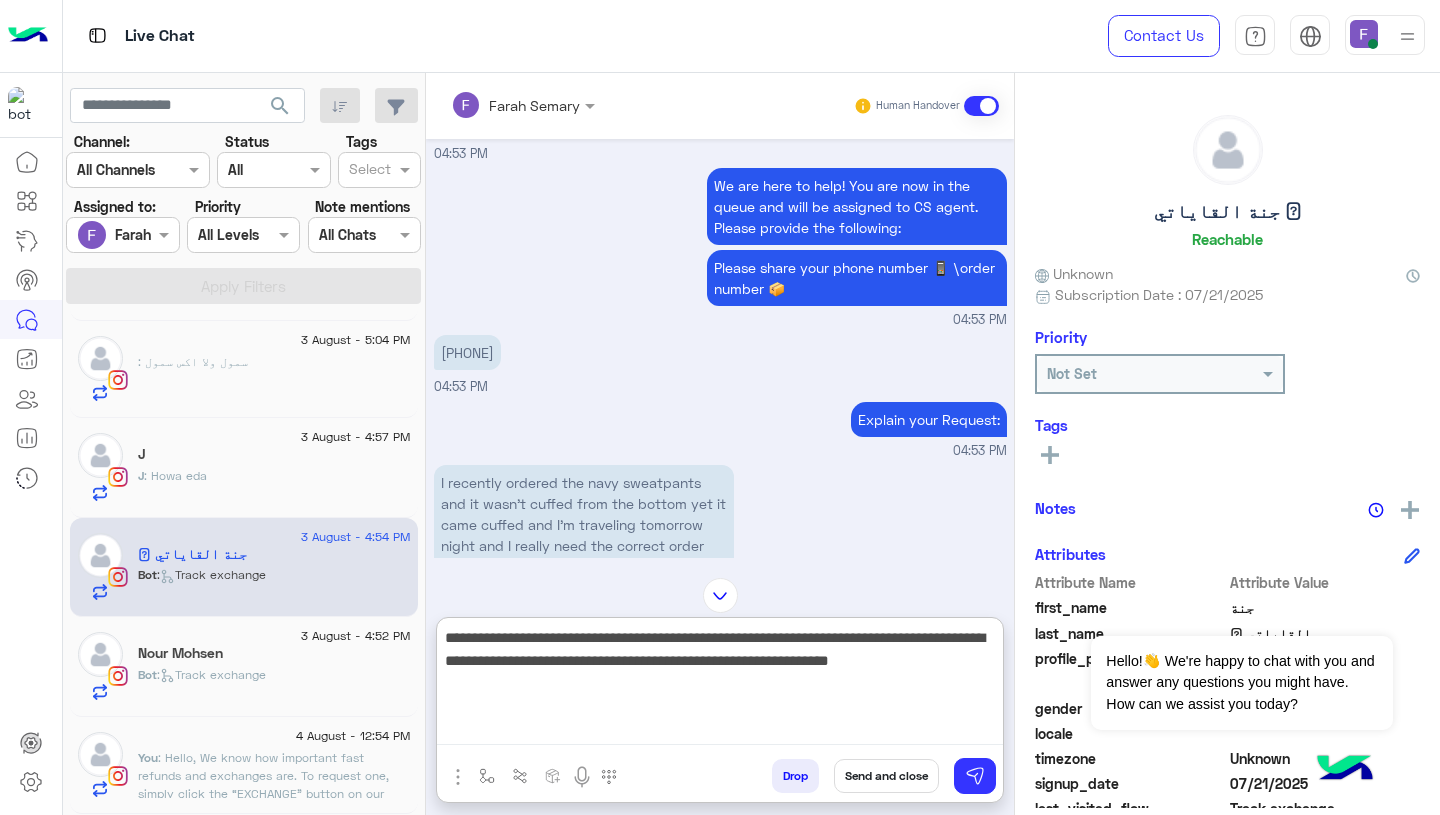 click on "**********" at bounding box center (720, 685) 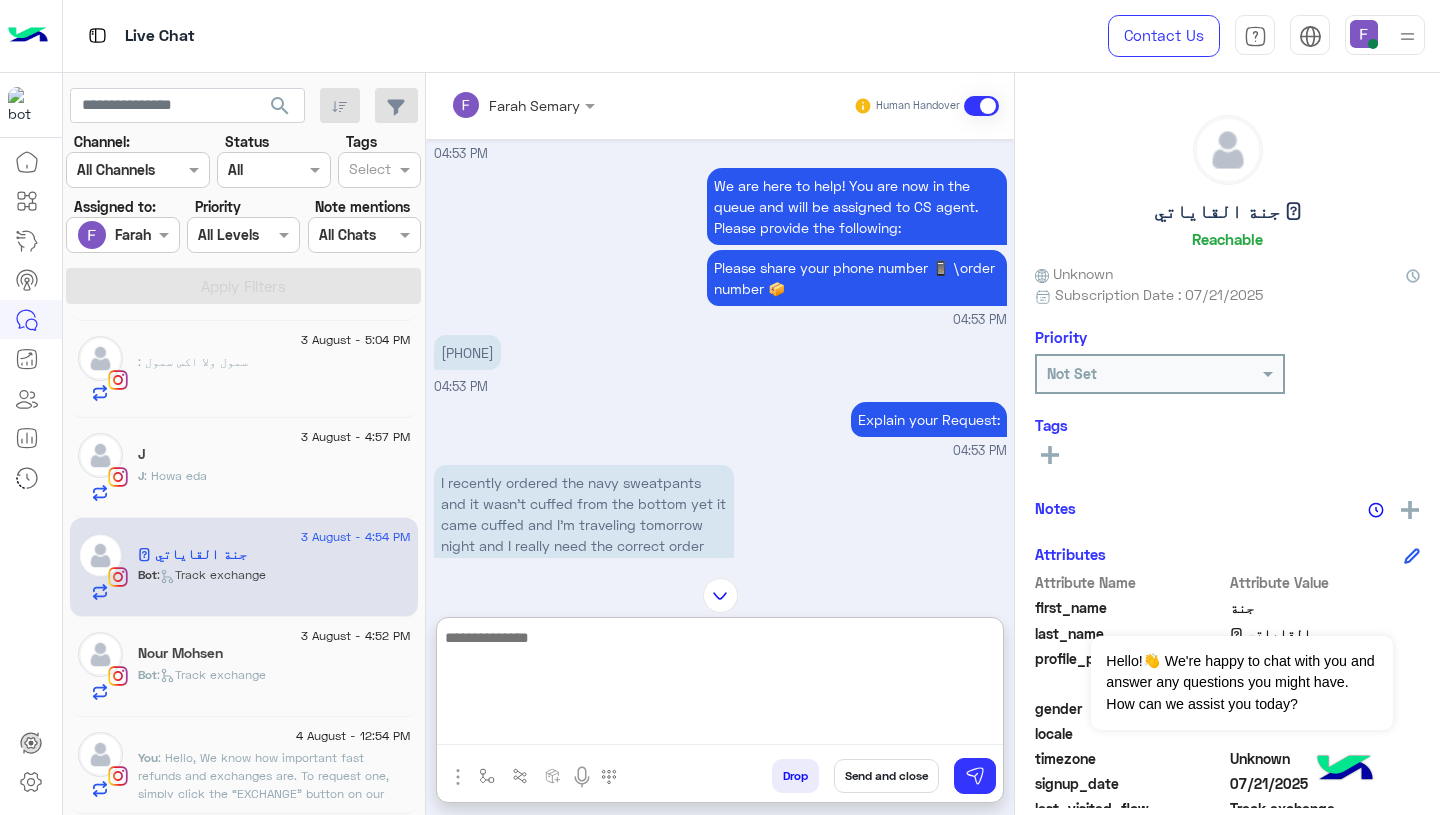 scroll, scrollTop: 2027, scrollLeft: 0, axis: vertical 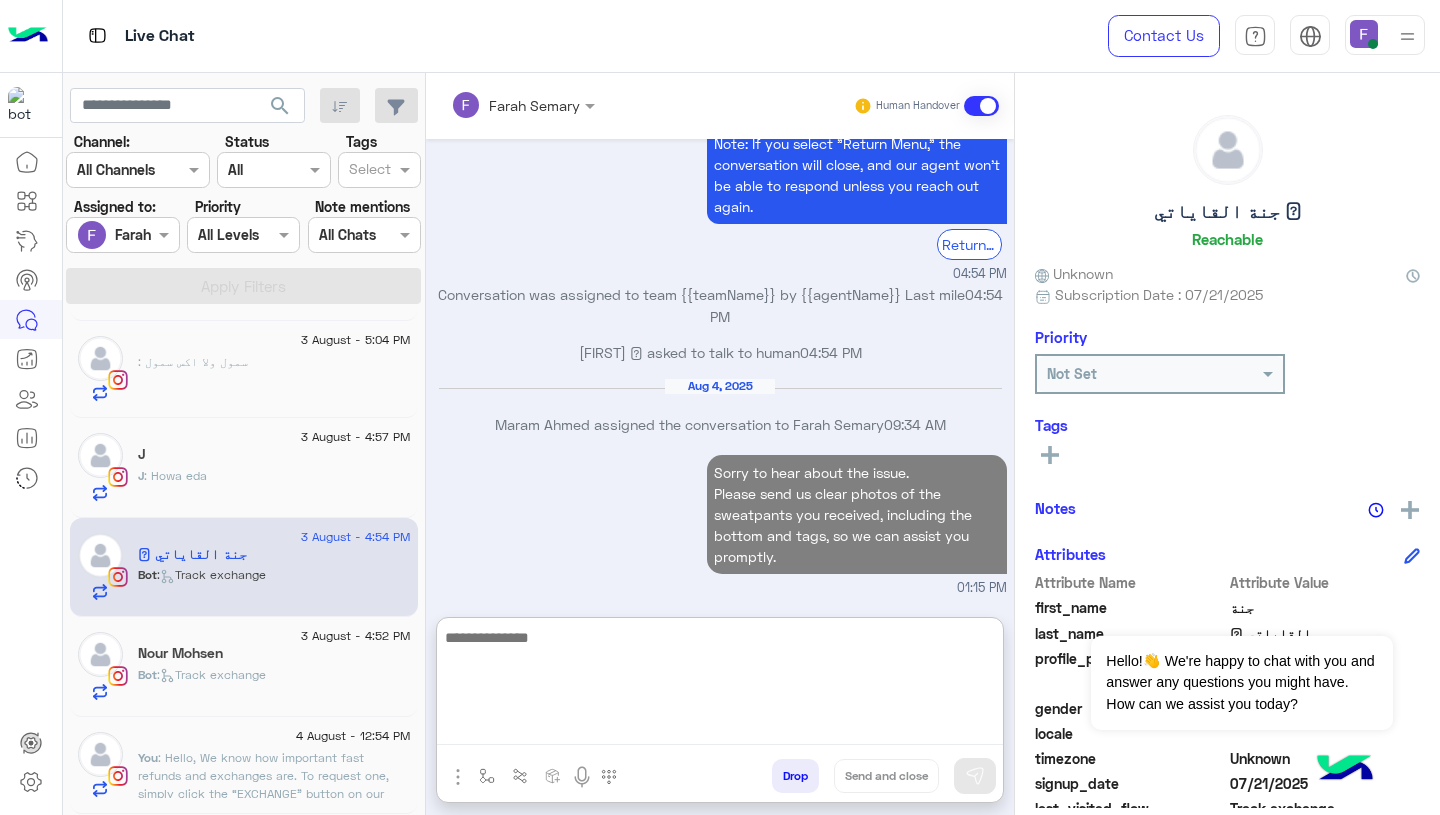click on "Sorry to hear about the issue.  Please send us clear photos of the sweatpants you received, including the bottom and tags, so we can assist you promptly.   01:15 PM" at bounding box center [720, 524] 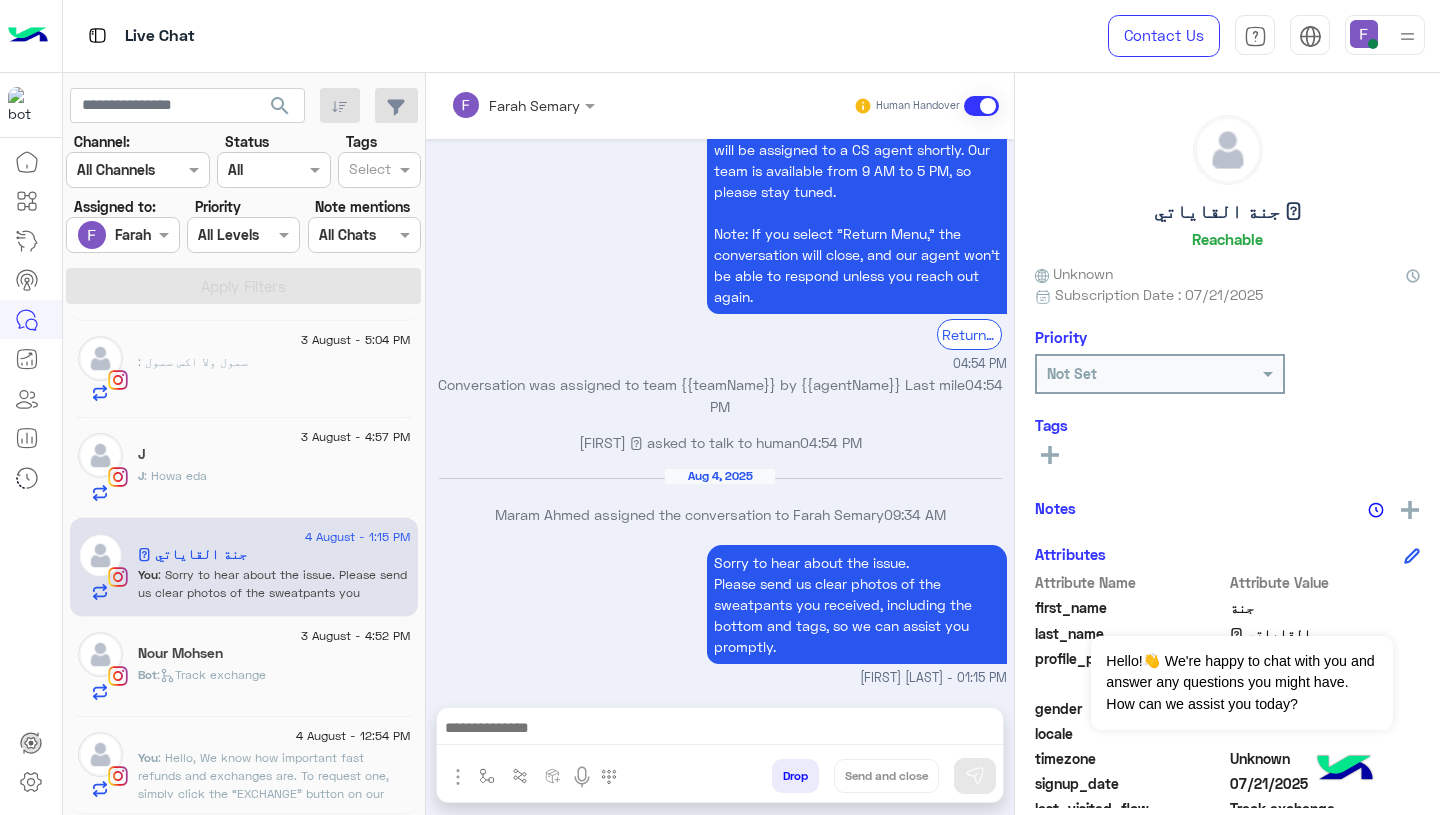 scroll, scrollTop: 1973, scrollLeft: 0, axis: vertical 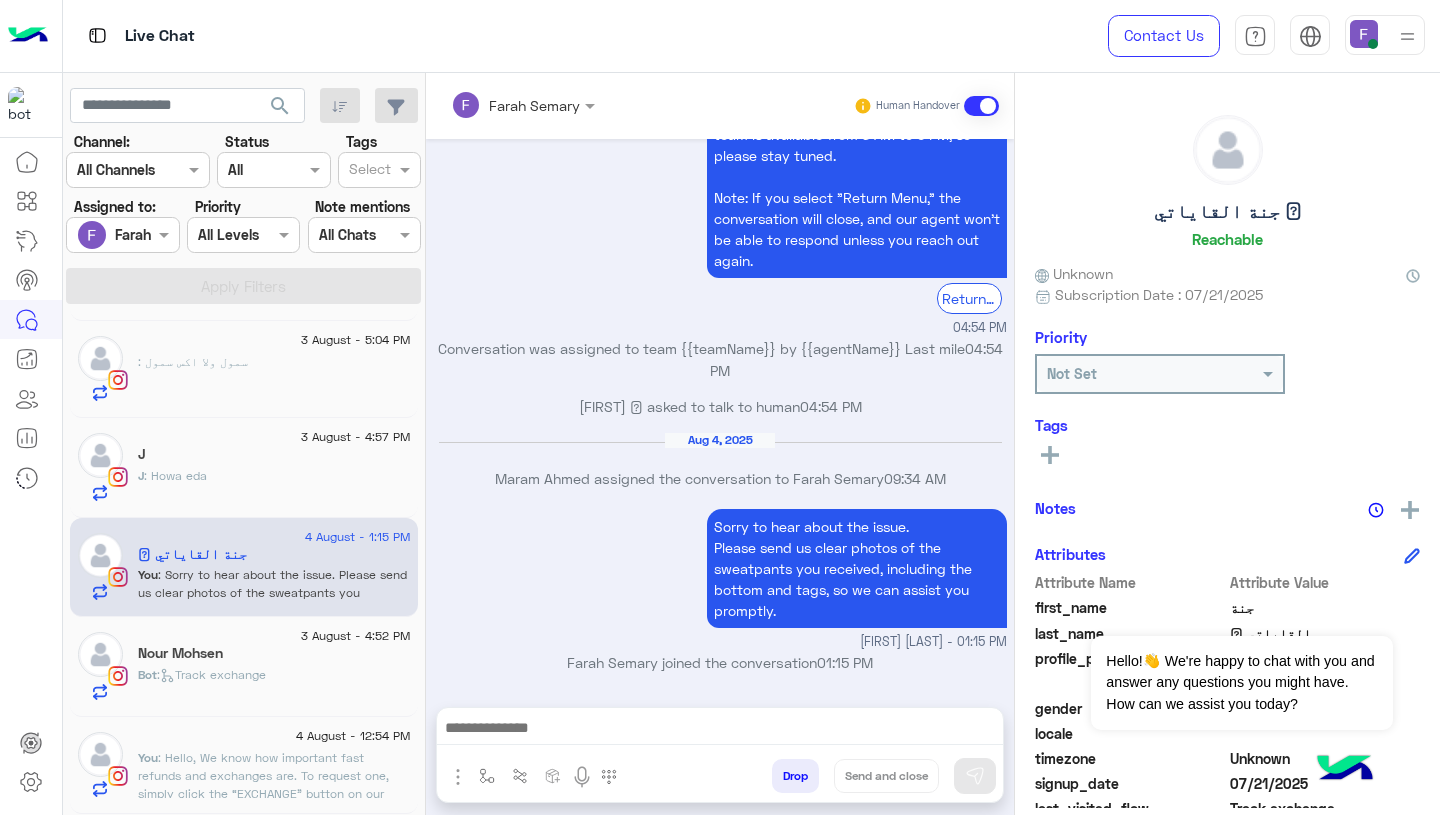 click on "Nour Mohsen" 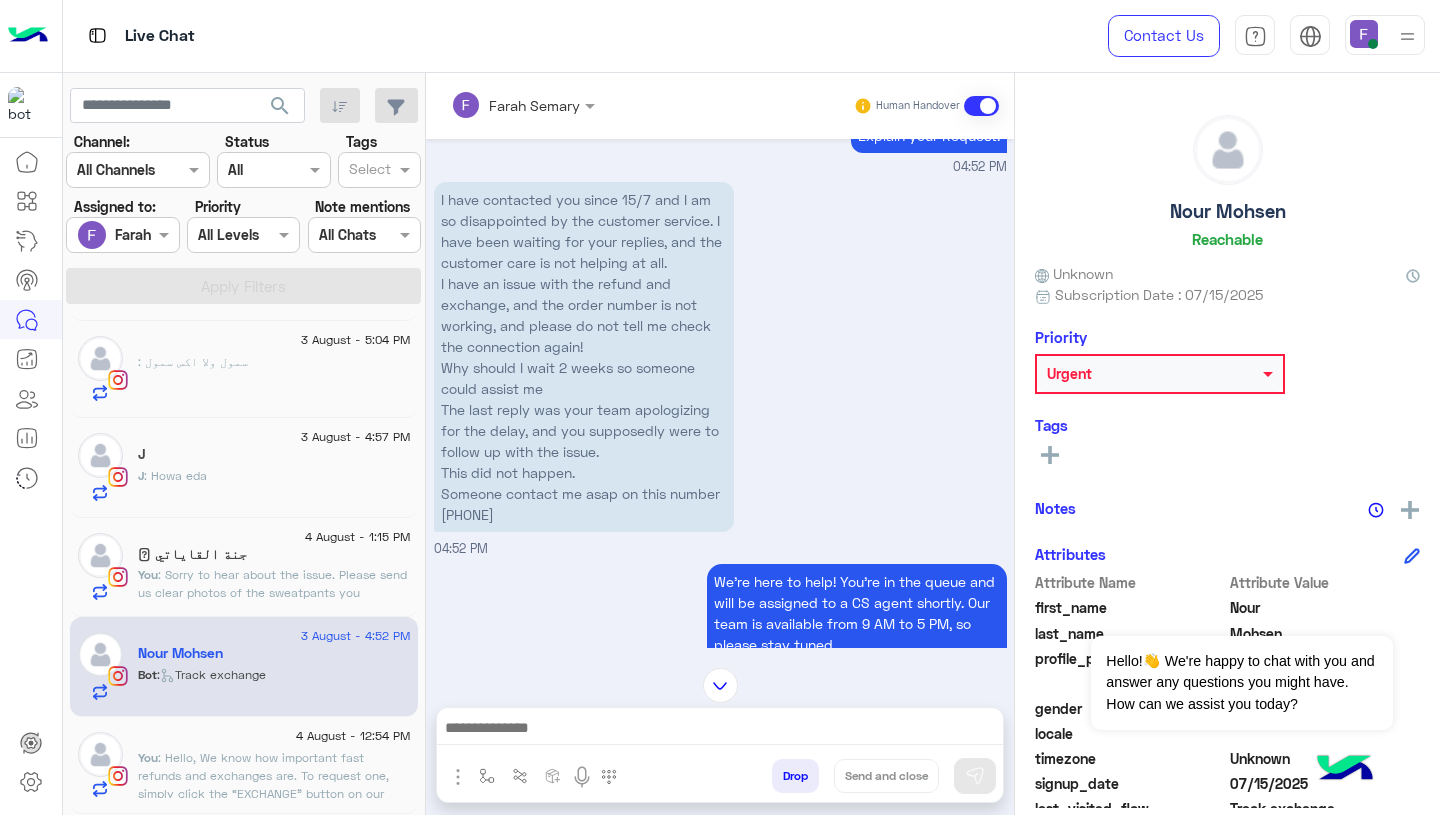 scroll, scrollTop: 2376, scrollLeft: 0, axis: vertical 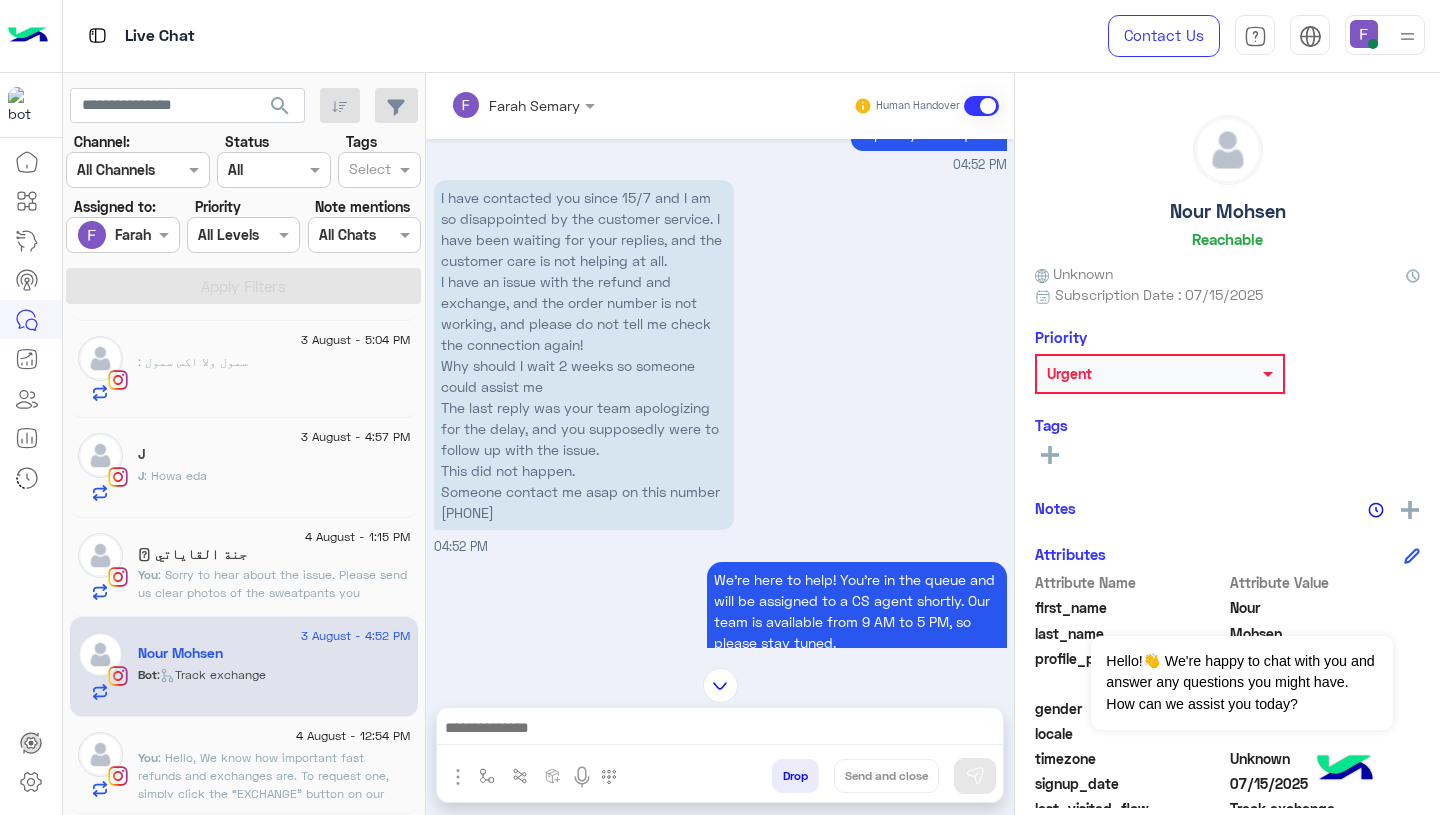 click on "I have contacted you since [DATE] and I am so disappointed by the customer service. I have been waiting for your replies, and the customer care is not helping at all.  I have an issue with the refund and exchange, and the order number is not working, and please do not tell me check the connection again!  Why should I wait 2 weeks so someone could assist me The last reply was your team apologizing for the delay, and you supposedly were to follow up with the issue.  This did not happen.  Someone contact me asap on this number [PHONE]" at bounding box center [584, 355] 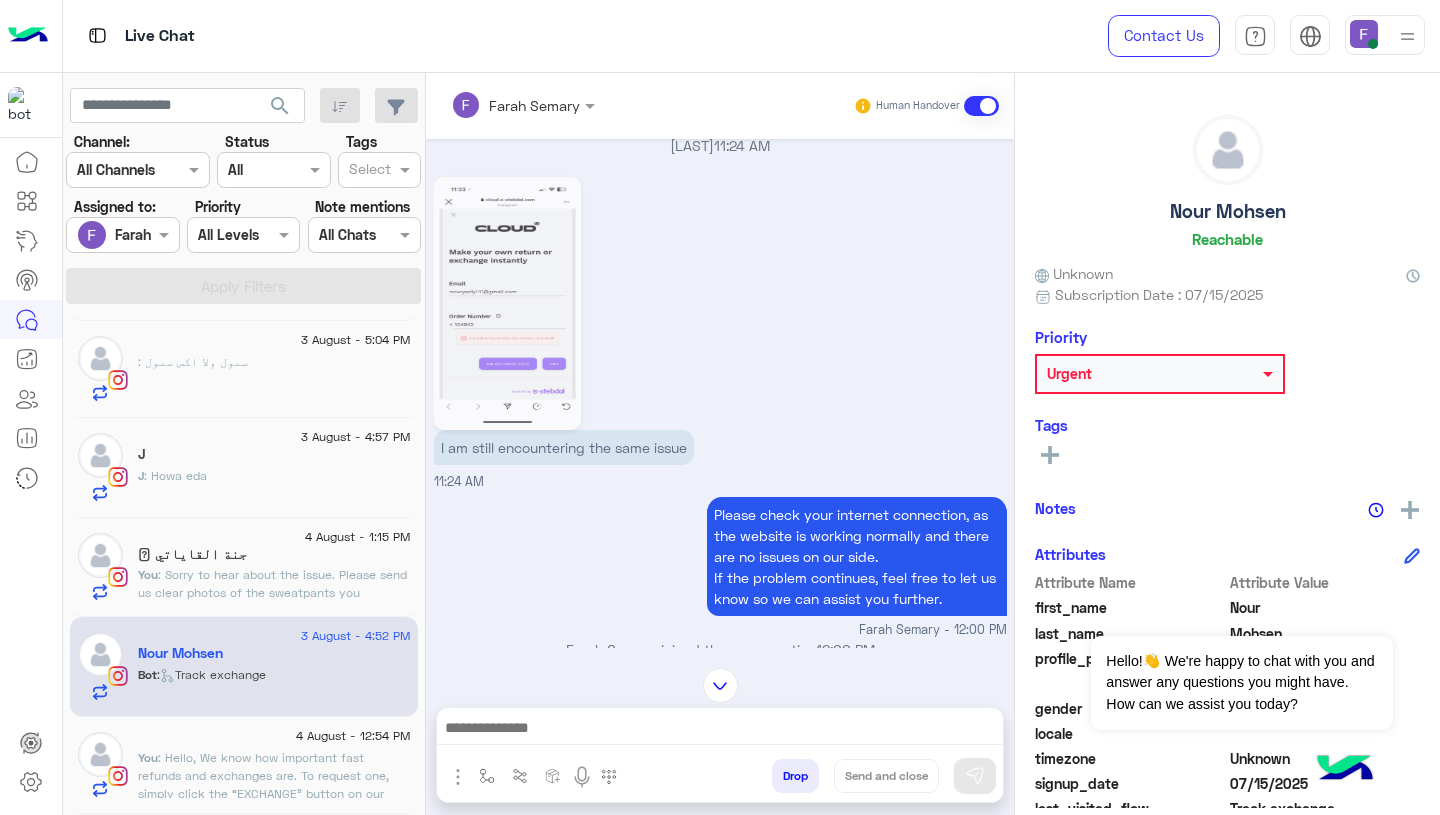 scroll, scrollTop: 2904, scrollLeft: 0, axis: vertical 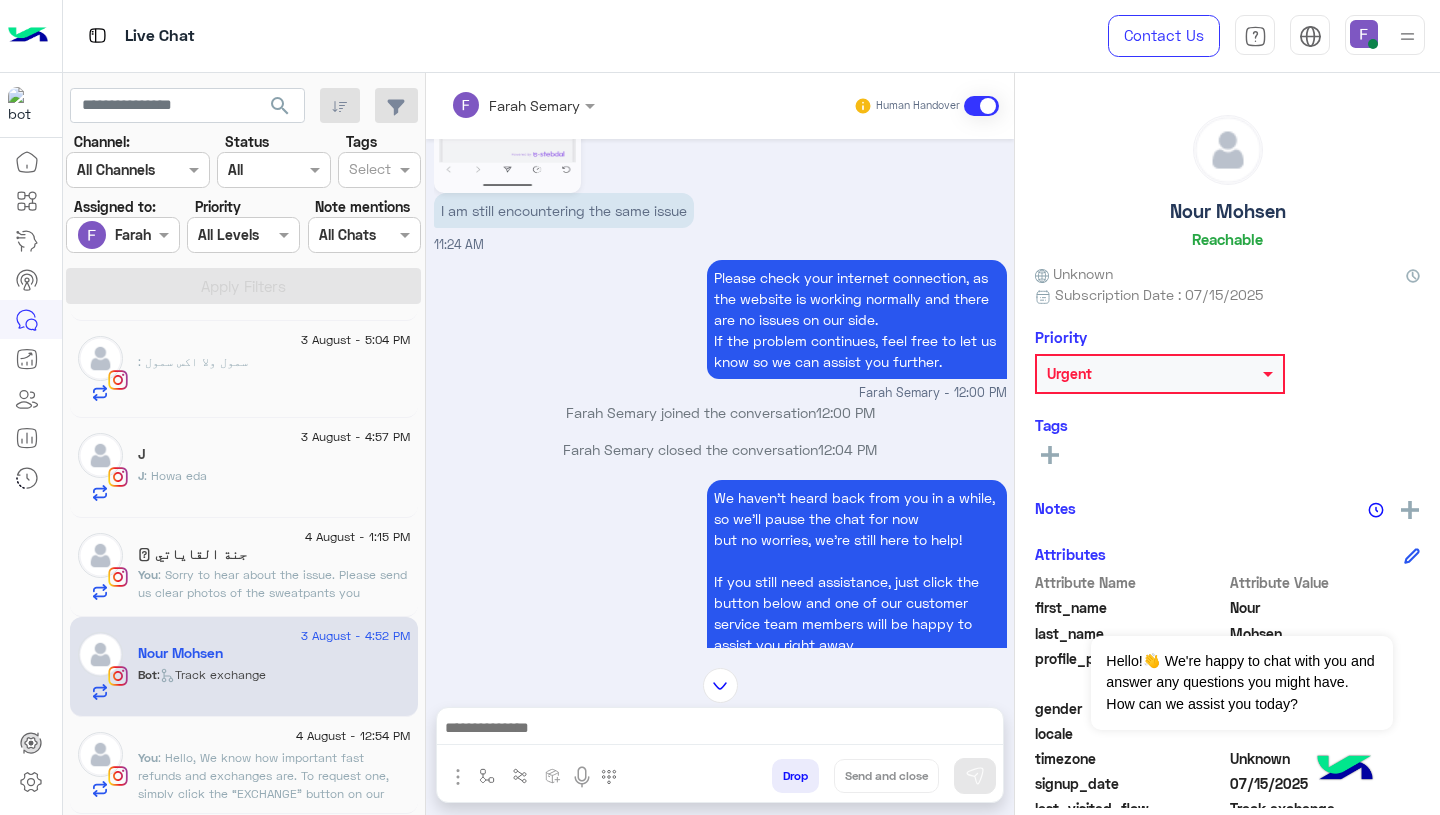 click on "J : Howa eda" 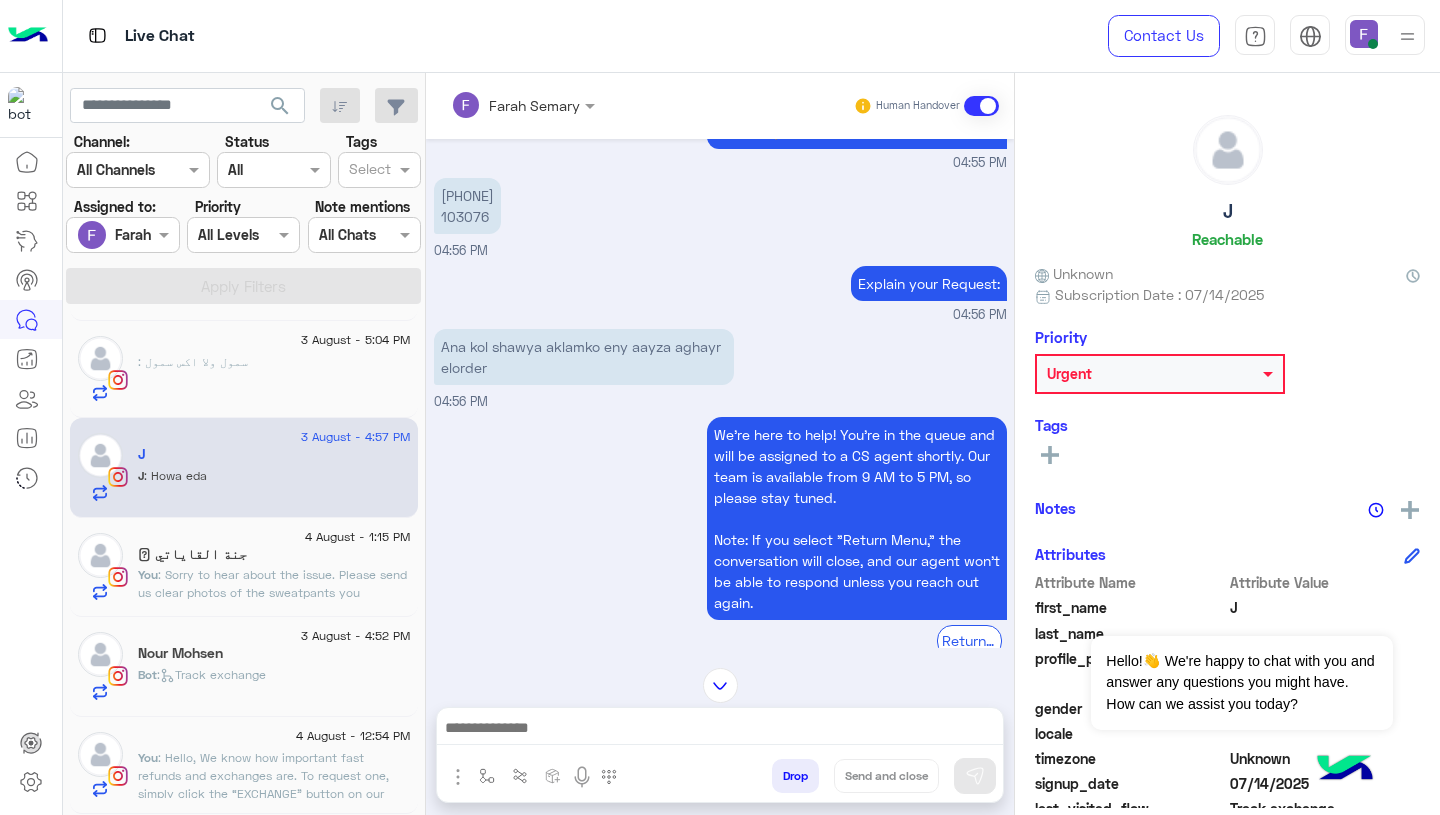 scroll, scrollTop: 1376, scrollLeft: 0, axis: vertical 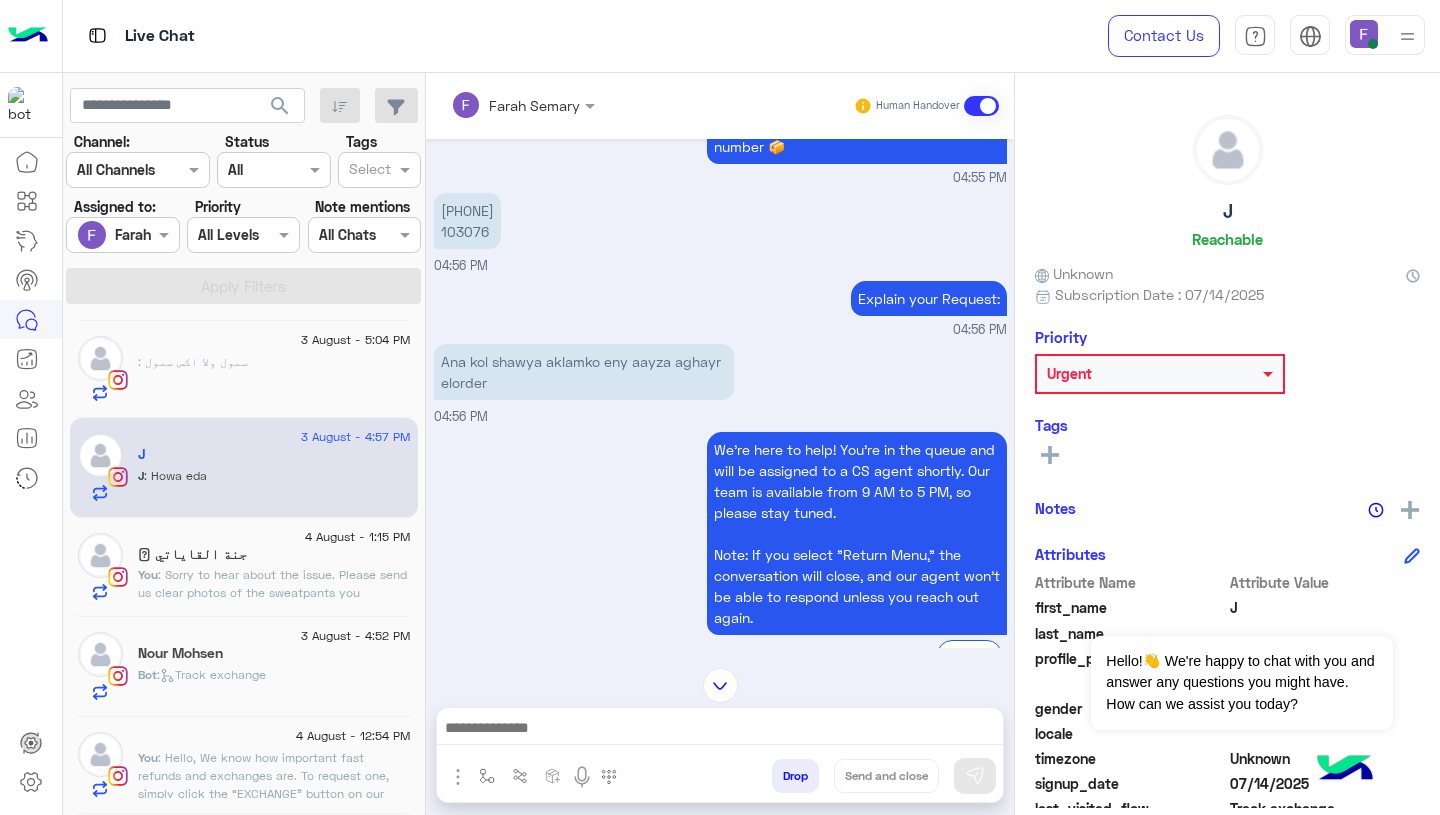 drag, startPoint x: 558, startPoint y: 96, endPoint x: 558, endPoint y: 110, distance: 14 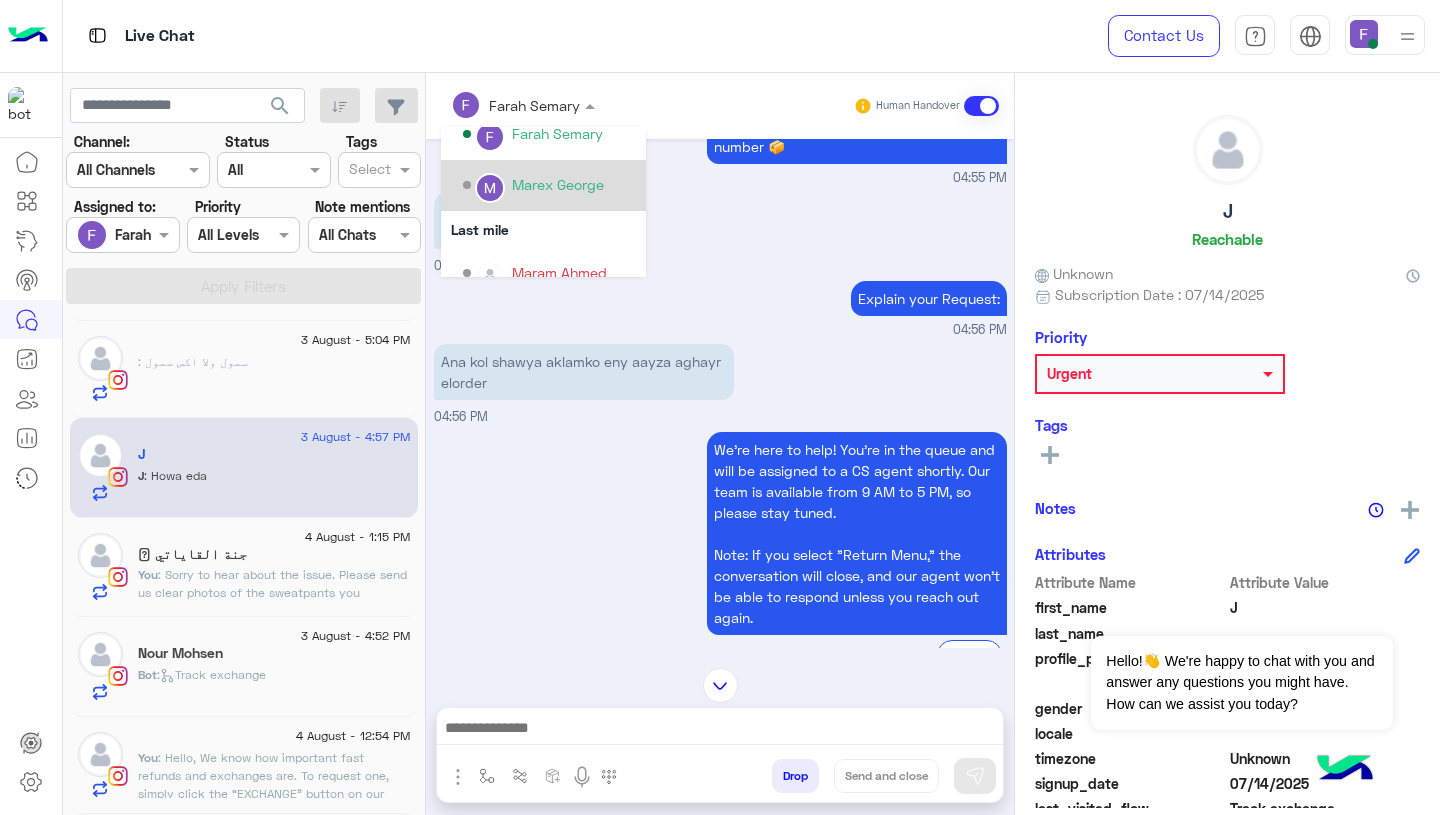 scroll, scrollTop: 336, scrollLeft: 0, axis: vertical 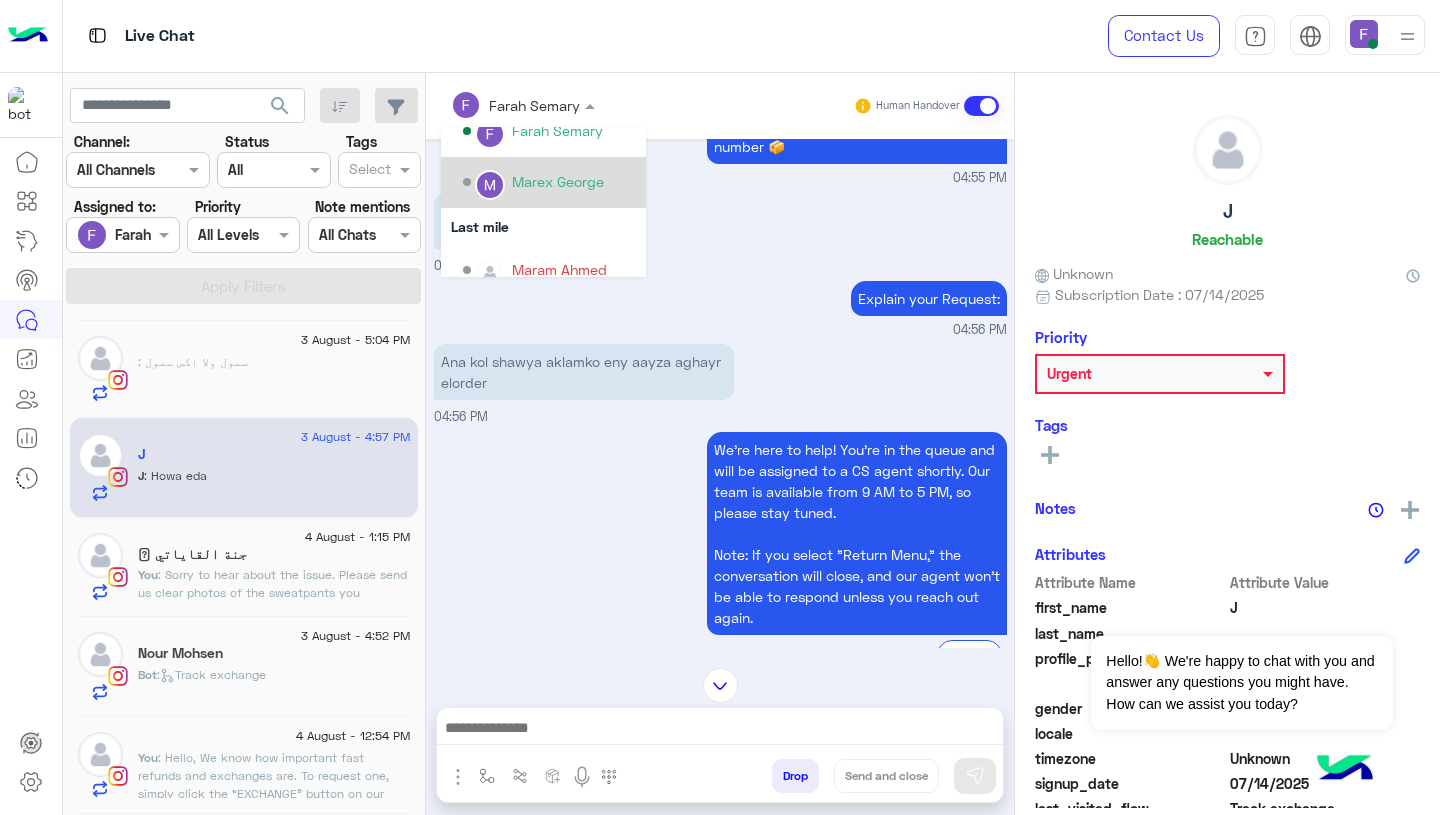 click on "Marex George" at bounding box center (558, 181) 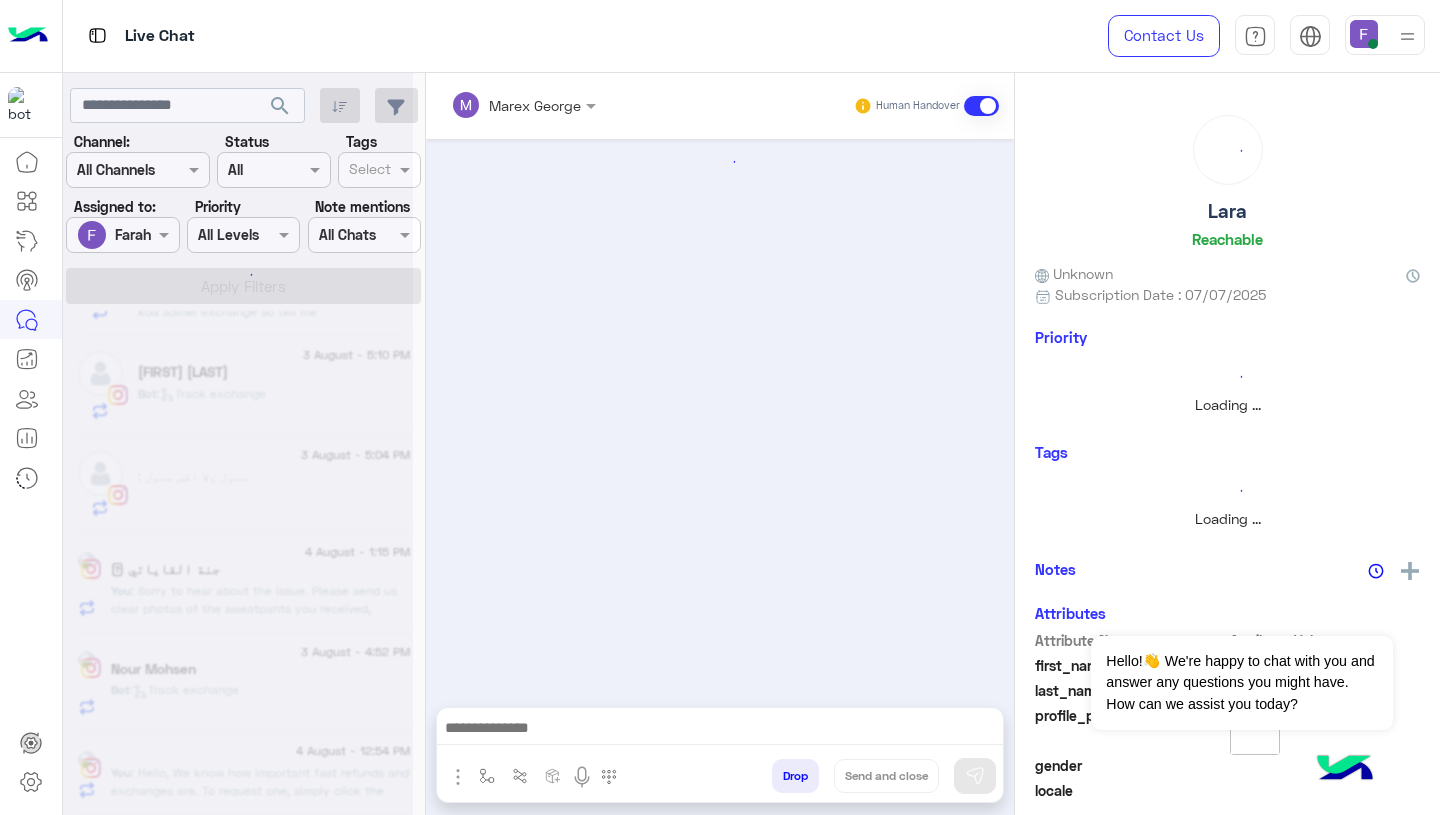 scroll, scrollTop: 2782, scrollLeft: 0, axis: vertical 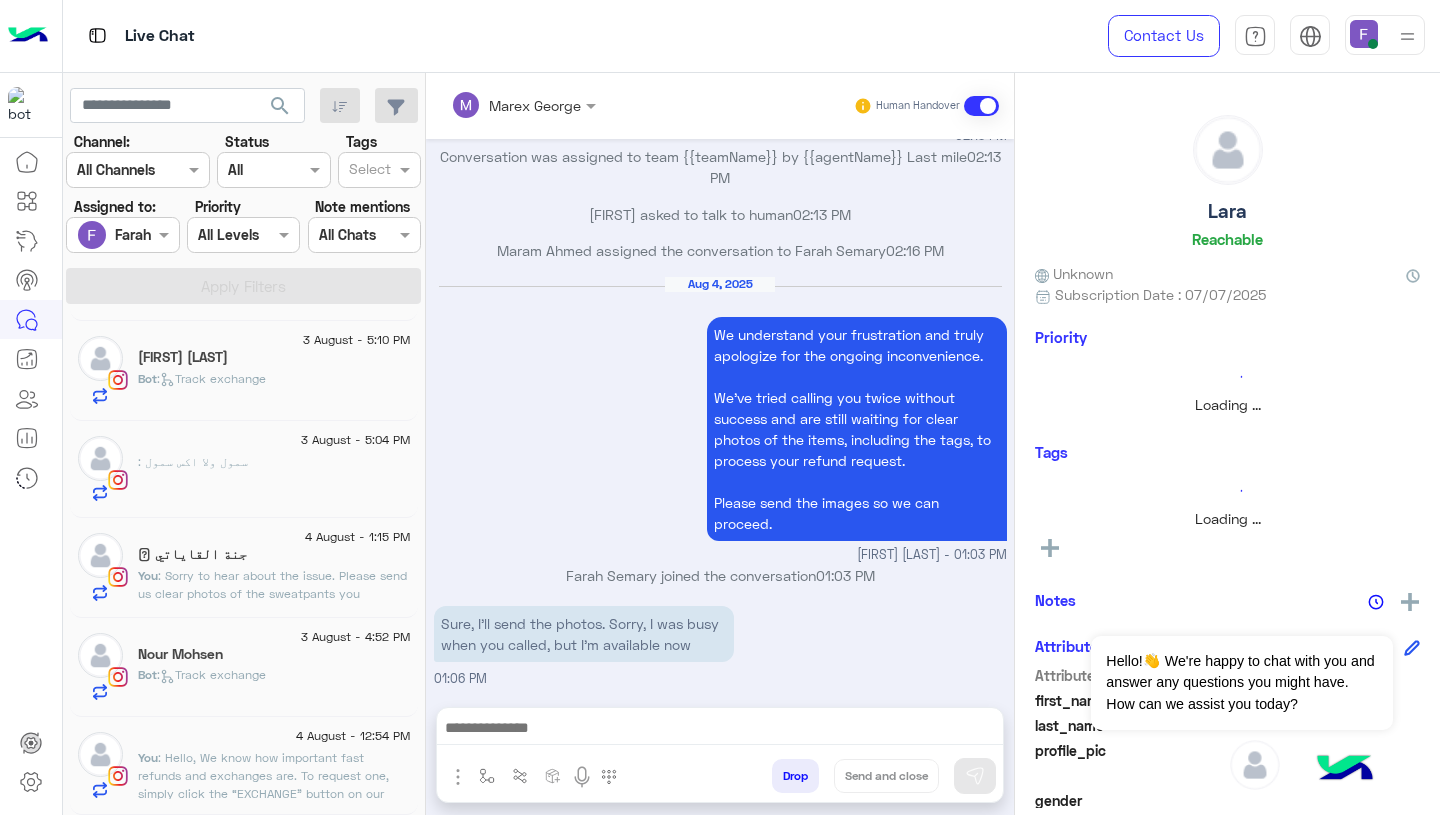 click on ": سمول ولا اكس سمول" 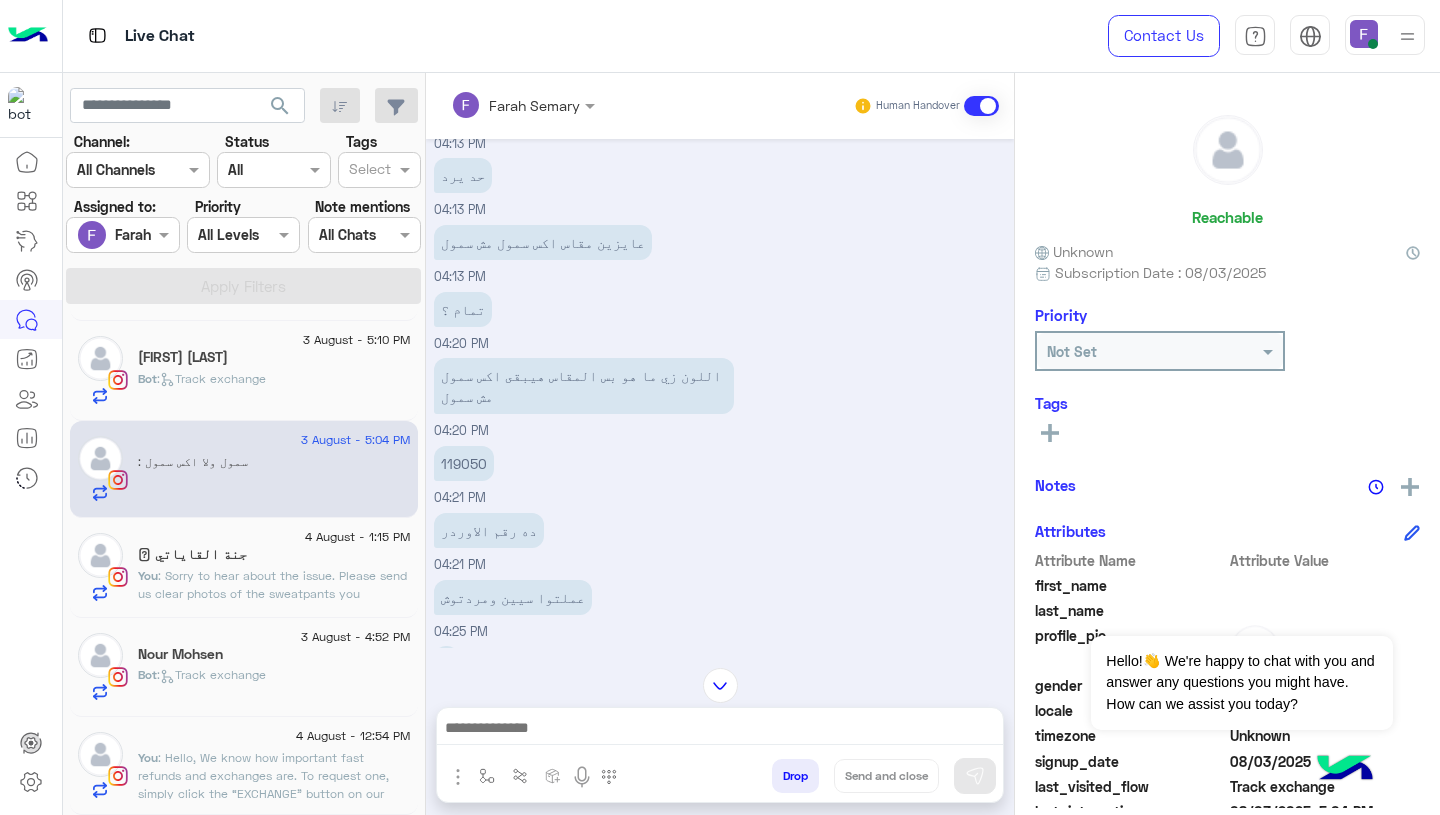 scroll, scrollTop: 2612, scrollLeft: 0, axis: vertical 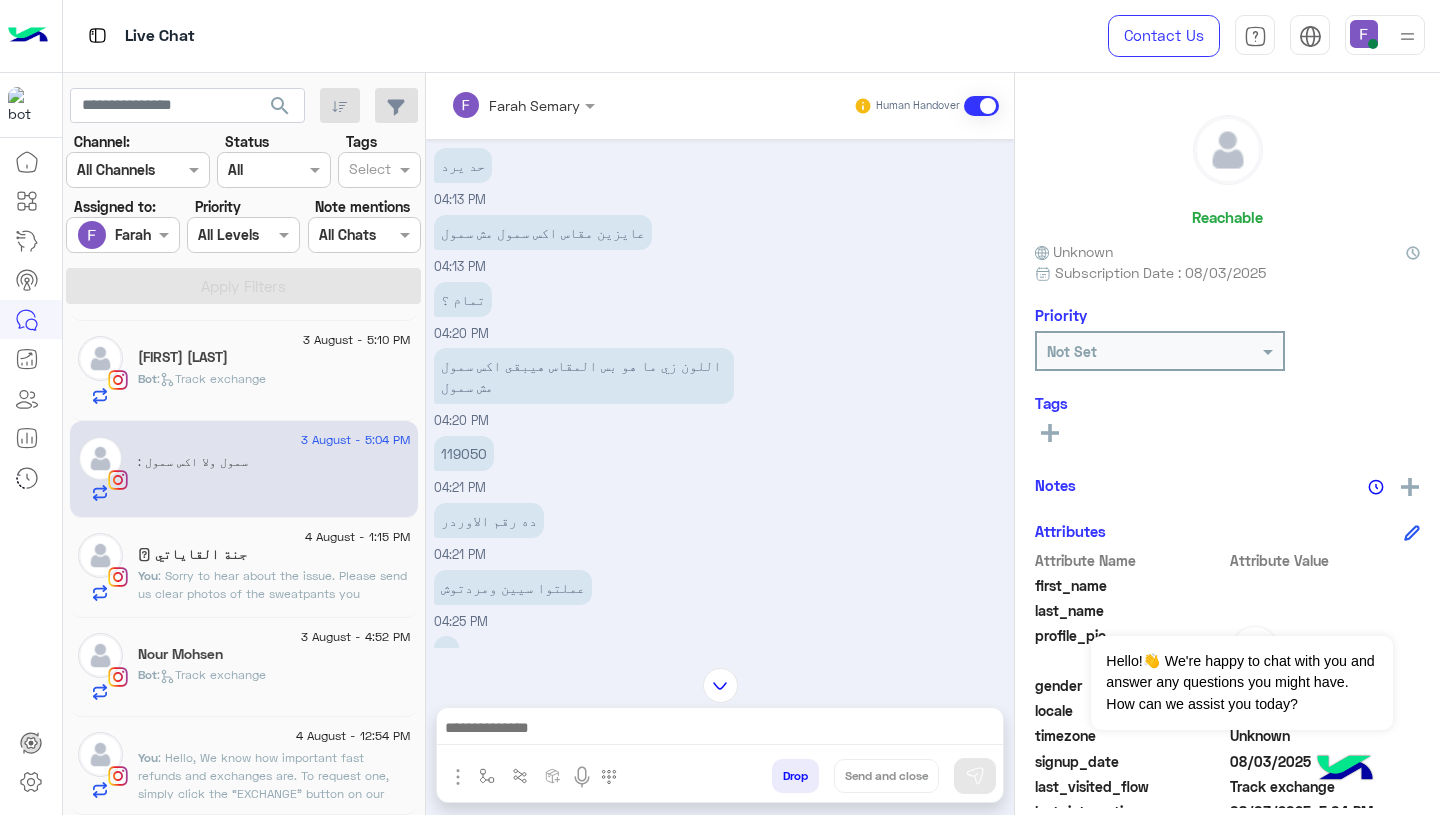 click on "119050" at bounding box center [464, 453] 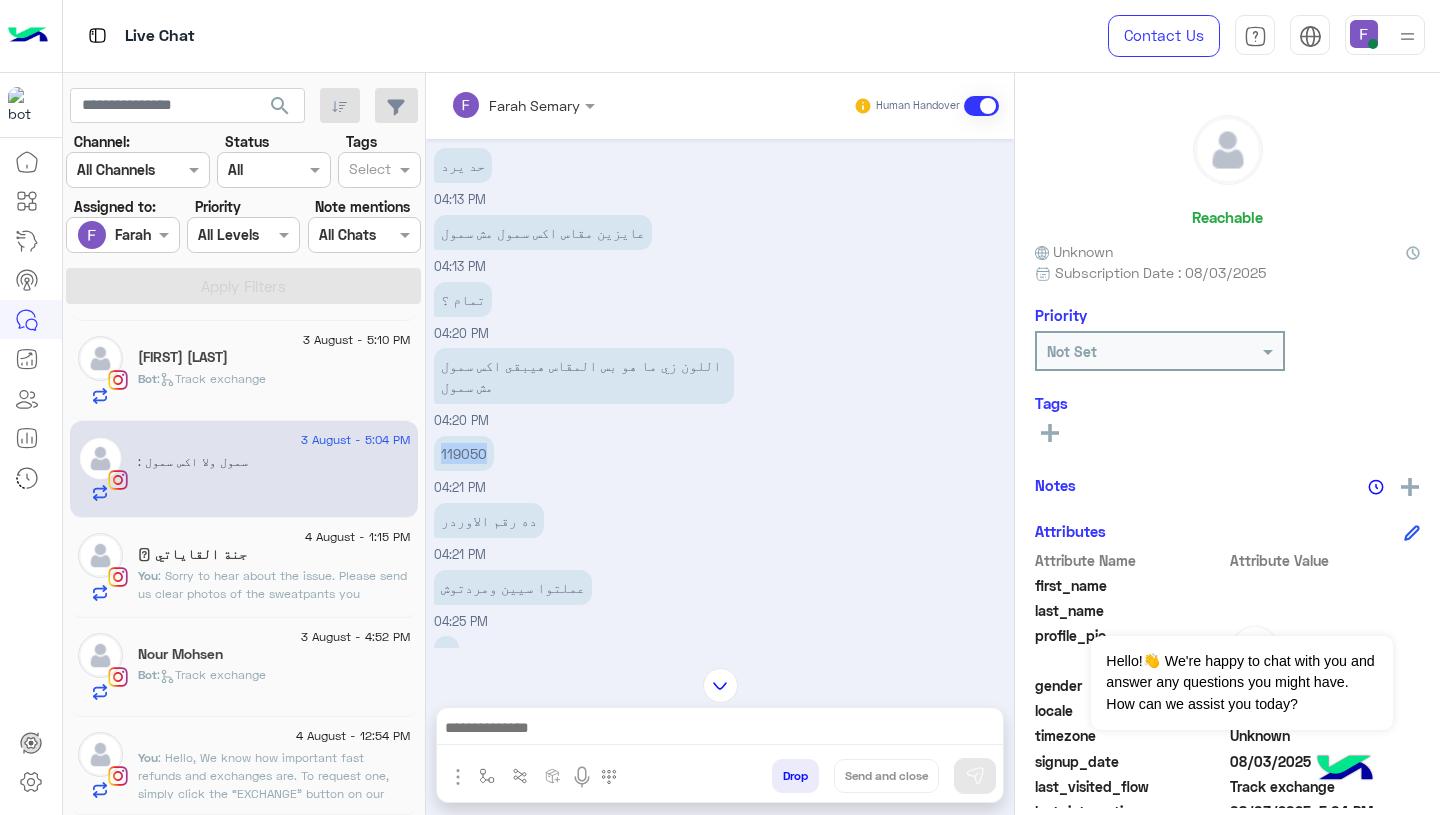 click on "119050" at bounding box center (464, 453) 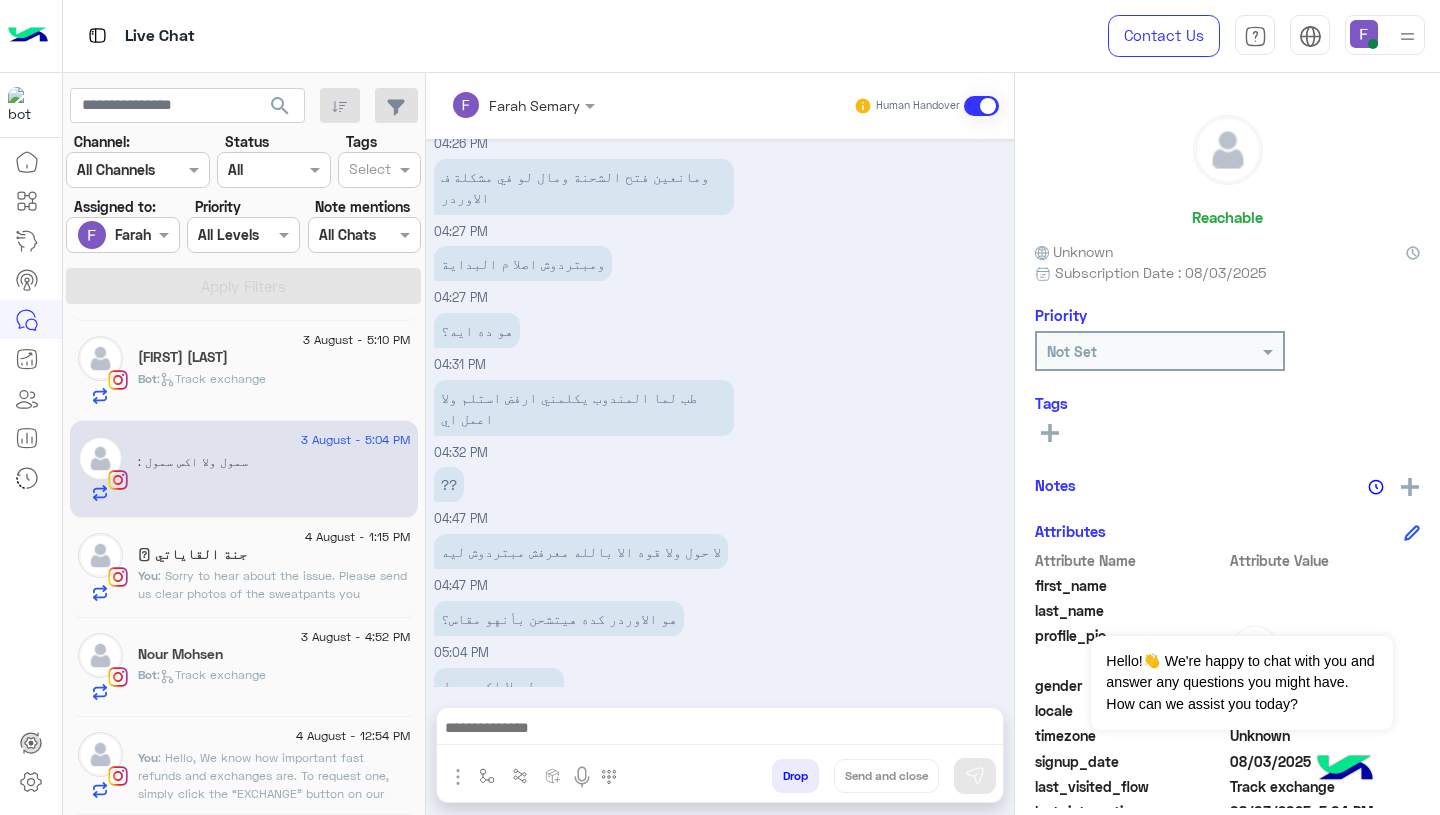 scroll, scrollTop: 3236, scrollLeft: 0, axis: vertical 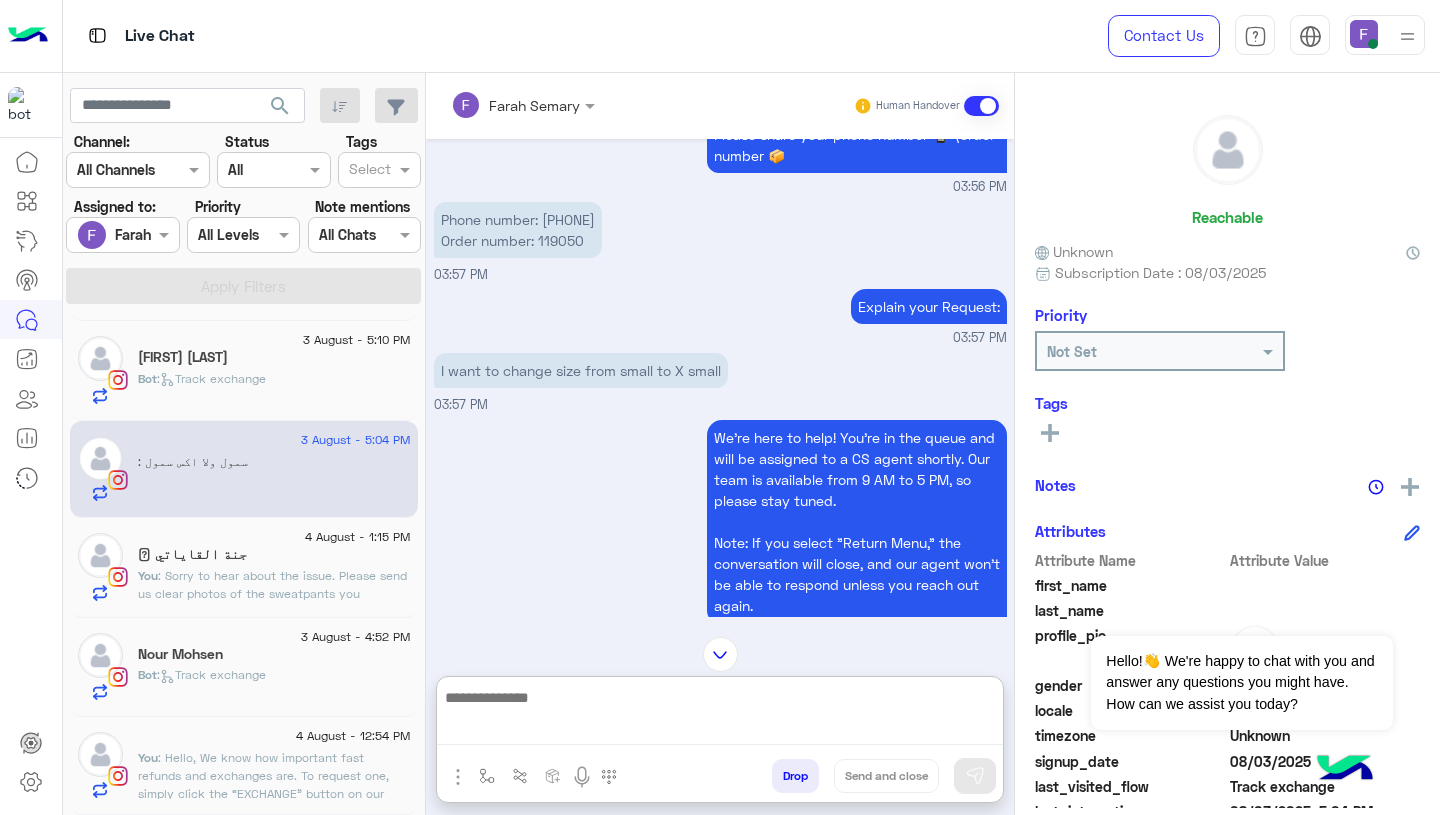 click at bounding box center (720, 715) 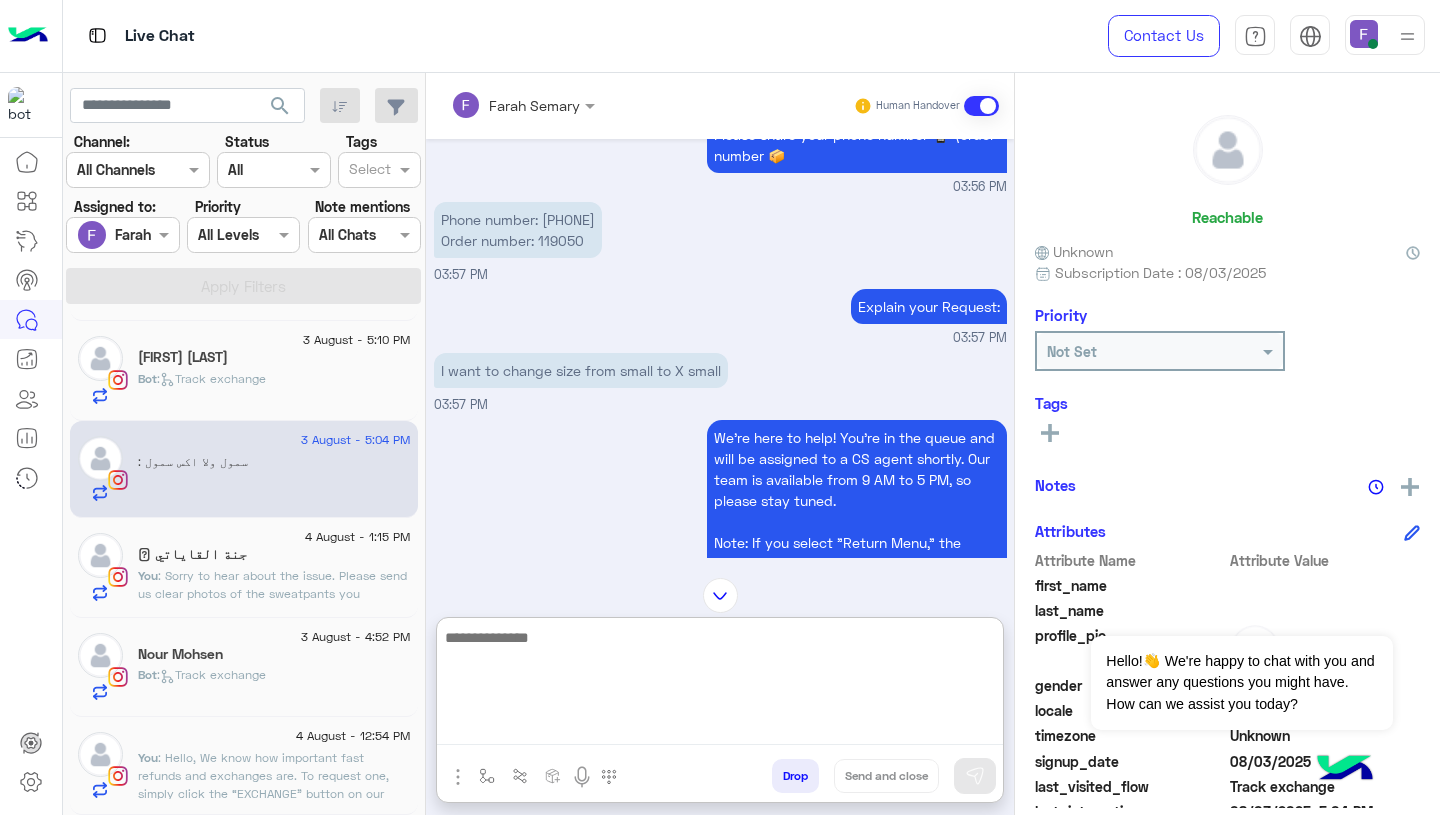 paste on "**********" 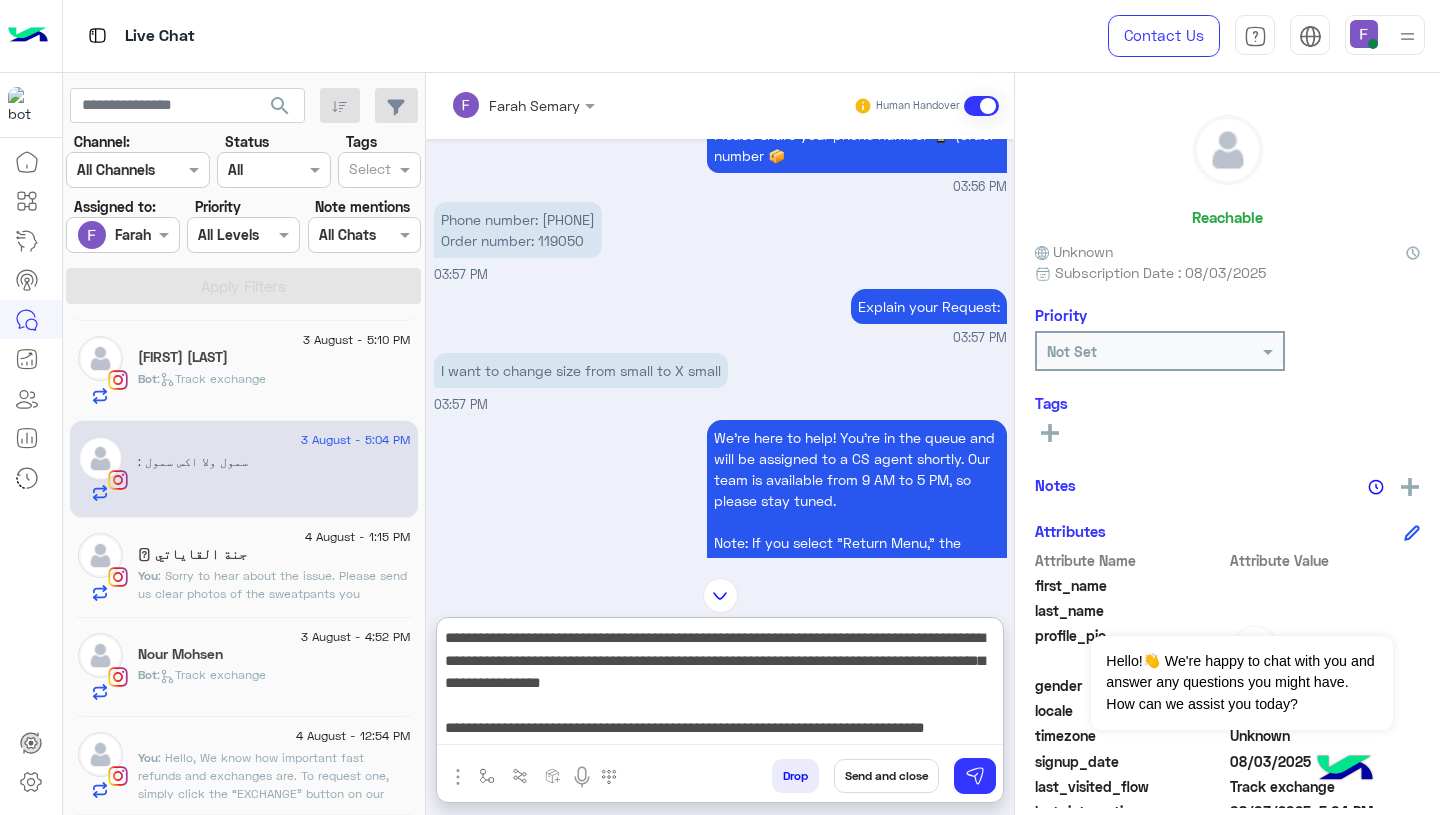 scroll, scrollTop: 0, scrollLeft: 0, axis: both 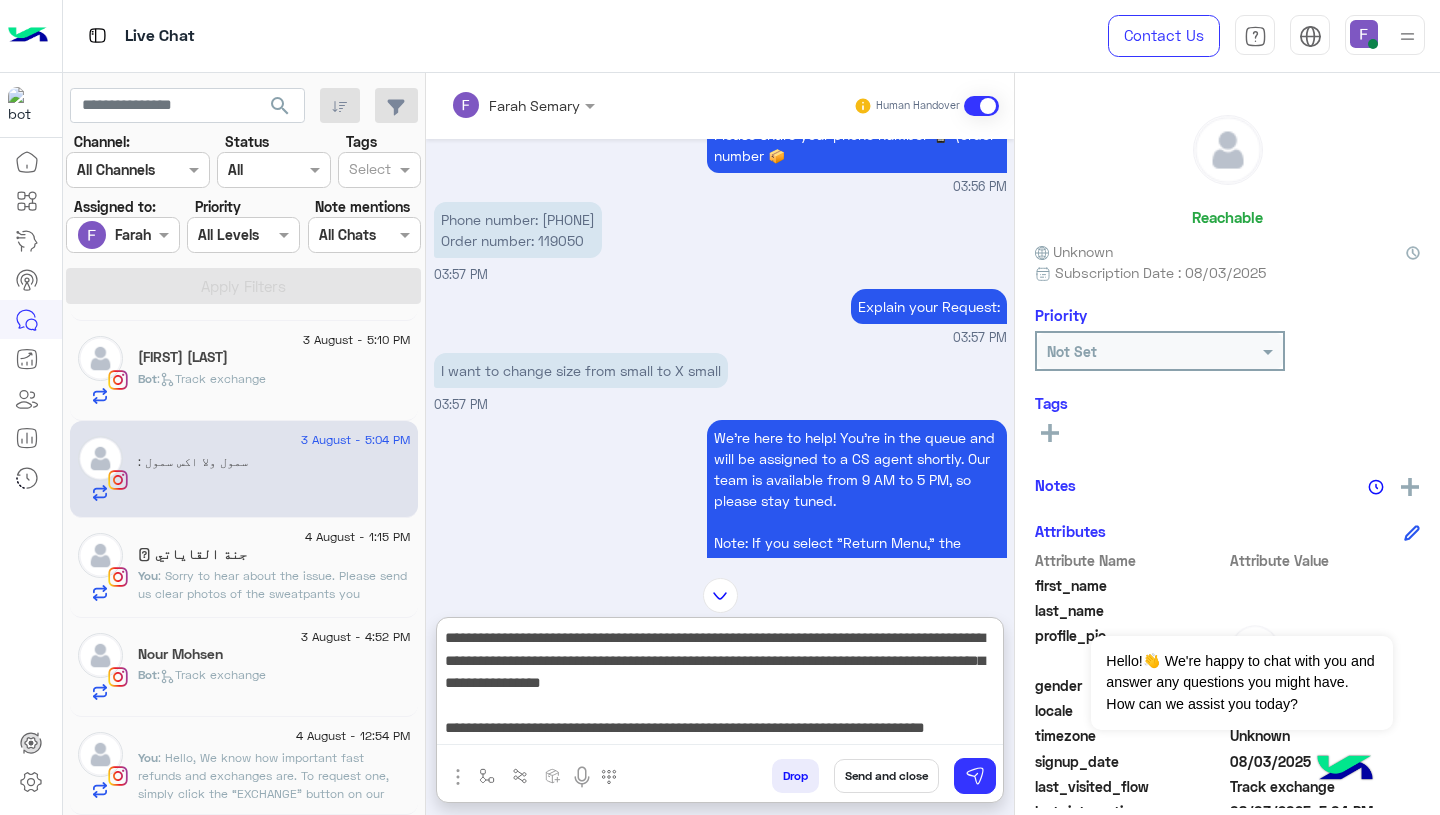 click on "**********" at bounding box center [720, 685] 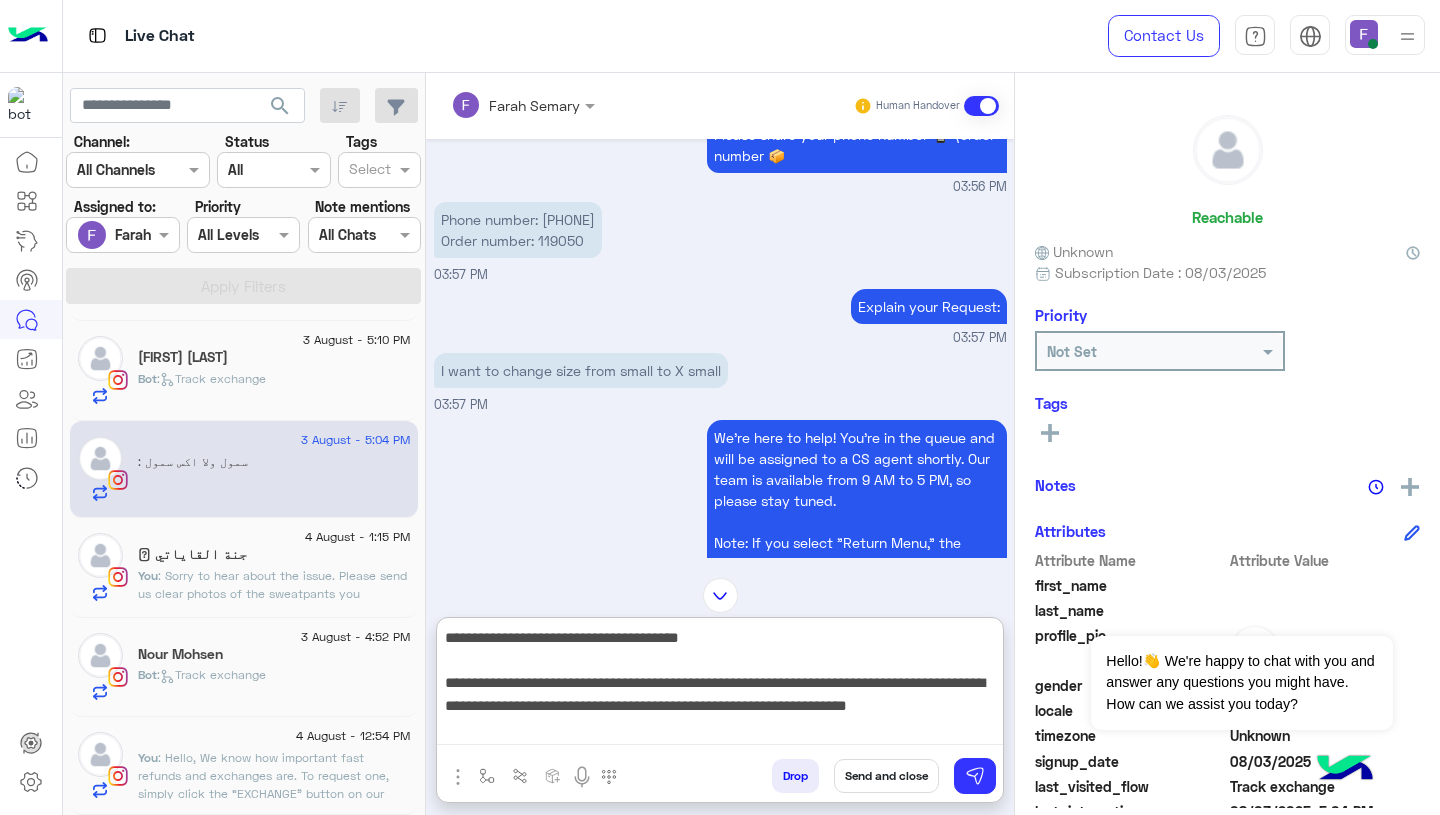 click on "**********" at bounding box center (720, 685) 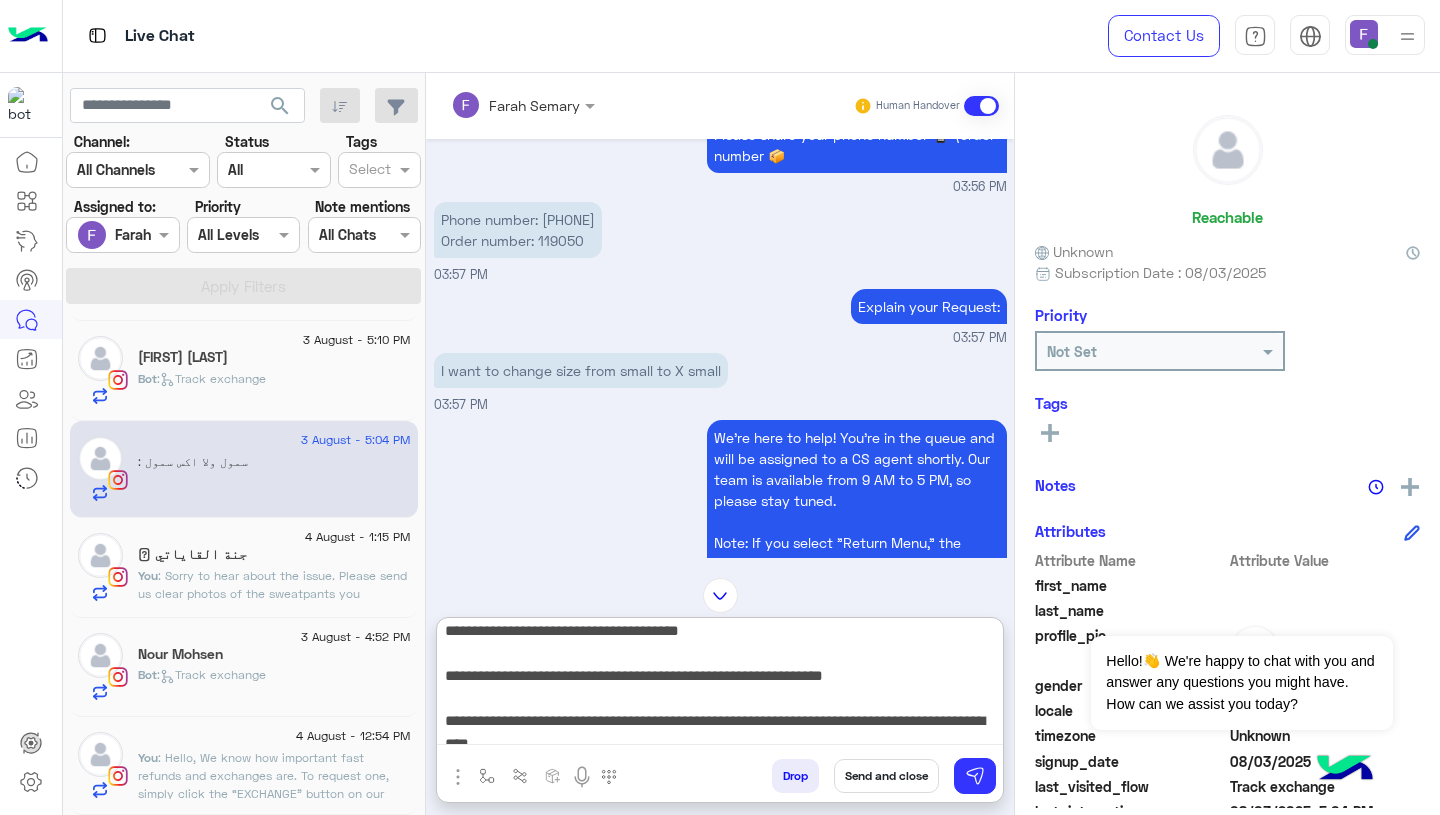 scroll, scrollTop: 0, scrollLeft: 0, axis: both 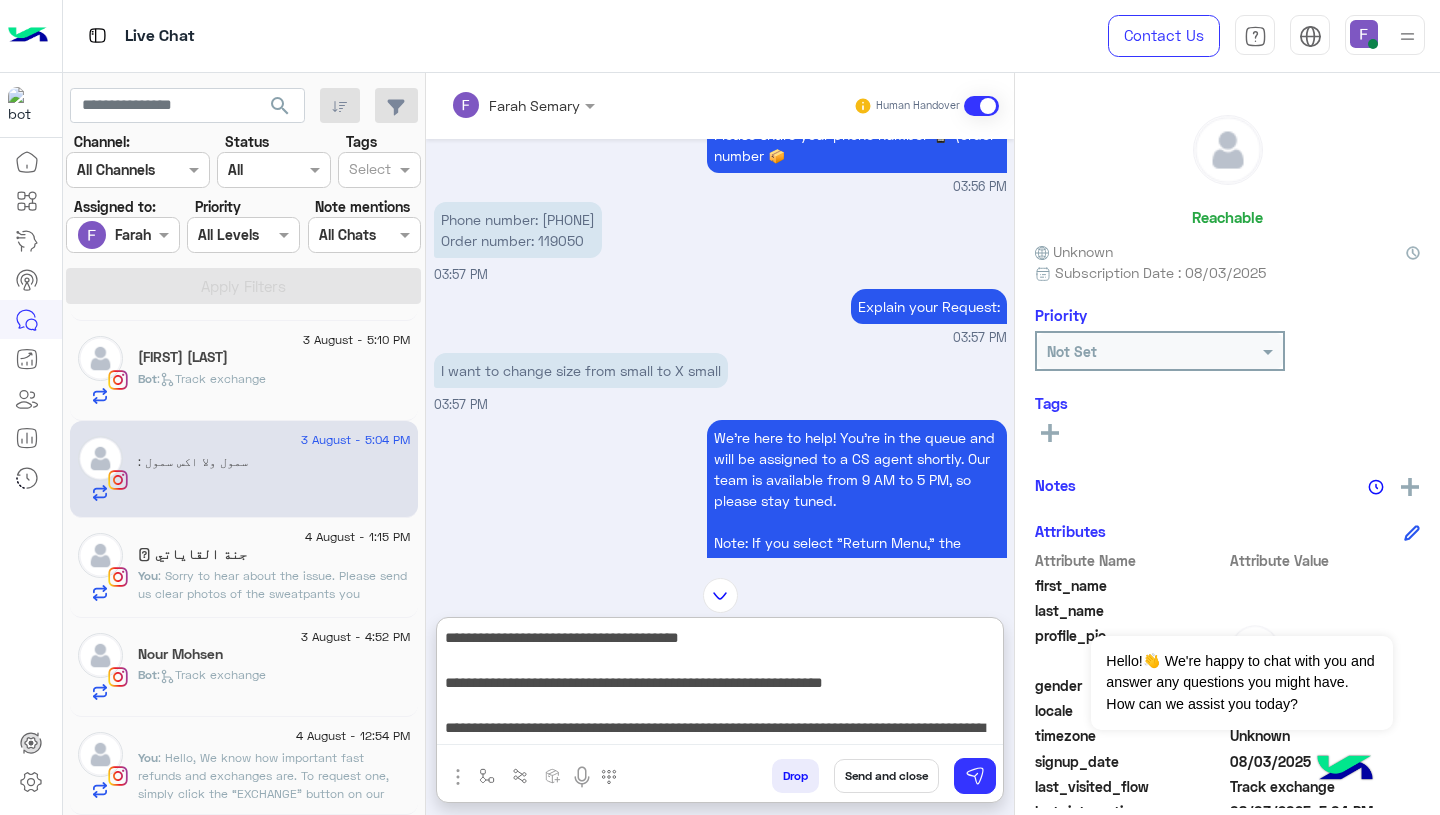 click on "**********" at bounding box center [720, 685] 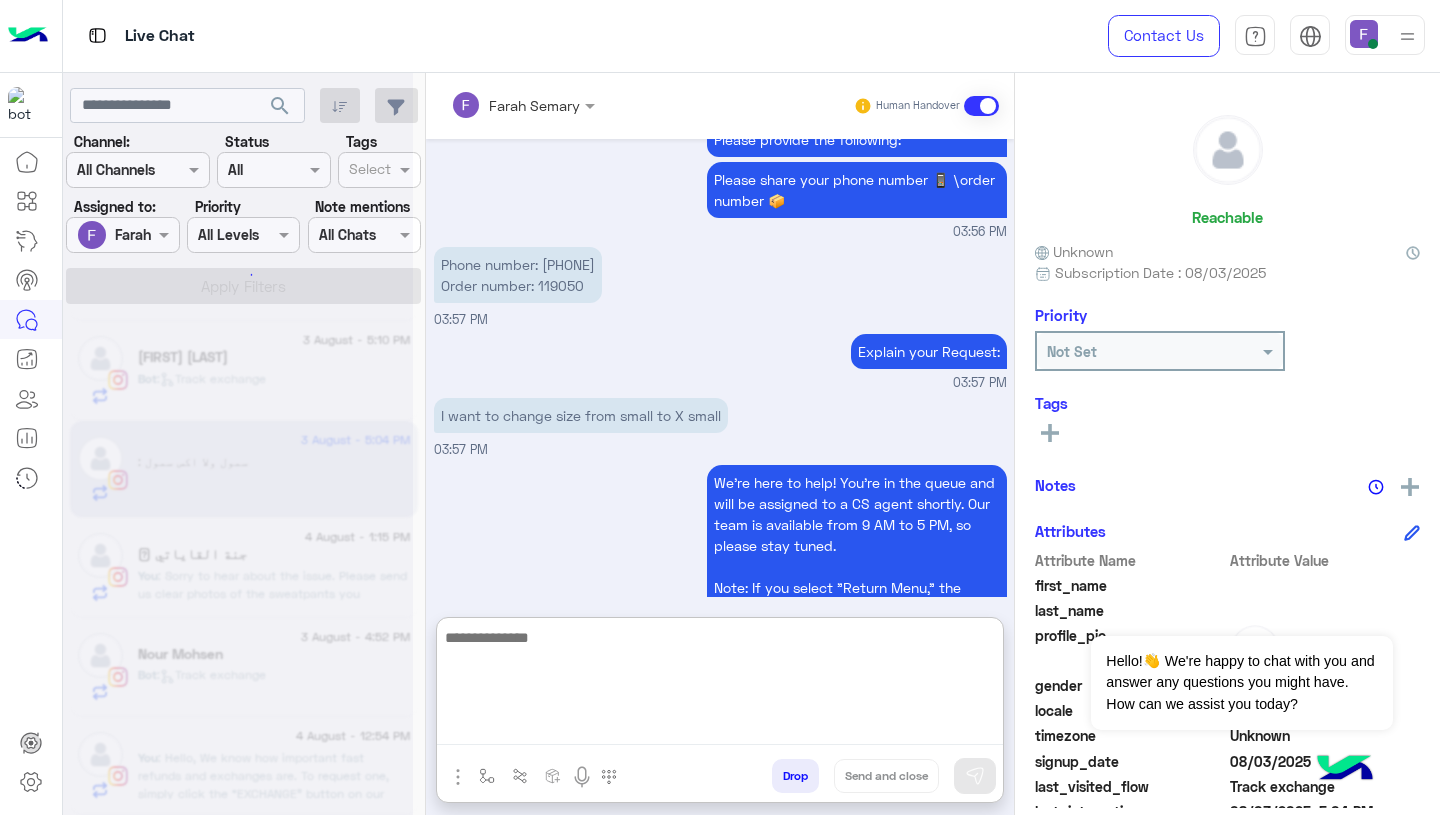 scroll, scrollTop: 0, scrollLeft: 0, axis: both 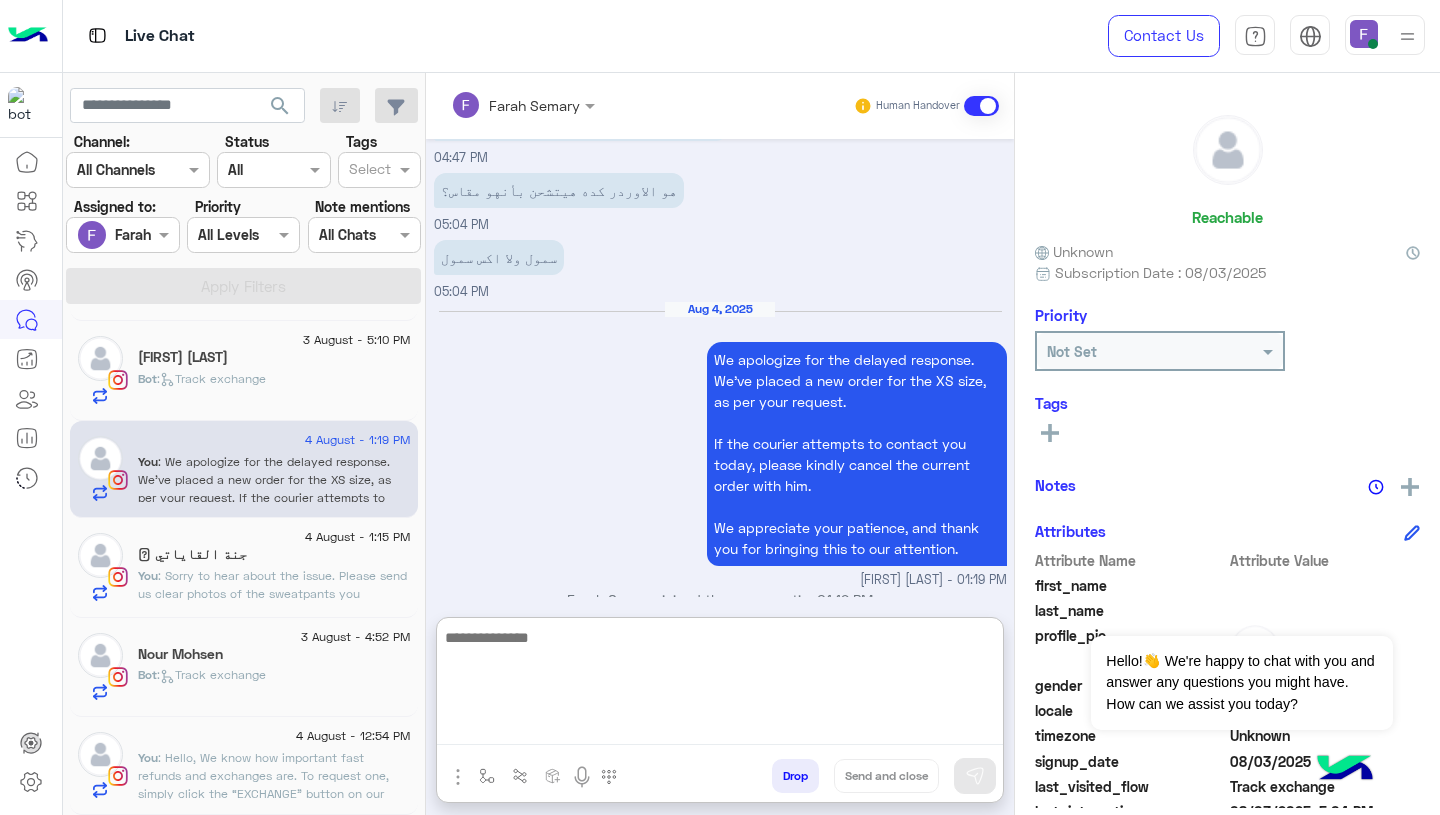 click on "Farah Semary -  01:19 PM" at bounding box center (720, 580) 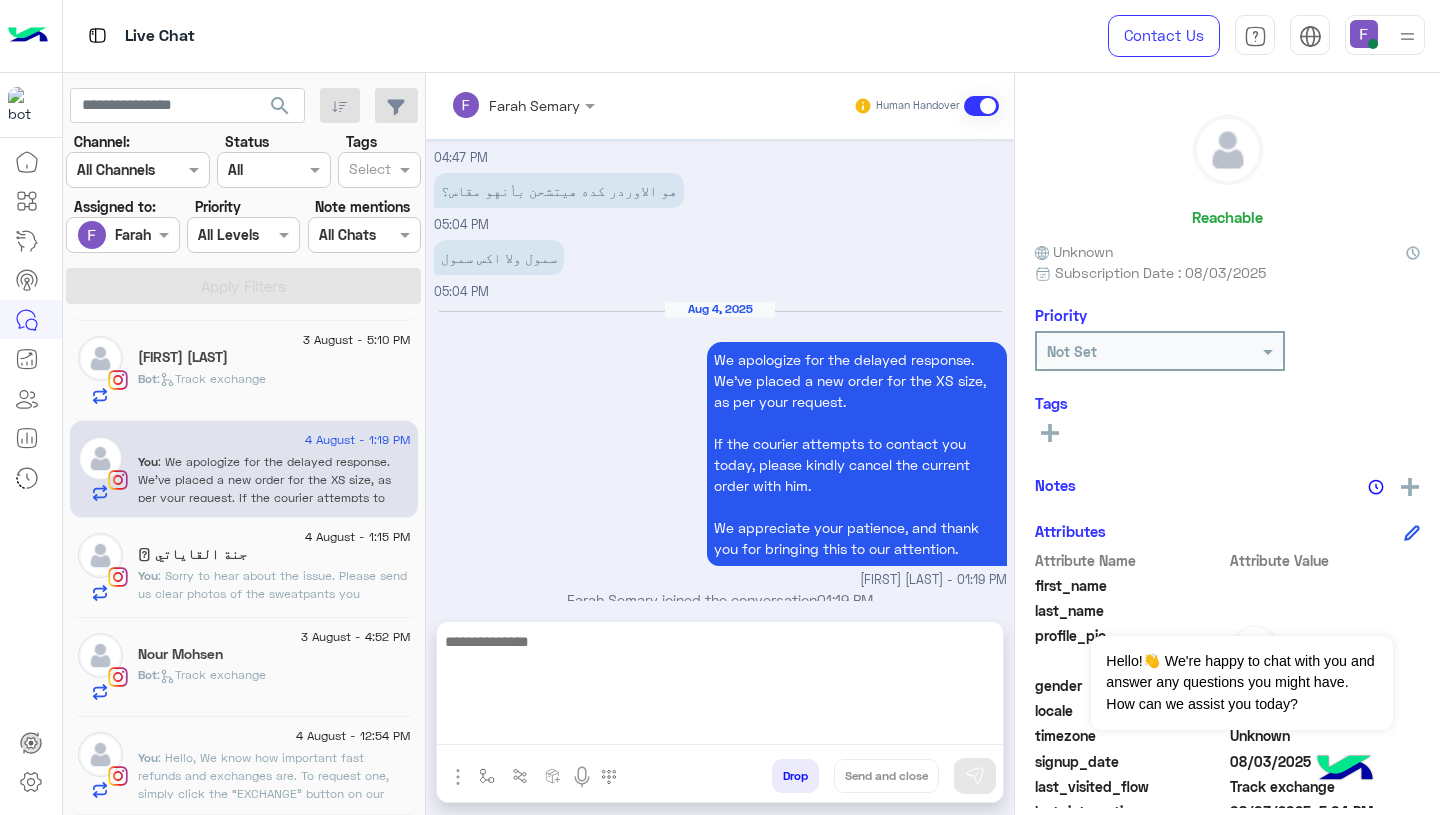 scroll, scrollTop: 3561, scrollLeft: 0, axis: vertical 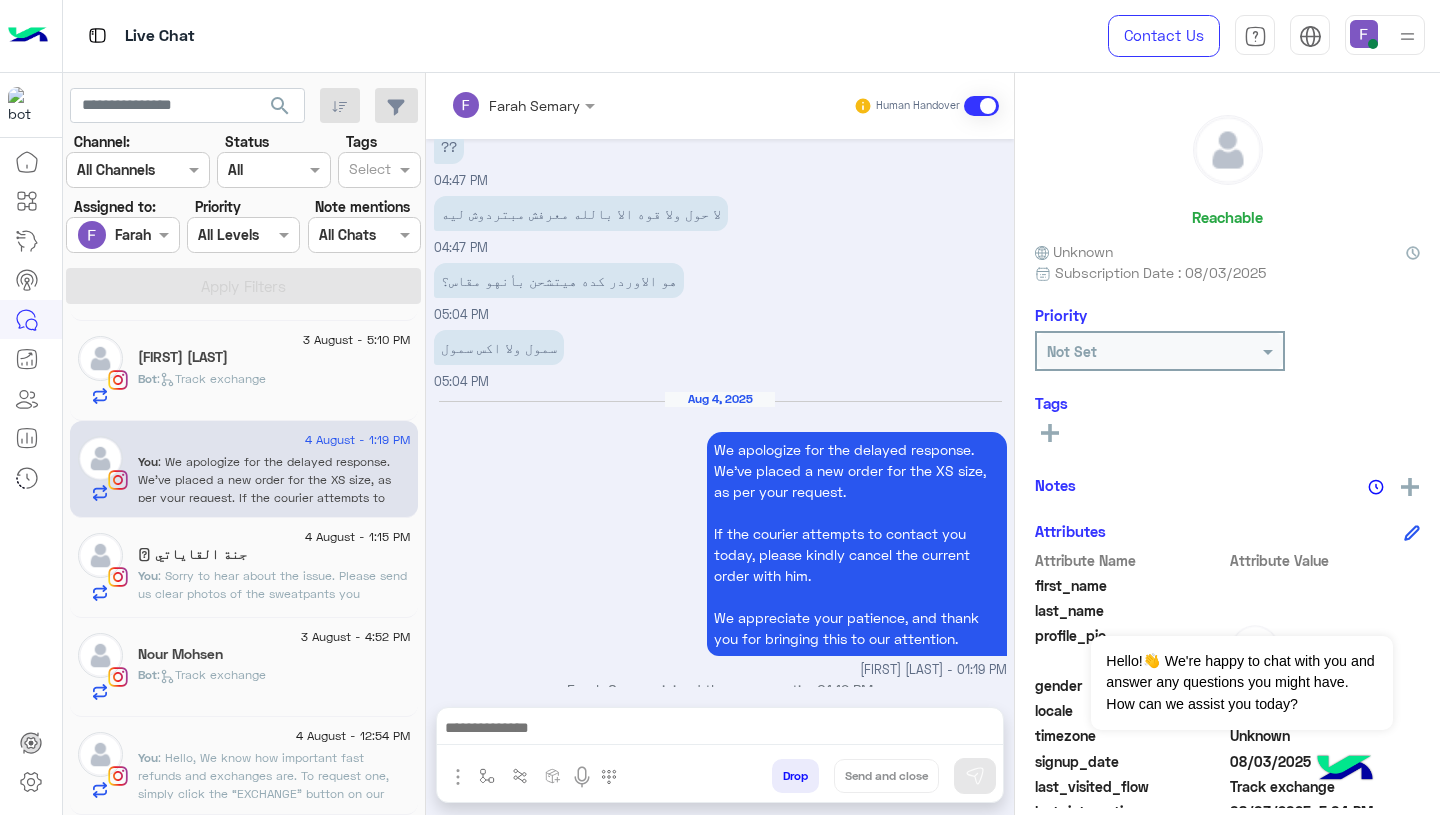 click on "4 August - 12:54 PM" 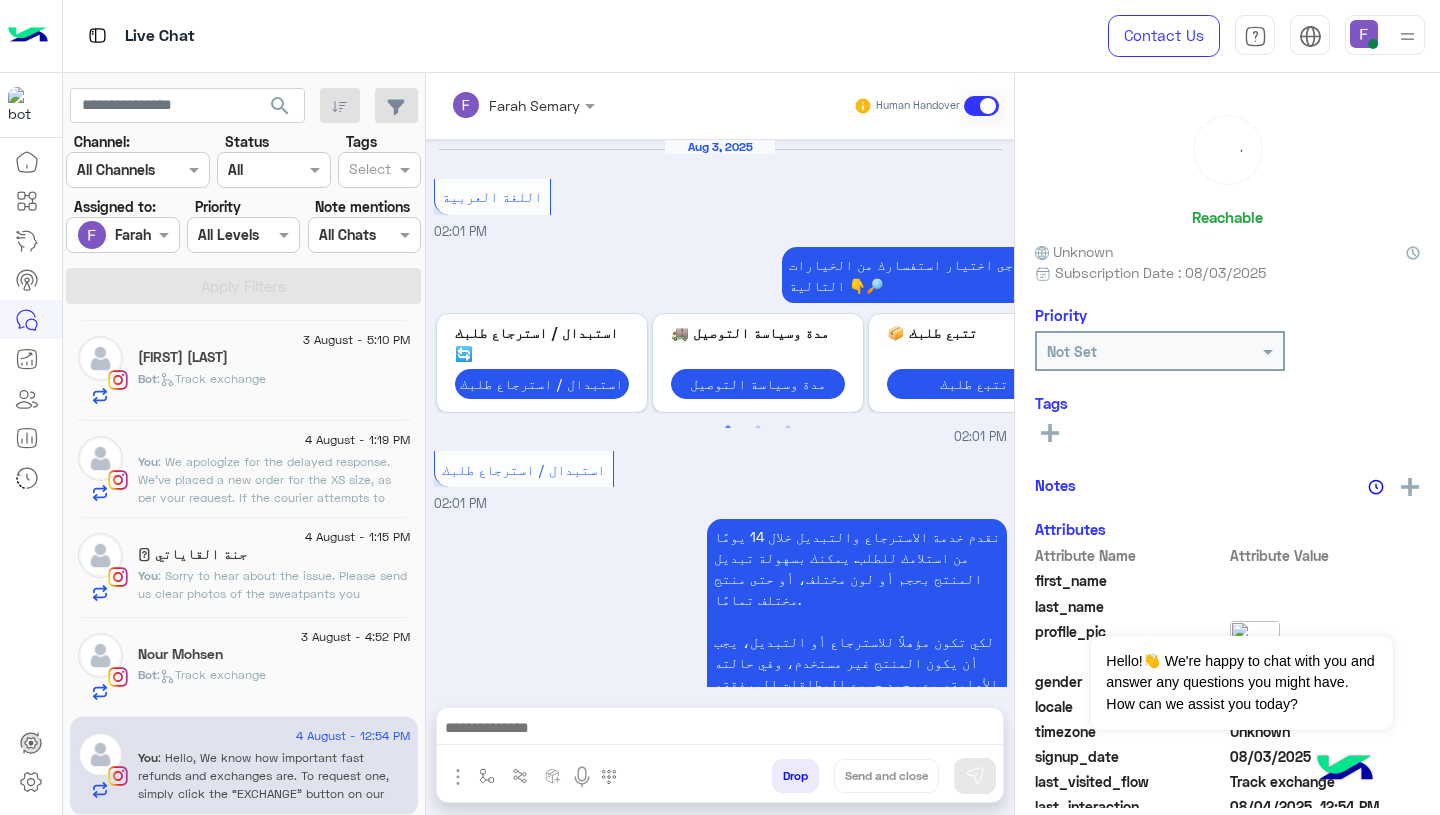 scroll, scrollTop: 2129, scrollLeft: 0, axis: vertical 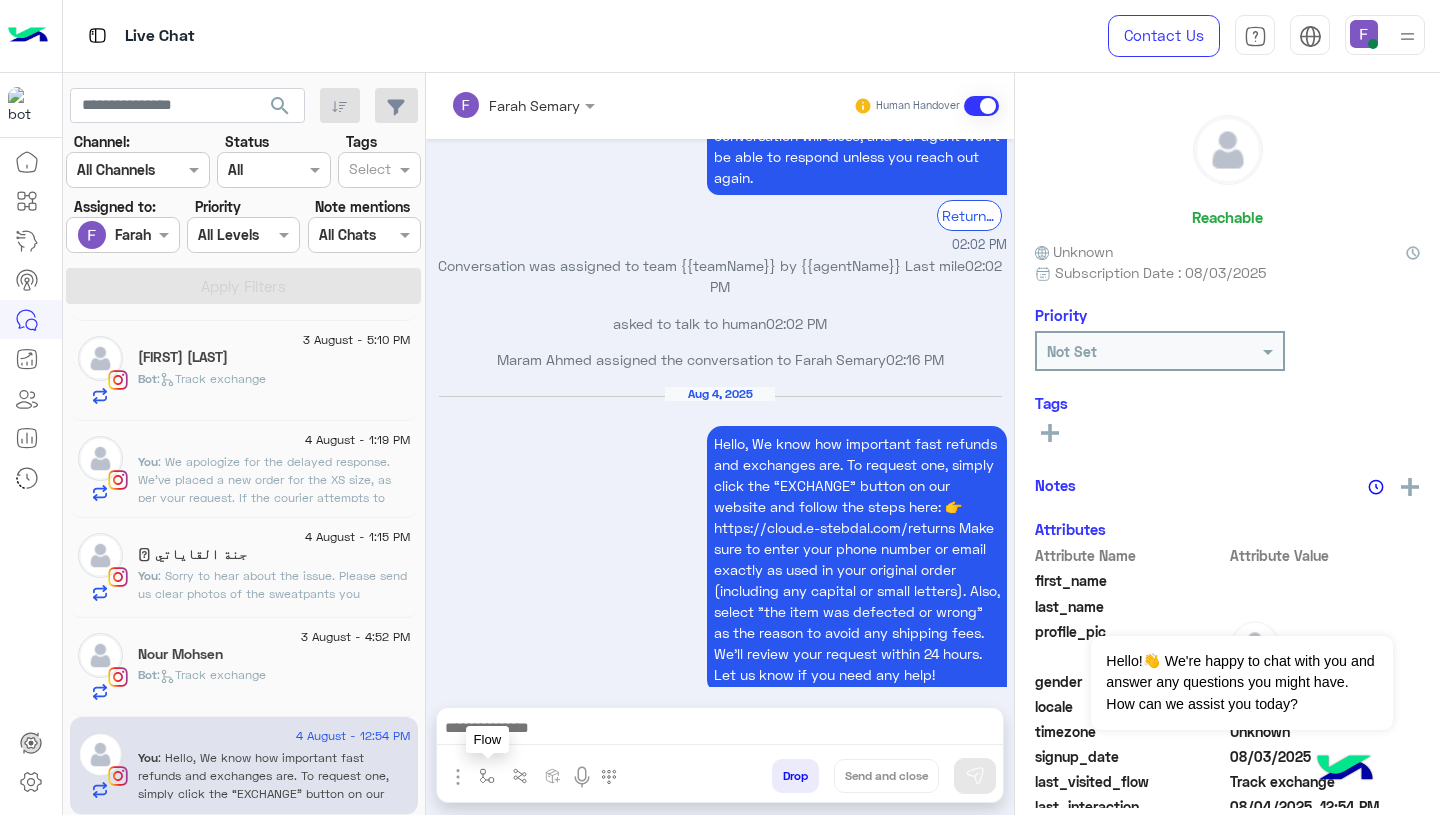 click at bounding box center [487, 776] 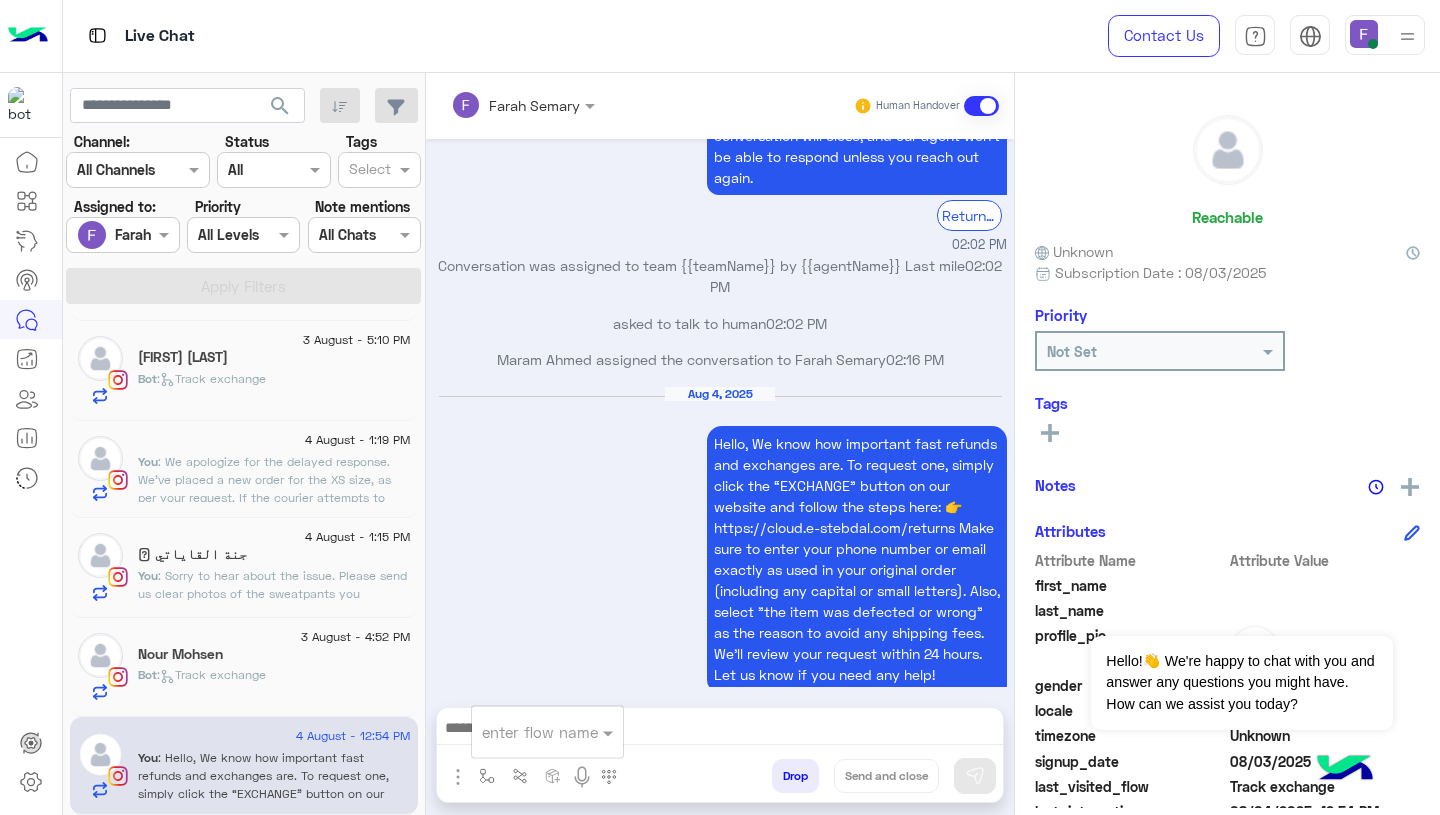 click on "enter flow name" at bounding box center [547, 732] 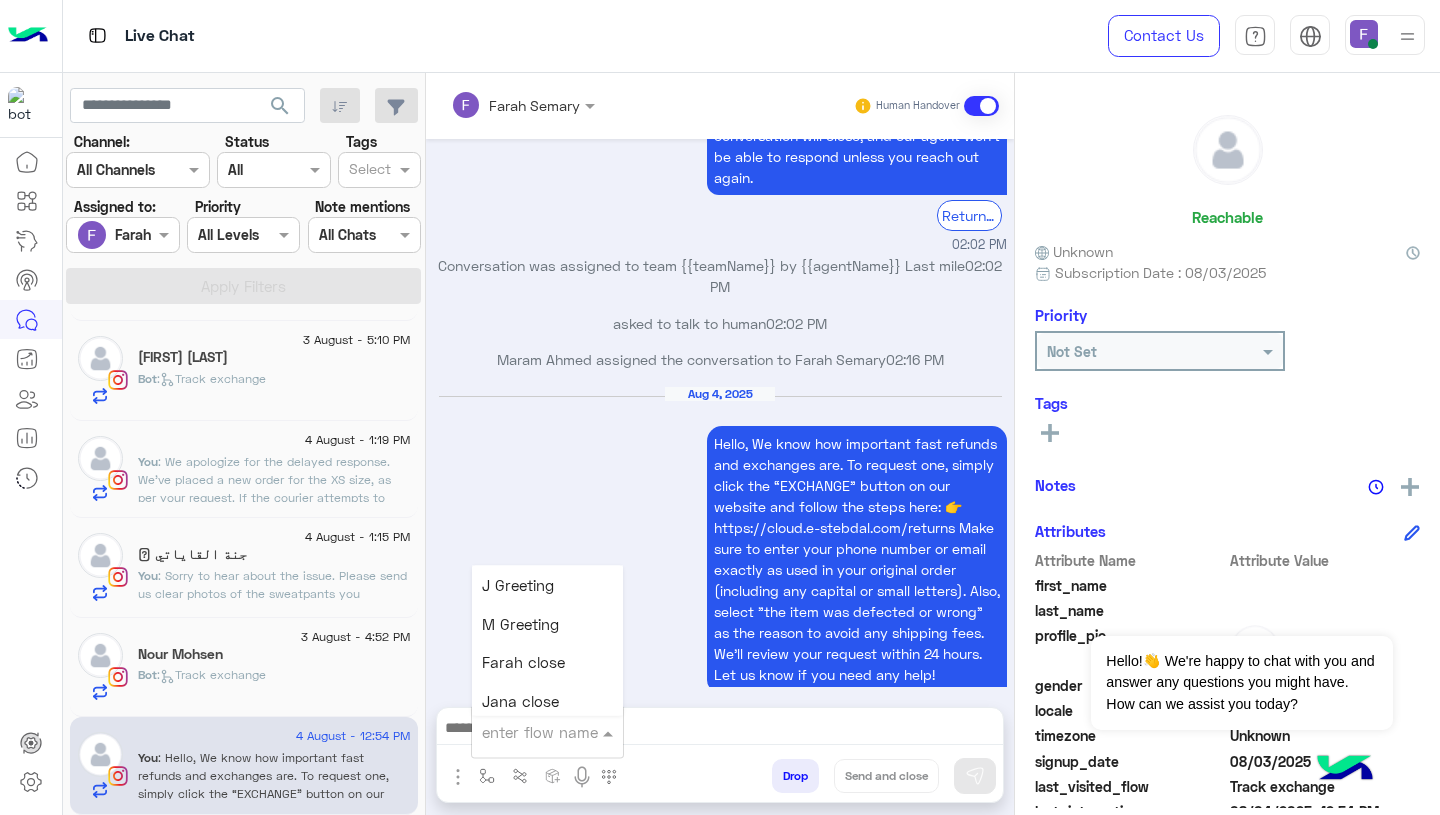 scroll, scrollTop: 2492, scrollLeft: 0, axis: vertical 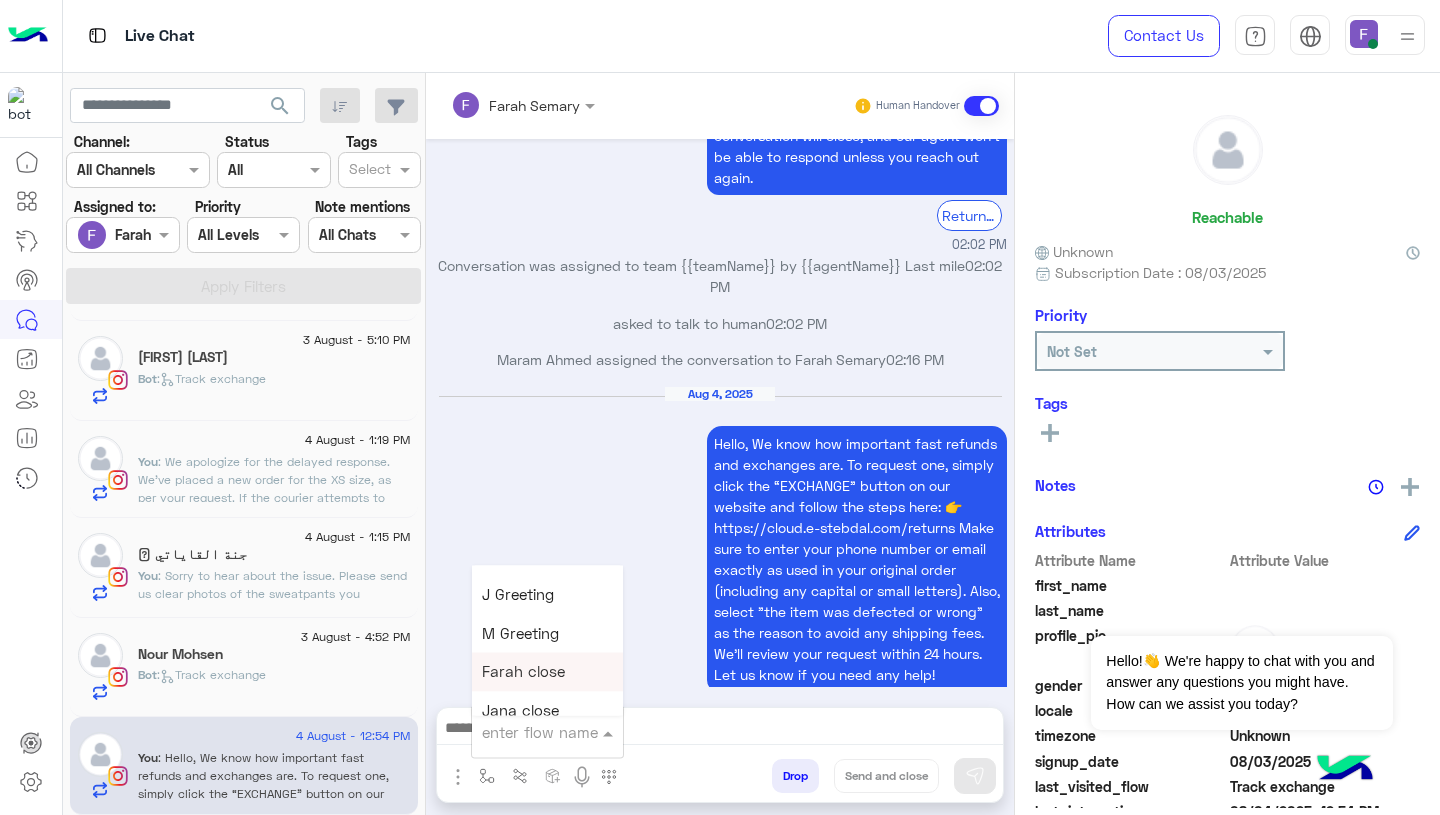 click on "Farah close" at bounding box center (523, 672) 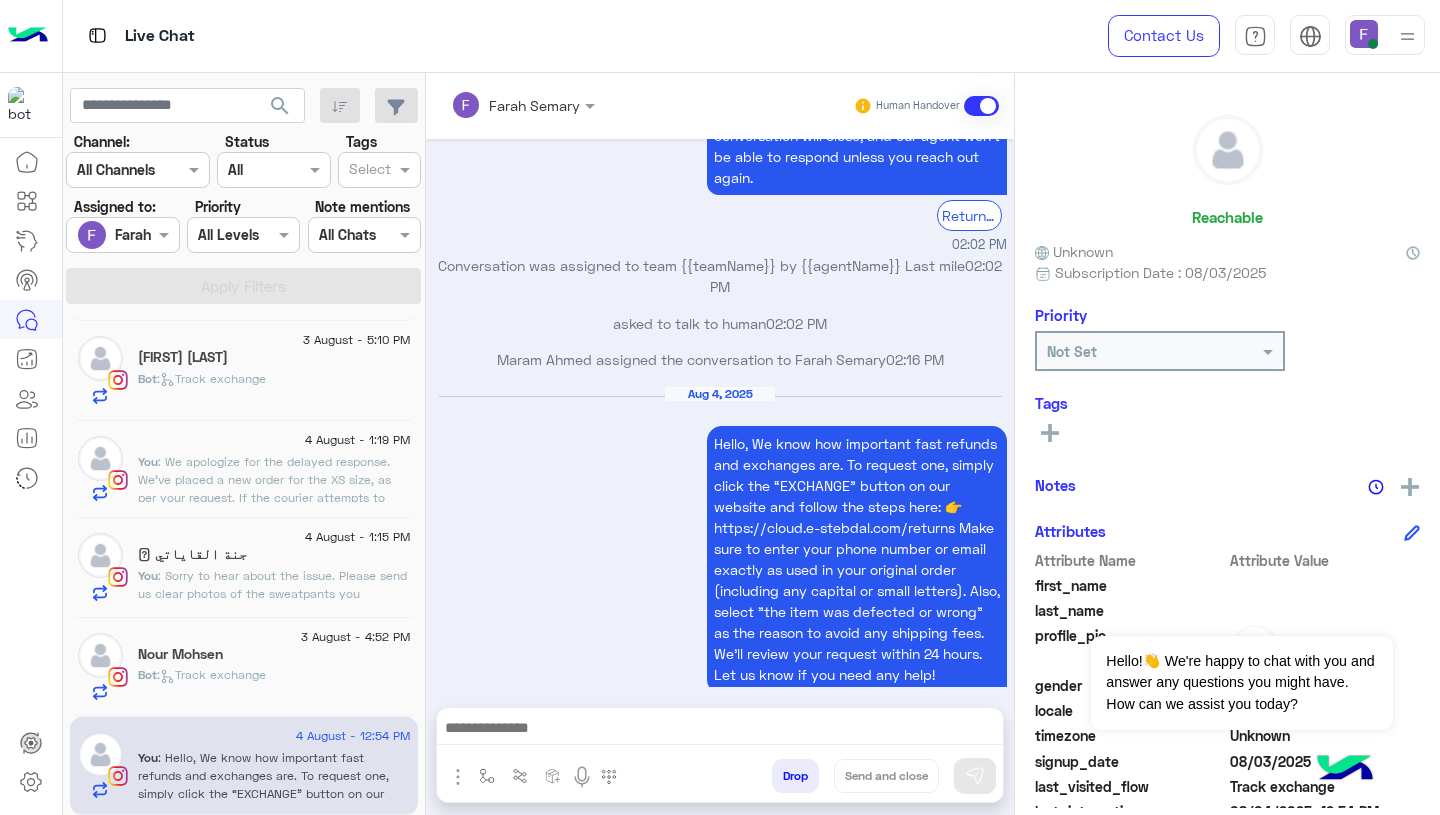 type on "**********" 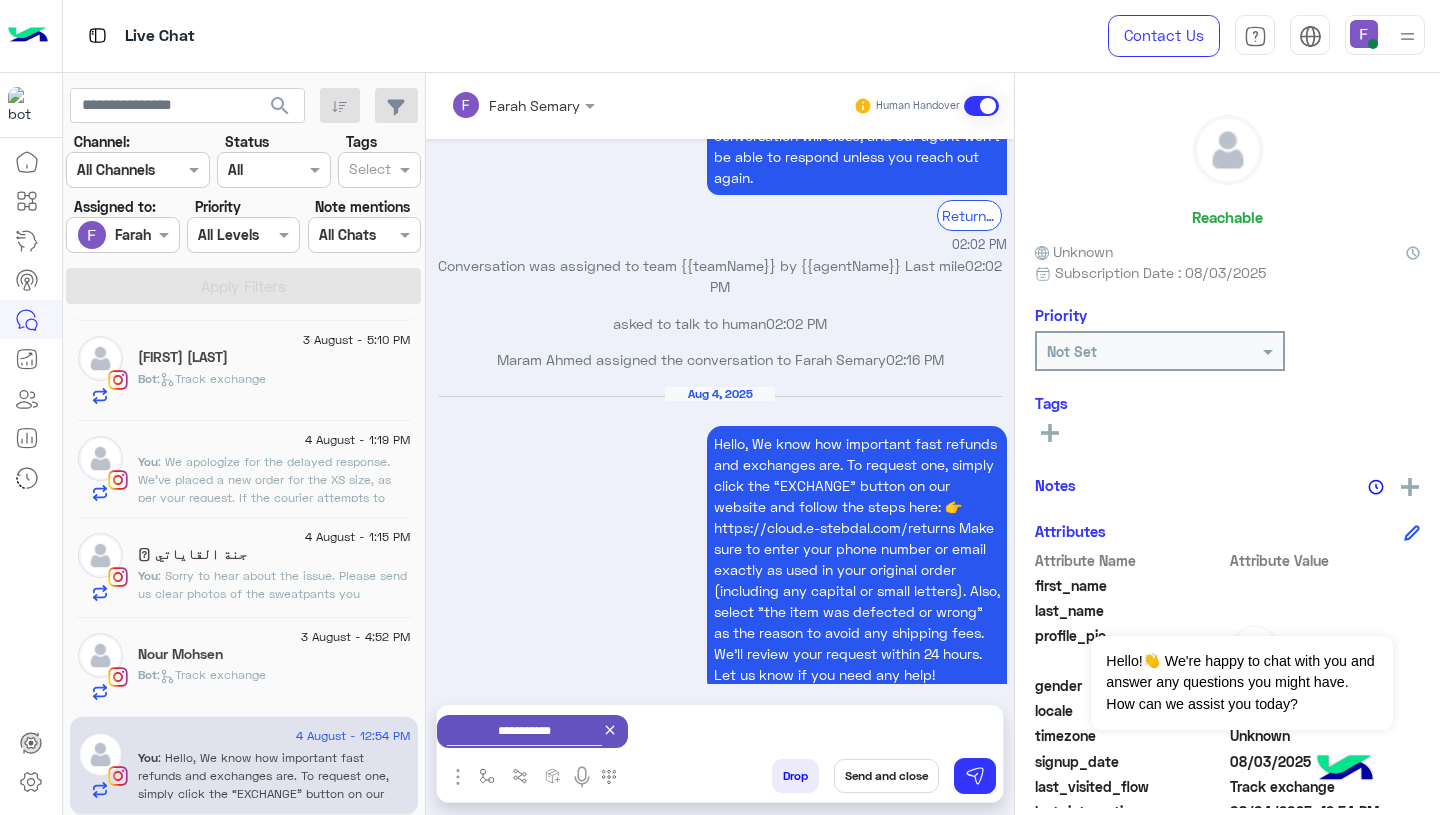 click on "Send and close" at bounding box center [886, 776] 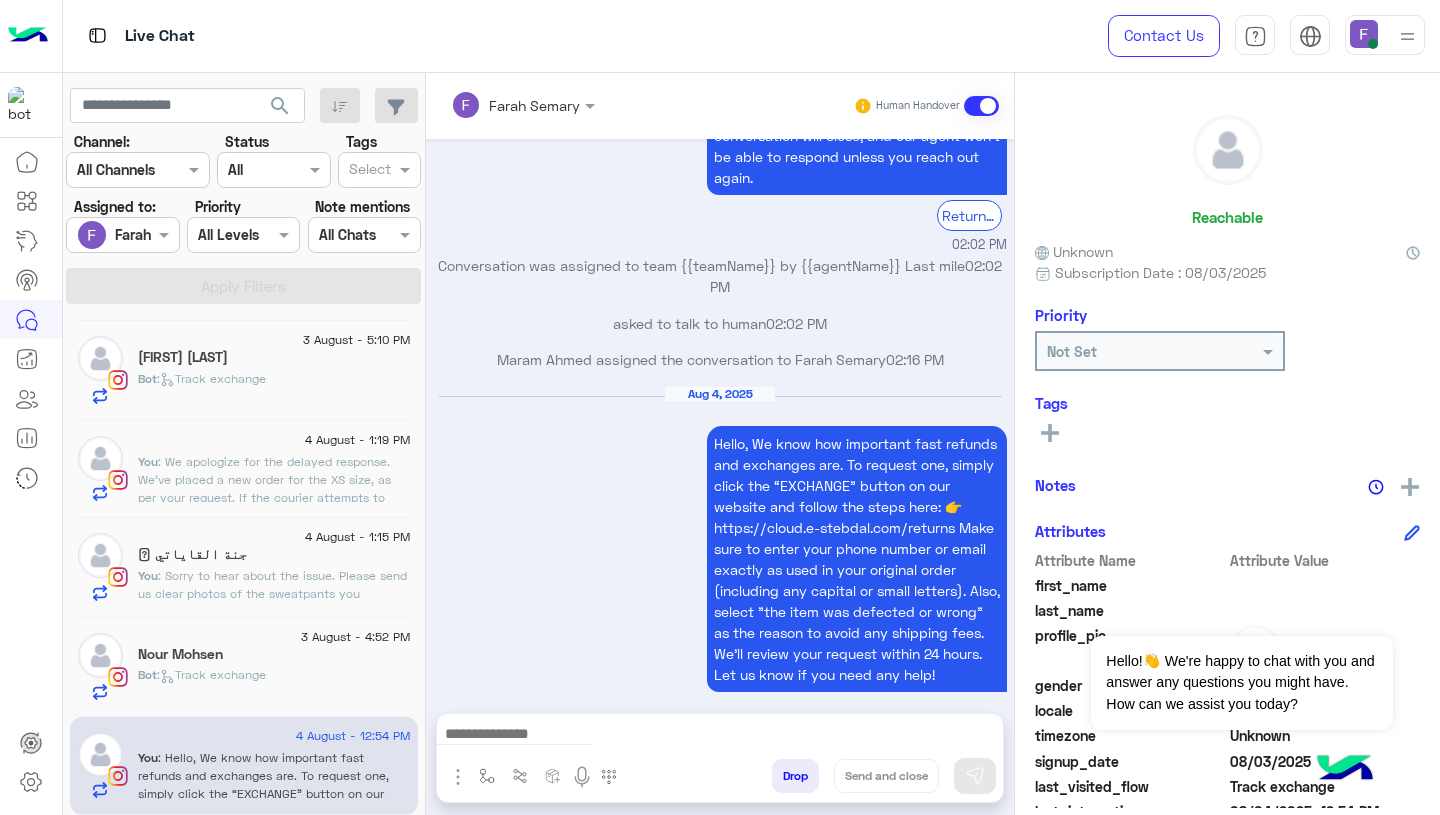 scroll, scrollTop: 2129, scrollLeft: 0, axis: vertical 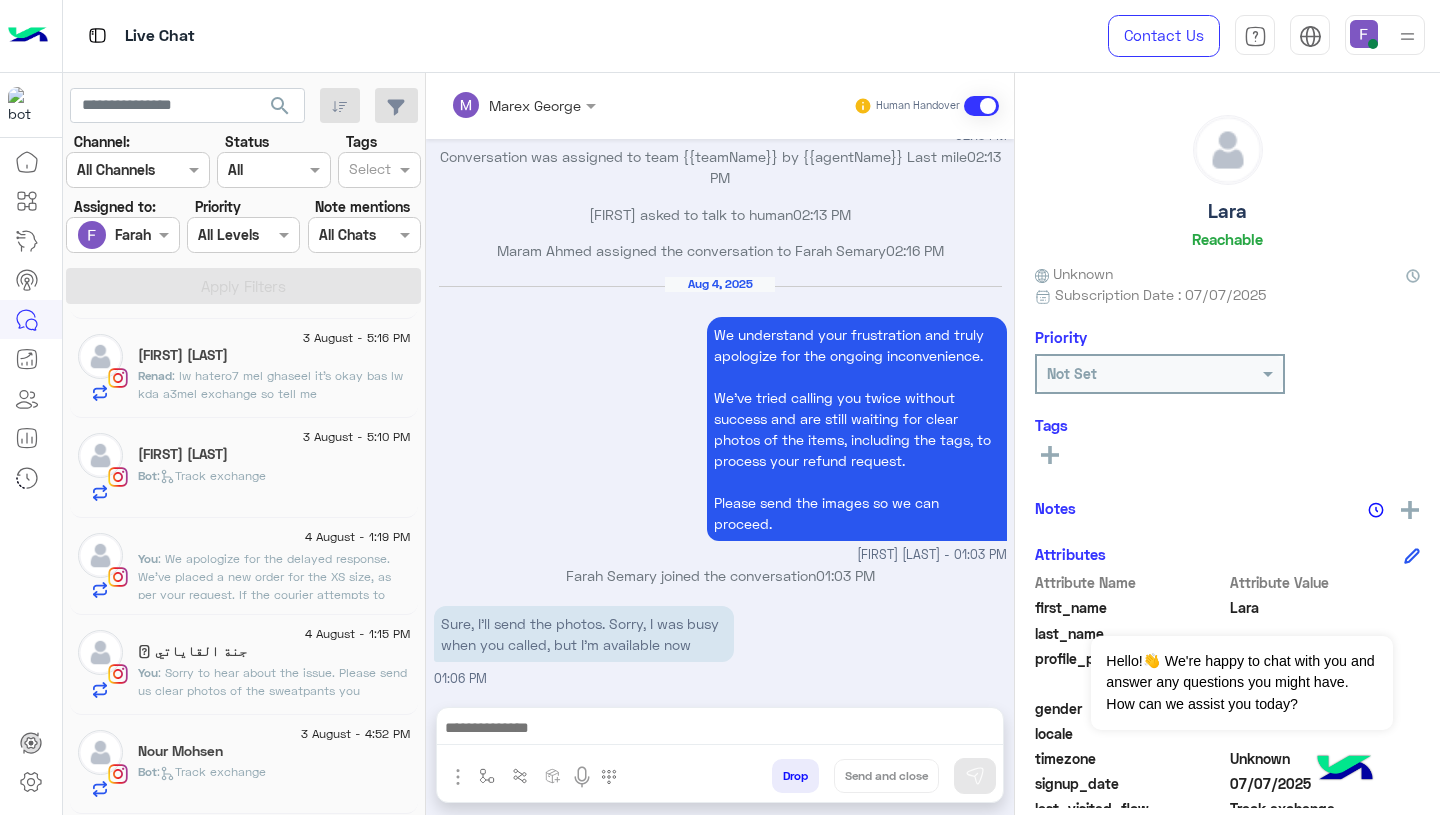 click on "You" 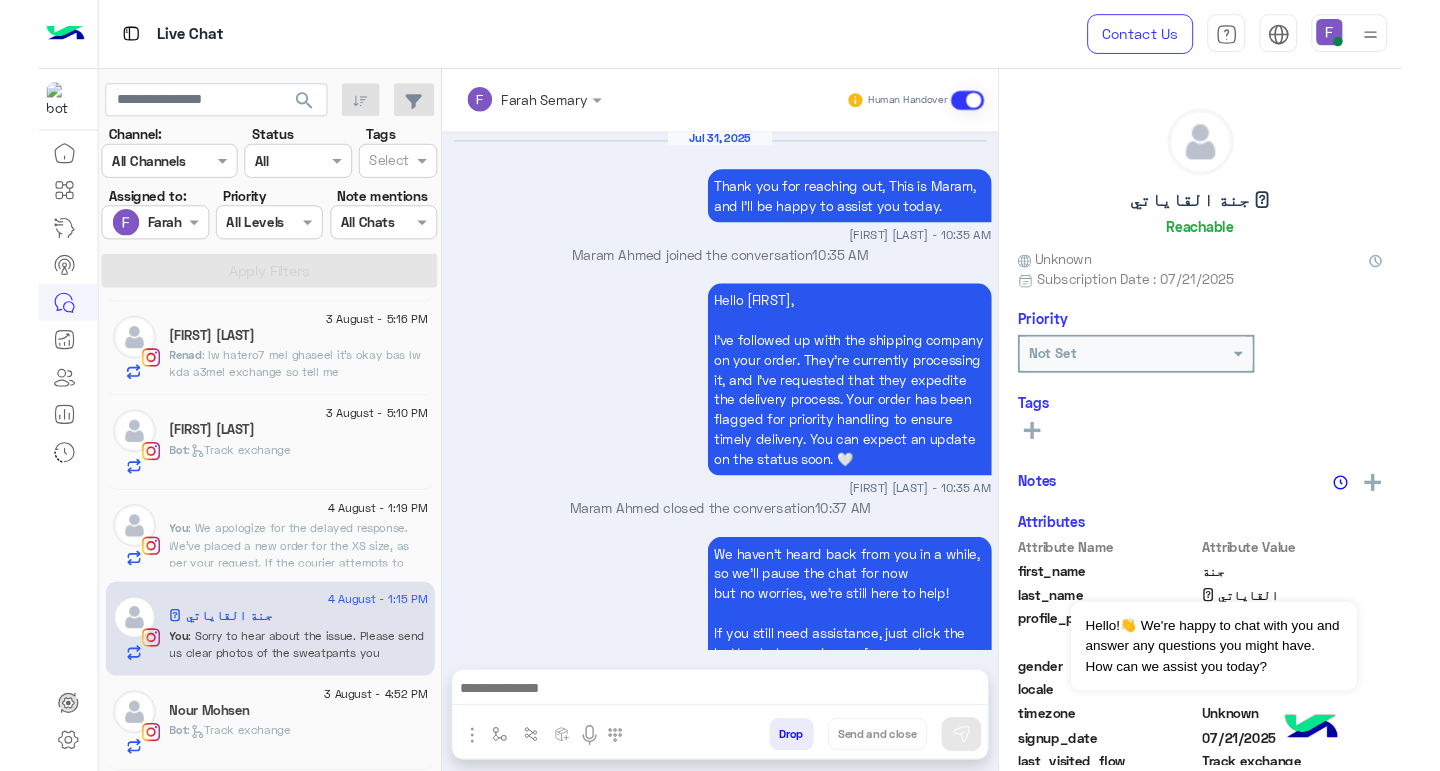 scroll, scrollTop: 1844, scrollLeft: 0, axis: vertical 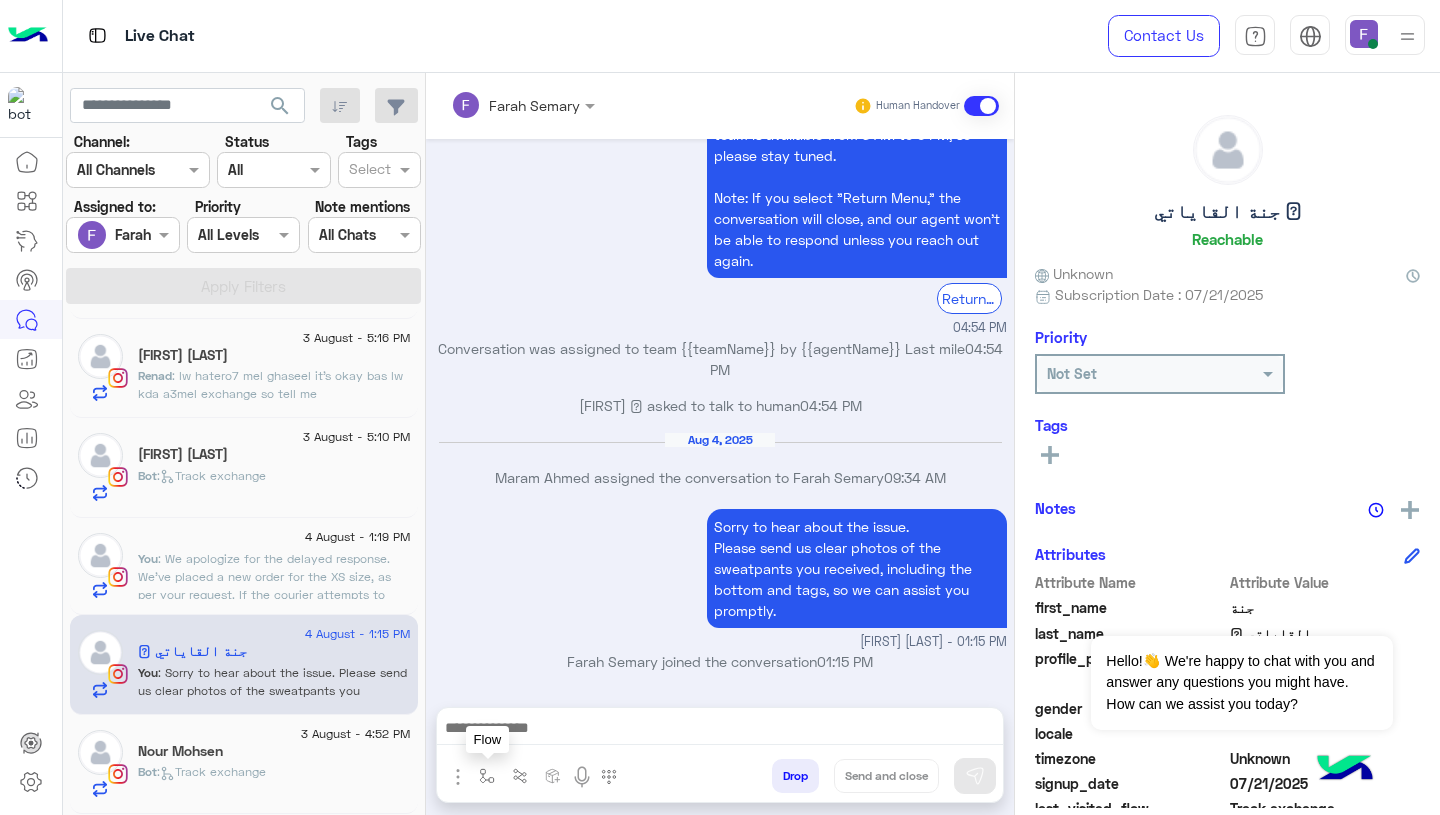 click at bounding box center [487, 776] 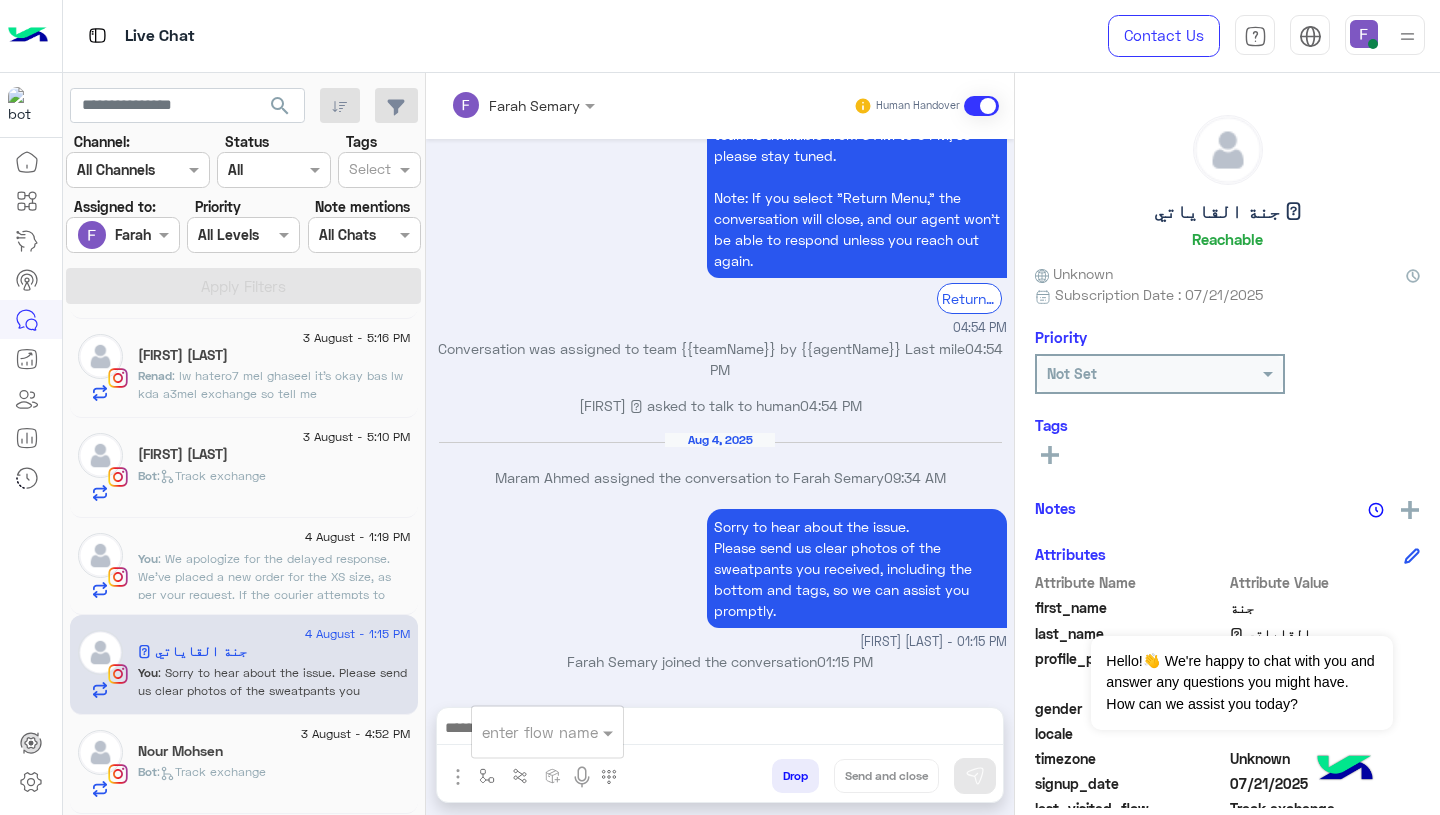 click on "enter flow name" at bounding box center (540, 732) 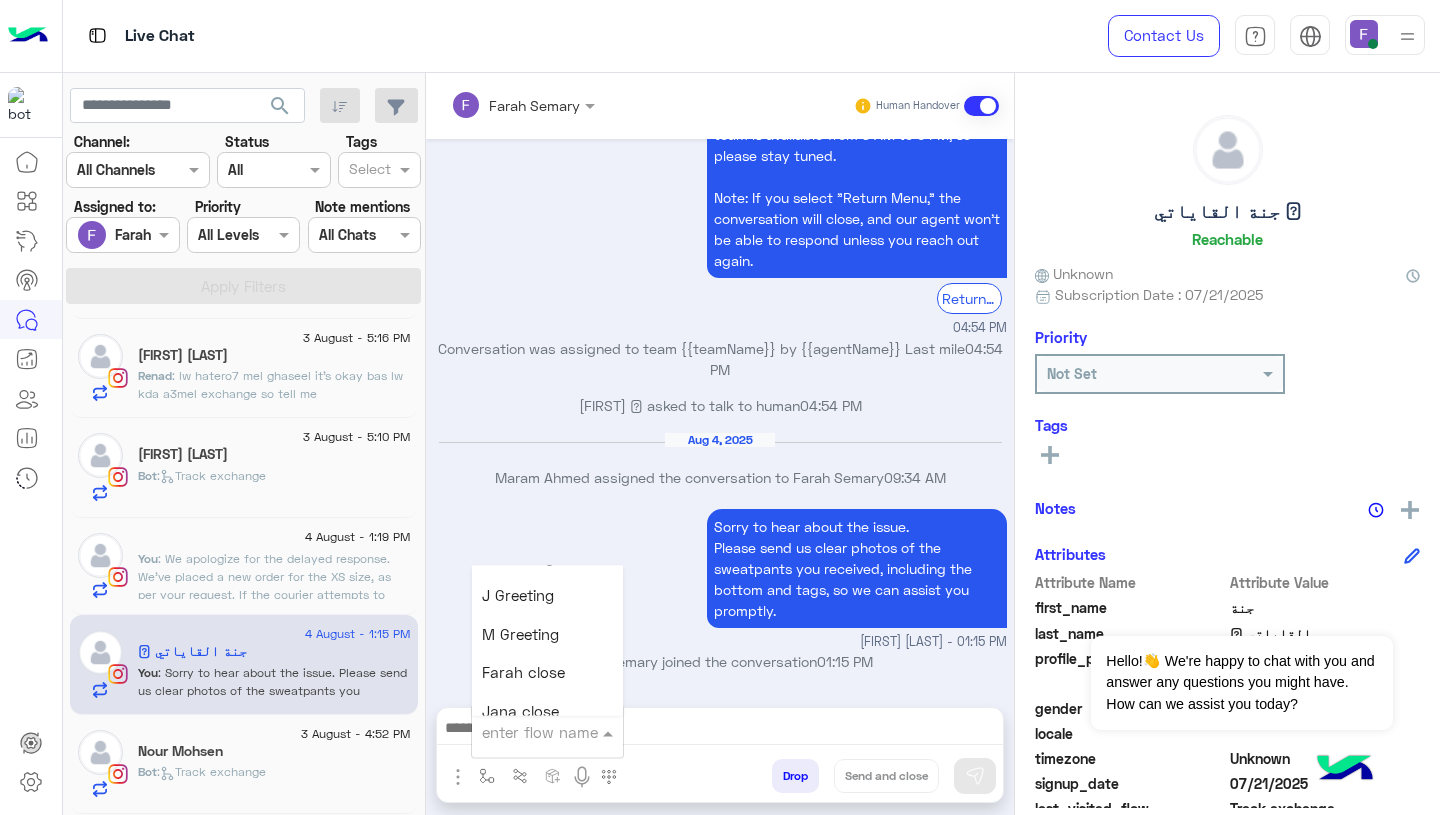 scroll, scrollTop: 2489, scrollLeft: 0, axis: vertical 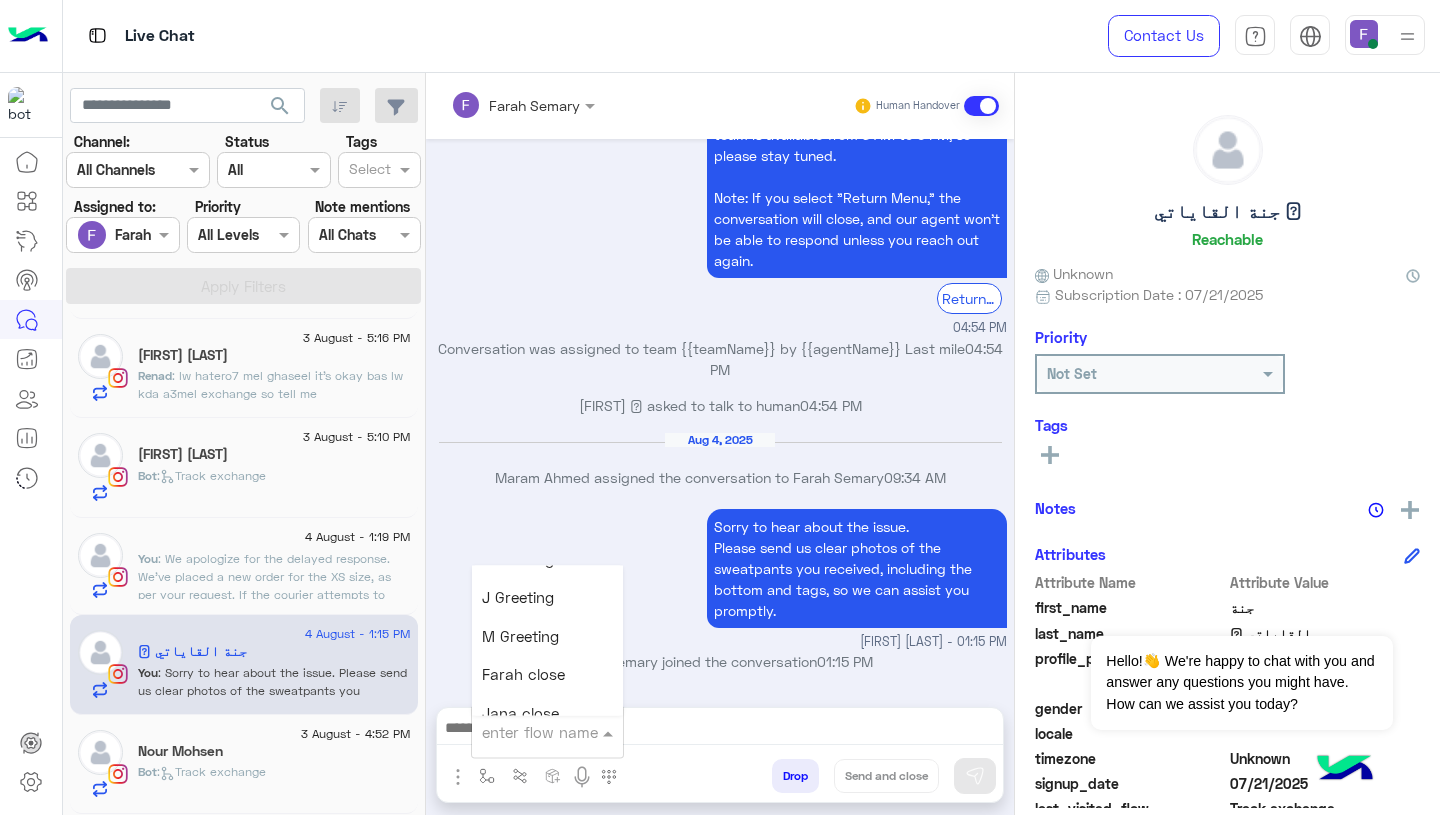 click on "Farah close" at bounding box center [523, 675] 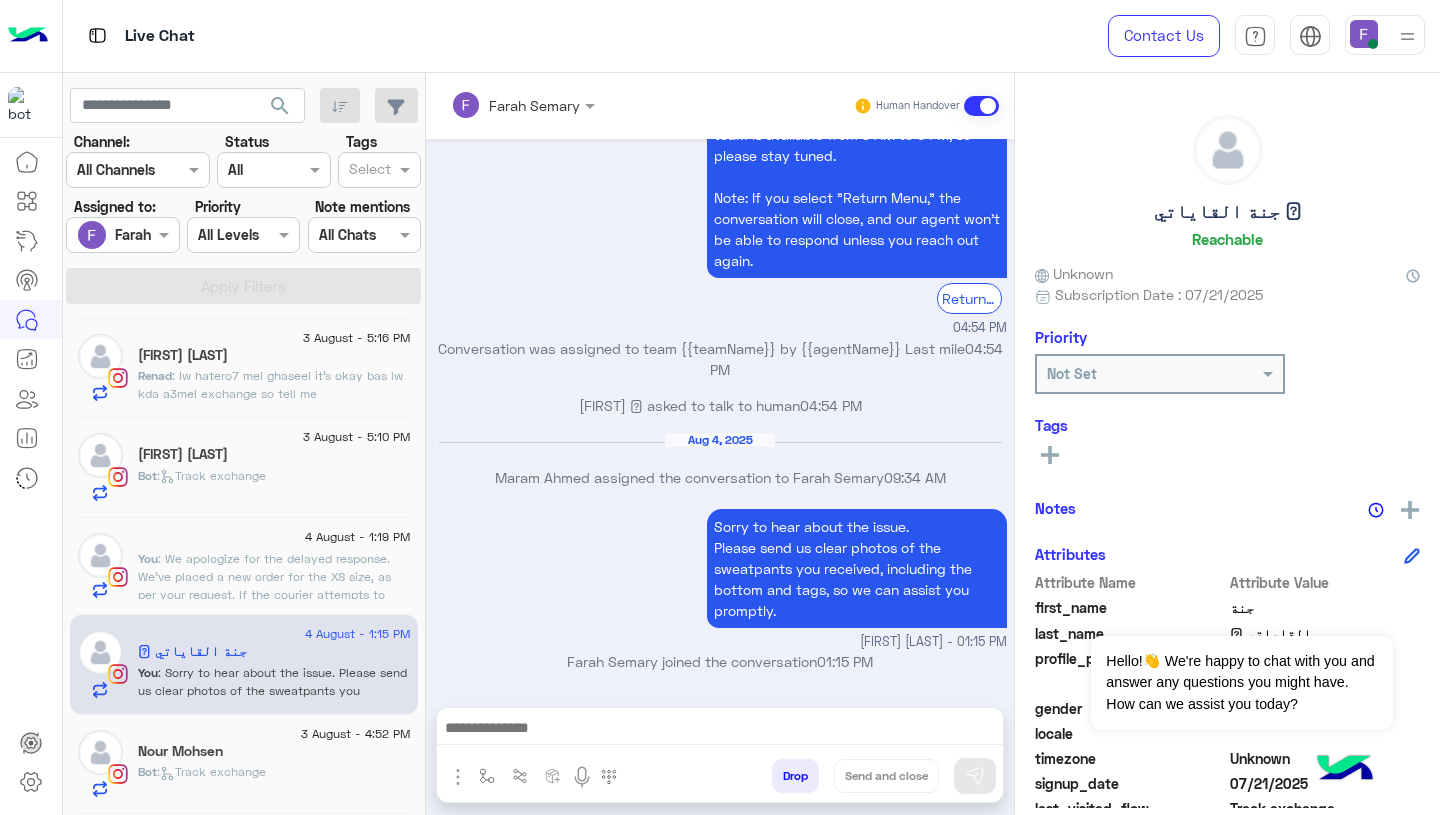 type on "**********" 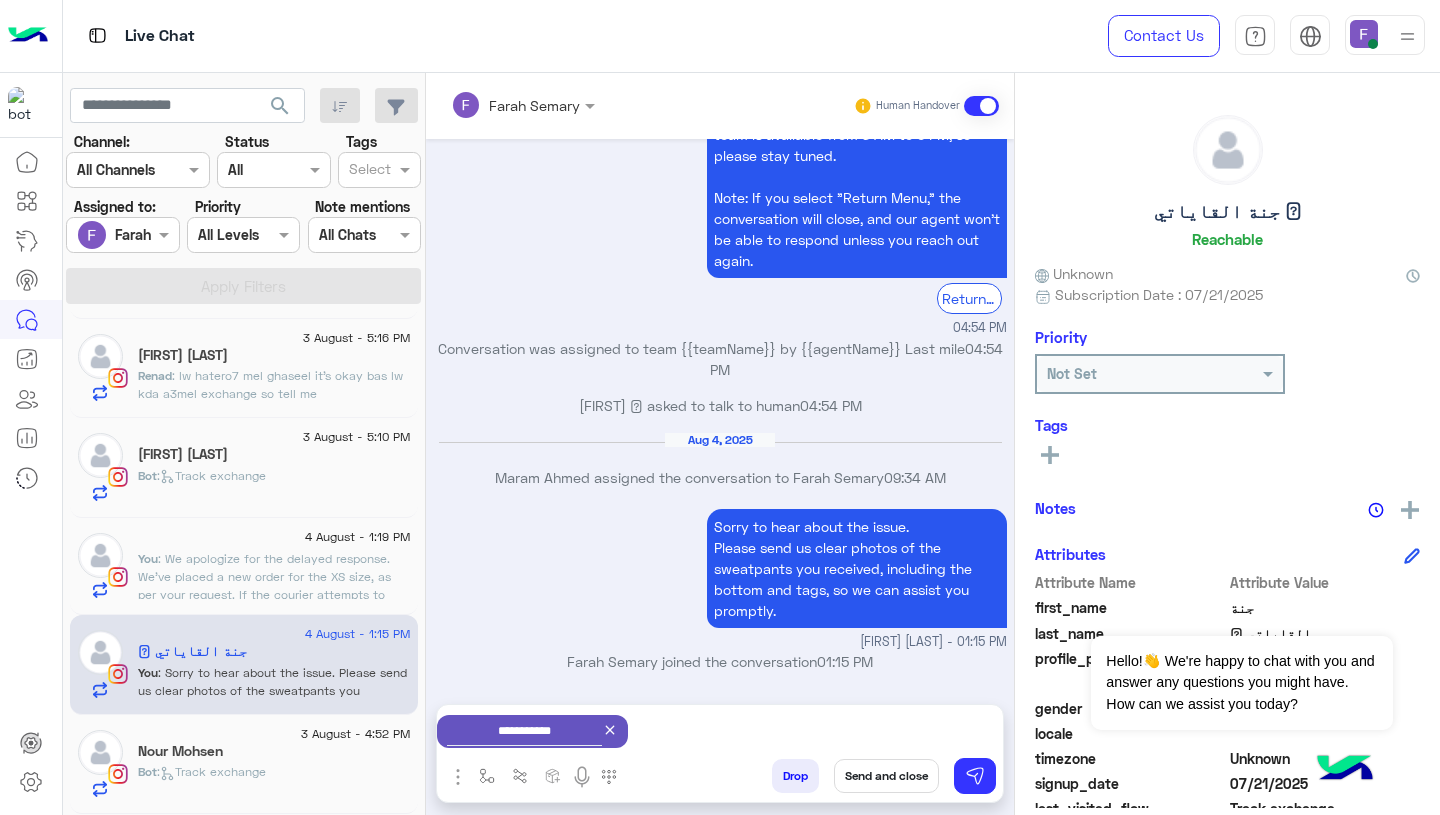 click on "Send and close" at bounding box center [886, 776] 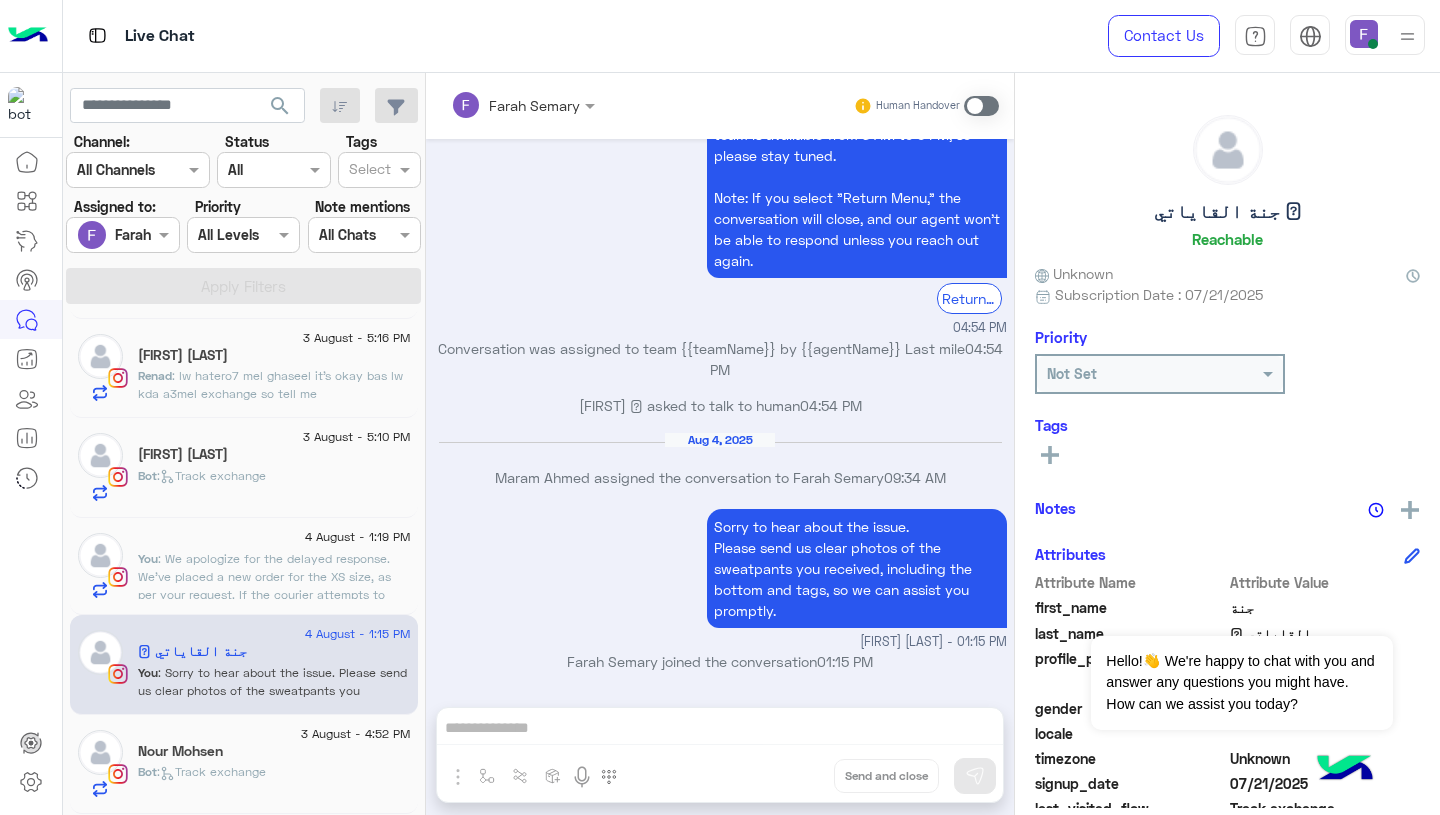 scroll, scrollTop: 1880, scrollLeft: 0, axis: vertical 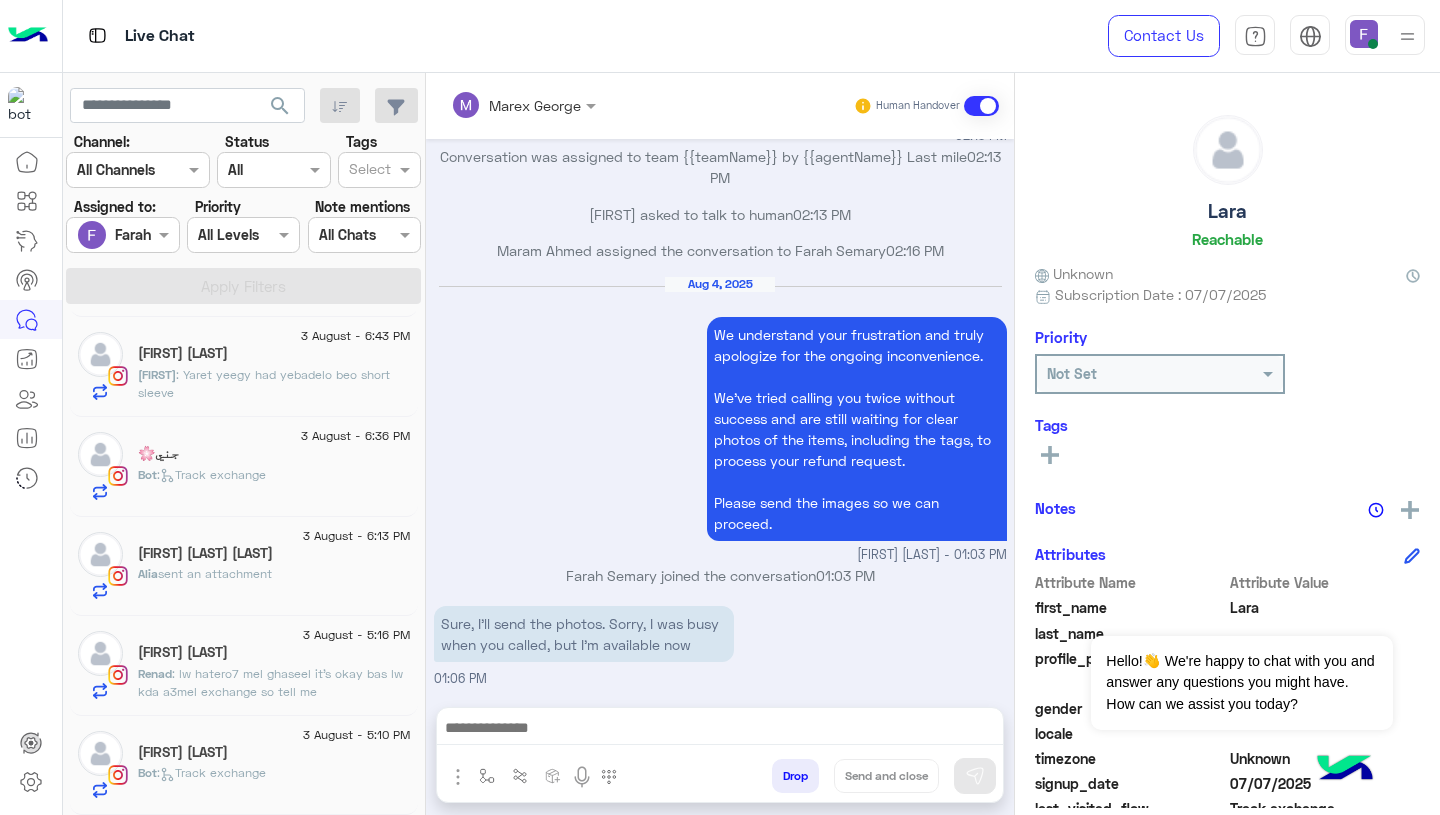 click on ":   Track exchange" 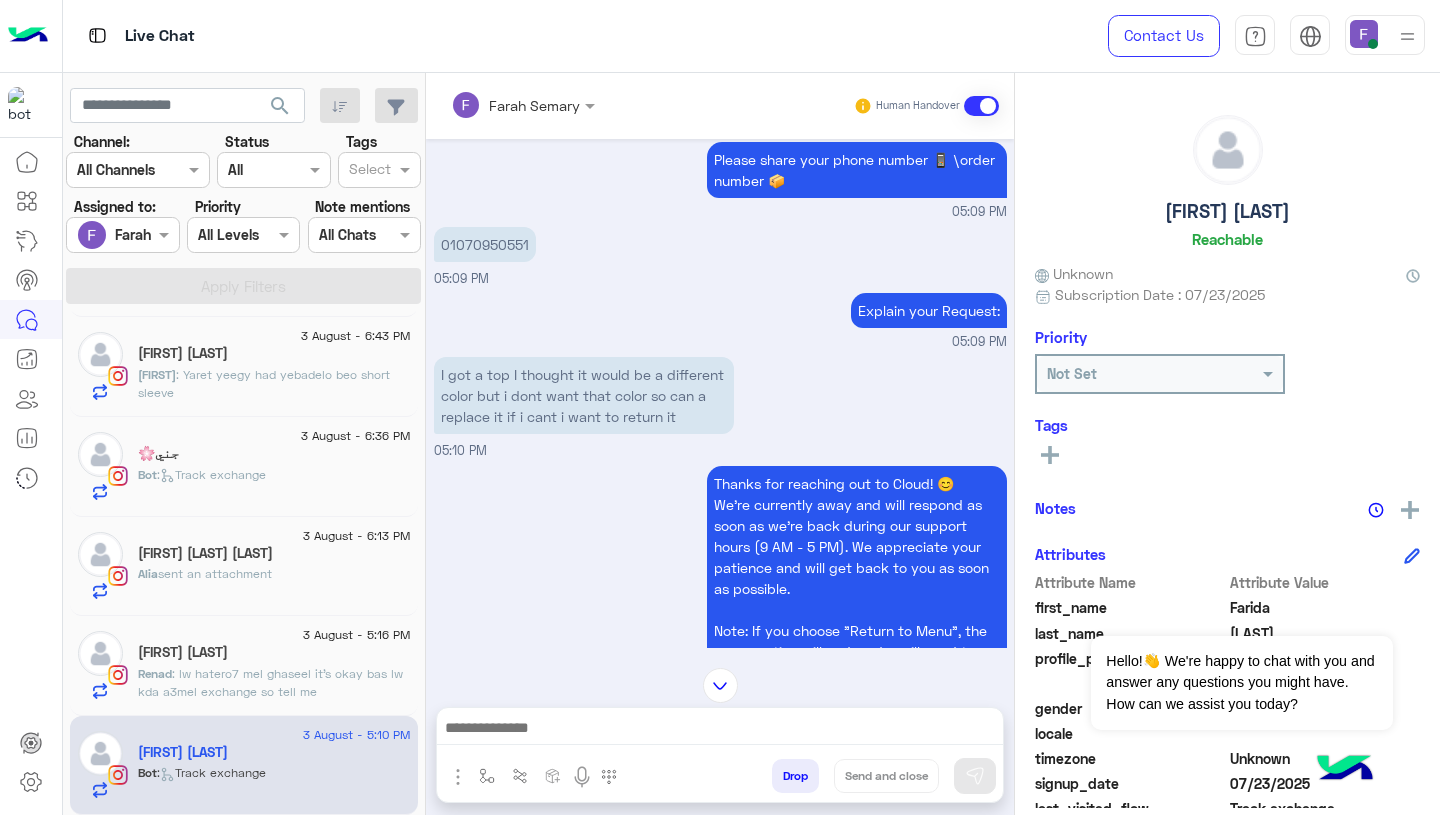 scroll, scrollTop: 1759, scrollLeft: 0, axis: vertical 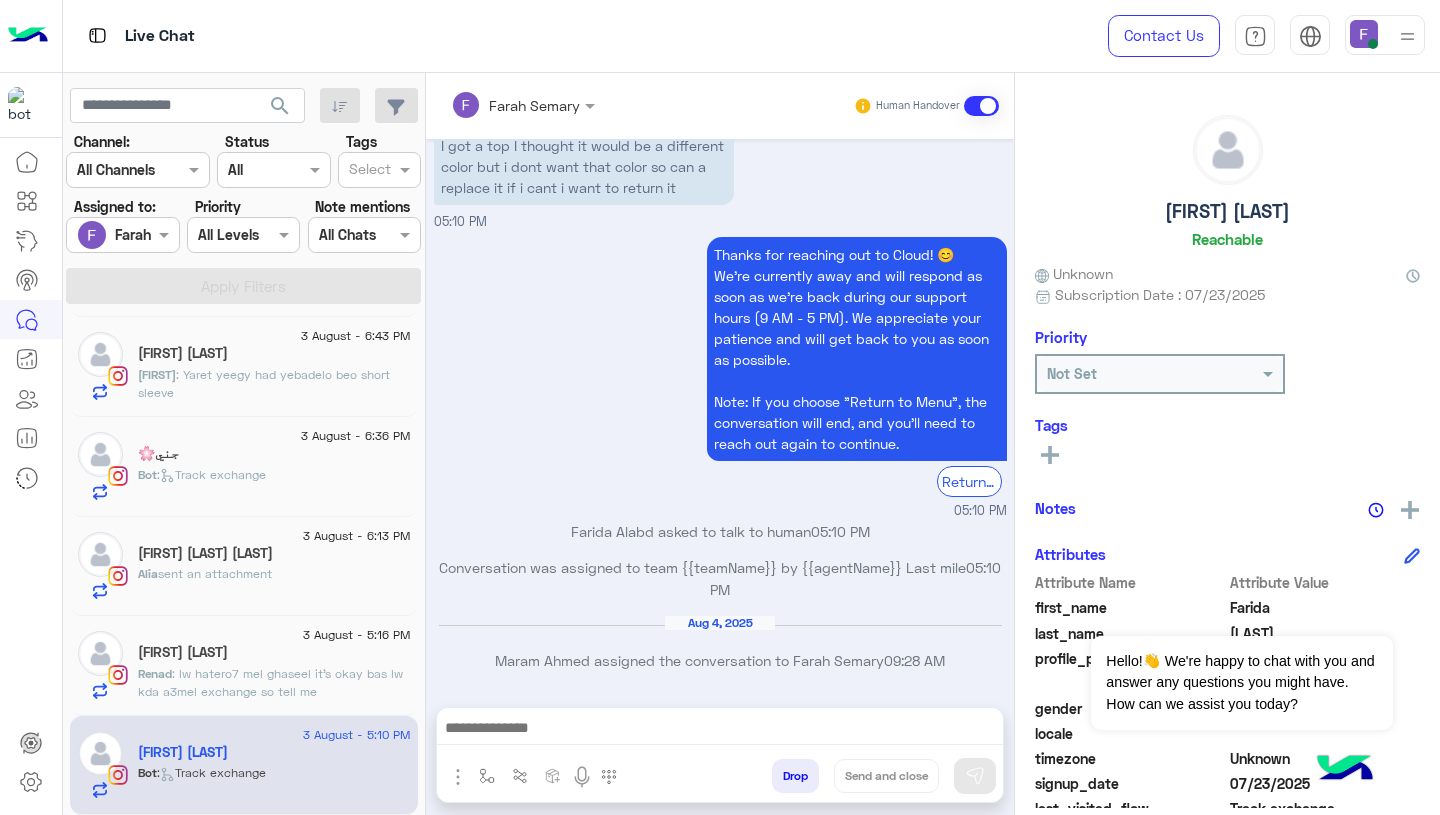 click on "Thanks for reaching out to Cloud! 😊 We're currently away and will respond as soon as we’re back during our support hours (9 AM - 5 PM). We appreciate your patience and will get back to you as soon as possible. Note: If you choose "Return to Menu", the conversation will end, and you’ll need to reach out again to continue.  Return to main menu     05:10 PM" at bounding box center (720, 376) 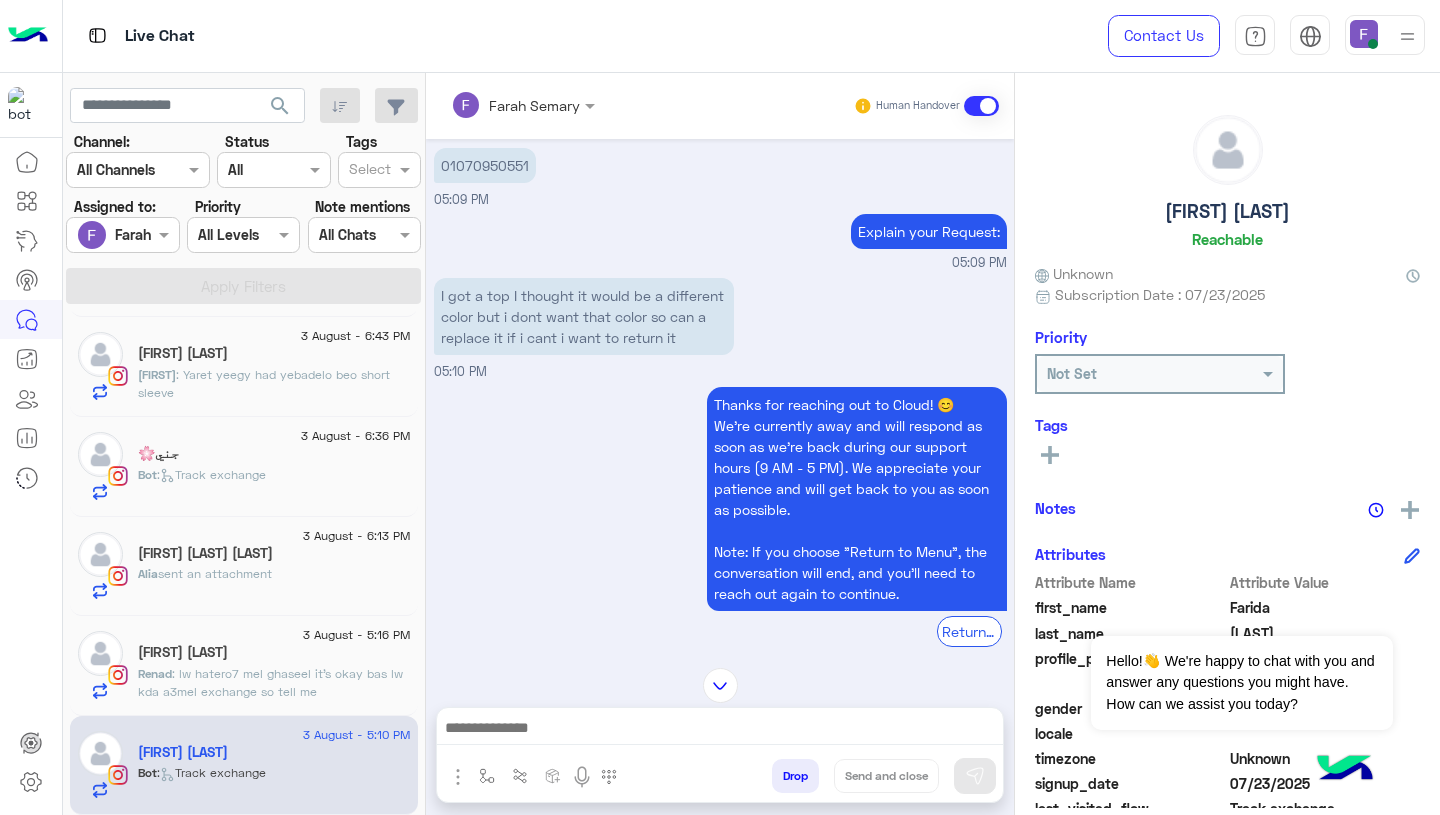 scroll, scrollTop: 1582, scrollLeft: 0, axis: vertical 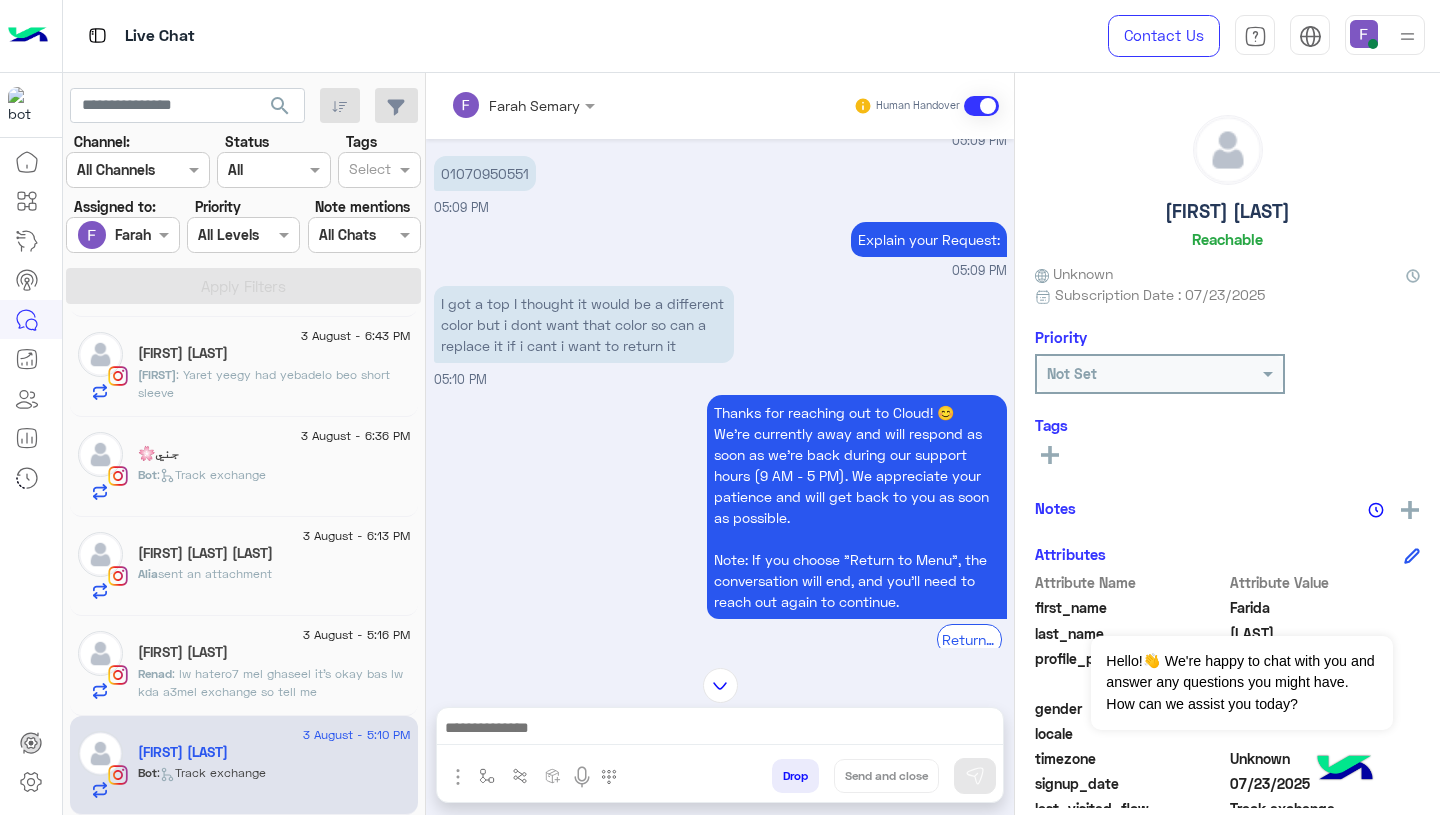 click at bounding box center (523, 104) 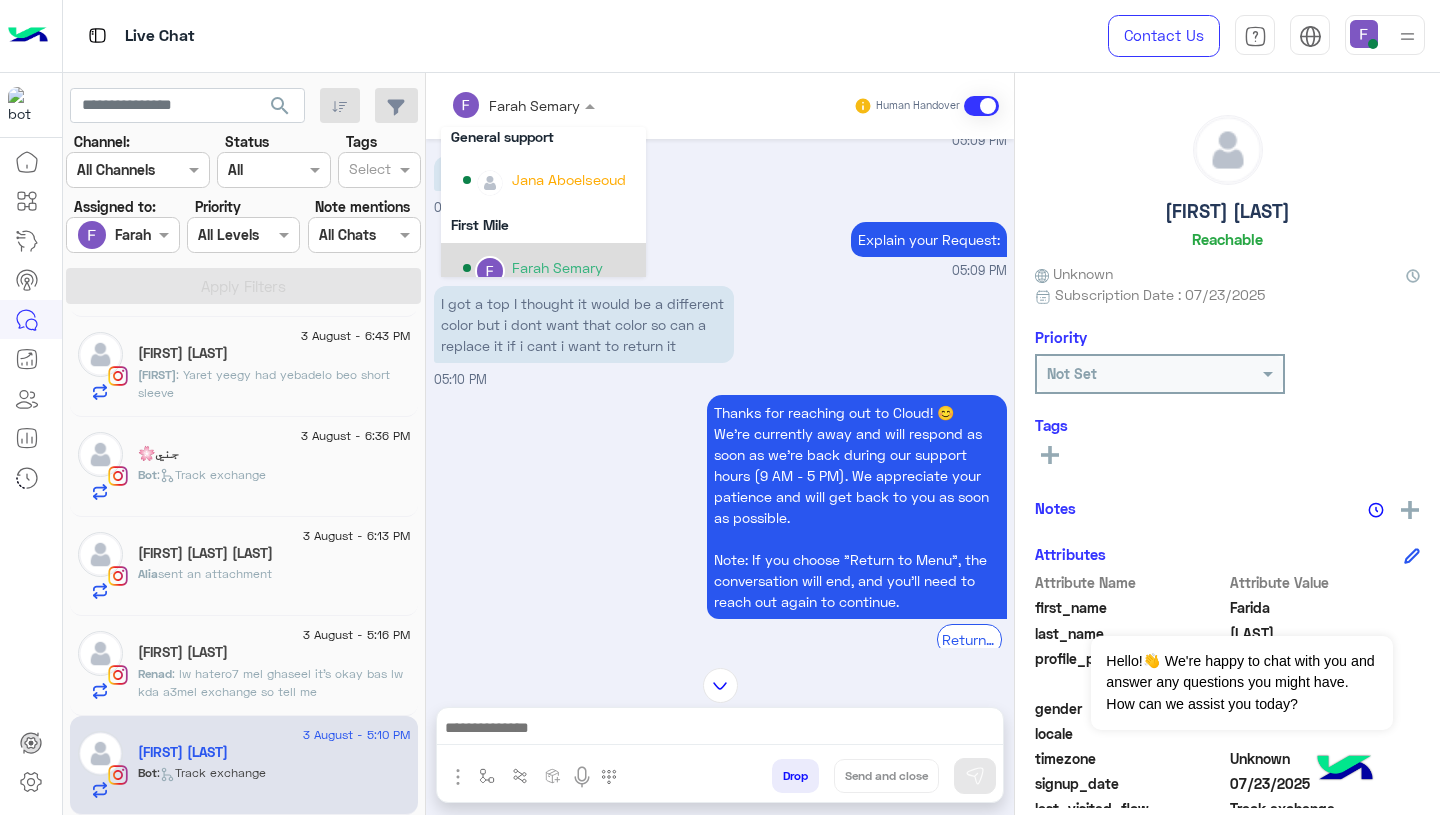 scroll, scrollTop: 355, scrollLeft: 0, axis: vertical 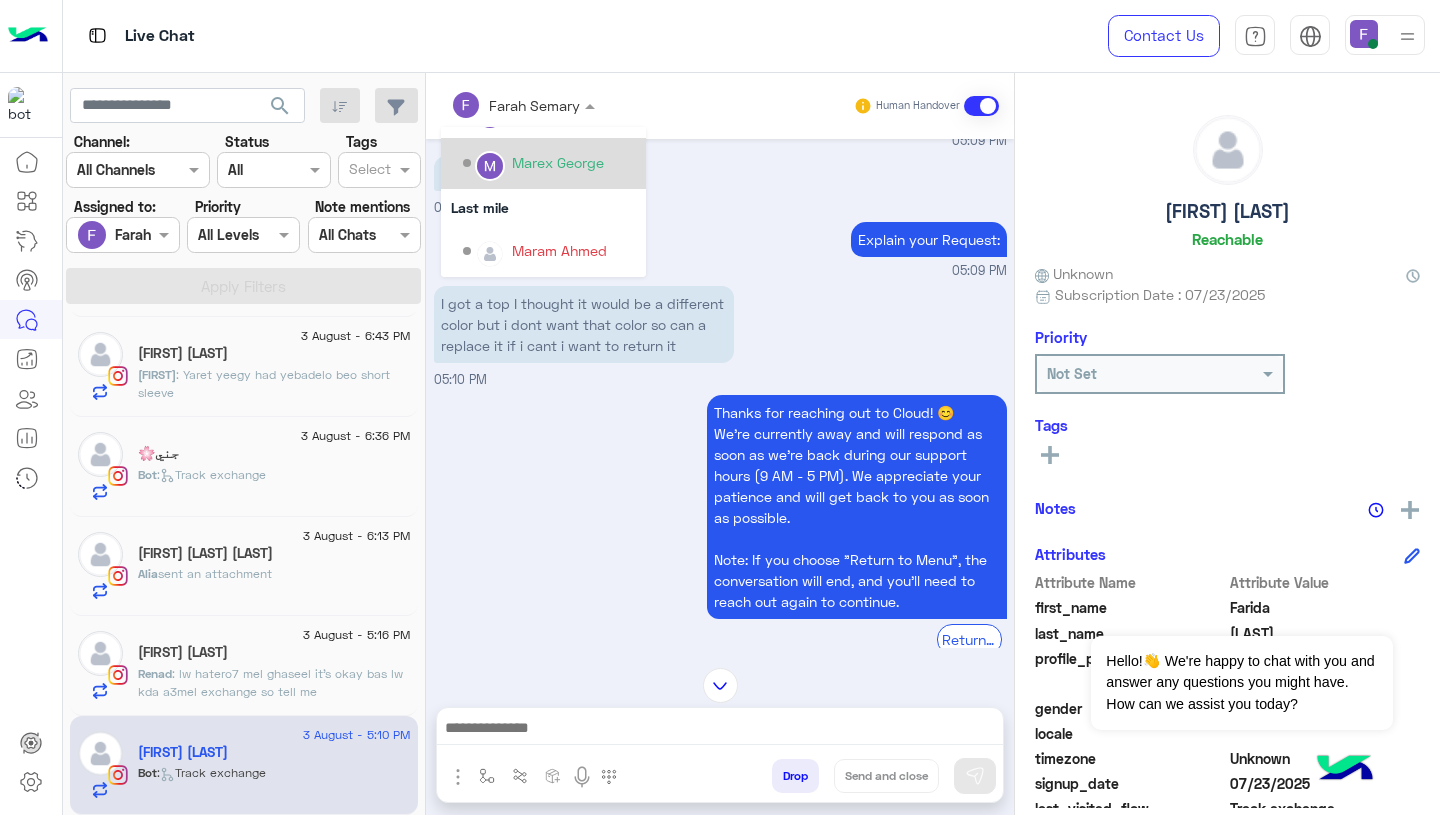 click on "Marex George" at bounding box center (558, 162) 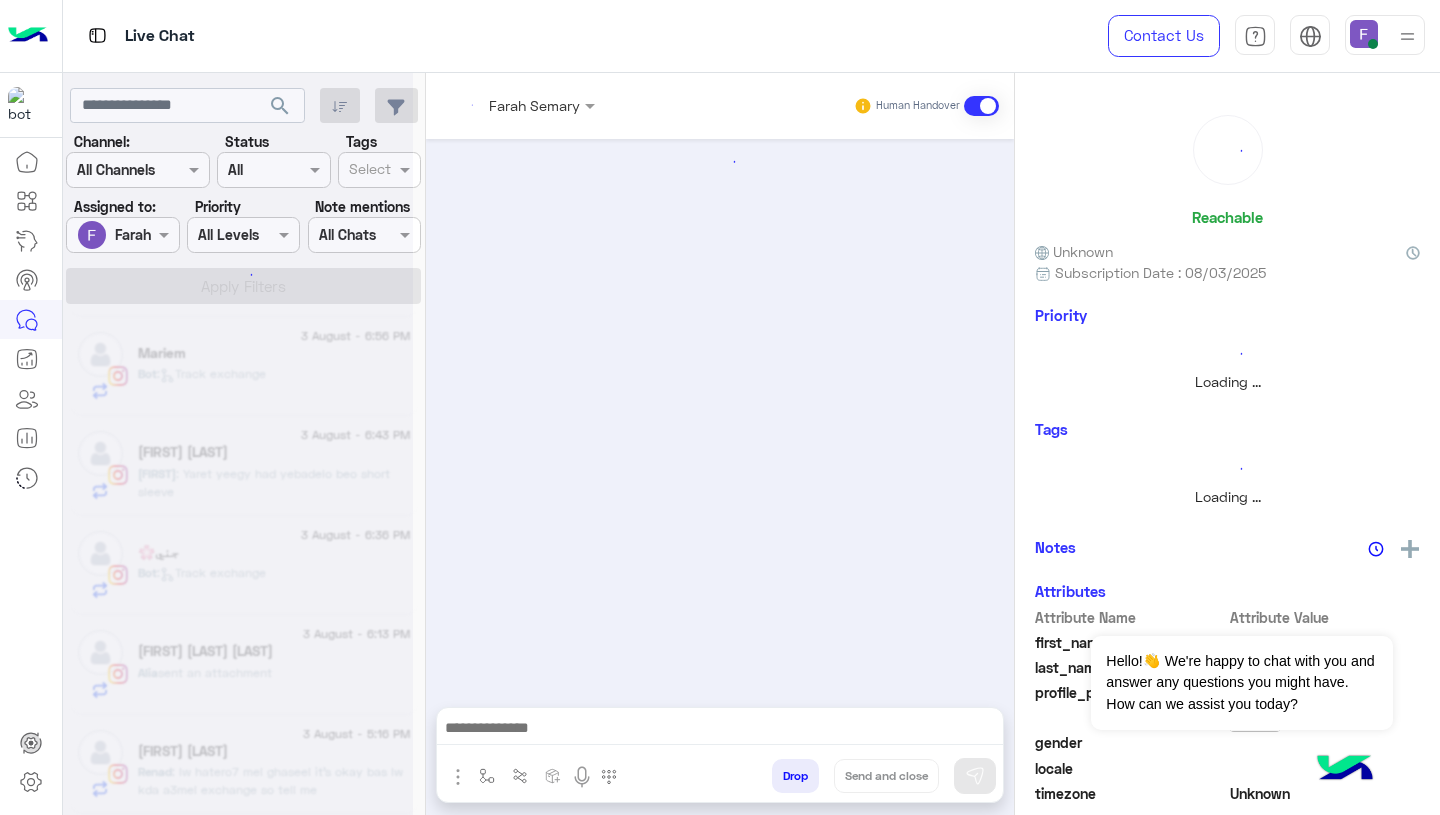 scroll, scrollTop: 0, scrollLeft: 0, axis: both 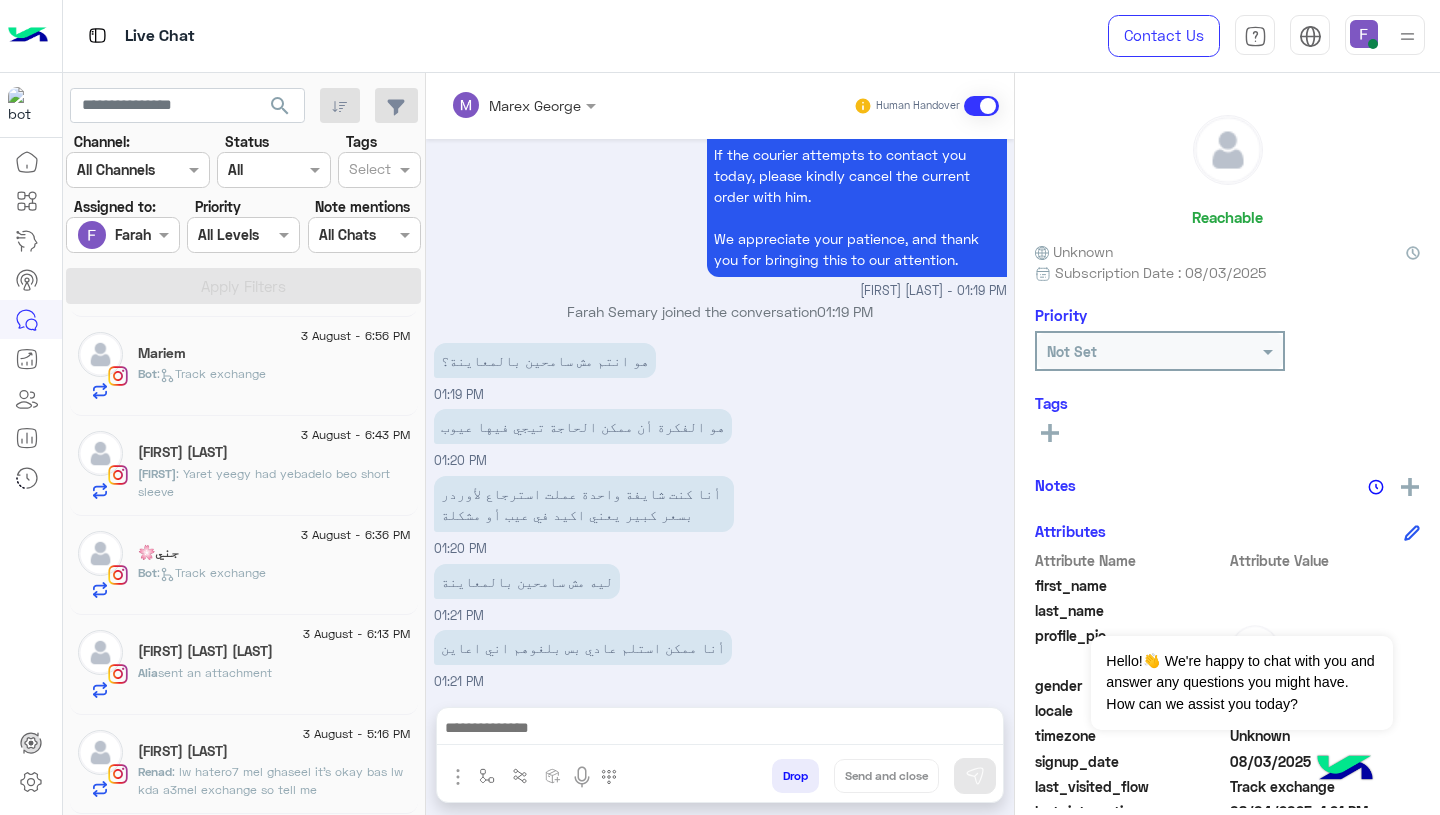 click on "هو انتم مش سامحين بالمعاينة؟" at bounding box center [545, 360] 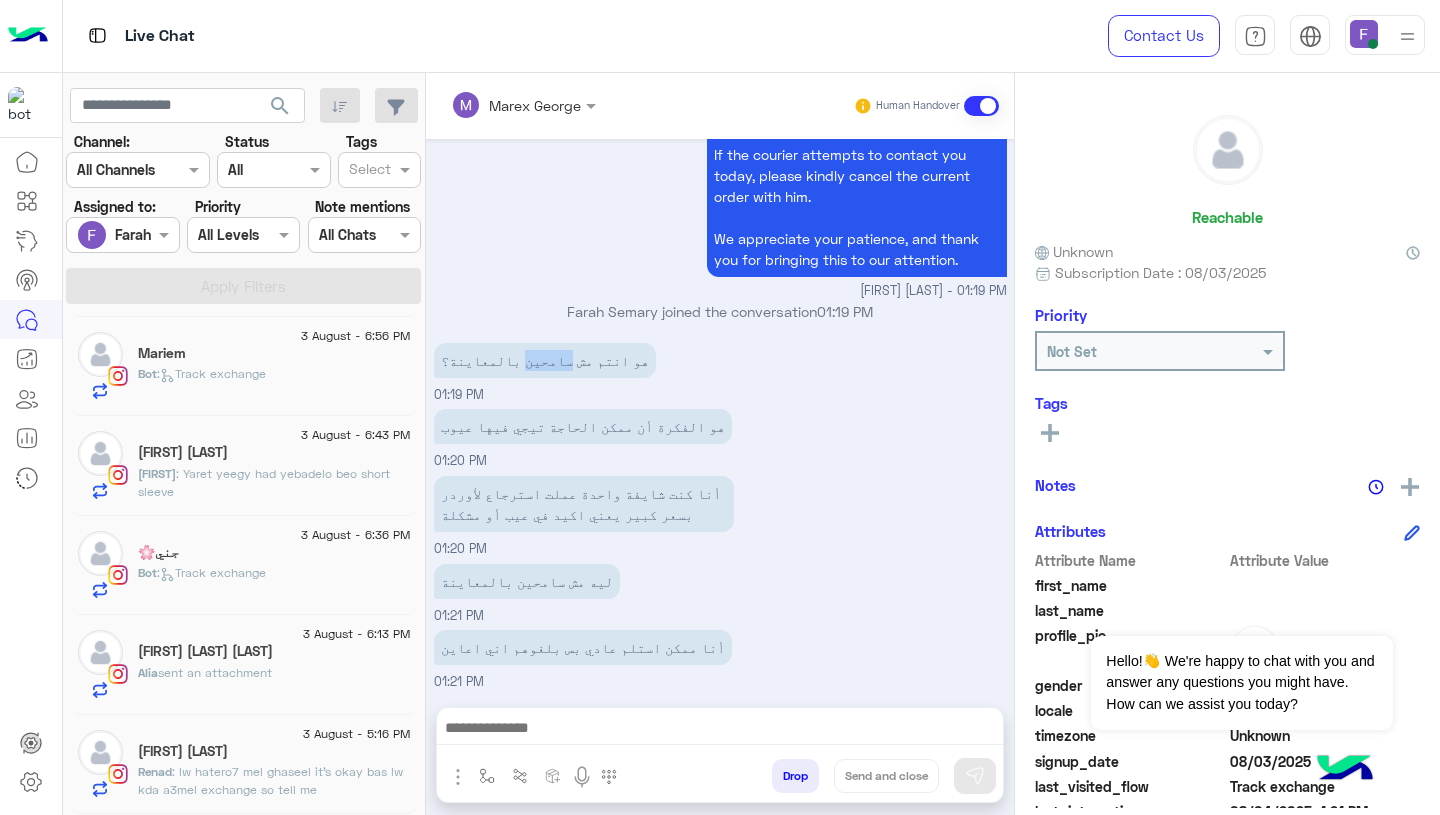 click on "هو انتم مش سامحين بالمعاينة؟" at bounding box center [545, 360] 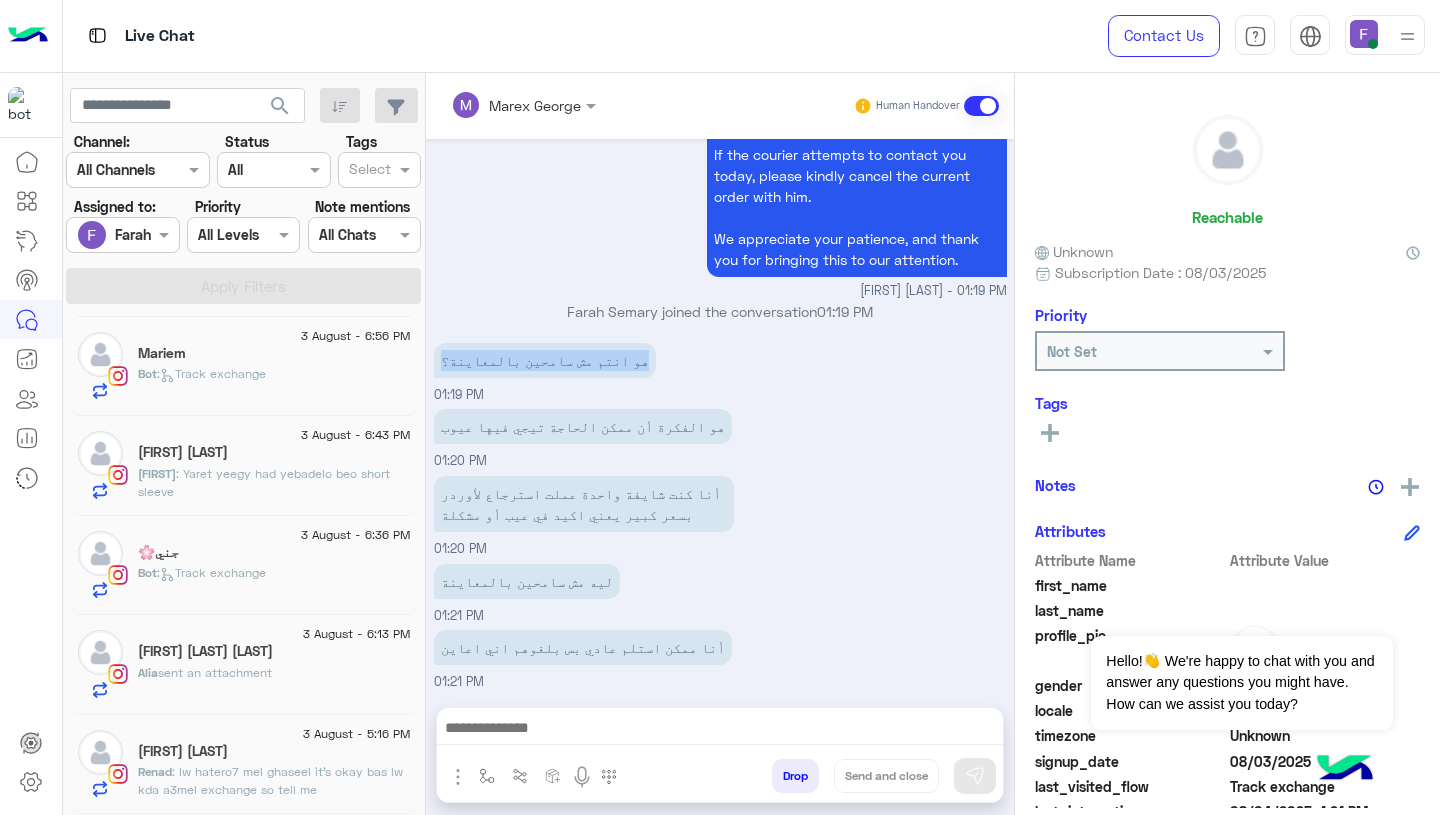 click on "هو انتم مش سامحين بالمعاينة؟" at bounding box center (545, 360) 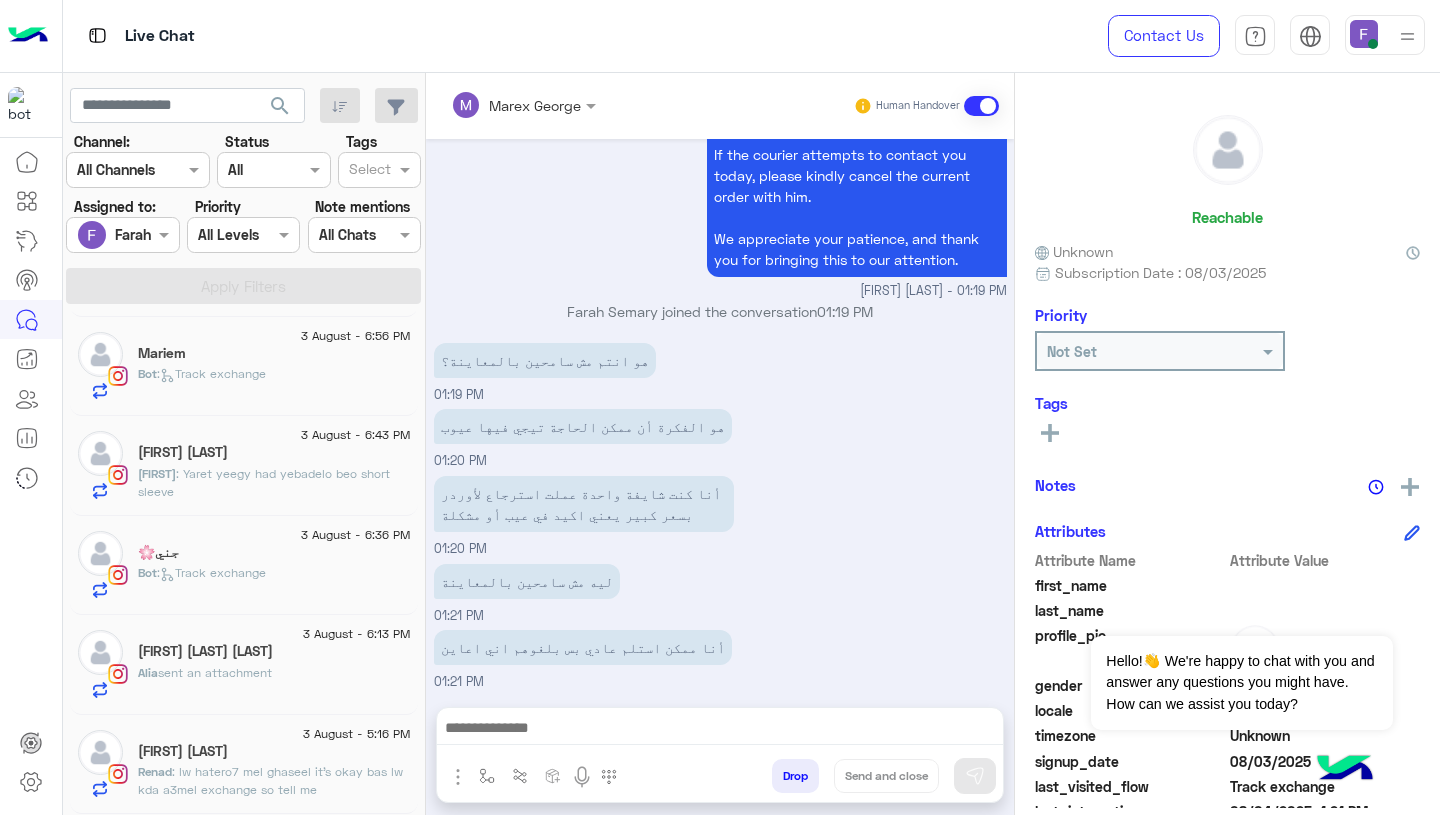 click at bounding box center (720, 730) 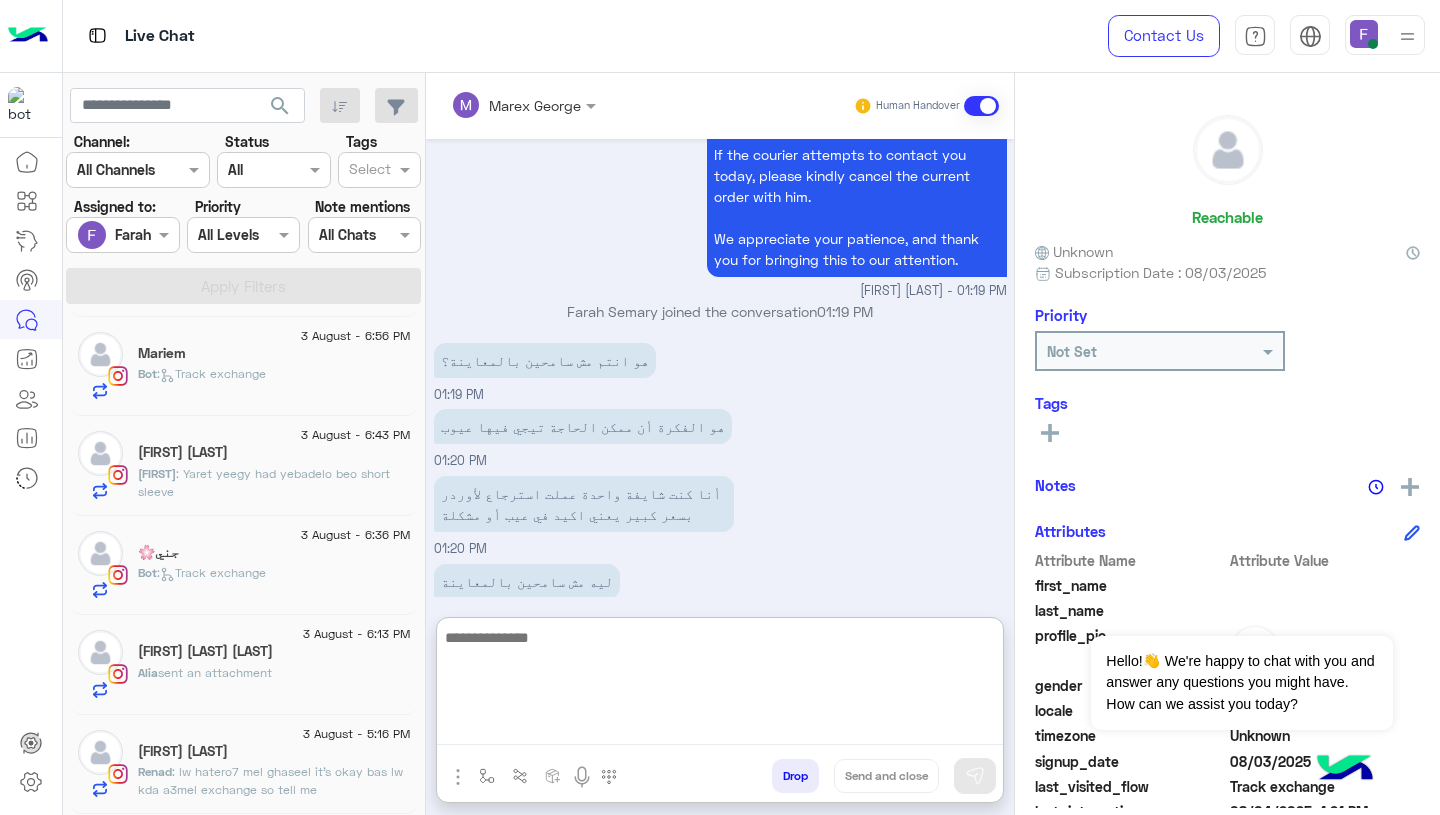paste on "**********" 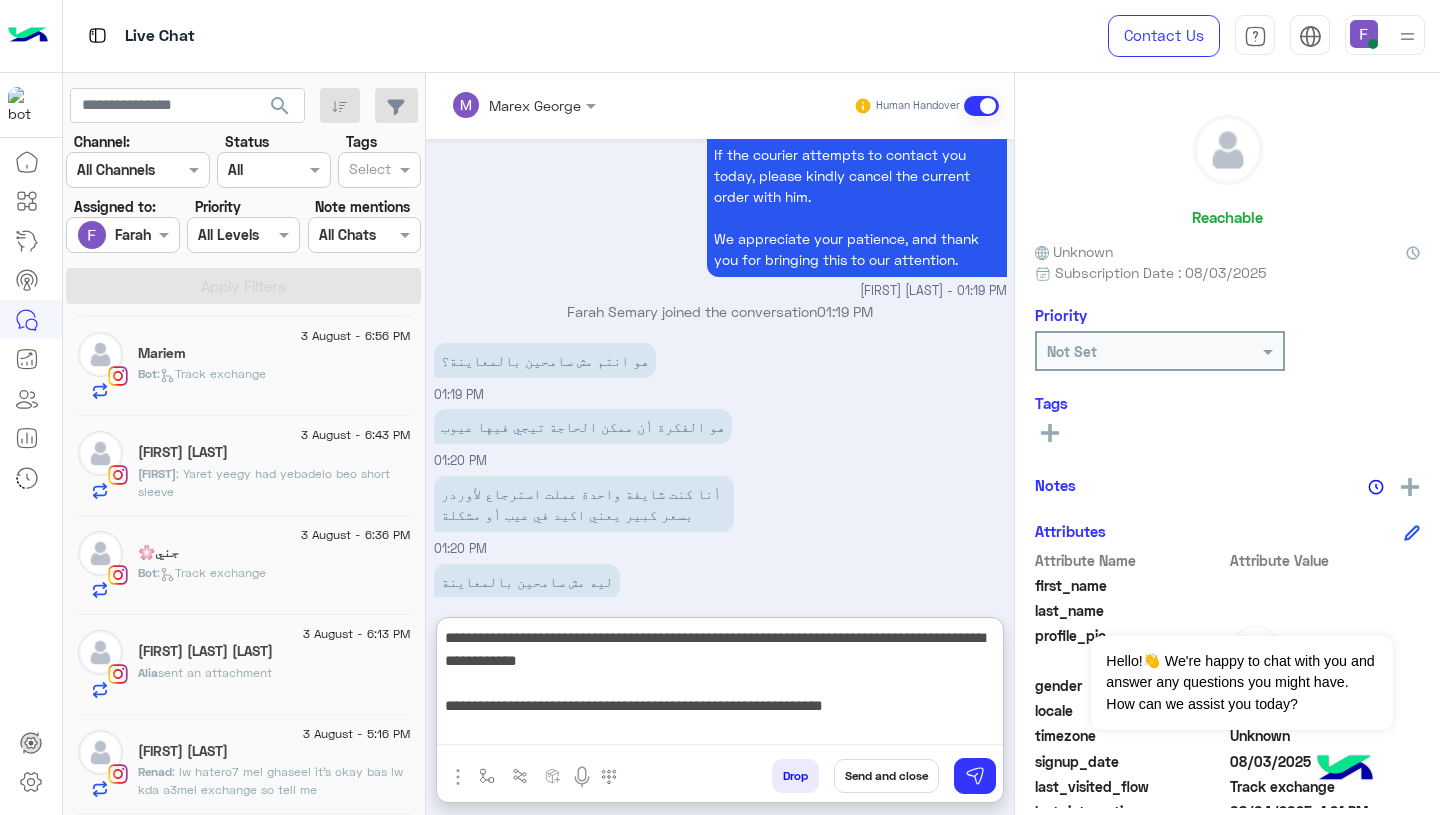 scroll, scrollTop: 0, scrollLeft: 0, axis: both 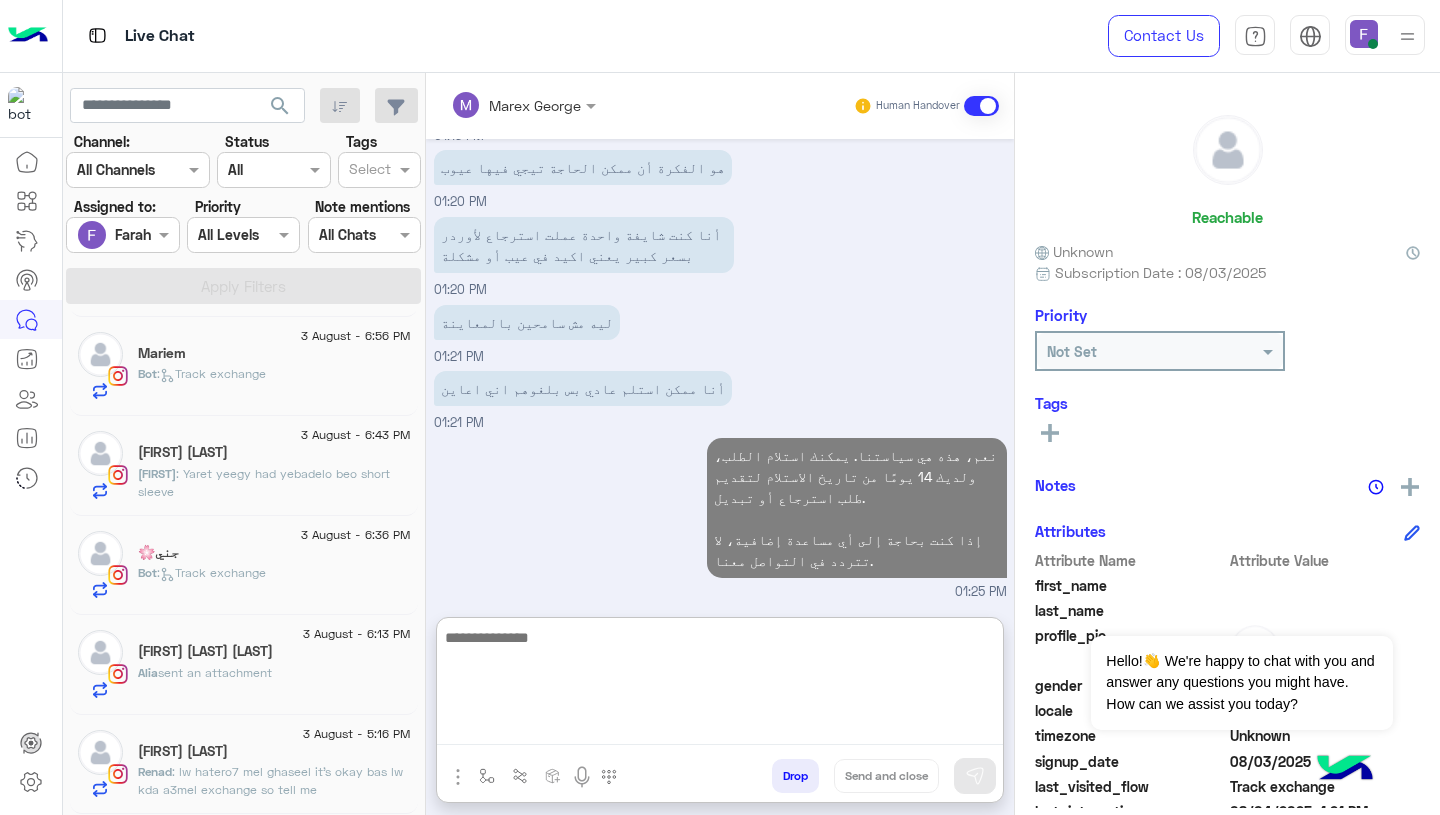 click on "نعم، هذه هي سياستنا. يمكنك استلام الطلب، ولديك 14 يومًا من تاريخ الاستلام لتقديم طلب استرجاع أو تبديل. إذا كنت بحاجة إلى أي مساعدة إضافية، لا تتردد في التواصل معنا.   01:25 PM" at bounding box center (720, 517) 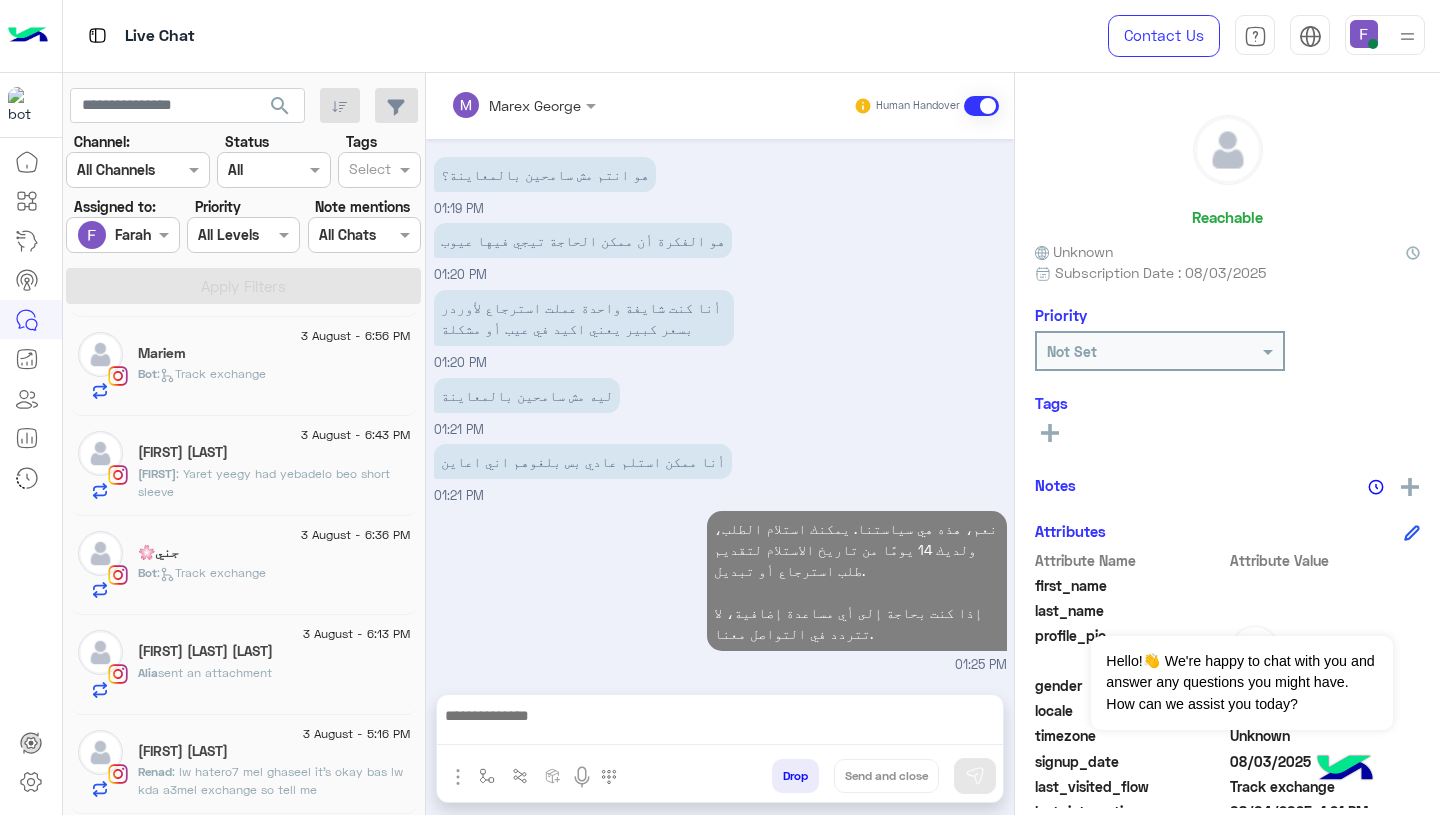 scroll, scrollTop: 1239, scrollLeft: 0, axis: vertical 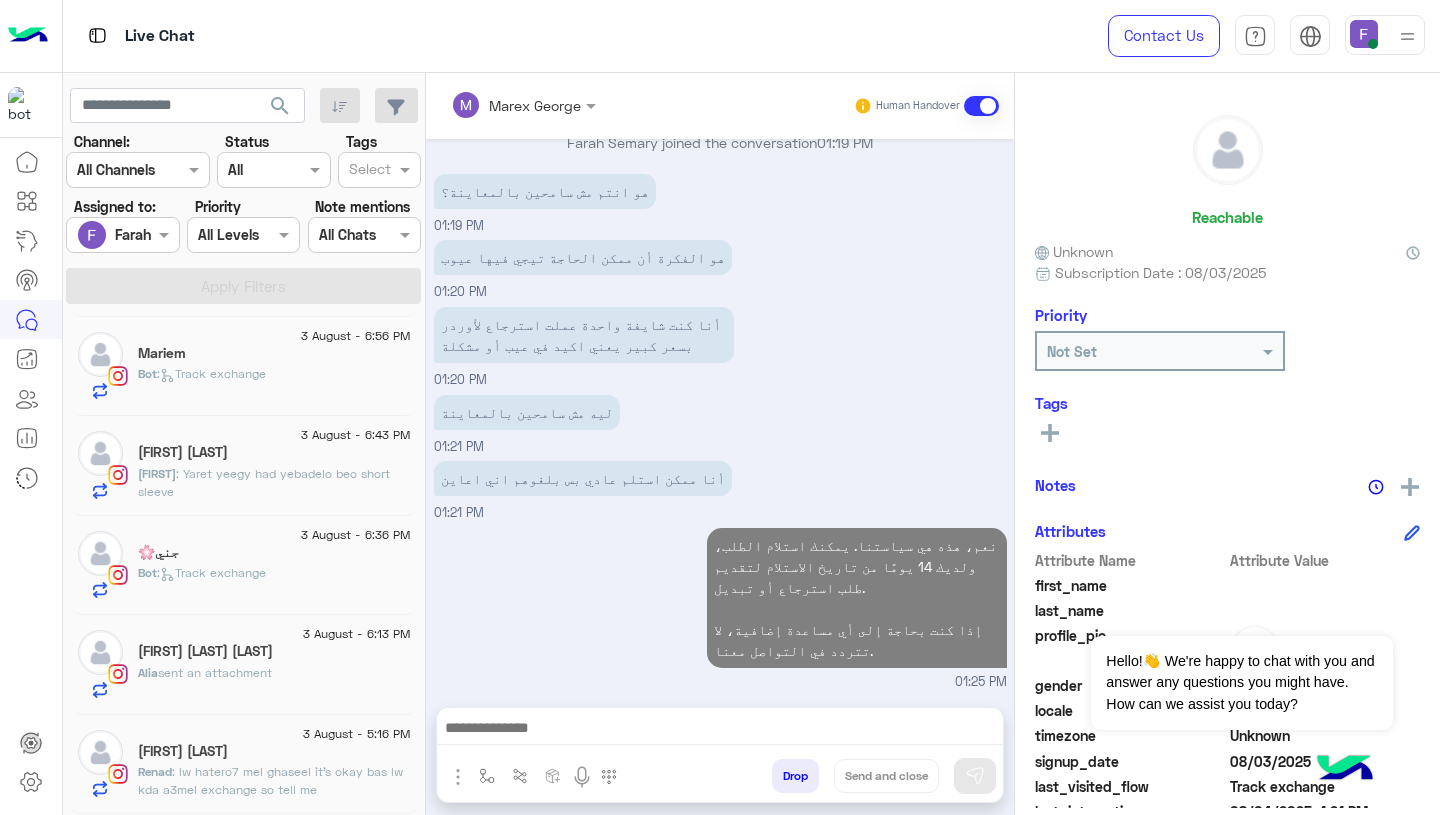 click on "أنا ممكن استلم عادي بس بلغوهم اني اعاين   01:21 PM" at bounding box center [720, 489] 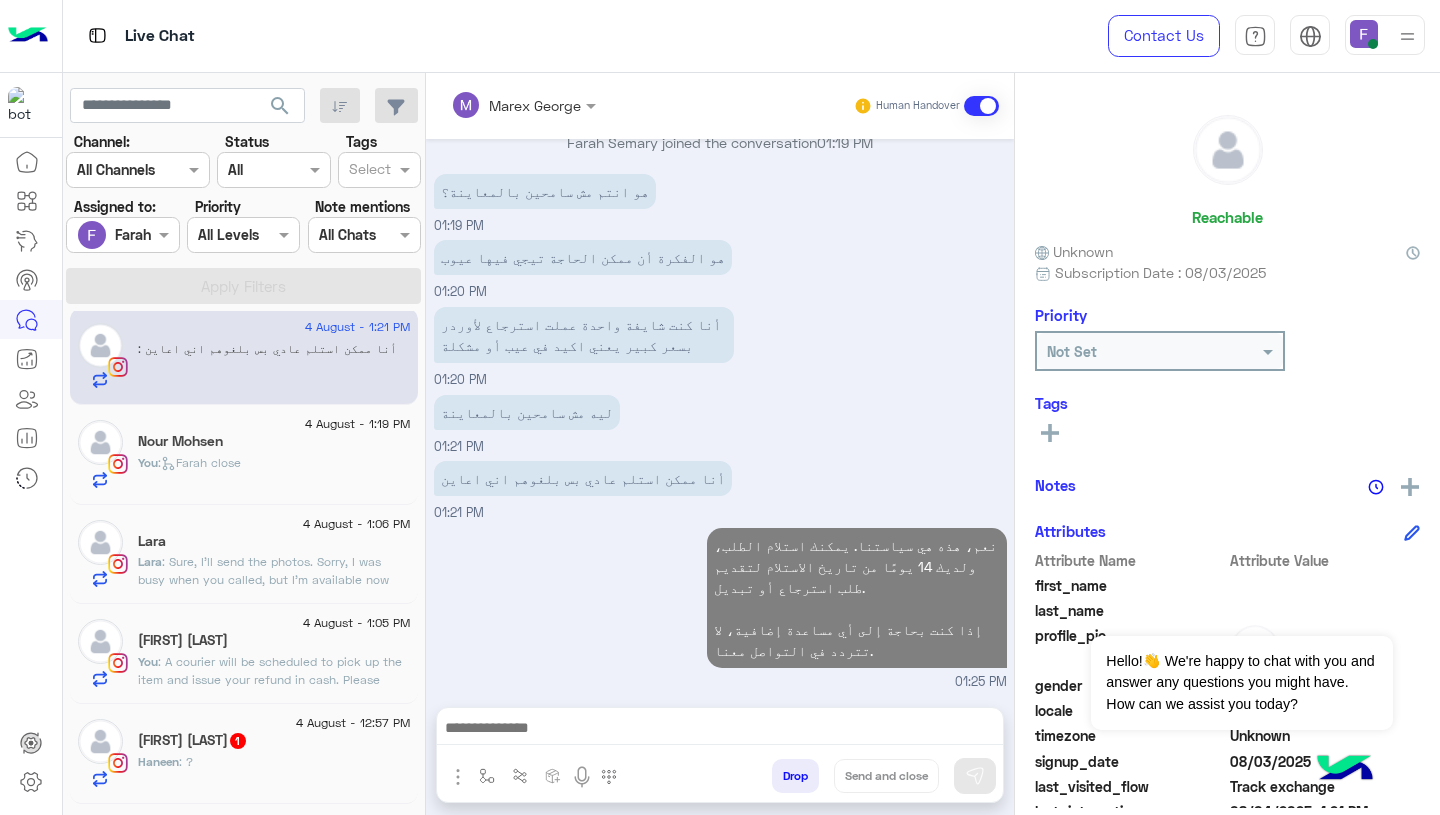 scroll, scrollTop: 0, scrollLeft: 0, axis: both 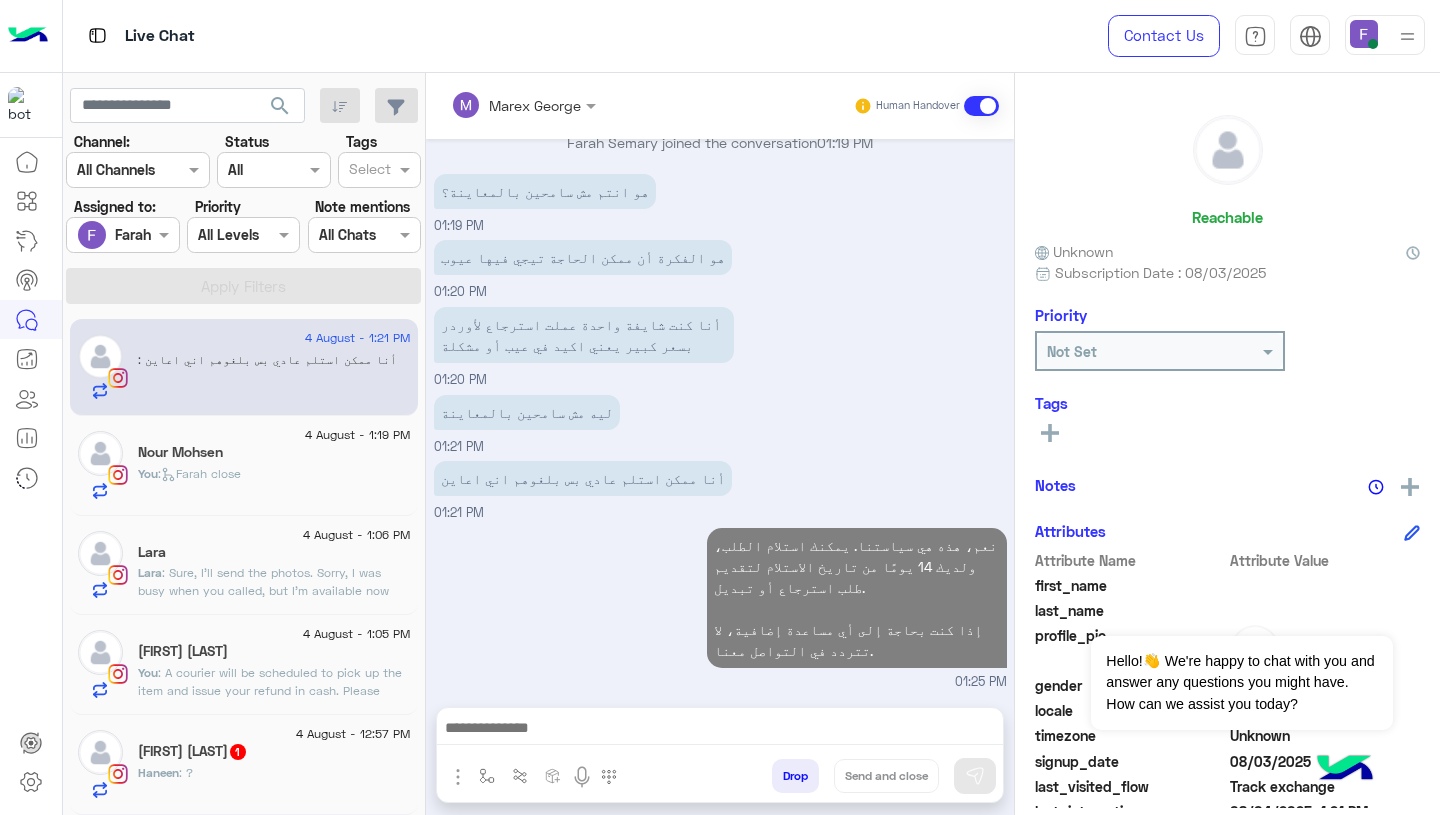 click on "نعم، هذه هي سياستنا. يمكنك استلام الطلب، ولديك 14 يومًا من تاريخ الاستلام لتقديم طلب استرجاع أو تبديل. إذا كنت بحاجة إلى أي مساعدة إضافية، لا تتردد في التواصل معنا.   01:25 PM" at bounding box center [720, 607] 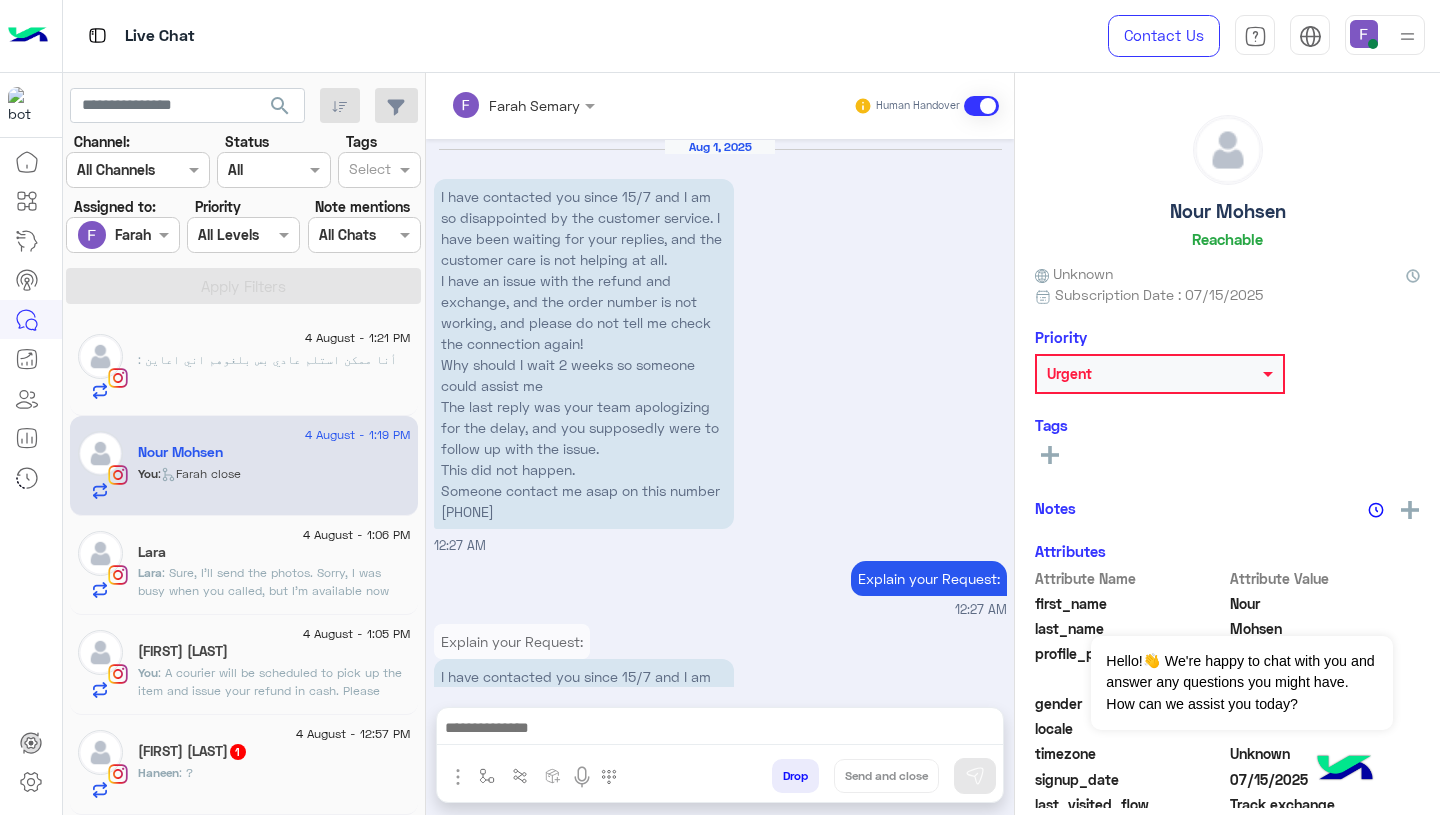 scroll, scrollTop: 2736, scrollLeft: 0, axis: vertical 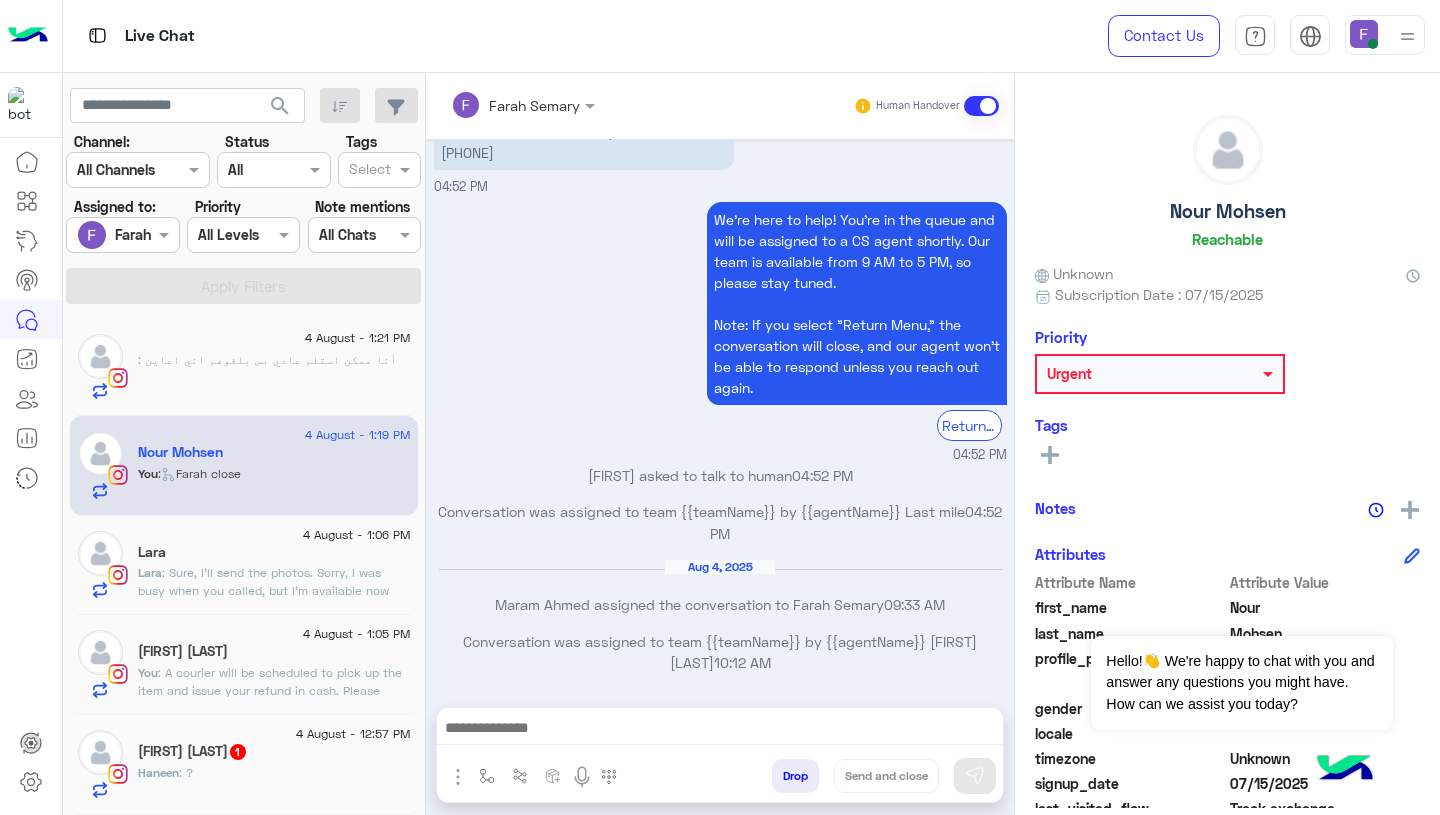 click on ": أنا ممكن استلم عادي بس بلغوهم اني اعاين" 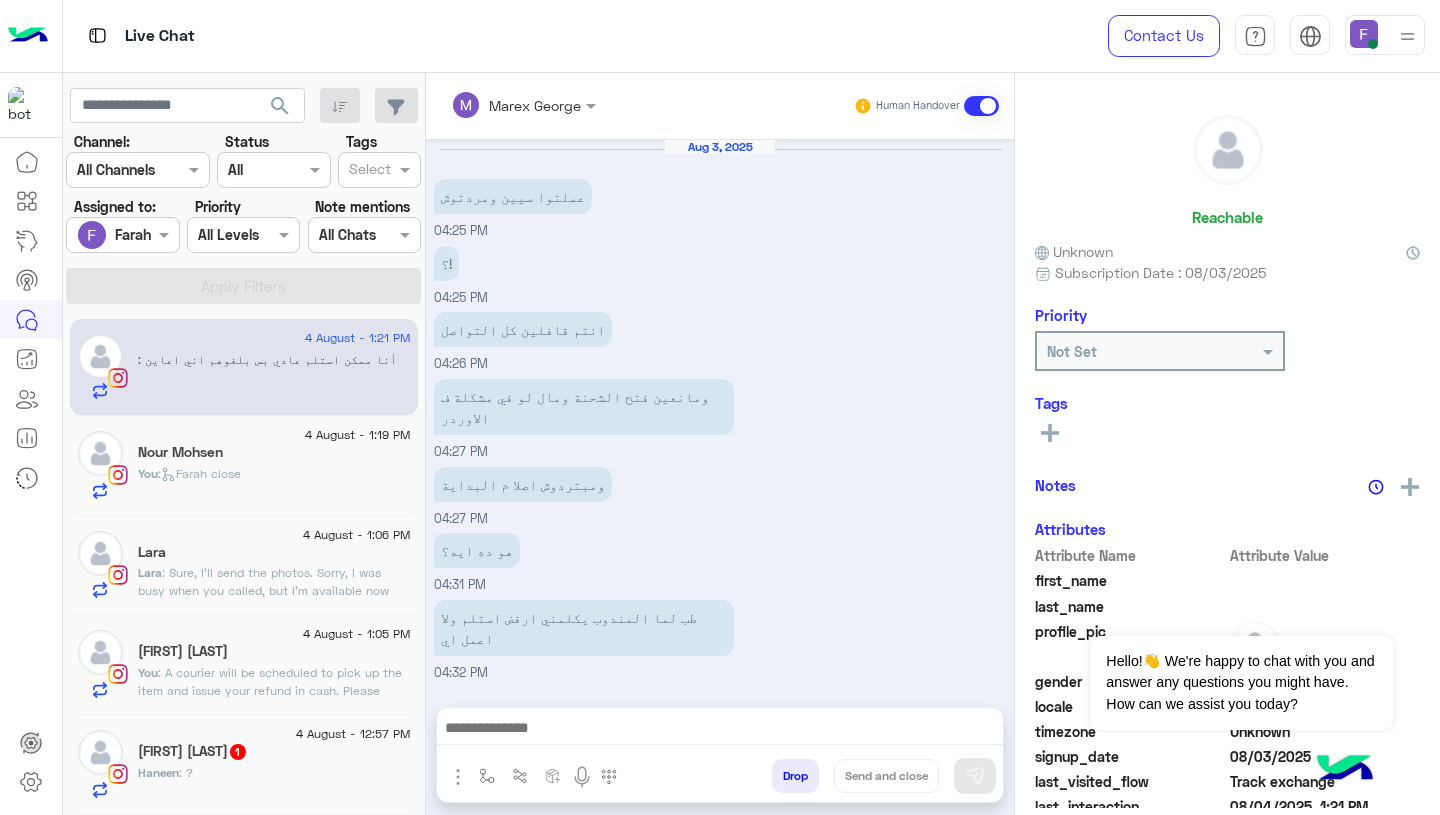 scroll, scrollTop: 1070, scrollLeft: 0, axis: vertical 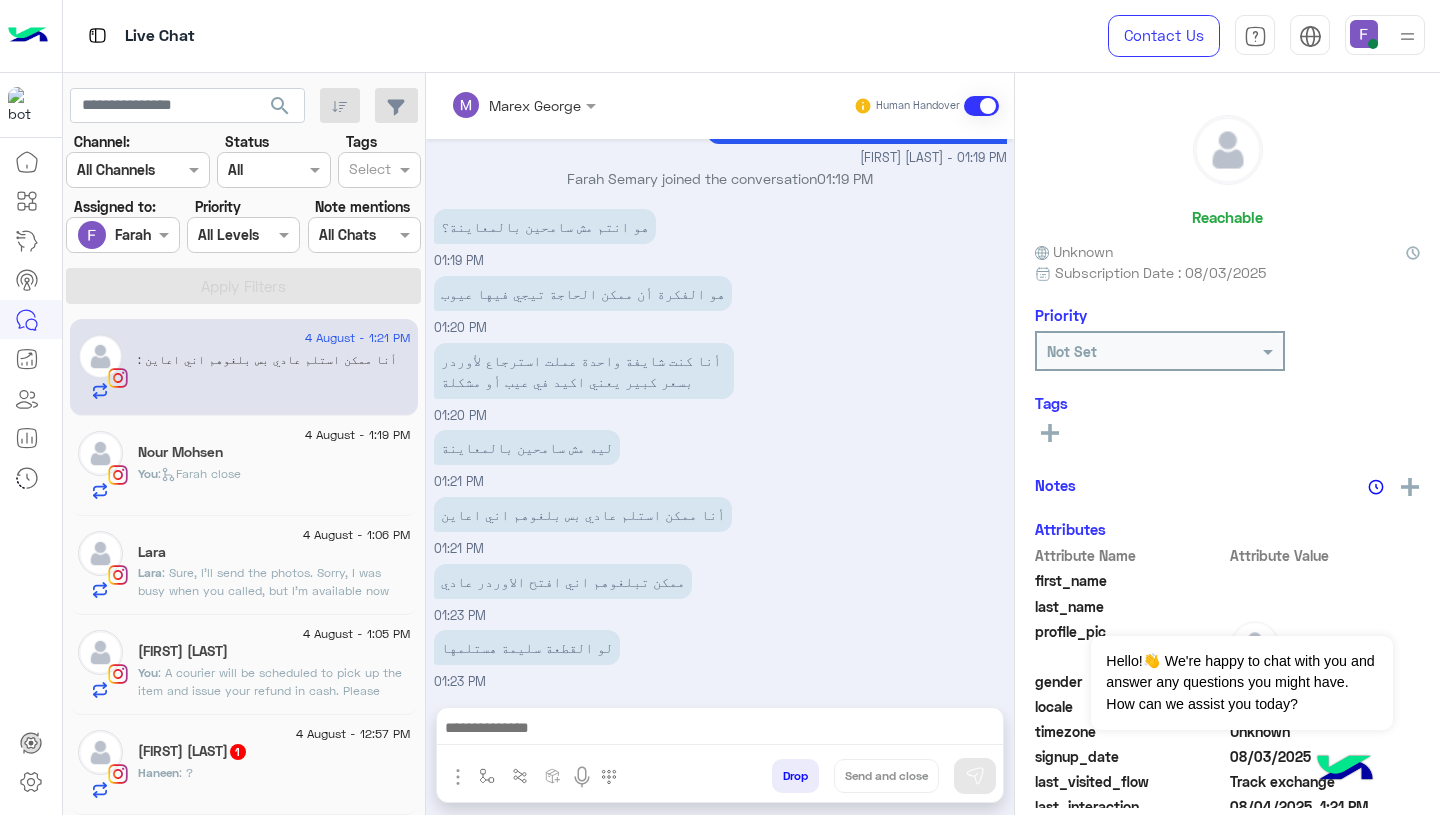 click at bounding box center (720, 730) 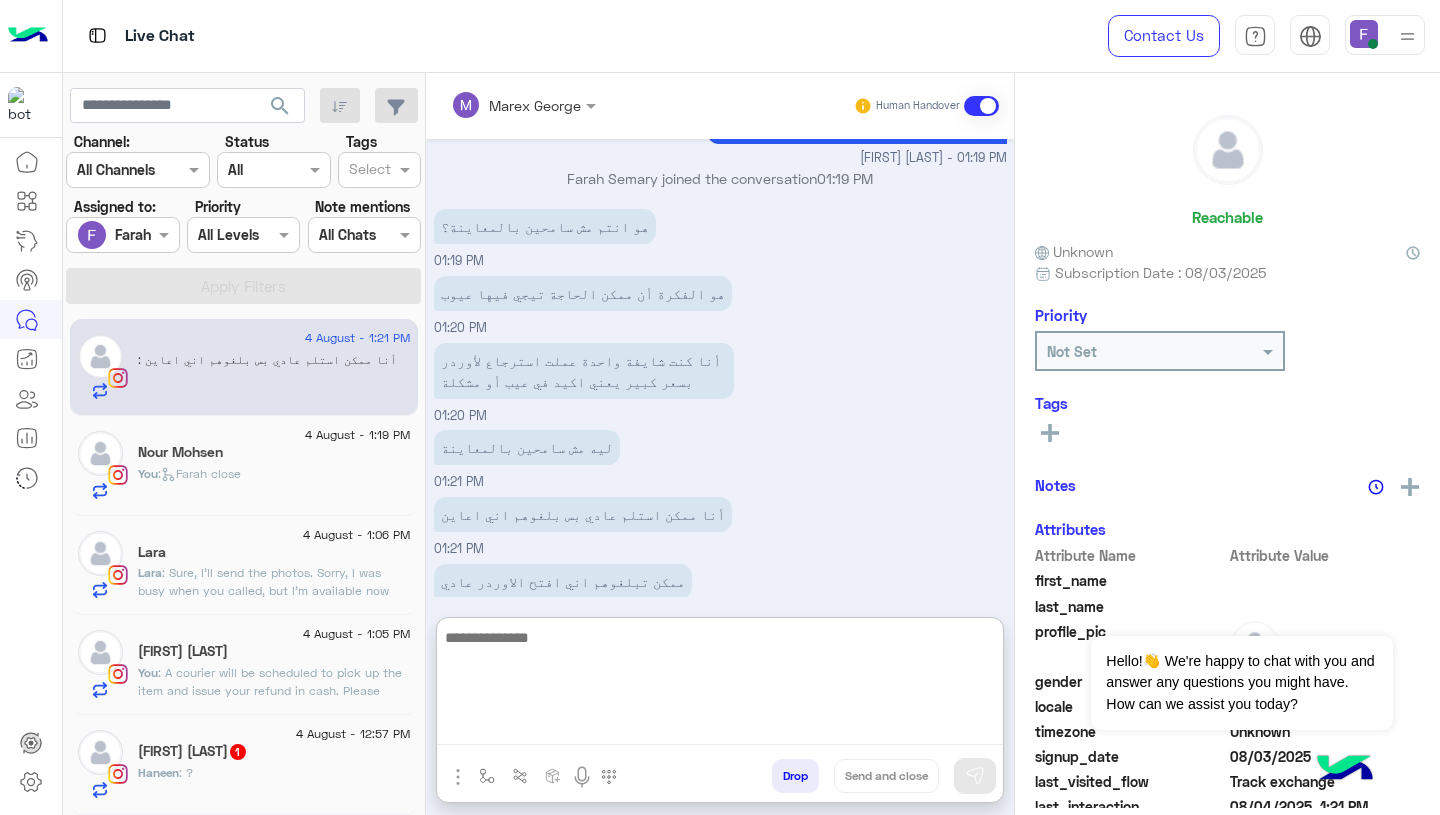 paste on "**********" 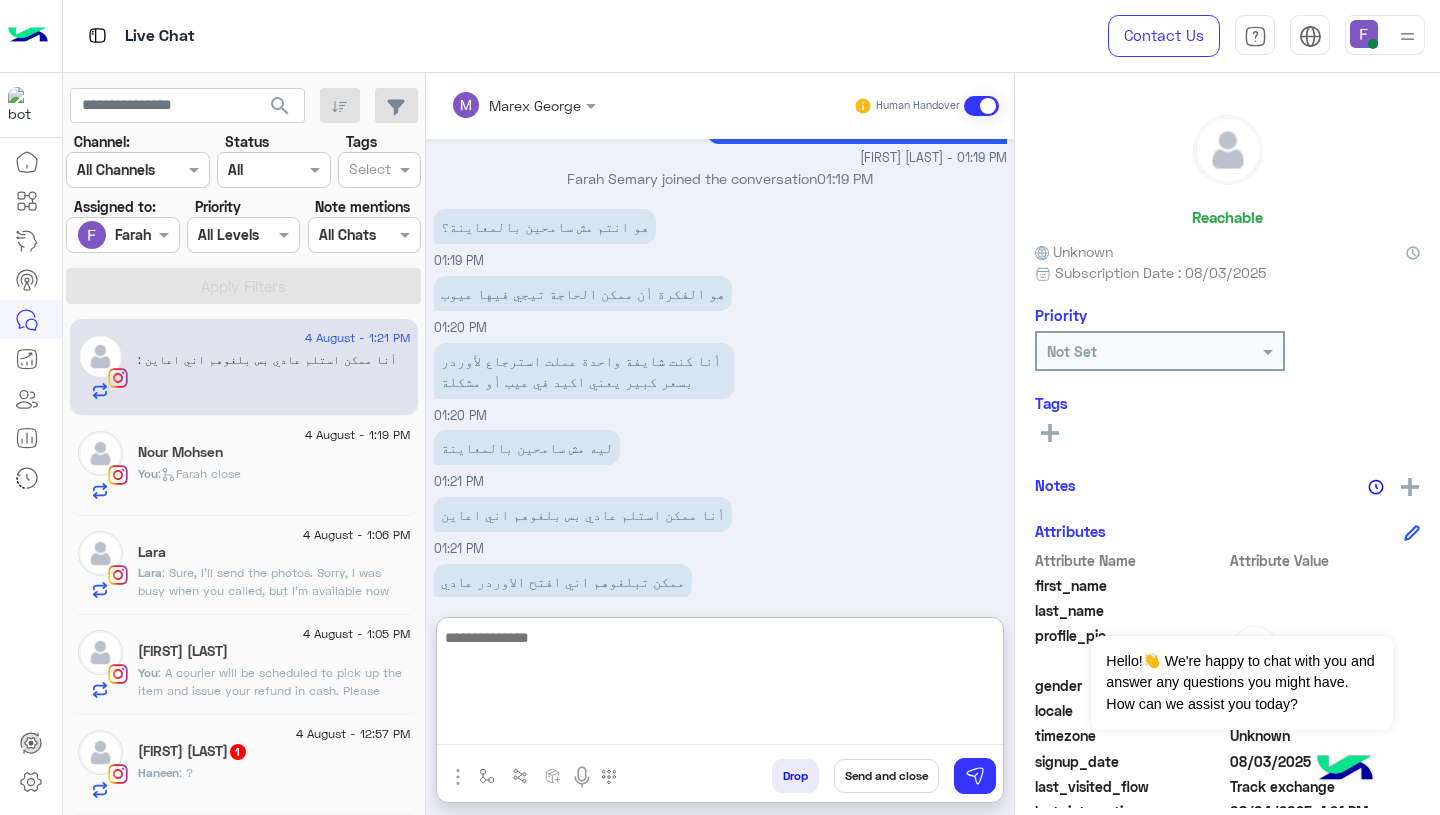 scroll, scrollTop: 0, scrollLeft: 0, axis: both 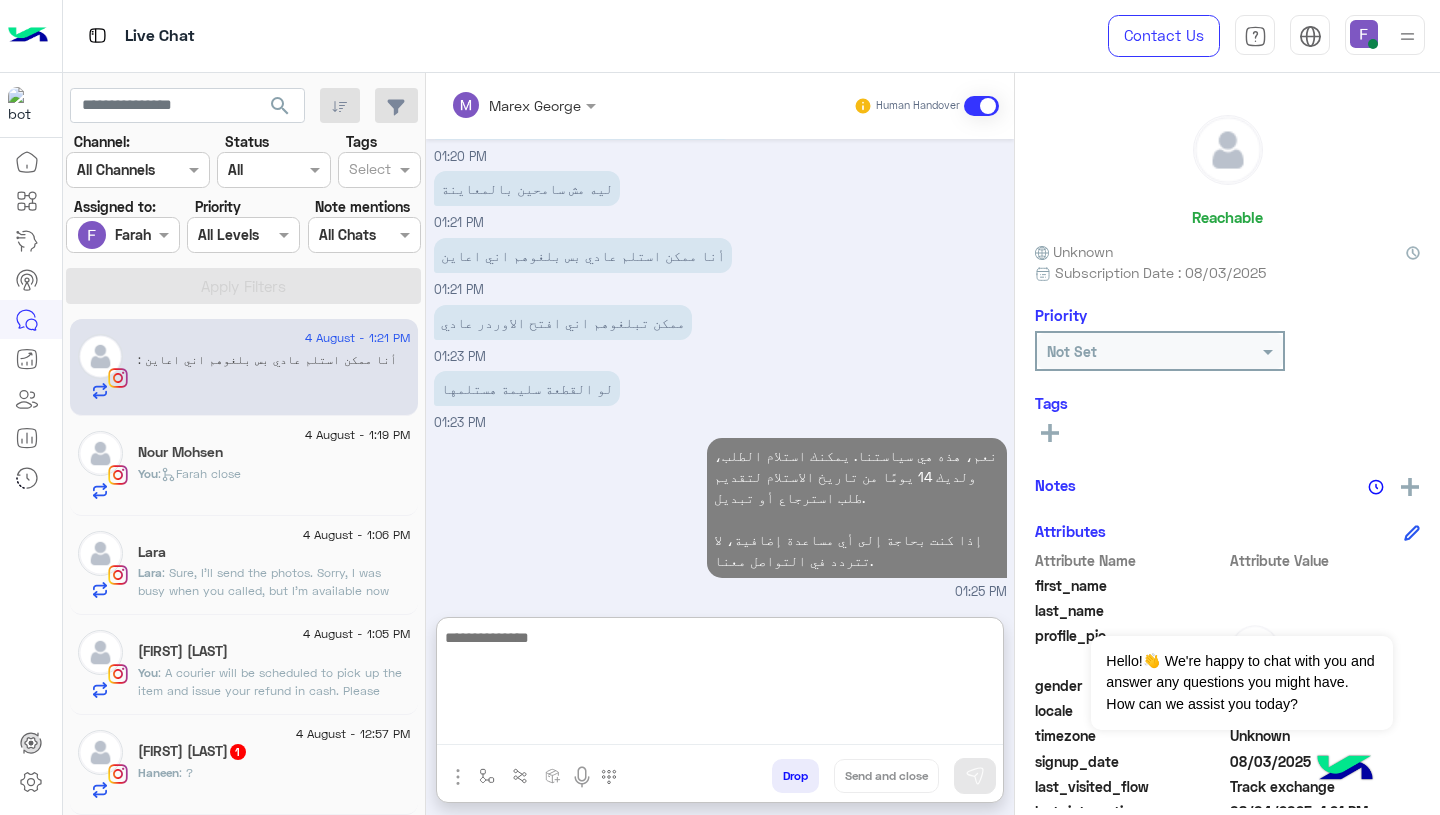 click on "نعم، هذه هي سياستنا. يمكنك استلام الطلب، ولديك 14 يومًا من تاريخ الاستلام لتقديم طلب استرجاع أو تبديل. إذا كنت بحاجة إلى أي مساعدة إضافية، لا تتردد في التواصل معنا.   01:25 PM" at bounding box center [720, 517] 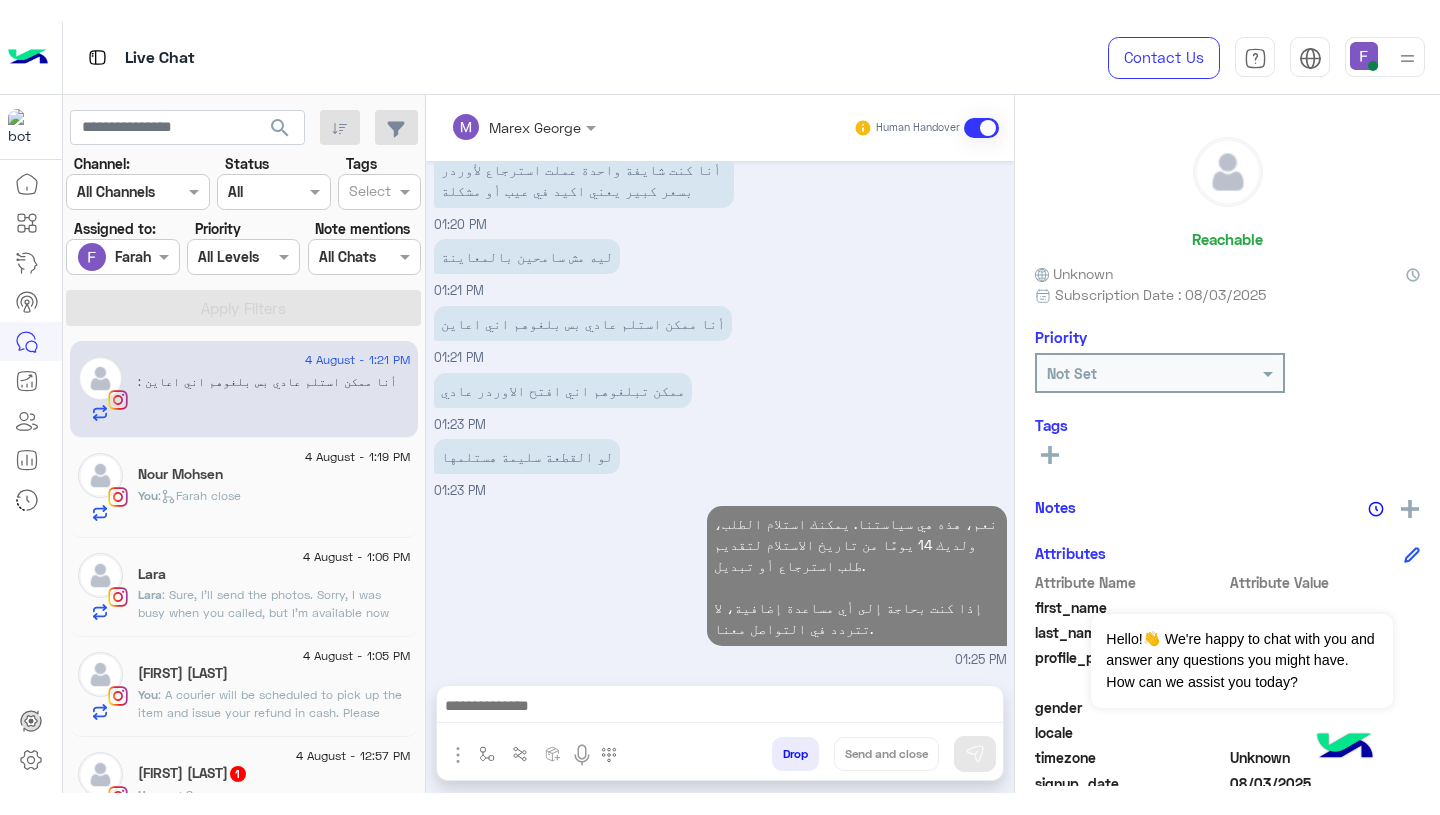 scroll, scrollTop: 1239, scrollLeft: 0, axis: vertical 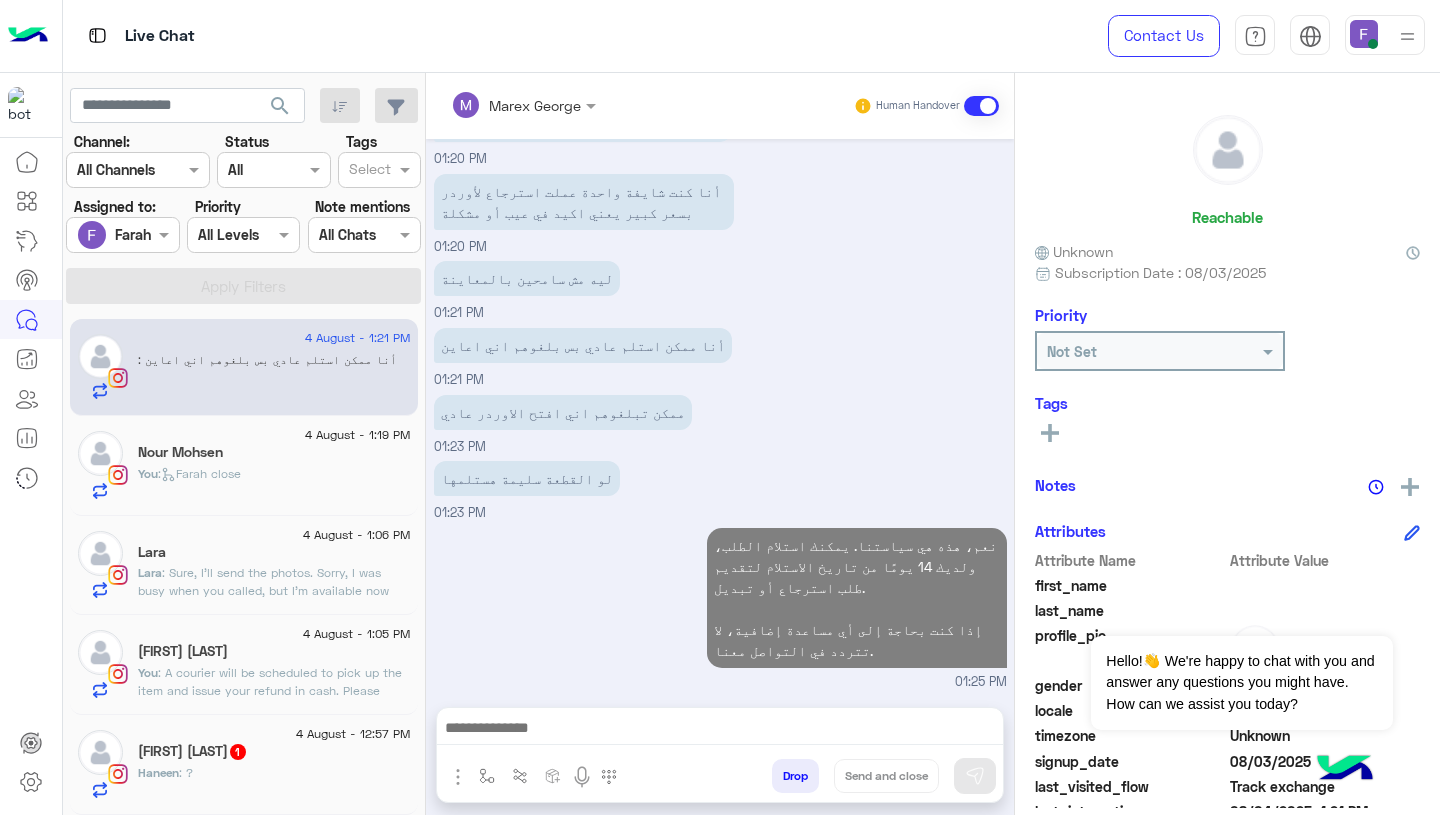 click on "نعم، هذه هي سياستنا. يمكنك استلام الطلب، ولديك 14 يومًا من تاريخ الاستلام لتقديم طلب استرجاع أو تبديل. إذا كنت بحاجة إلى أي مساعدة إضافية، لا تتردد في التواصل معنا.   01:25 PM" at bounding box center (720, 607) 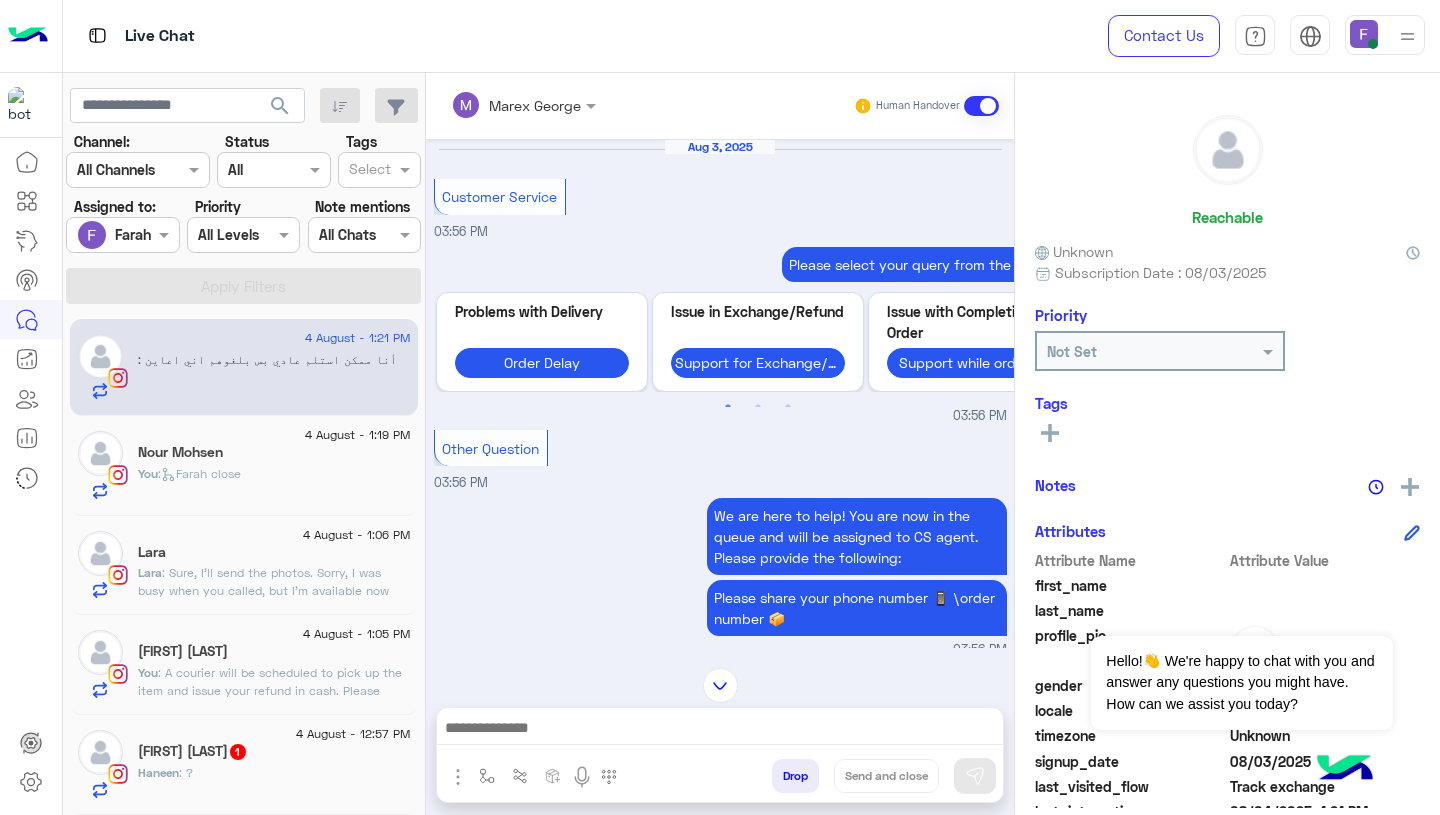 scroll, scrollTop: 2958, scrollLeft: 0, axis: vertical 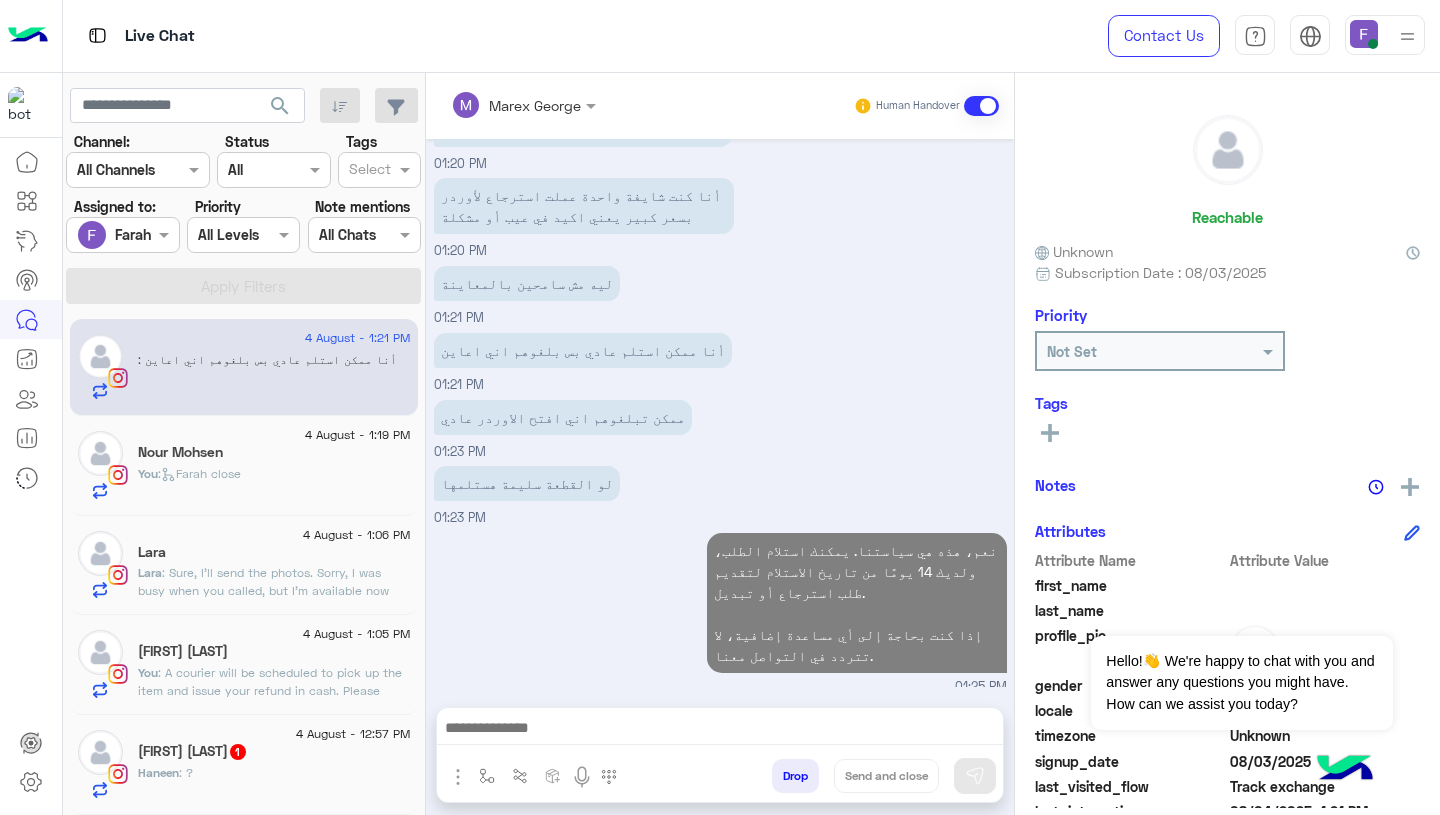 click on ":   Farah close" 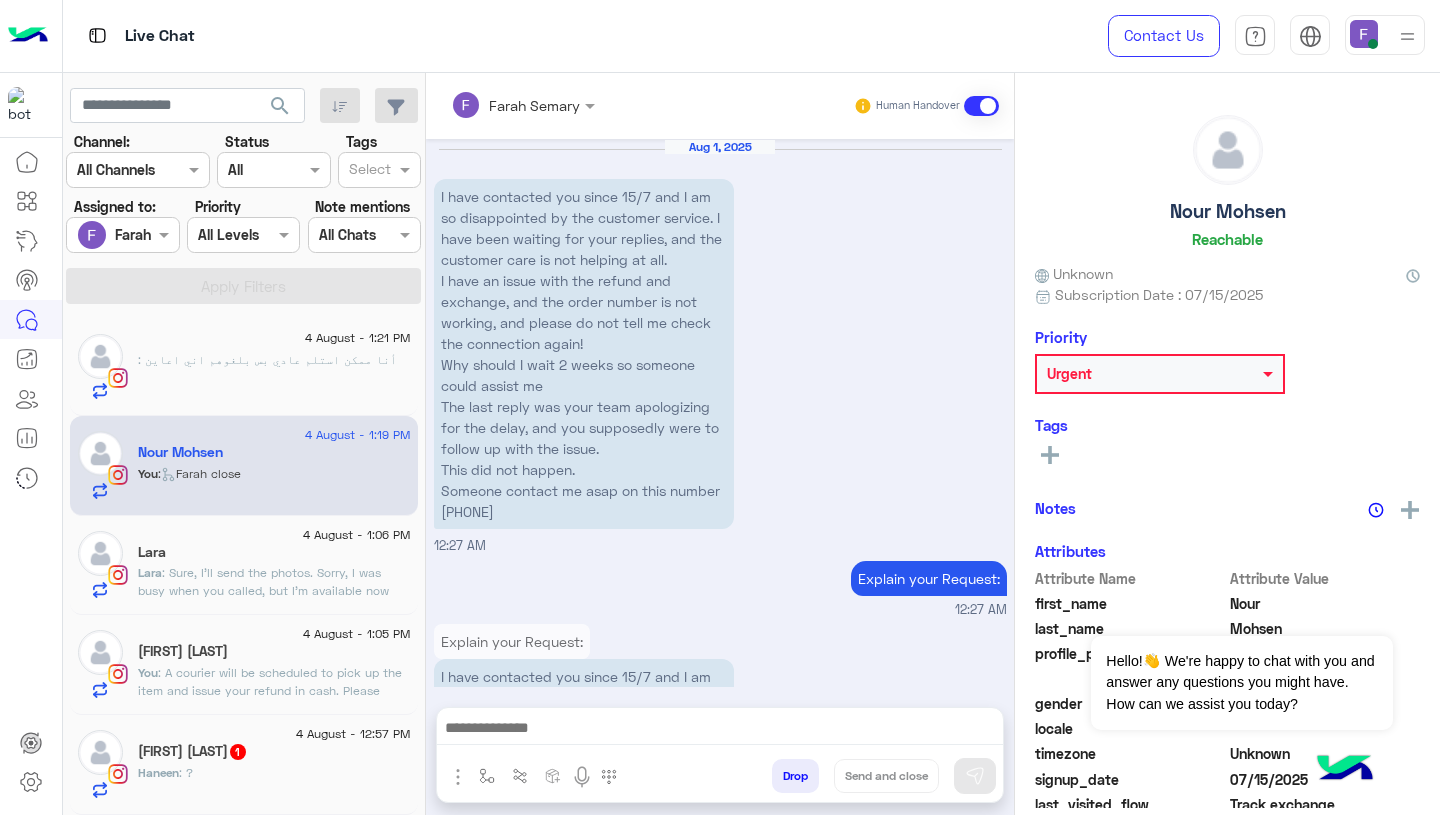 scroll, scrollTop: 2736, scrollLeft: 0, axis: vertical 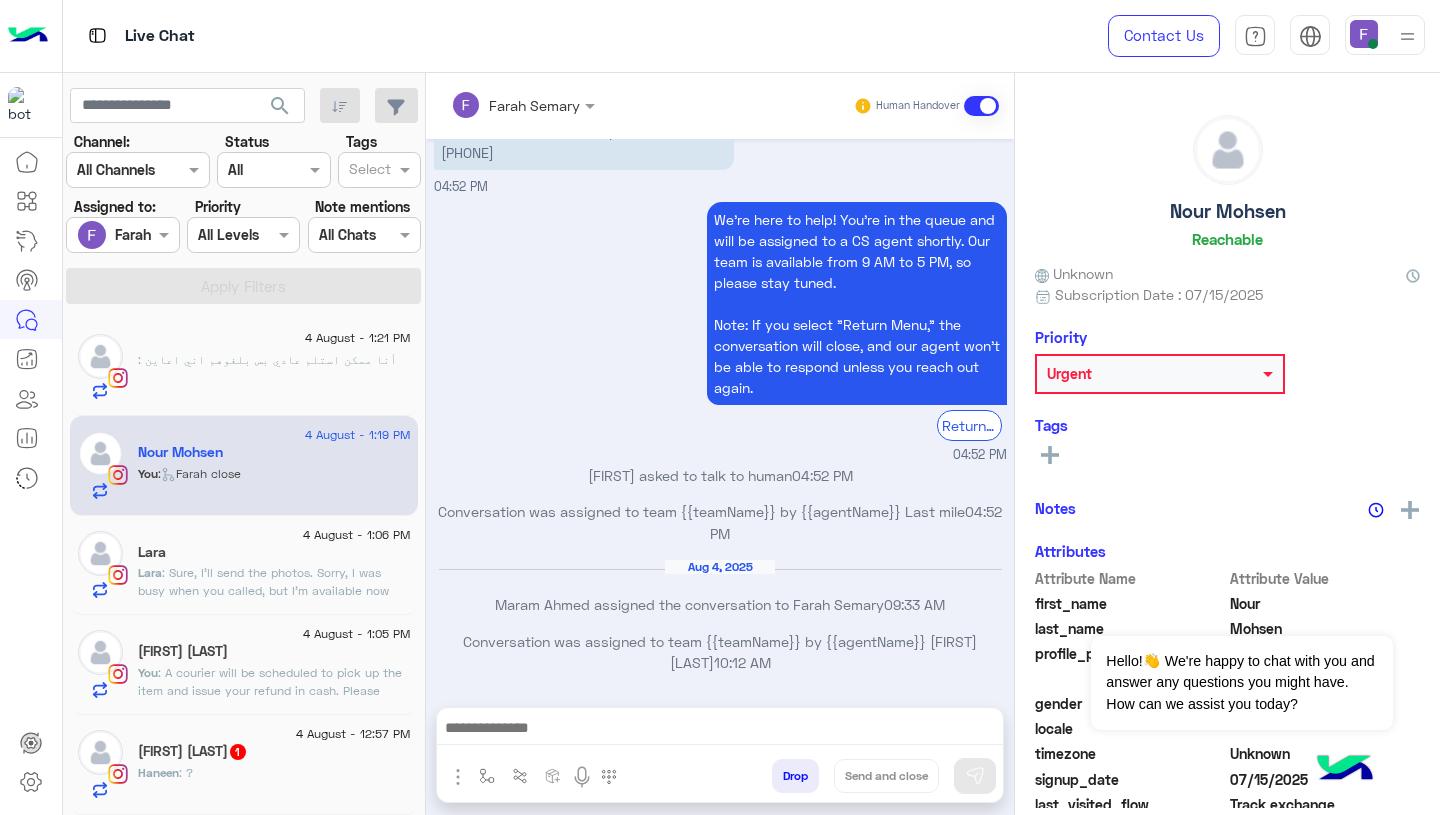 click on "4 August - 1:21 PM" 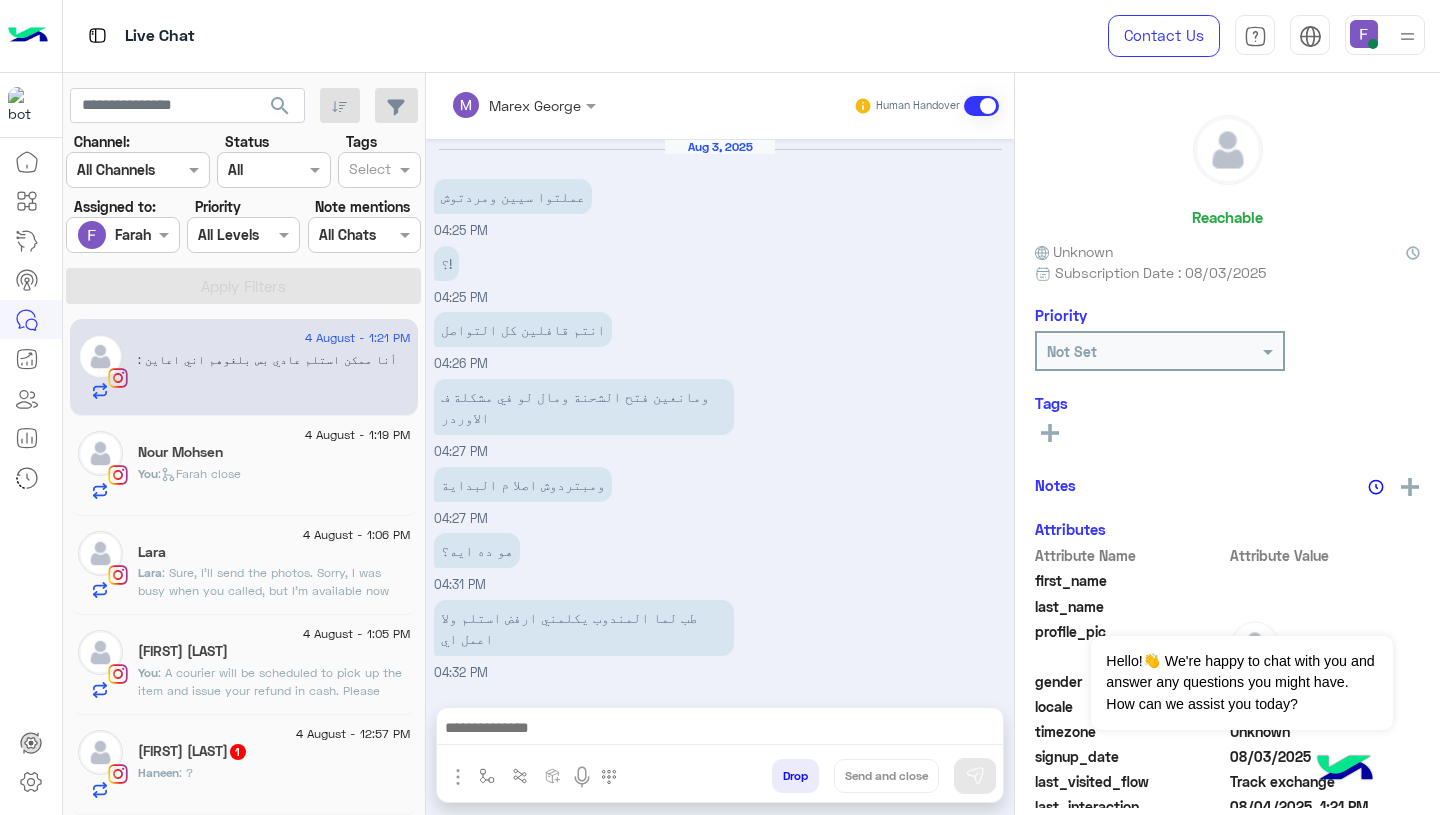 scroll, scrollTop: 1070, scrollLeft: 0, axis: vertical 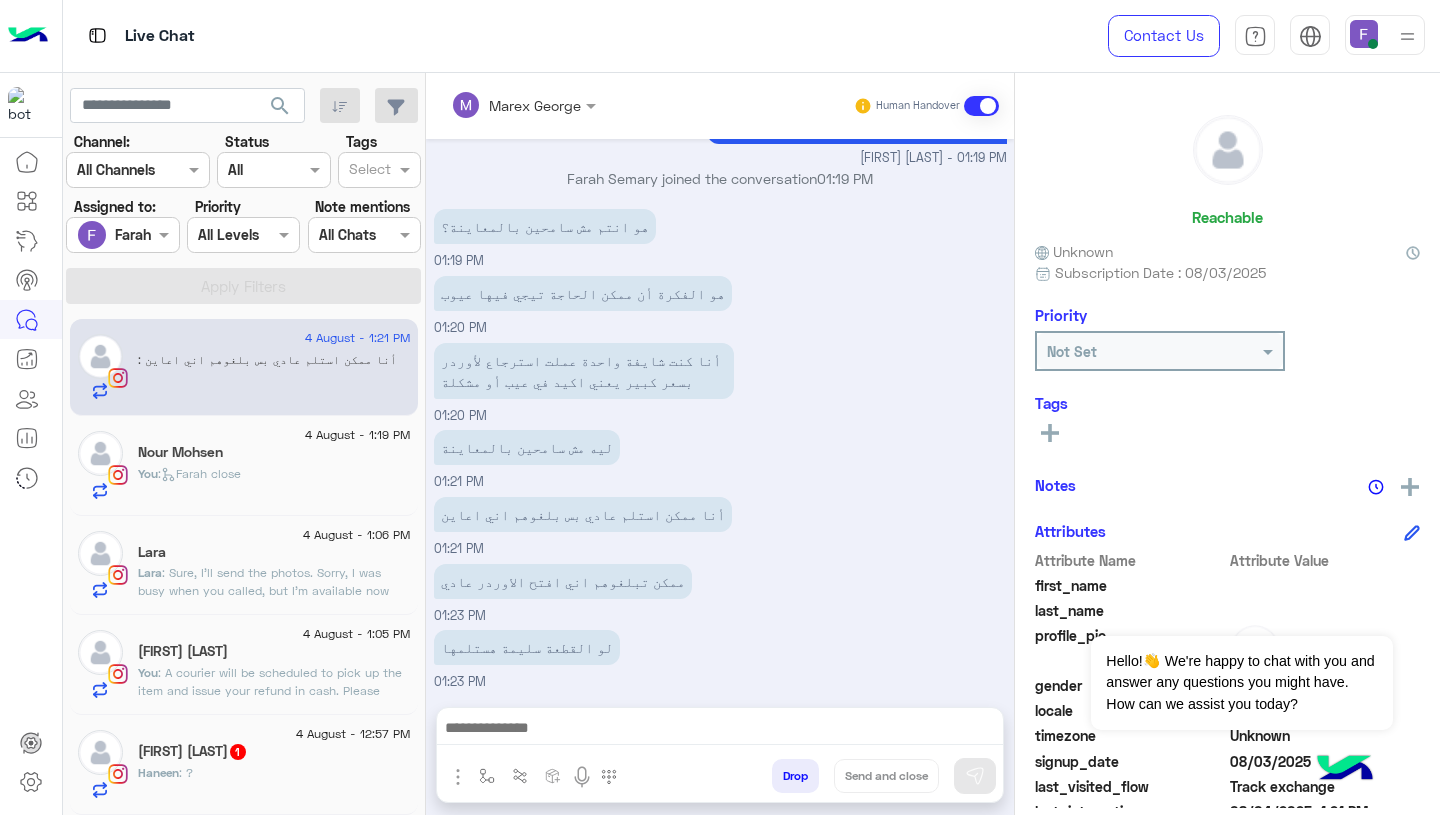 click at bounding box center [720, 730] 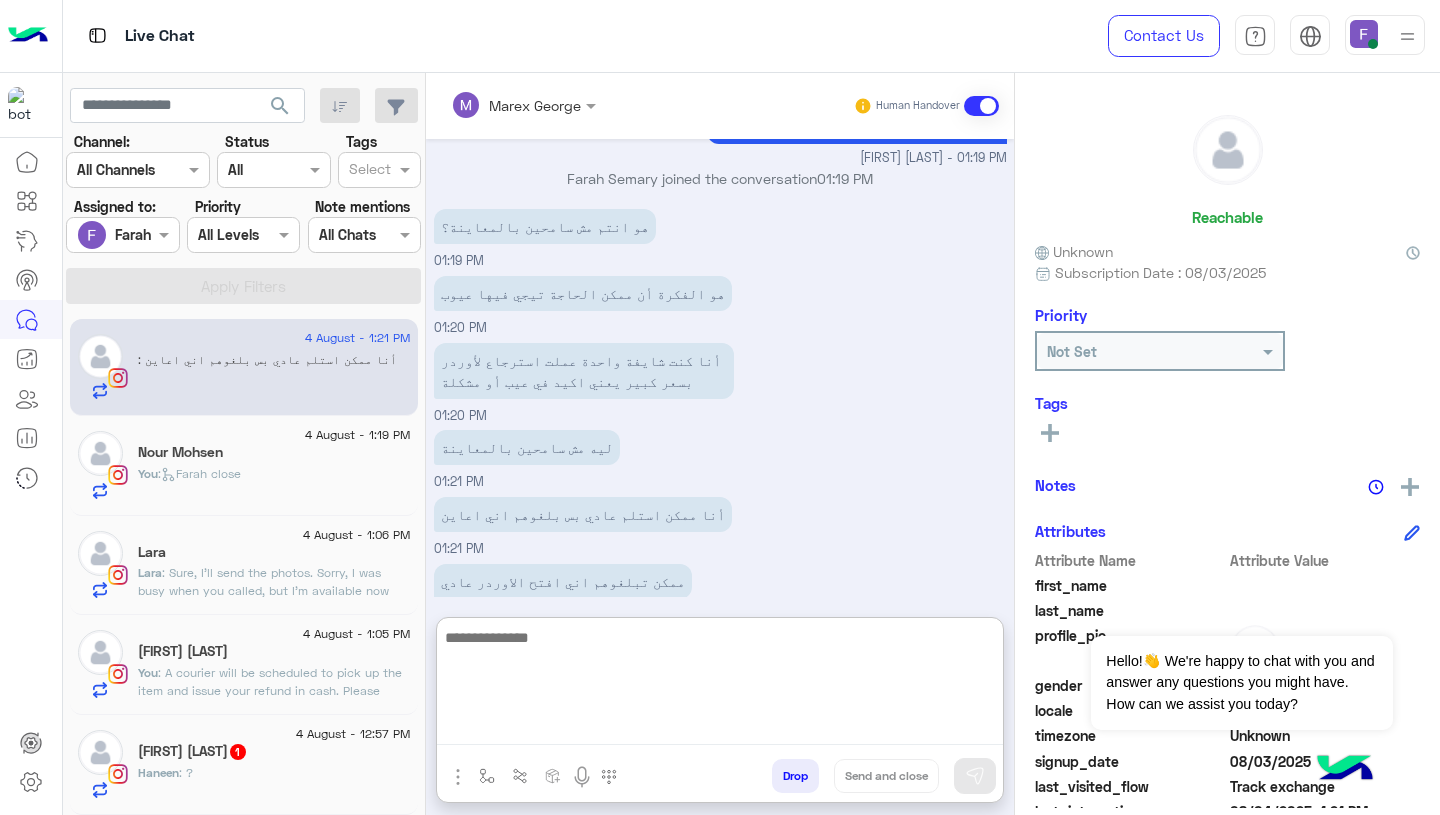 paste on "**********" 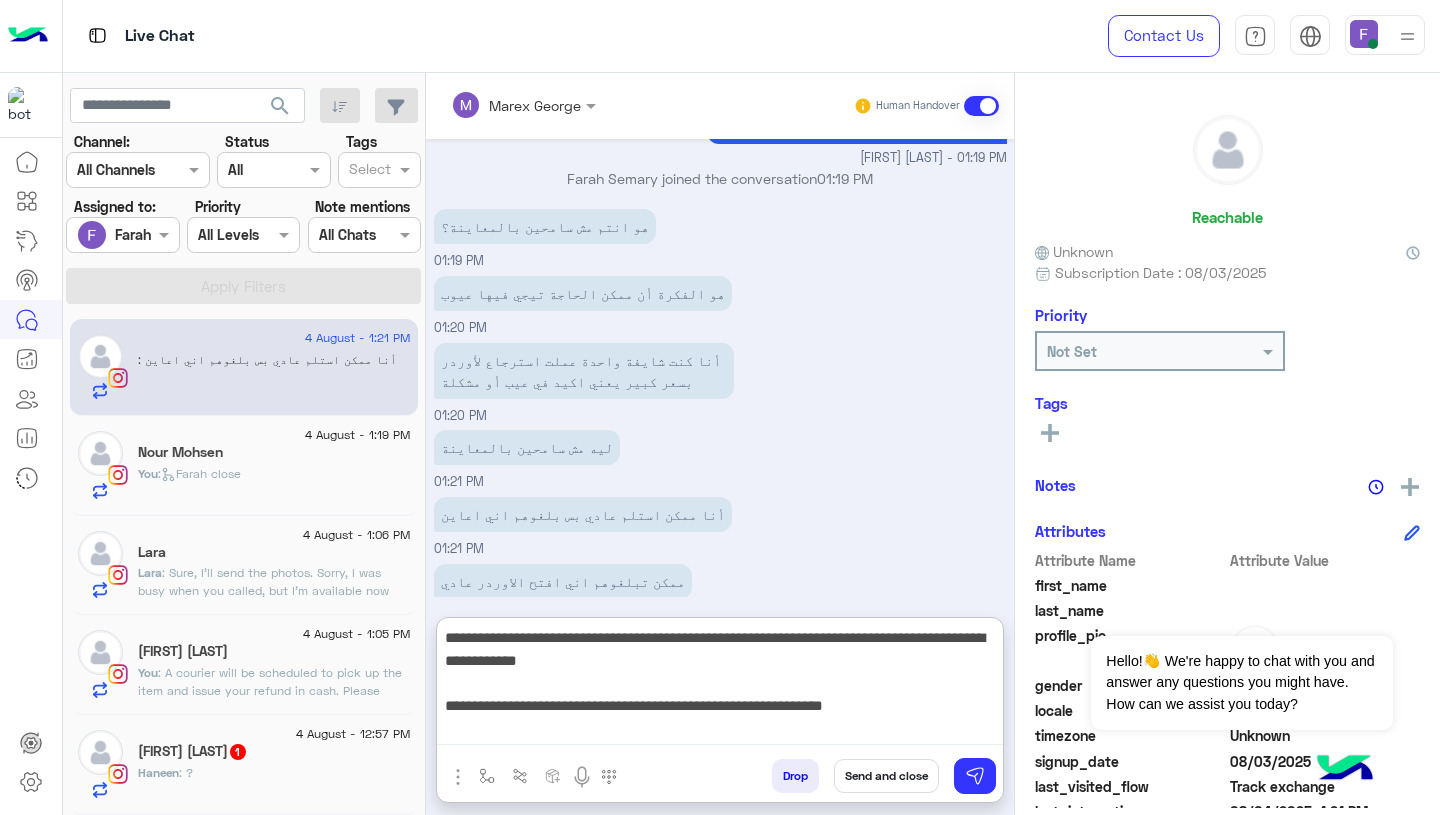 scroll, scrollTop: 16, scrollLeft: 0, axis: vertical 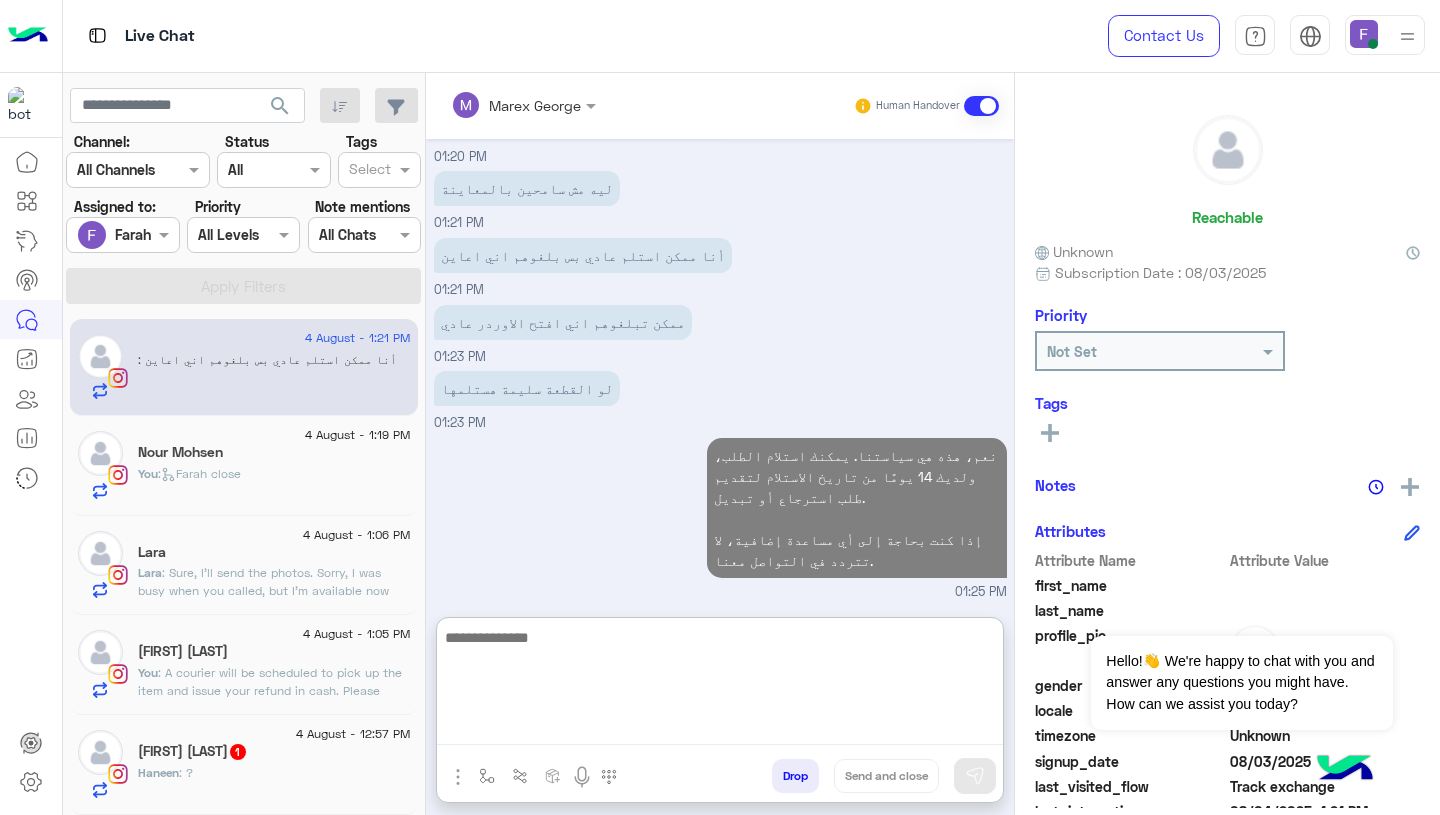 click on "01:25 PM" at bounding box center (720, 592) 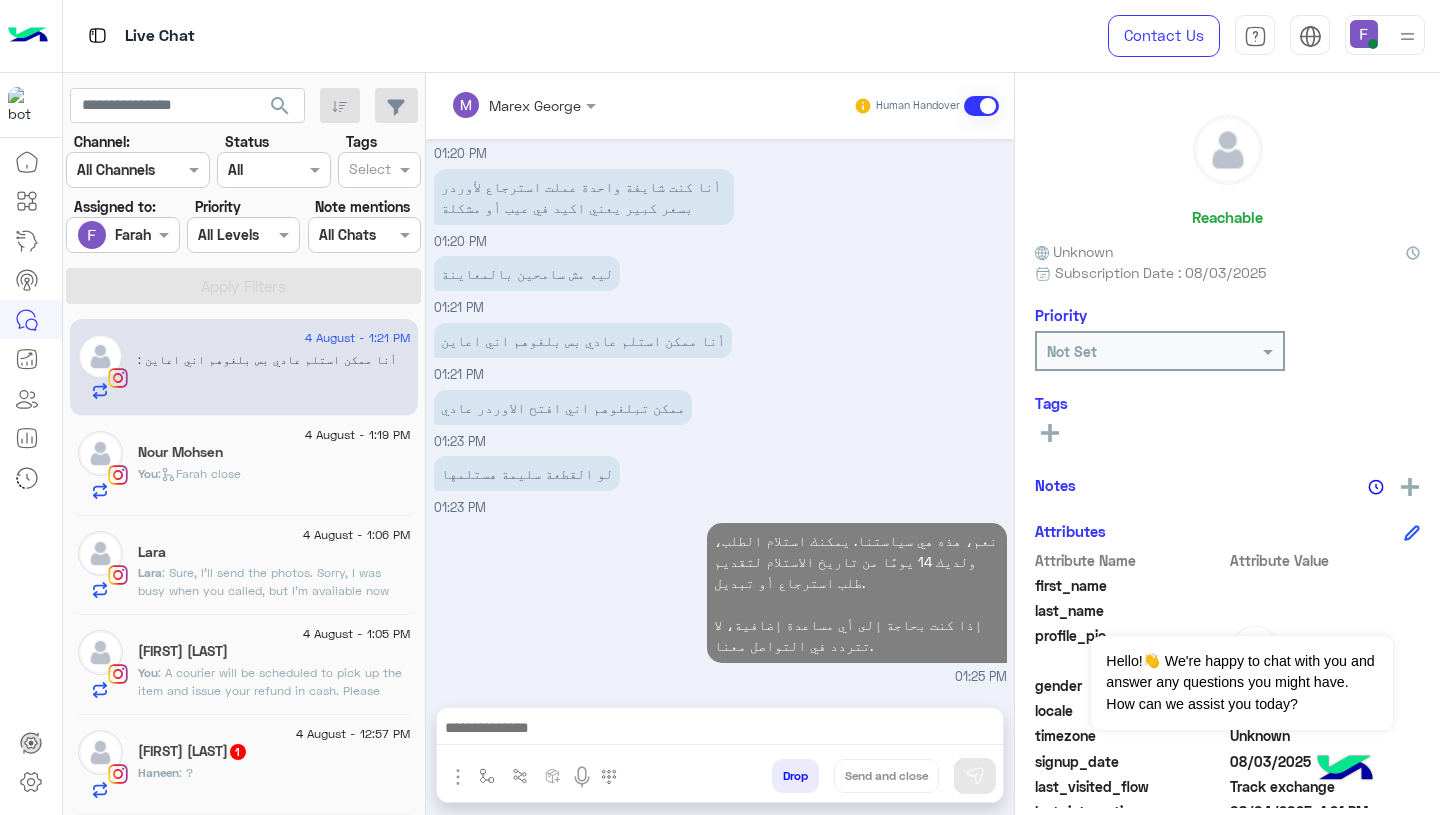 scroll, scrollTop: 1239, scrollLeft: 0, axis: vertical 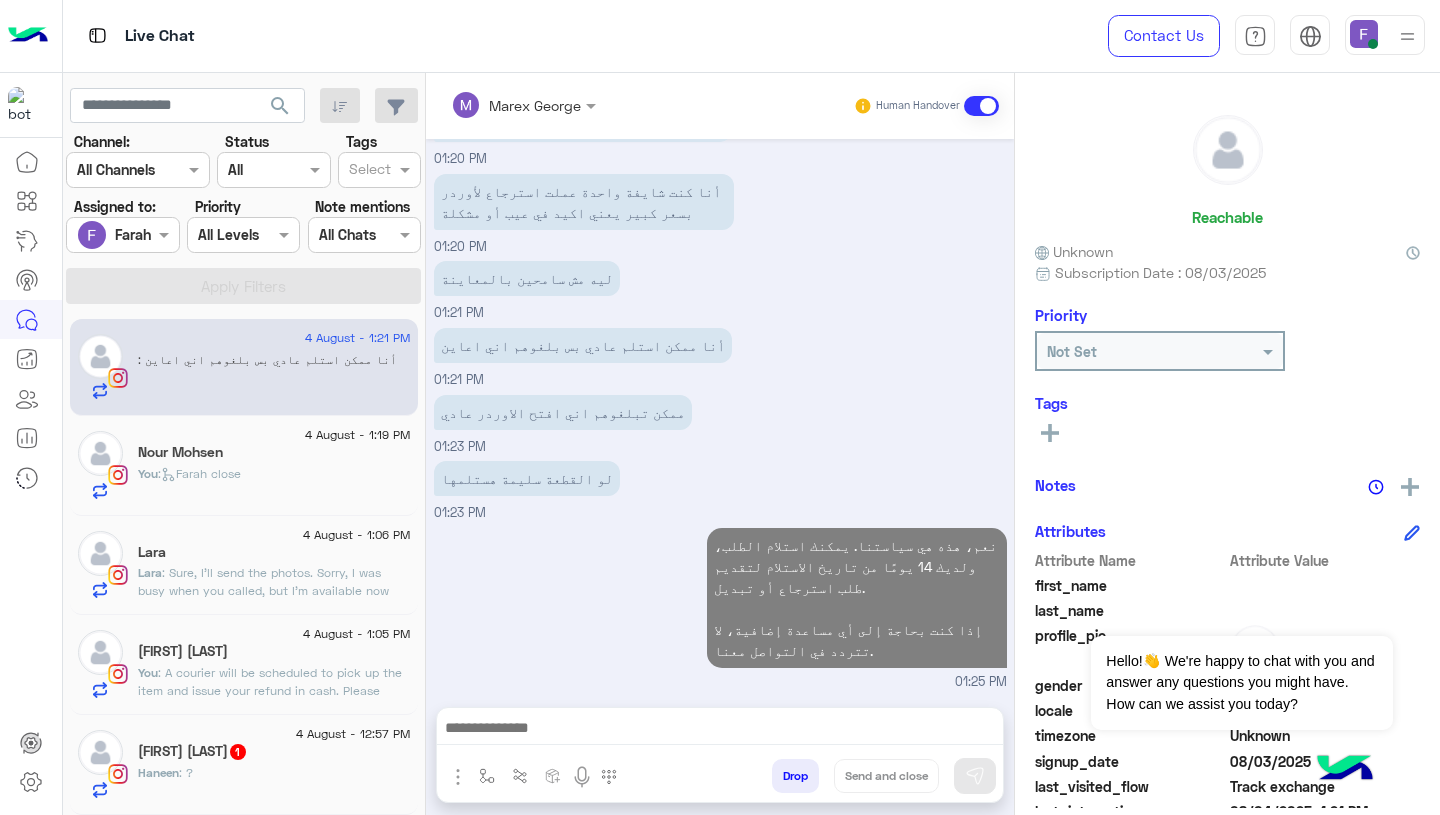 click on "نعم، هذه هي سياستنا. يمكنك استلام الطلب، ولديك 14 يومًا من تاريخ الاستلام لتقديم طلب استرجاع أو تبديل. إذا كنت بحاجة إلى أي مساعدة إضافية، لا تتردد في التواصل معنا.   01:25 PM" at bounding box center (720, 607) 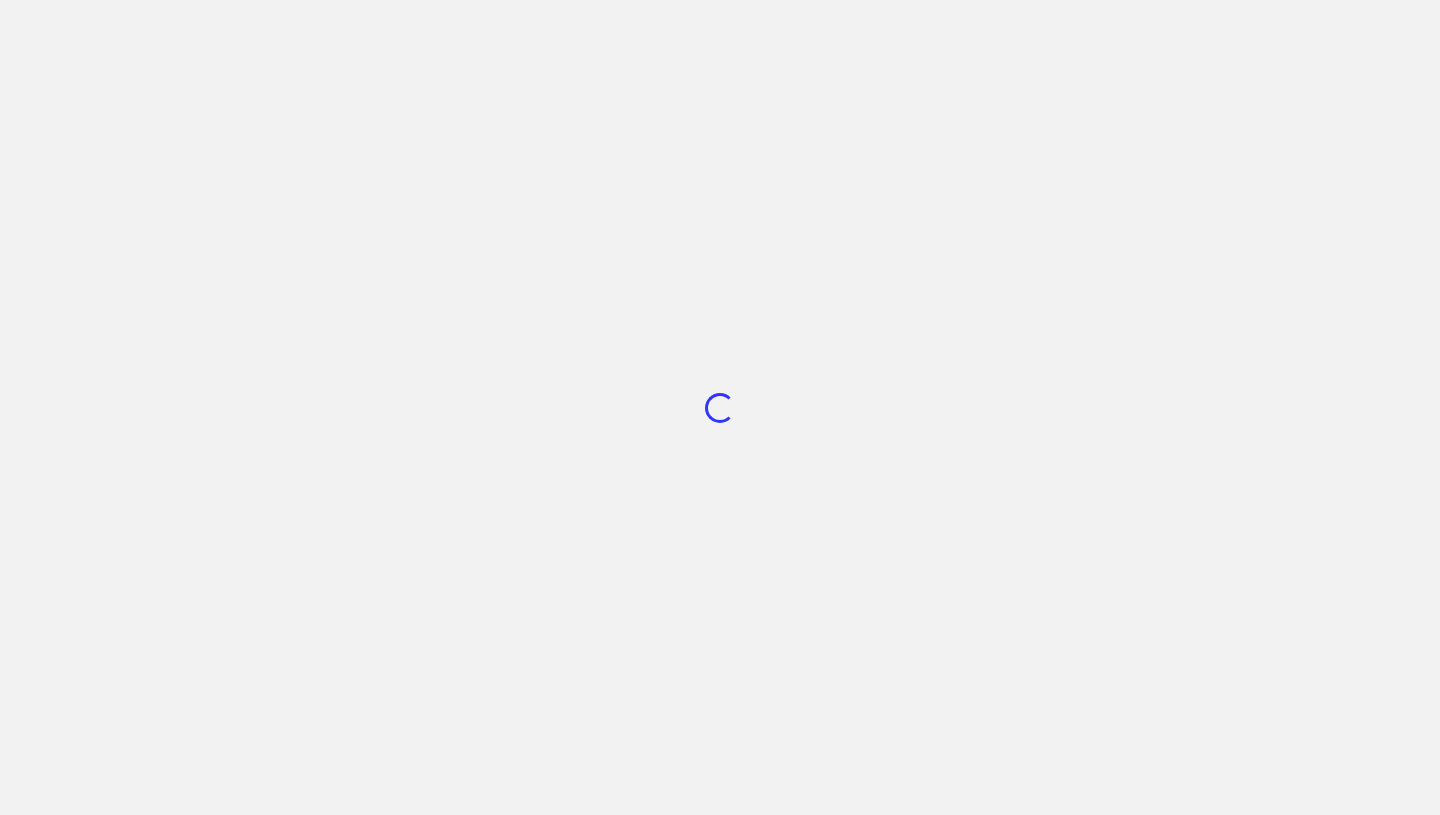 scroll, scrollTop: 0, scrollLeft: 0, axis: both 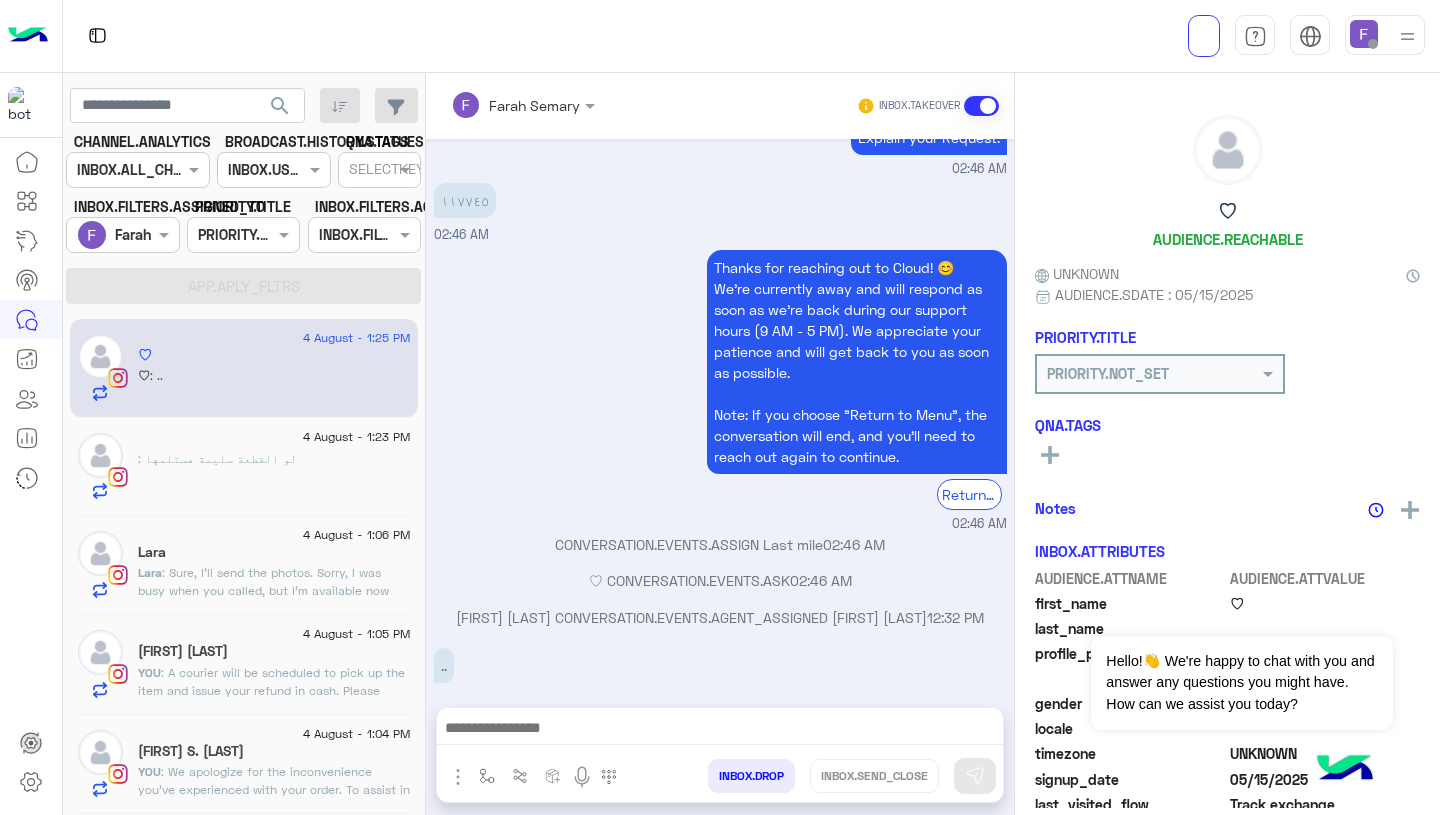 click on ": لو القطعة سليمة هستلمها" 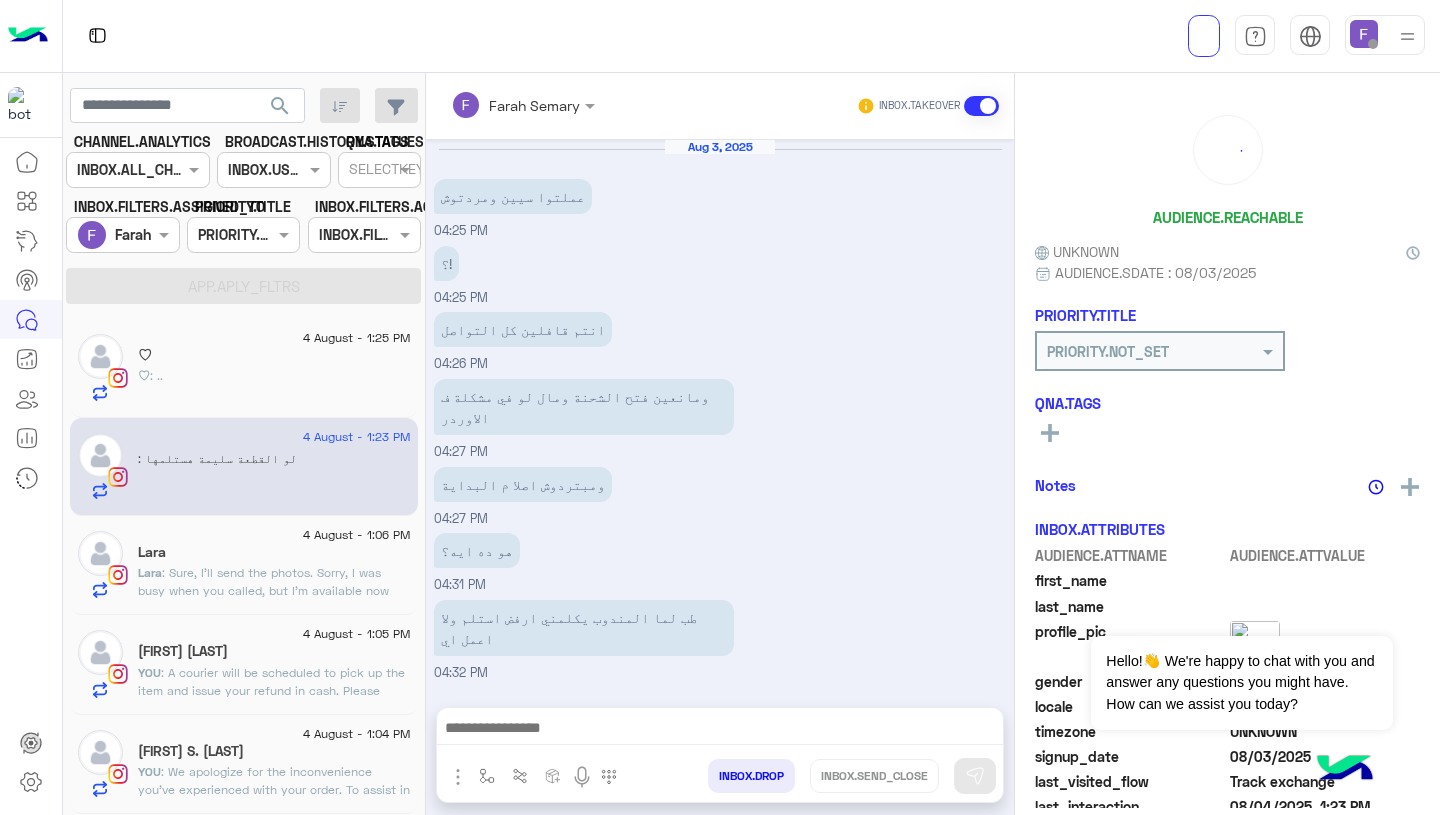 scroll, scrollTop: 1070, scrollLeft: 0, axis: vertical 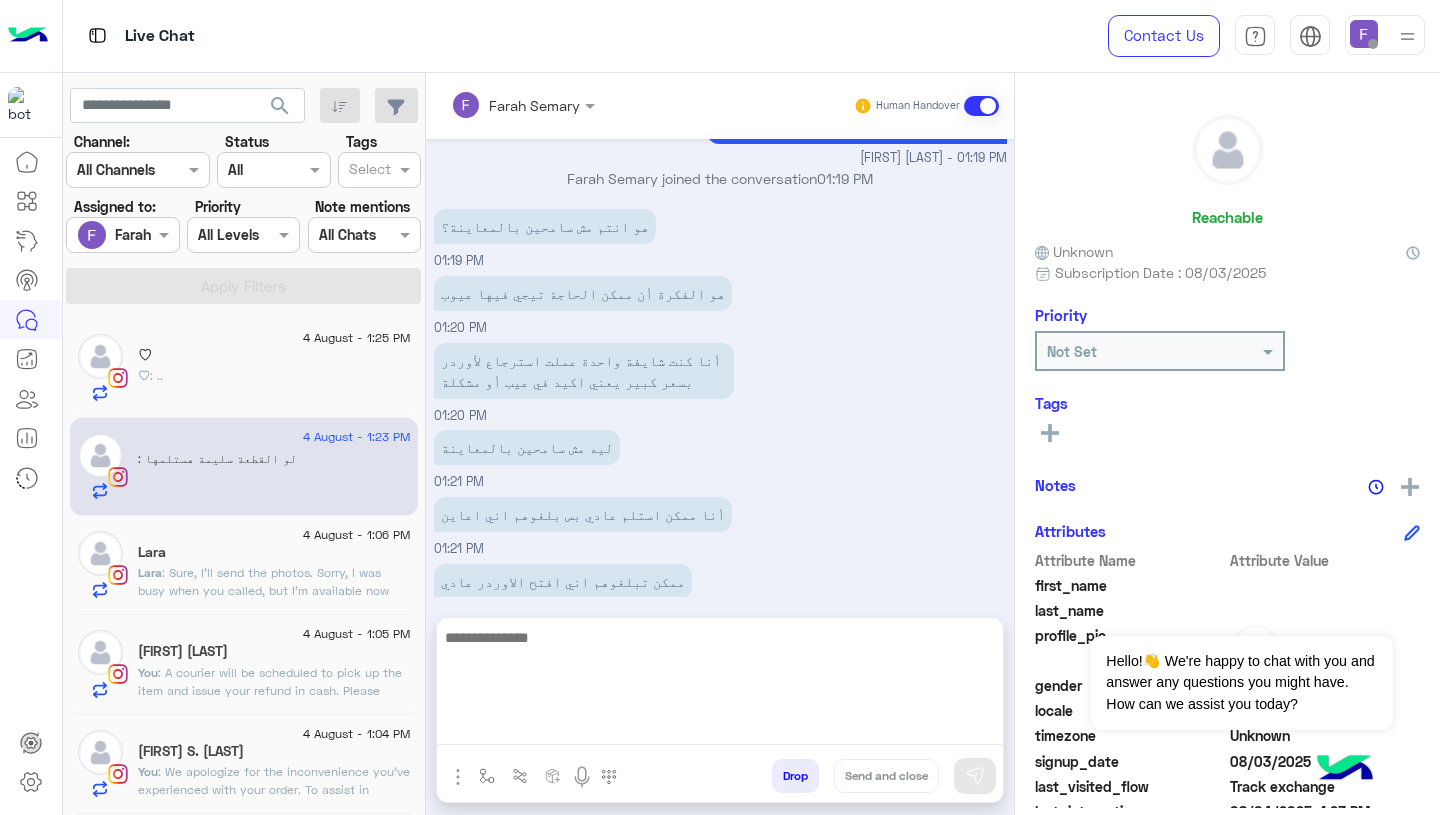 click at bounding box center (720, 685) 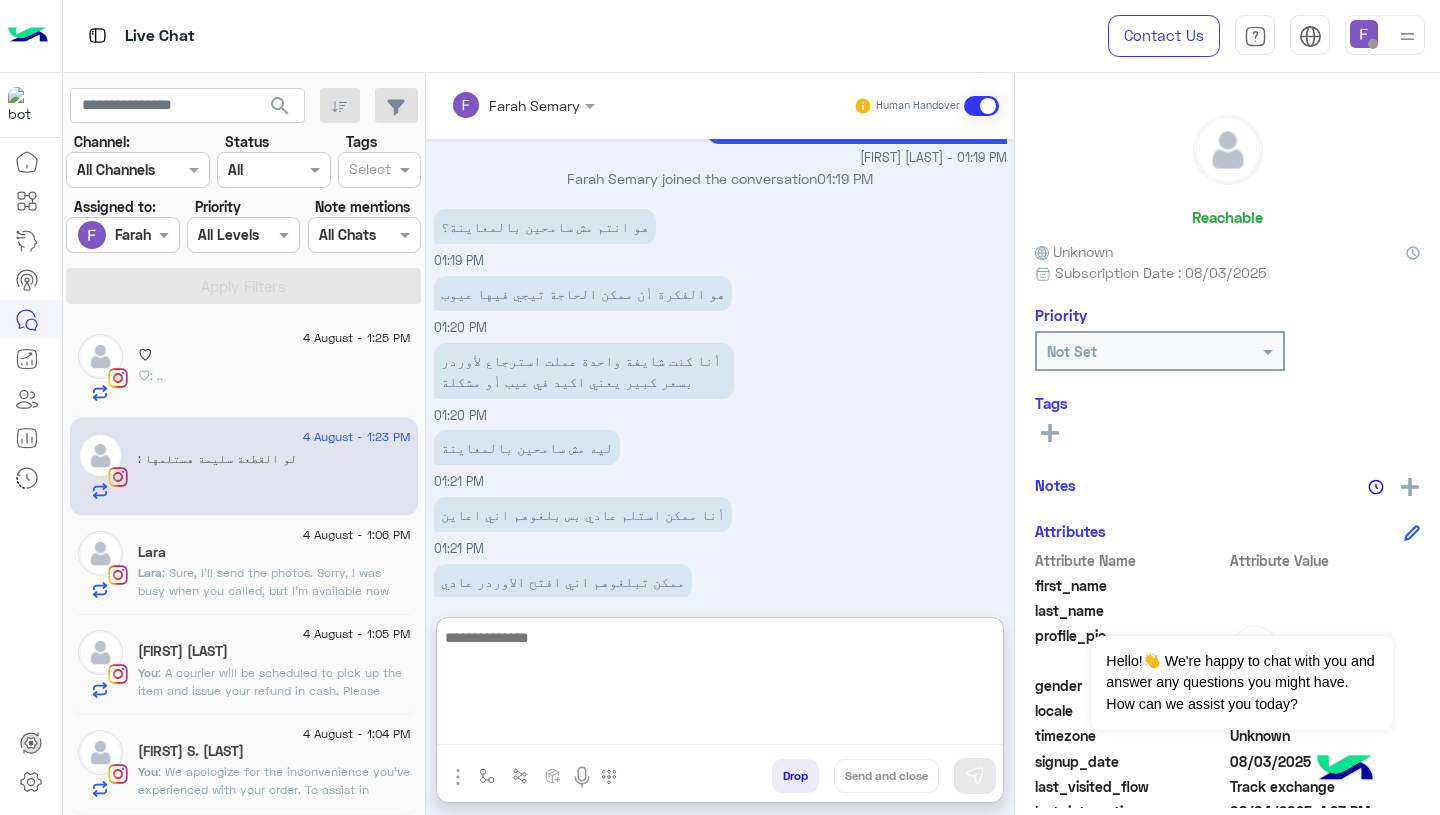 paste on "**********" 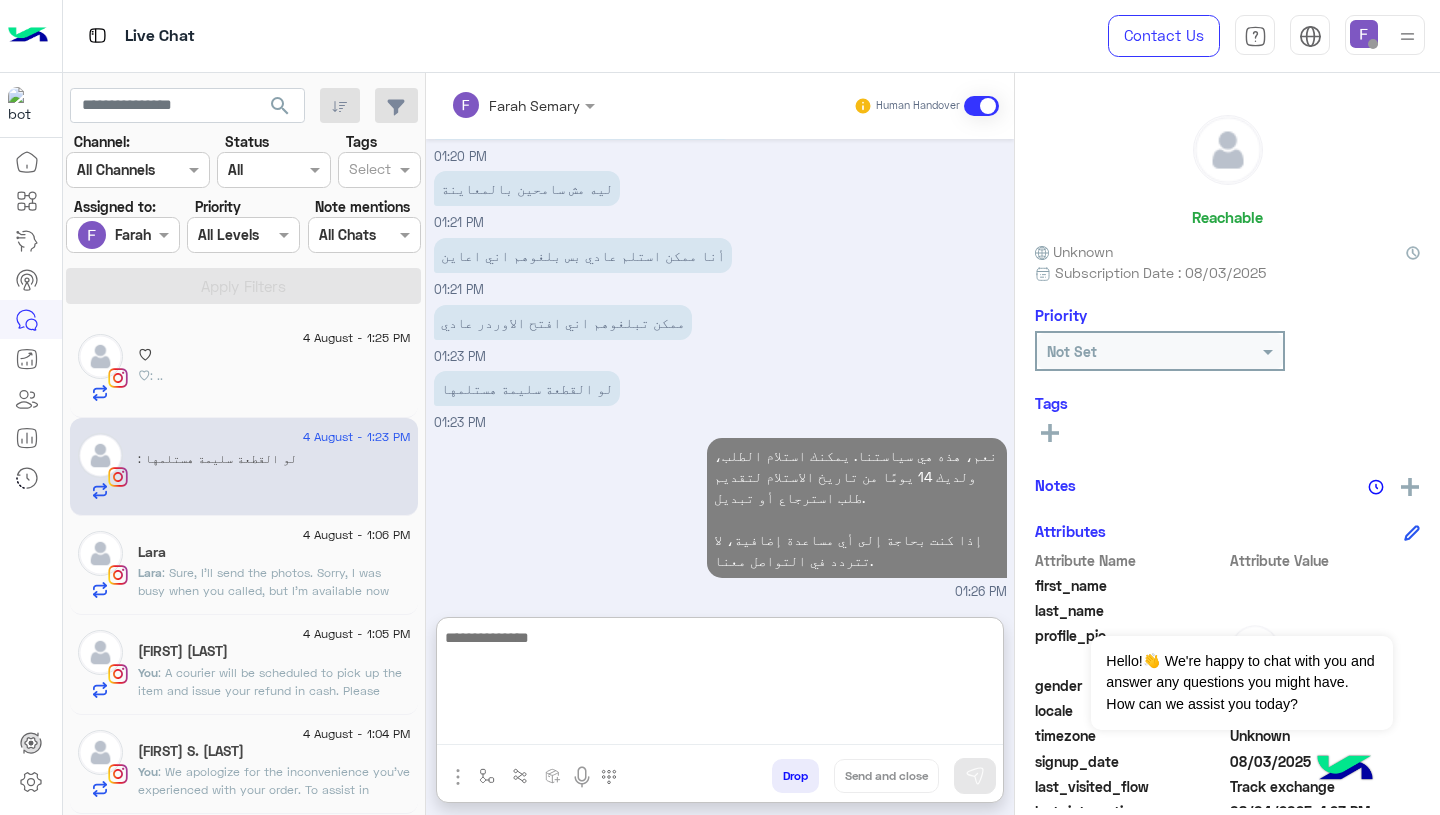 click on "لو القطعة سليمة هستلمها   01:23 PM" at bounding box center (720, 399) 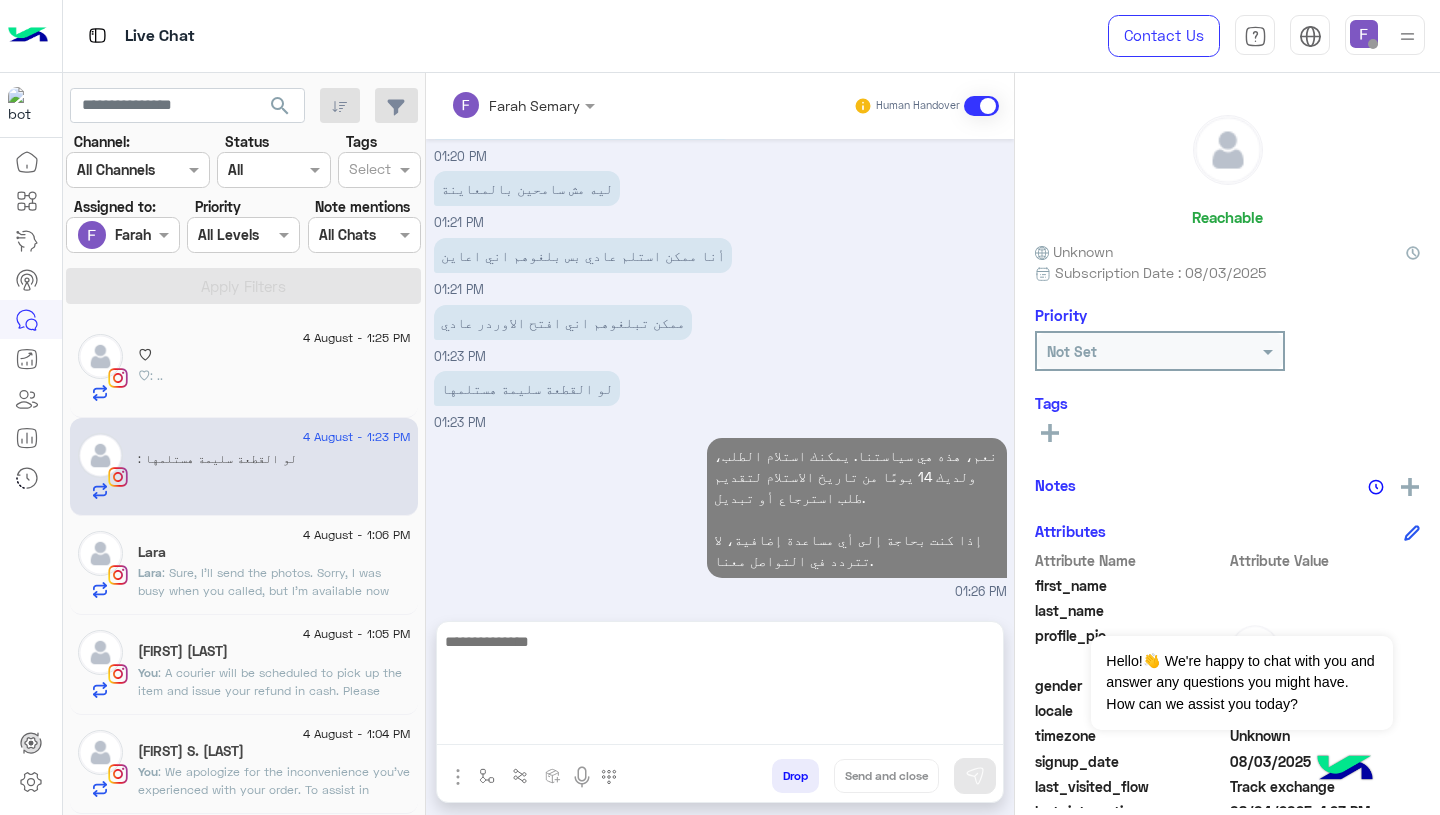 scroll, scrollTop: 1239, scrollLeft: 0, axis: vertical 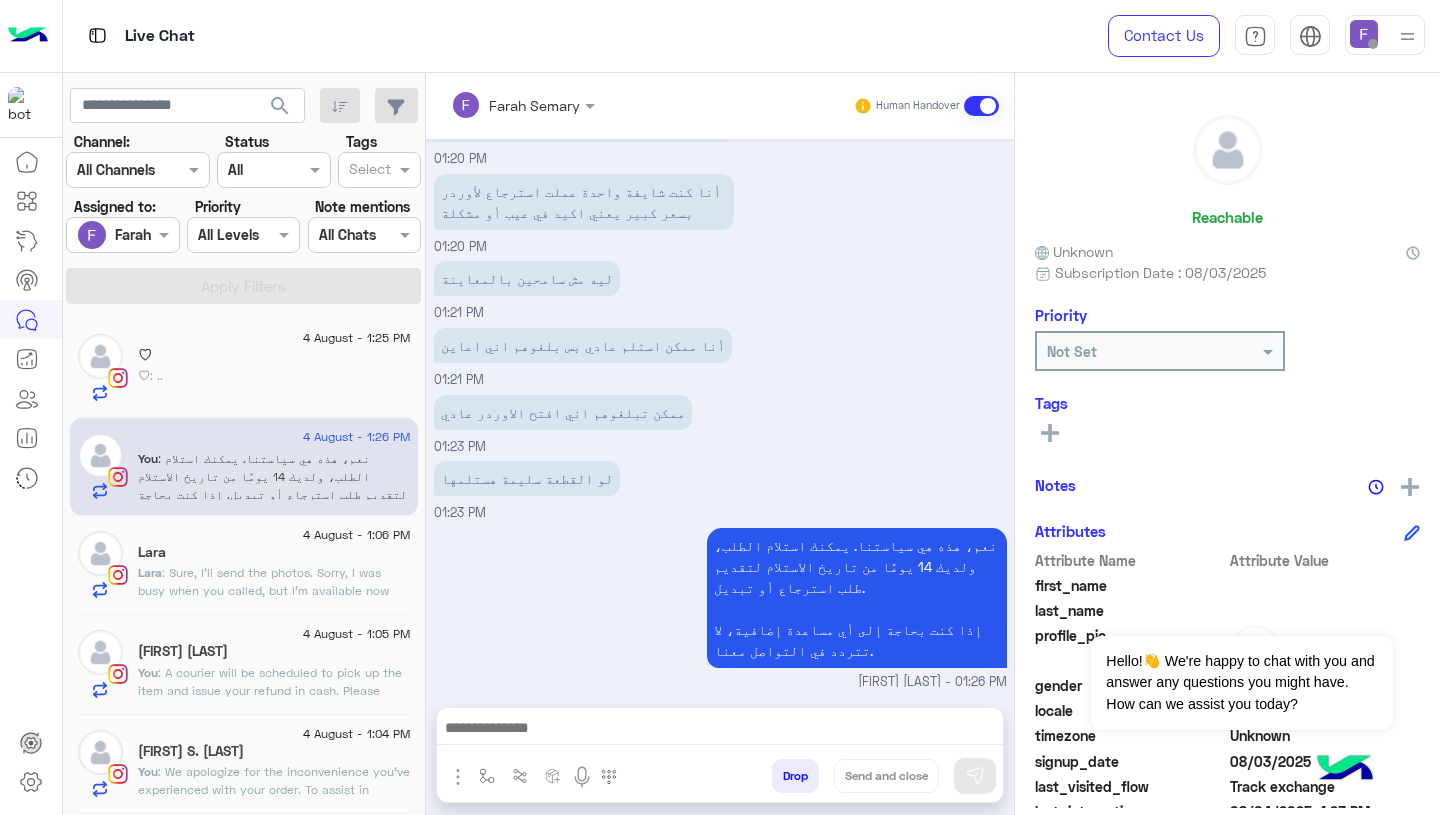 click on "[FIRST] [LAST]" 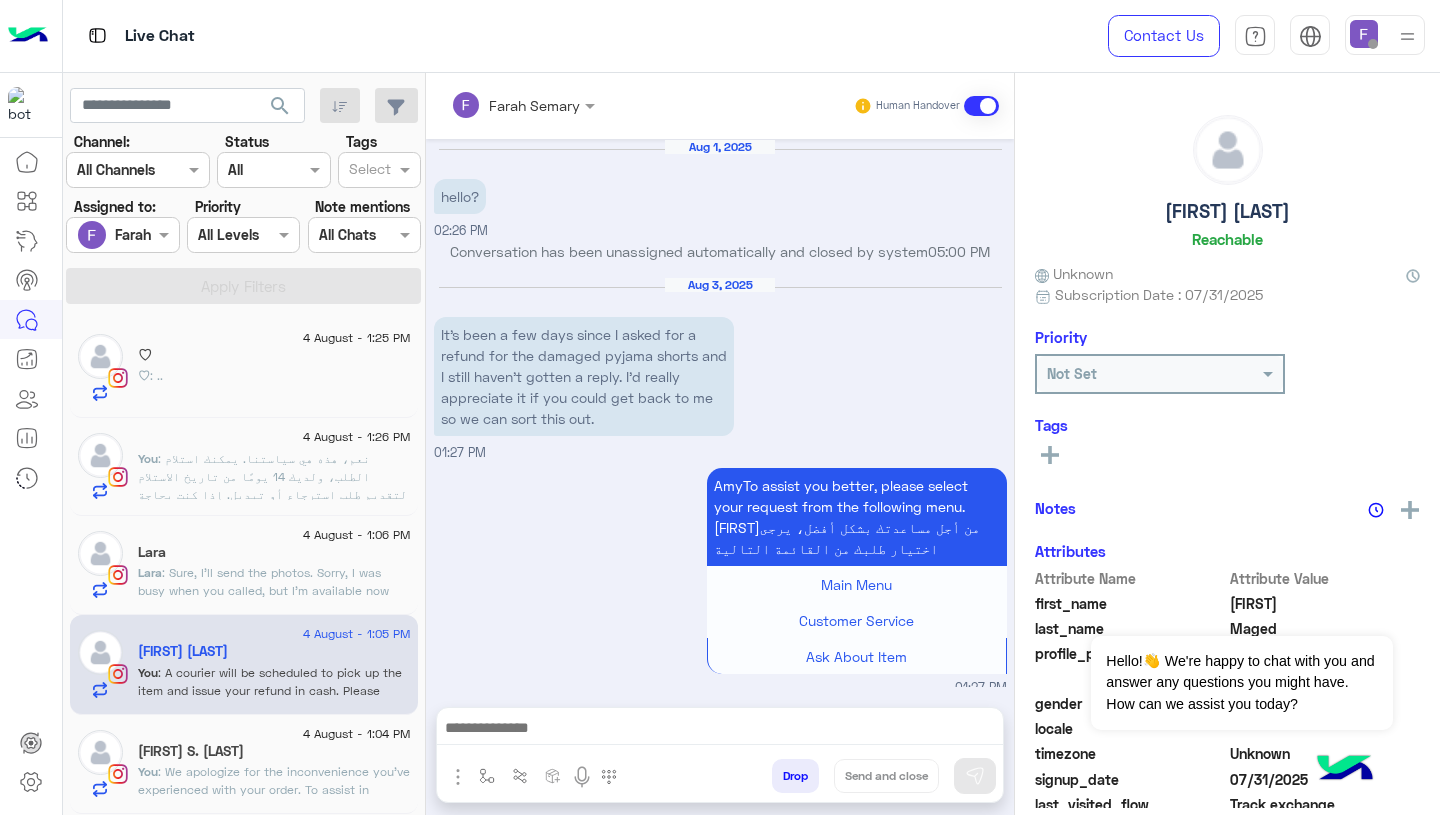 scroll, scrollTop: 1780, scrollLeft: 0, axis: vertical 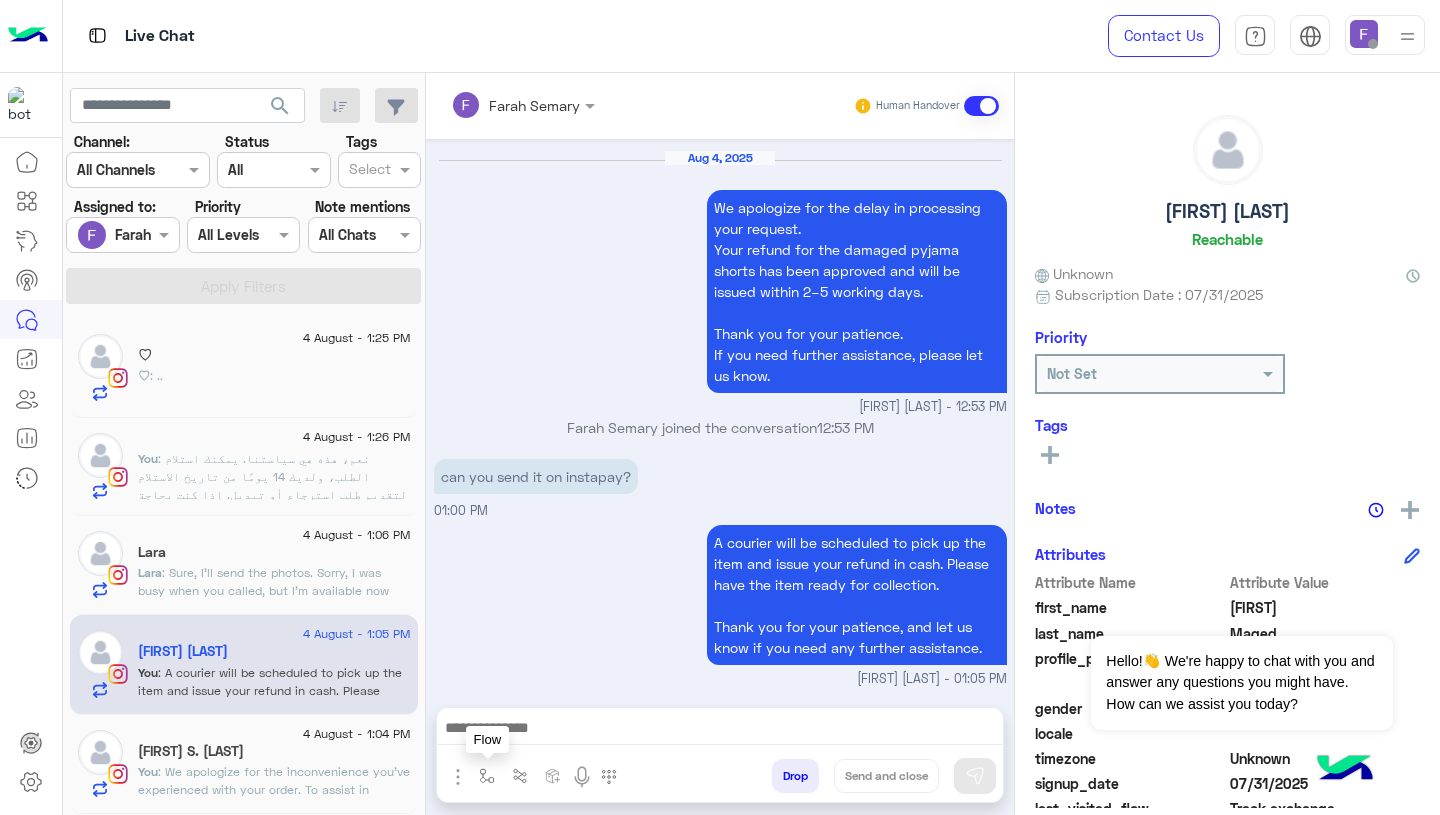 click at bounding box center [487, 776] 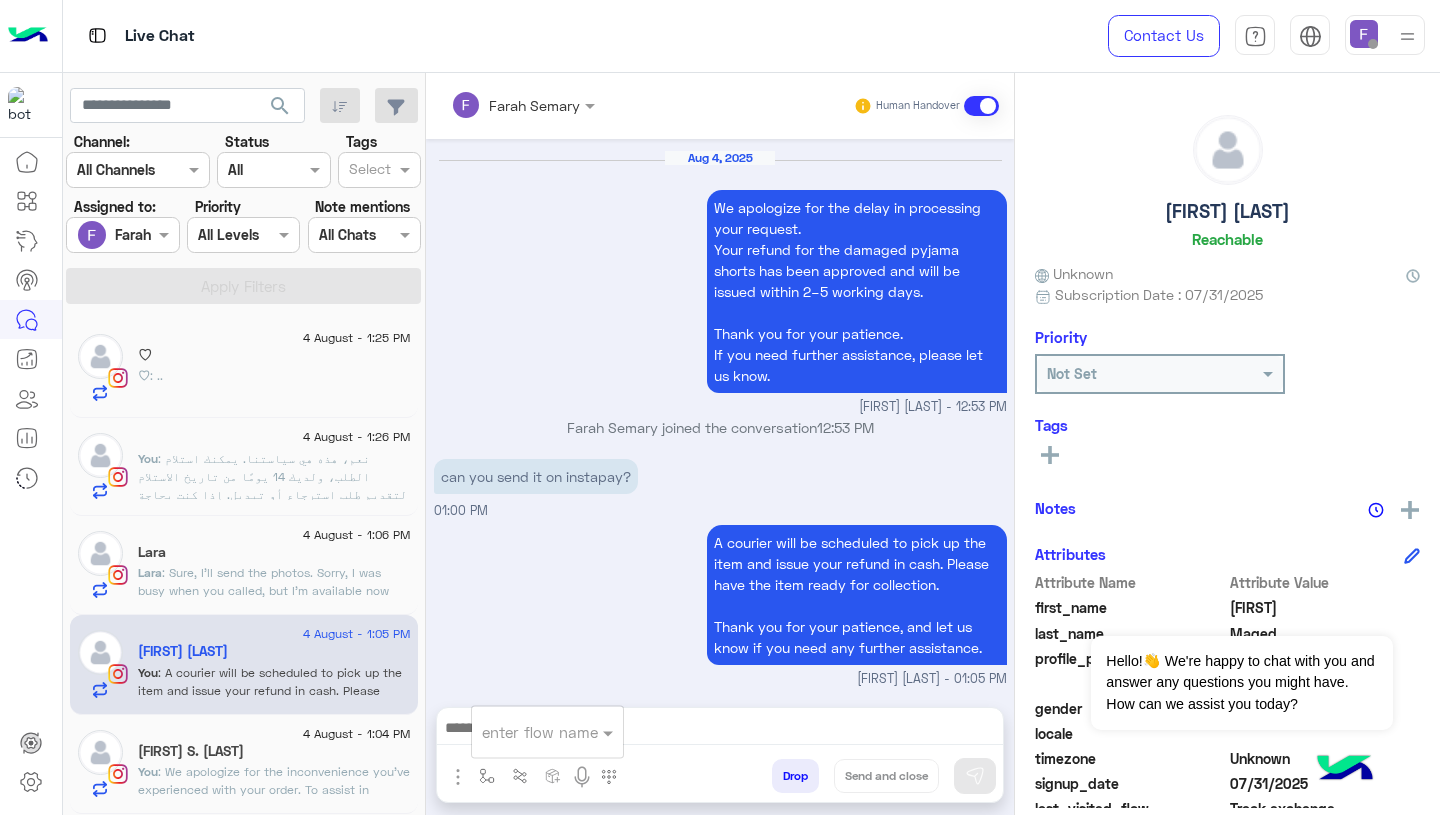 click on "enter flow name" at bounding box center (547, 732) 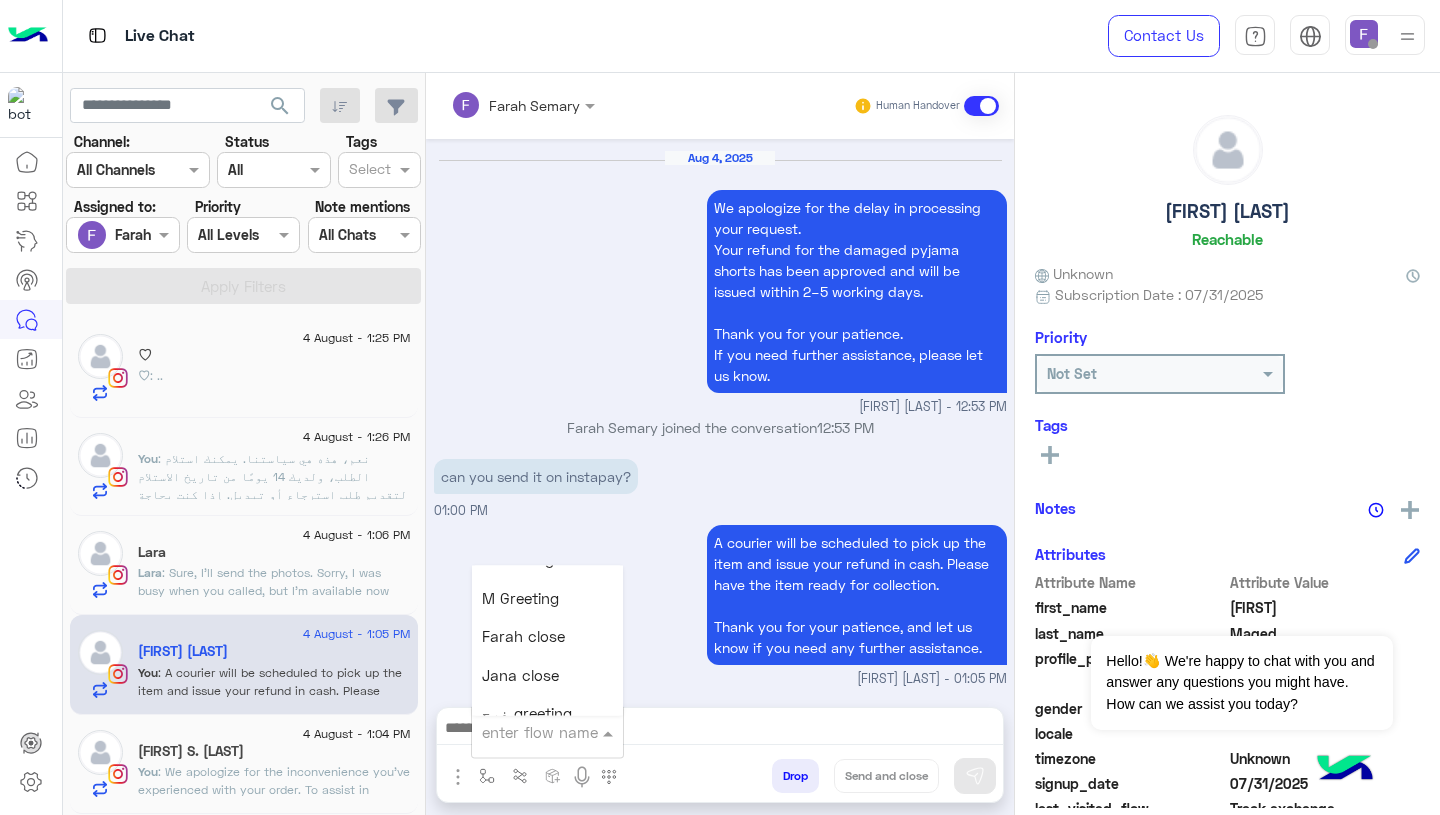 scroll, scrollTop: 2520, scrollLeft: 0, axis: vertical 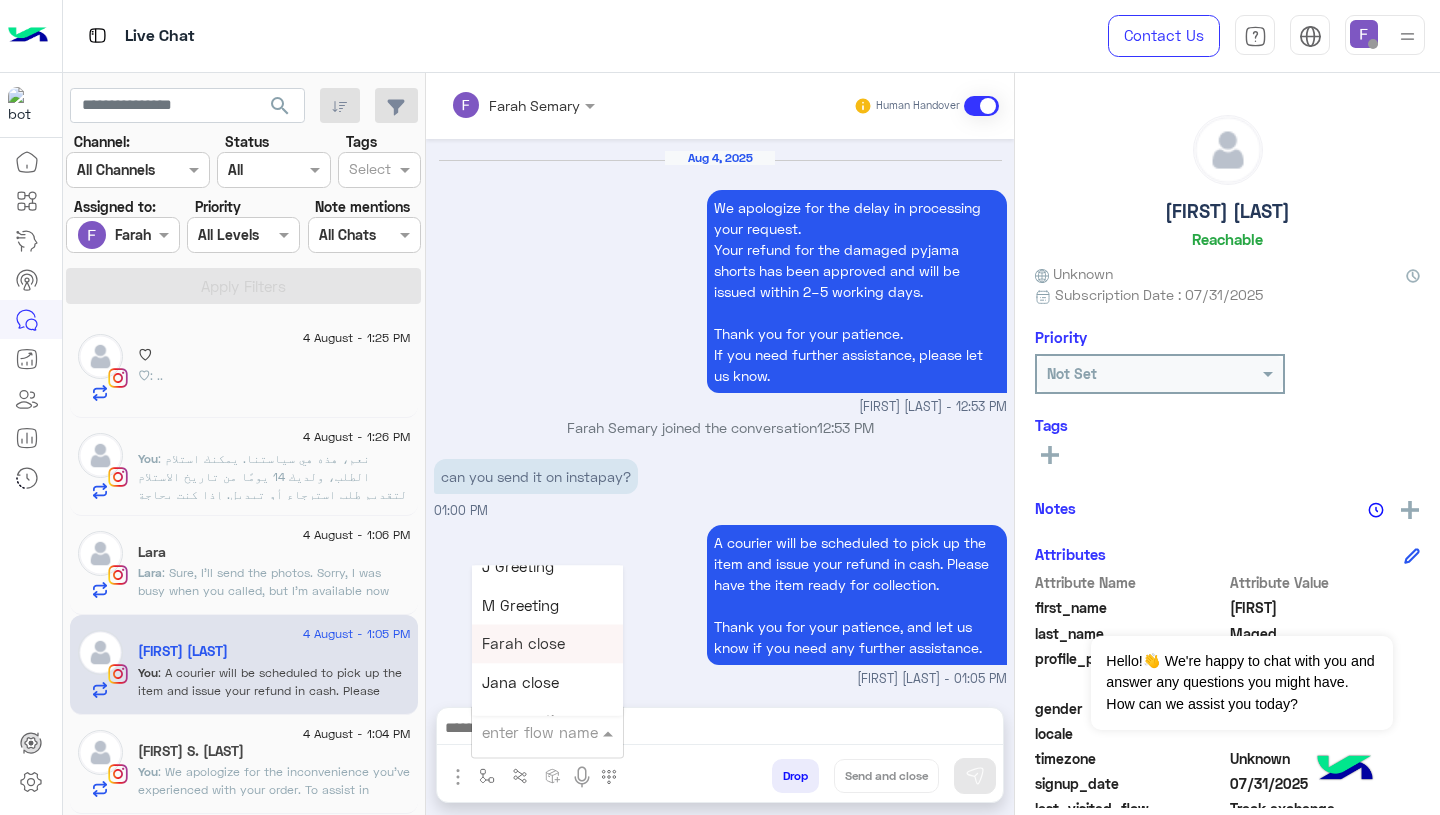 click on "Farah close" at bounding box center (523, 644) 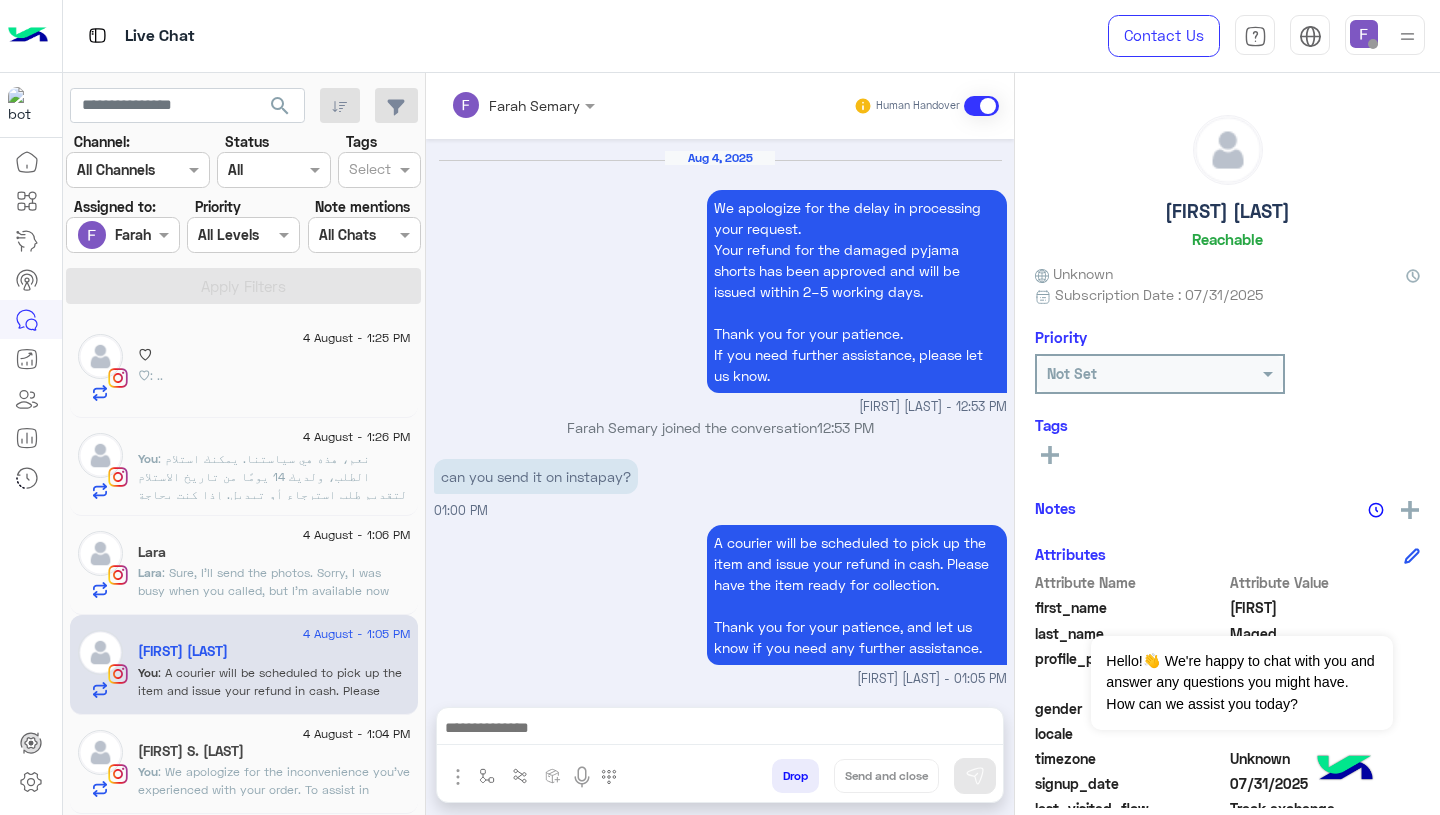 type on "**********" 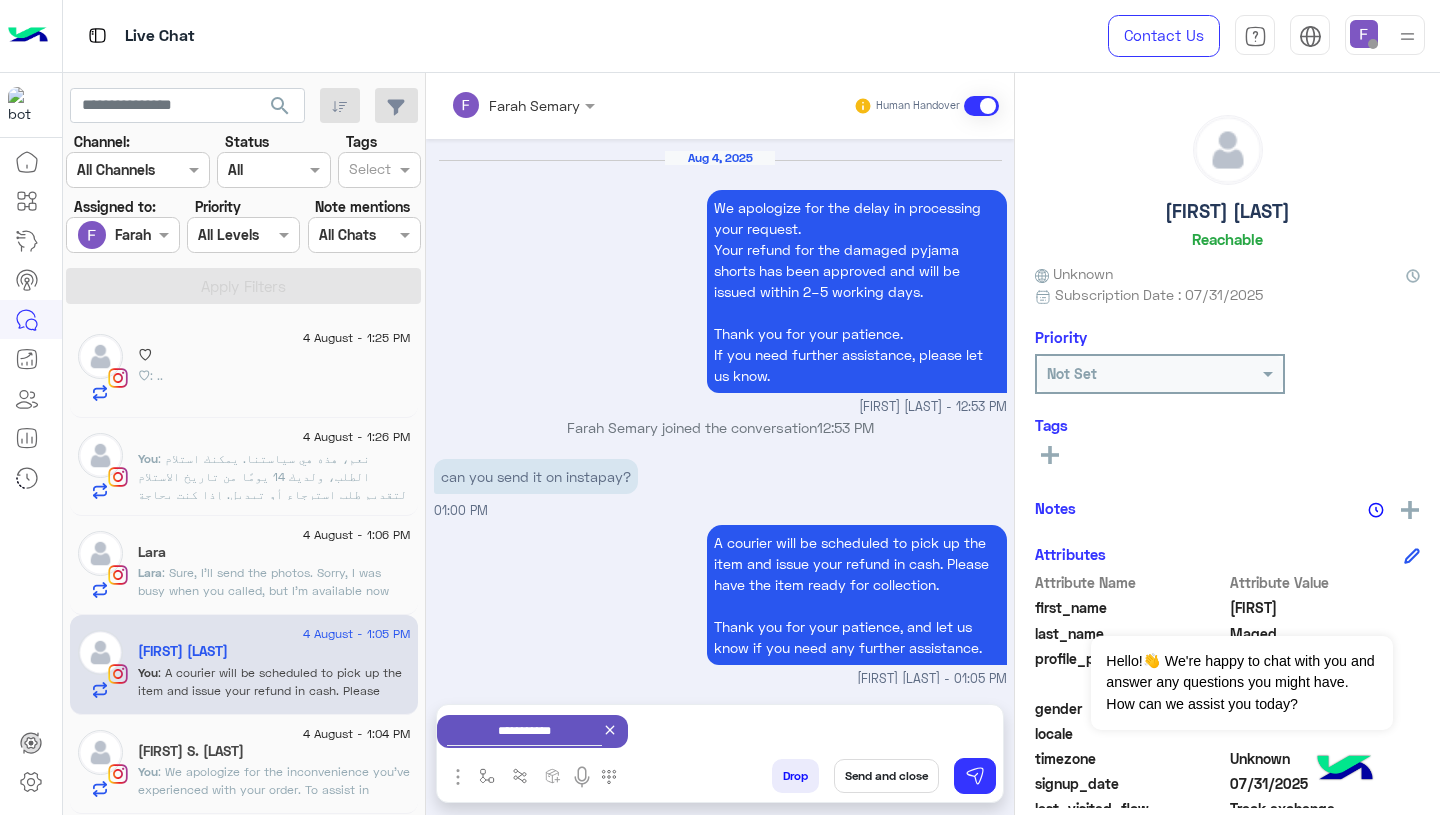 click on "Send and close" at bounding box center (886, 776) 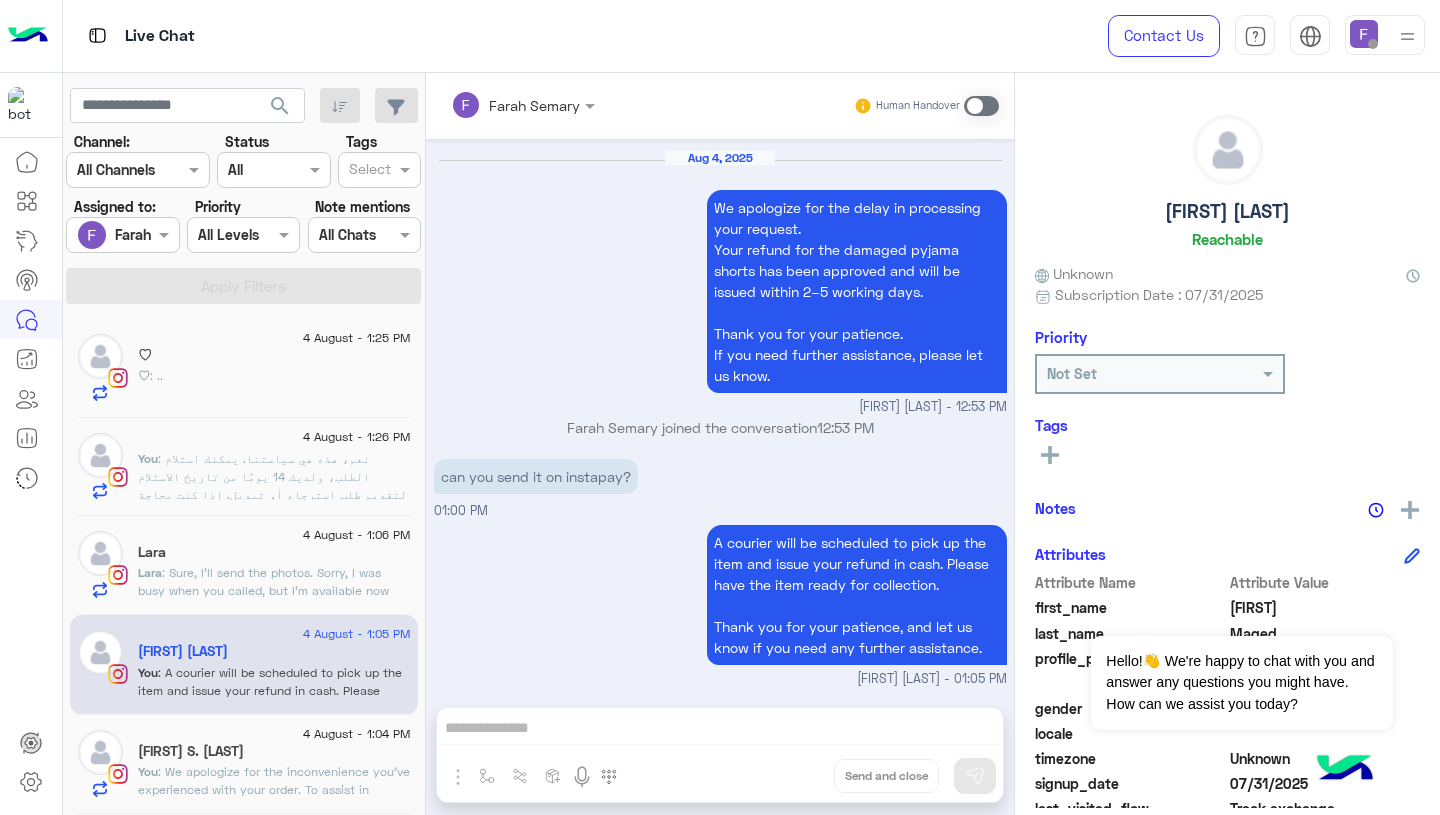 scroll, scrollTop: 1816, scrollLeft: 0, axis: vertical 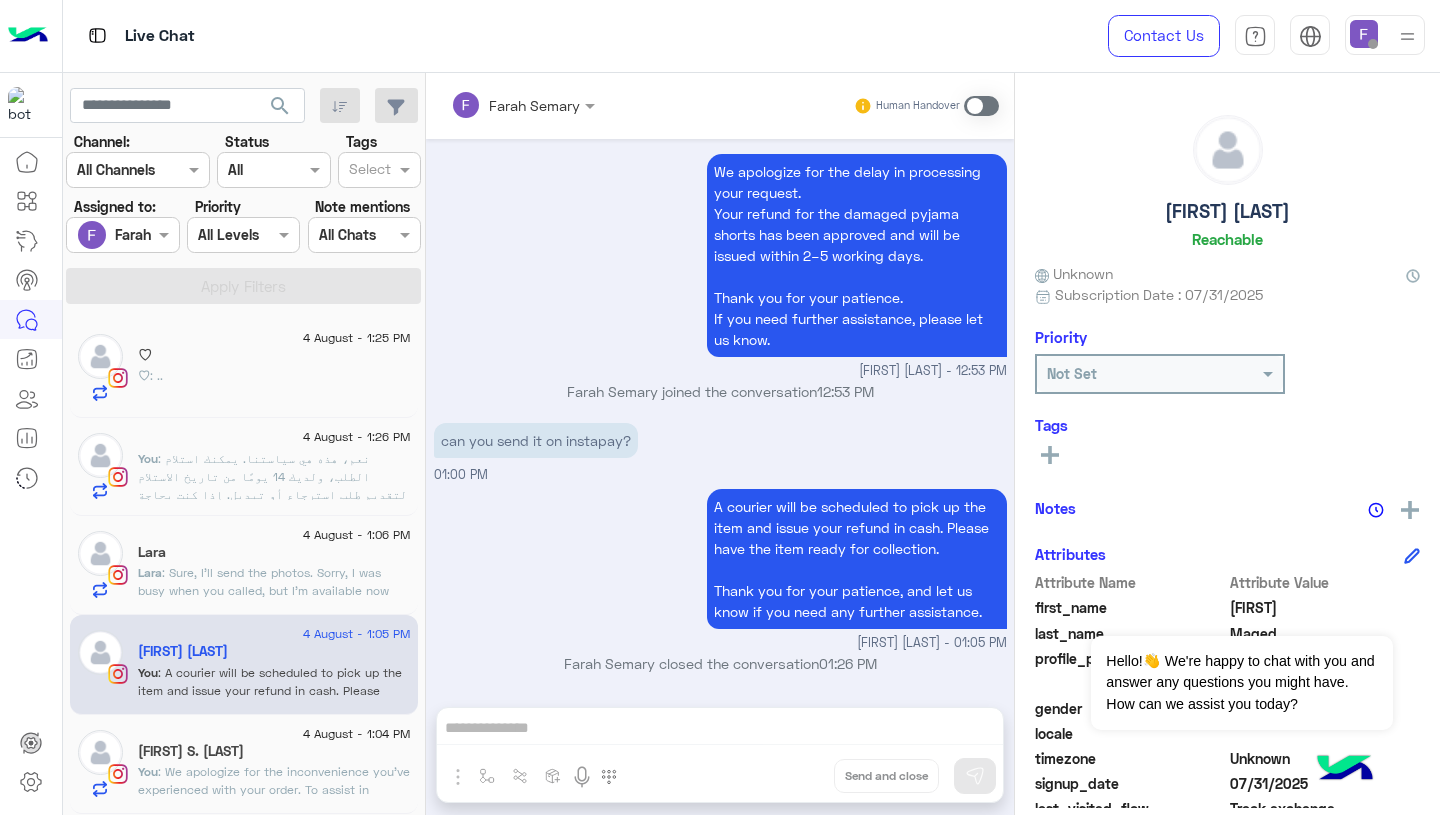 click on "4 August - 1:04 PM" 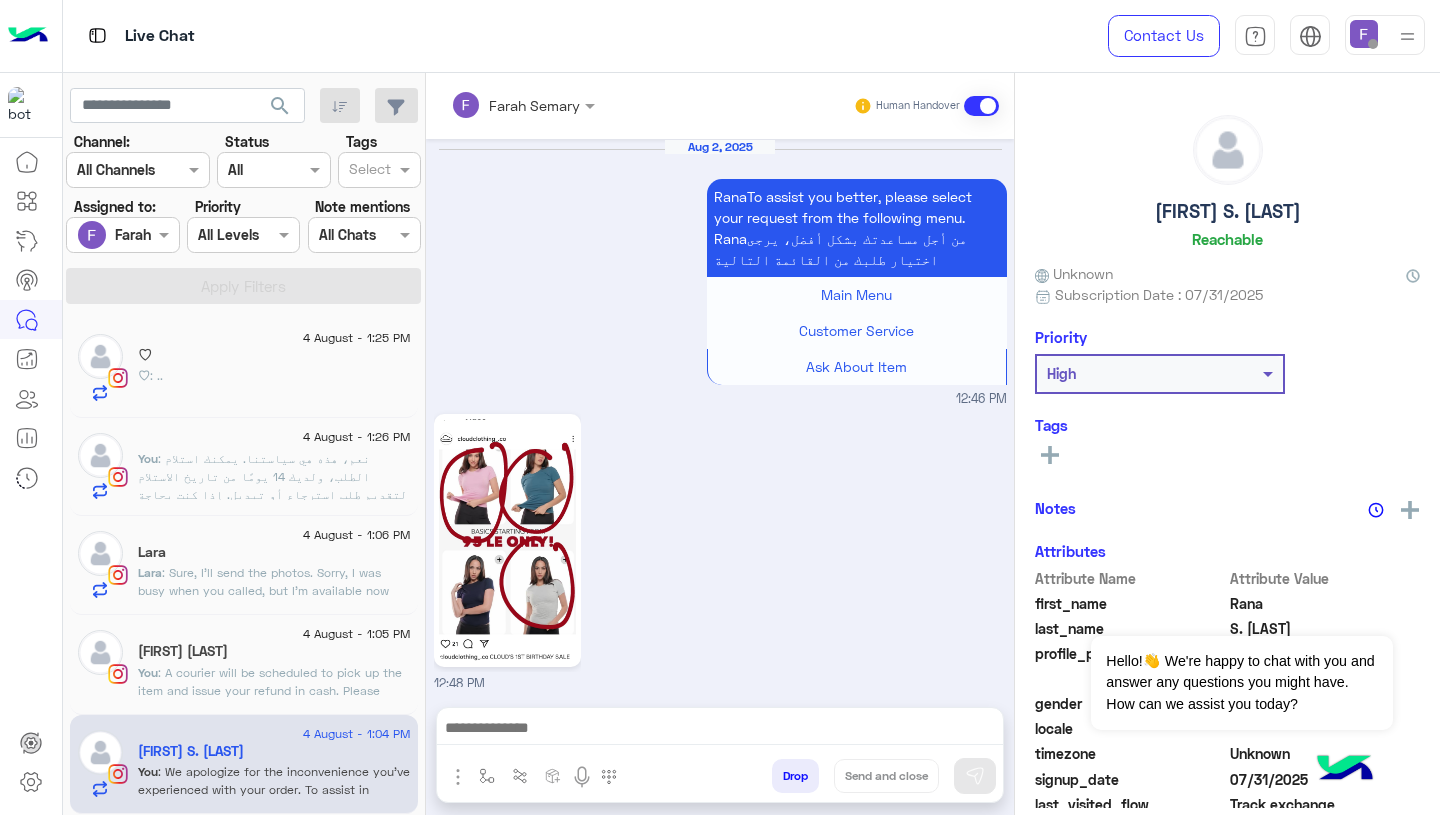 scroll, scrollTop: 2621, scrollLeft: 0, axis: vertical 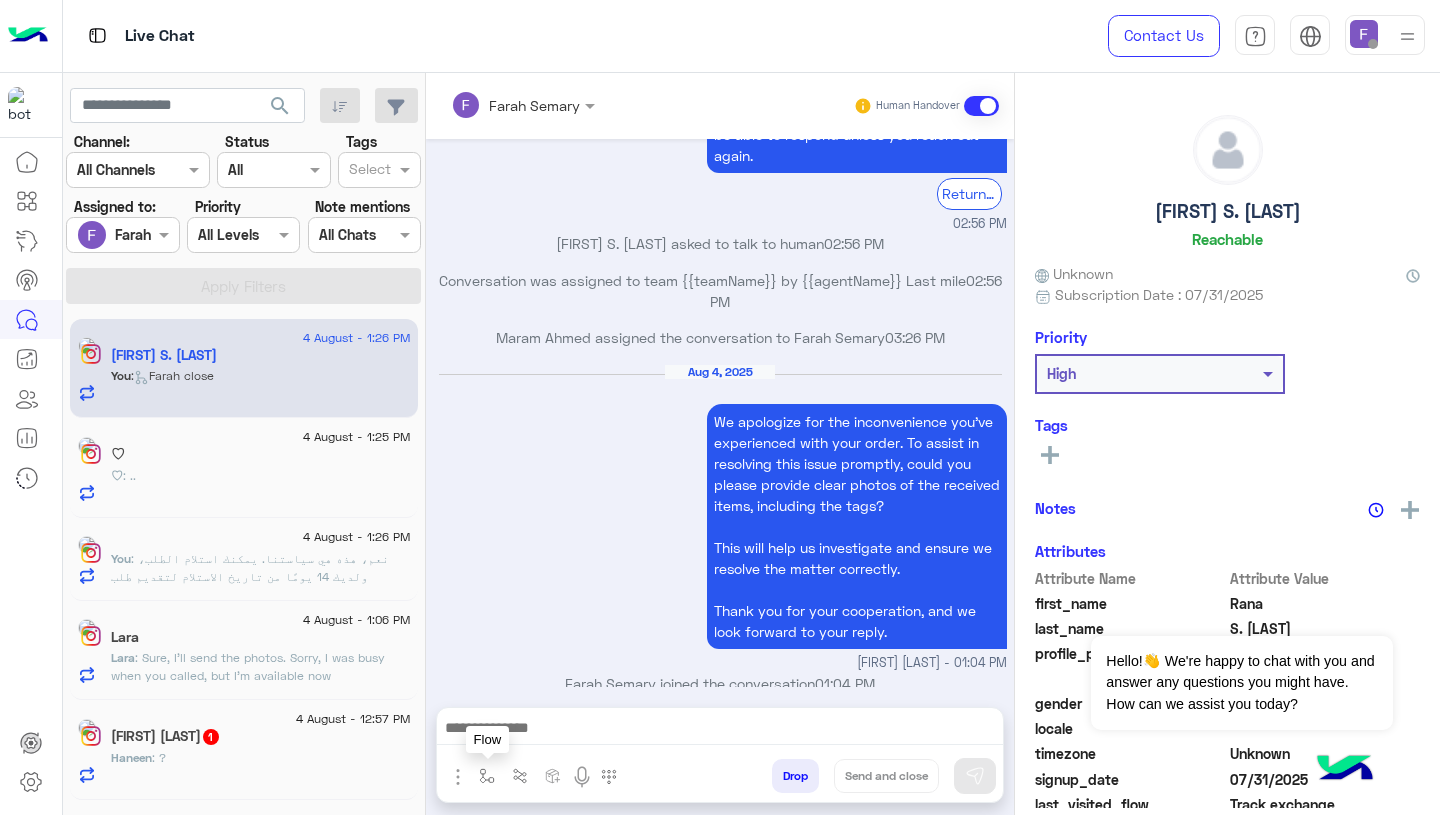 click at bounding box center [487, 776] 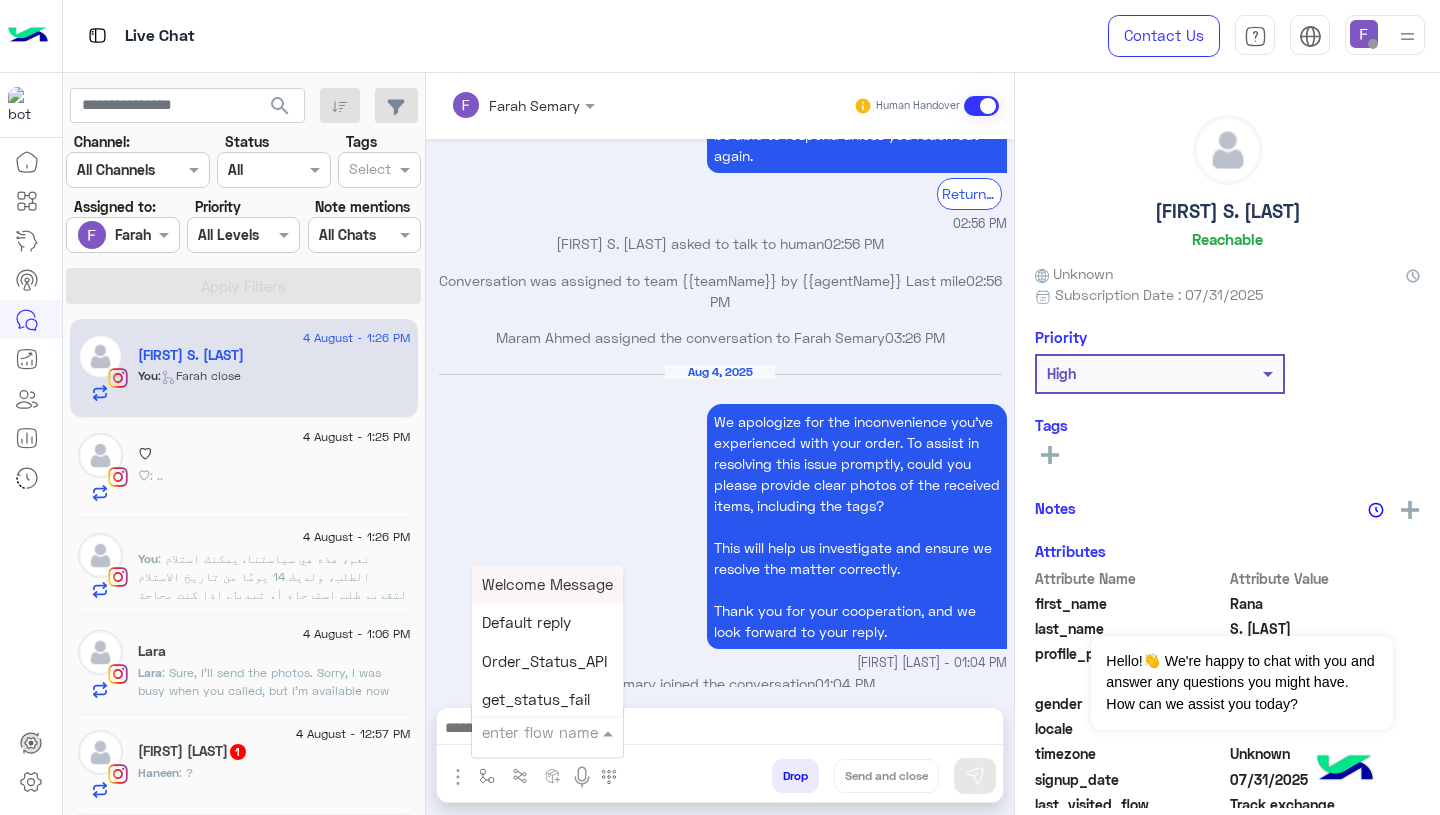 click on "enter flow name" at bounding box center [547, 732] 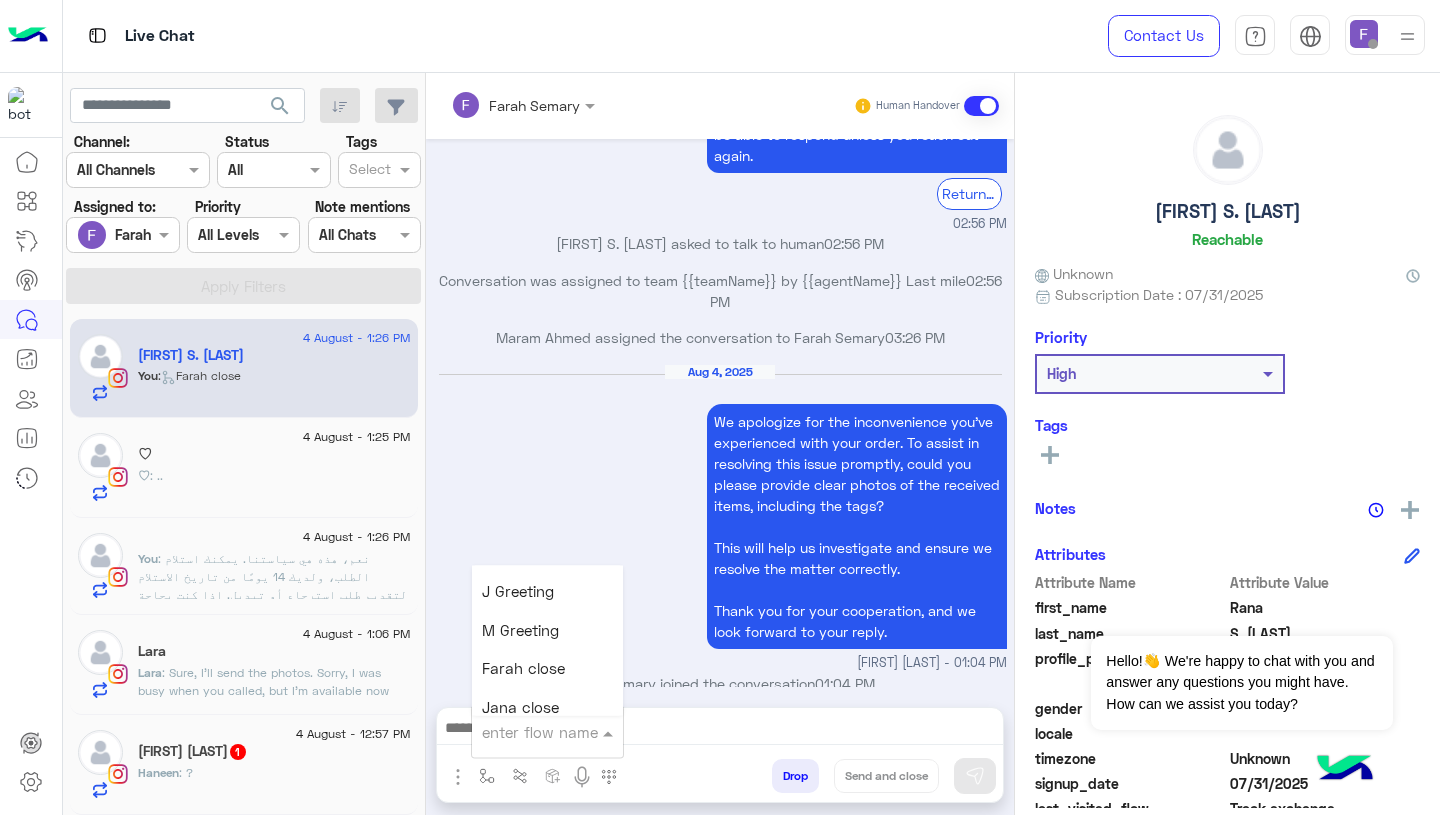 scroll, scrollTop: 2485, scrollLeft: 0, axis: vertical 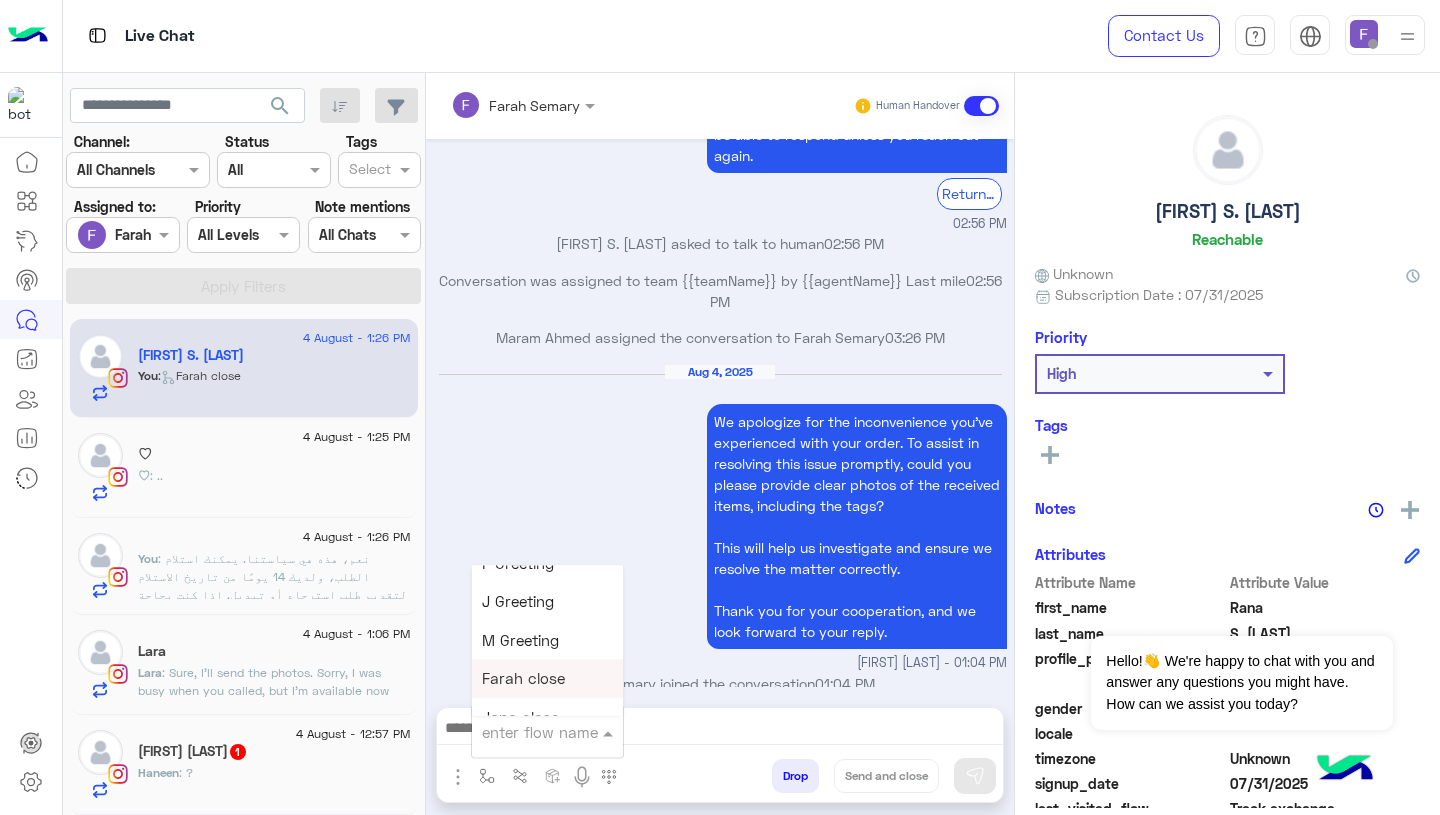 click on "Farah close" at bounding box center (547, 679) 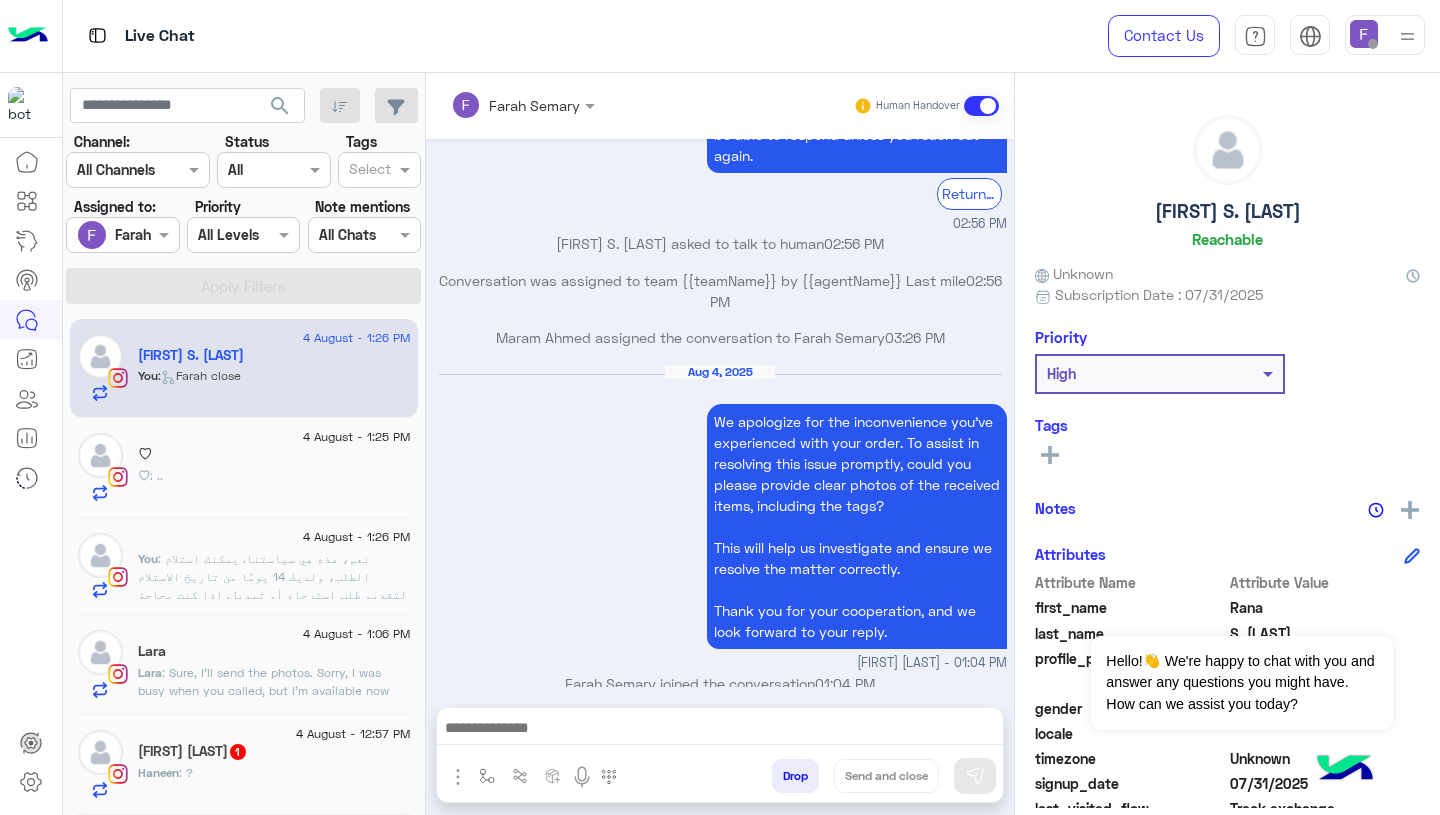 type on "**********" 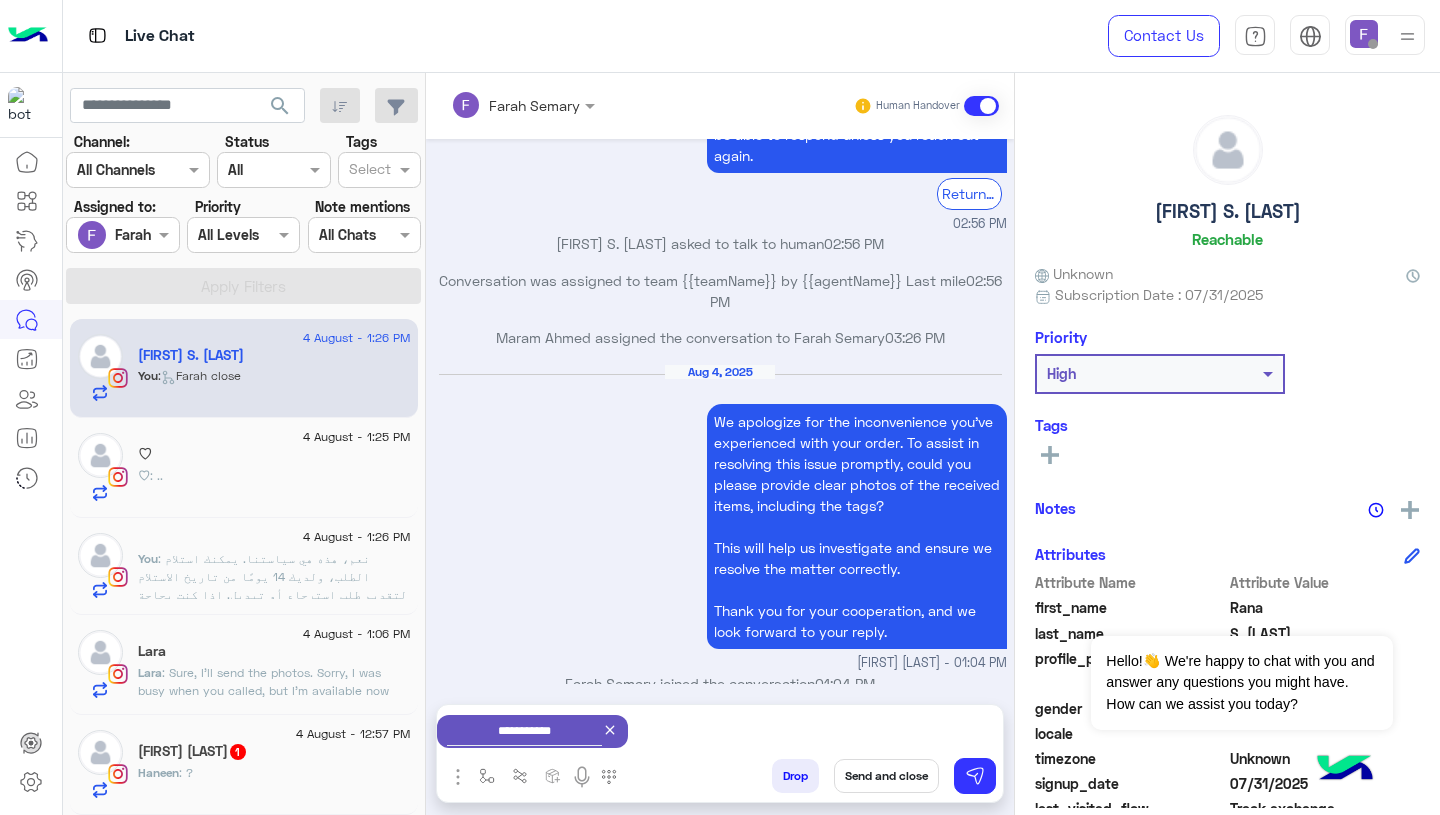 click on "Send and close" at bounding box center [886, 776] 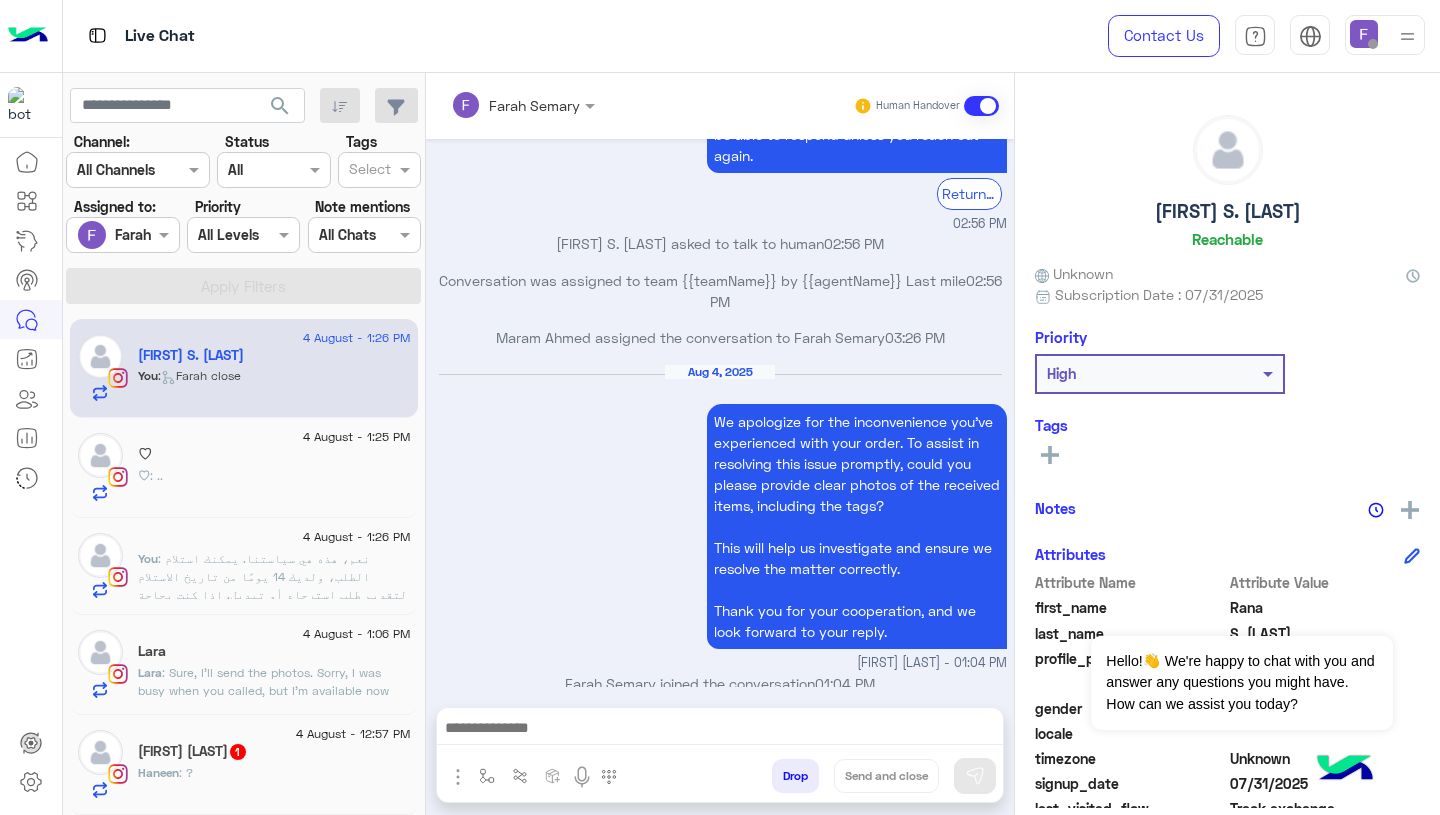 scroll, scrollTop: 2657, scrollLeft: 0, axis: vertical 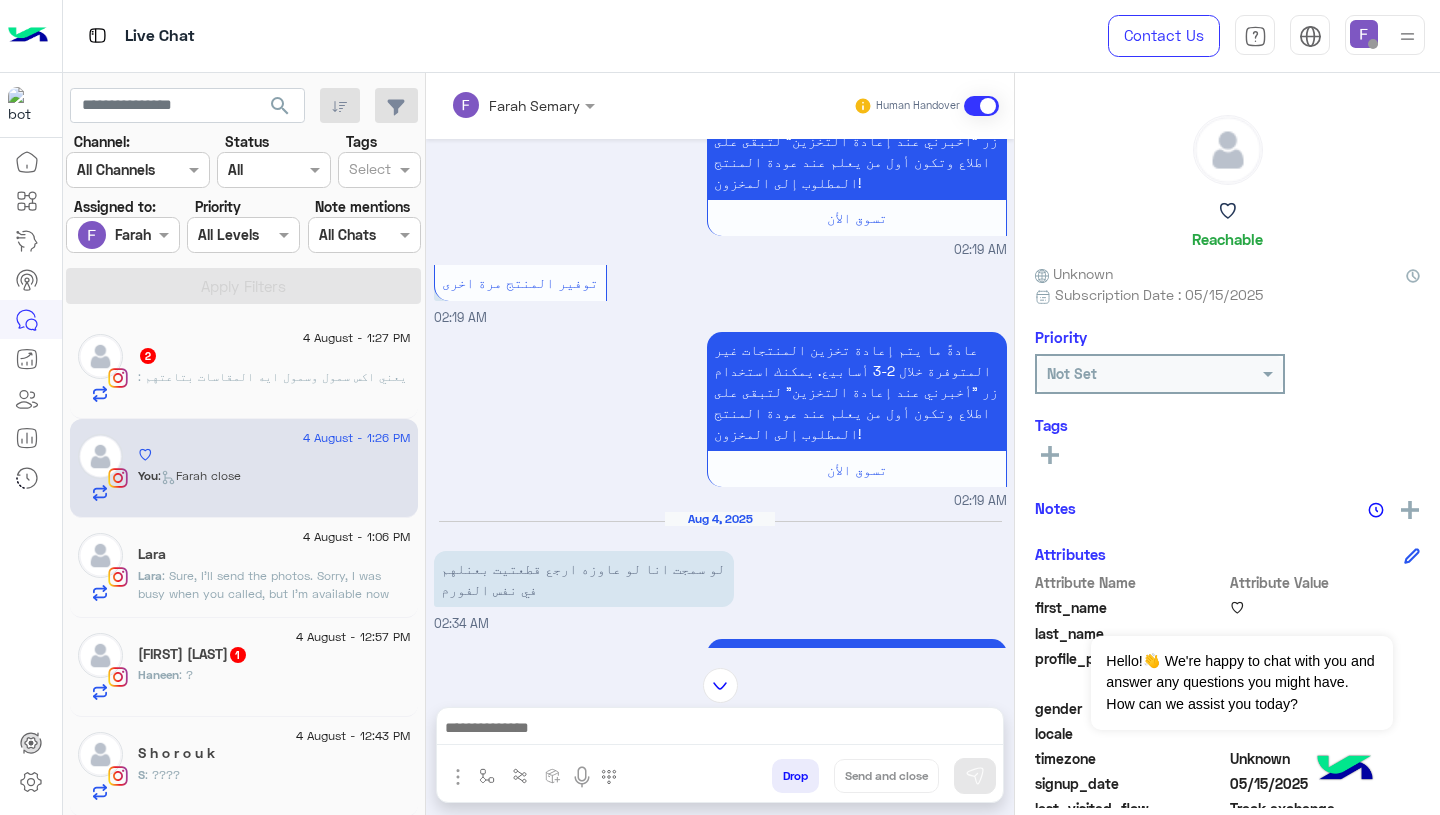 click on ": يعني اكس سمول وسمول ايه المقاسات بتاعتهم" 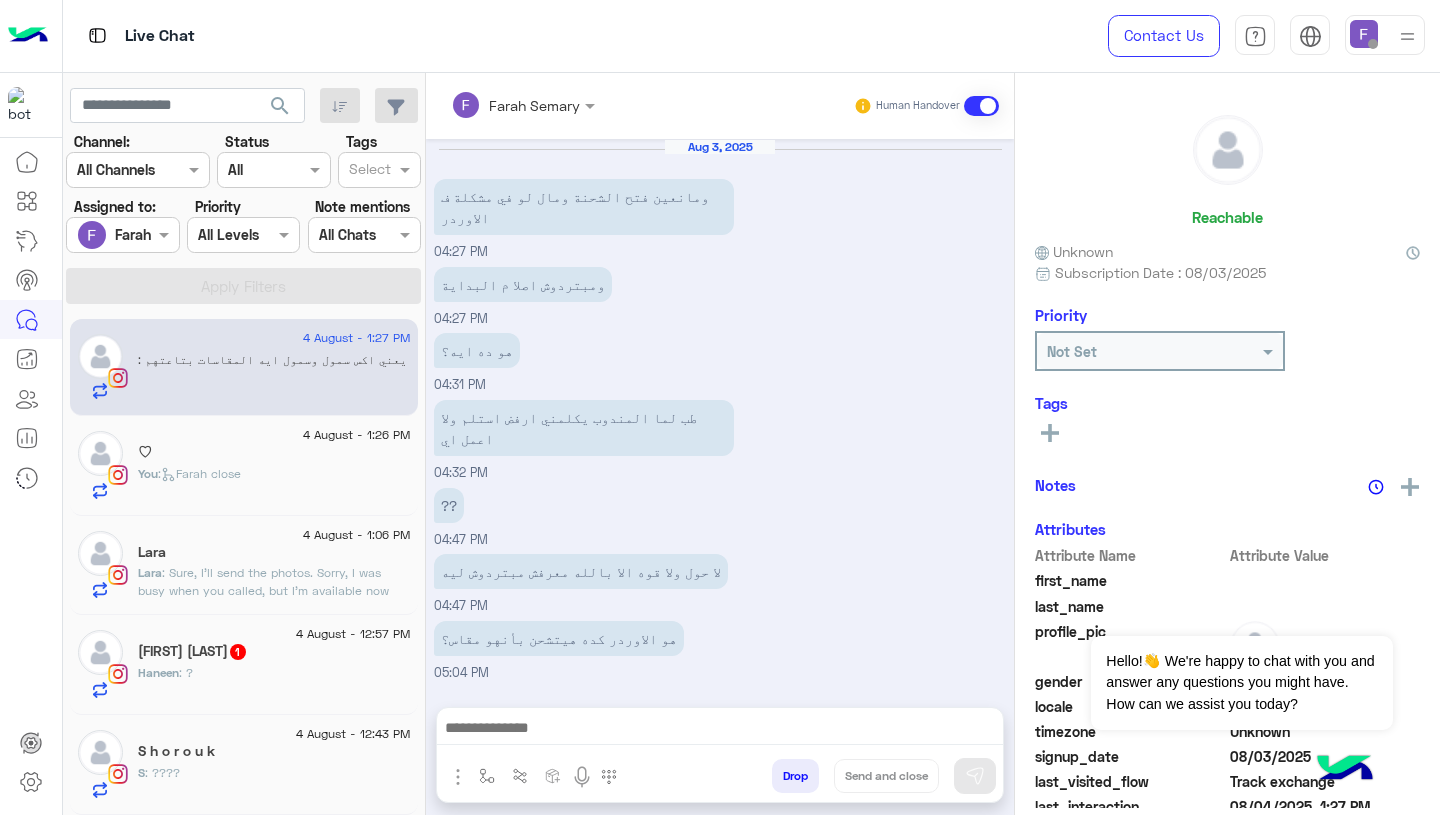 scroll, scrollTop: 1172, scrollLeft: 0, axis: vertical 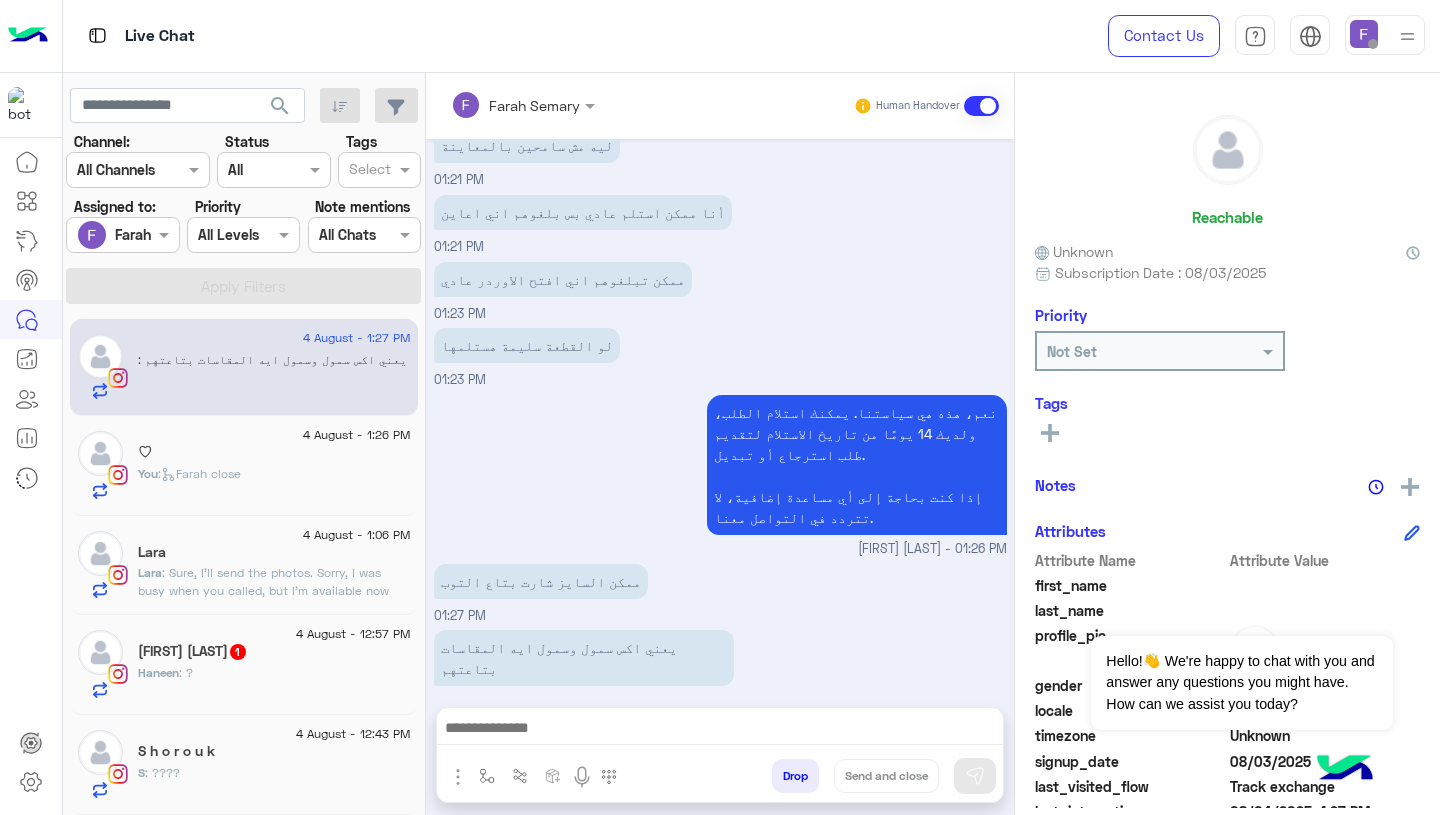 click on "Farah Semary" at bounding box center (515, 105) 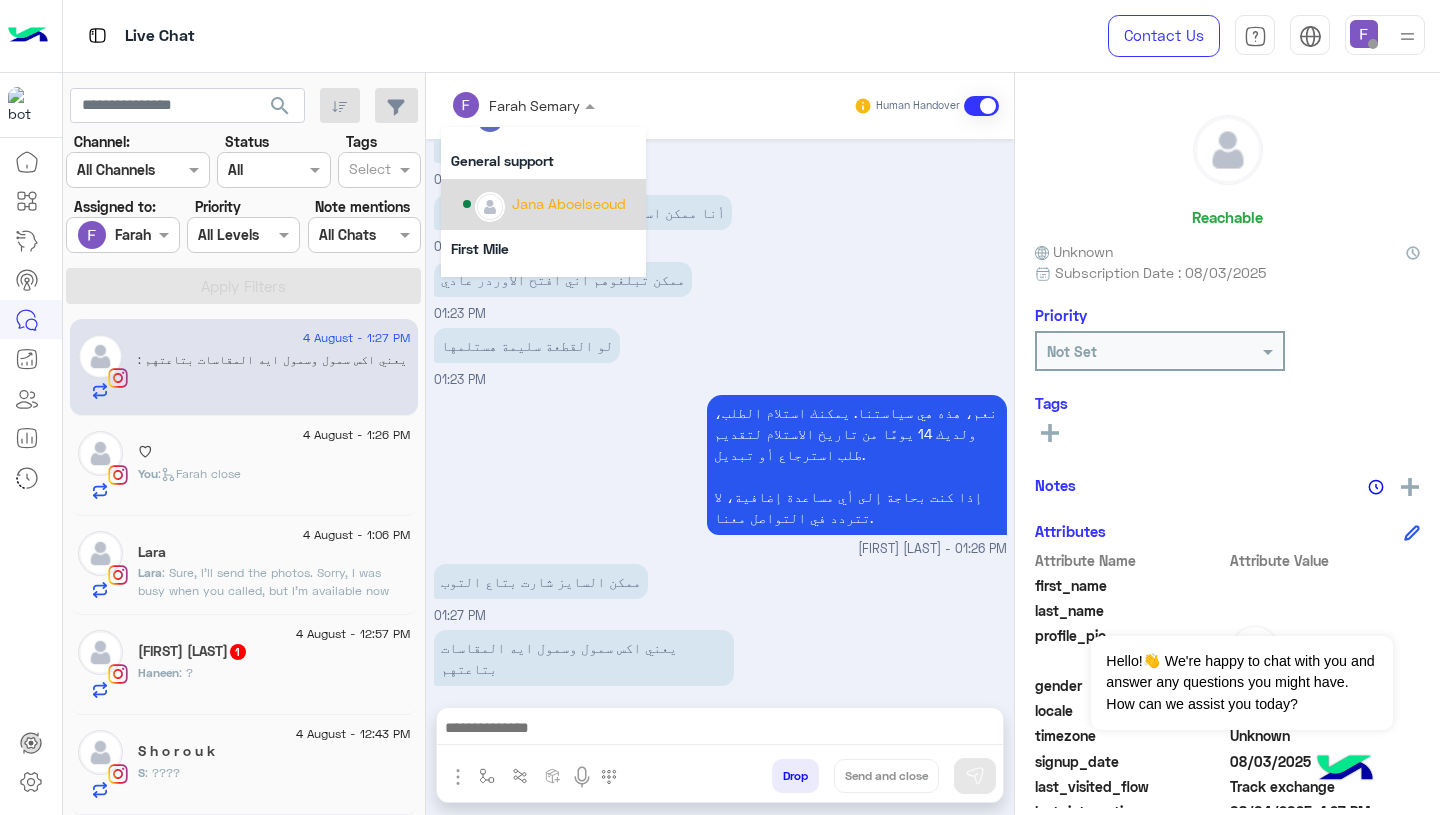 scroll, scrollTop: 159, scrollLeft: 0, axis: vertical 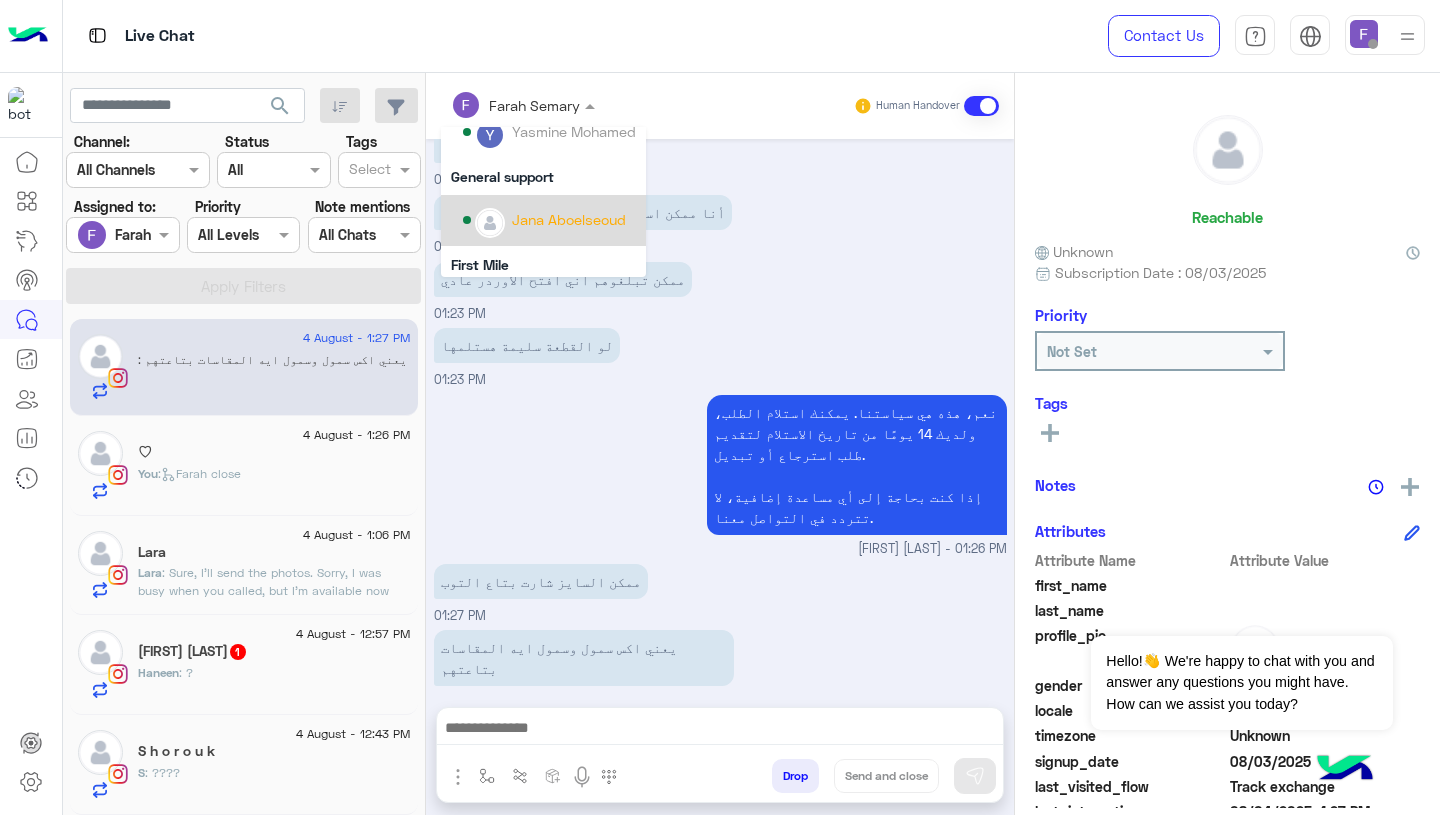 click on "Jana Aboelseoud" at bounding box center [569, 219] 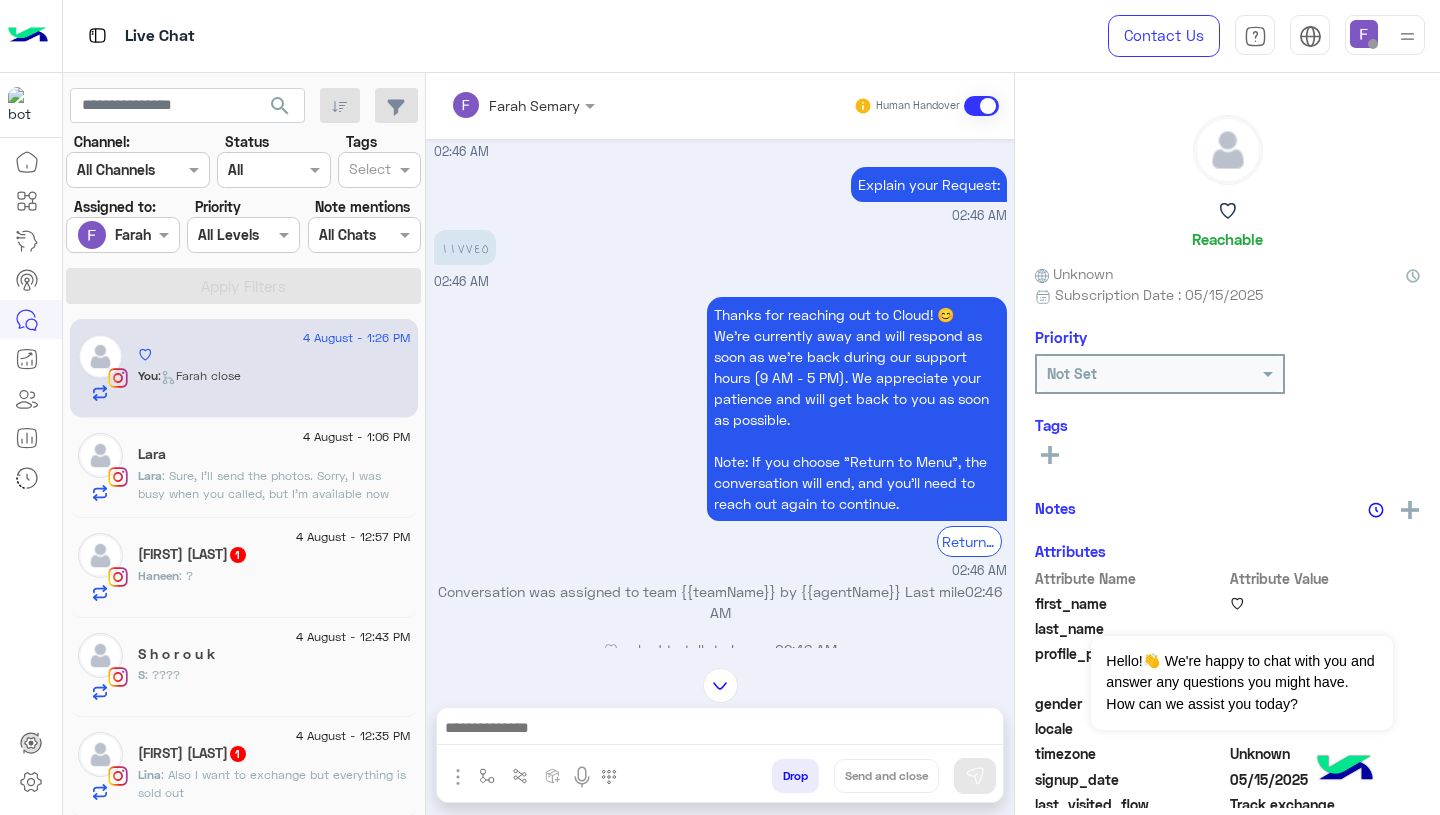 scroll, scrollTop: 2077, scrollLeft: 0, axis: vertical 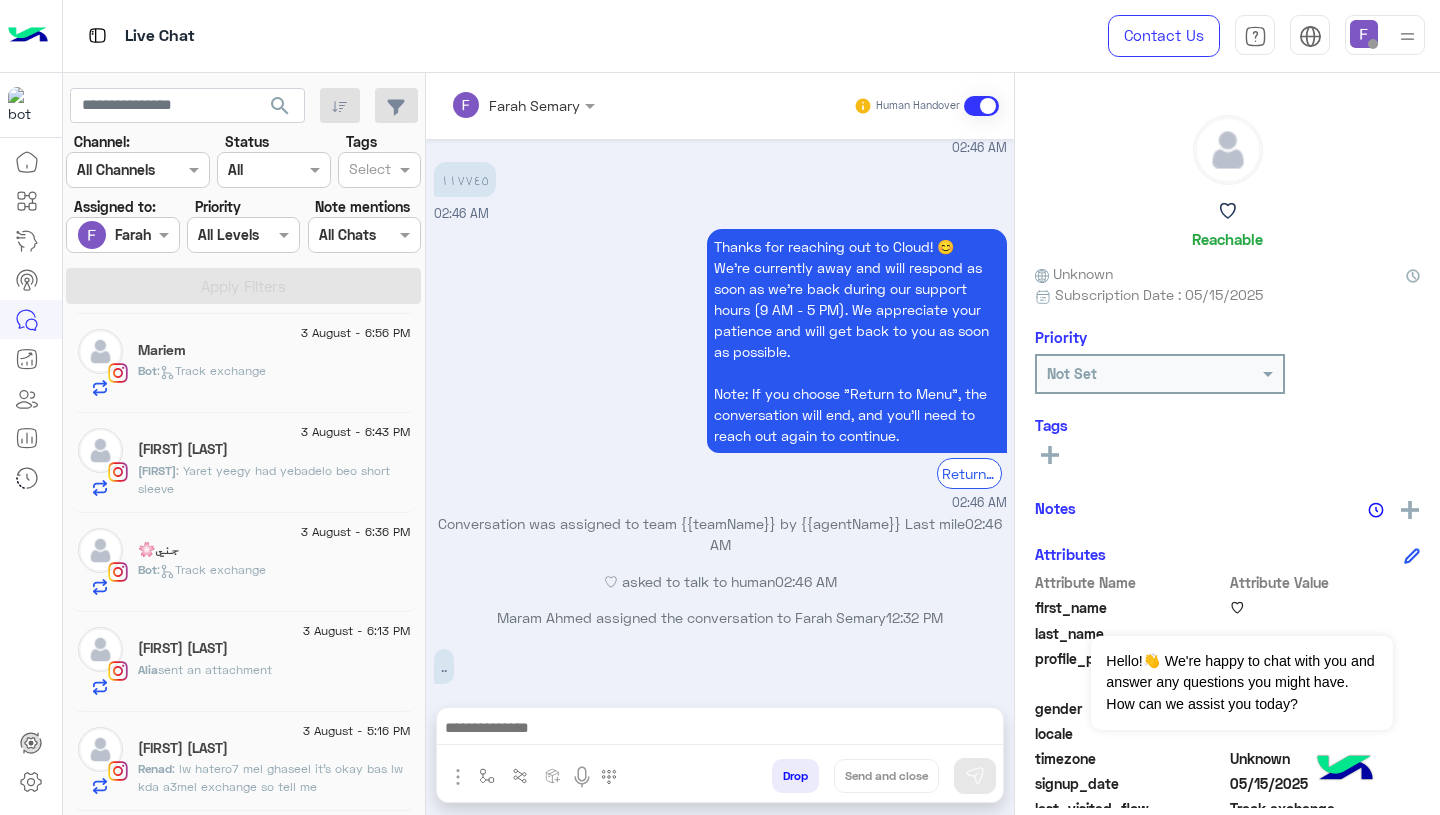 click on "[FIRST] [LAST]" 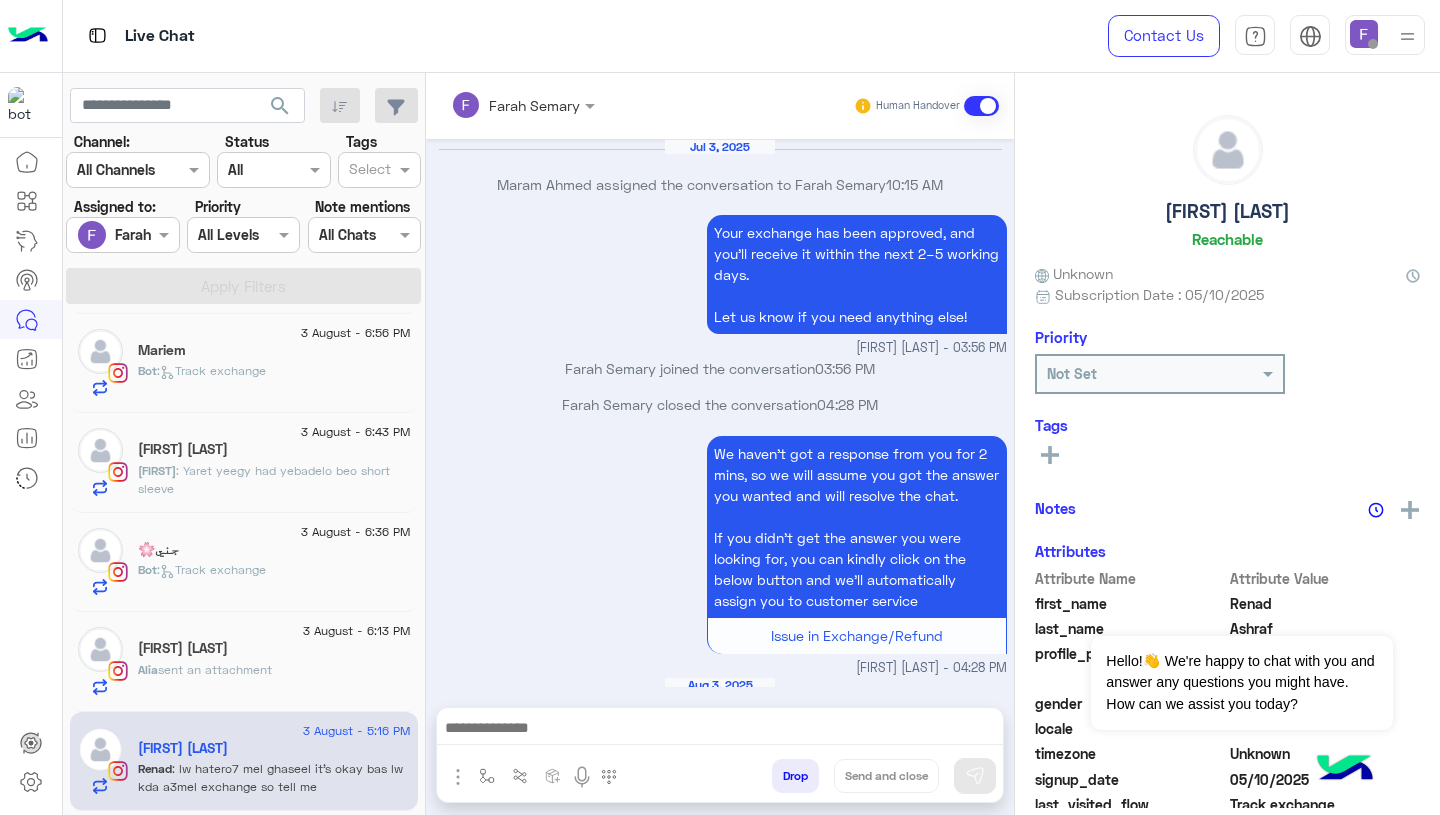 scroll, scrollTop: 1857, scrollLeft: 0, axis: vertical 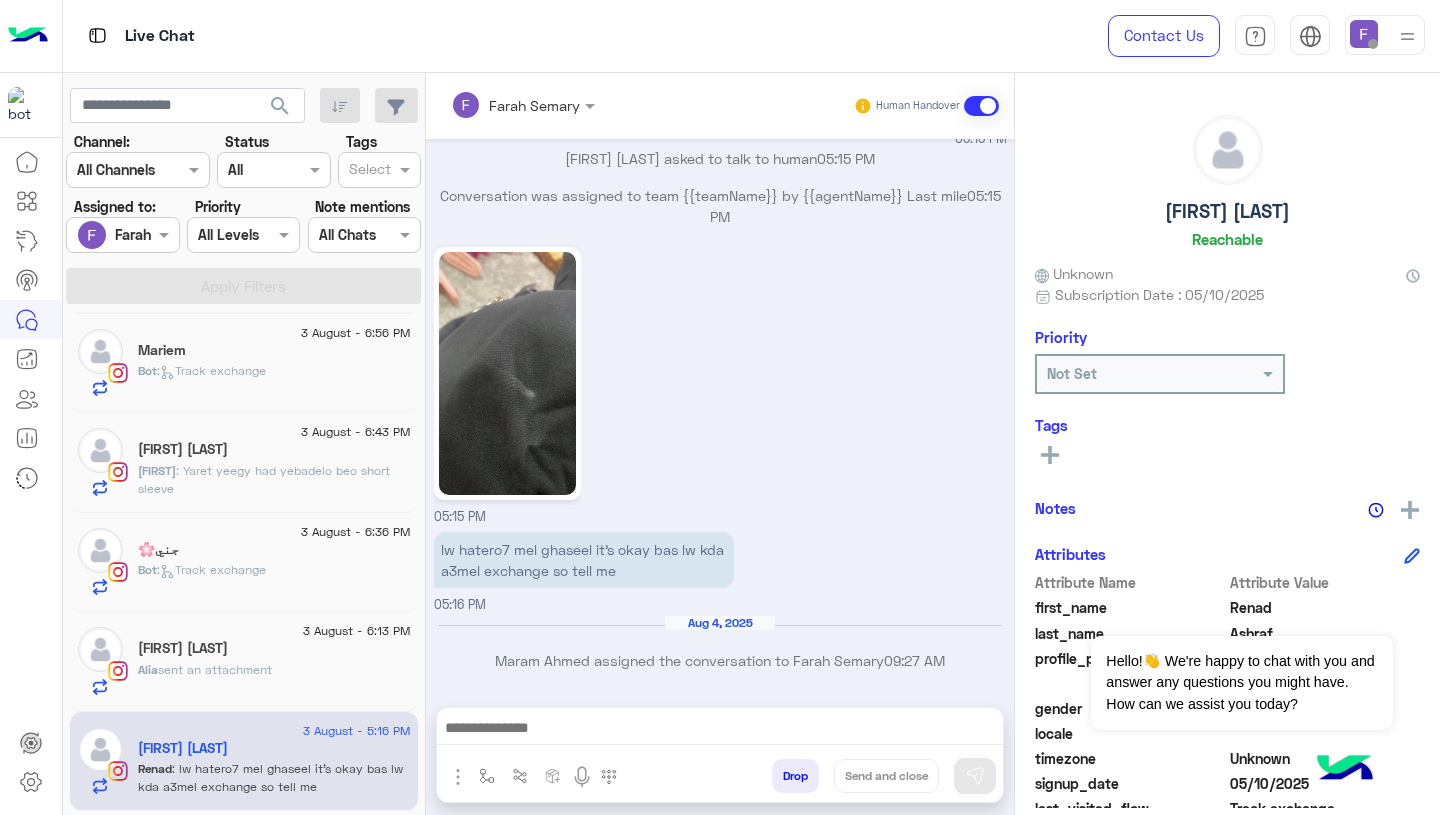 click 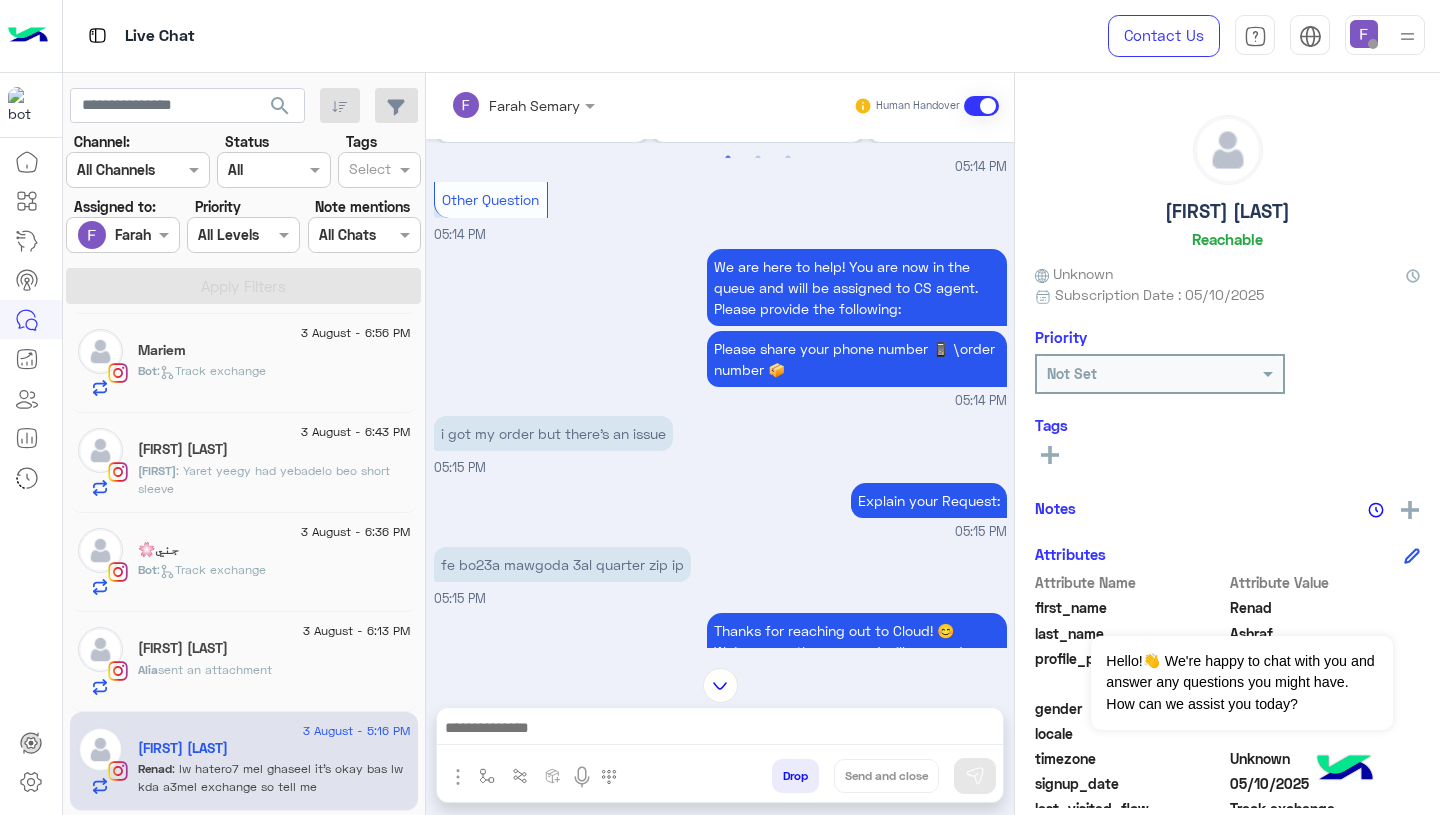 scroll, scrollTop: 1117, scrollLeft: 0, axis: vertical 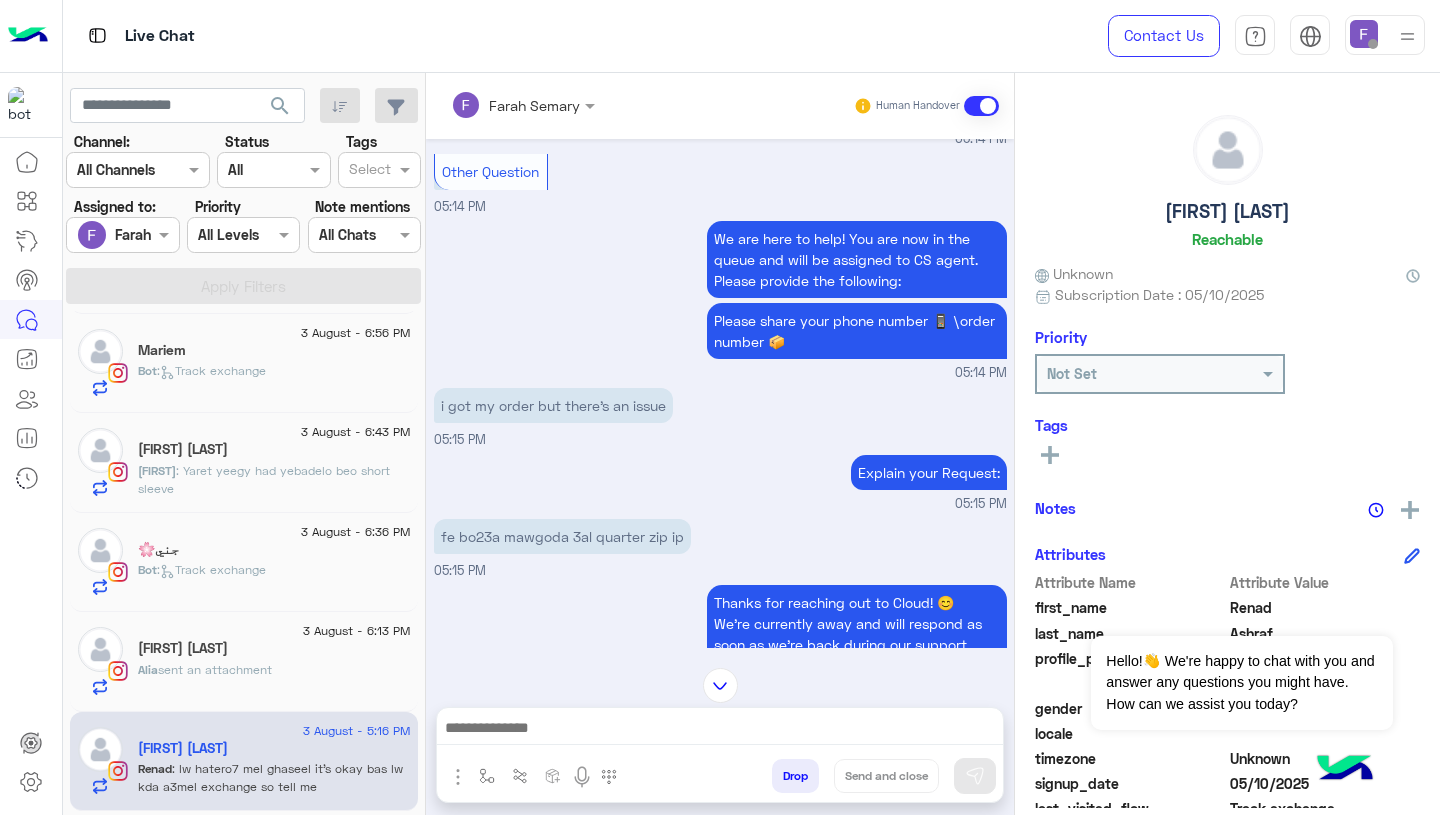 click on "fe bo23a mawgoda 3al quarter zip ip" at bounding box center [562, 536] 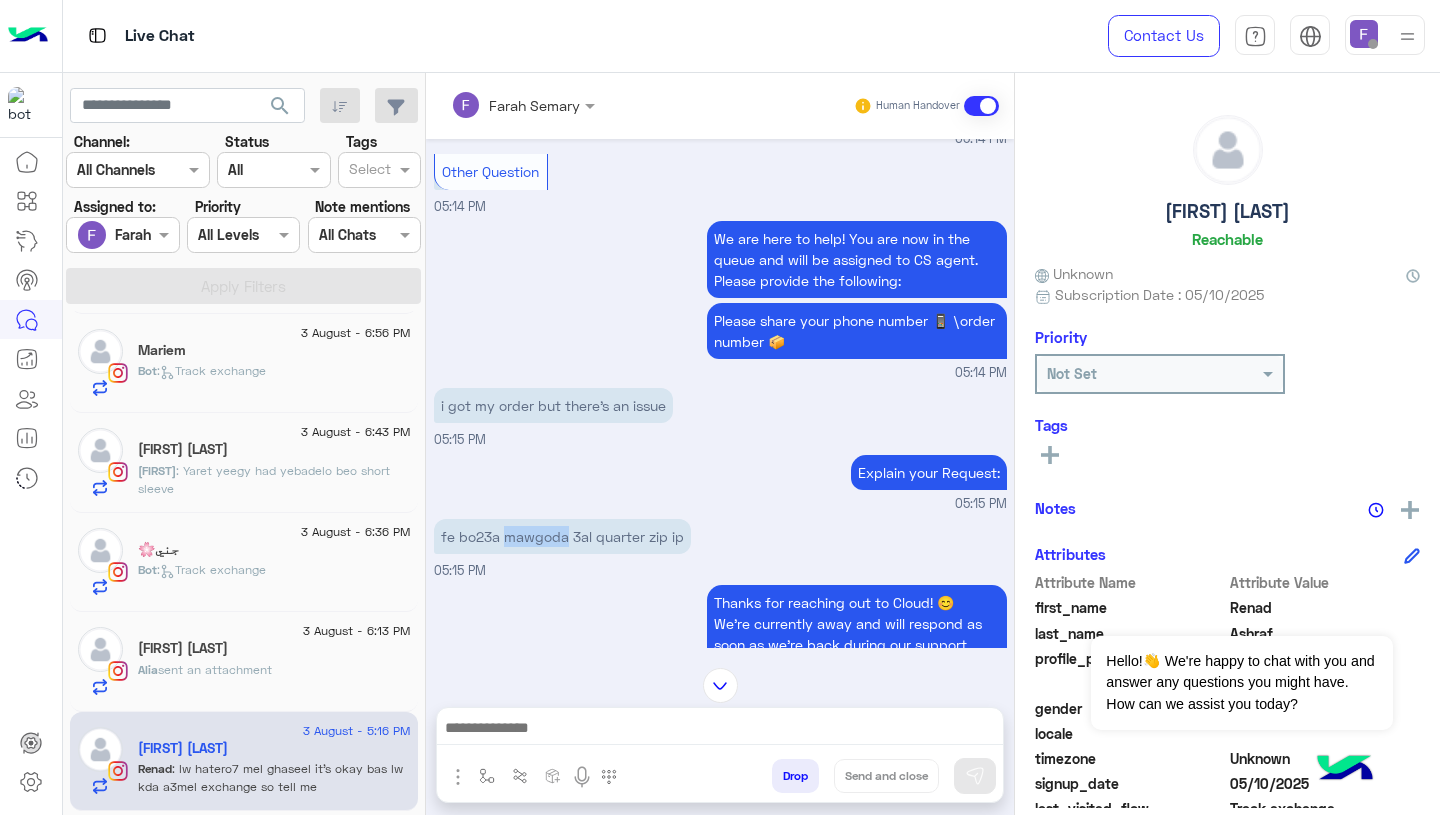 click on "fe bo23a mawgoda 3al quarter zip ip" at bounding box center [562, 536] 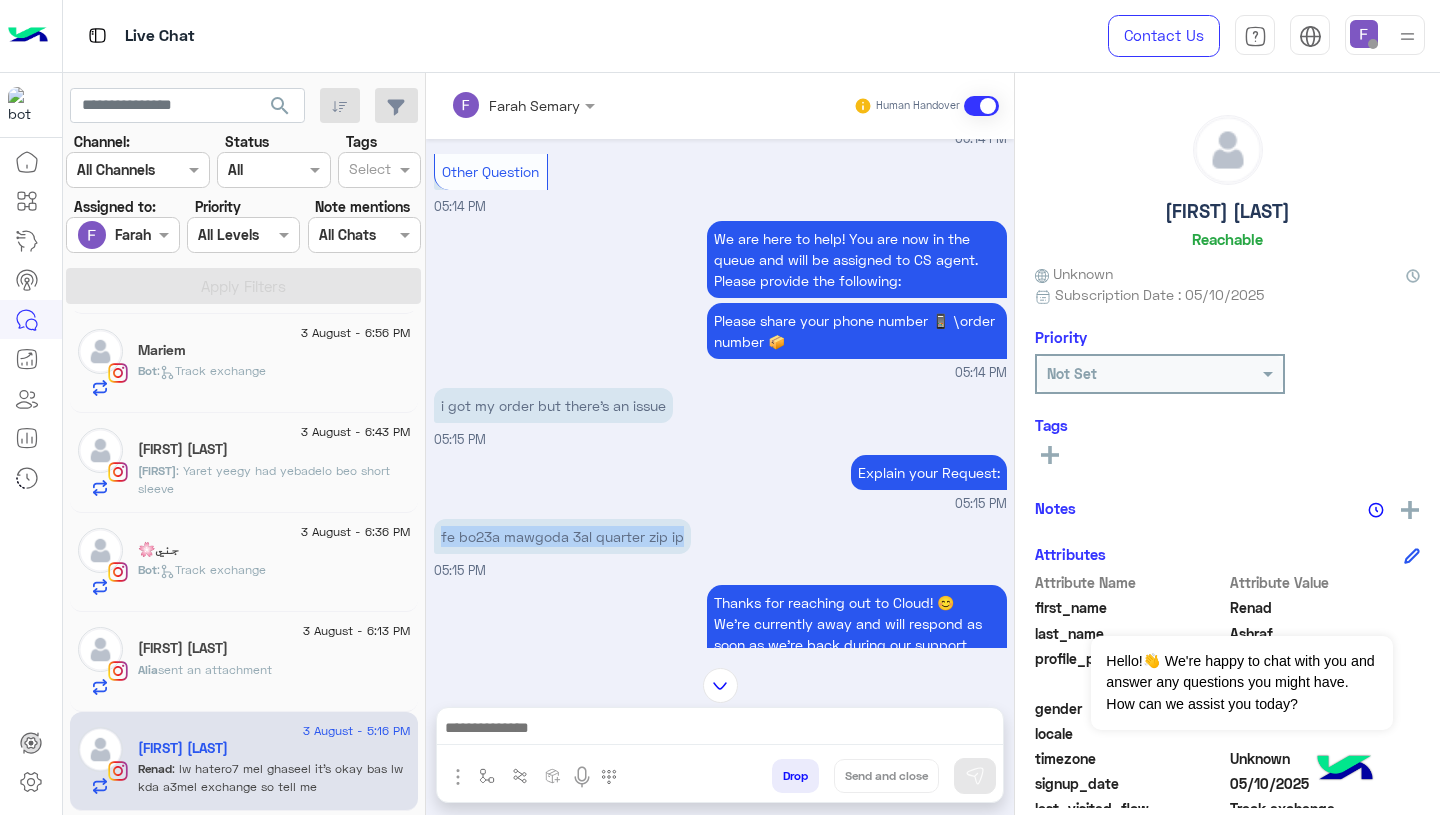 click on "fe bo23a mawgoda 3al quarter zip ip" at bounding box center [562, 536] 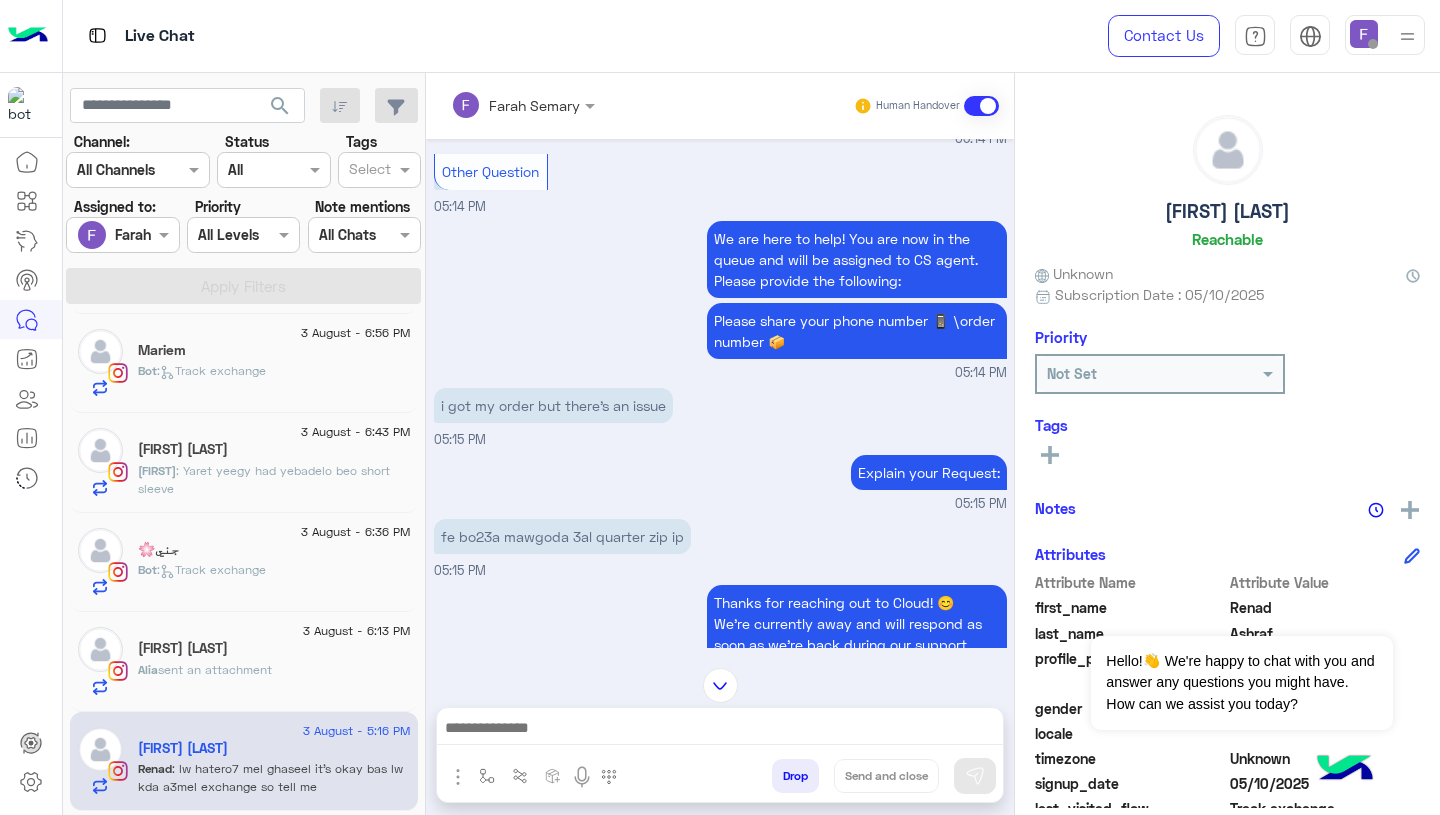 scroll, scrollTop: 1857, scrollLeft: 0, axis: vertical 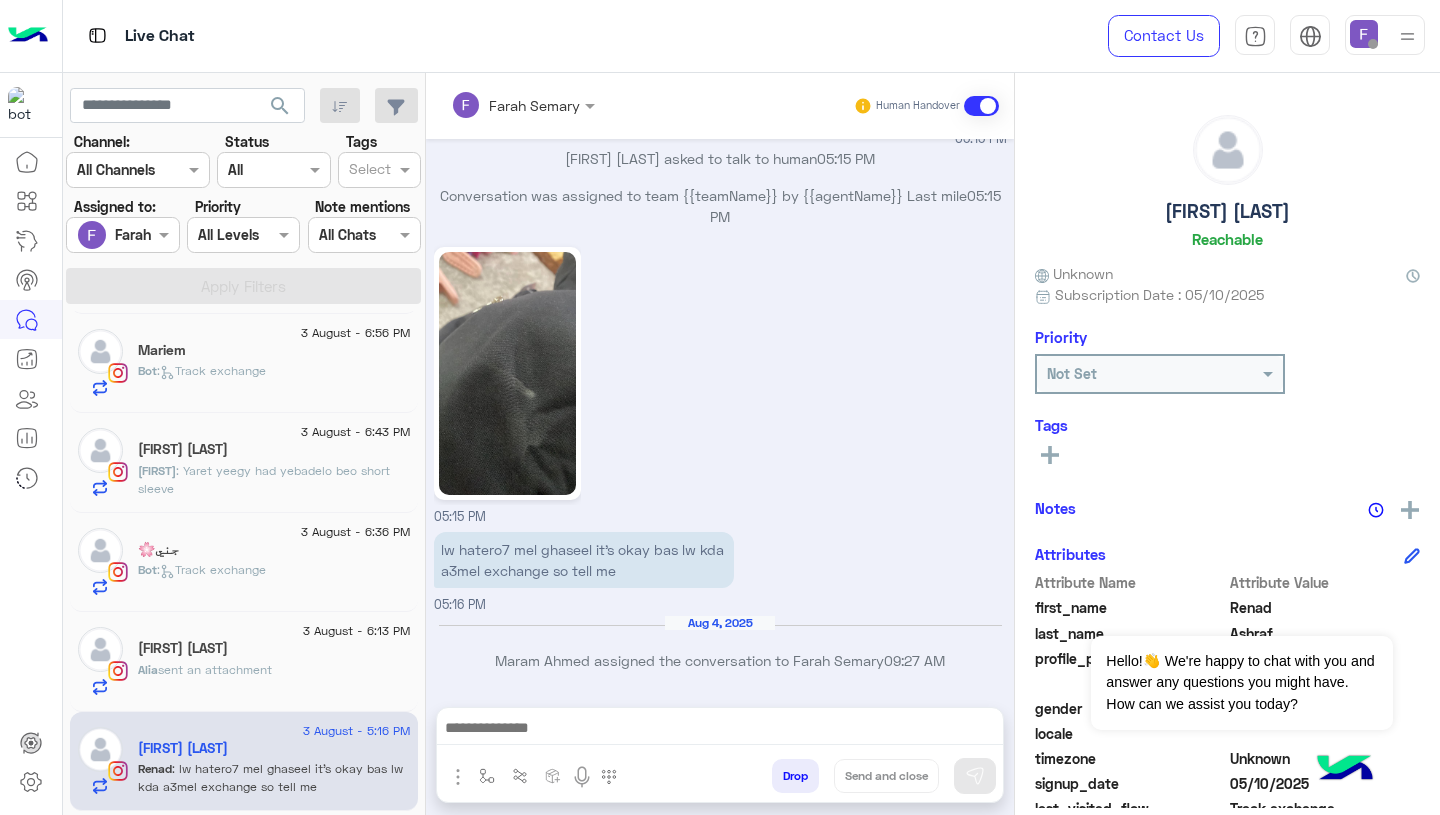 click on "[NAME] sent an attachment" 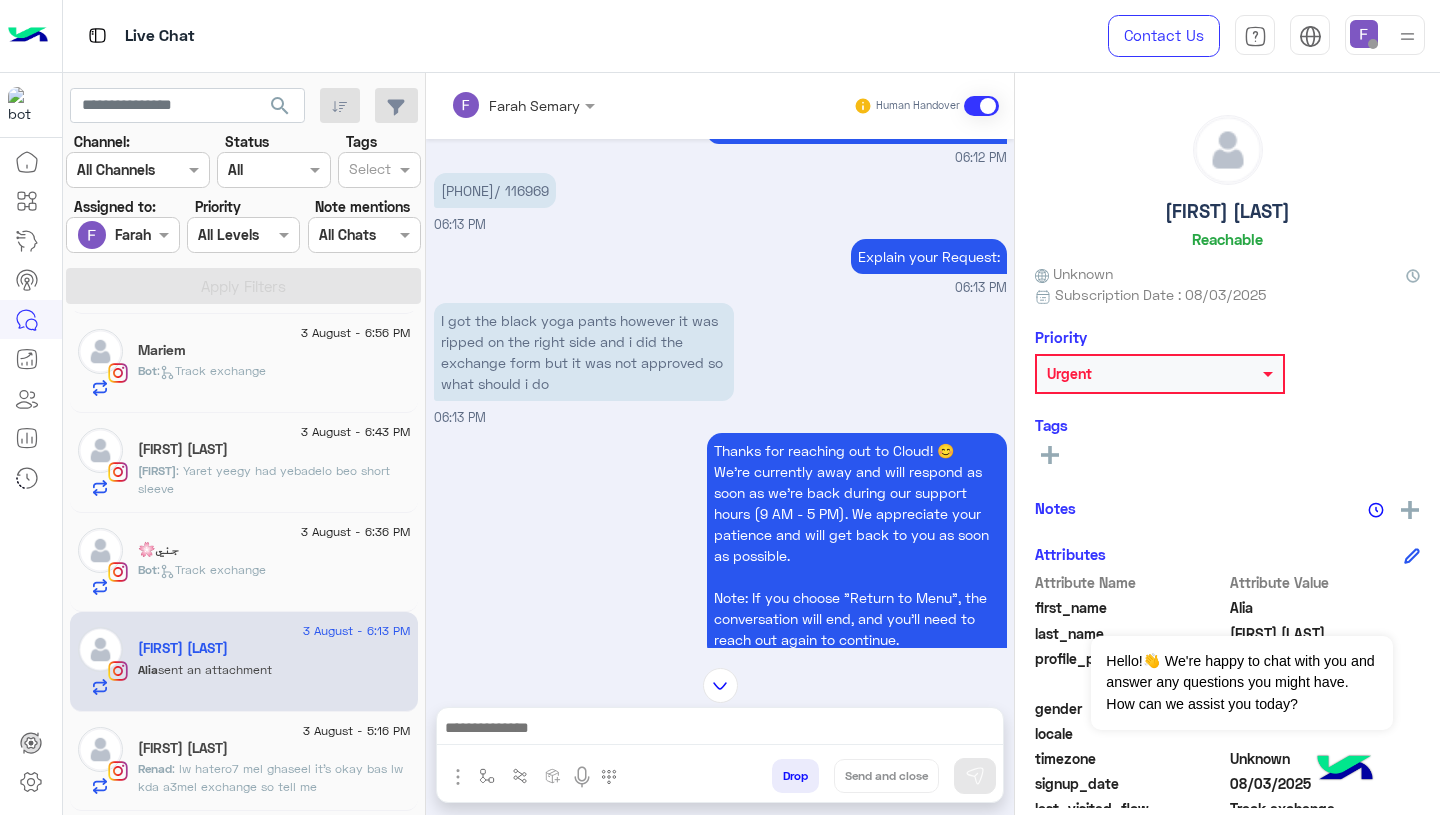 scroll, scrollTop: 1180, scrollLeft: 0, axis: vertical 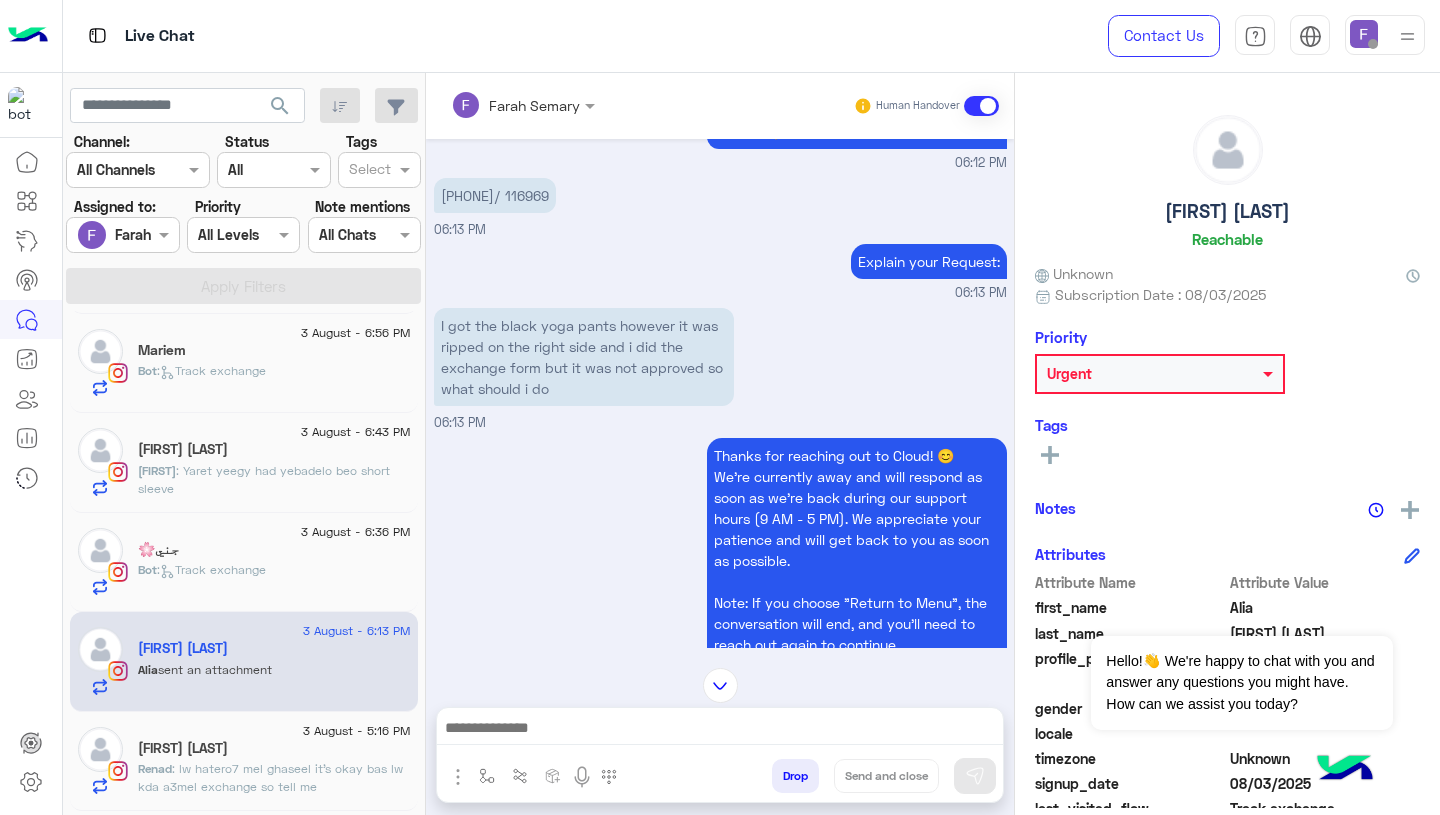 click on "I got the black yoga pants however it was ripped on the right side and i did the exchange form but it was not approved so what should i do" at bounding box center [584, 357] 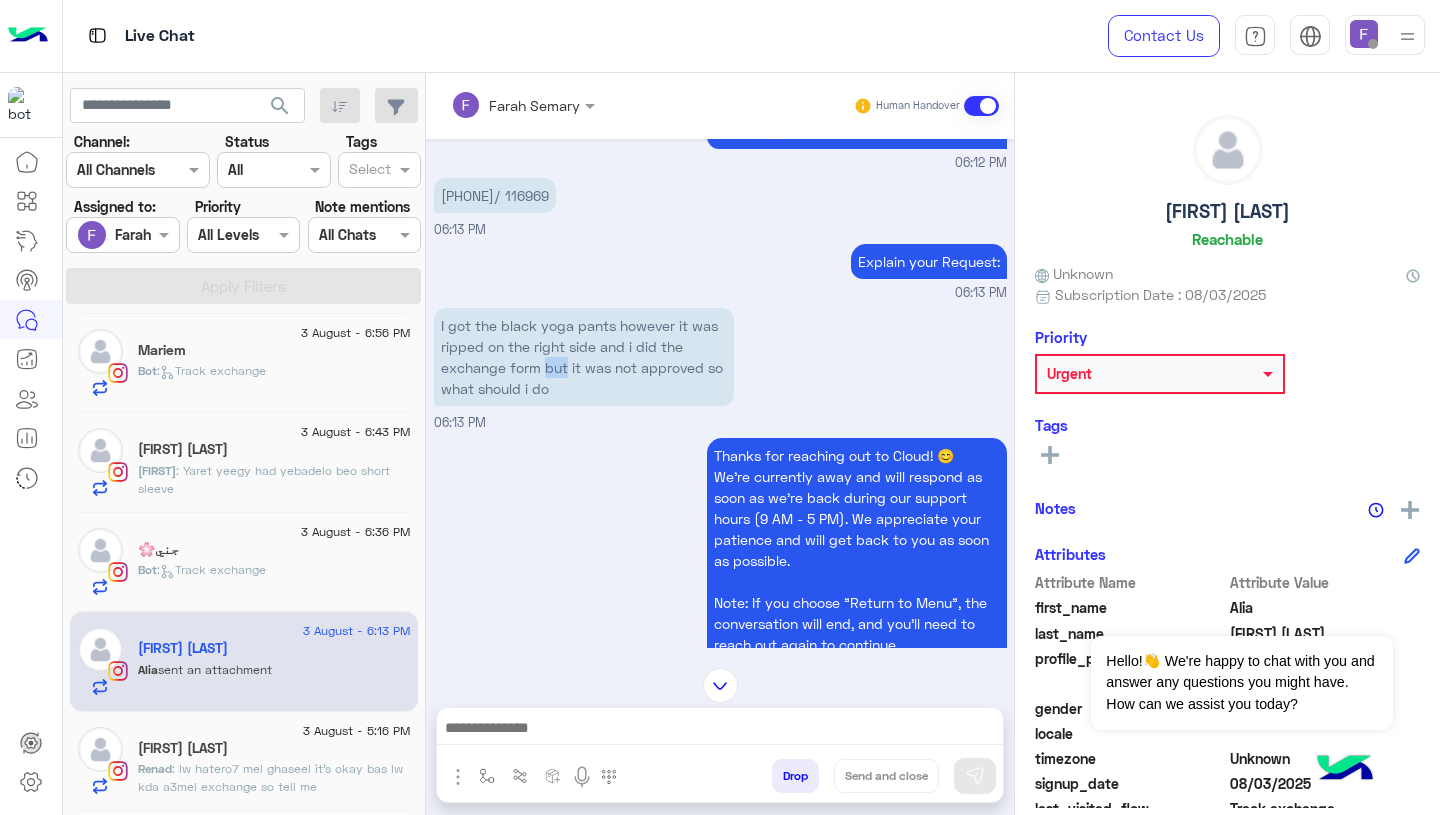 click on "I got the black yoga pants however it was ripped on the right side and i did the exchange form but it was not approved so what should i do" at bounding box center [584, 357] 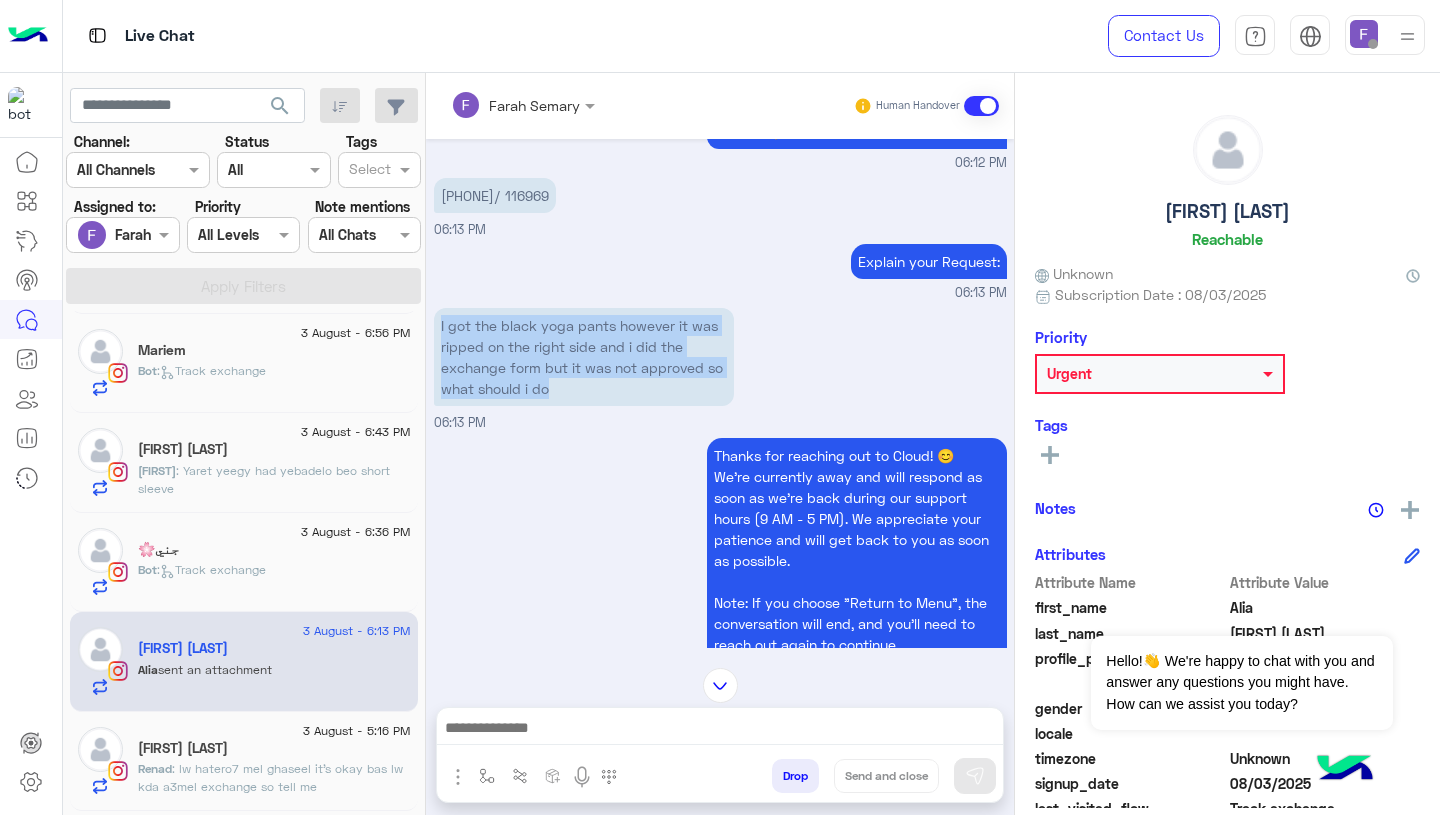 copy on "I got the black yoga pants however it was ripped on the right side and i did the exchange form but it was not approved so what should i do" 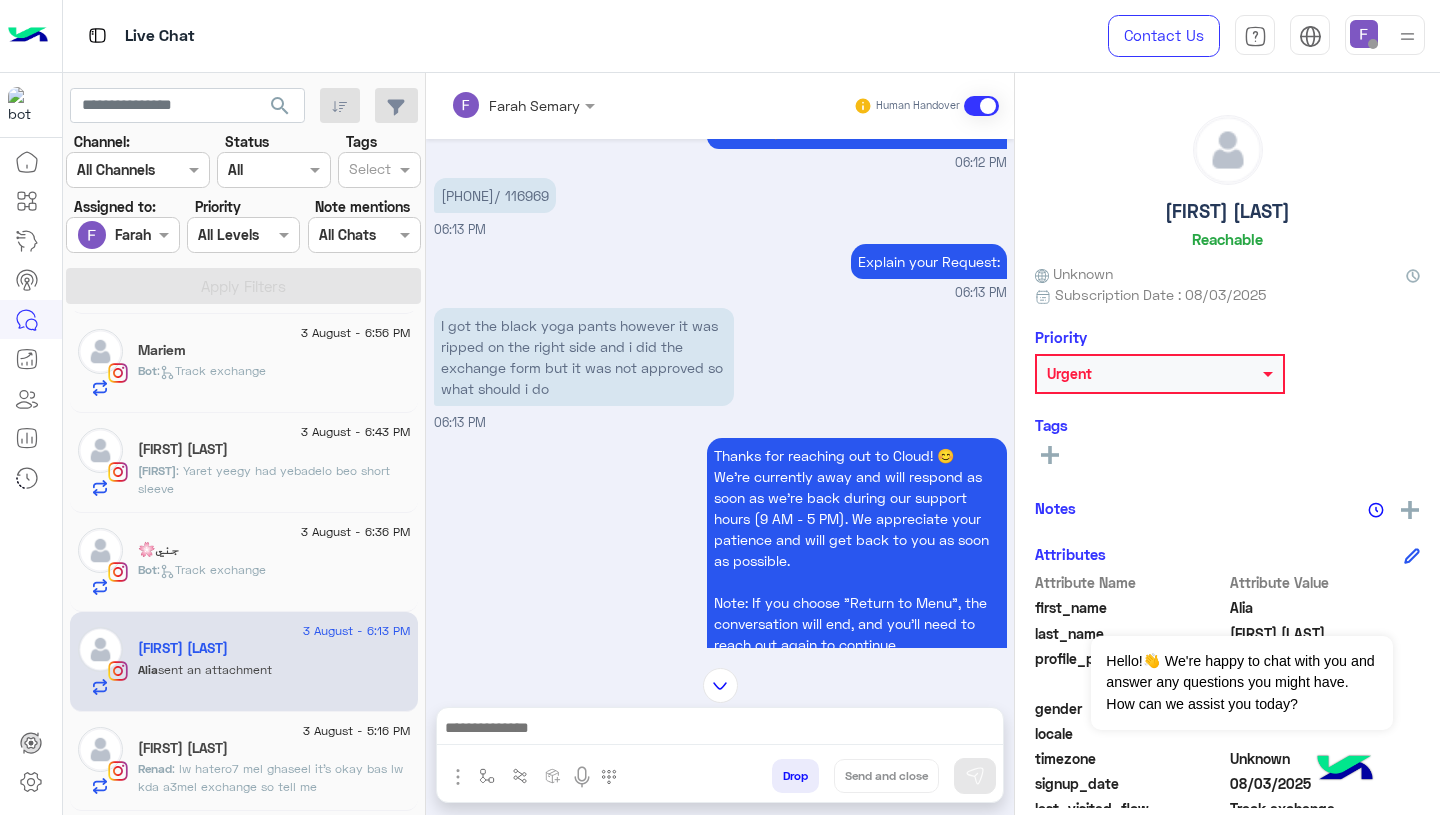 click on "Thanks for reaching out to Cloud! 😊 We're currently away and will respond as soon as we’re back during our support hours (9 AM - 5 PM). We appreciate your patience and will get back to you as soon as possible. Note: If you choose "Return to Menu", the conversation will end, and you’ll need to reach out again to continue.  Return to main menu     06:13 PM" at bounding box center (720, 577) 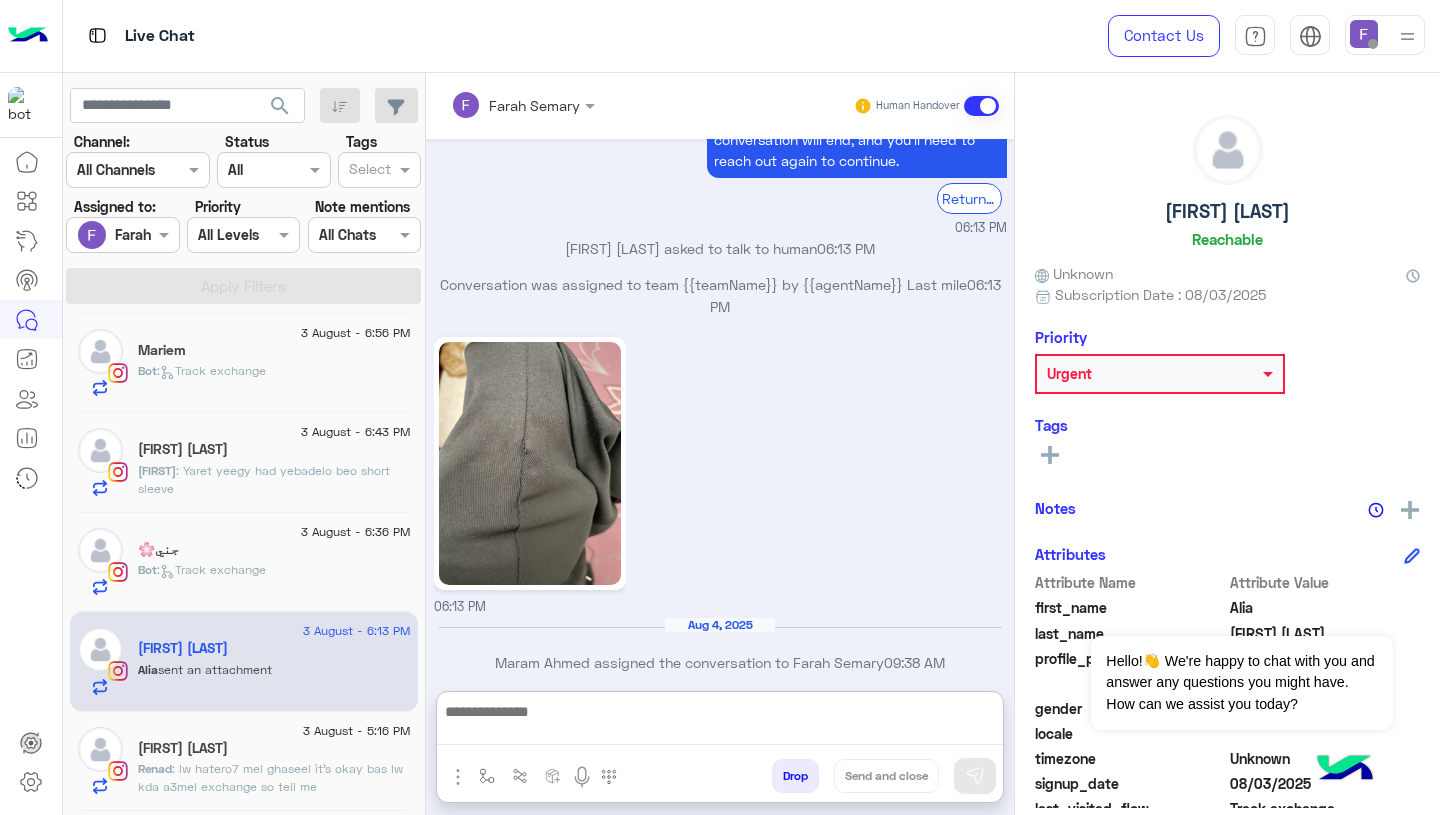 click at bounding box center (720, 722) 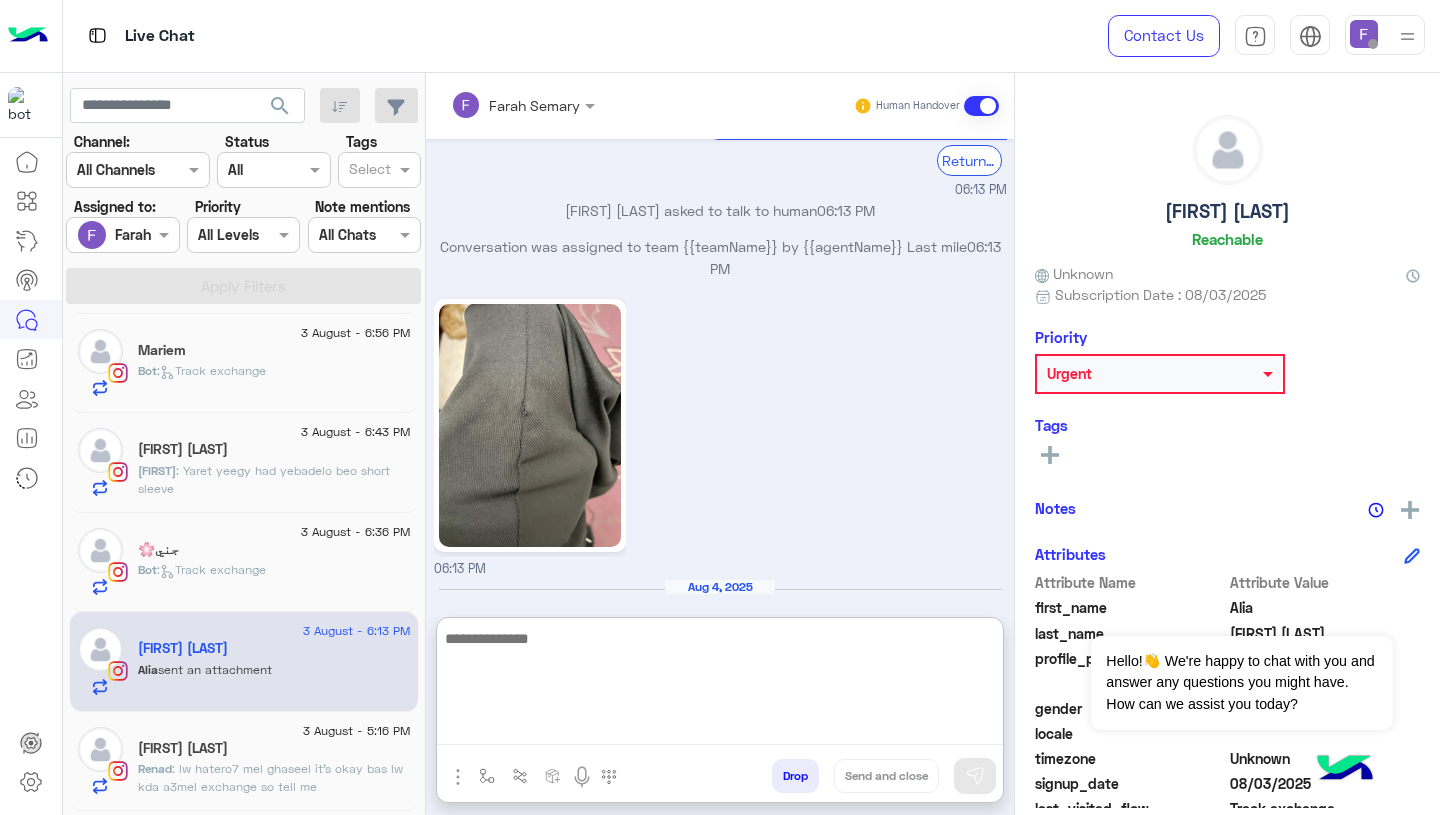 paste on "**********" 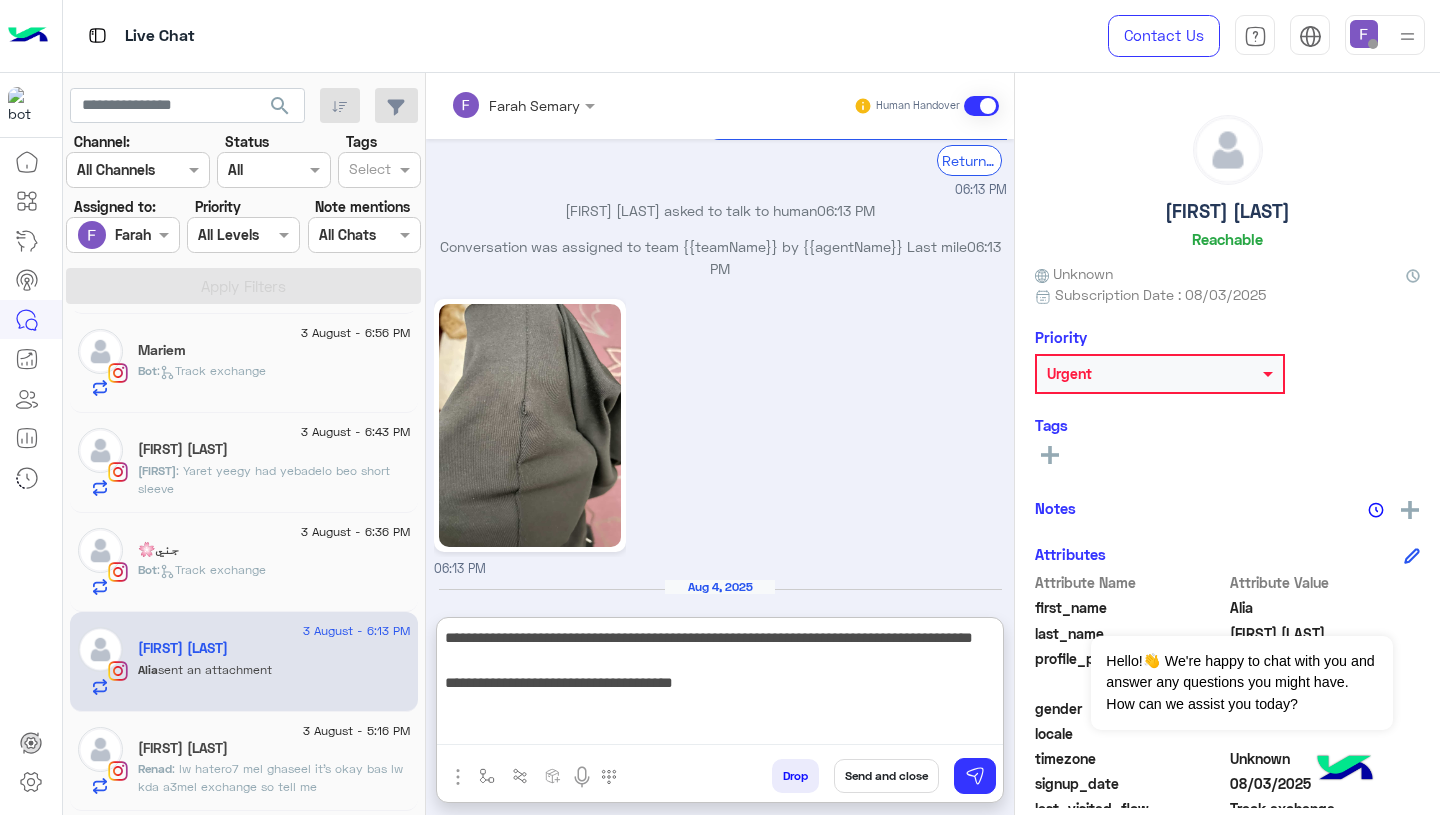 click on "**********" at bounding box center [720, 685] 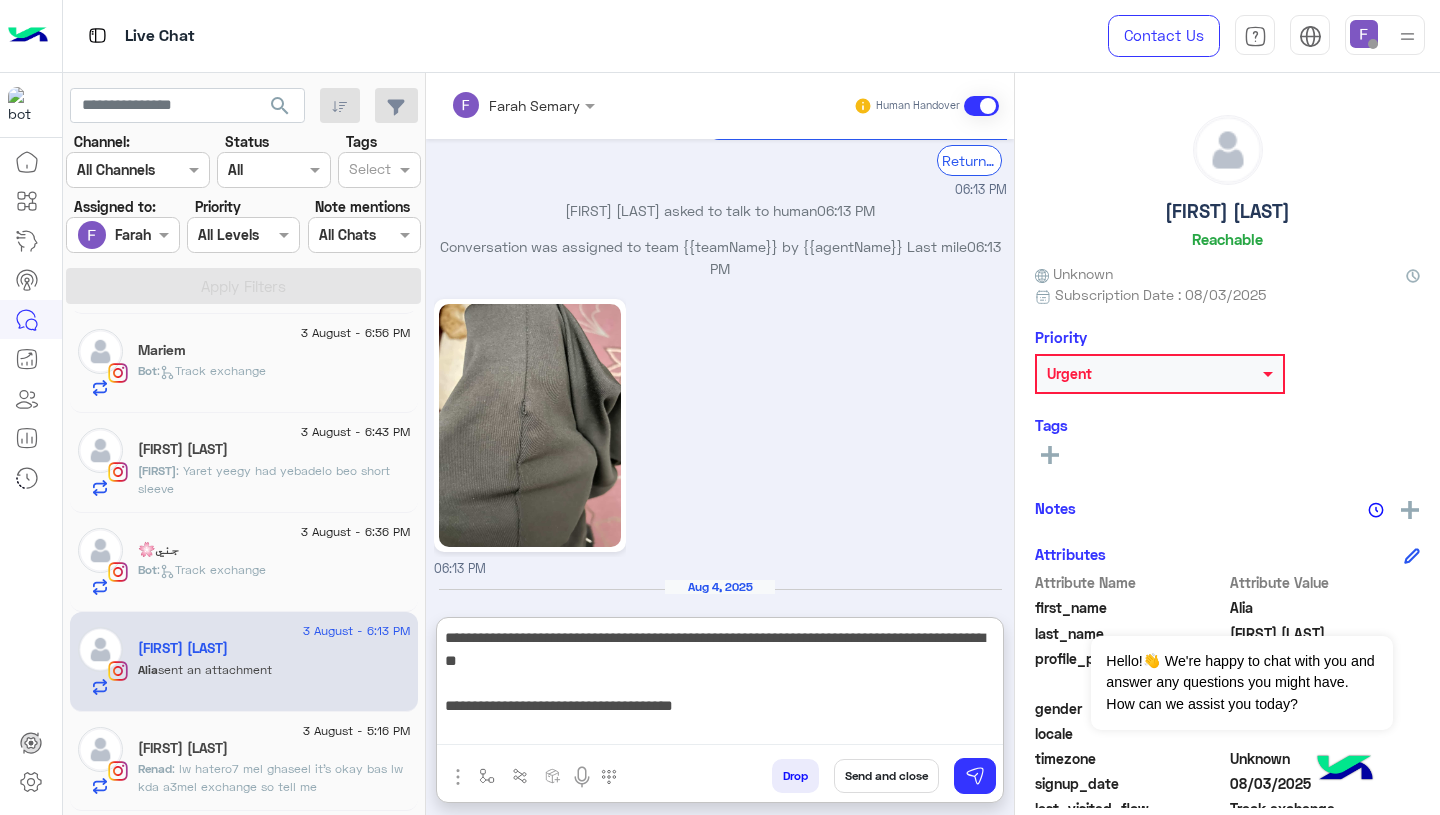 type on "**********" 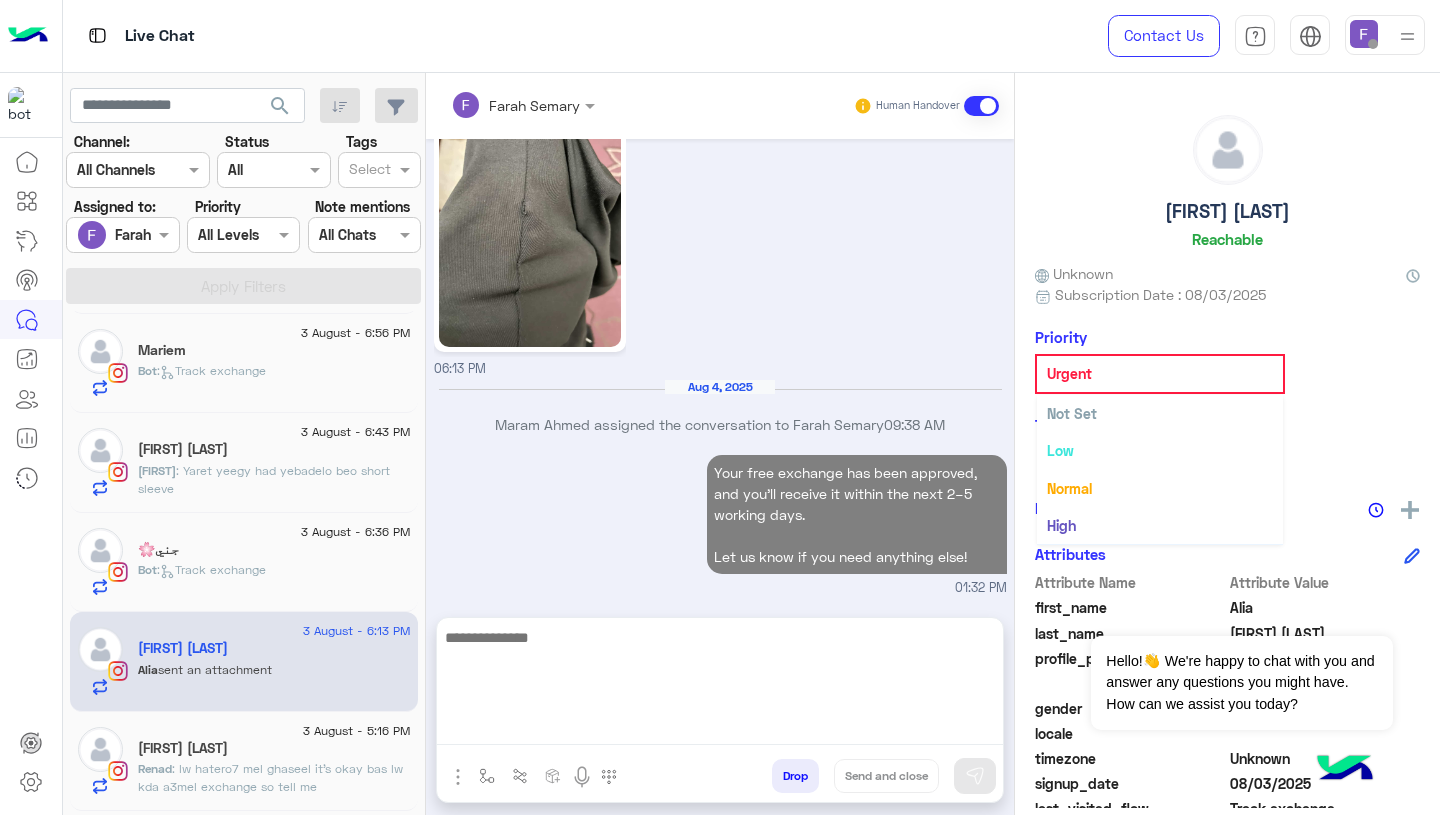 click 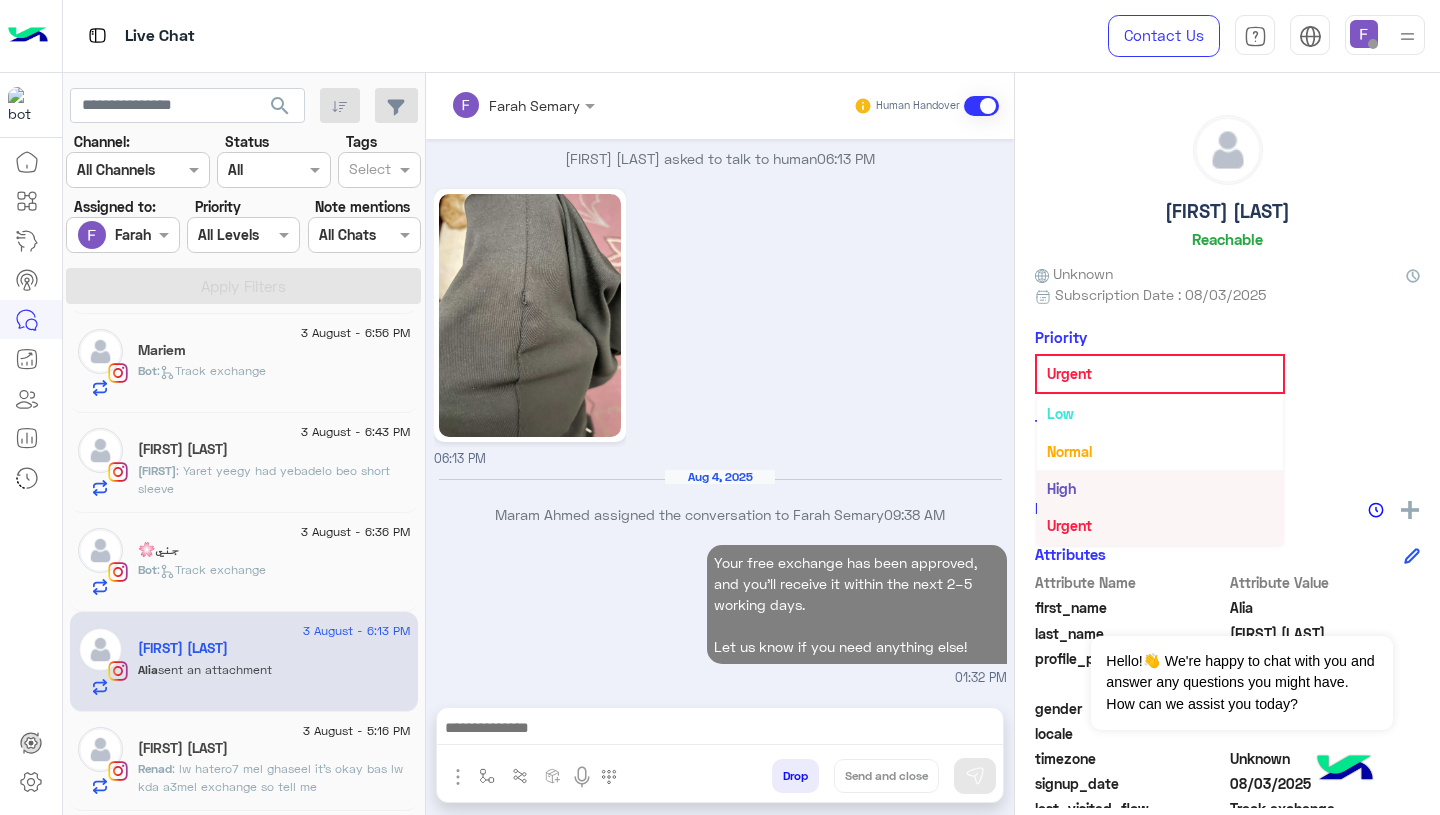 scroll, scrollTop: 0, scrollLeft: 0, axis: both 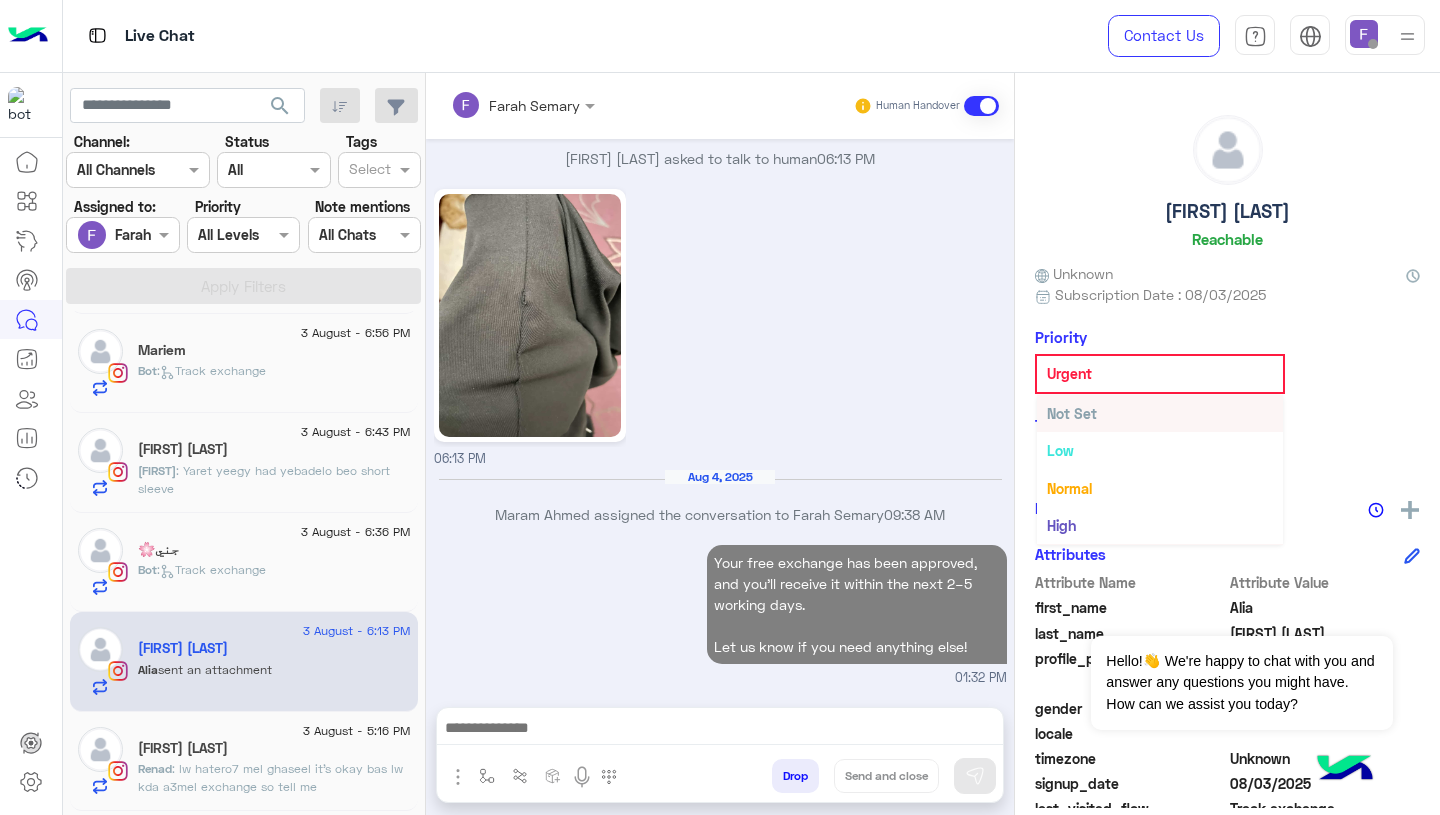 click on "Not Set" at bounding box center (1160, 413) 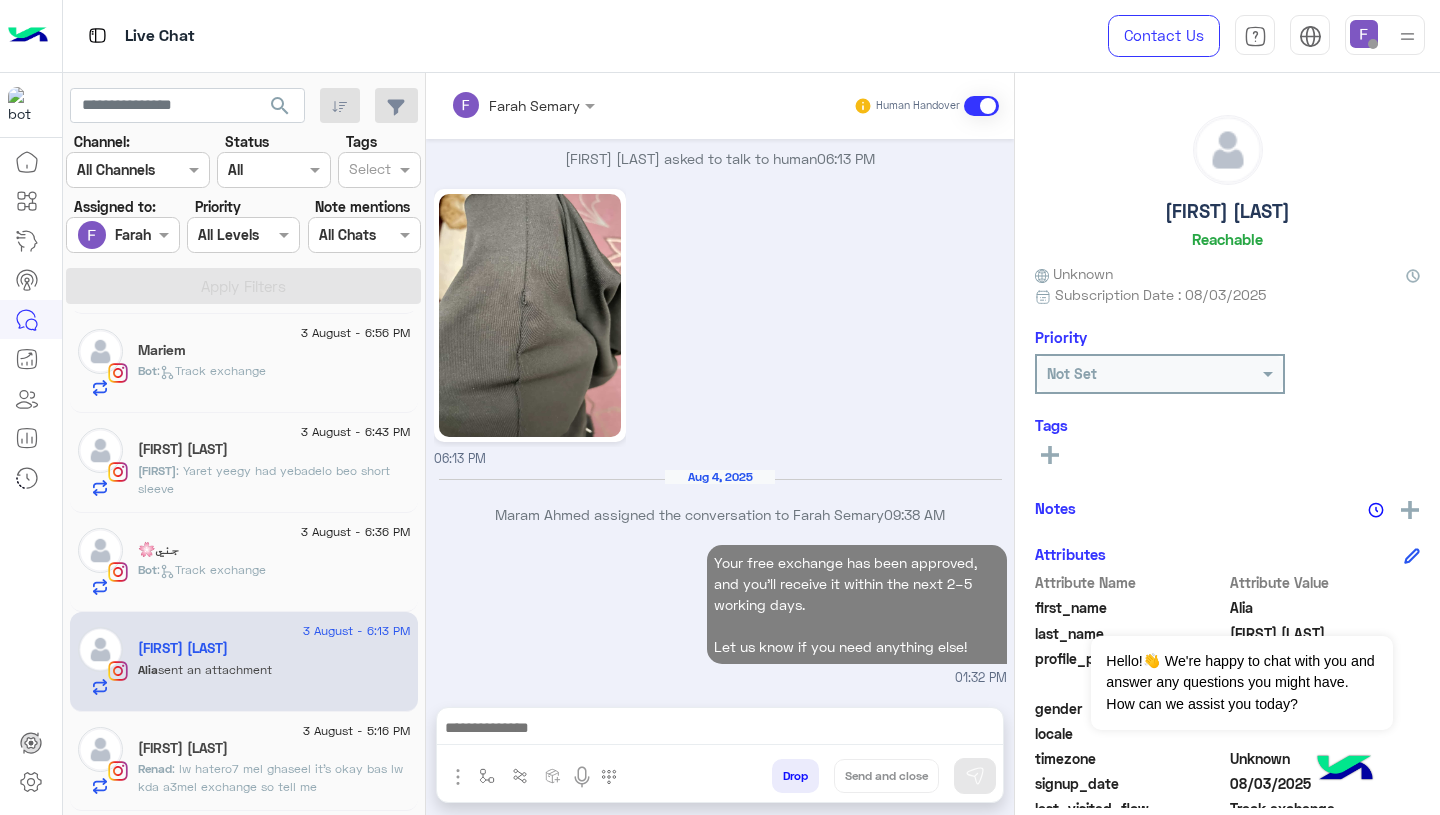 click on "Aug 4, 2025" at bounding box center (720, 486) 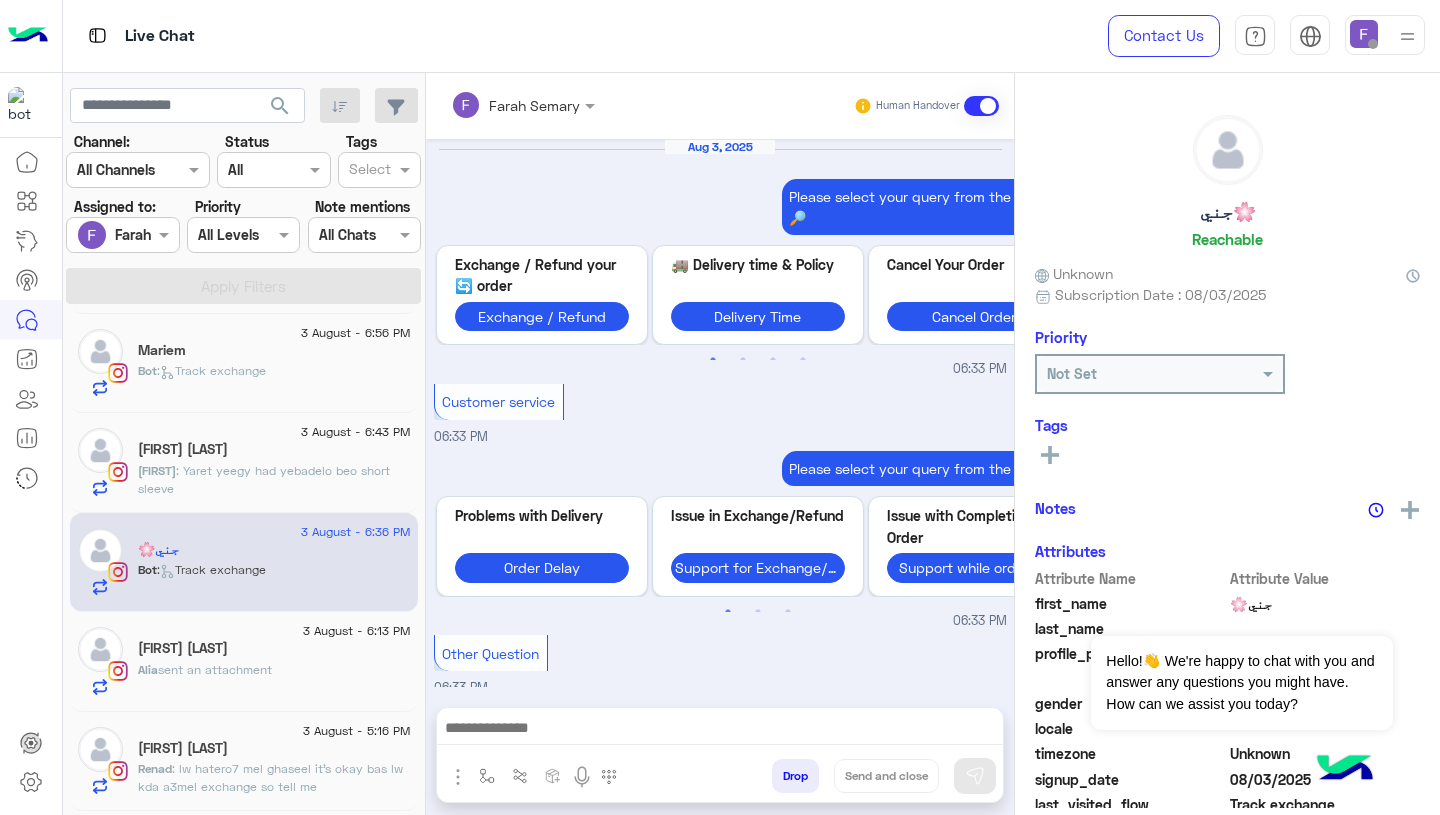 scroll, scrollTop: 1788, scrollLeft: 0, axis: vertical 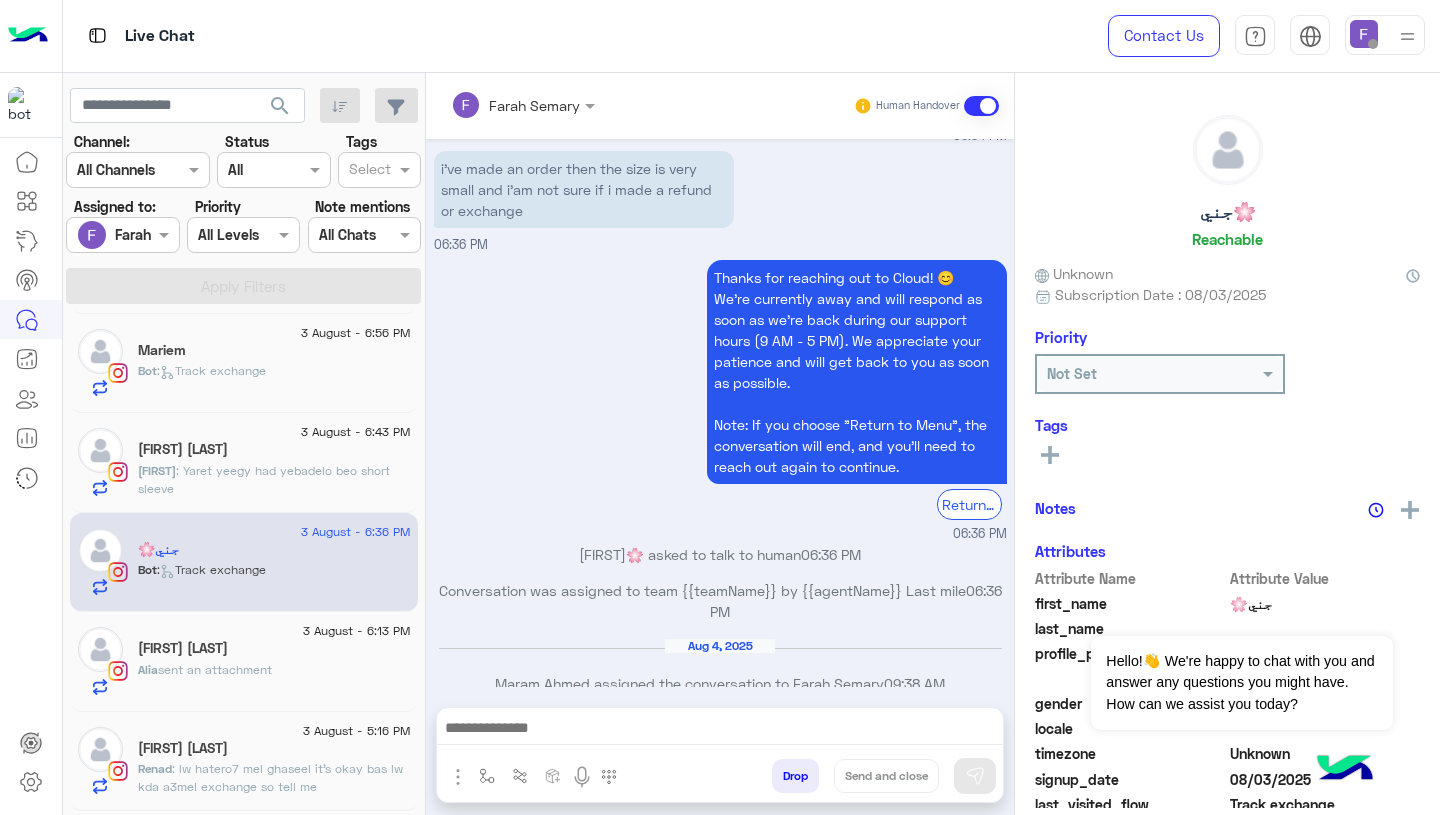 click on "[FIRST] [LAST] [LAST]" 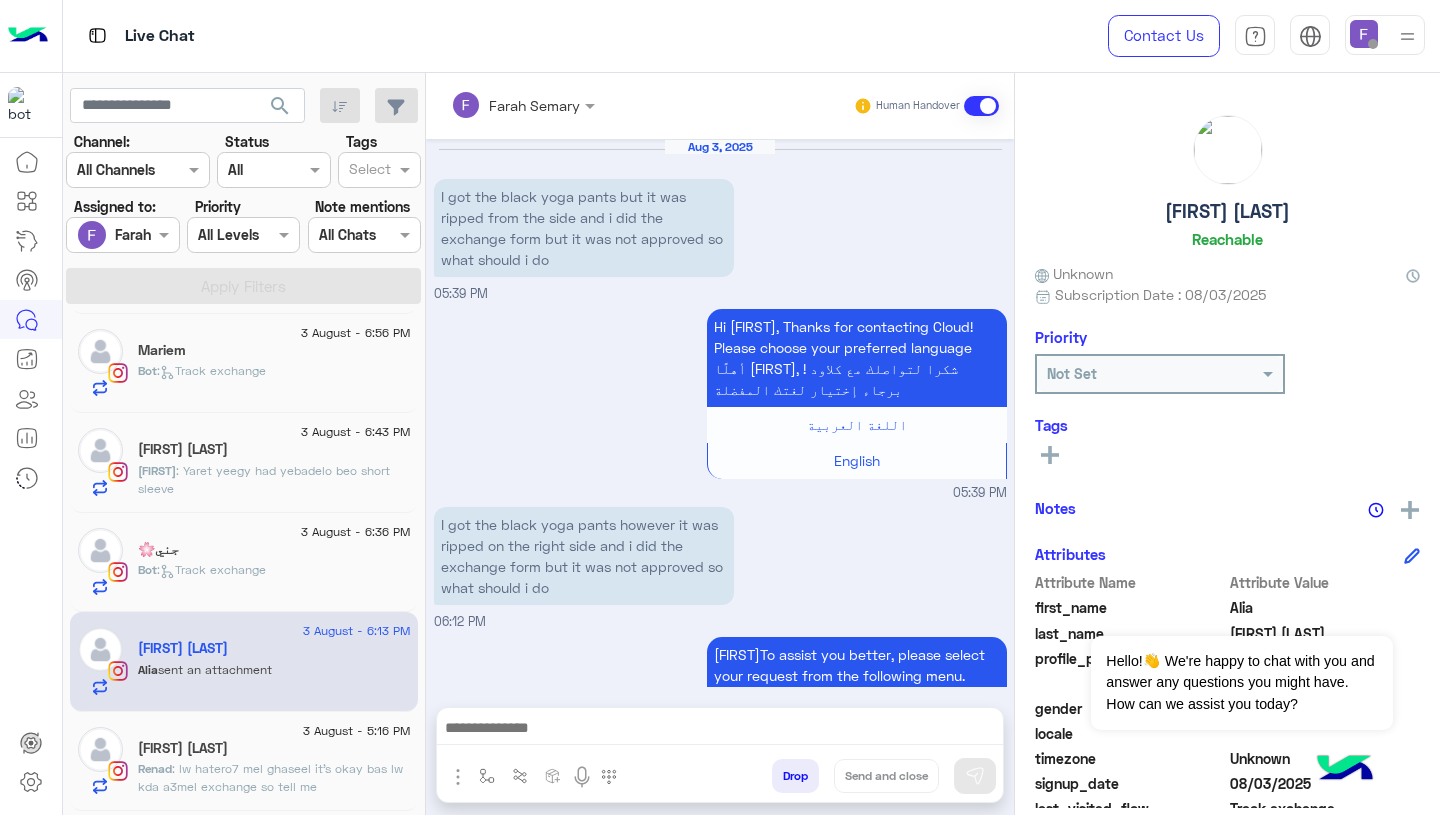 scroll, scrollTop: 1664, scrollLeft: 0, axis: vertical 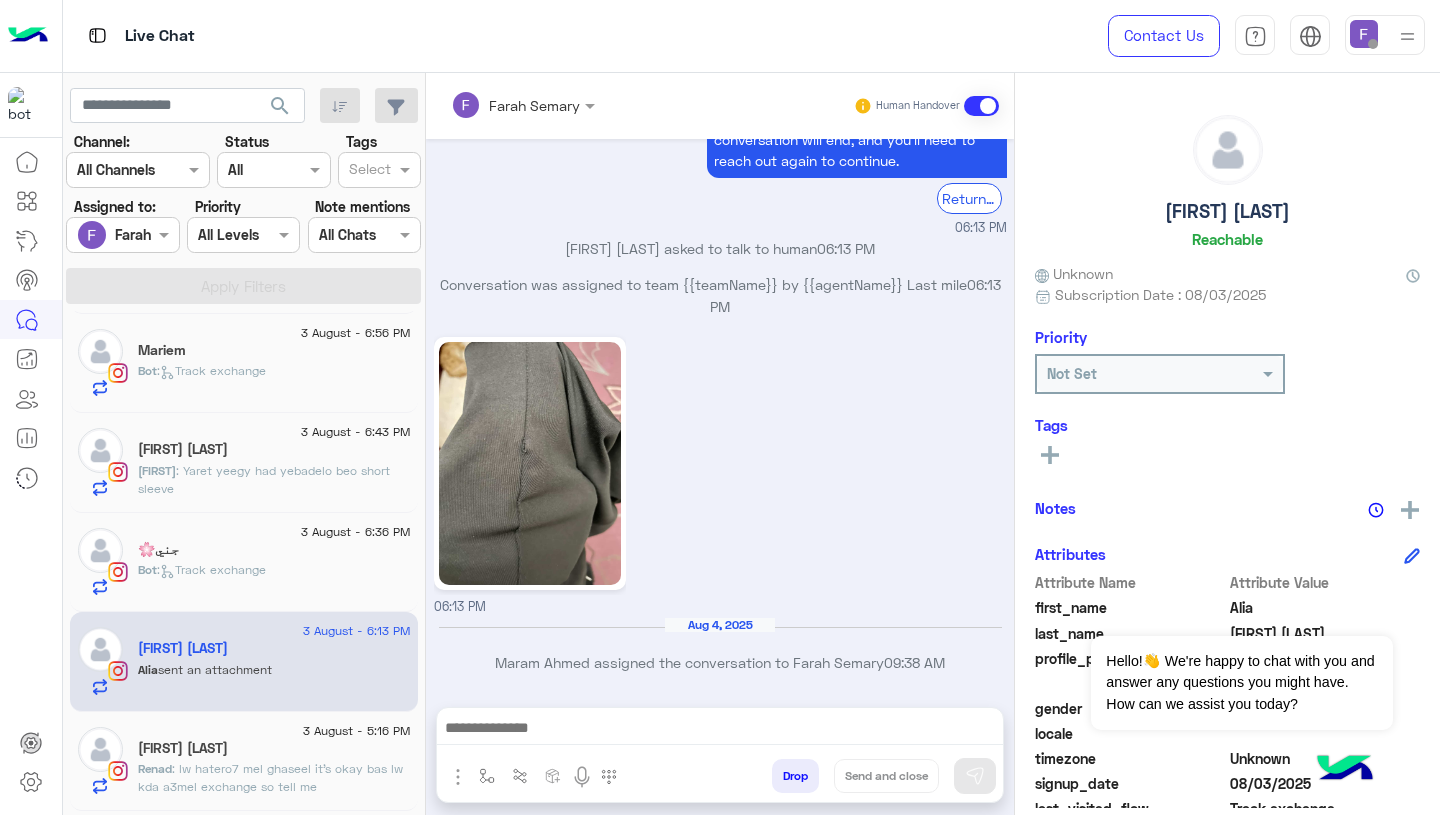 click at bounding box center (720, 730) 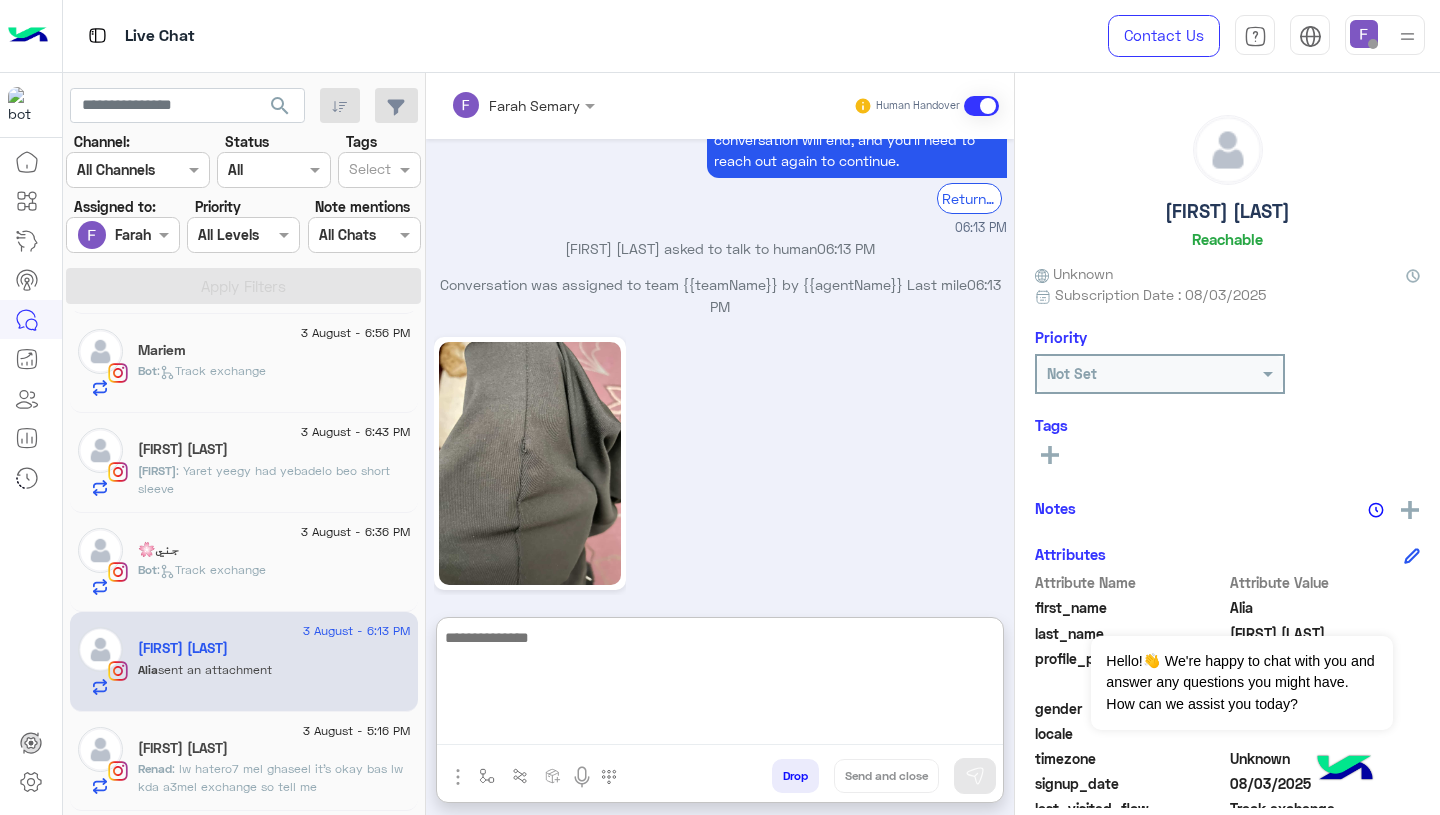 paste on "**********" 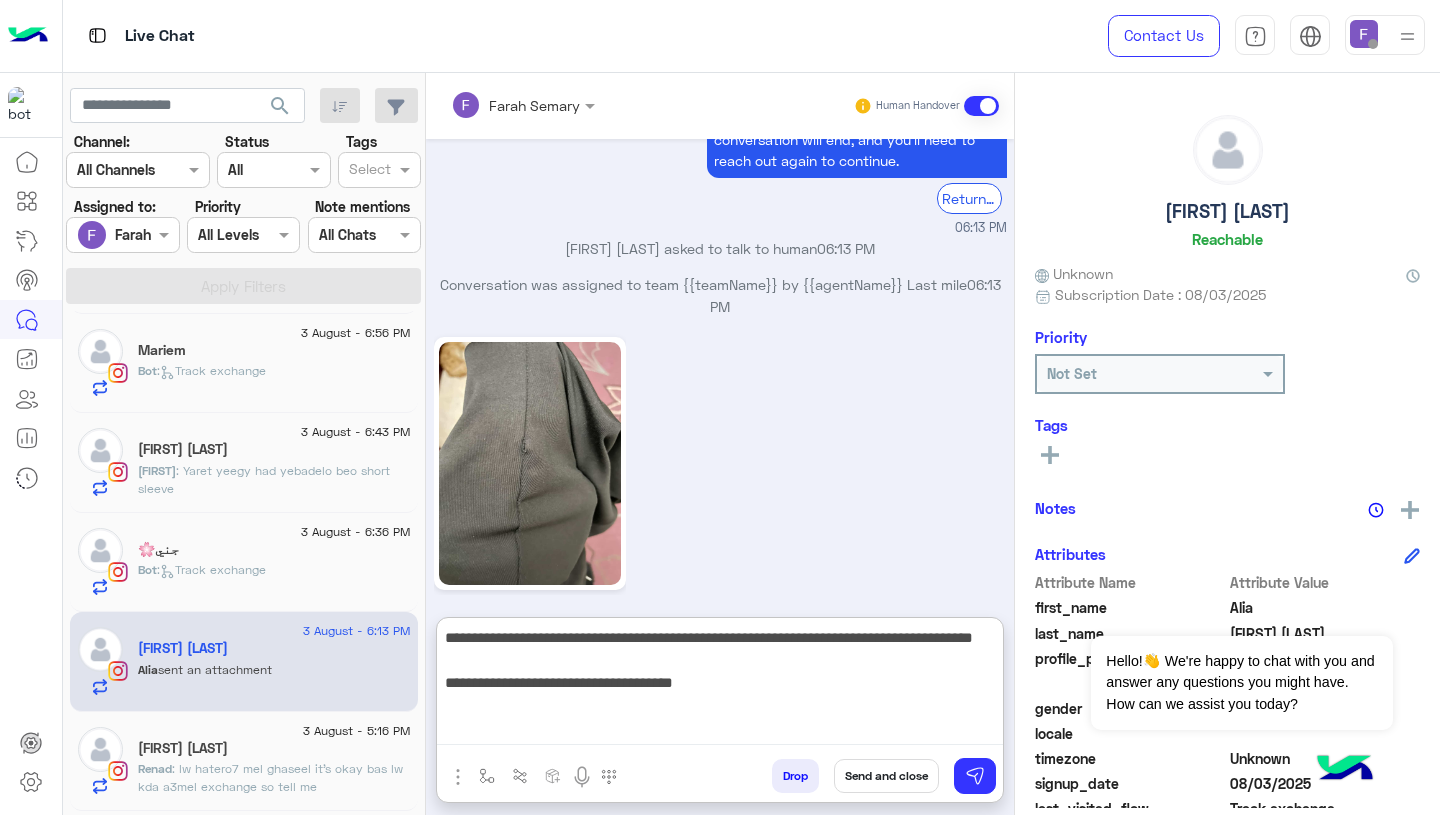 click on "**********" at bounding box center [720, 685] 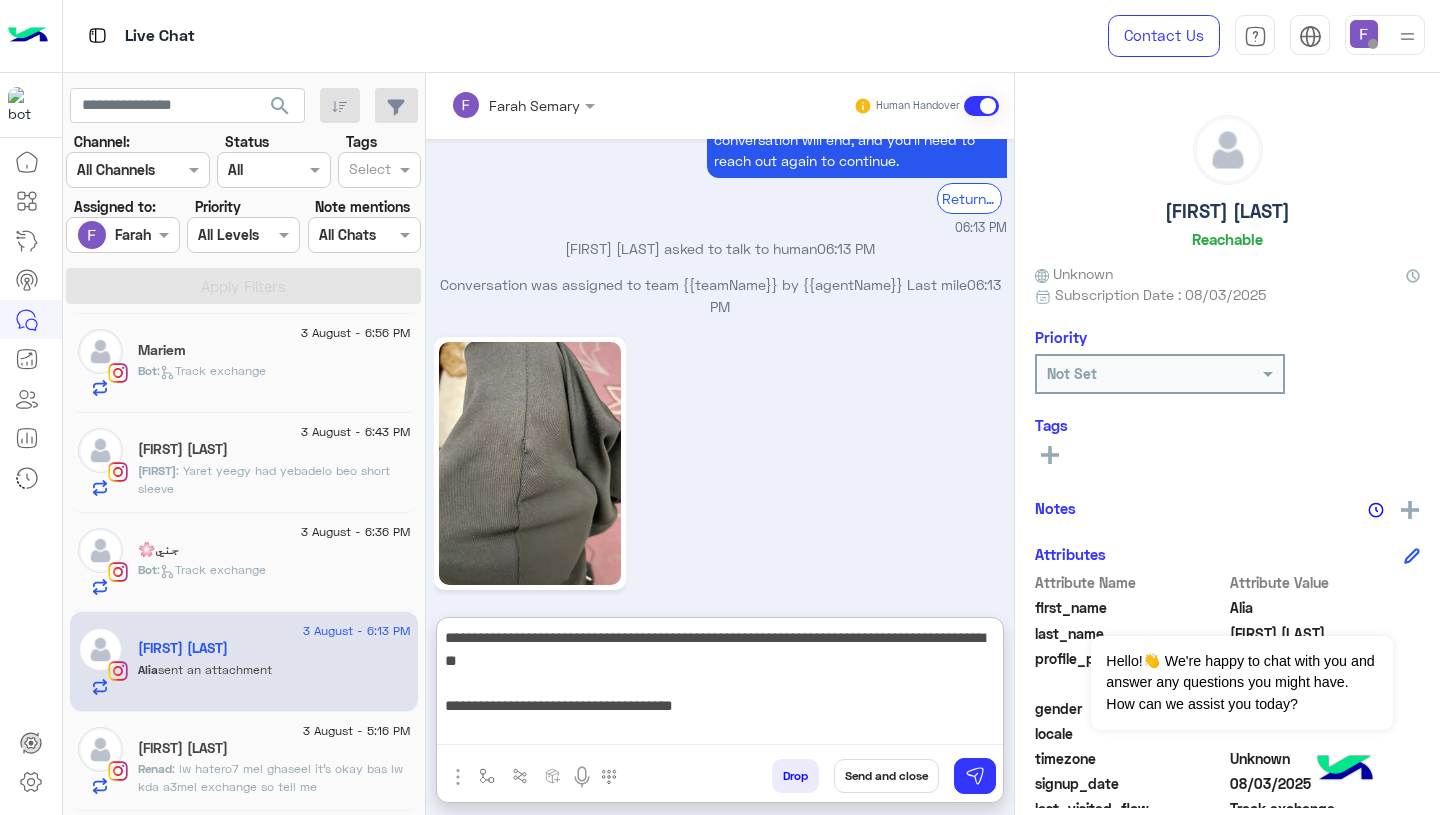 type on "**********" 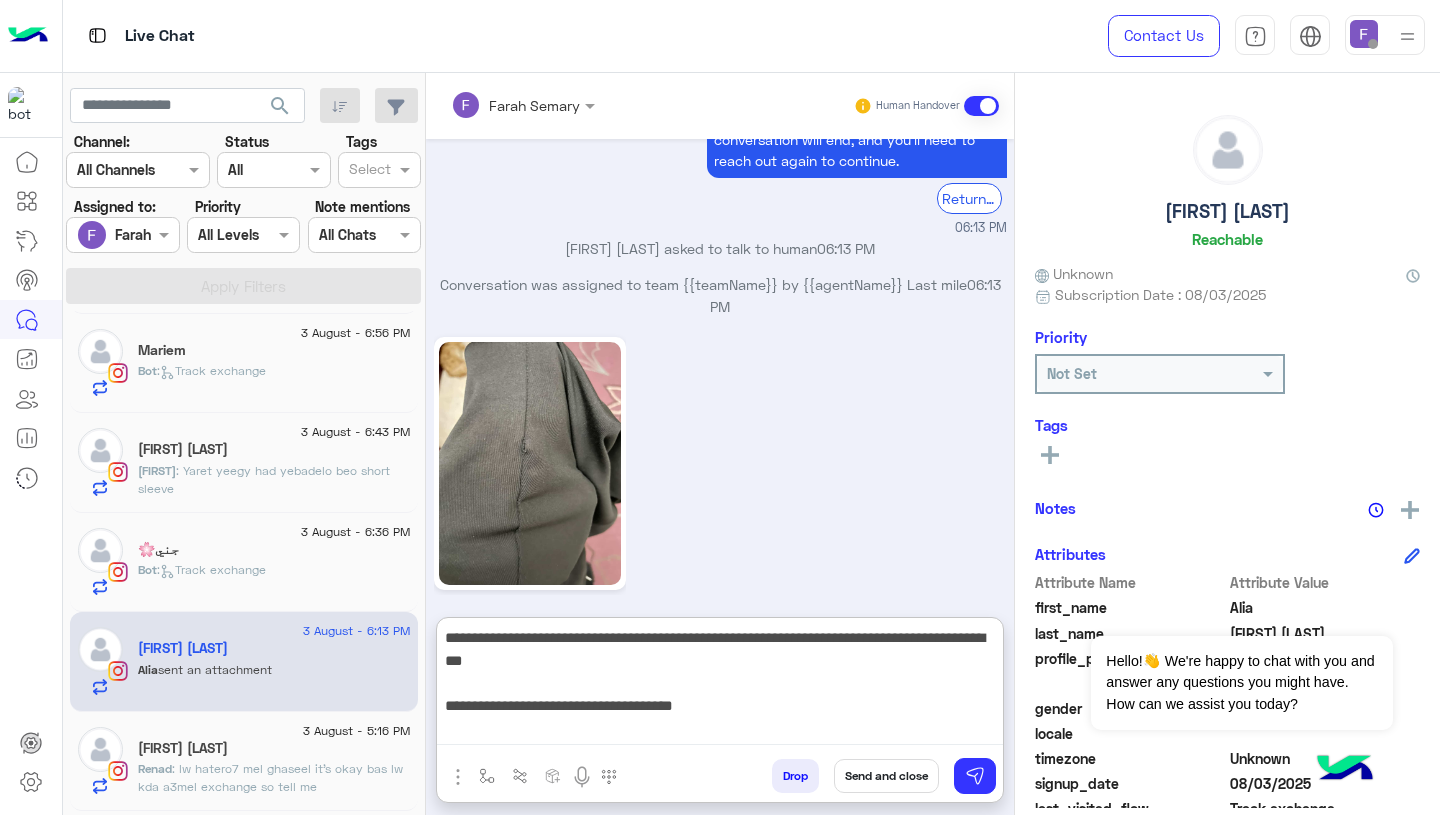 type 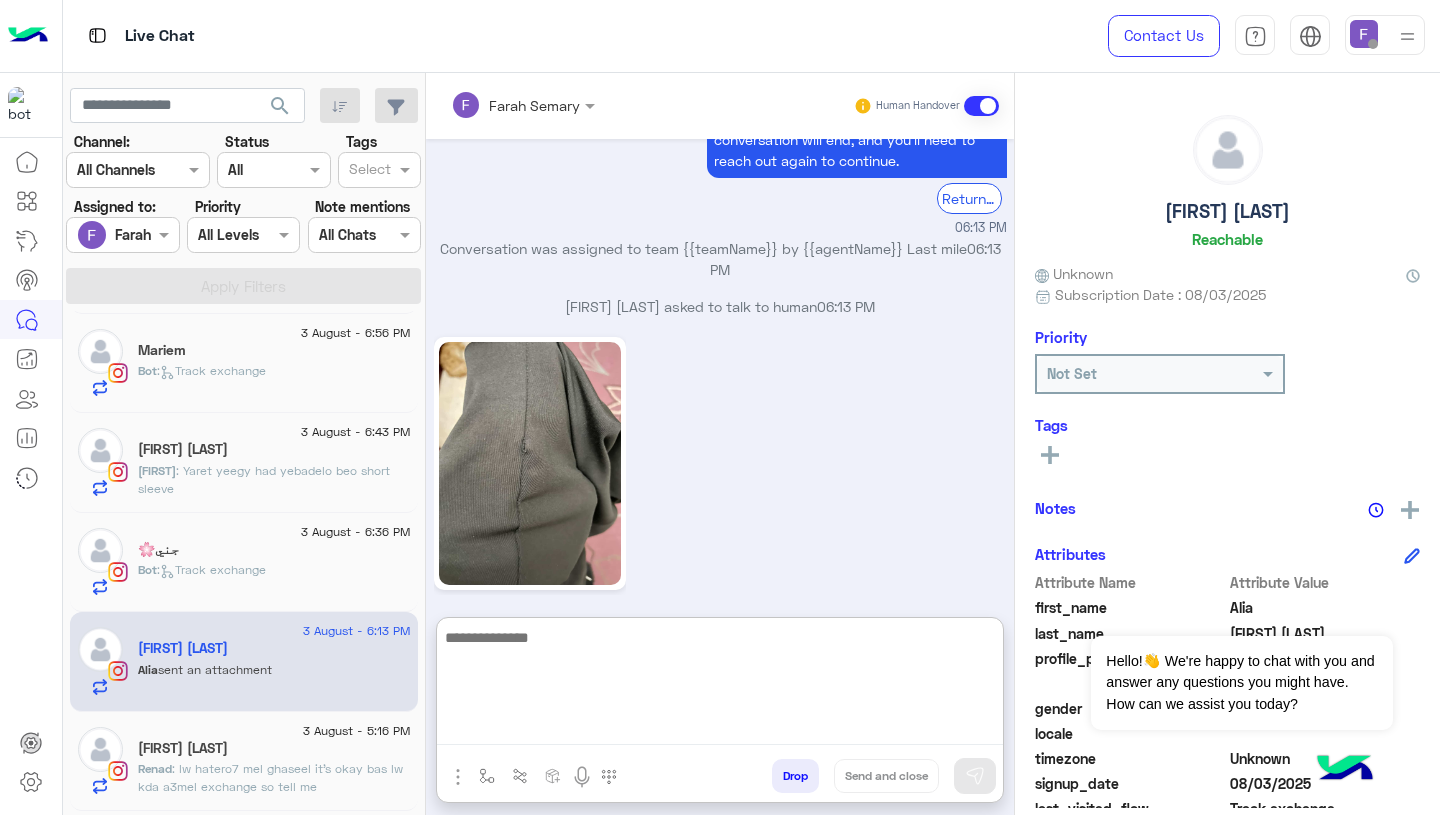 scroll, scrollTop: 1902, scrollLeft: 0, axis: vertical 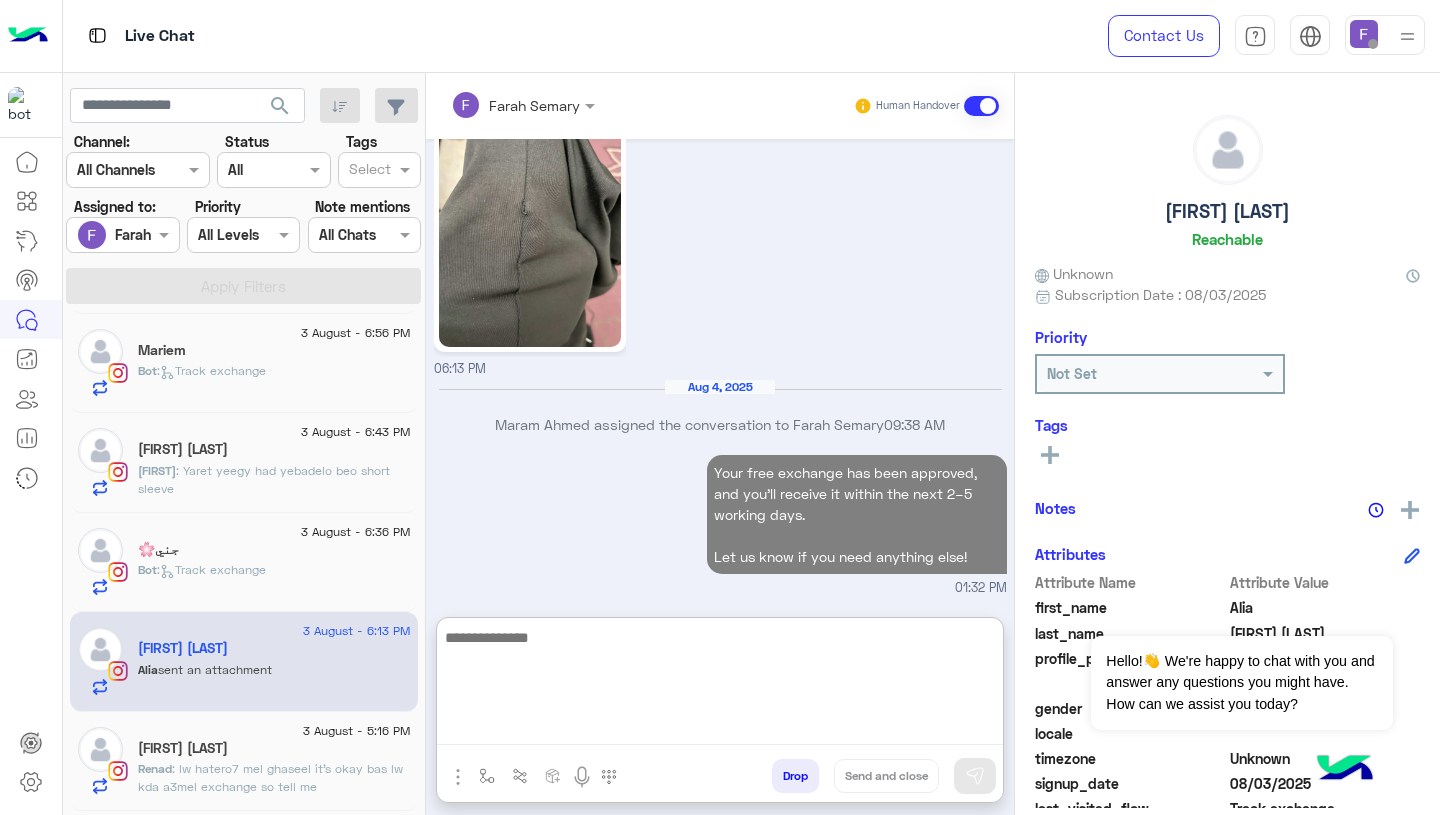 click on "Your free exchange has been approved, and you’ll receive it within the next 2–5 working days. Let us know if you need anything else!   01:32 PM" at bounding box center (720, 524) 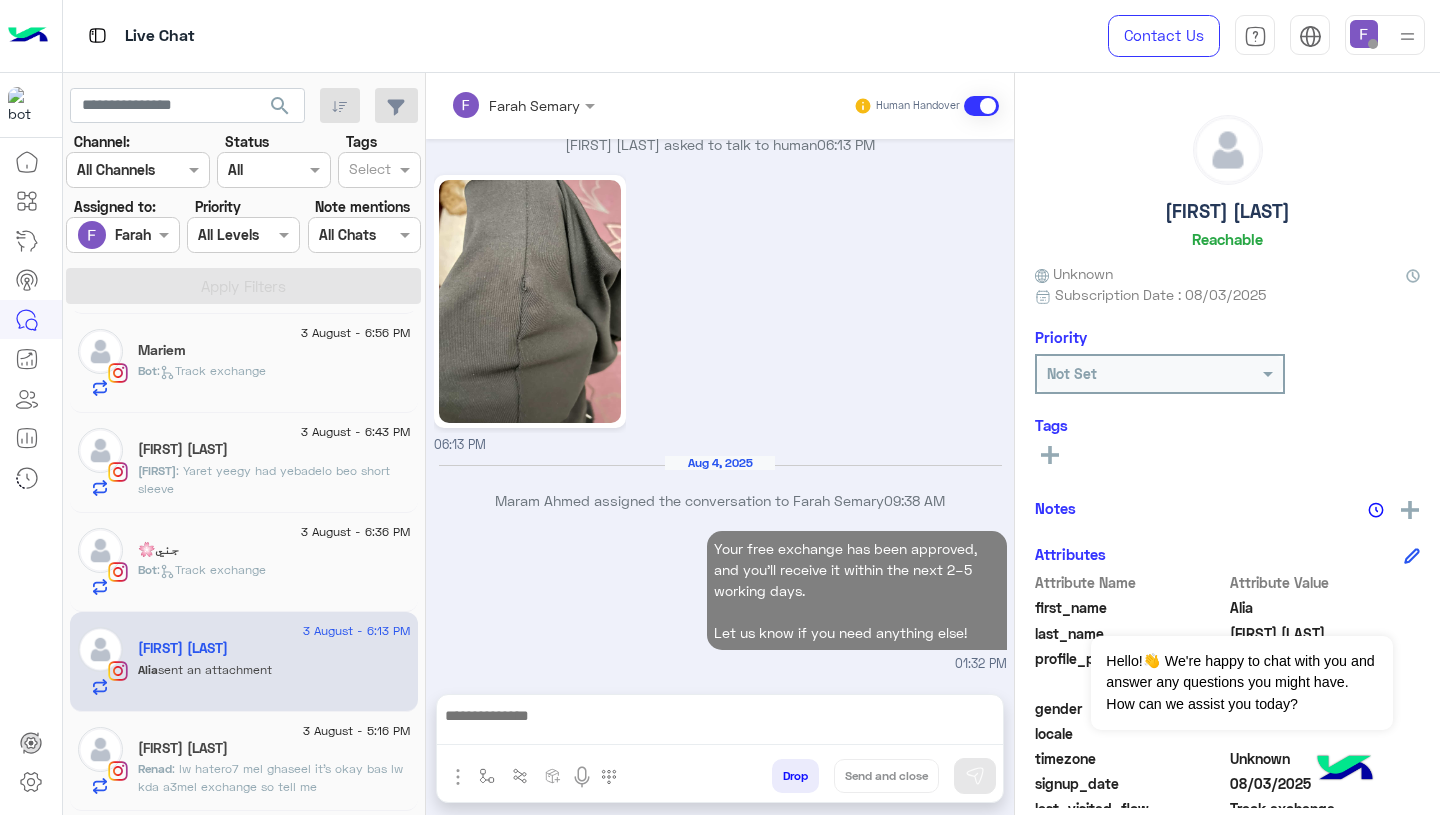 scroll, scrollTop: 1812, scrollLeft: 0, axis: vertical 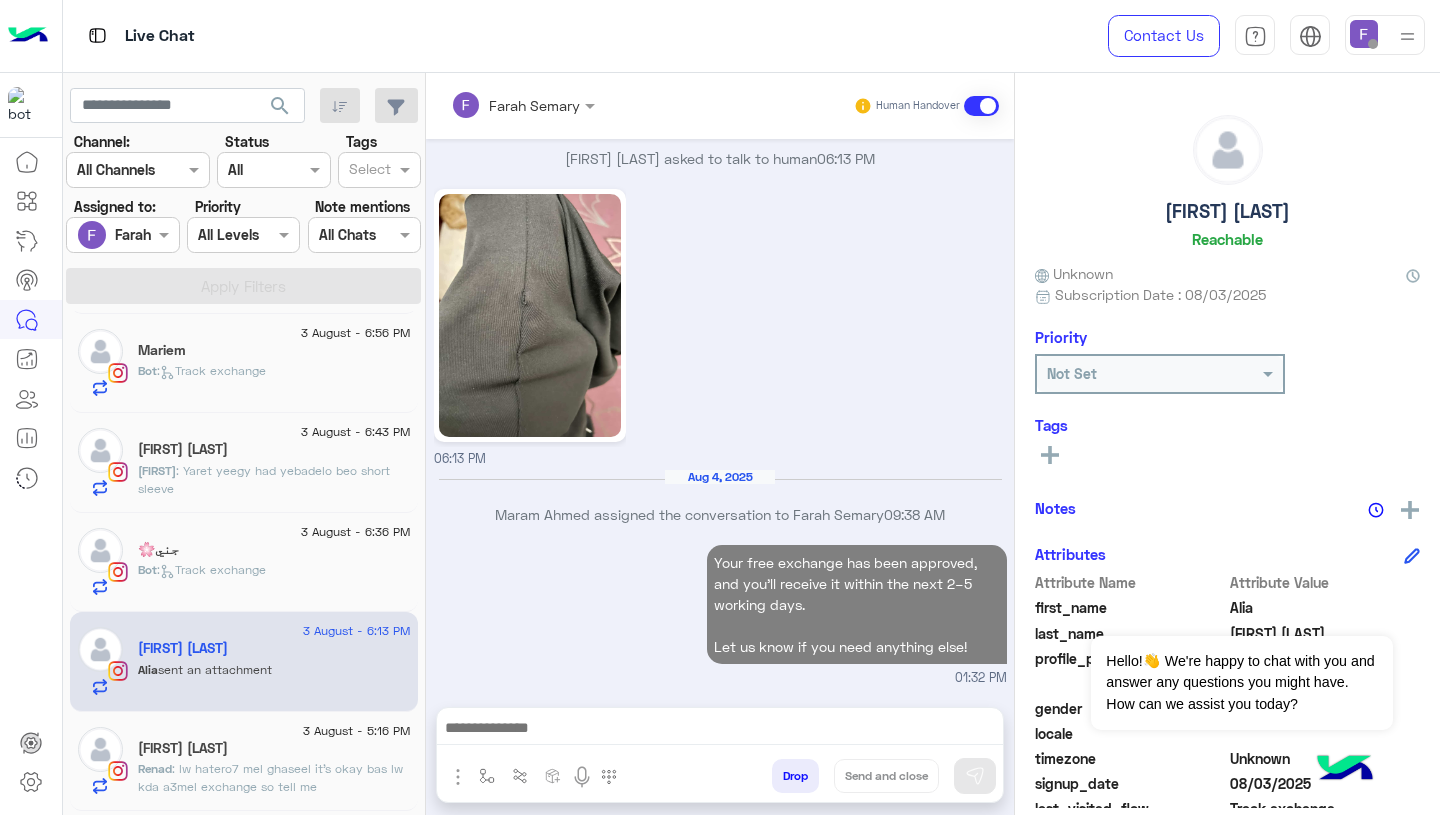 click at bounding box center [1364, 34] 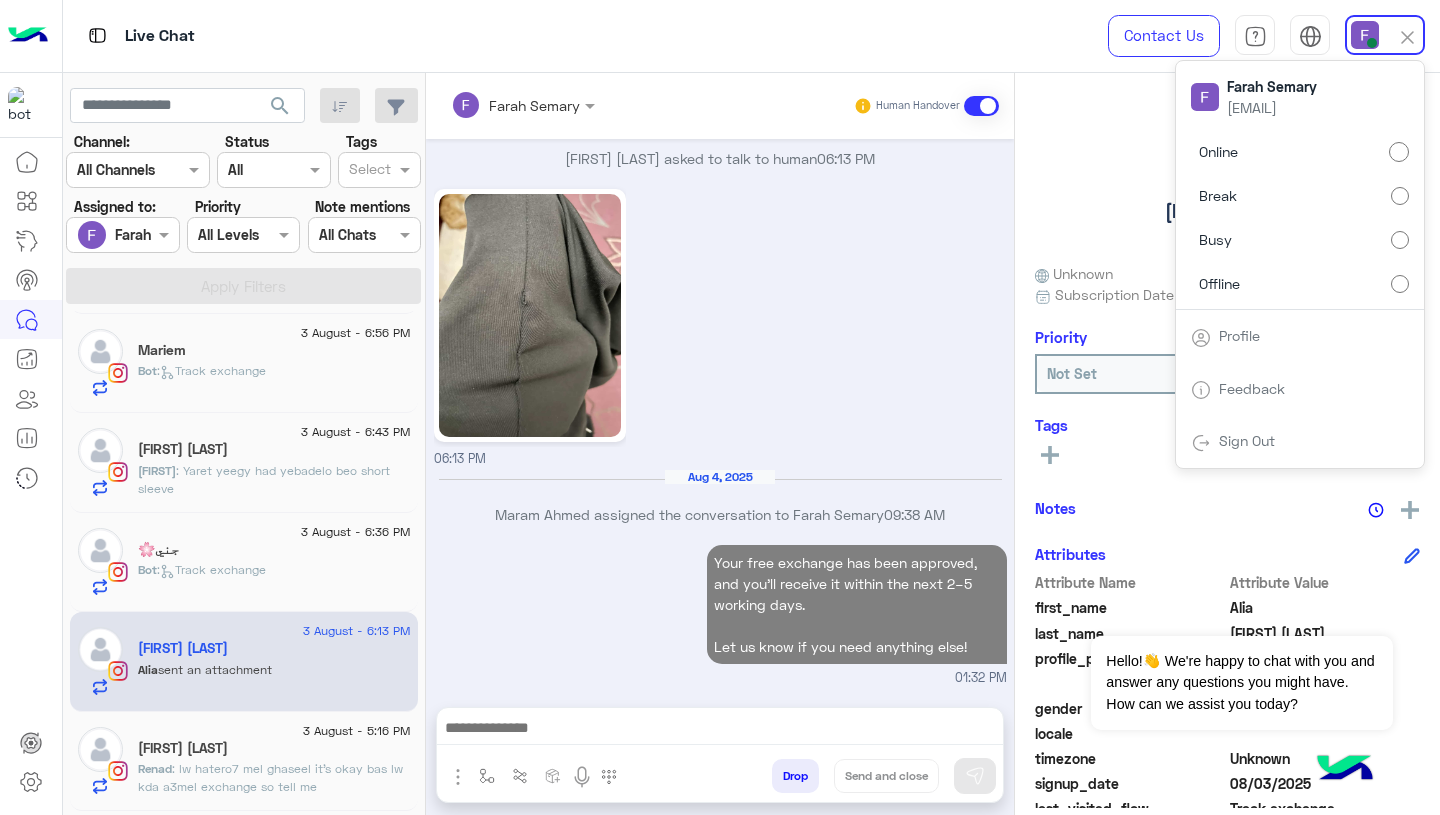 click on "06:13 PM" at bounding box center [720, 326] 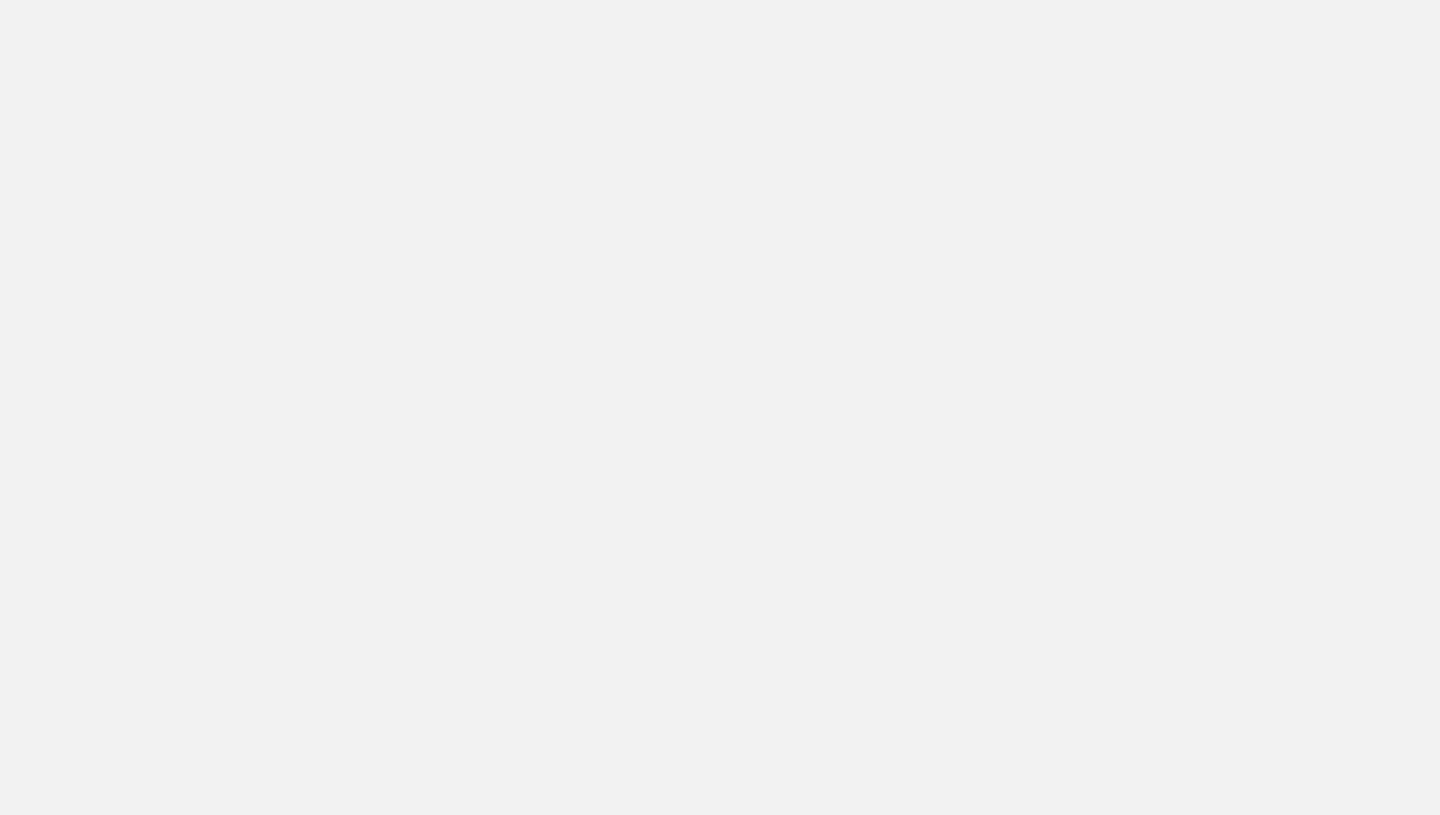 scroll, scrollTop: 0, scrollLeft: 0, axis: both 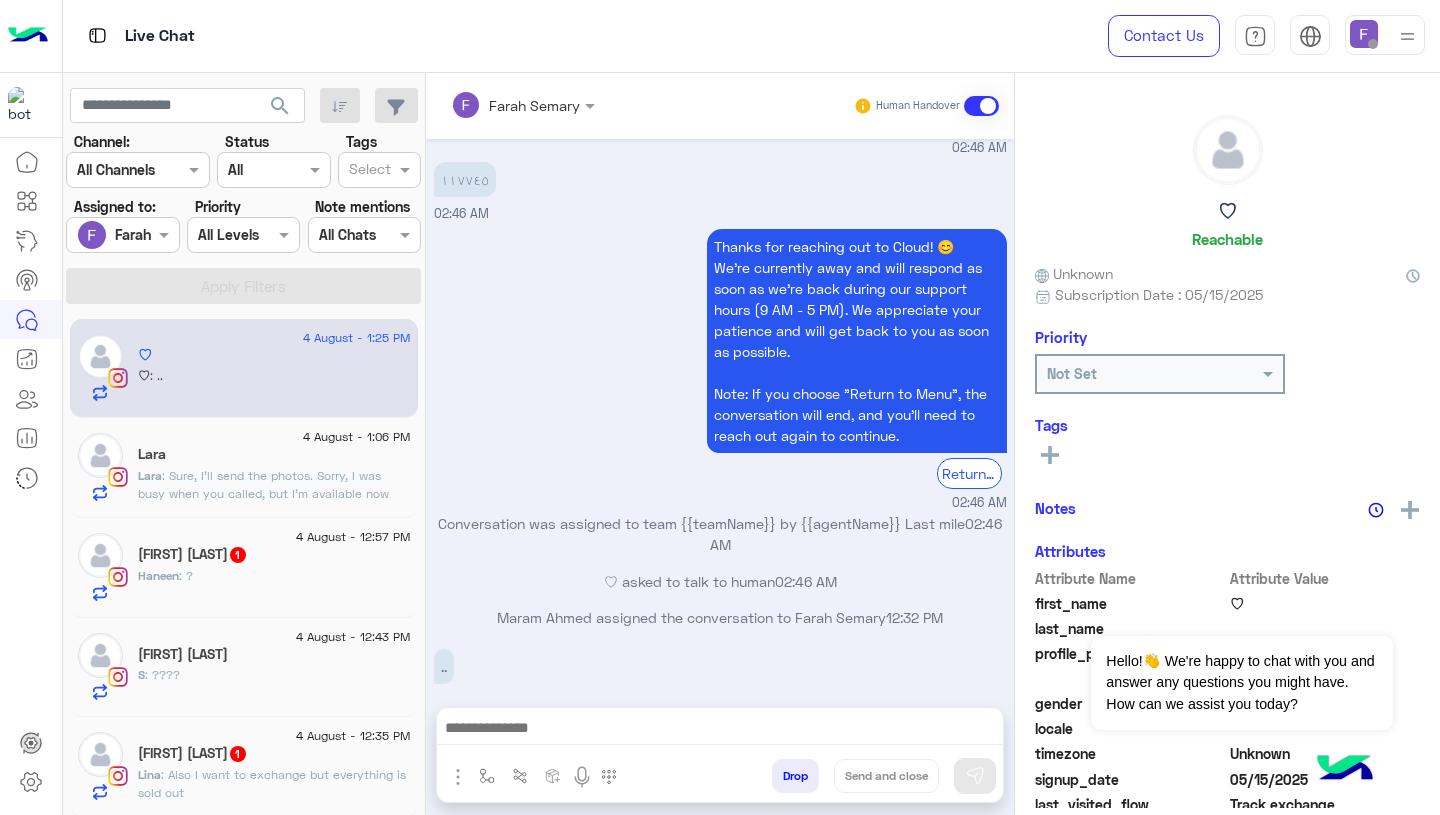 click at bounding box center (1364, 34) 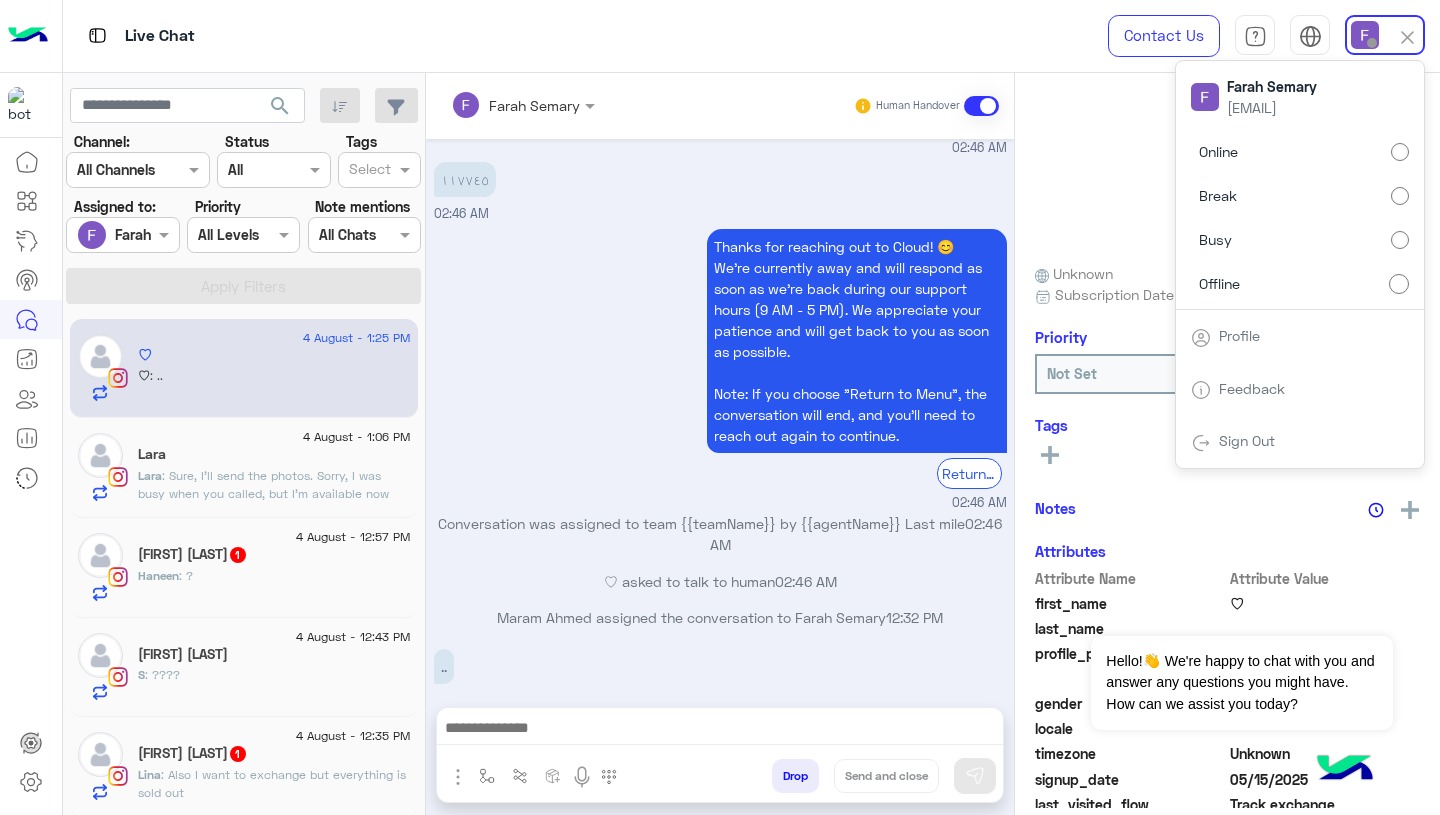 click on "Online" at bounding box center (1300, 152) 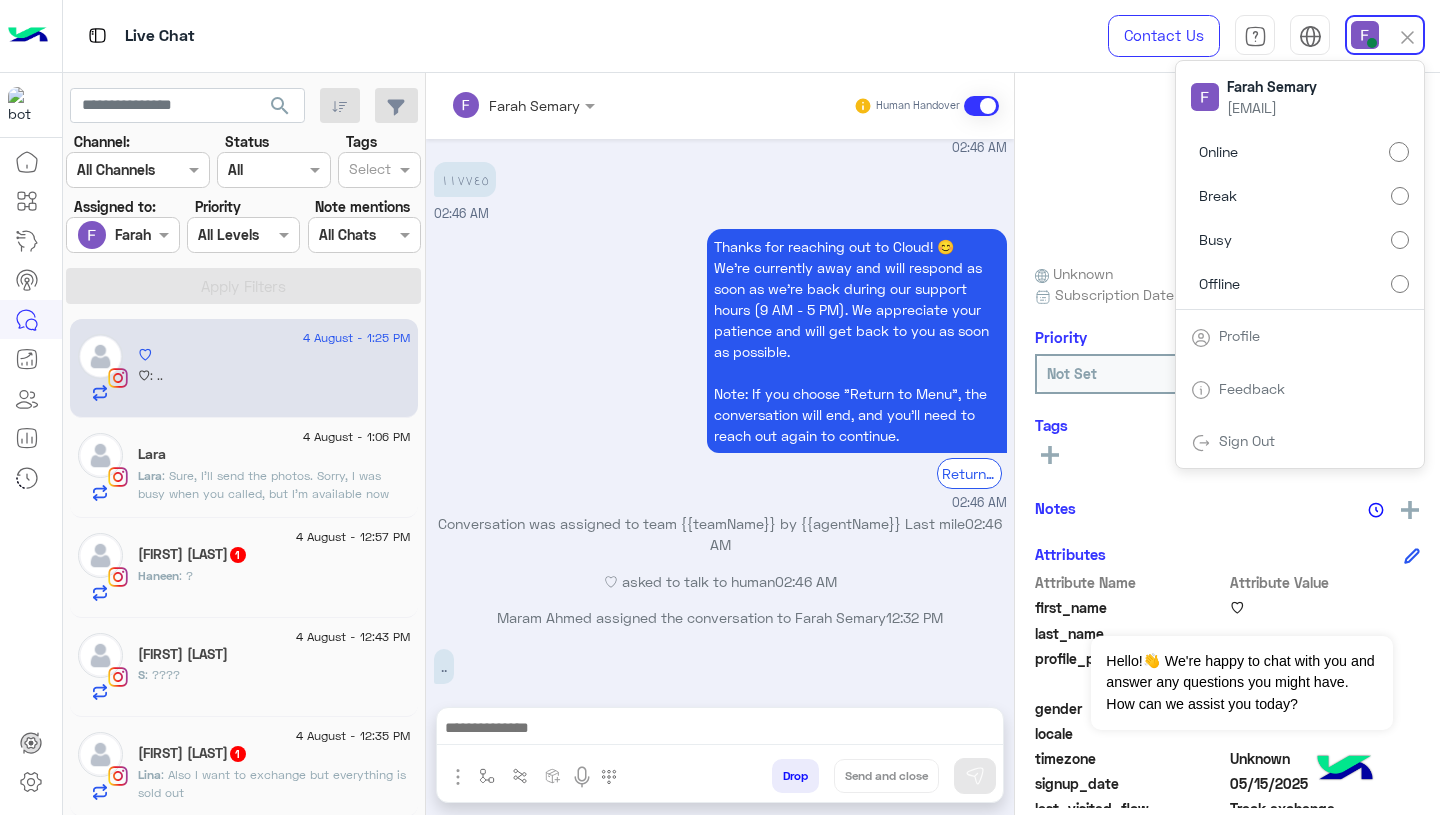 click on "Thanks for reaching out to Cloud! 😊 We're currently away and will respond as soon as we’re back during our support hours (9 AM - 5 PM). We appreciate your patience and will get back to you as soon as possible. Note: If you choose "Return to Menu", the conversation will end, and you’ll need to reach out again to continue." at bounding box center [857, 341] 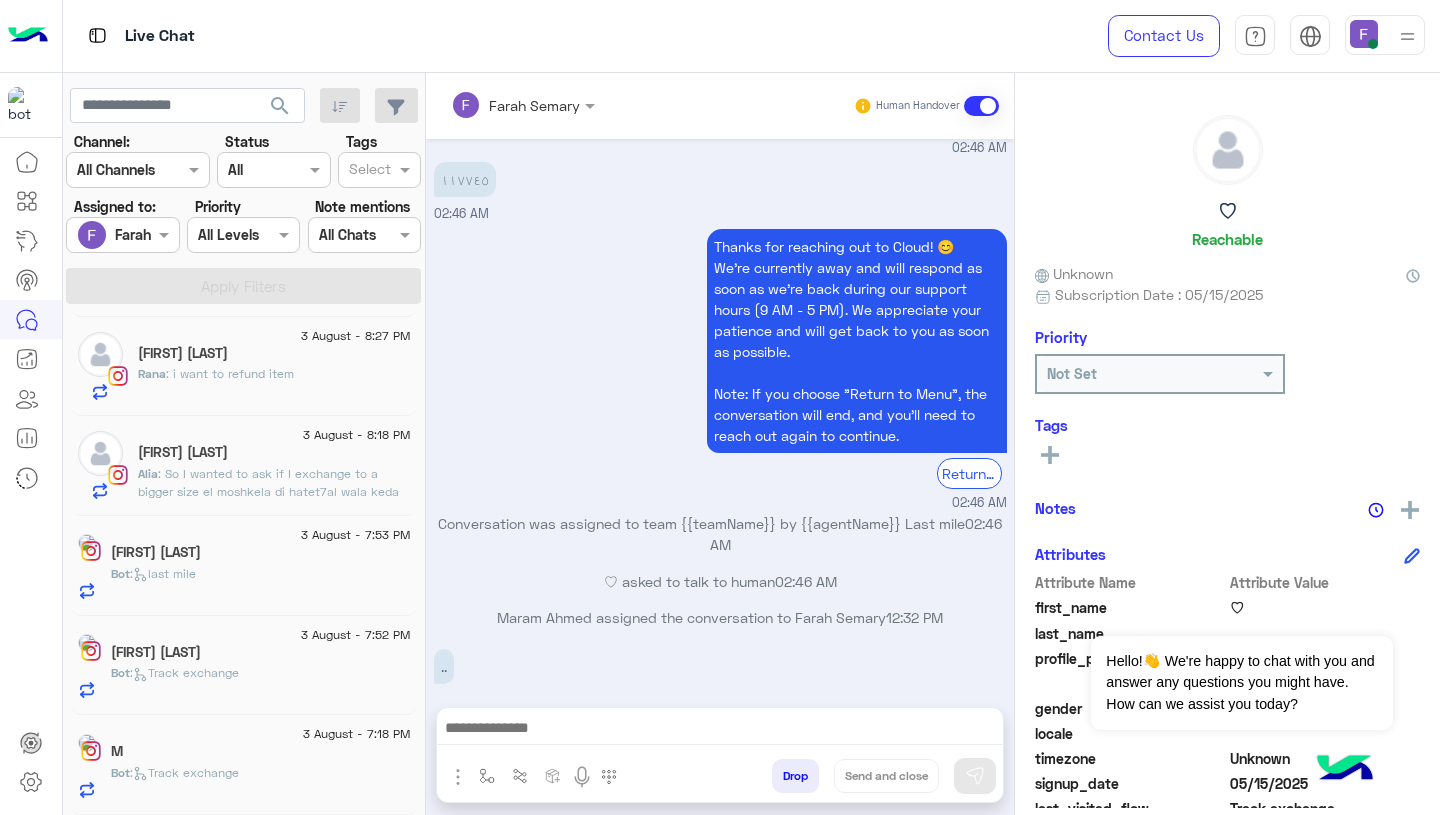 scroll, scrollTop: 2487, scrollLeft: 0, axis: vertical 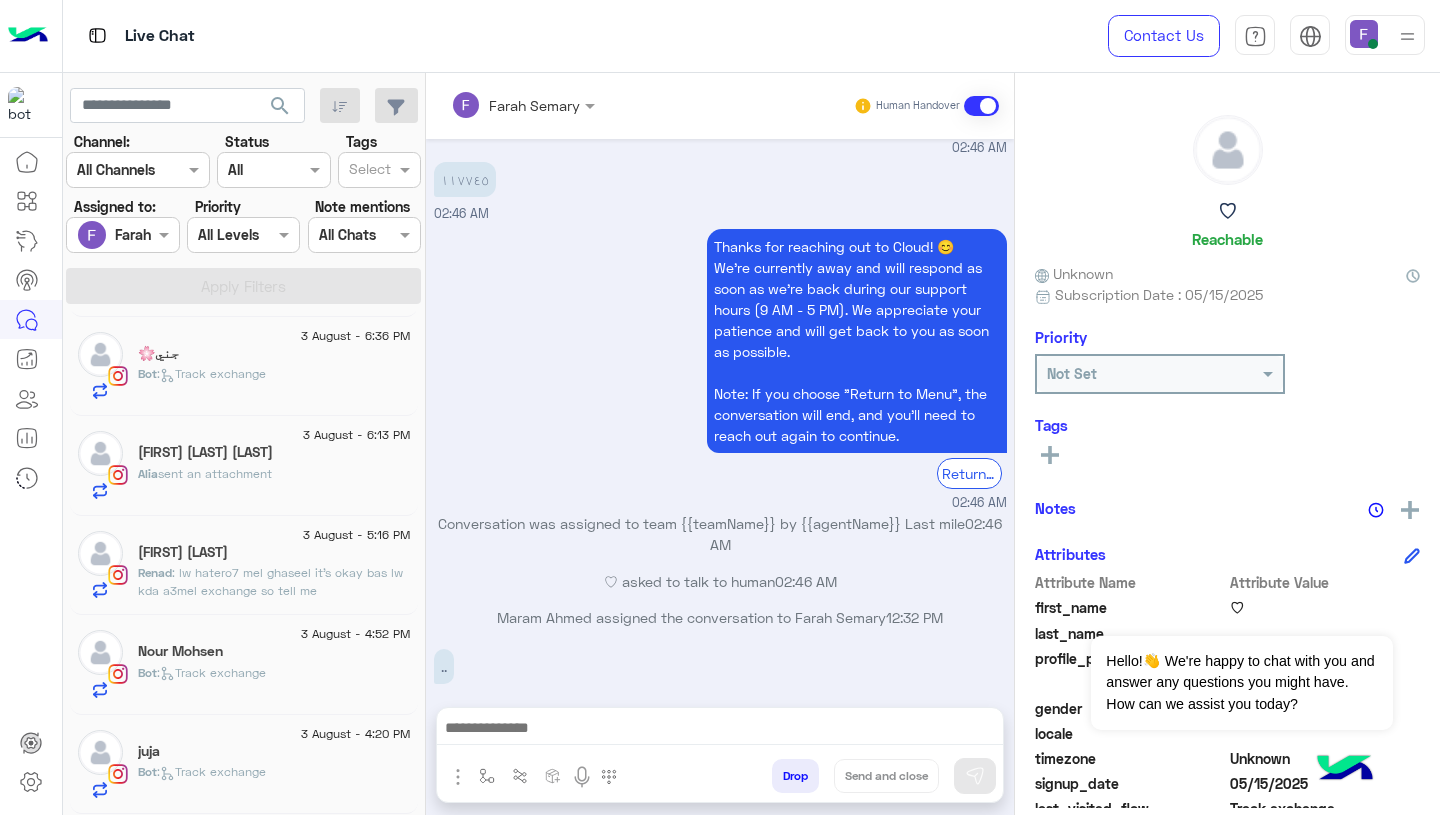 click on "[NAME] sent an attachment" 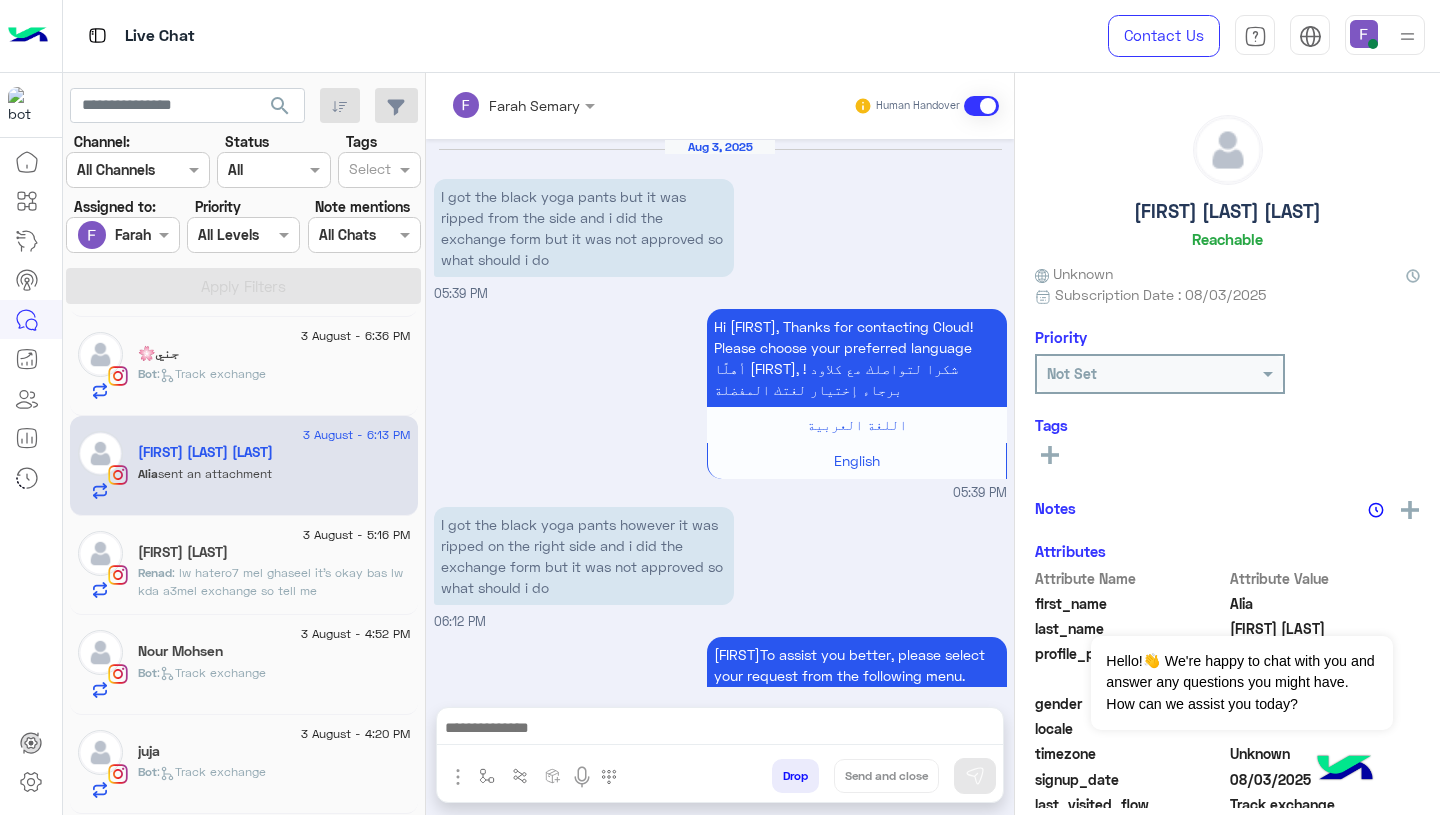 scroll, scrollTop: 1664, scrollLeft: 0, axis: vertical 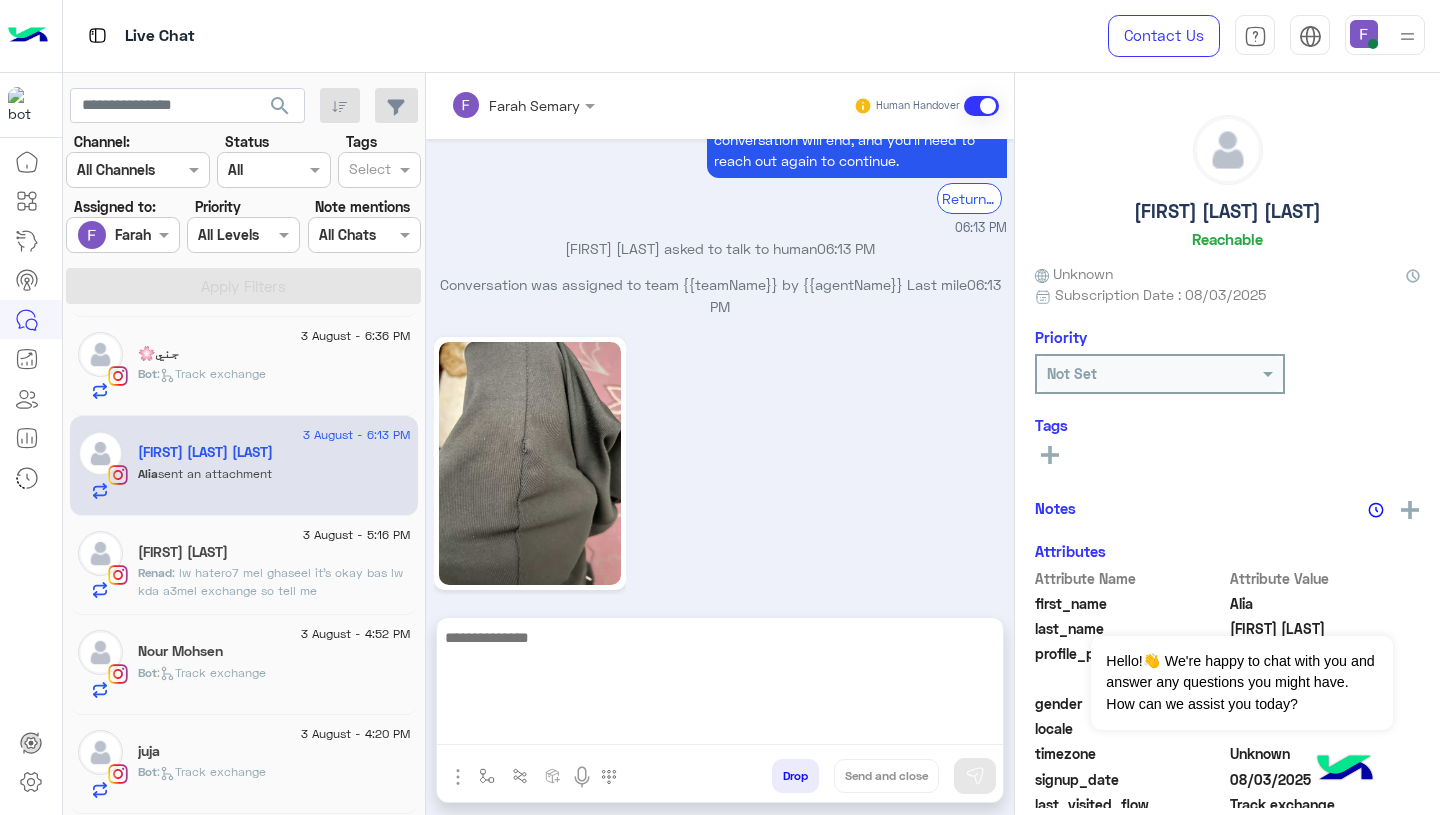 click at bounding box center (720, 685) 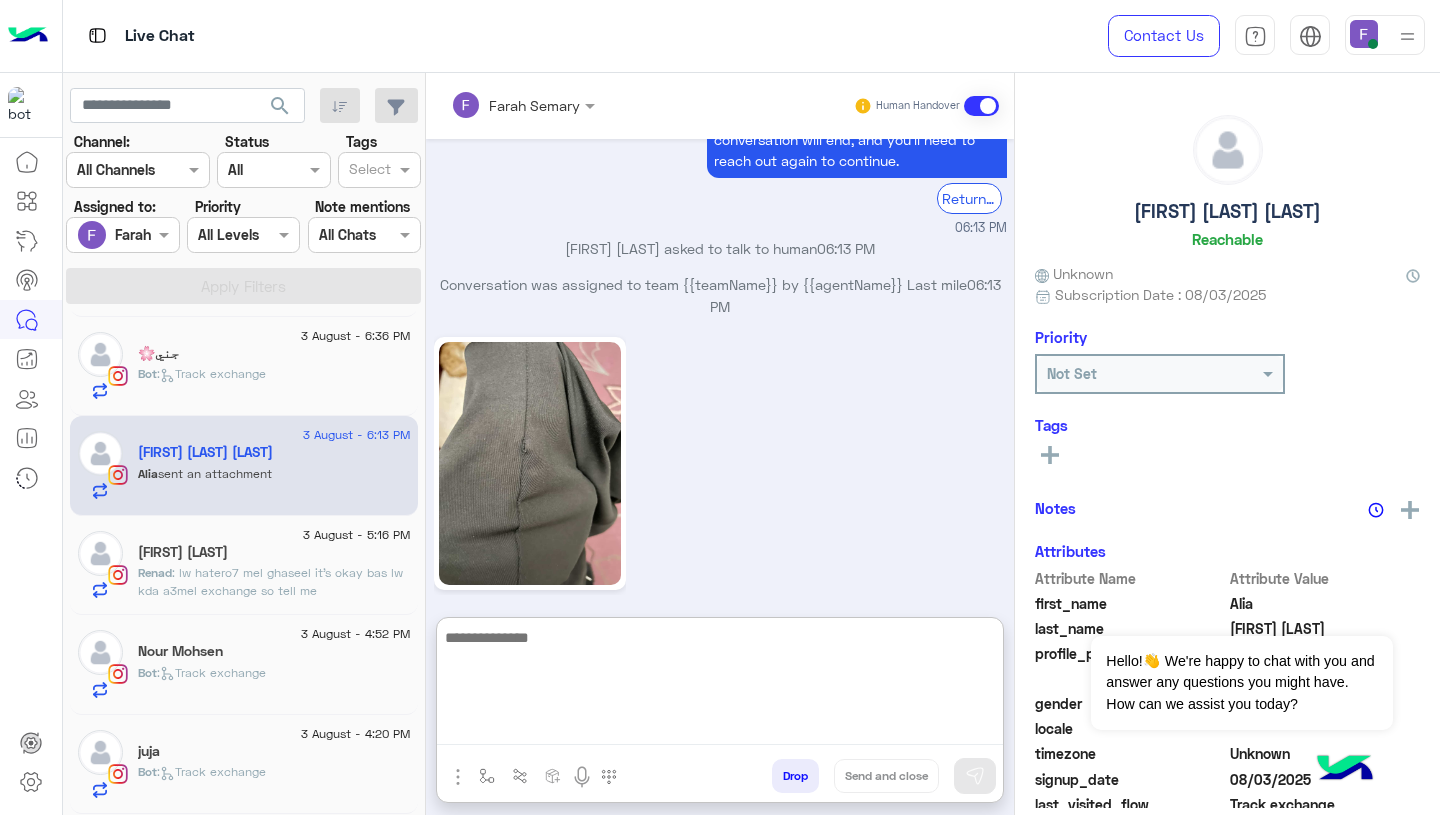 paste on "**********" 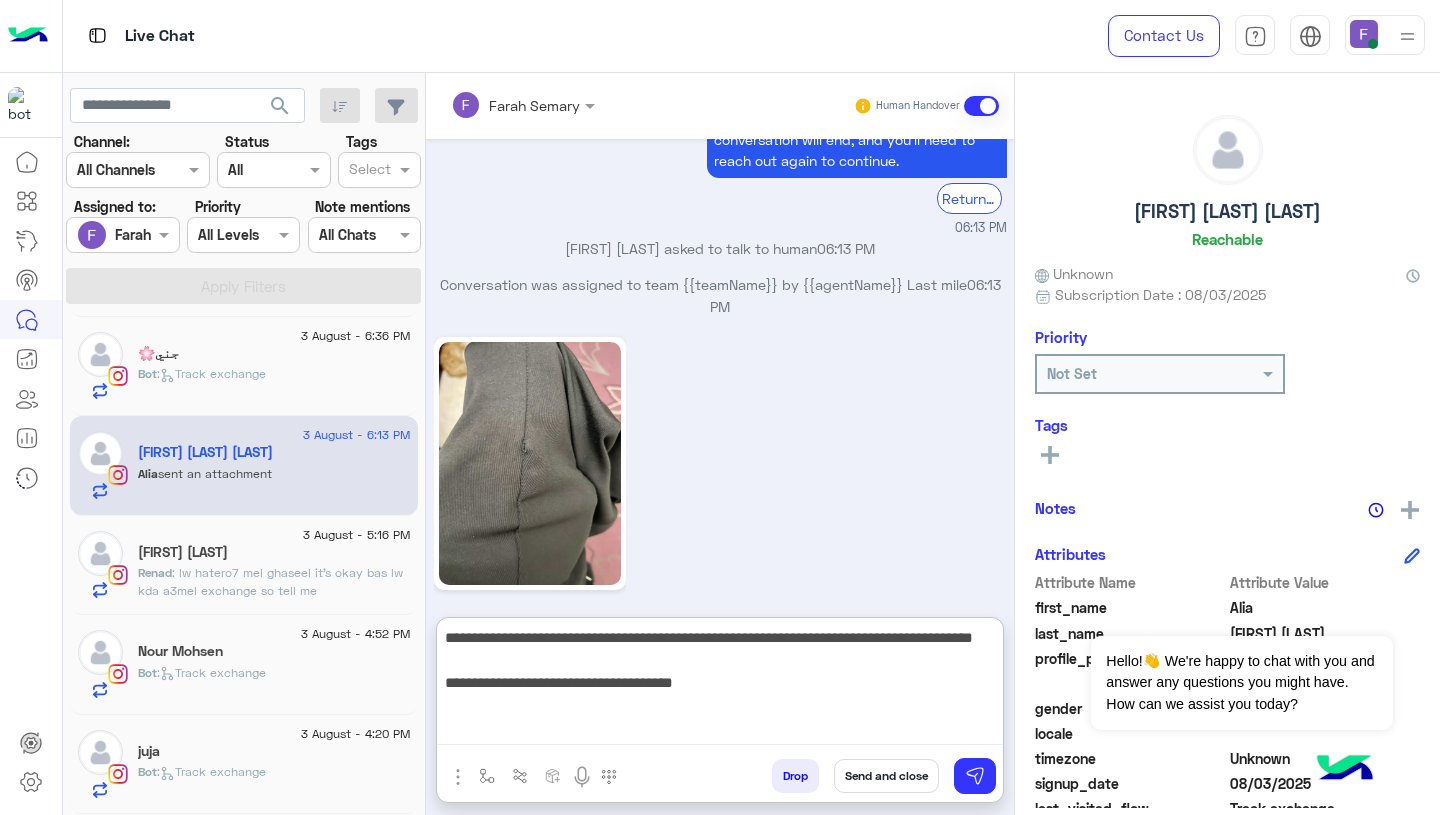 click on "**********" at bounding box center (720, 685) 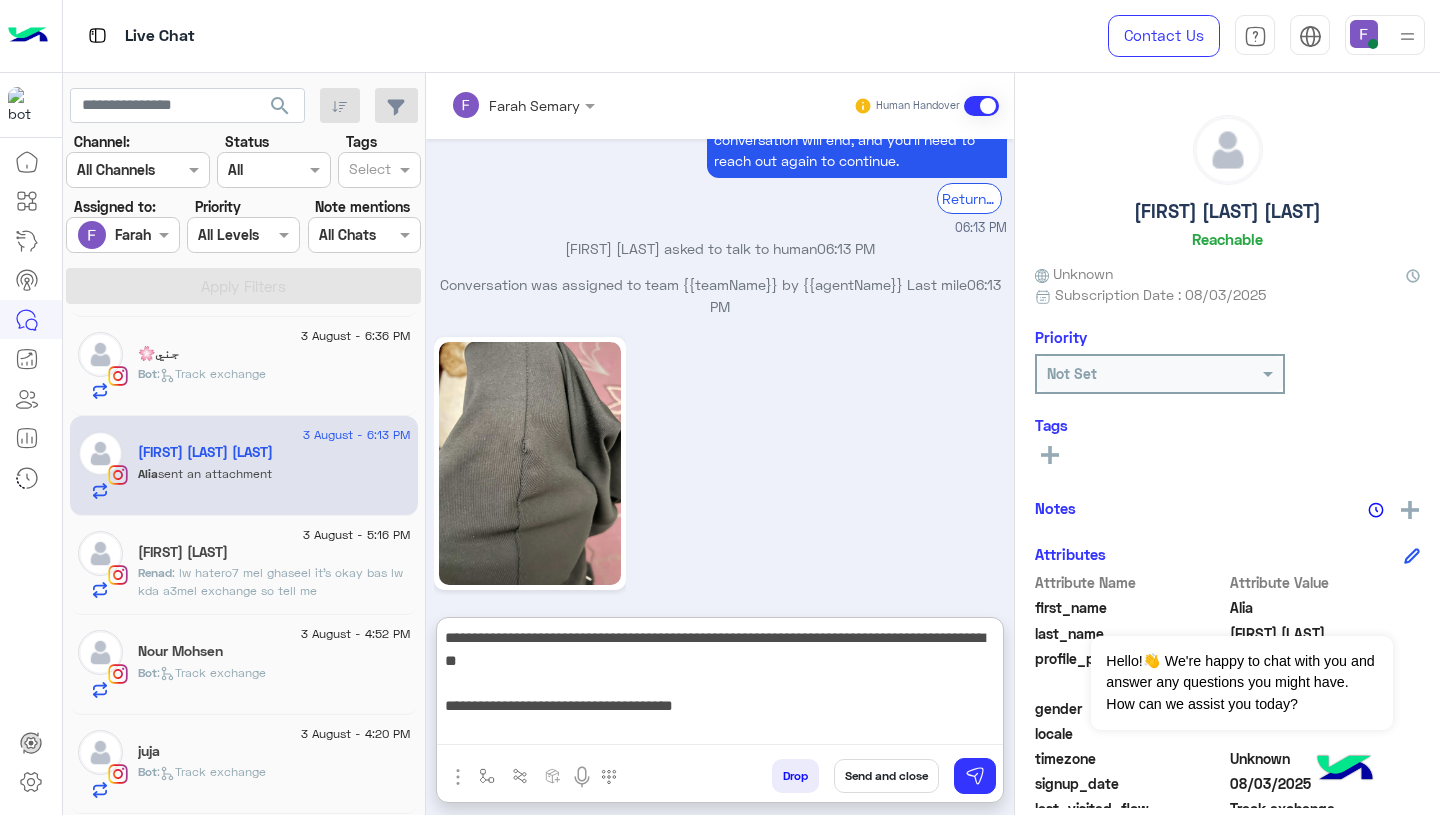 type on "**********" 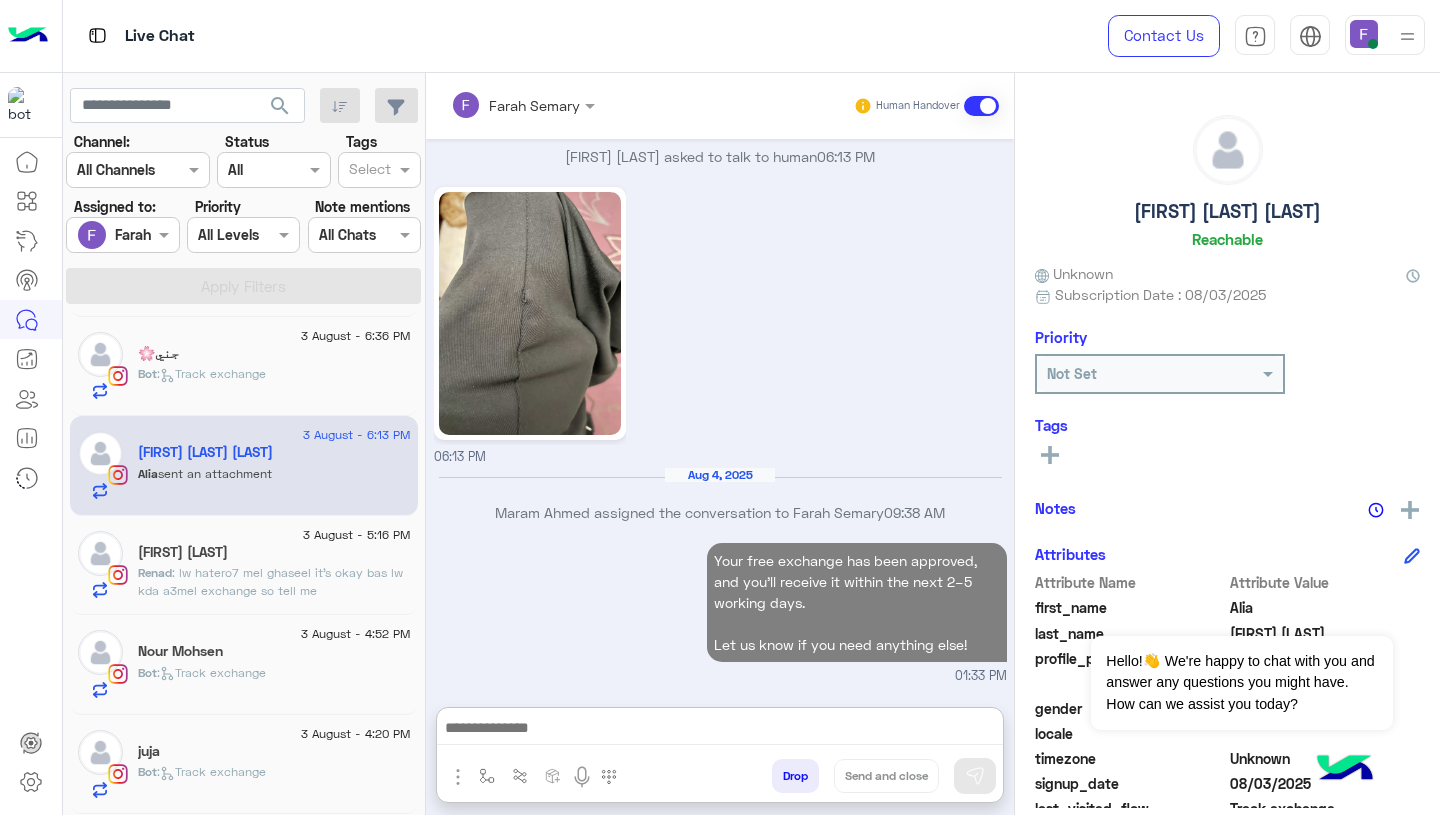 click on "[MONTH] [DAY], [YEAR]   [FIRST] [LAST] assigned the conversation to [FIRST] [LAST]  [TIME]" at bounding box center (720, 503) 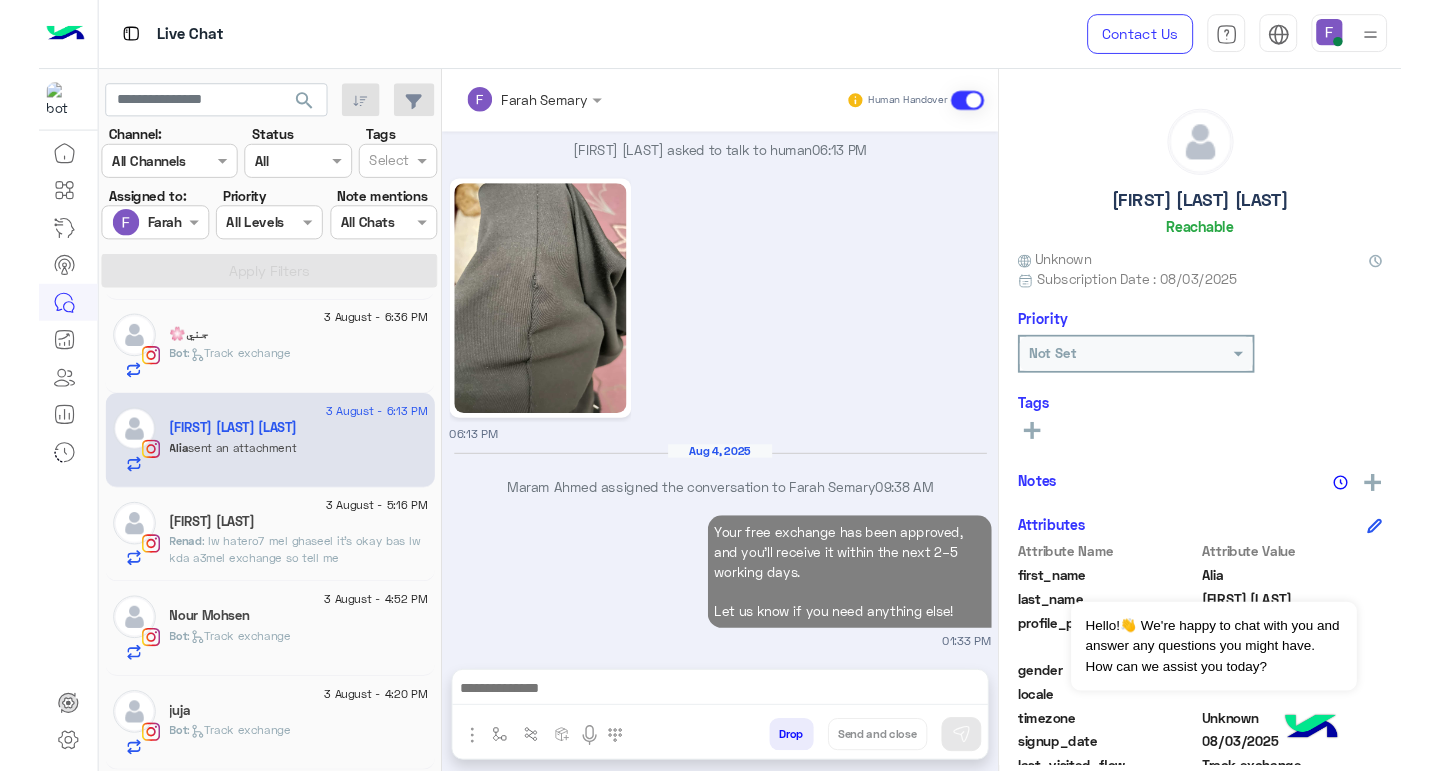scroll, scrollTop: 1848, scrollLeft: 0, axis: vertical 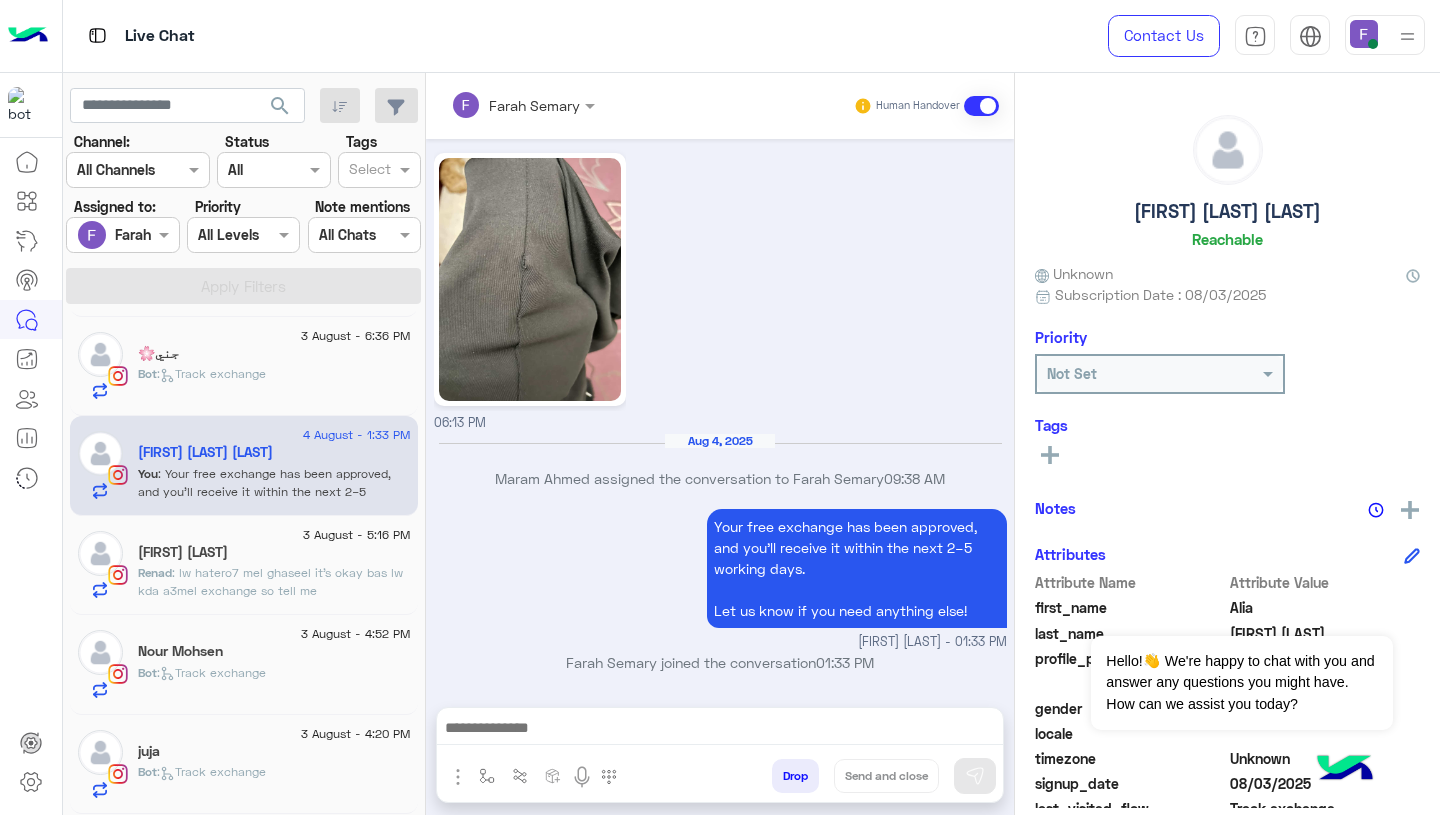 click on "Your free exchange has been approved, and you’ll receive it within the next 2–5 working days. Let us know if you need anything else!  [FIRST] [LAST] -  01:33 PM" at bounding box center [720, 578] 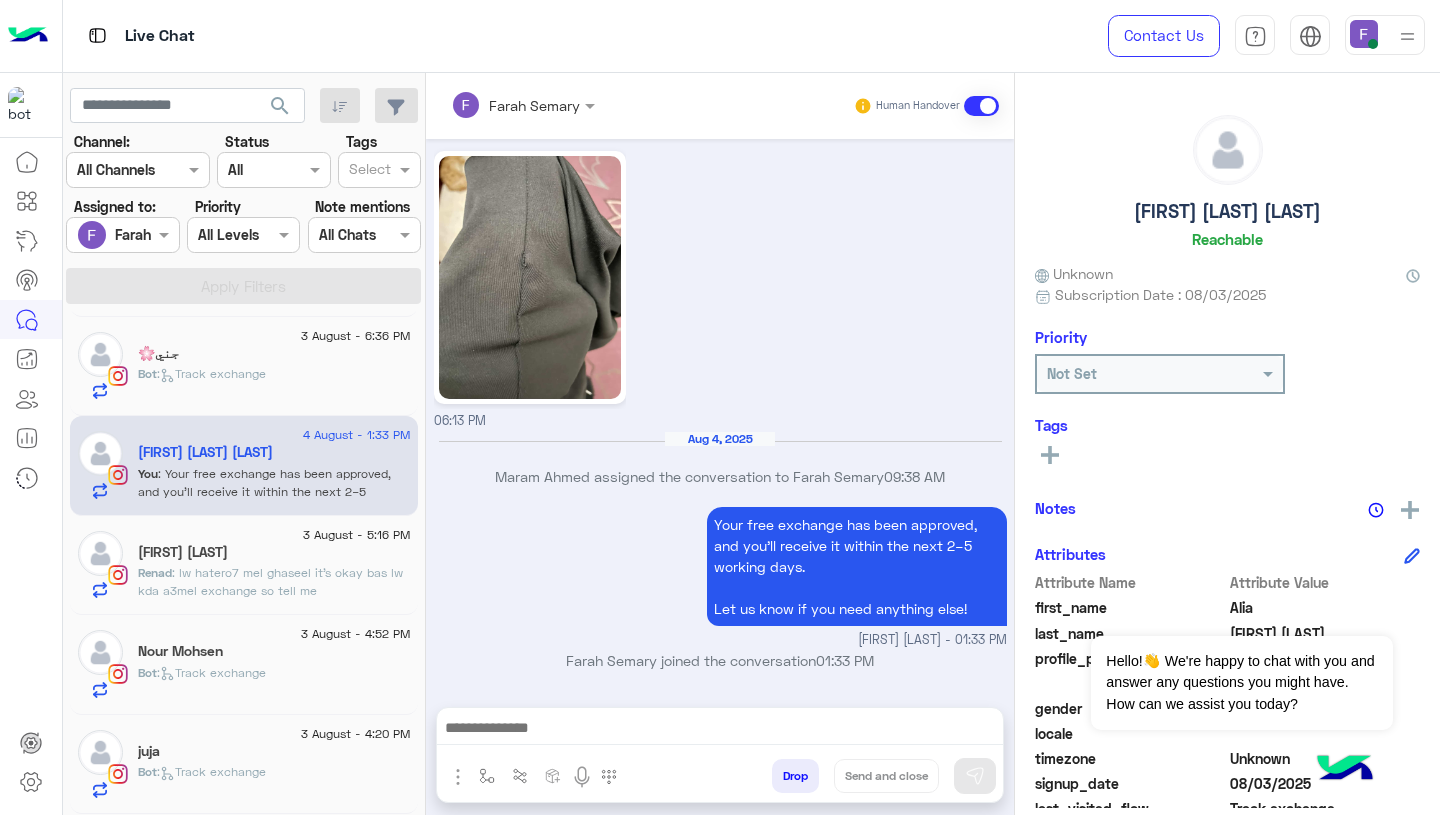 scroll, scrollTop: 1848, scrollLeft: 0, axis: vertical 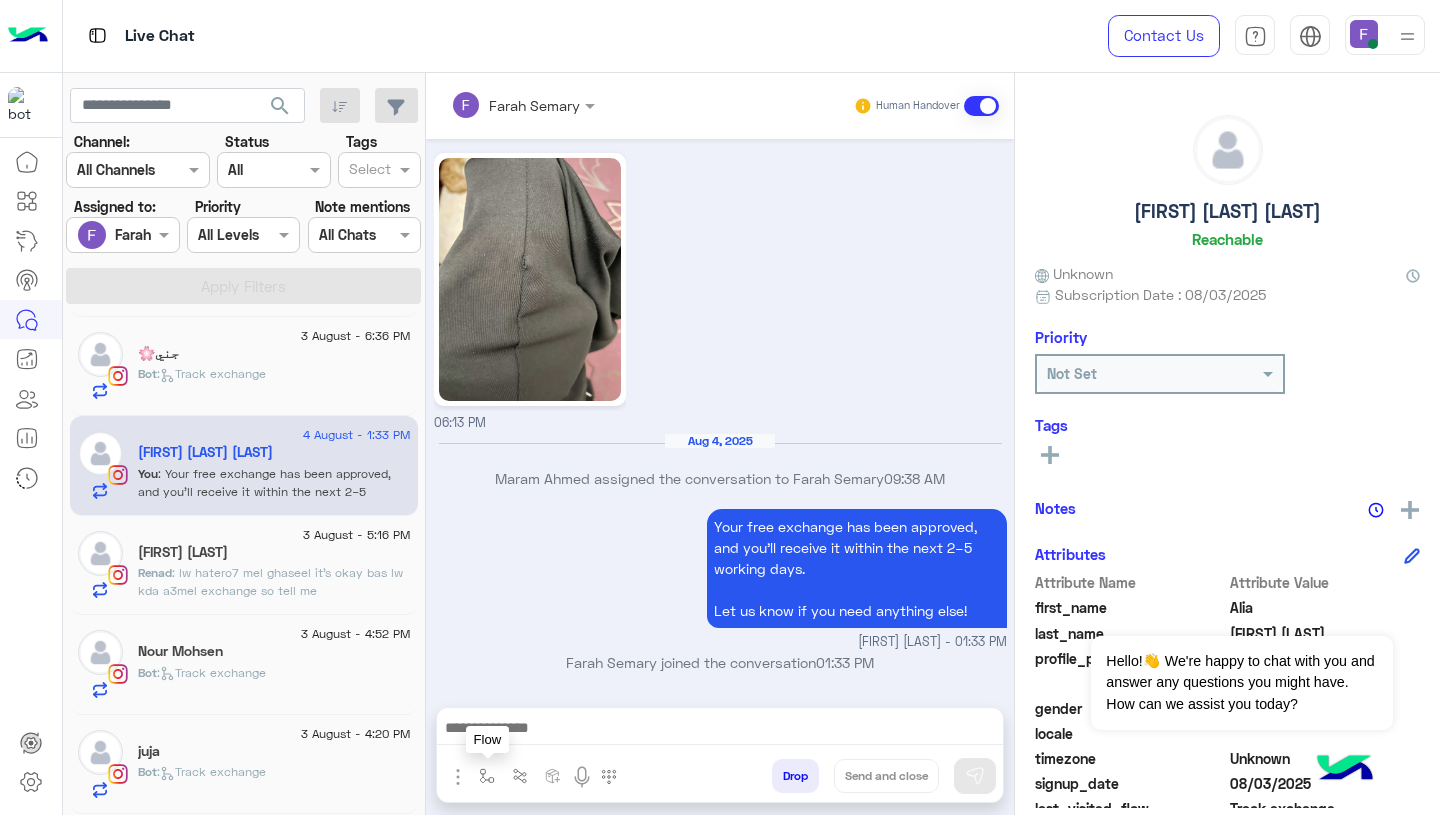 click at bounding box center [487, 776] 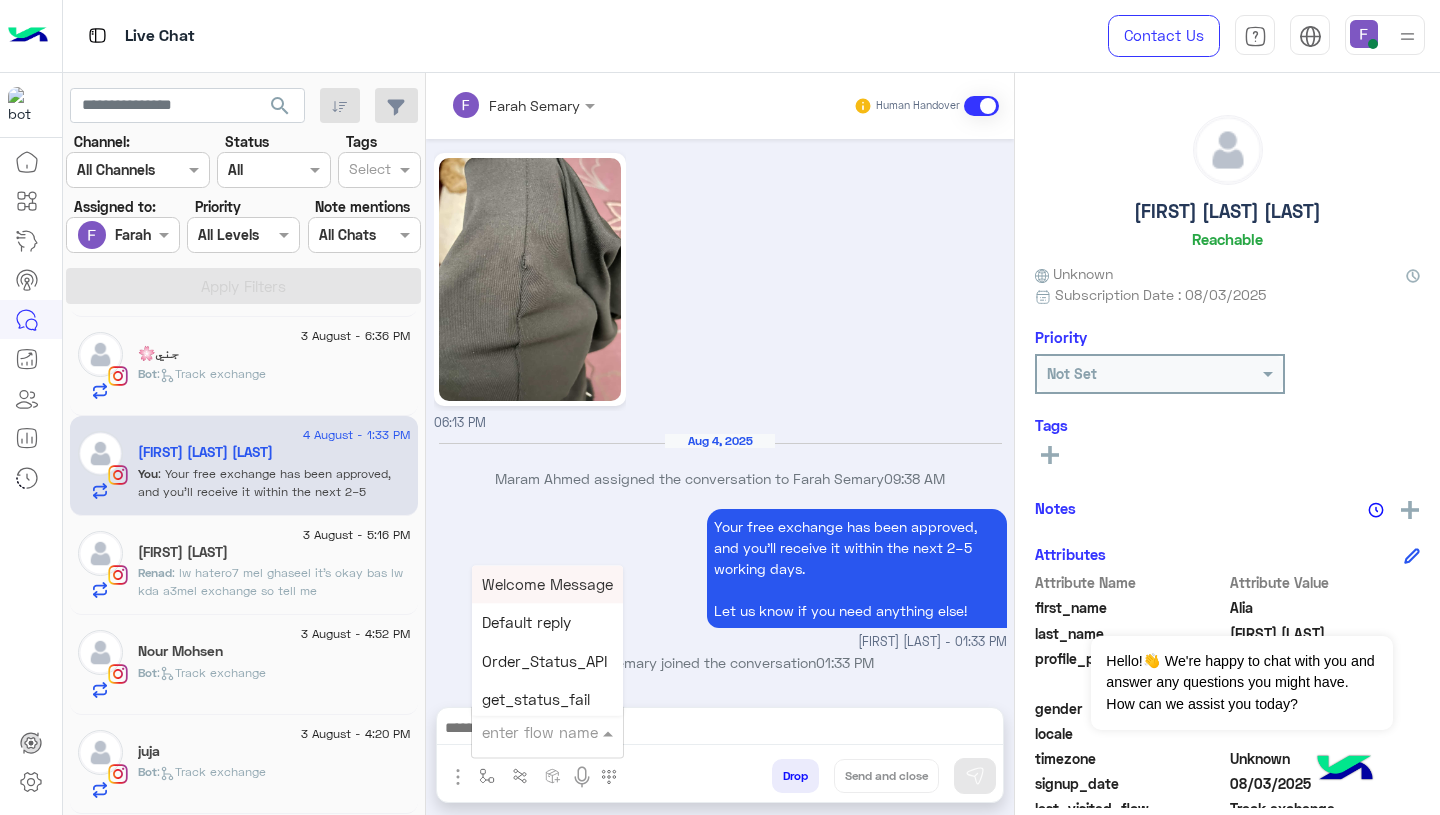 click on "enter flow name" at bounding box center (540, 732) 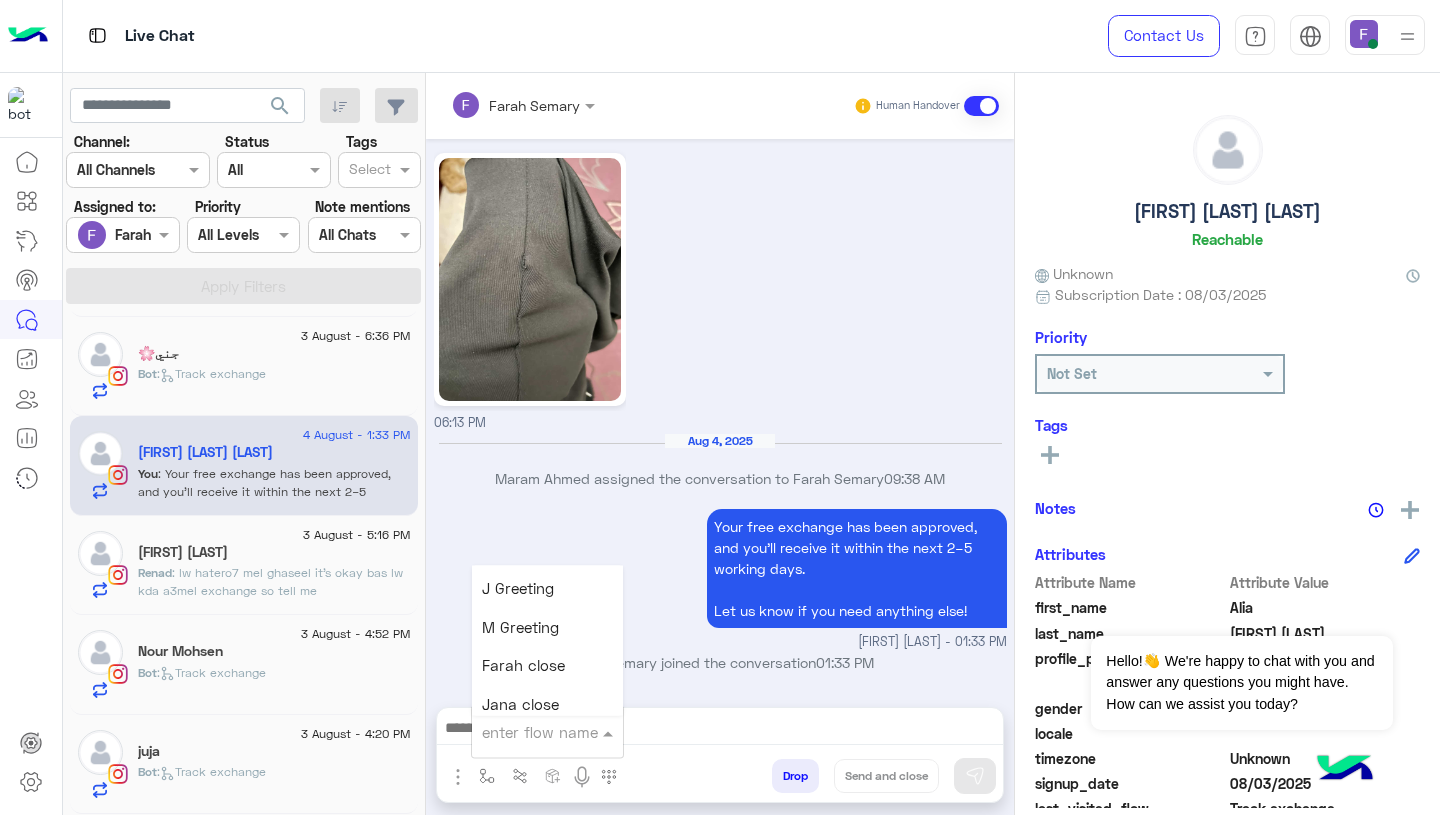 scroll, scrollTop: 2488, scrollLeft: 0, axis: vertical 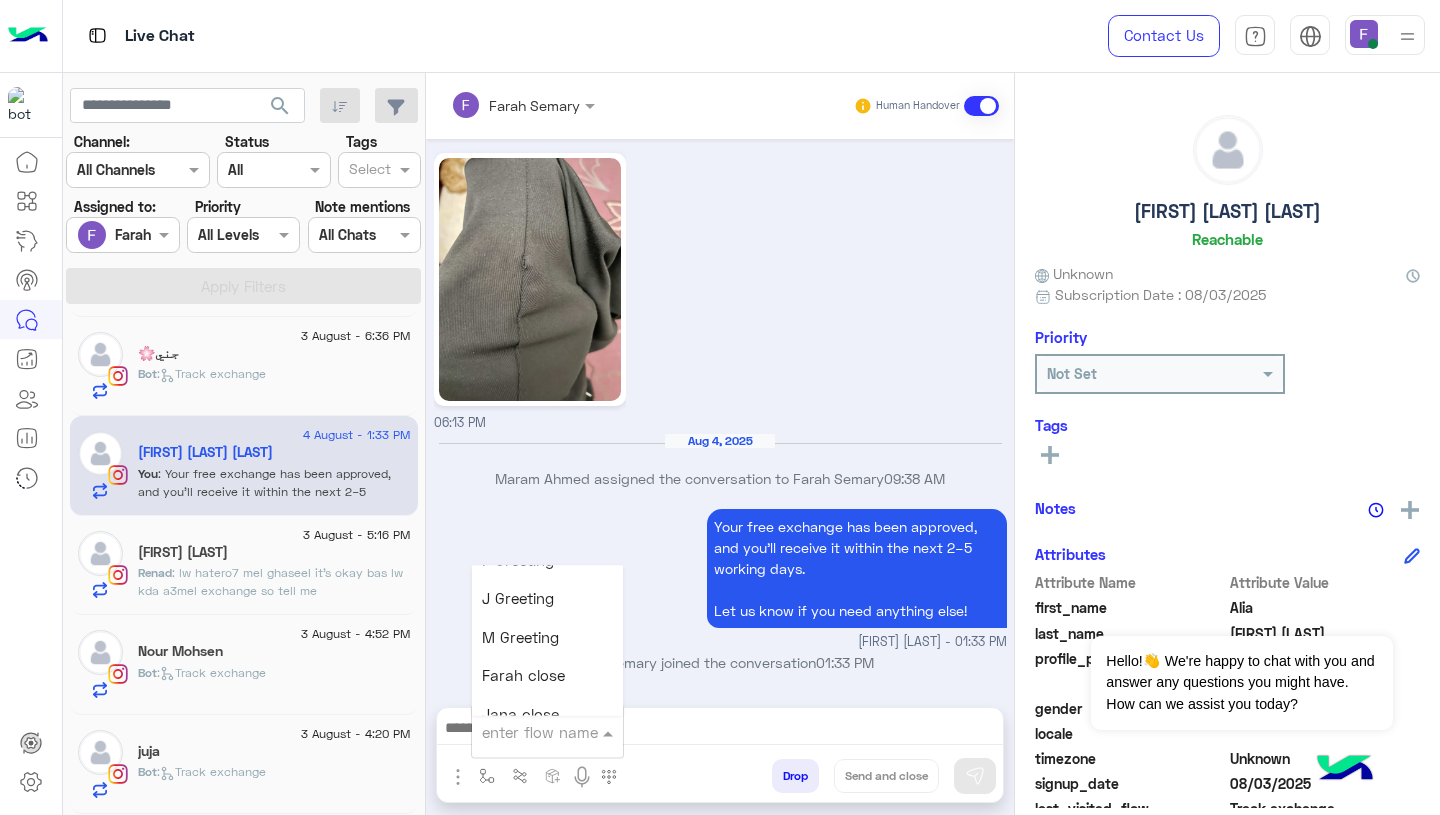 click on "Farah close" at bounding box center (547, 676) 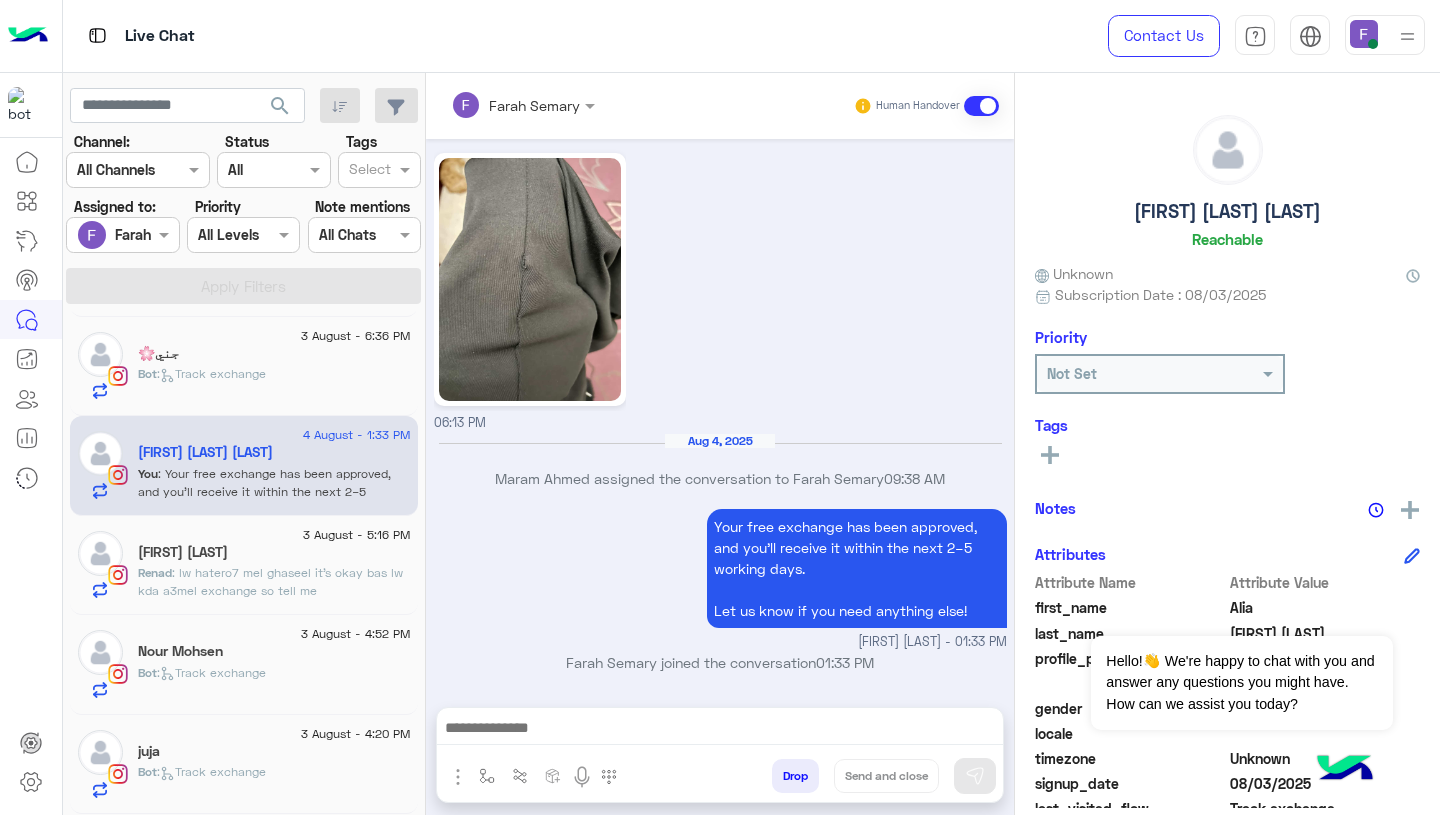 type on "**********" 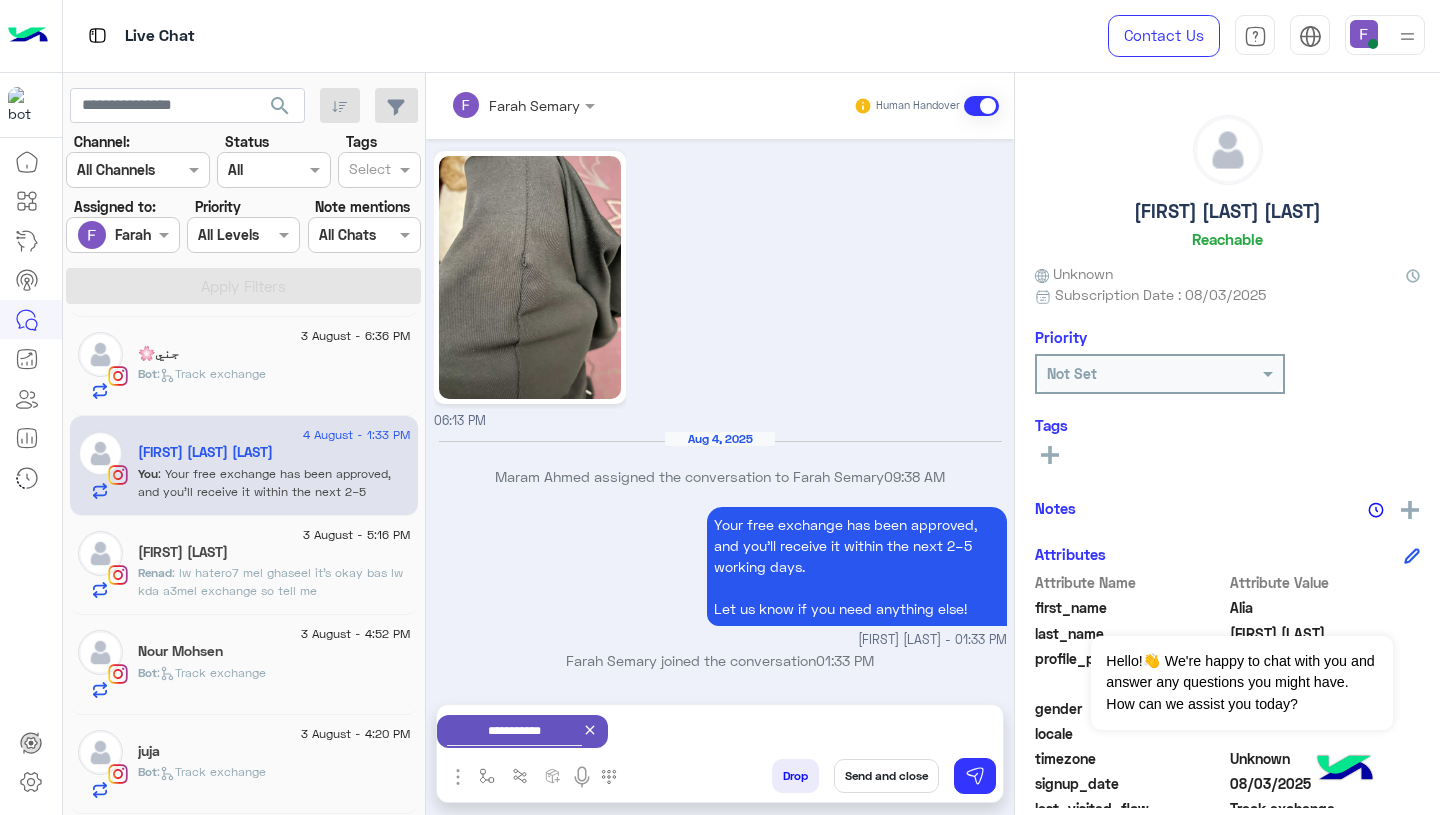 click on "Send and close" at bounding box center [886, 776] 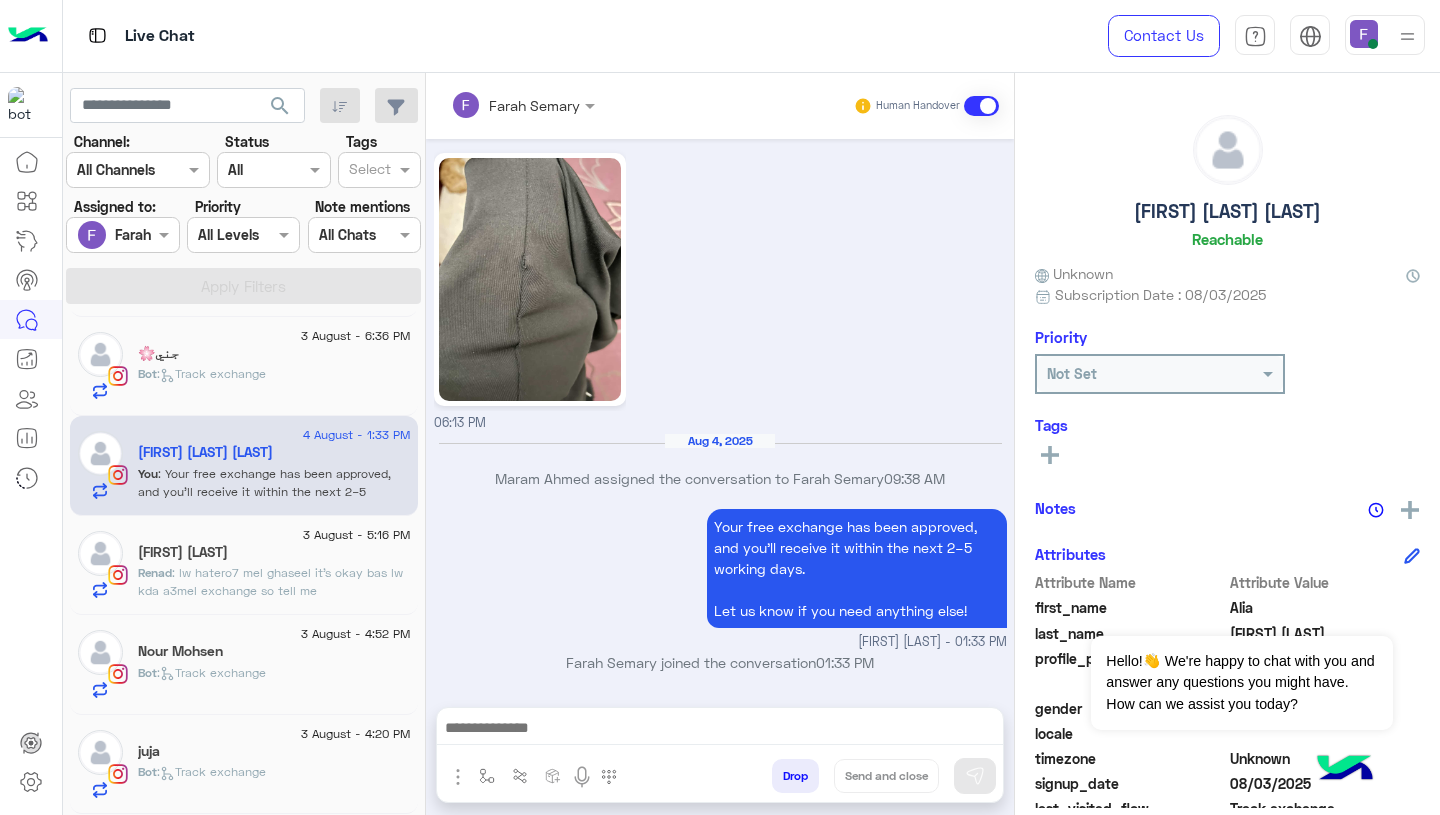 scroll, scrollTop: 1884, scrollLeft: 0, axis: vertical 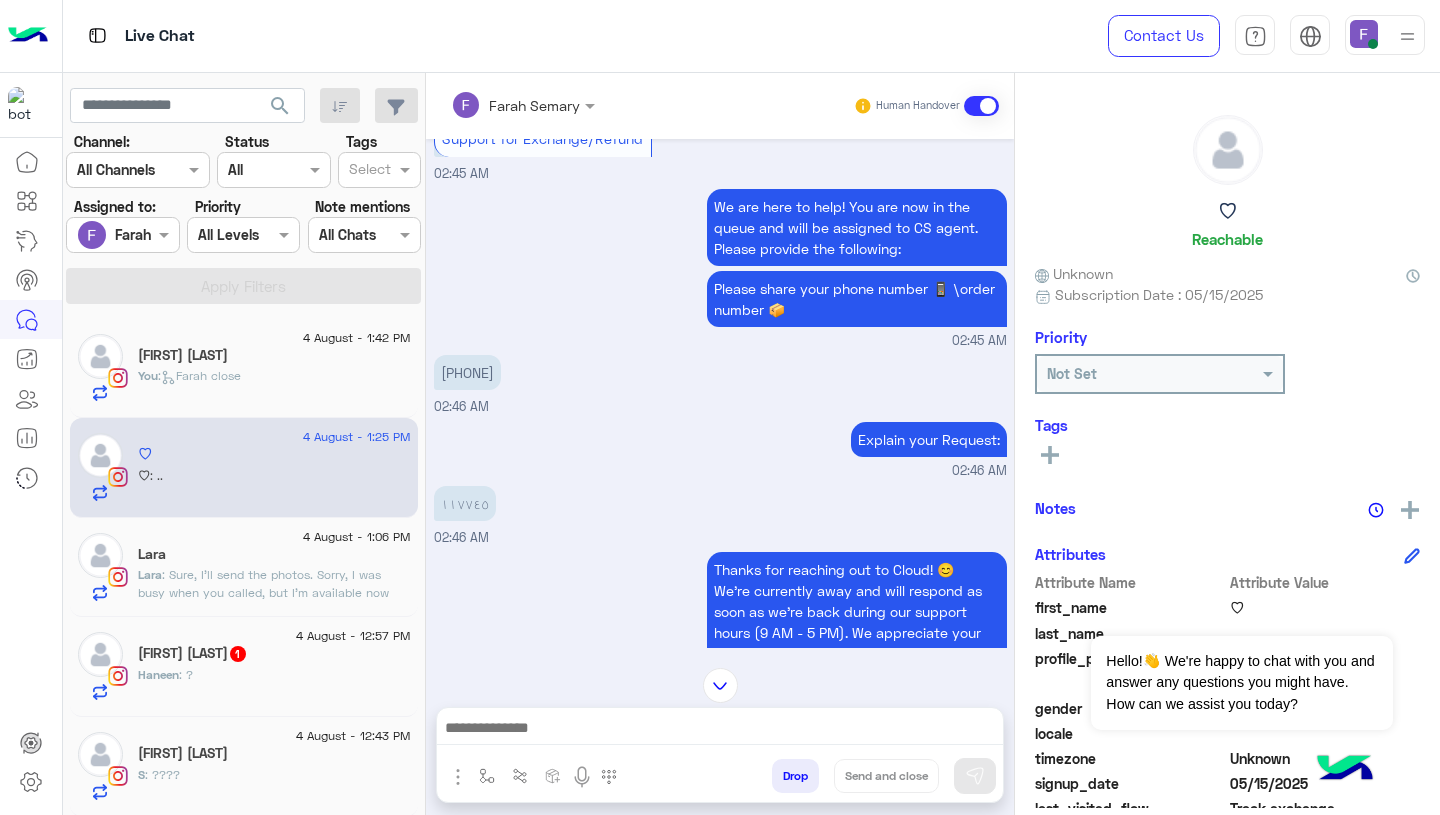 click on "١١٧٧٤٥   [TIME]" at bounding box center (720, 514) 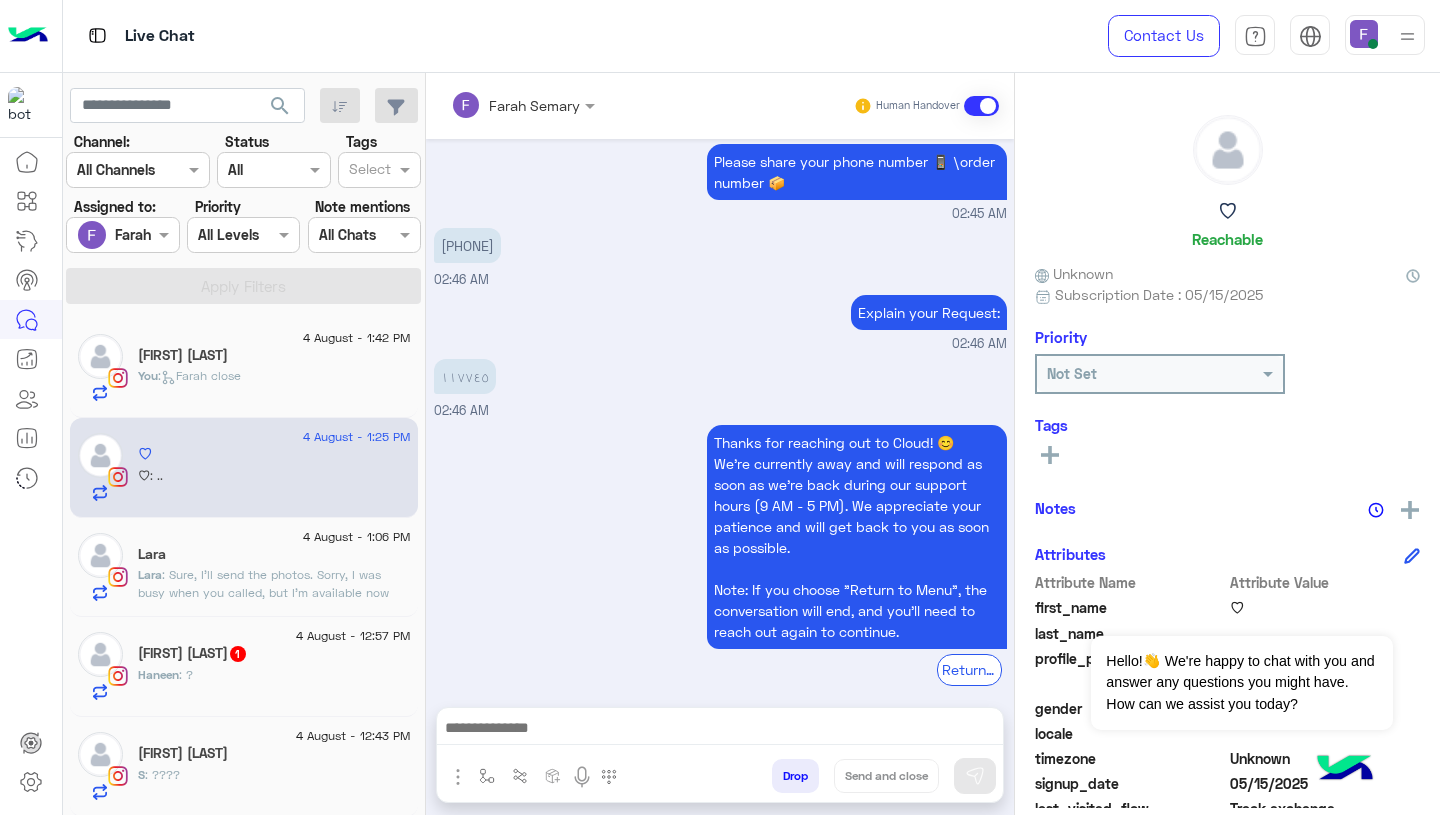 scroll, scrollTop: 4164, scrollLeft: 0, axis: vertical 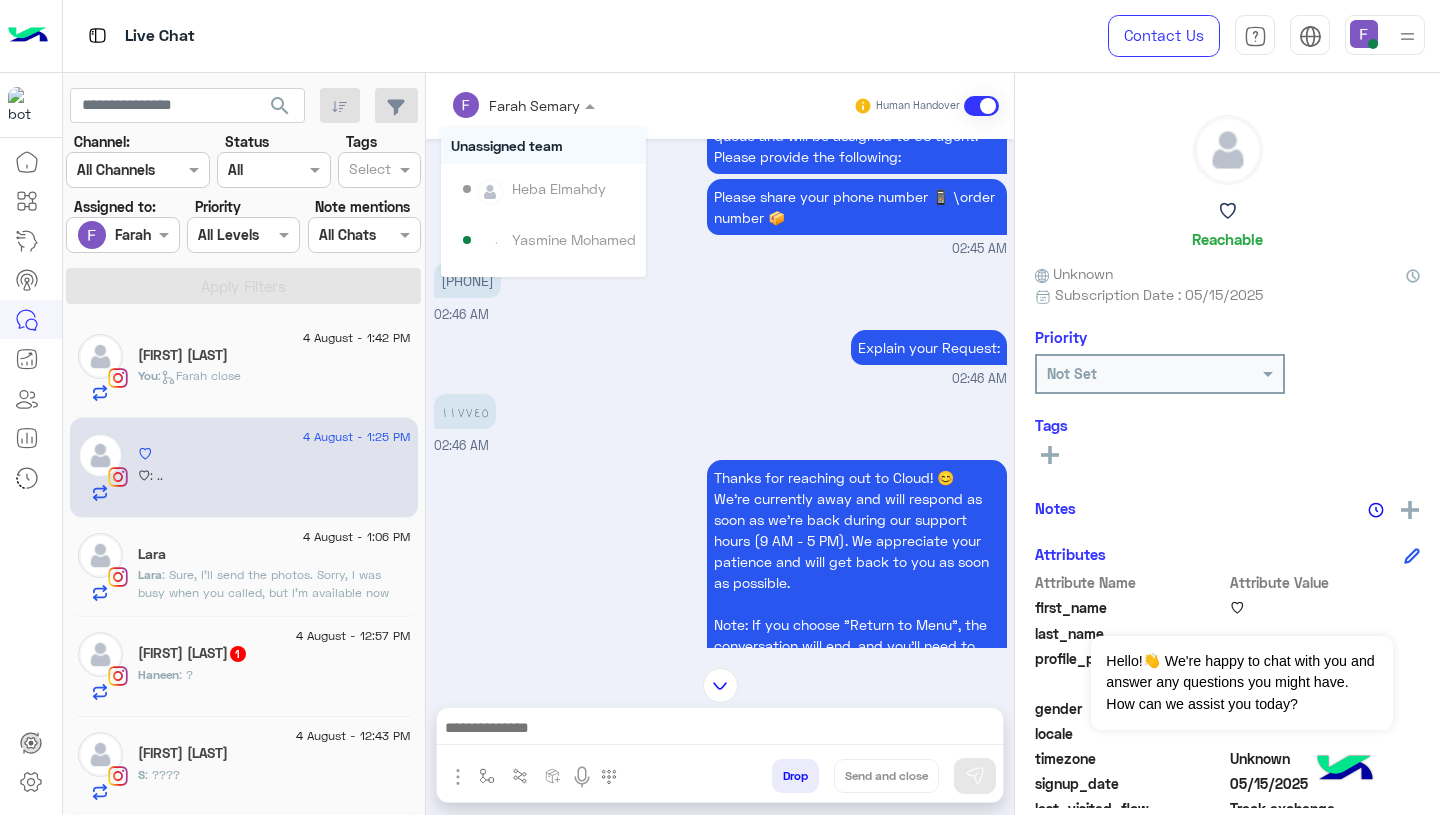 click at bounding box center (523, 104) 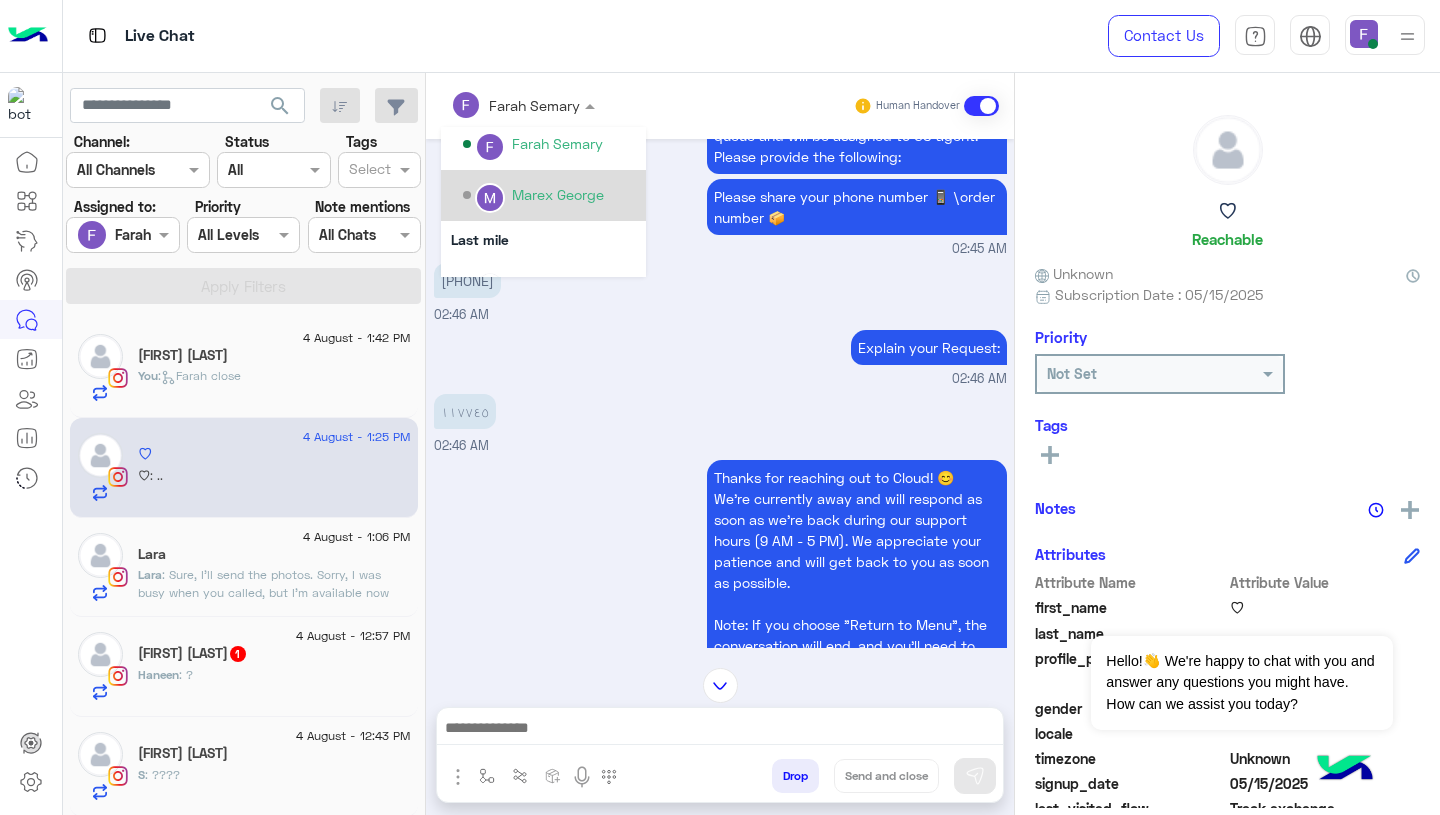 scroll, scrollTop: 320, scrollLeft: 0, axis: vertical 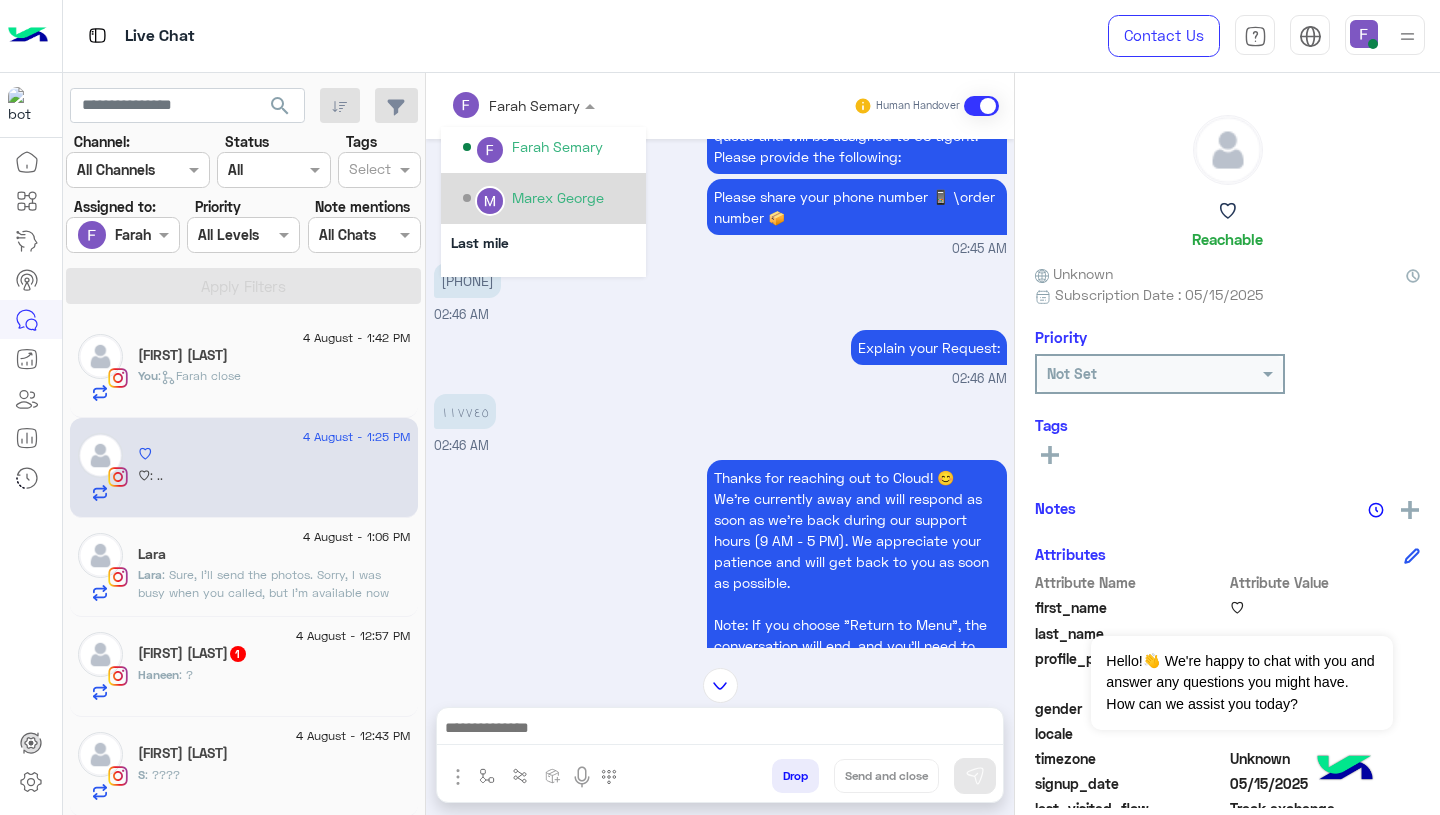 click on "Marex George" at bounding box center [558, 197] 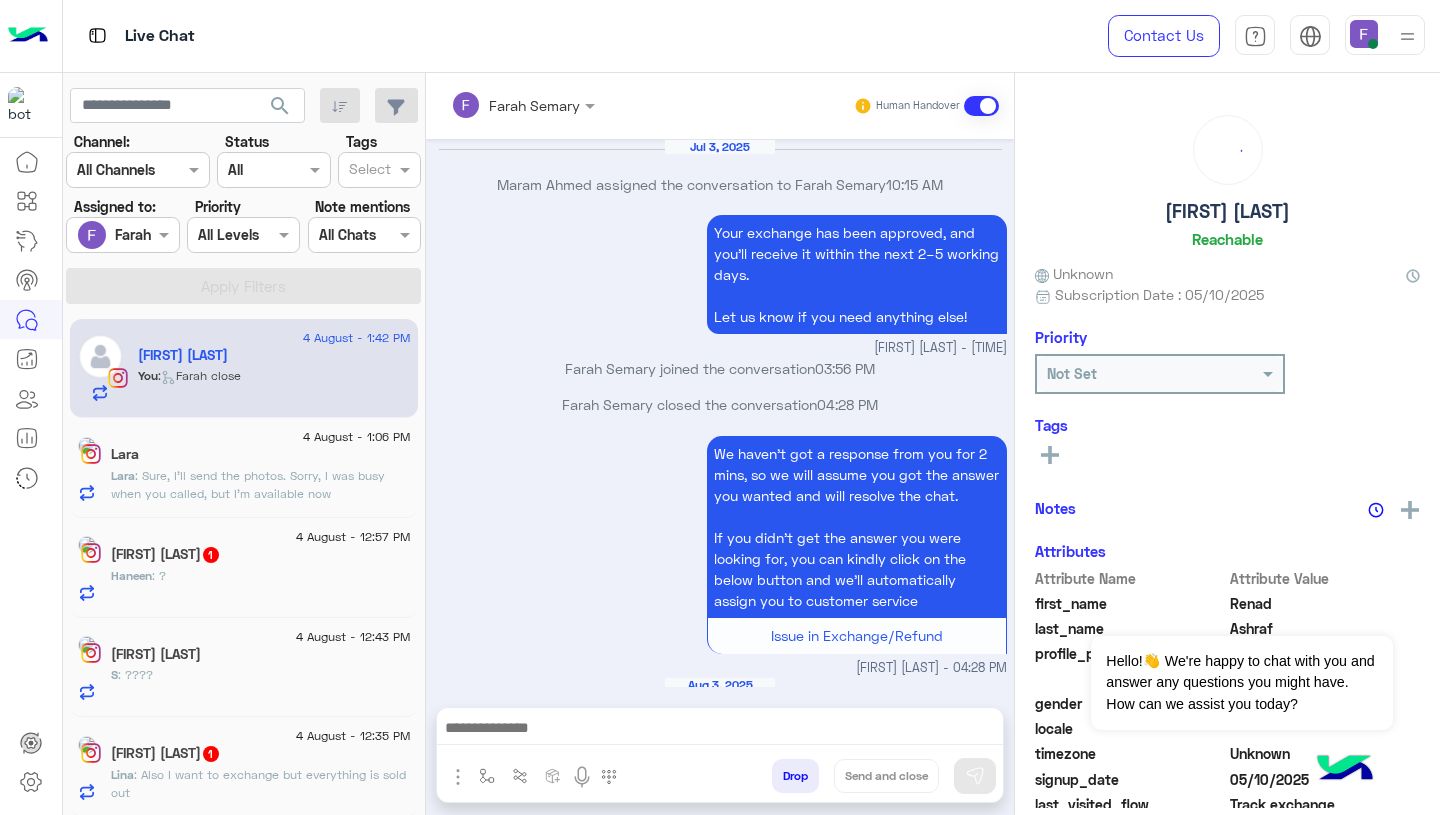 scroll, scrollTop: 1857, scrollLeft: 0, axis: vertical 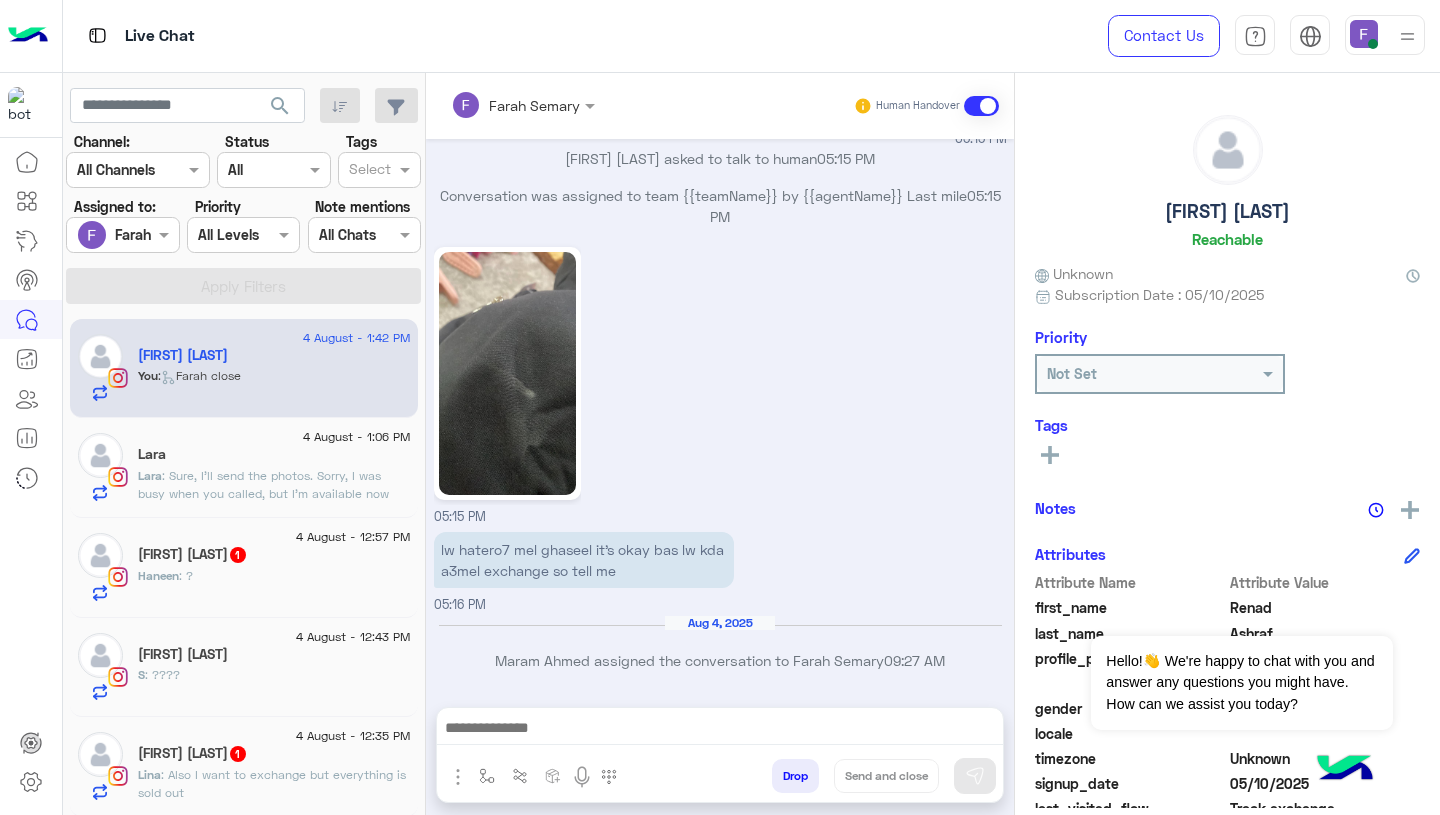 click on "[FIRST] : Sure, I’ll send the photos. Sorry, I was busy when you called, but I’m available now" 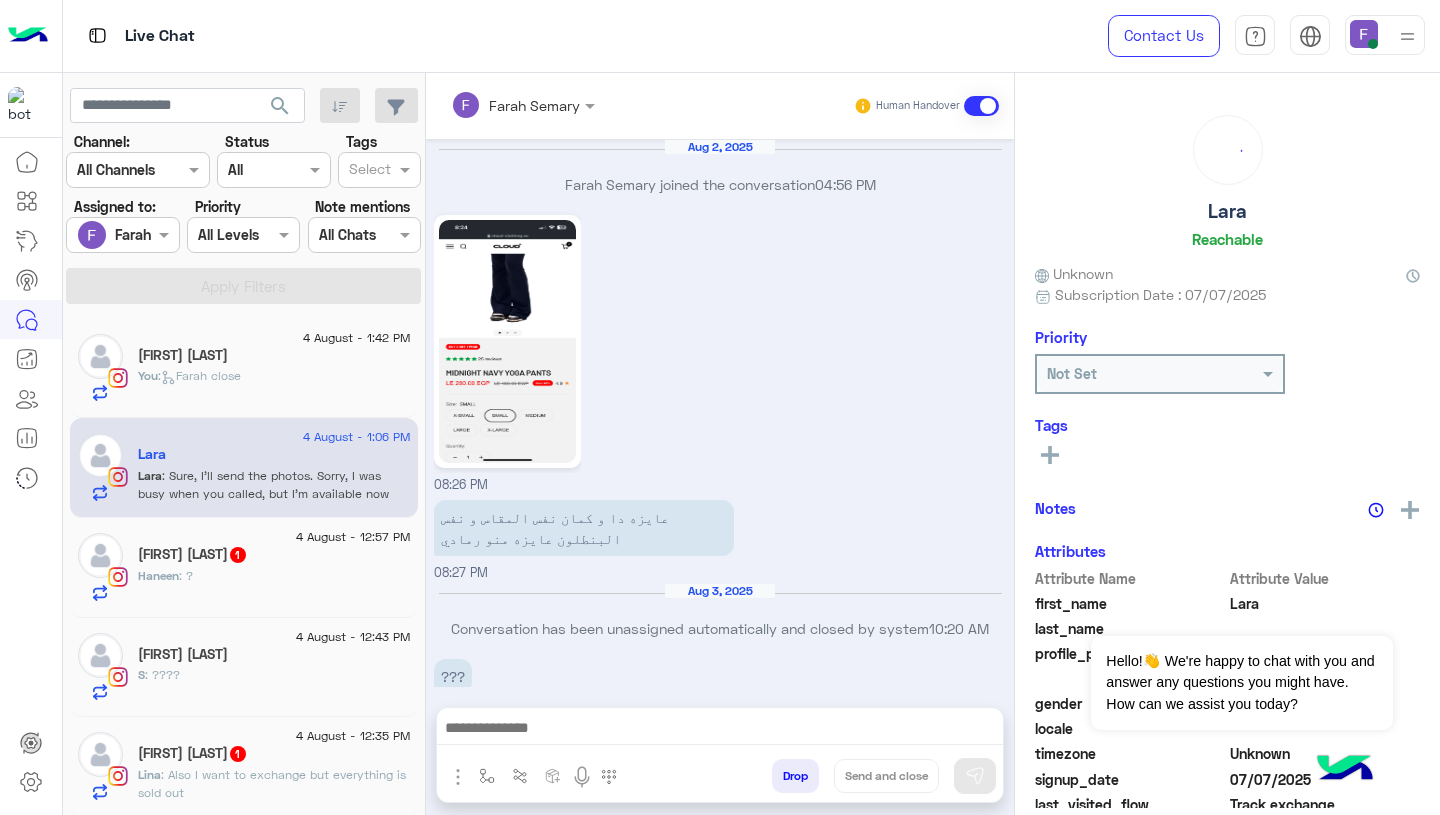 scroll, scrollTop: 1824, scrollLeft: 0, axis: vertical 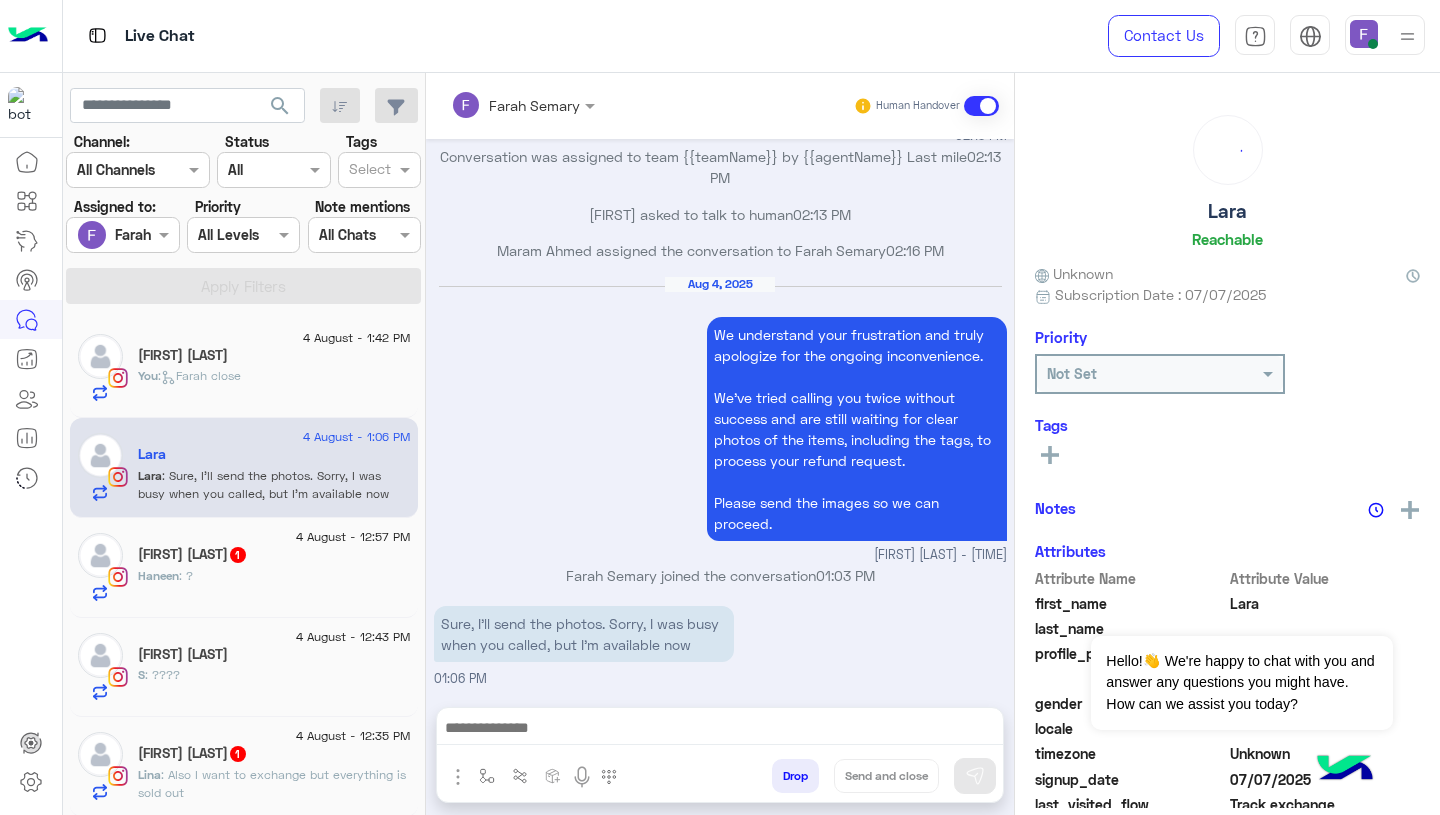 click on "[FIRST] [LAST]" 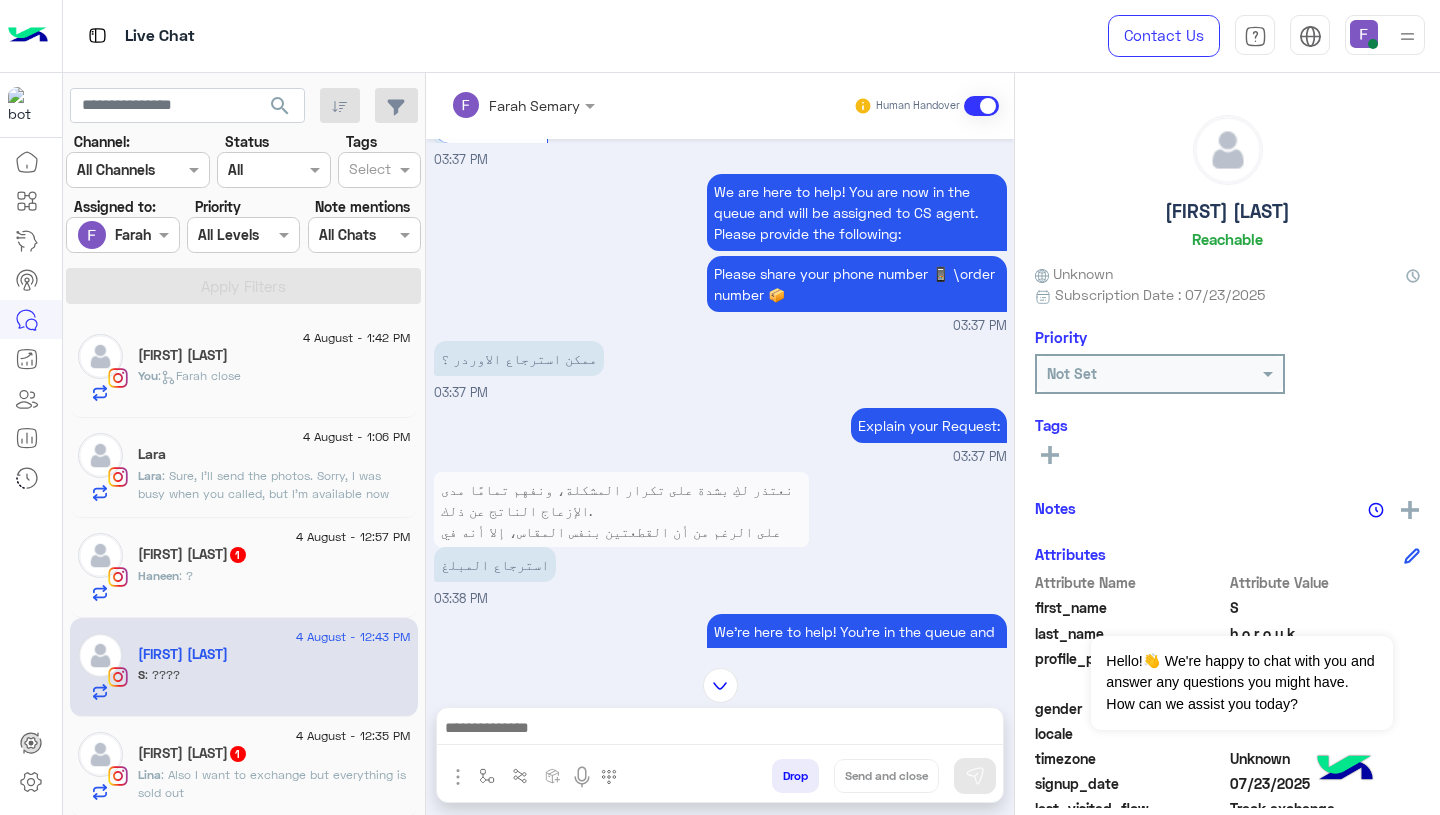 scroll, scrollTop: 1316, scrollLeft: 0, axis: vertical 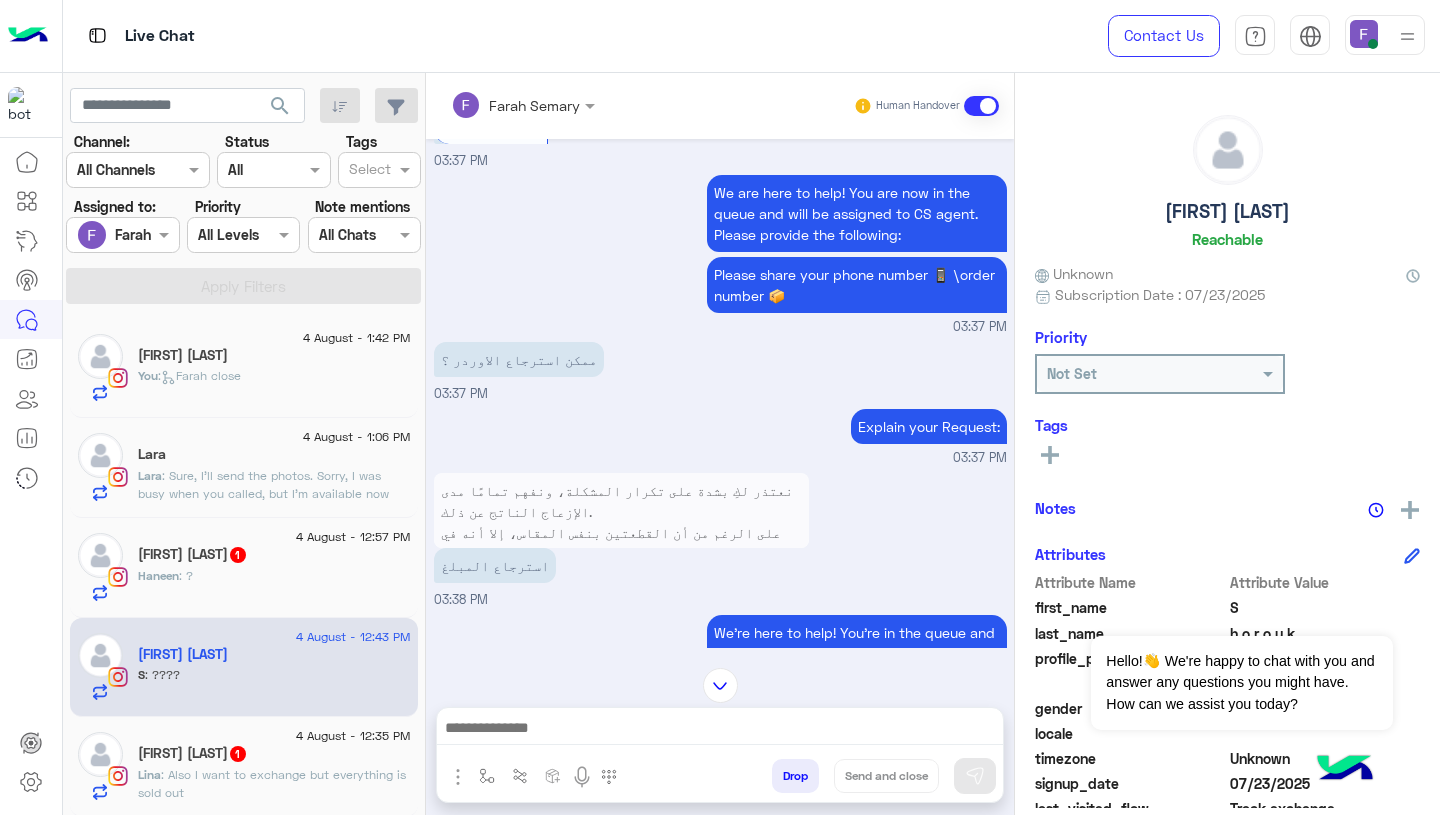 click on "استرجاع المبلغ" at bounding box center (621, 565) 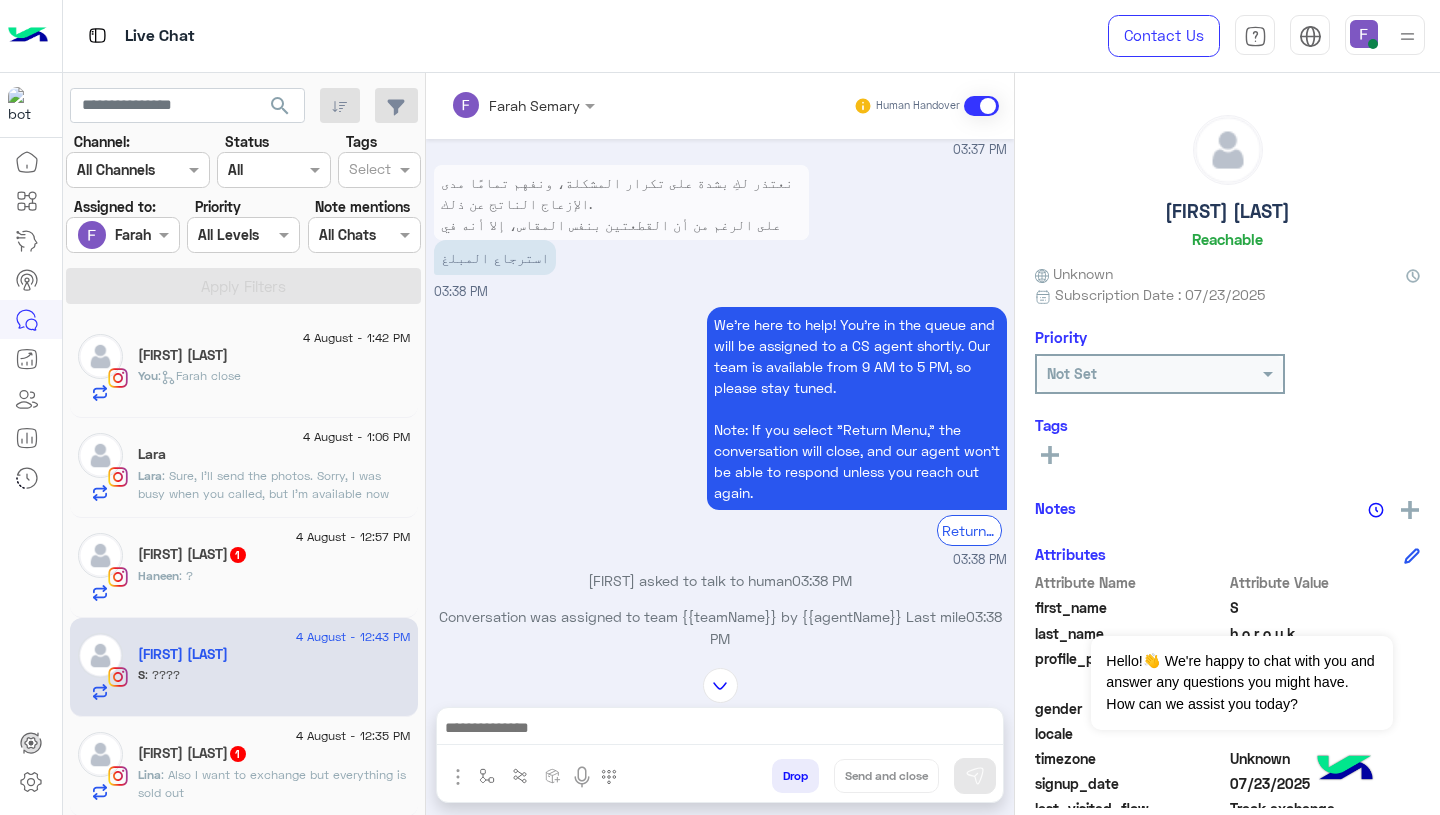 scroll, scrollTop: 1737, scrollLeft: 0, axis: vertical 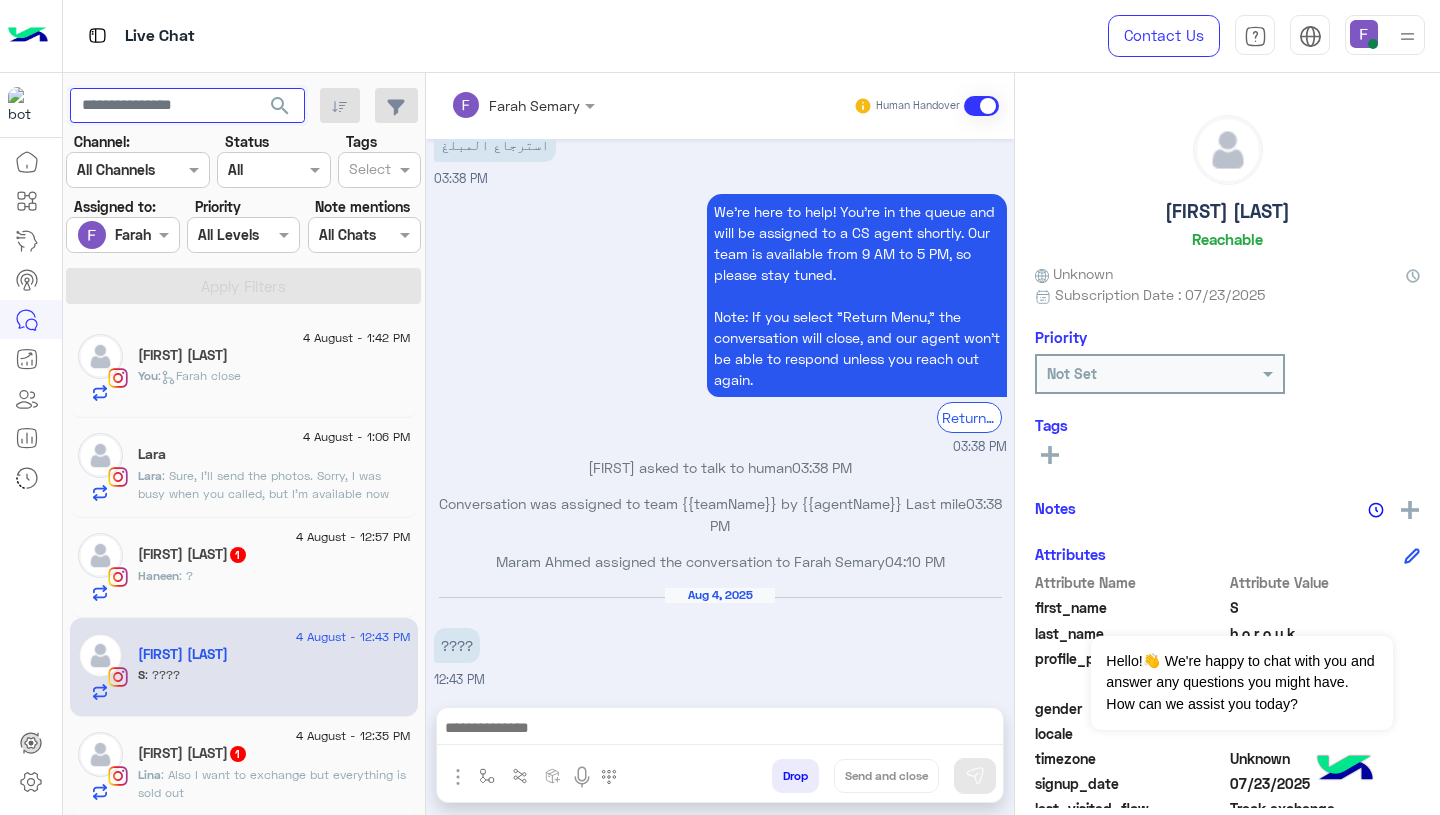 click at bounding box center (187, 106) 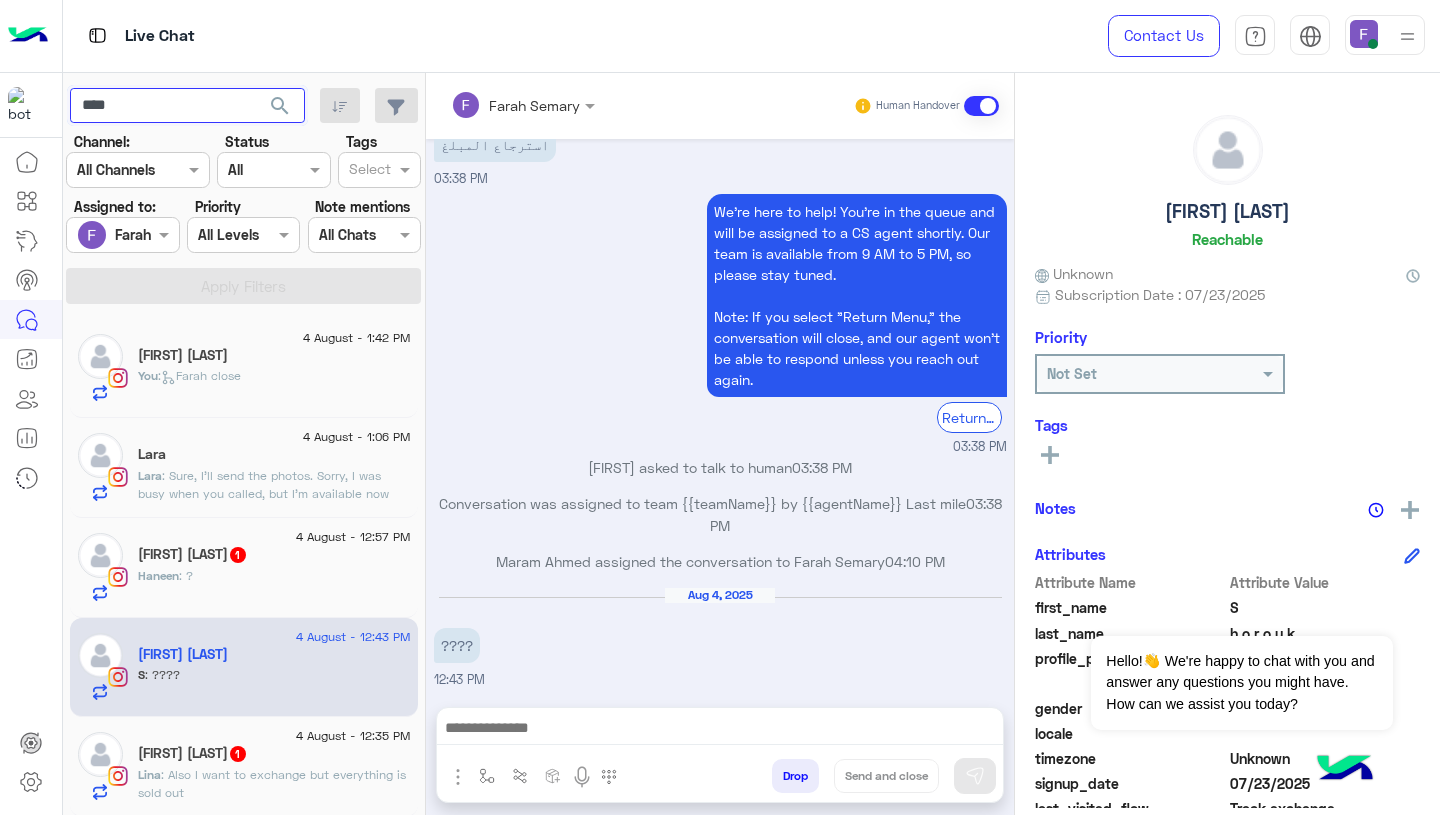 type on "****" 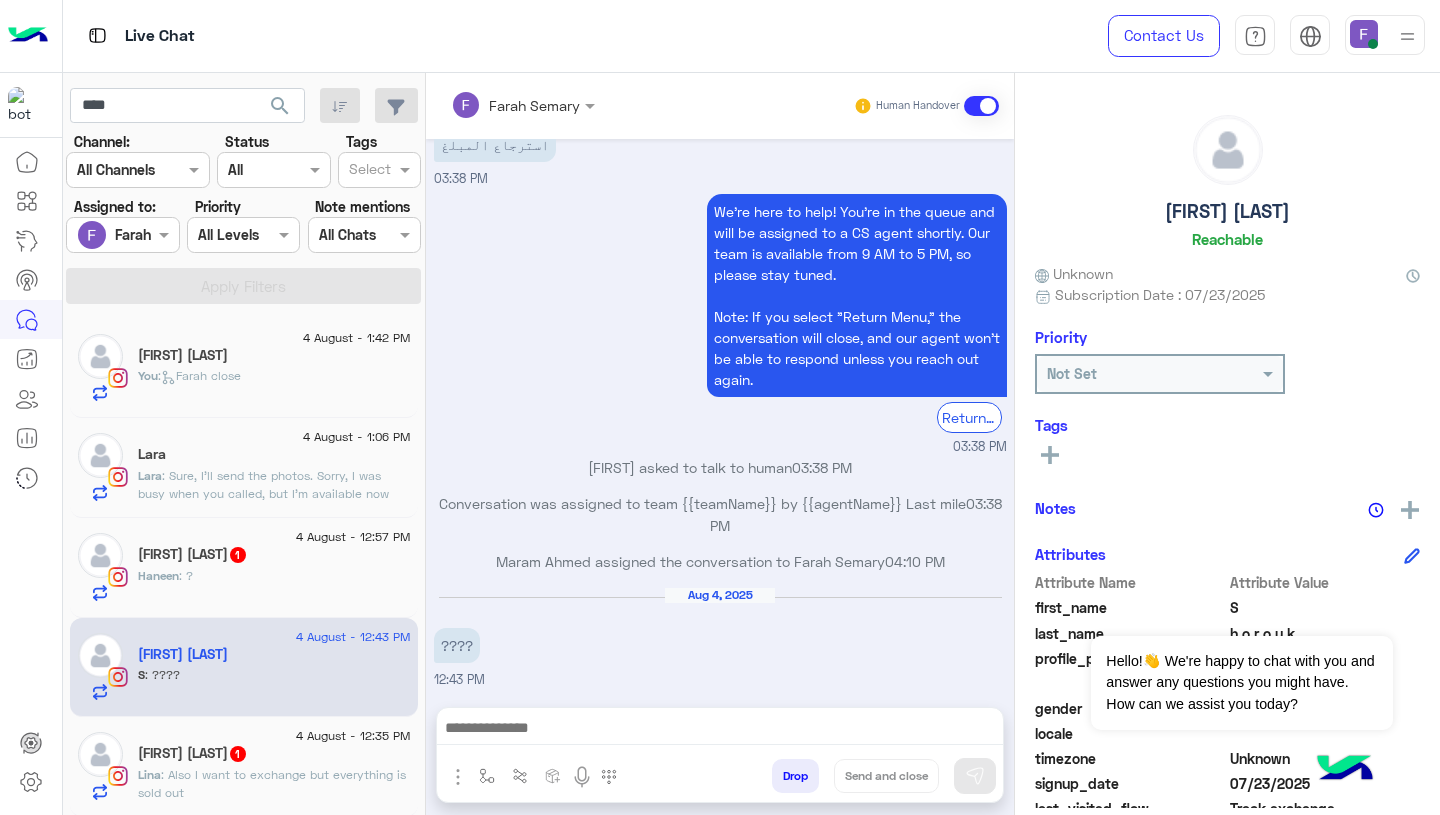 click on "search" 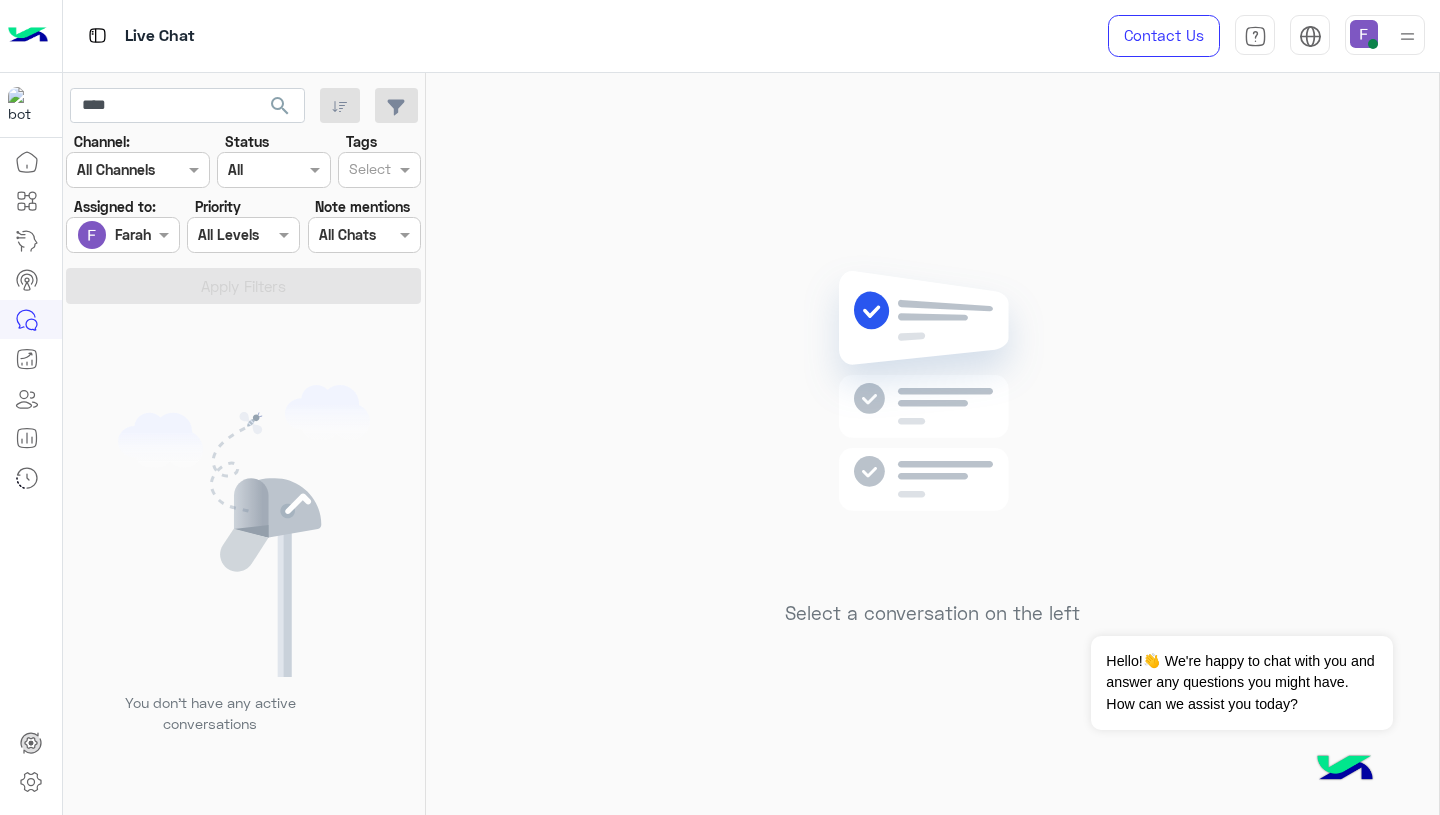 click at bounding box center [122, 234] 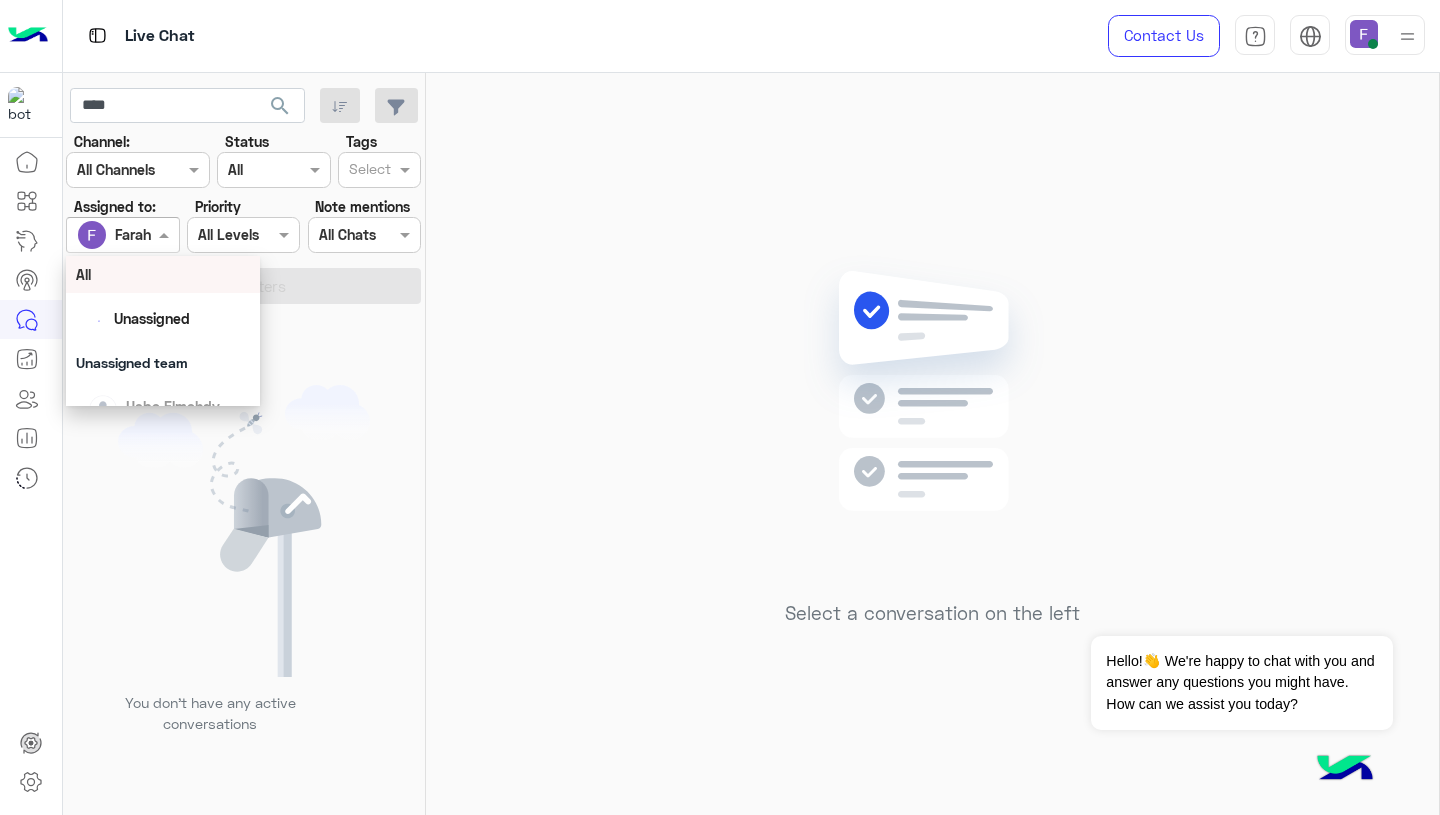 click on "All" at bounding box center [163, 274] 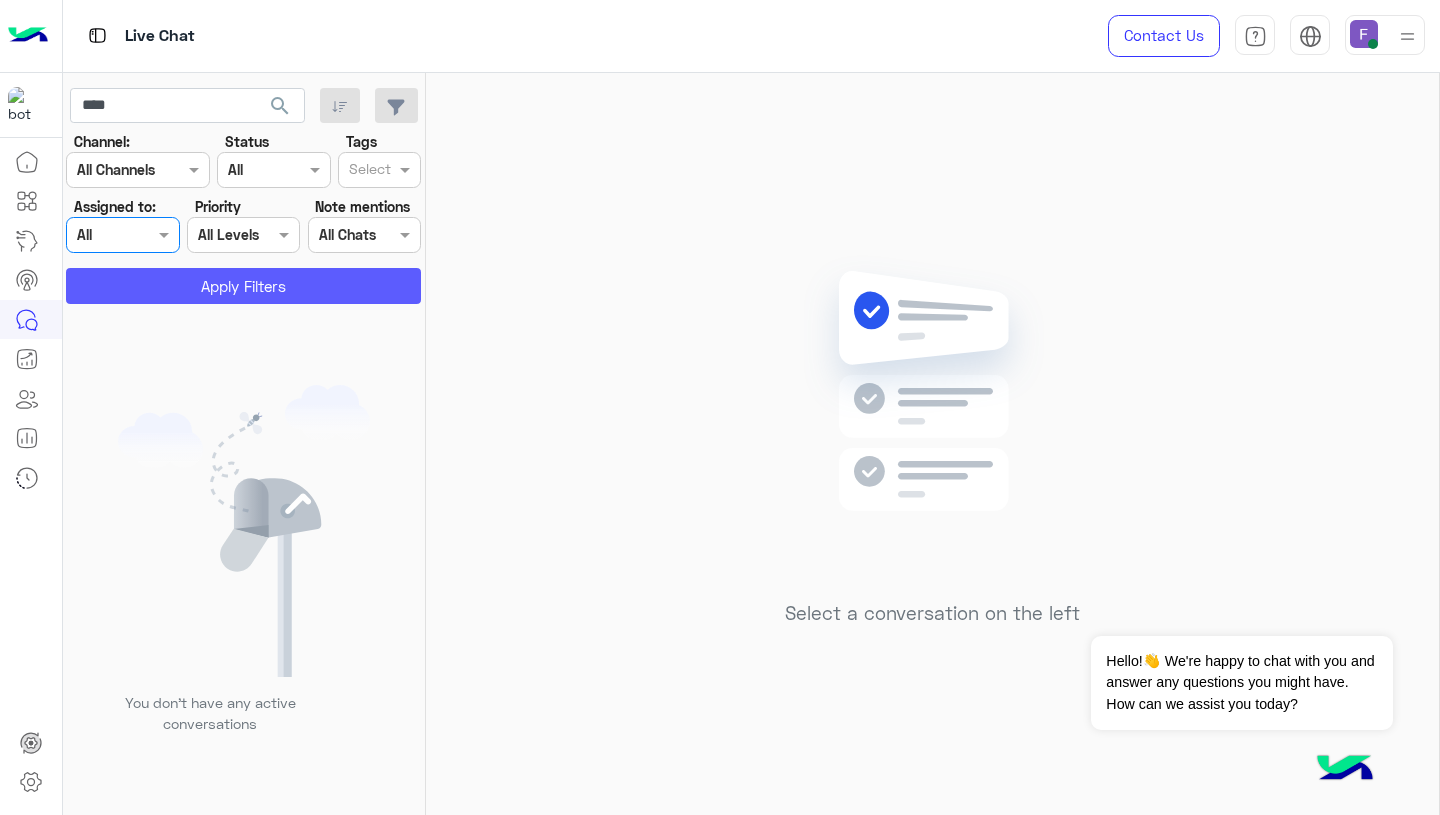 click on "Apply Filters" 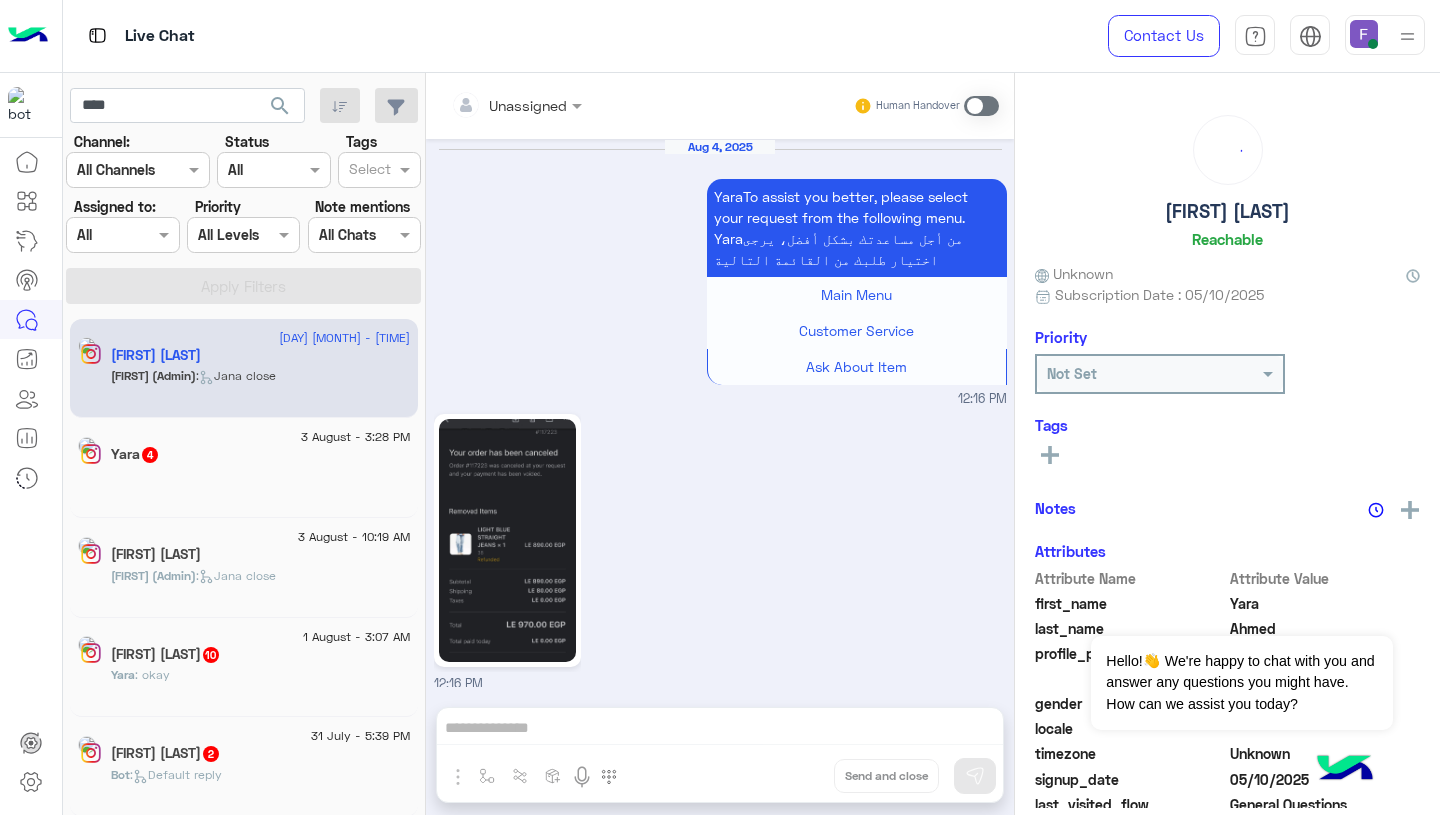 scroll, scrollTop: 2431, scrollLeft: 0, axis: vertical 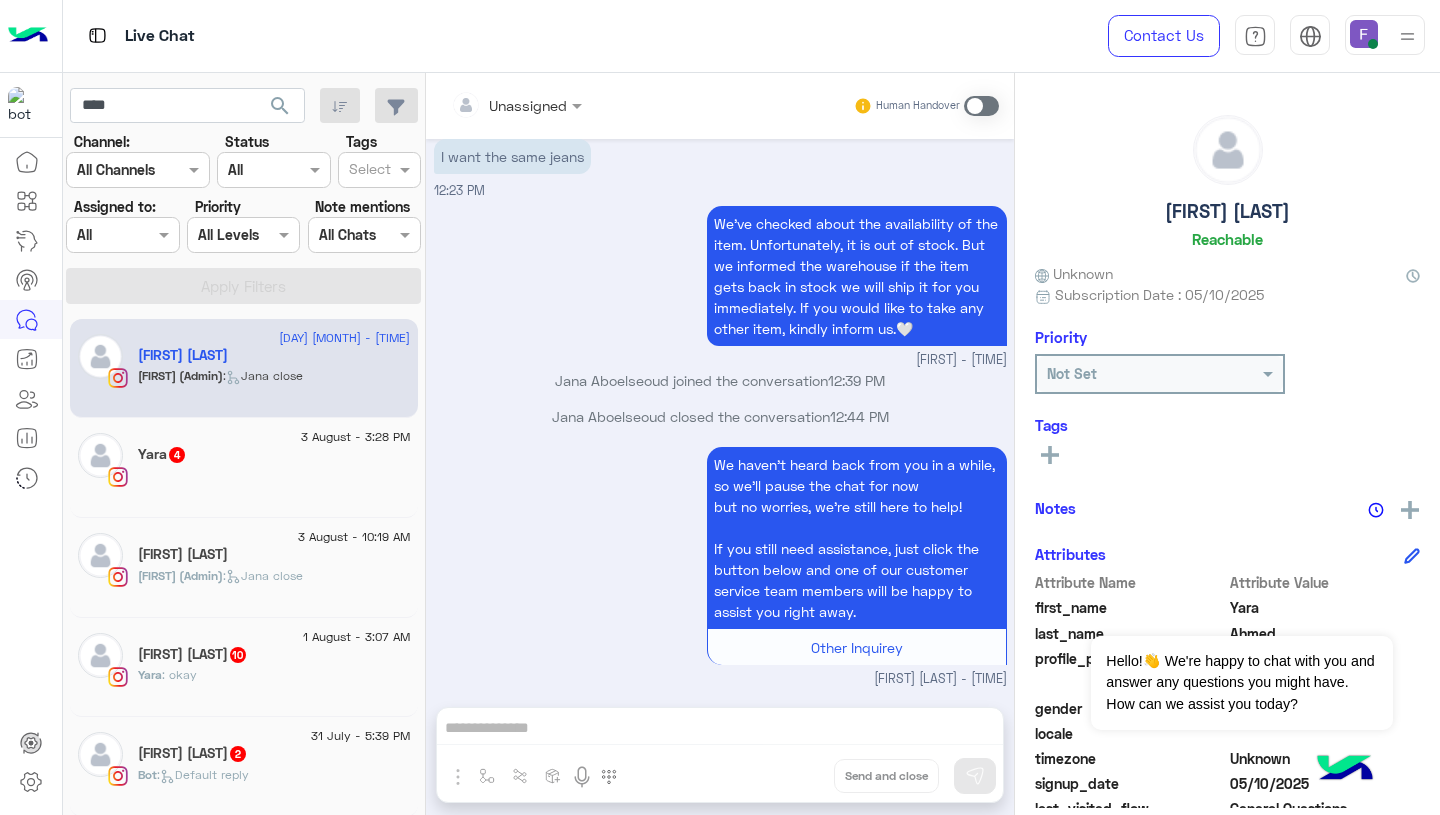 click 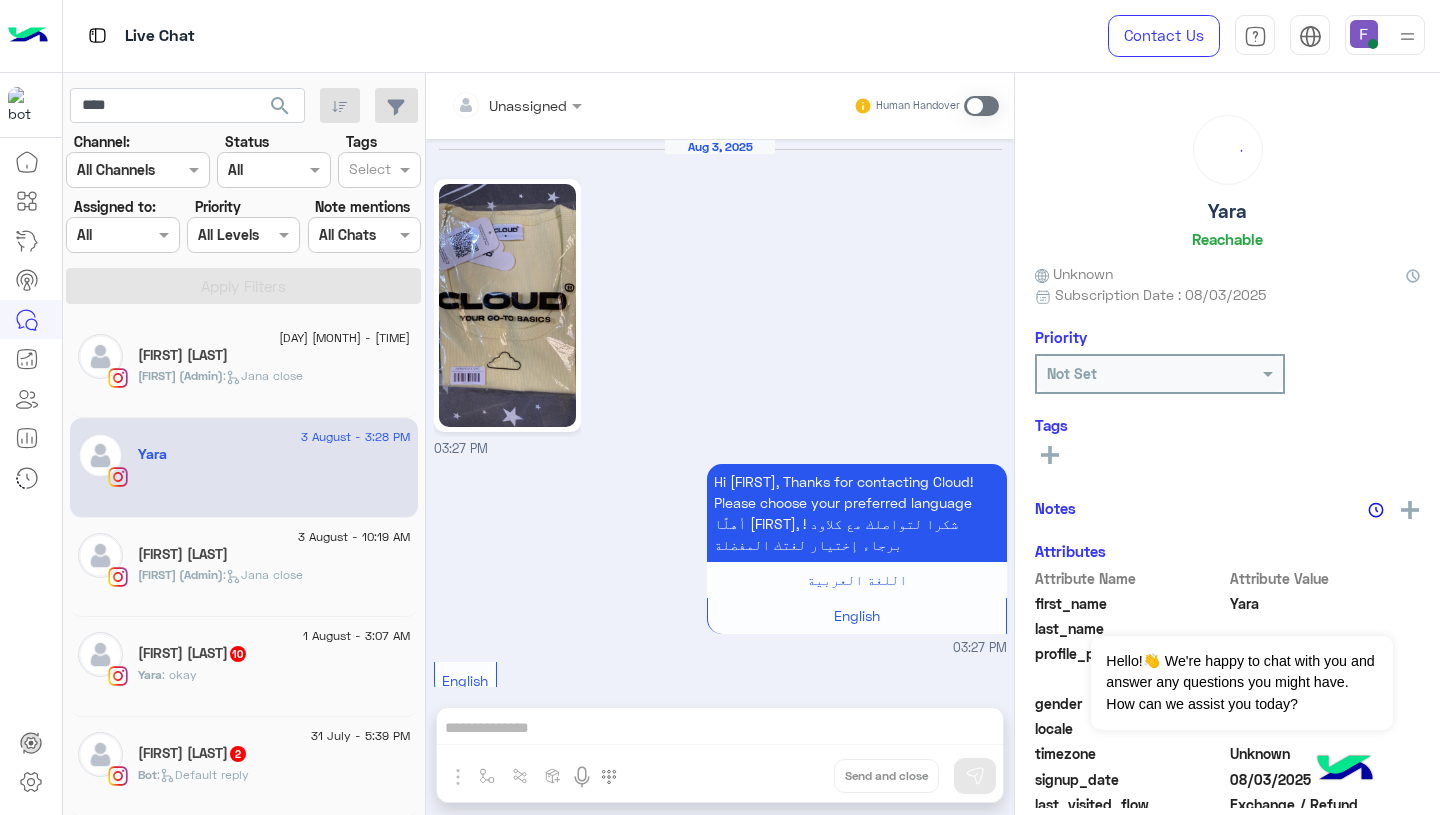 scroll, scrollTop: 843, scrollLeft: 0, axis: vertical 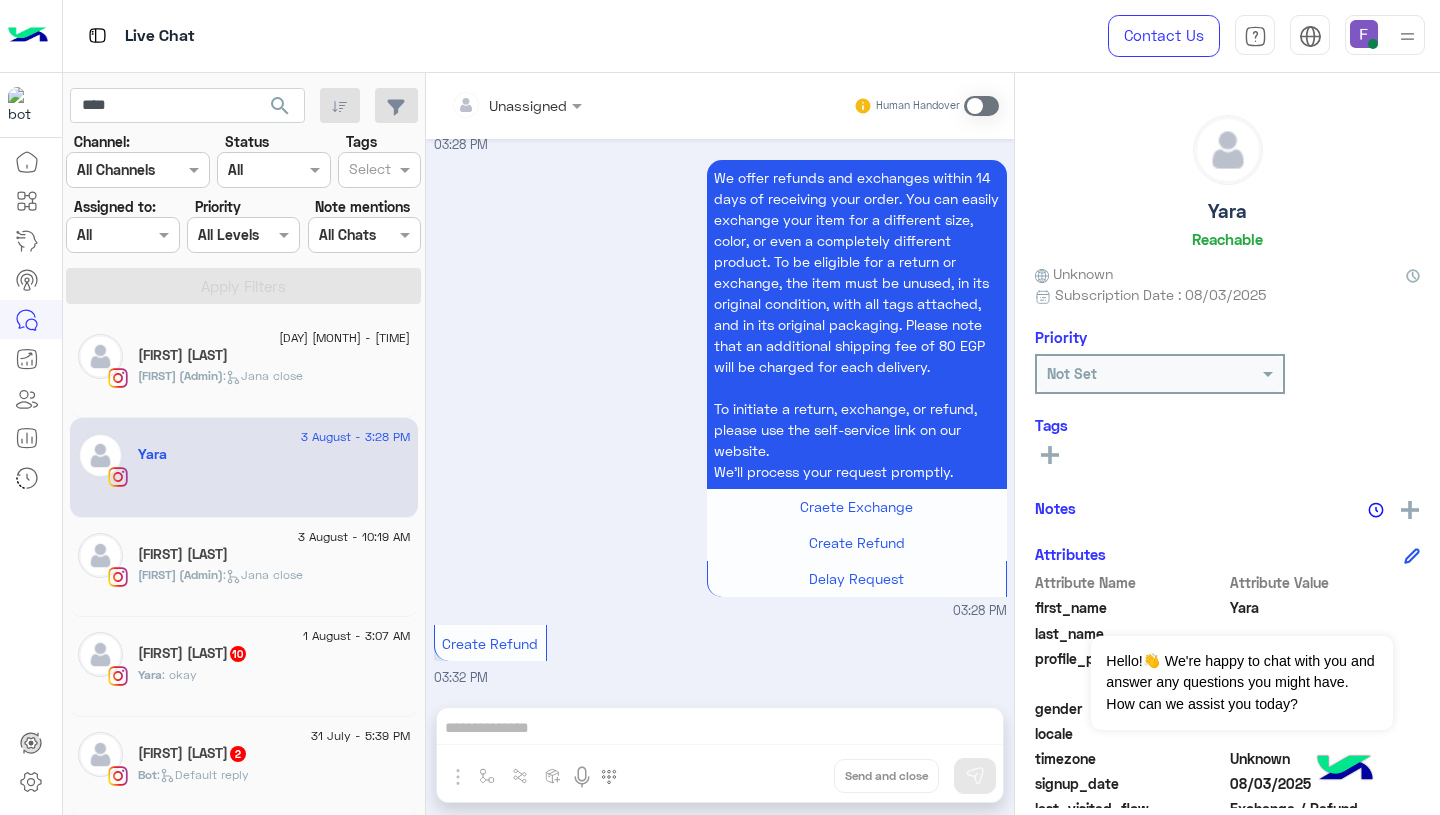 click on "We offer refunds and exchanges within 14 days of receiving your order. You can easily exchange your item for a different size, color, or even a completely different product. To be eligible for a return or exchange, the item must be unused, in its original condition, with all tags attached, and in its original packaging. Please note that an additional shipping fee of 80 EGP will be charged for each delivery. To initiate a return, exchange, or refund, please use the self-service link on our website.  We’ll process your request promptly.  Craete Exchange   Create Refund   Delay Request     03:28 PM" at bounding box center [720, 388] 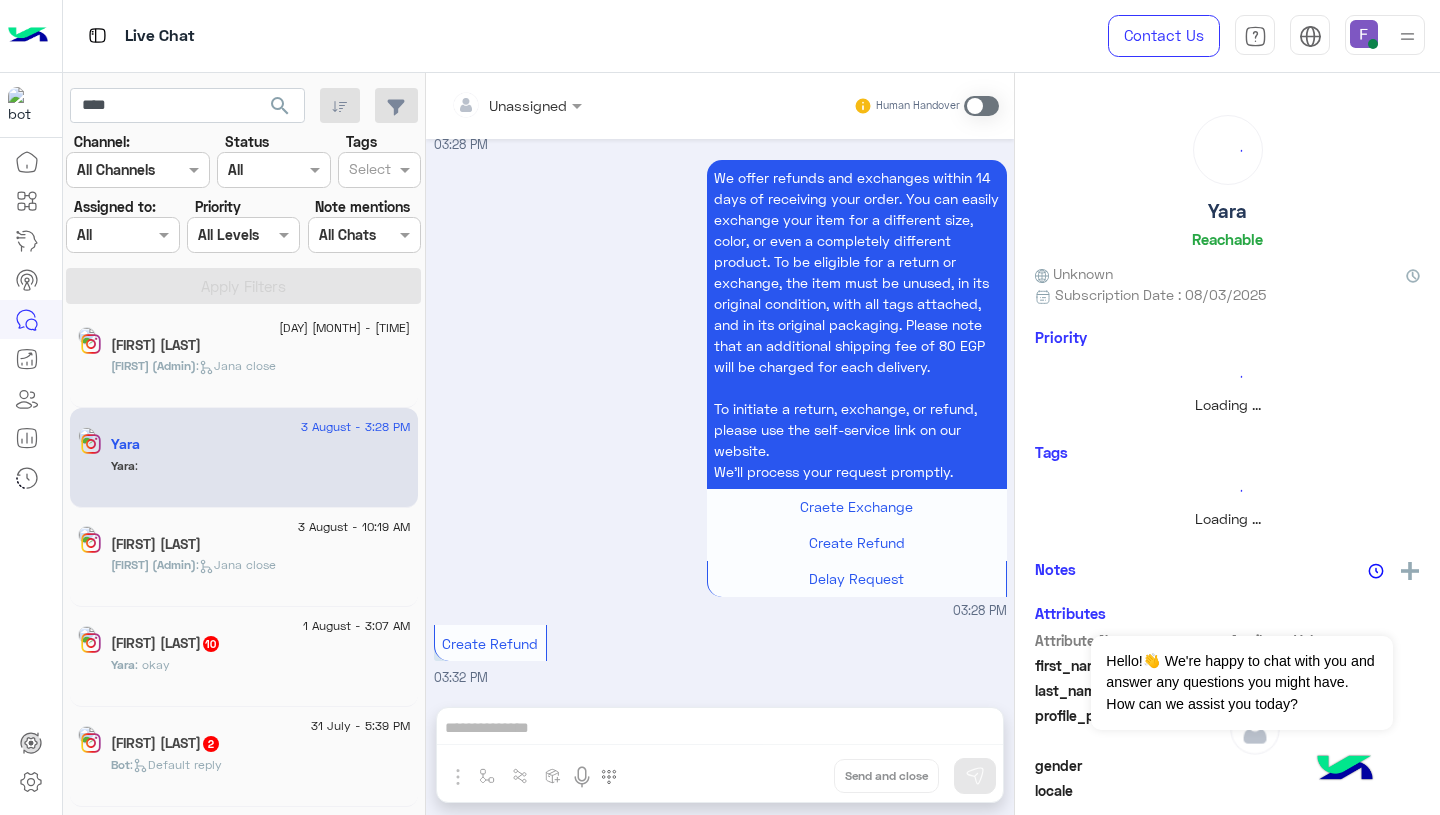 scroll, scrollTop: 0, scrollLeft: 0, axis: both 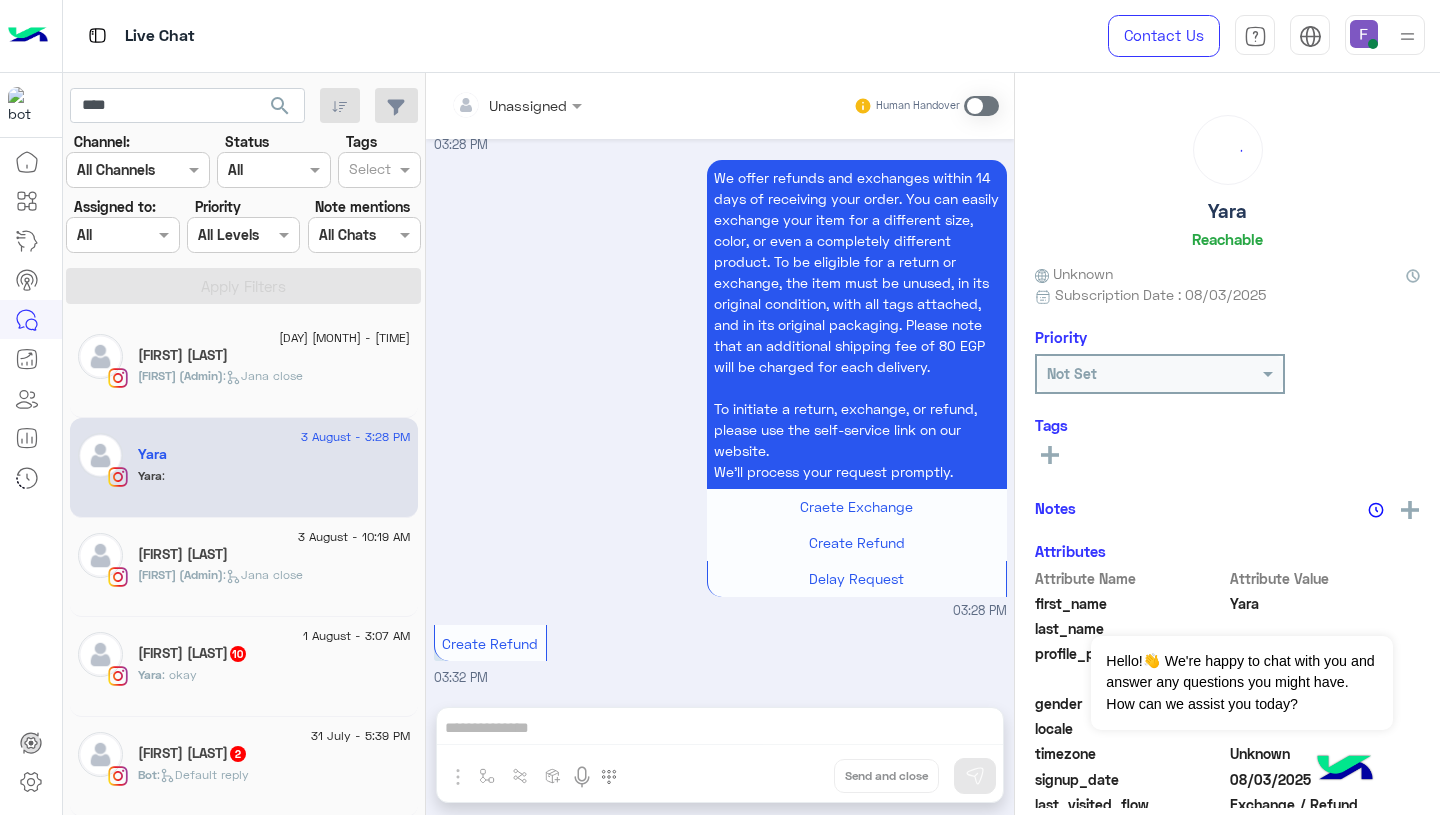 click on "[FIRST] (Admin)  :   [FIRST] close" 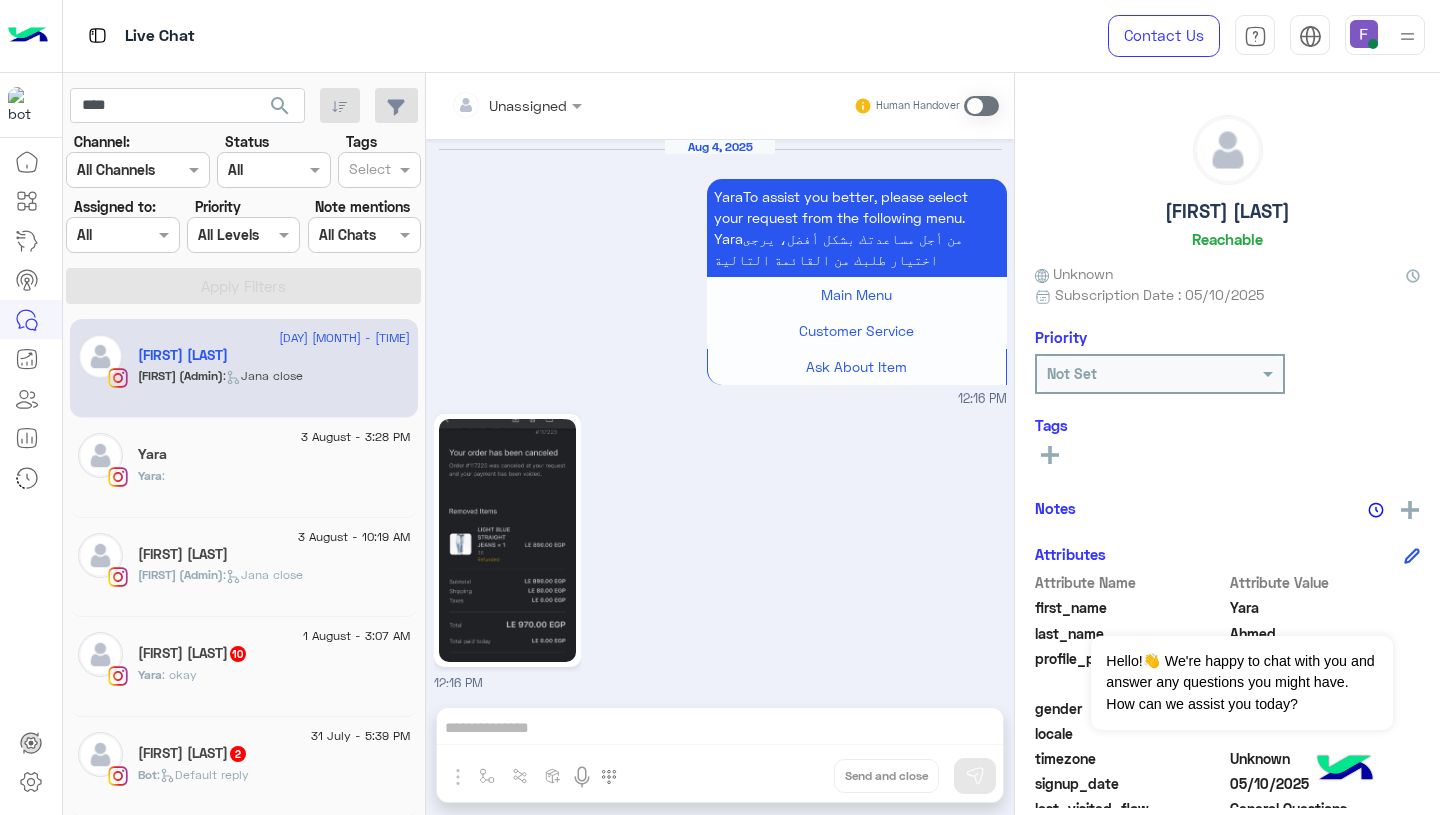 scroll, scrollTop: 2431, scrollLeft: 0, axis: vertical 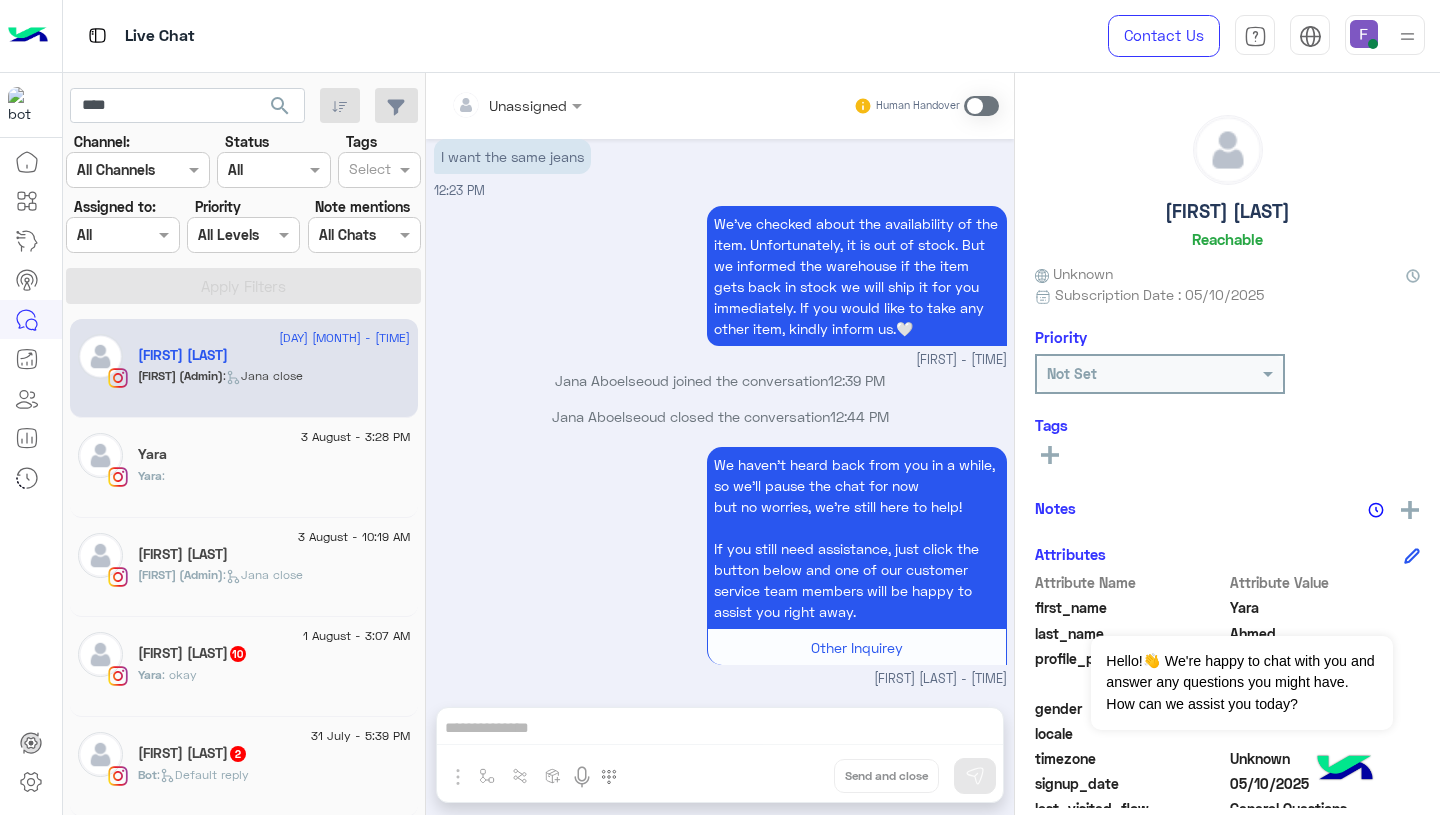 click on "[FIRST] [LAST] closed the conversation   [TIME]" at bounding box center [720, 416] 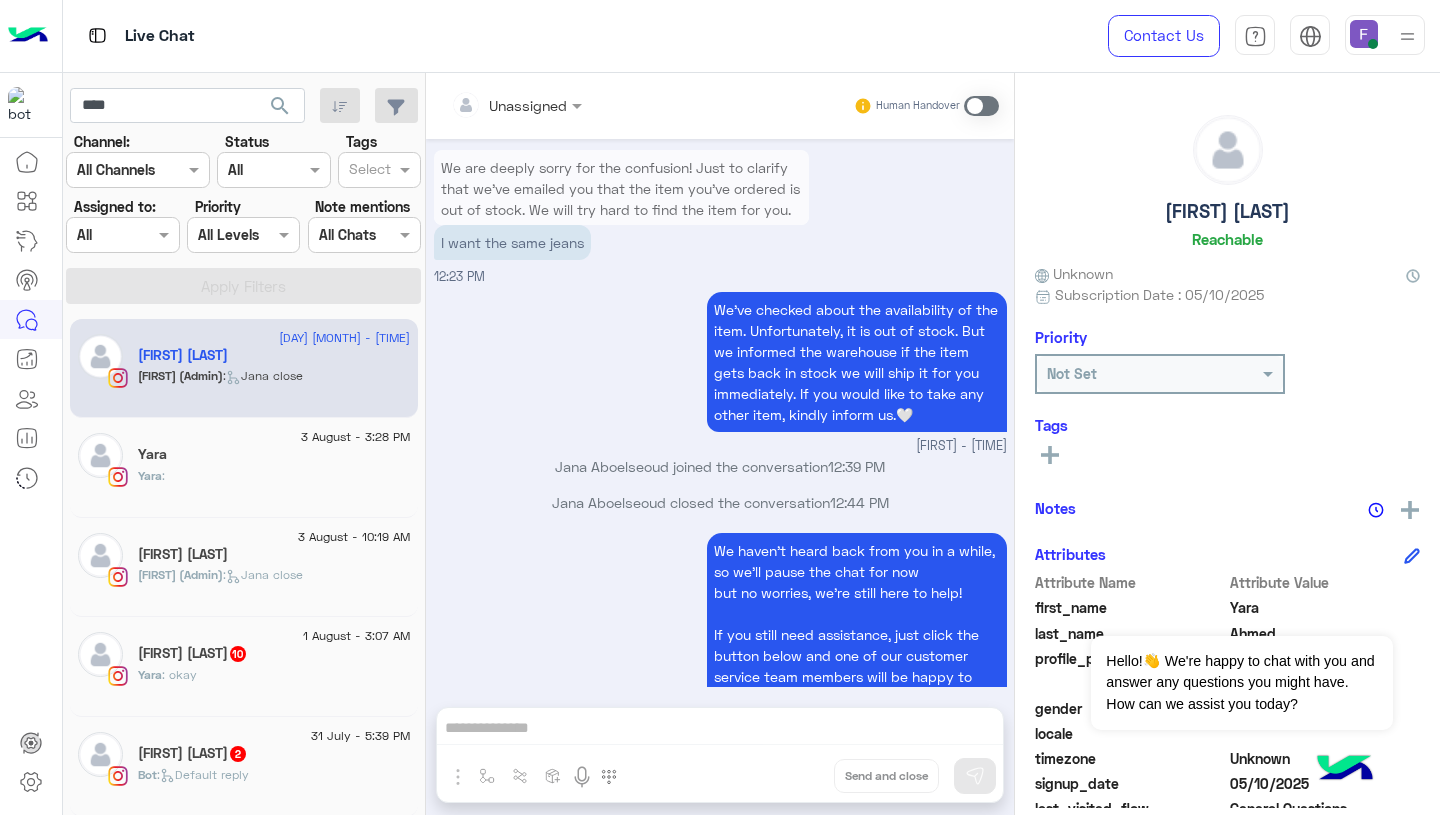 scroll, scrollTop: 2431, scrollLeft: 0, axis: vertical 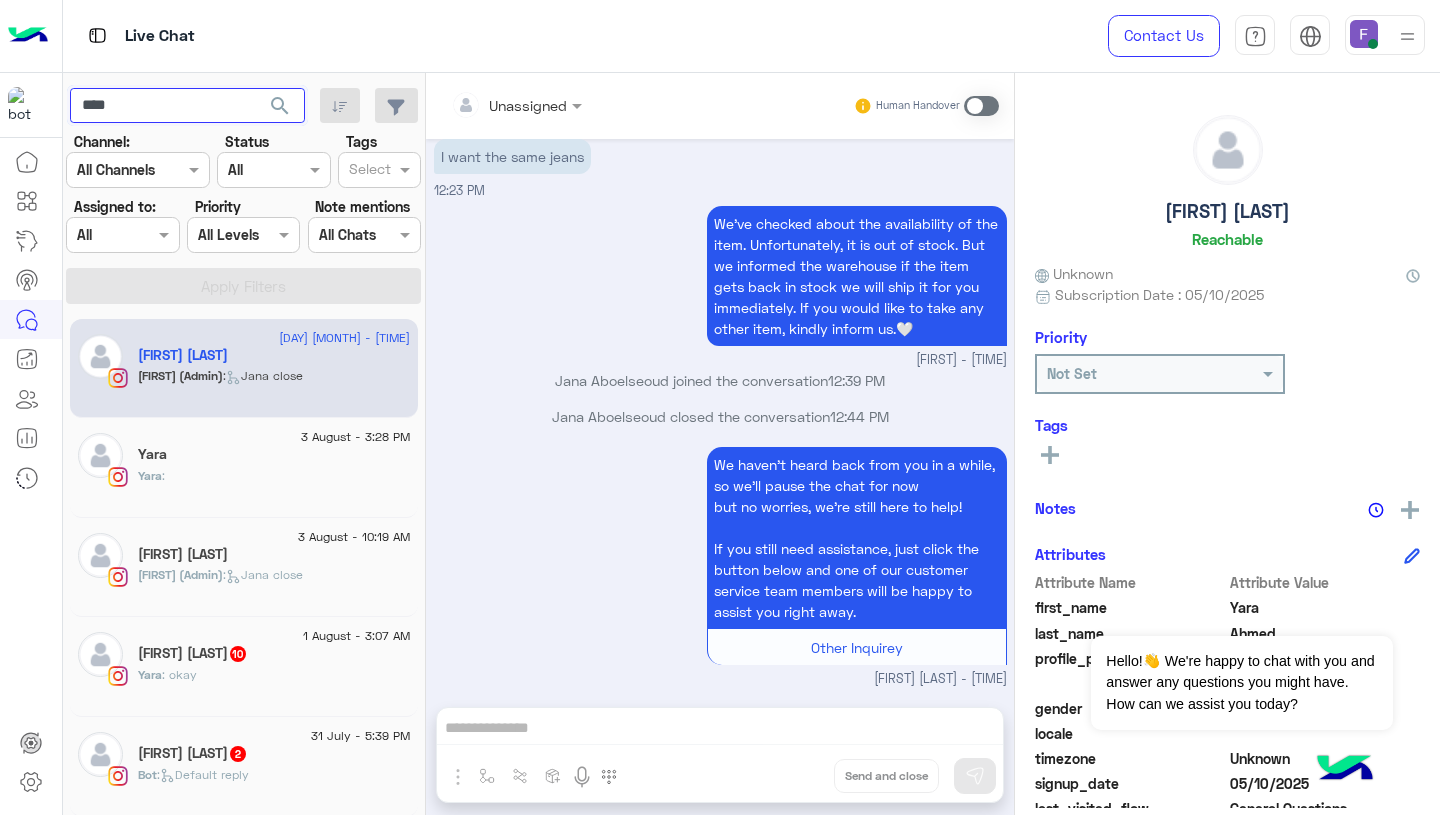 click on "****" at bounding box center [187, 106] 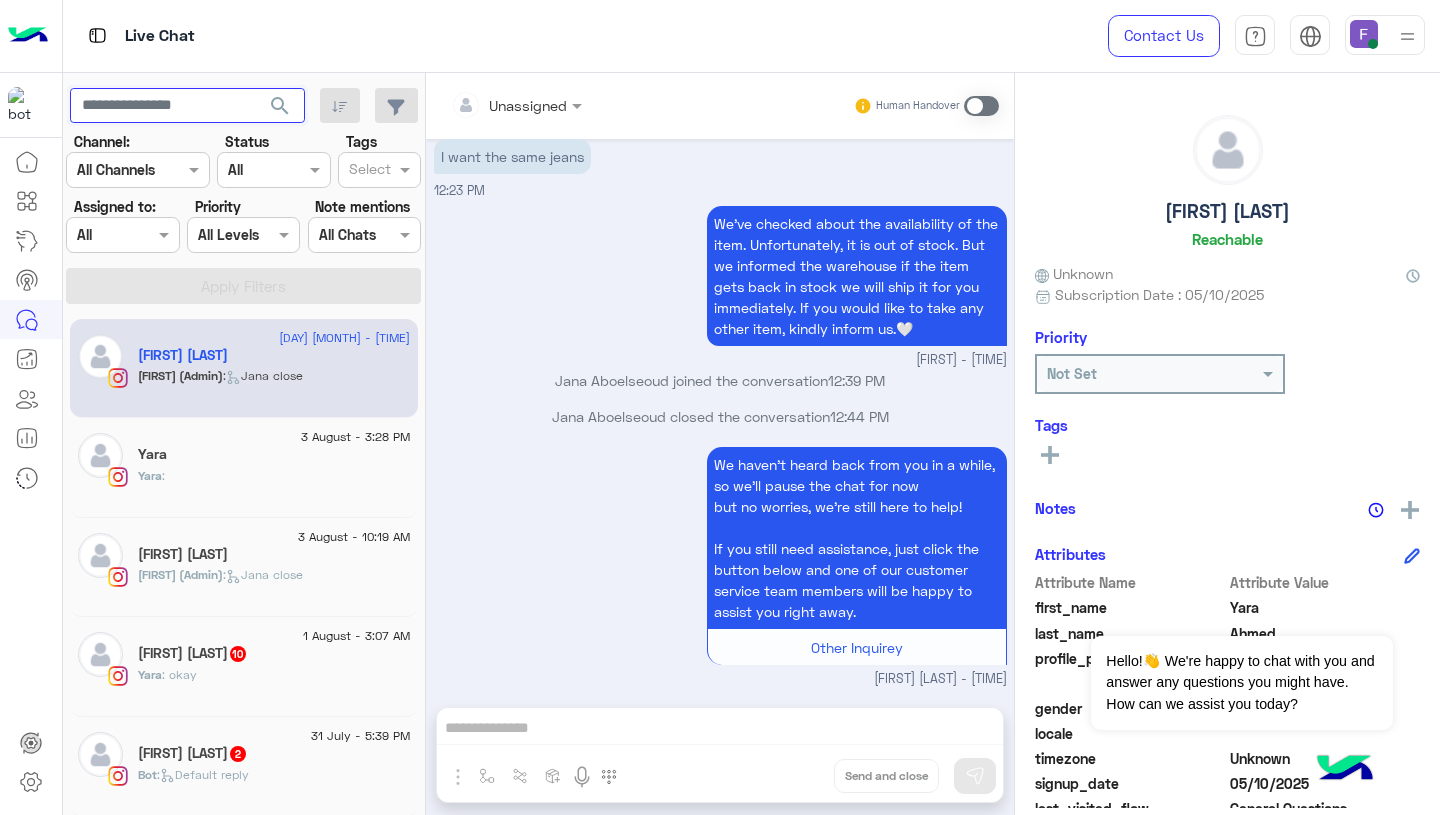 type 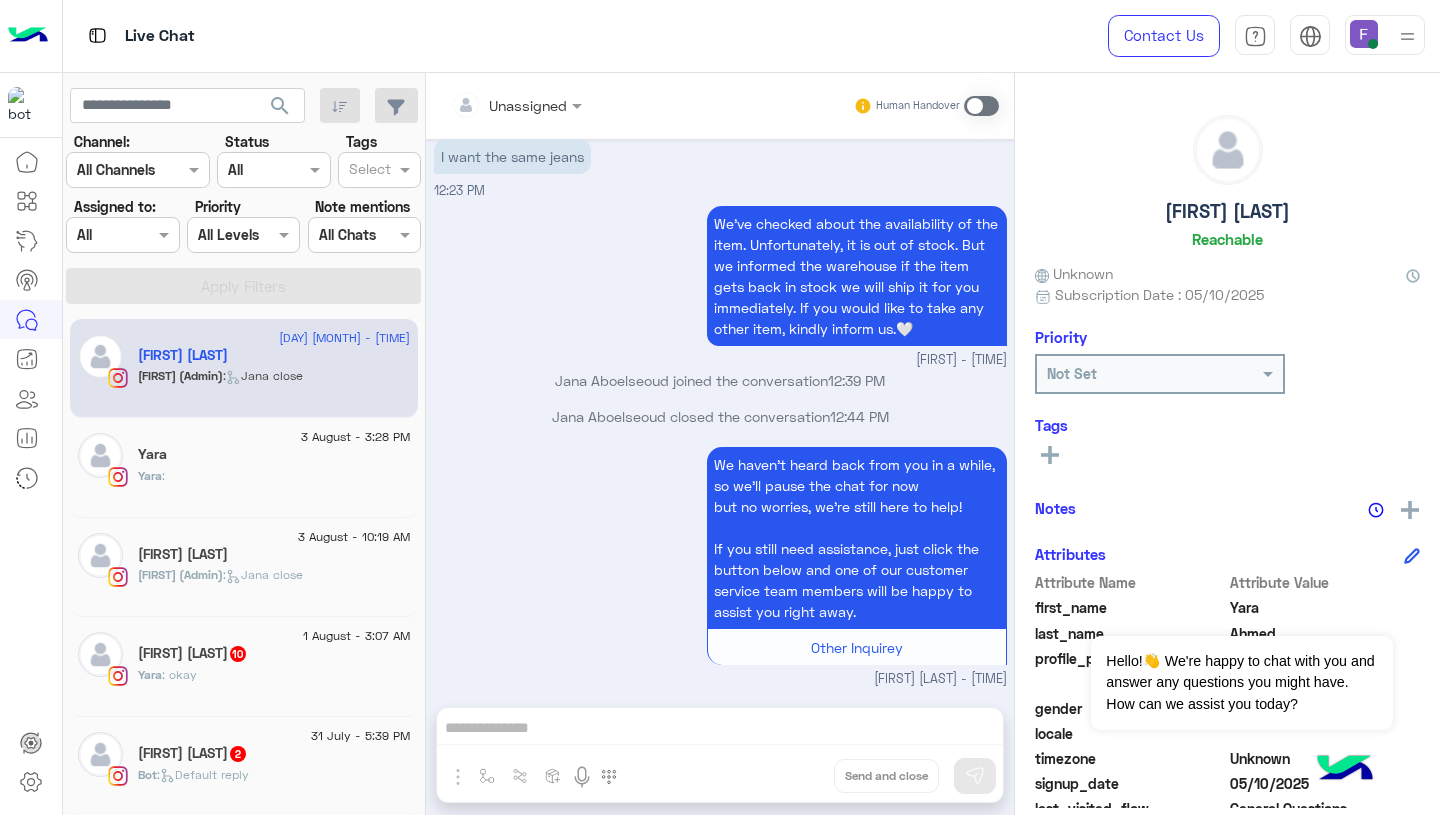 click at bounding box center [100, 235] 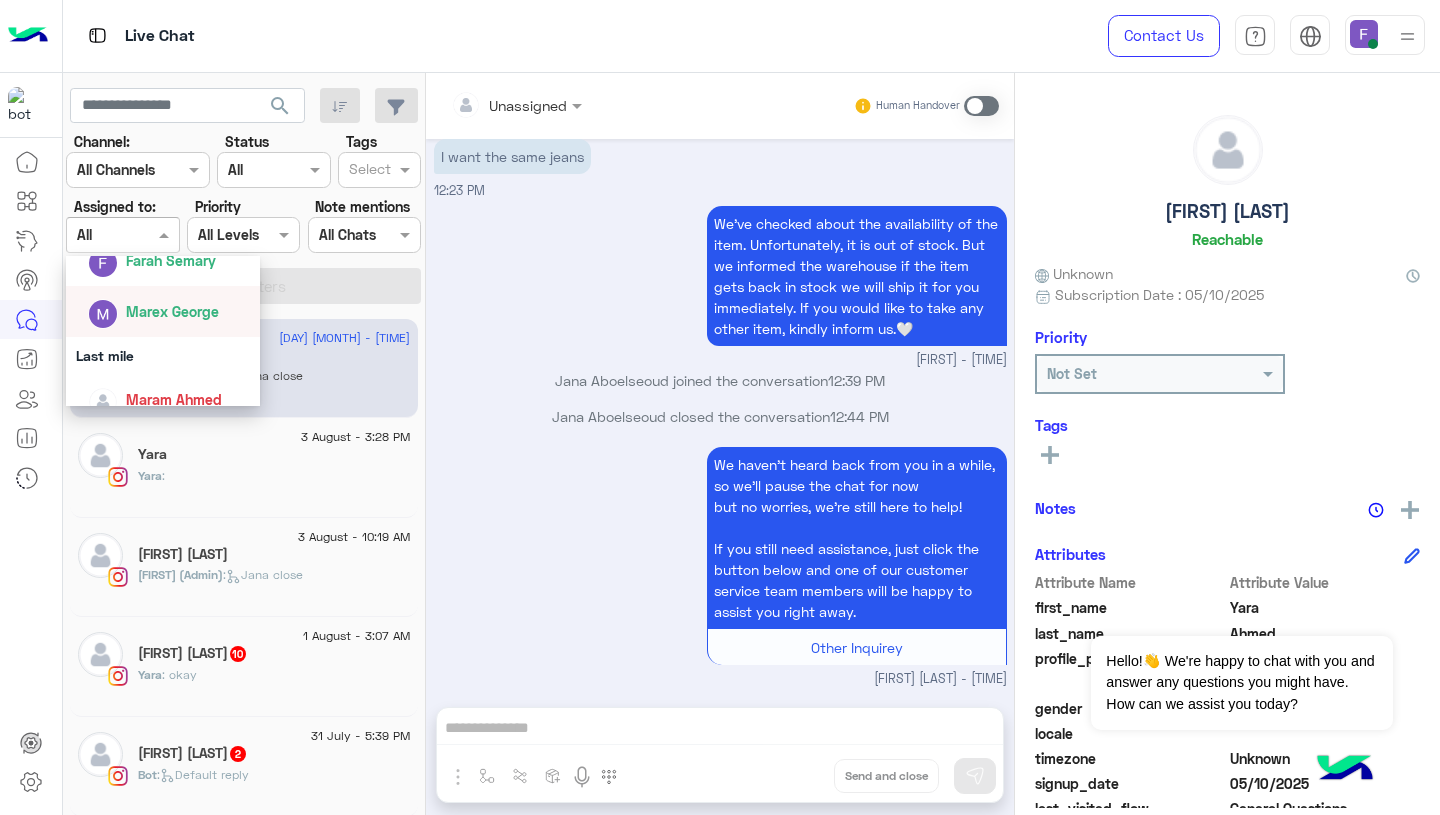 scroll, scrollTop: 375, scrollLeft: 0, axis: vertical 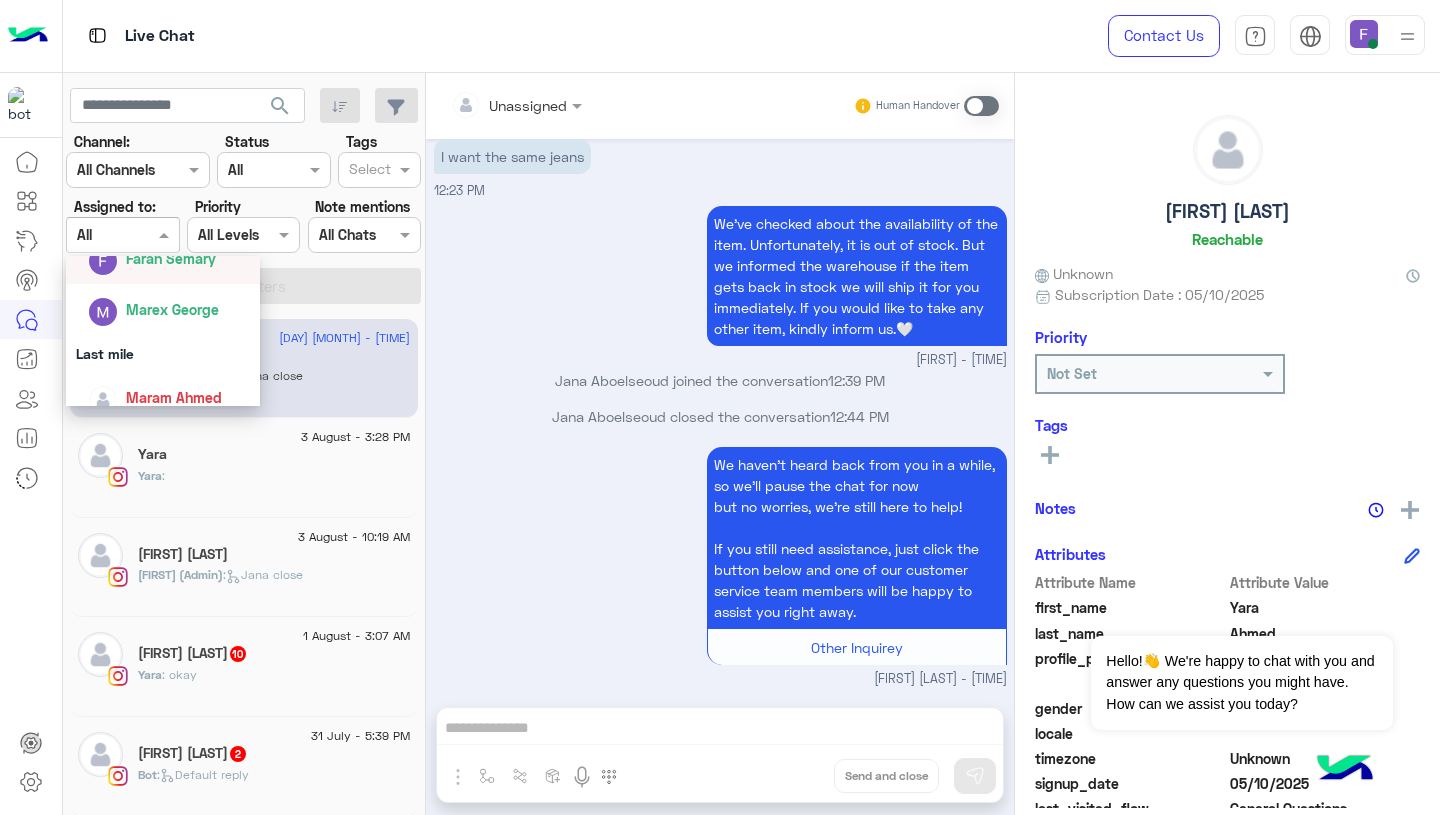click at bounding box center (103, 261) 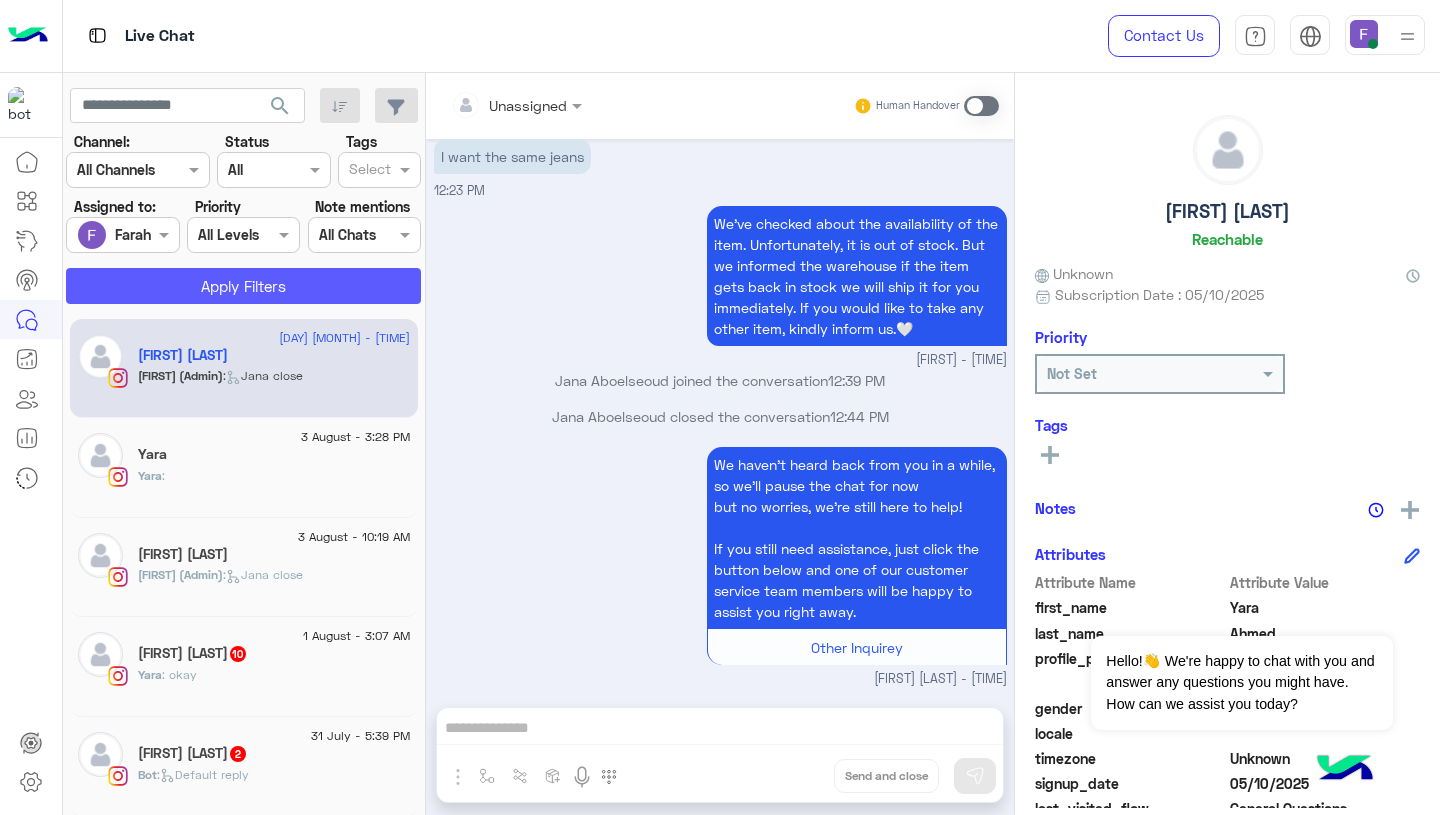 click on "Apply Filters" 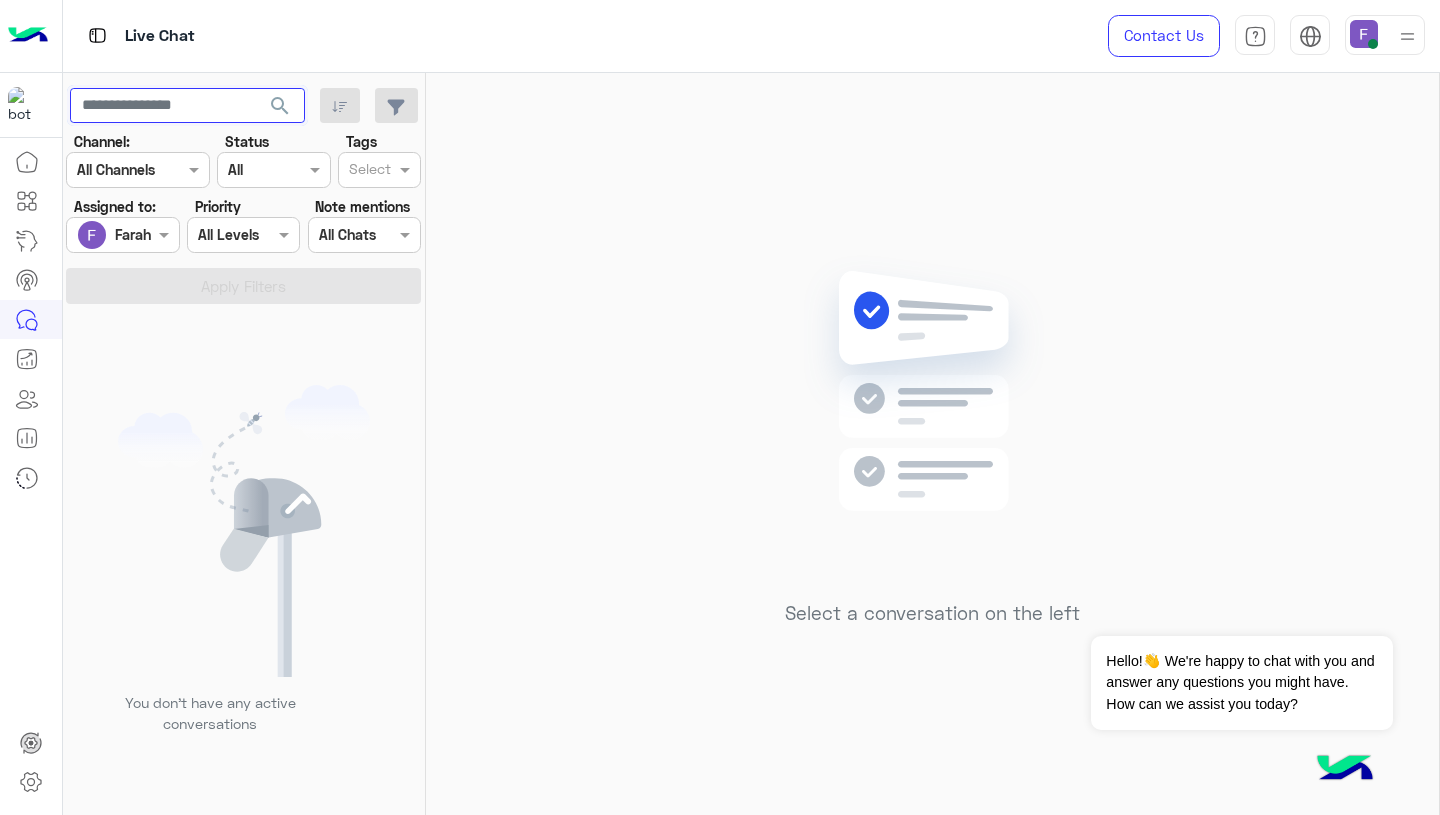 click at bounding box center [187, 106] 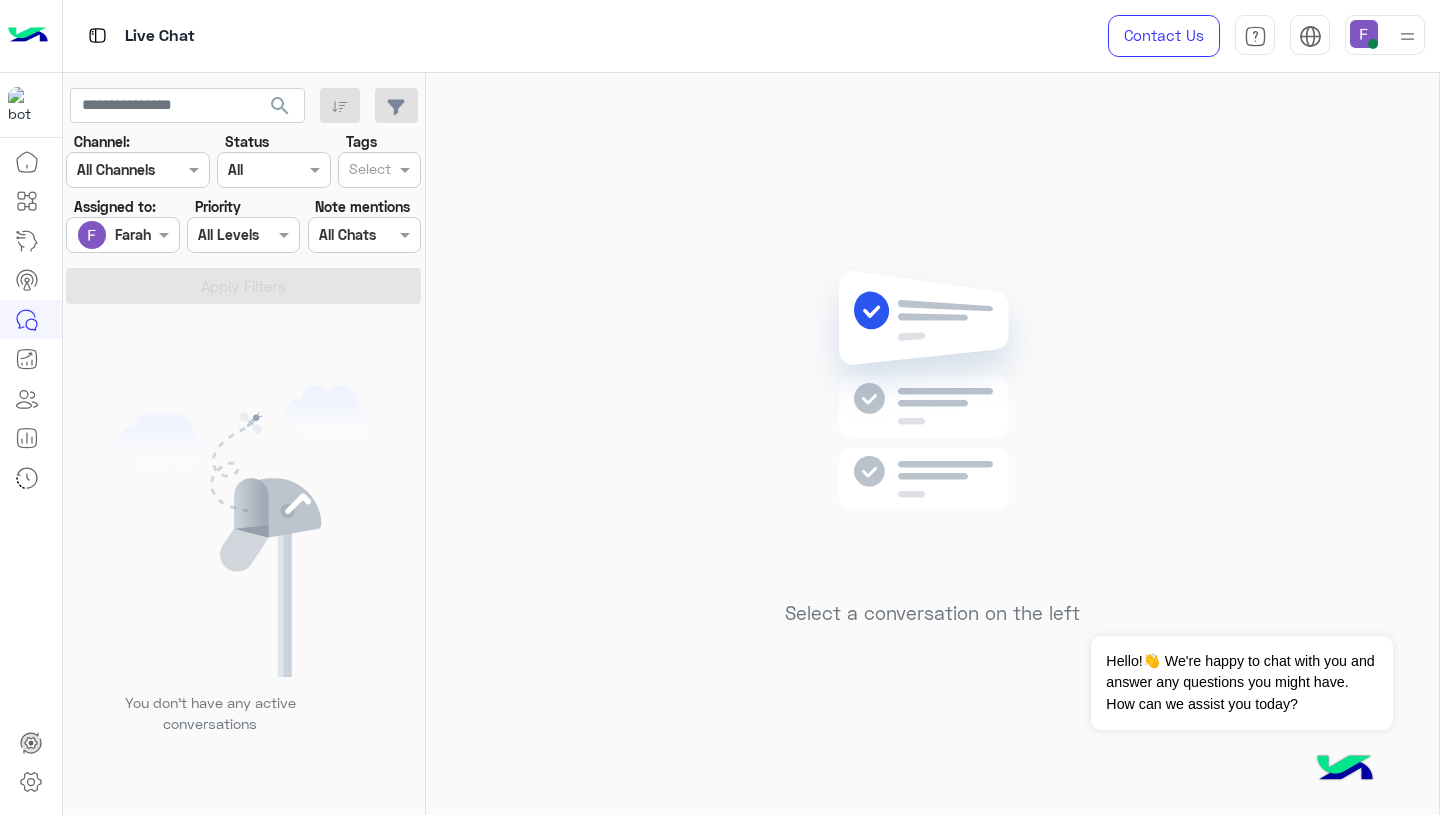 click on "search" 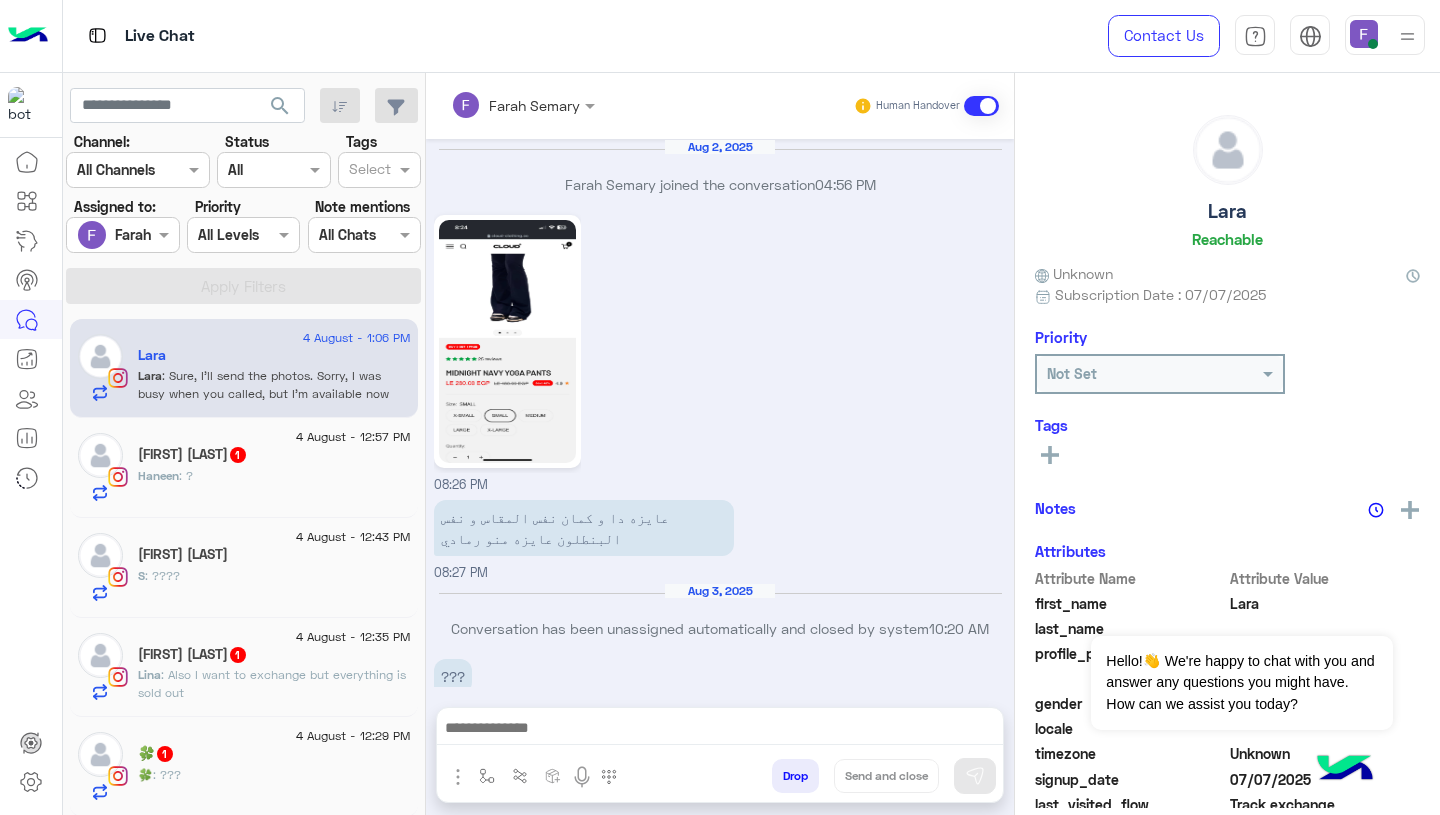 scroll, scrollTop: 1824, scrollLeft: 0, axis: vertical 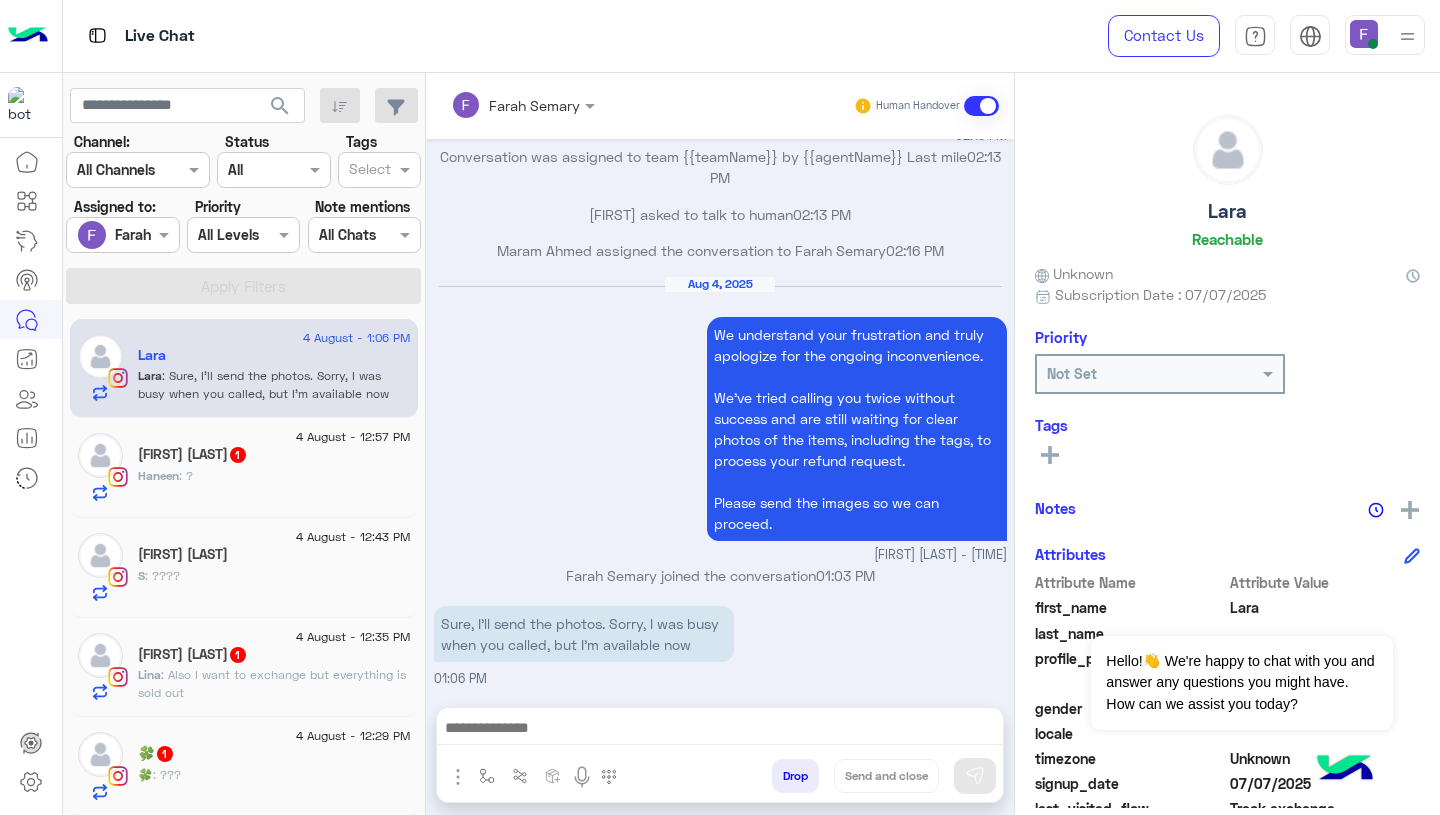 click on "Sure, I’ll send the photos. Sorry, I was busy when you called, but I’m available now" at bounding box center [584, 634] 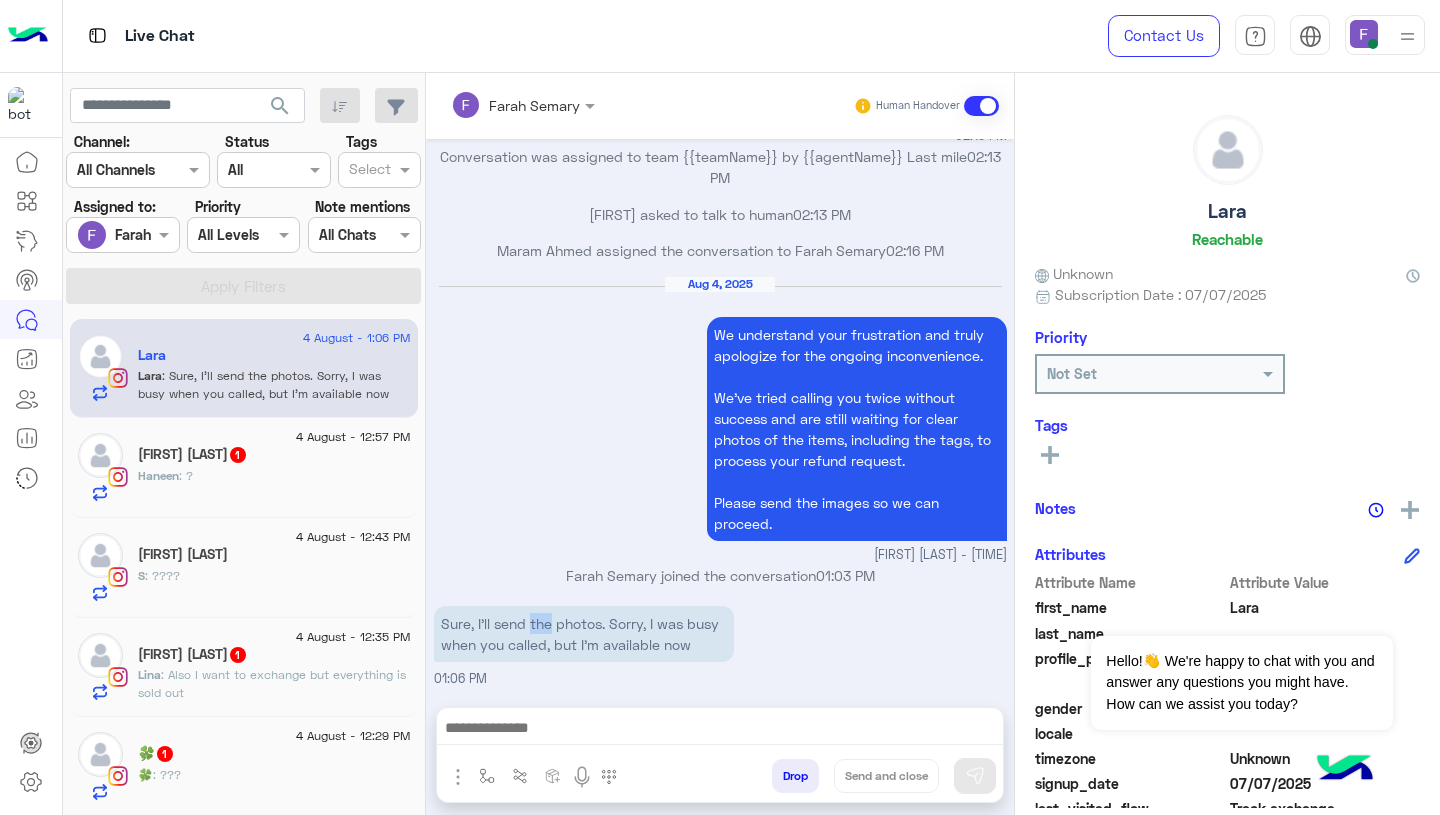 click on "Sure, I’ll send the photos. Sorry, I was busy when you called, but I’m available now" at bounding box center (584, 634) 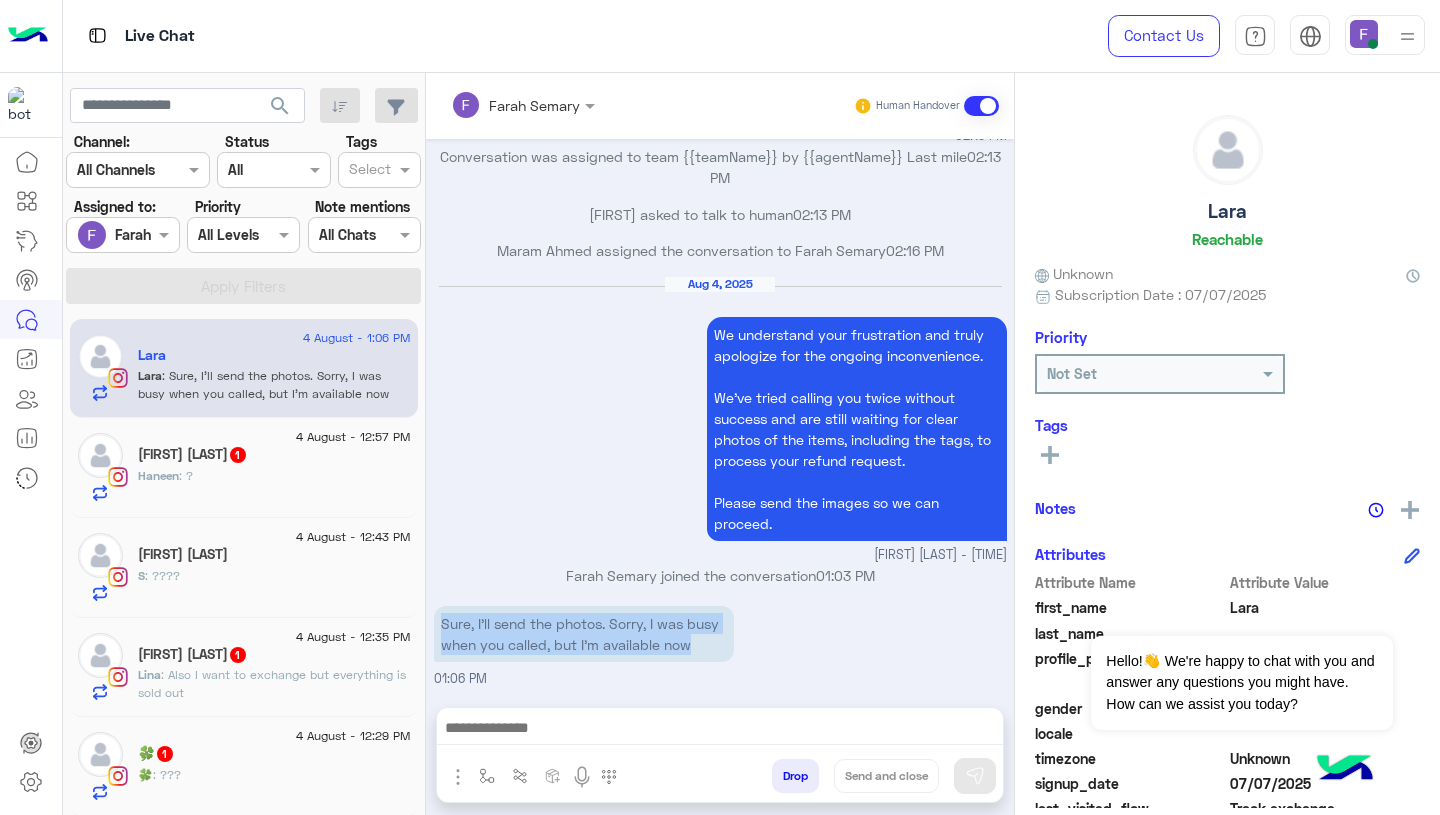 click on "Sure, I’ll send the photos. Sorry, I was busy when you called, but I’m available now" at bounding box center [584, 634] 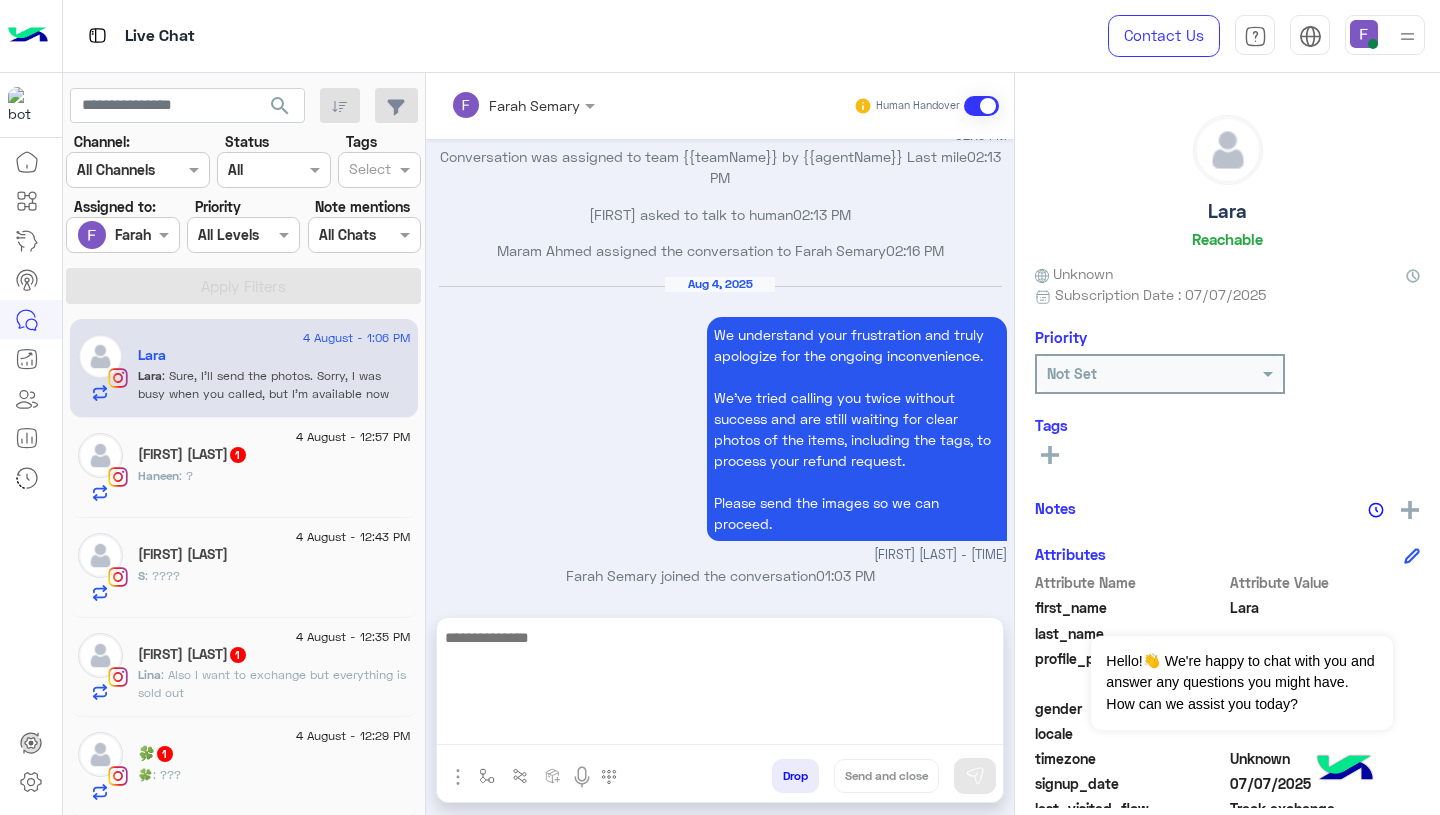 click at bounding box center [720, 685] 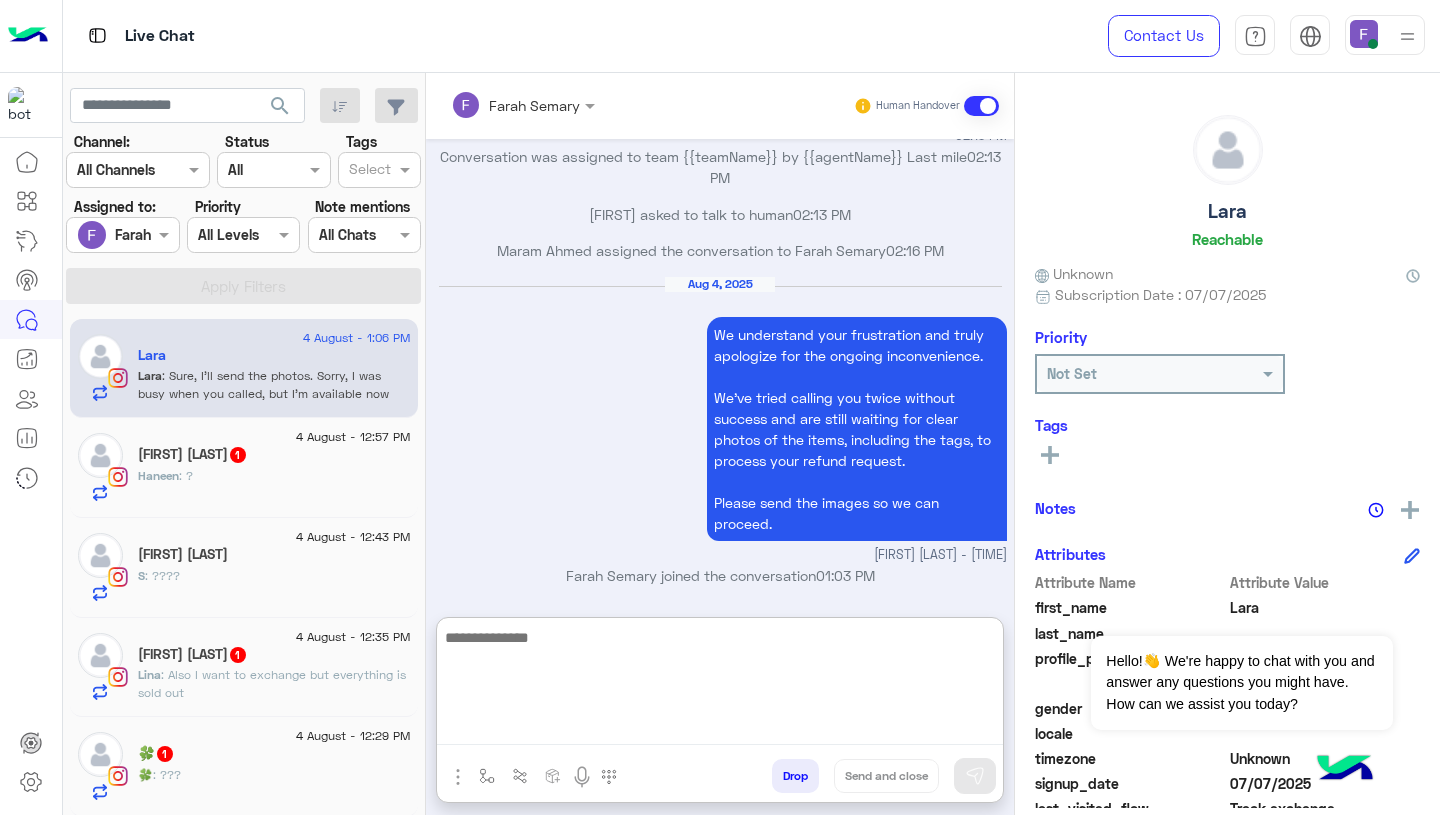 paste on "**********" 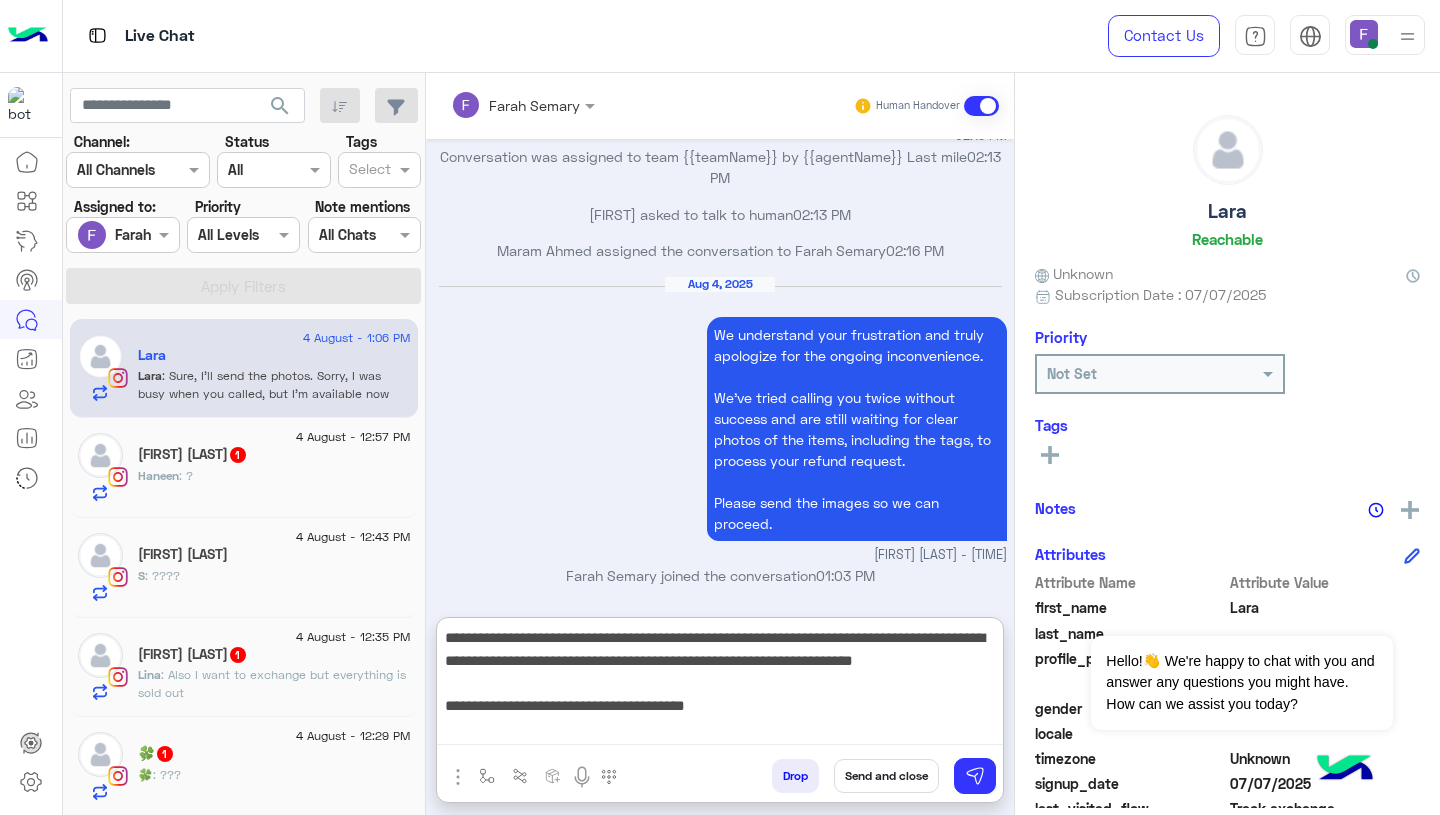 scroll, scrollTop: 0, scrollLeft: 0, axis: both 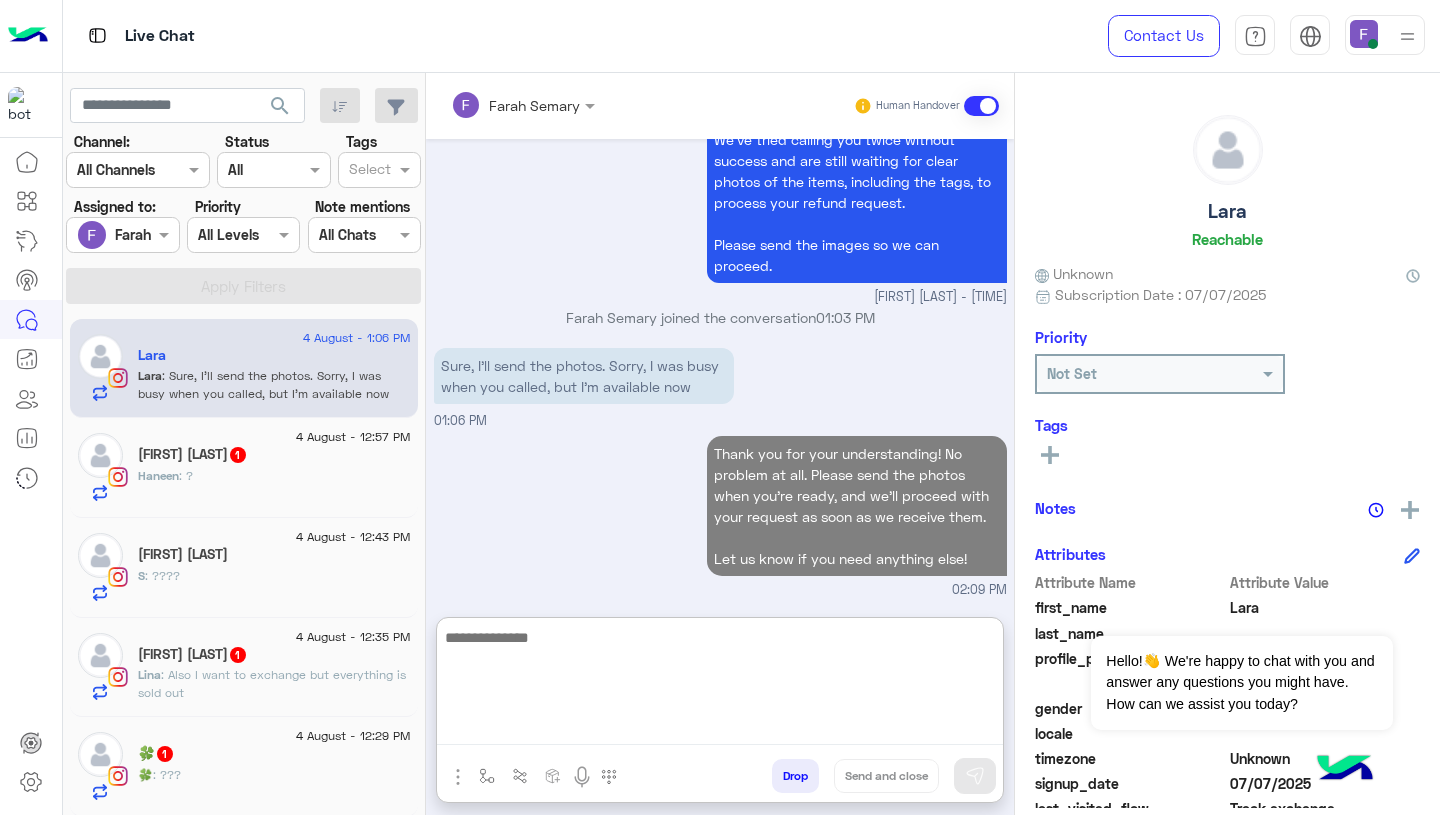 click on "Thank you for your understanding! No problem at all. Please send the photos when you're ready, and we'll proceed with your request as soon as we receive them. Let us know if you need anything else!   02:09 PM" at bounding box center (720, 515) 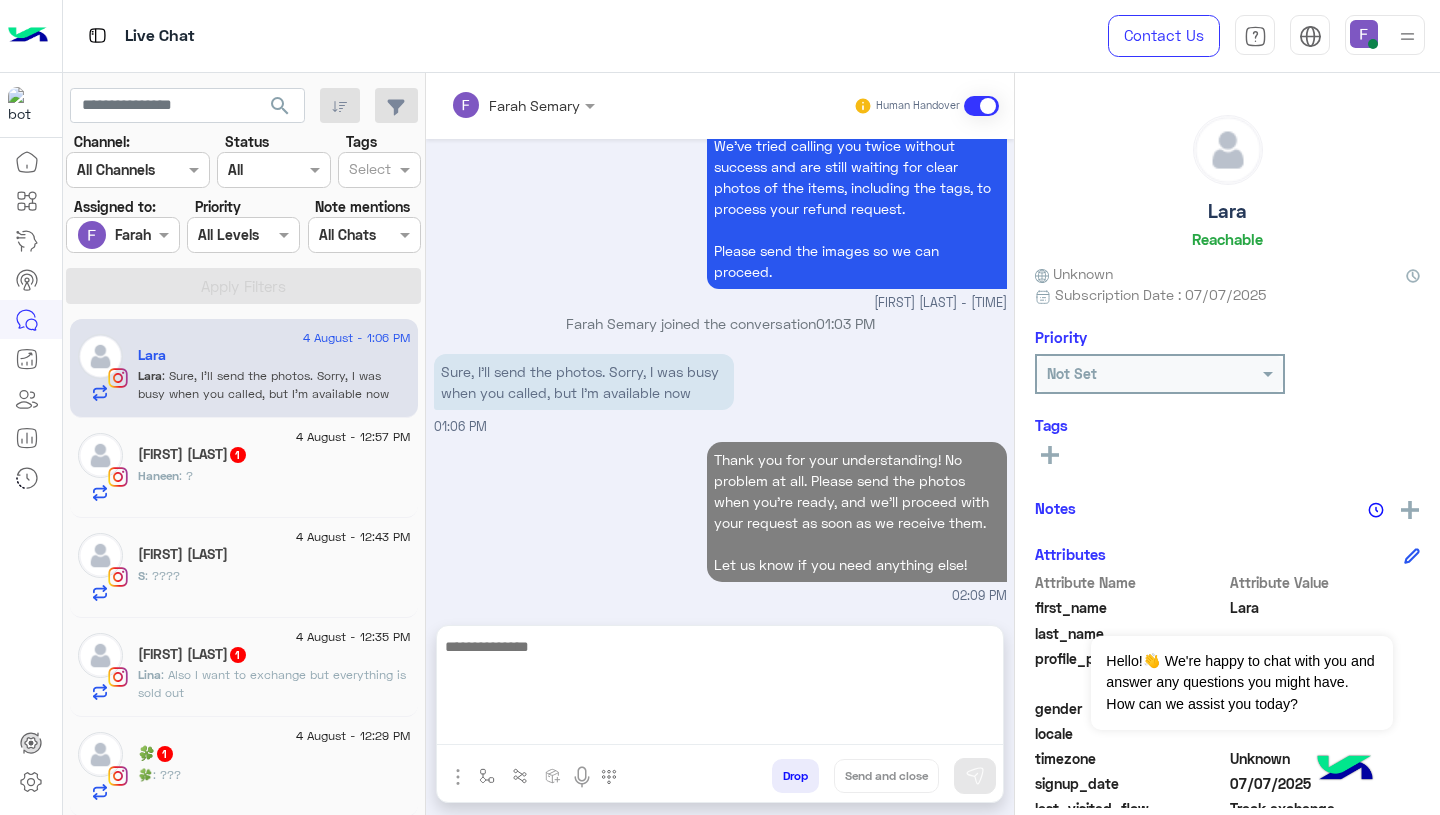 scroll, scrollTop: 1992, scrollLeft: 0, axis: vertical 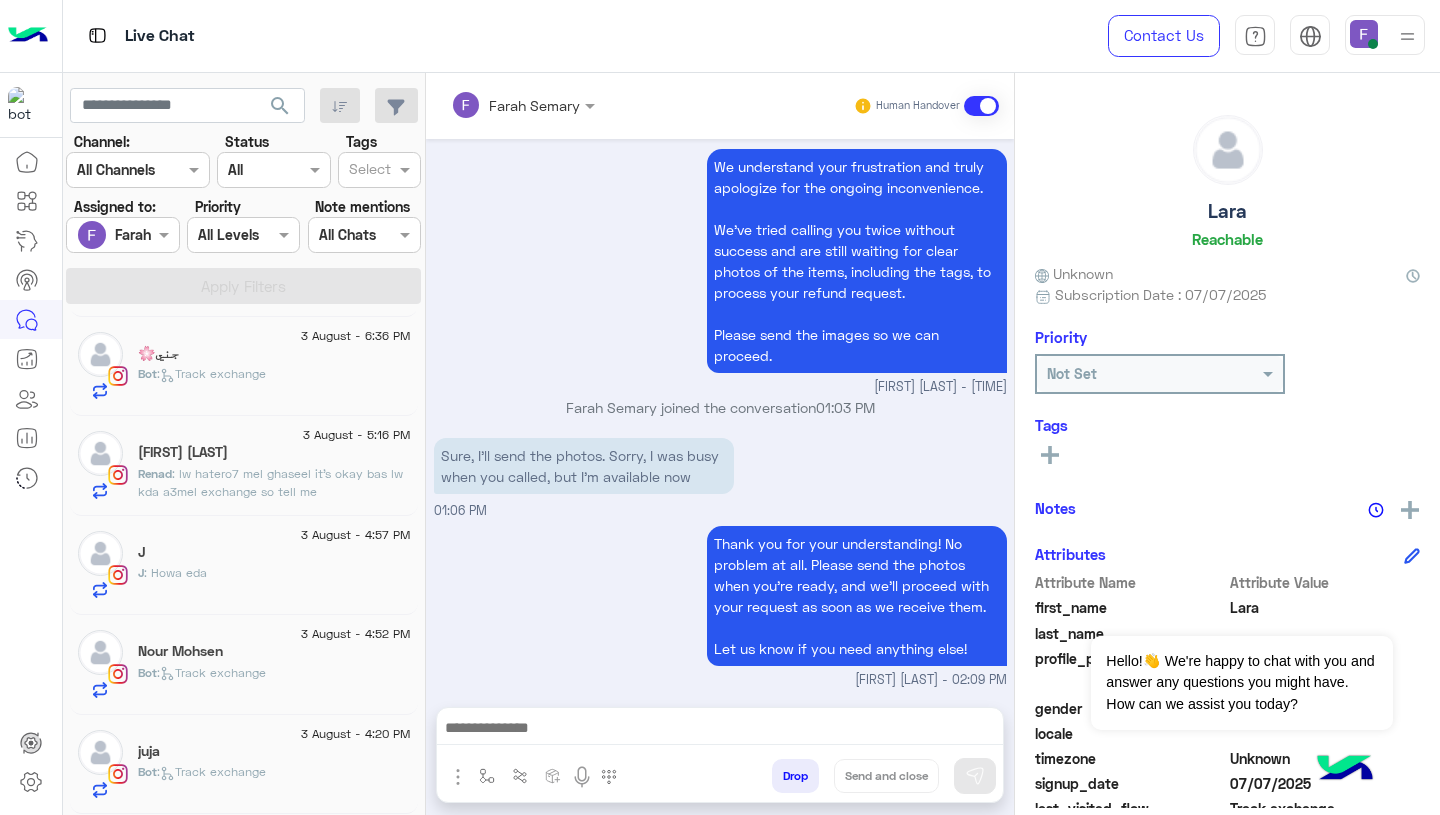 click on "Bot :   Track exchange" 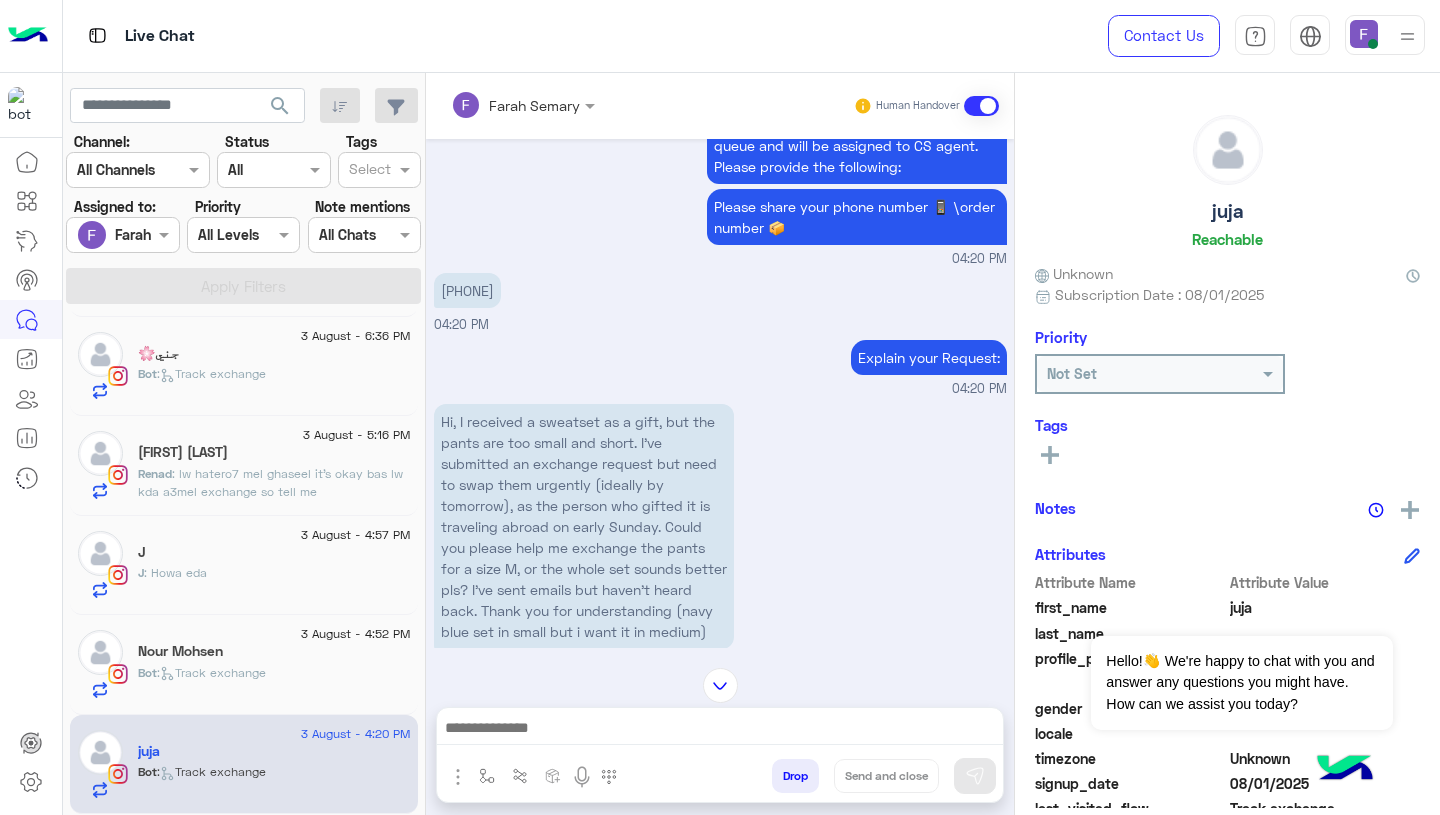 scroll, scrollTop: 1765, scrollLeft: 0, axis: vertical 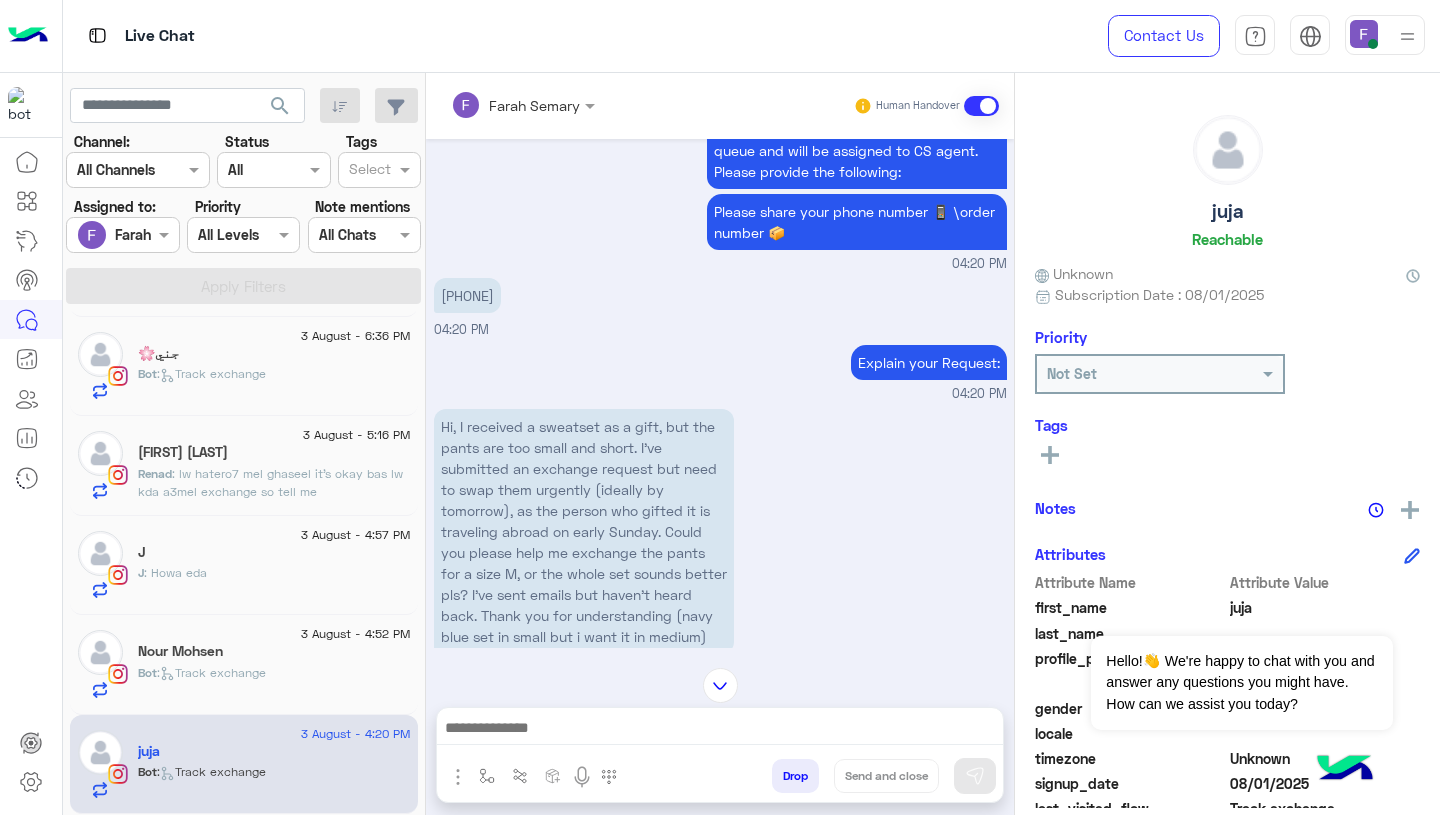 click on "[PHONE]" at bounding box center [467, 295] 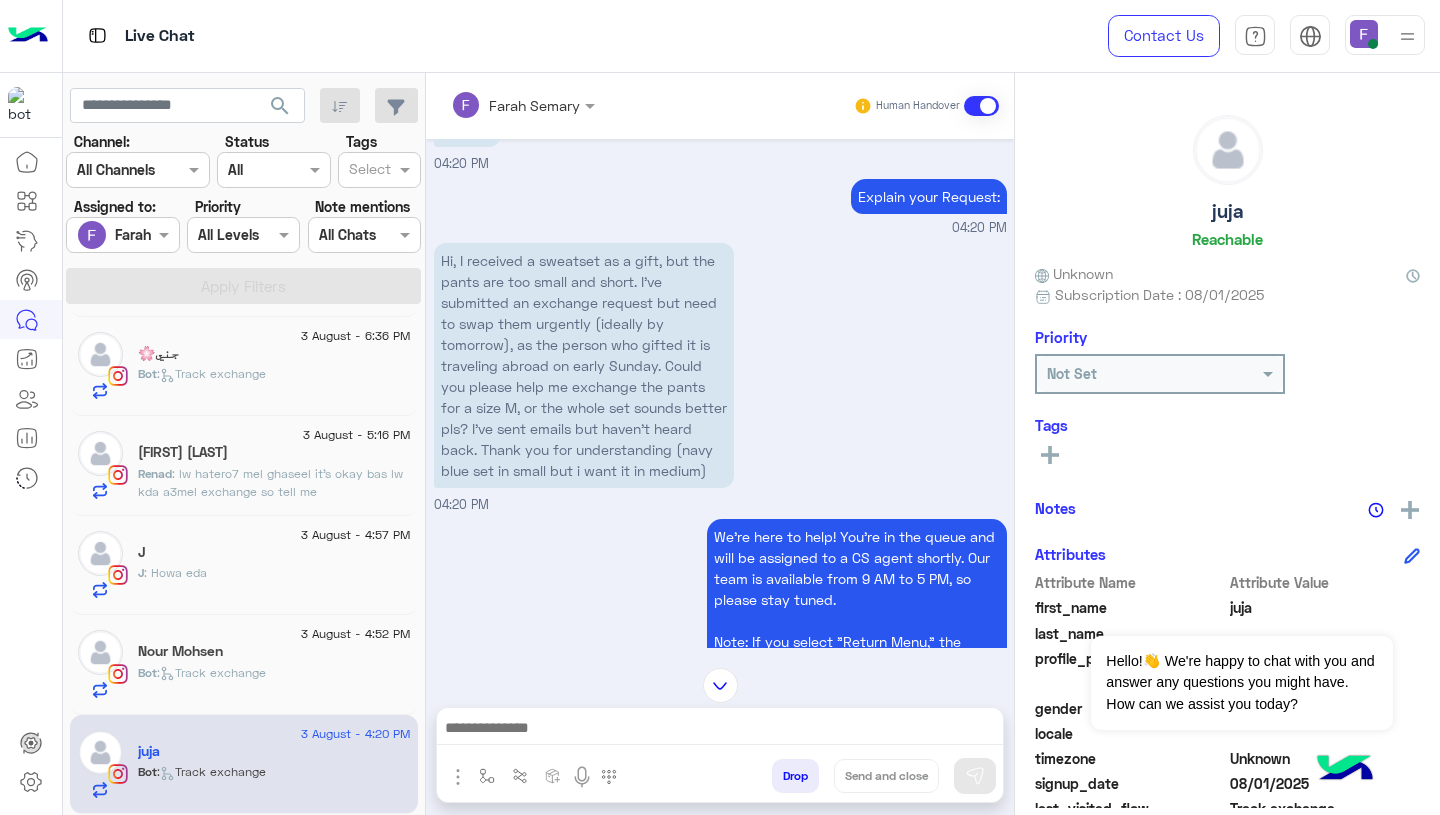 scroll, scrollTop: 1945, scrollLeft: 0, axis: vertical 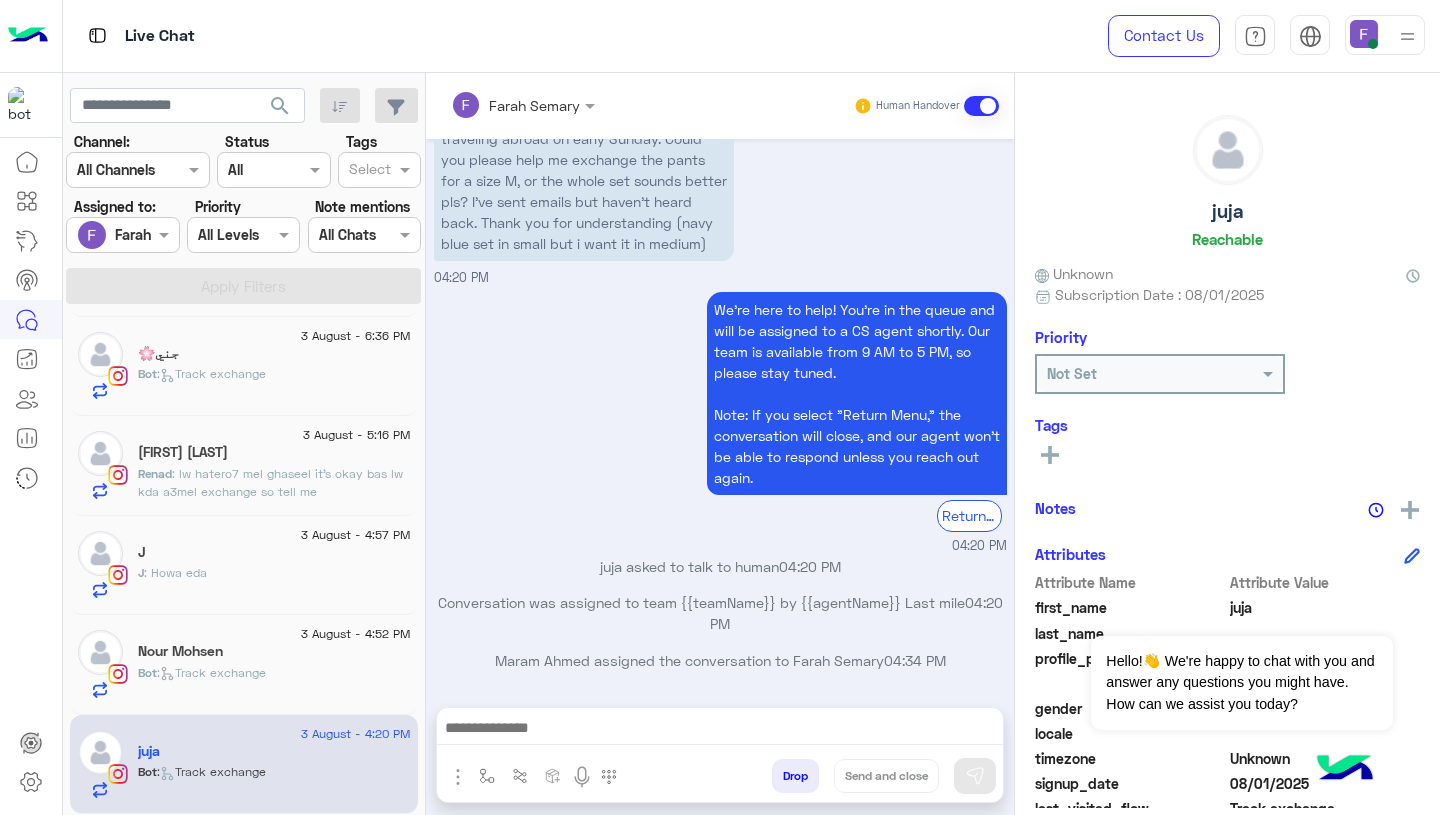 click at bounding box center (720, 730) 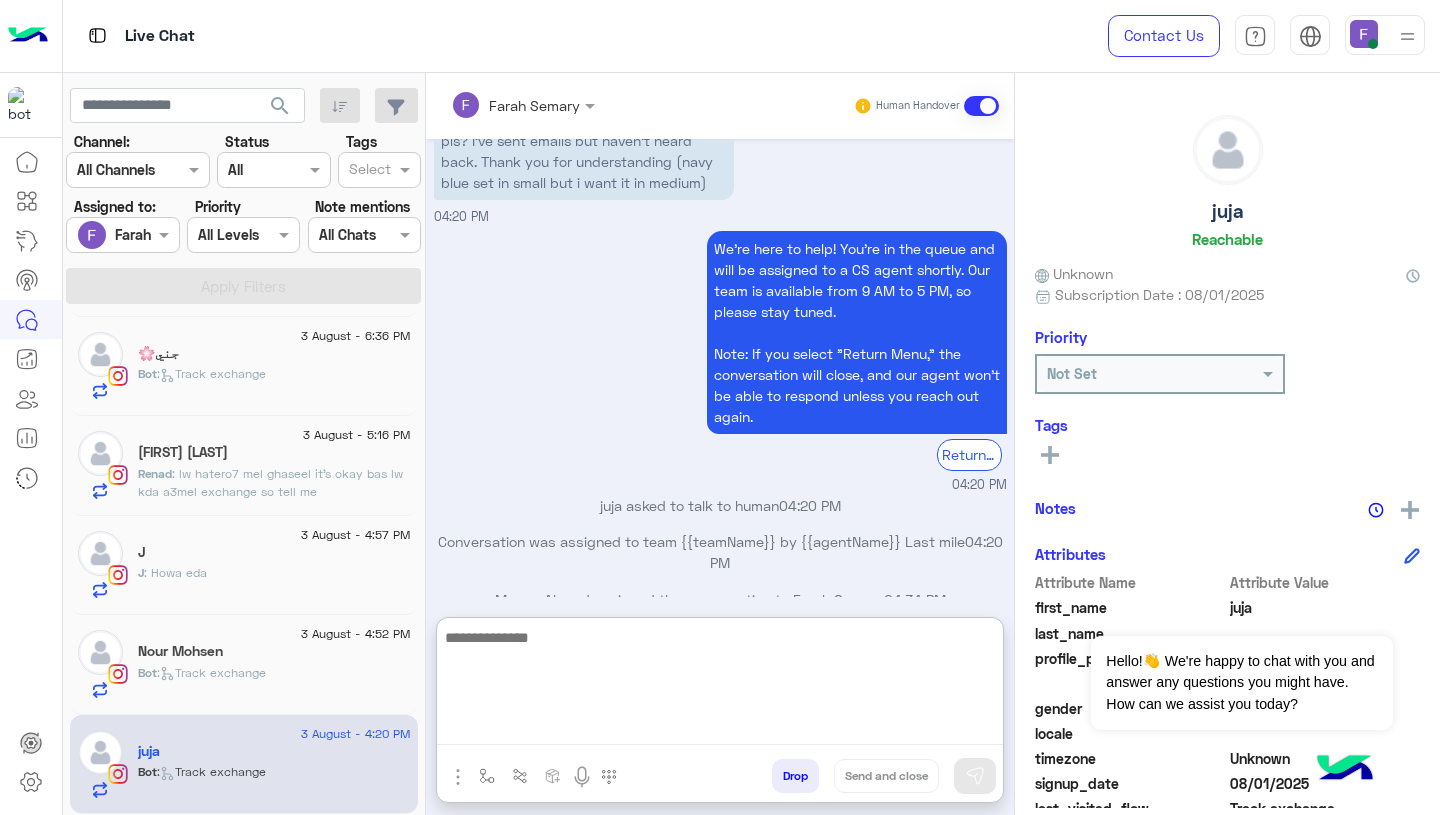 paste on "**********" 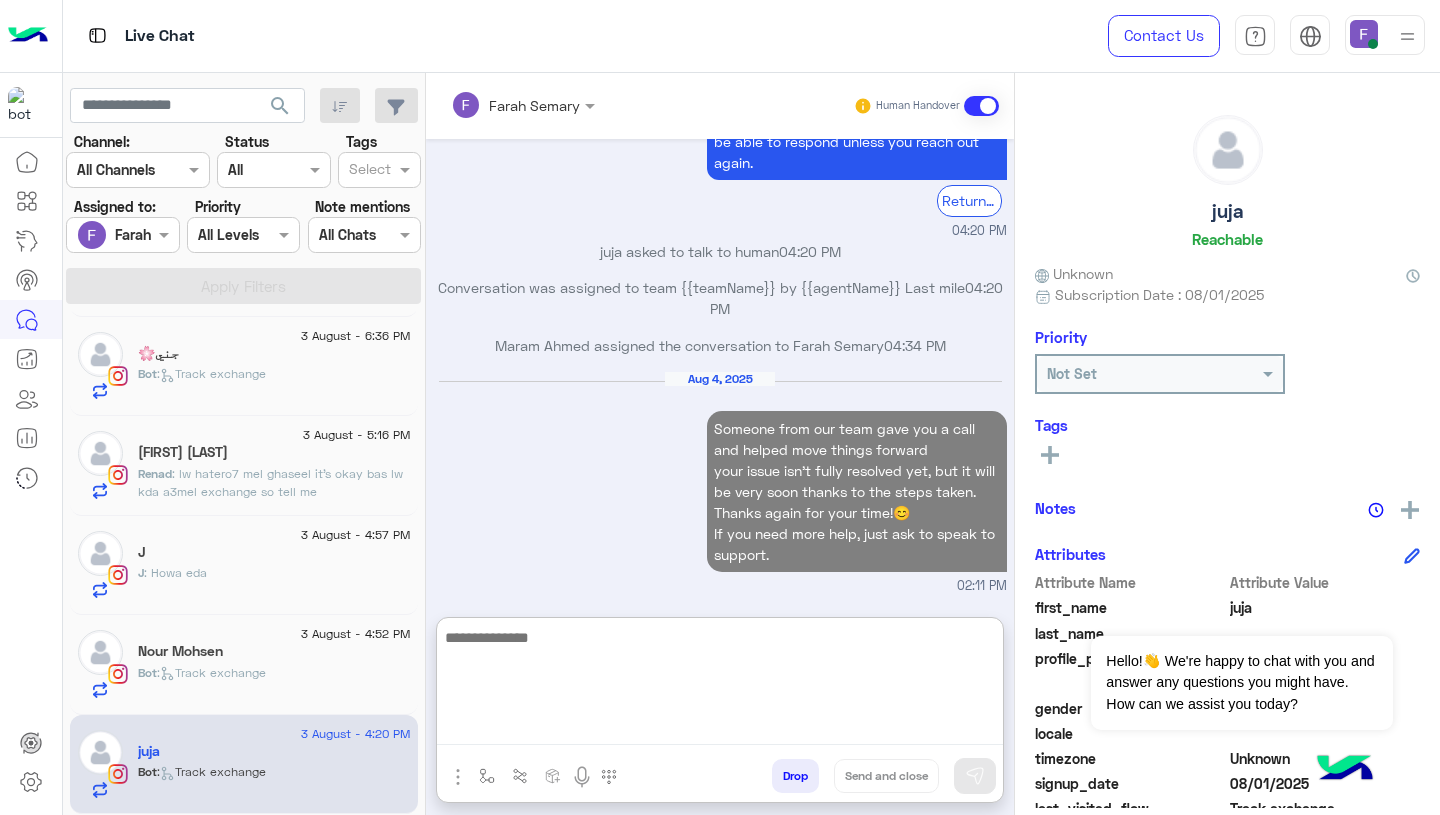click on "Aug 4, 2025  Someone from our team gave you a call and helped move things forward  your issue isn’t fully resolved yet, but it will be very soon thanks to the steps taken. Thanks again for your time!😊  If you need more help, just ask to speak to support.   02:11 PM" at bounding box center [720, 483] 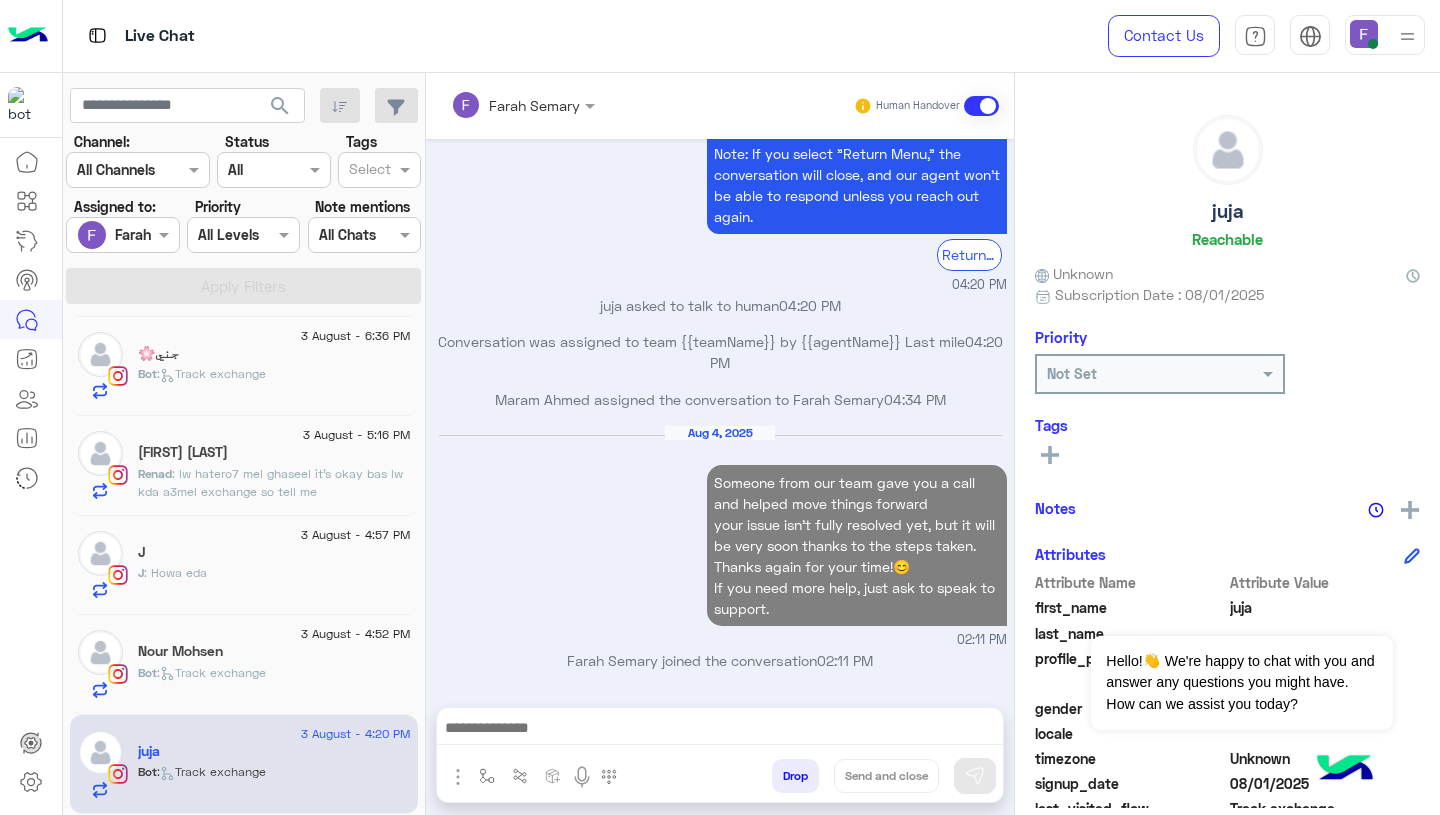 scroll, scrollTop: 2501, scrollLeft: 0, axis: vertical 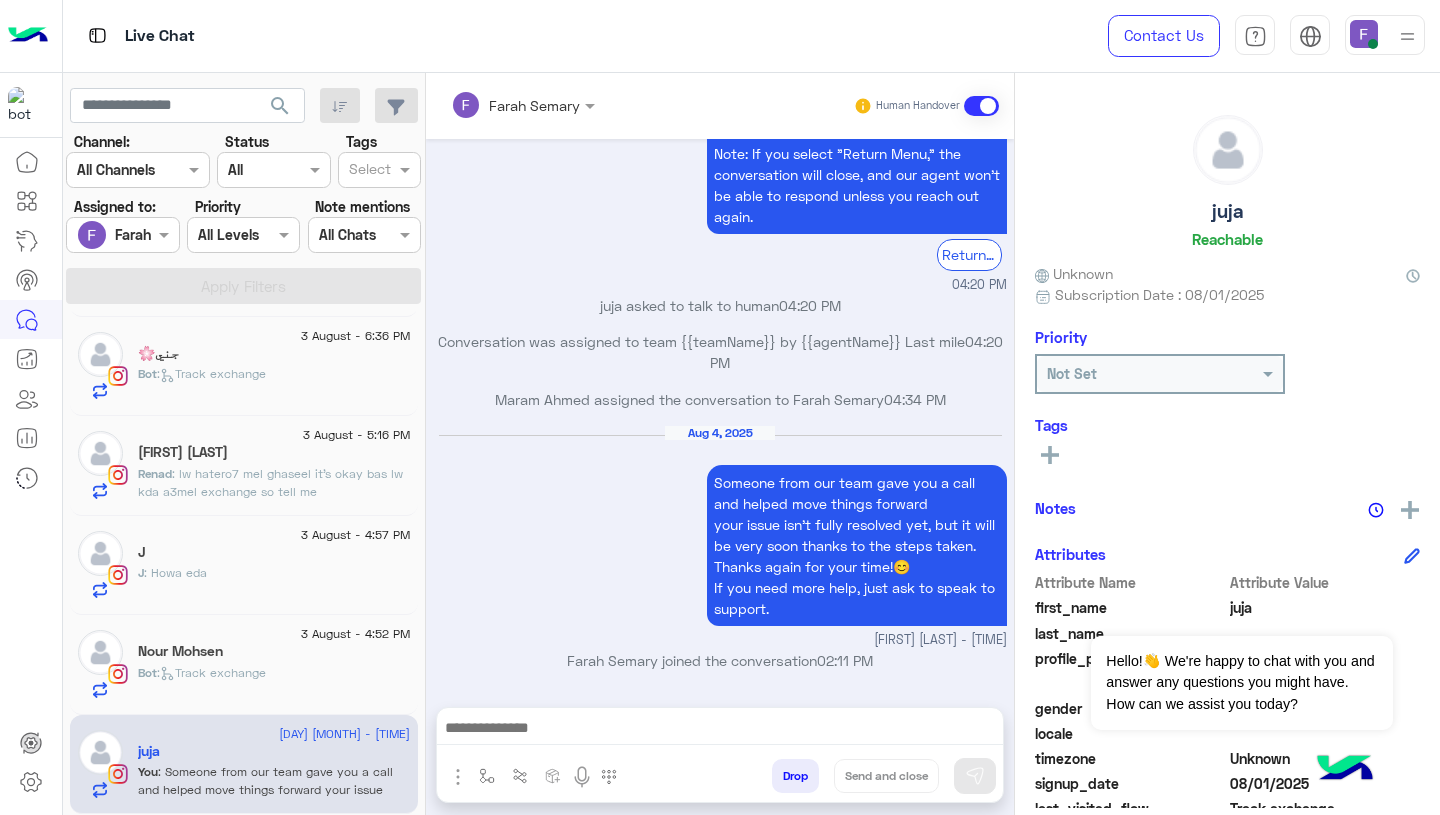 click on "Bot :   Track exchange" 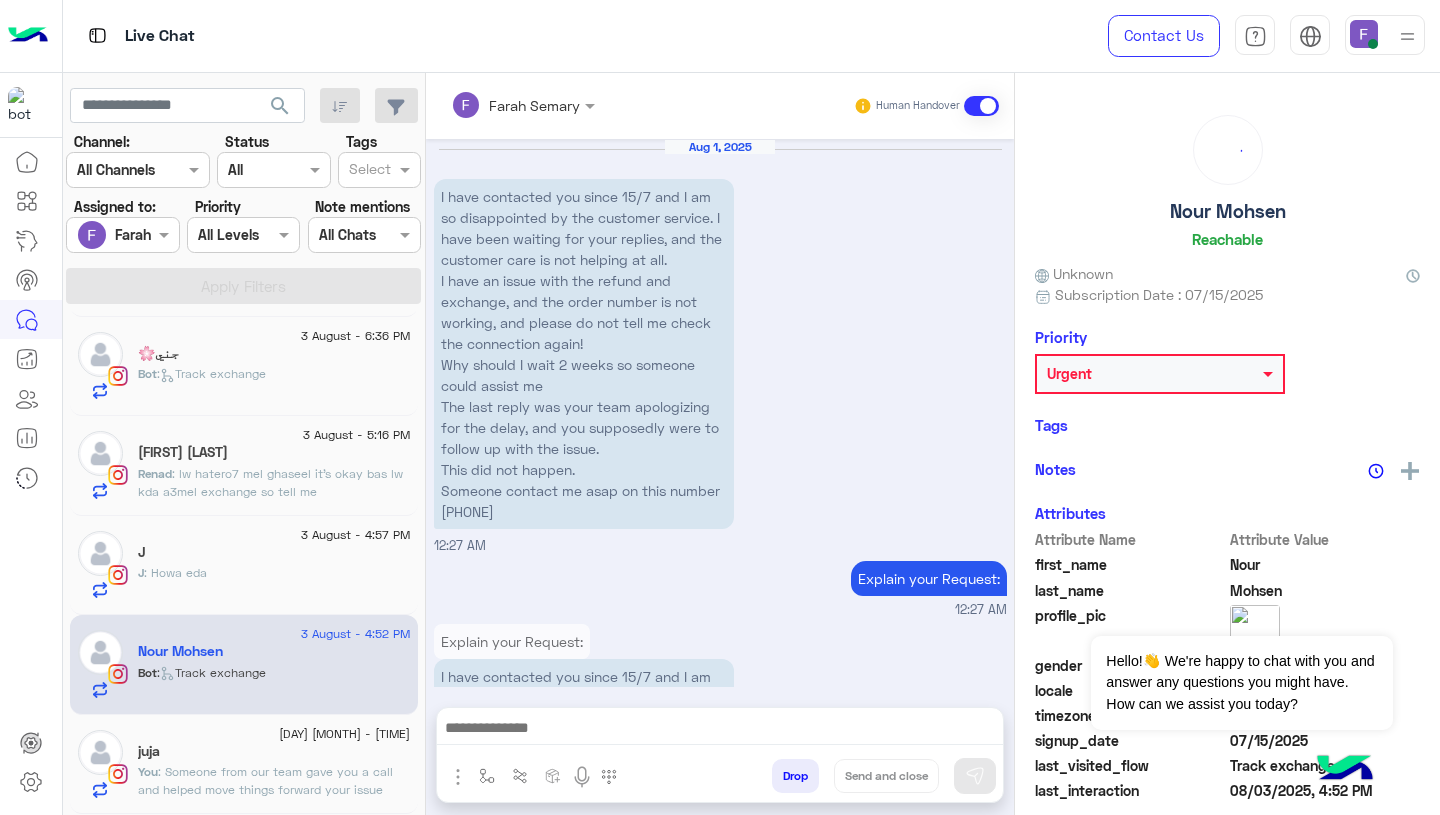 scroll, scrollTop: 2736, scrollLeft: 0, axis: vertical 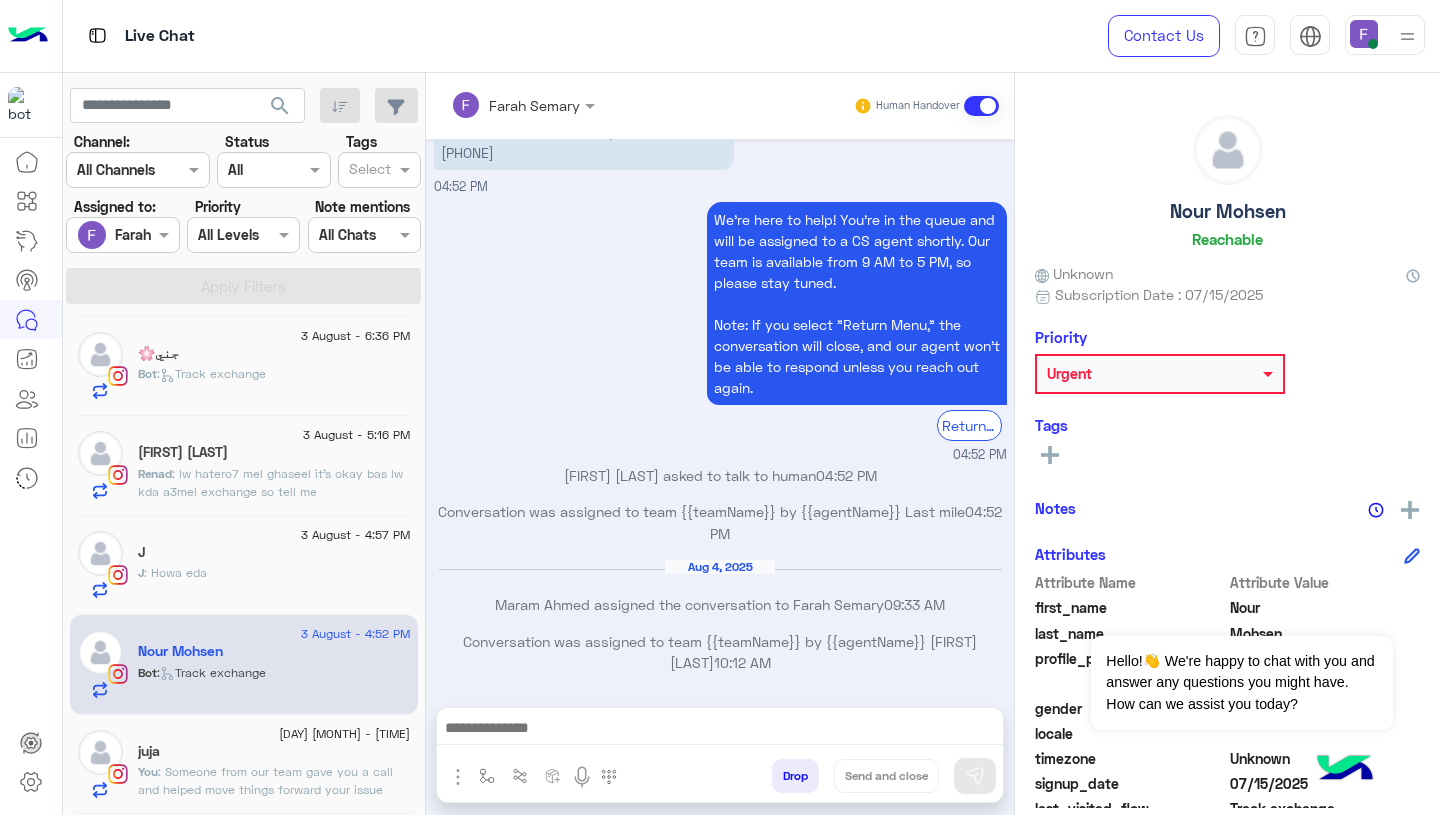 click on "Aug 4, 2025" at bounding box center [720, 576] 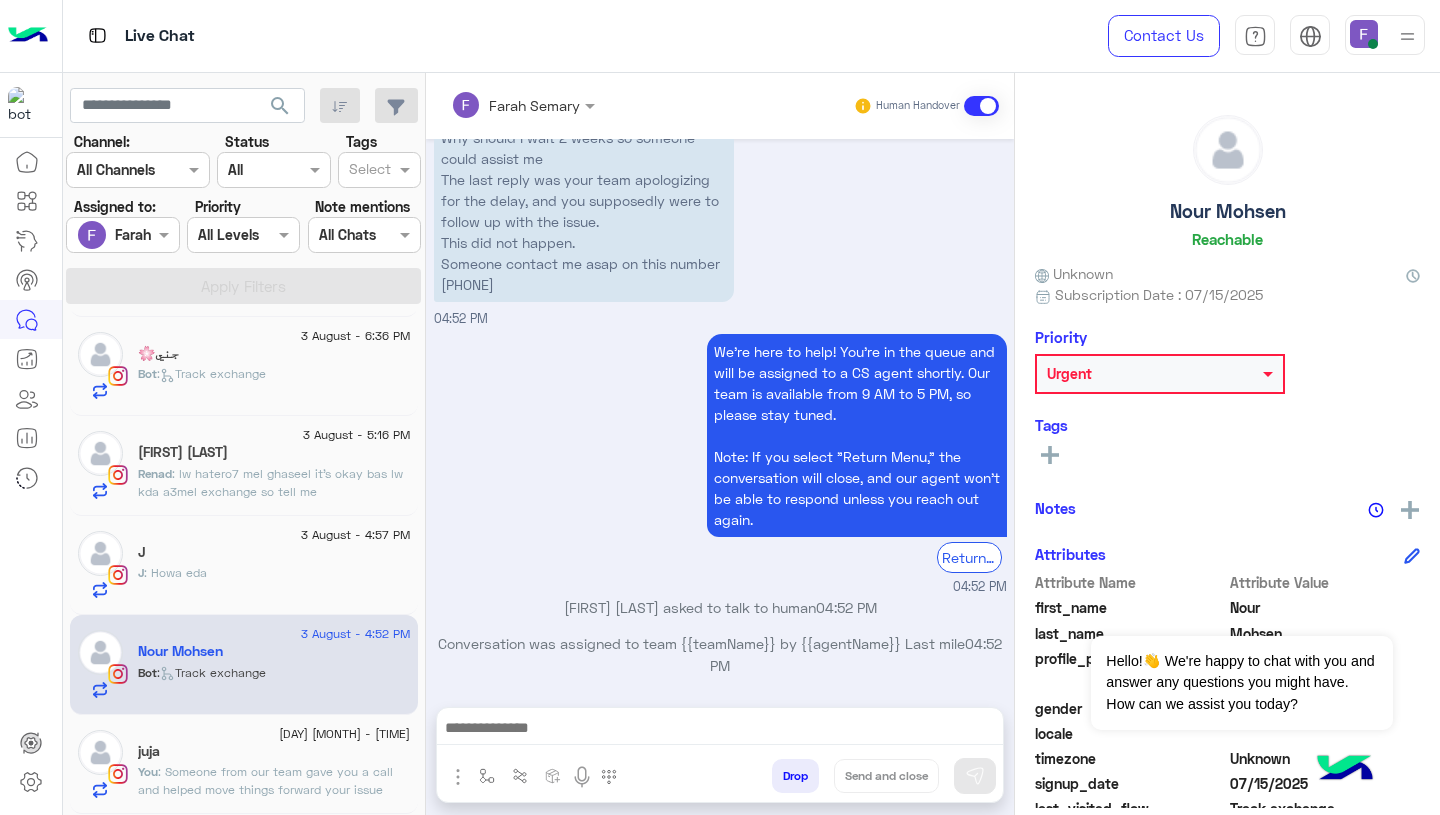 scroll, scrollTop: 2736, scrollLeft: 0, axis: vertical 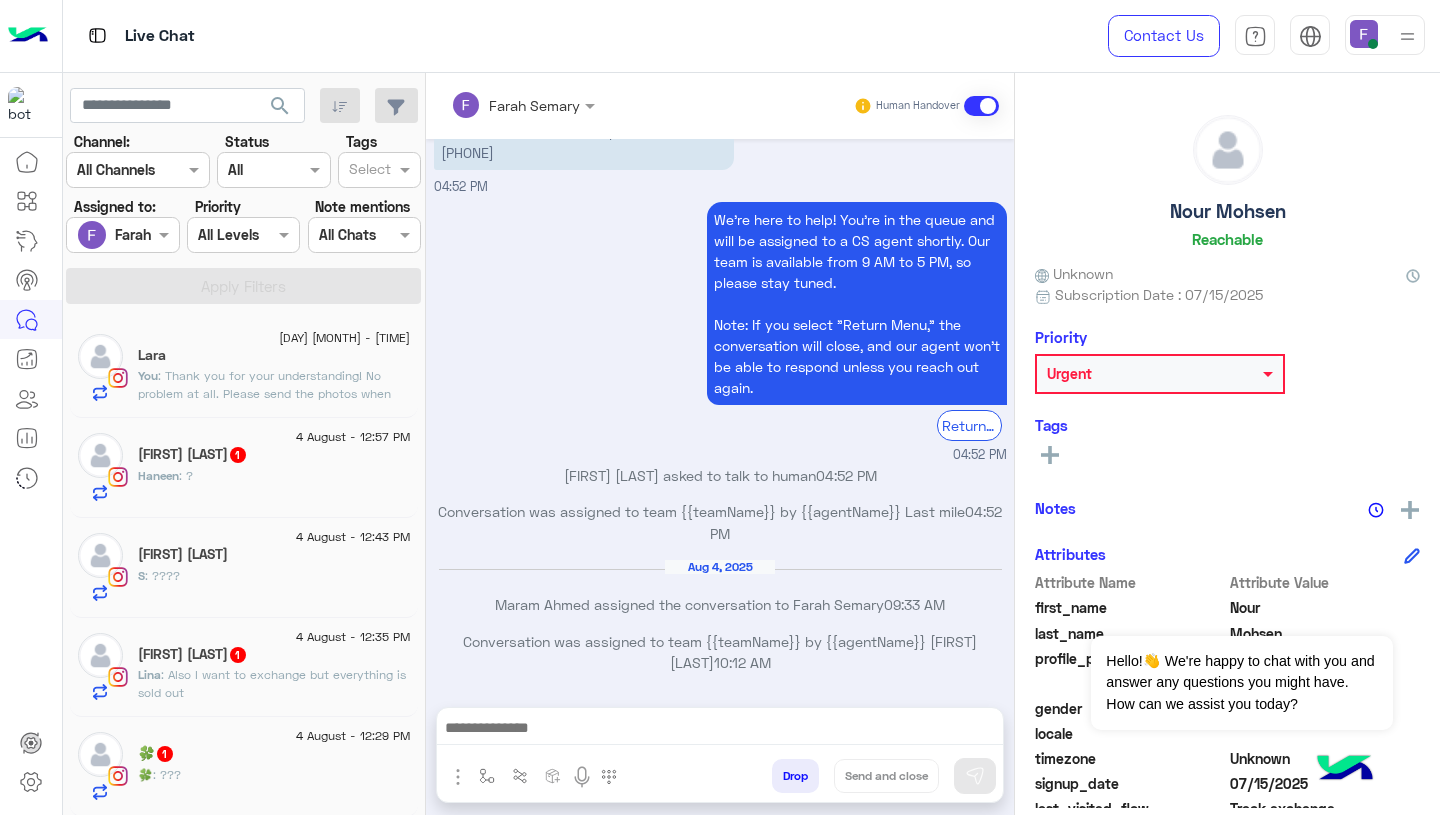 click on ": Thank you for your understanding! No problem at all. Please send the photos when you're ready, and we'll proceed with your request as soon as we receive them.
Let us know if you need anything else!" 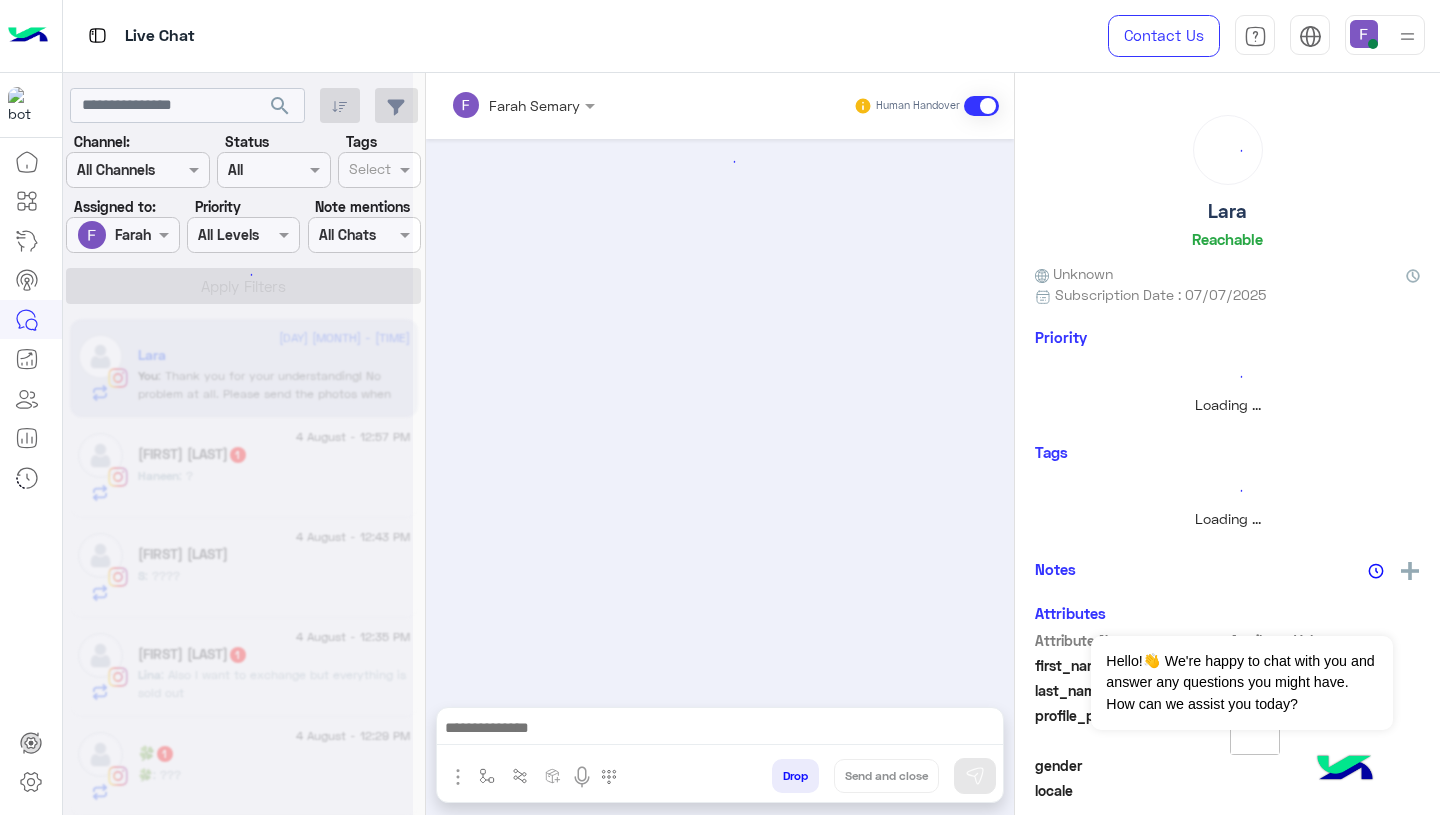 scroll, scrollTop: 0, scrollLeft: 0, axis: both 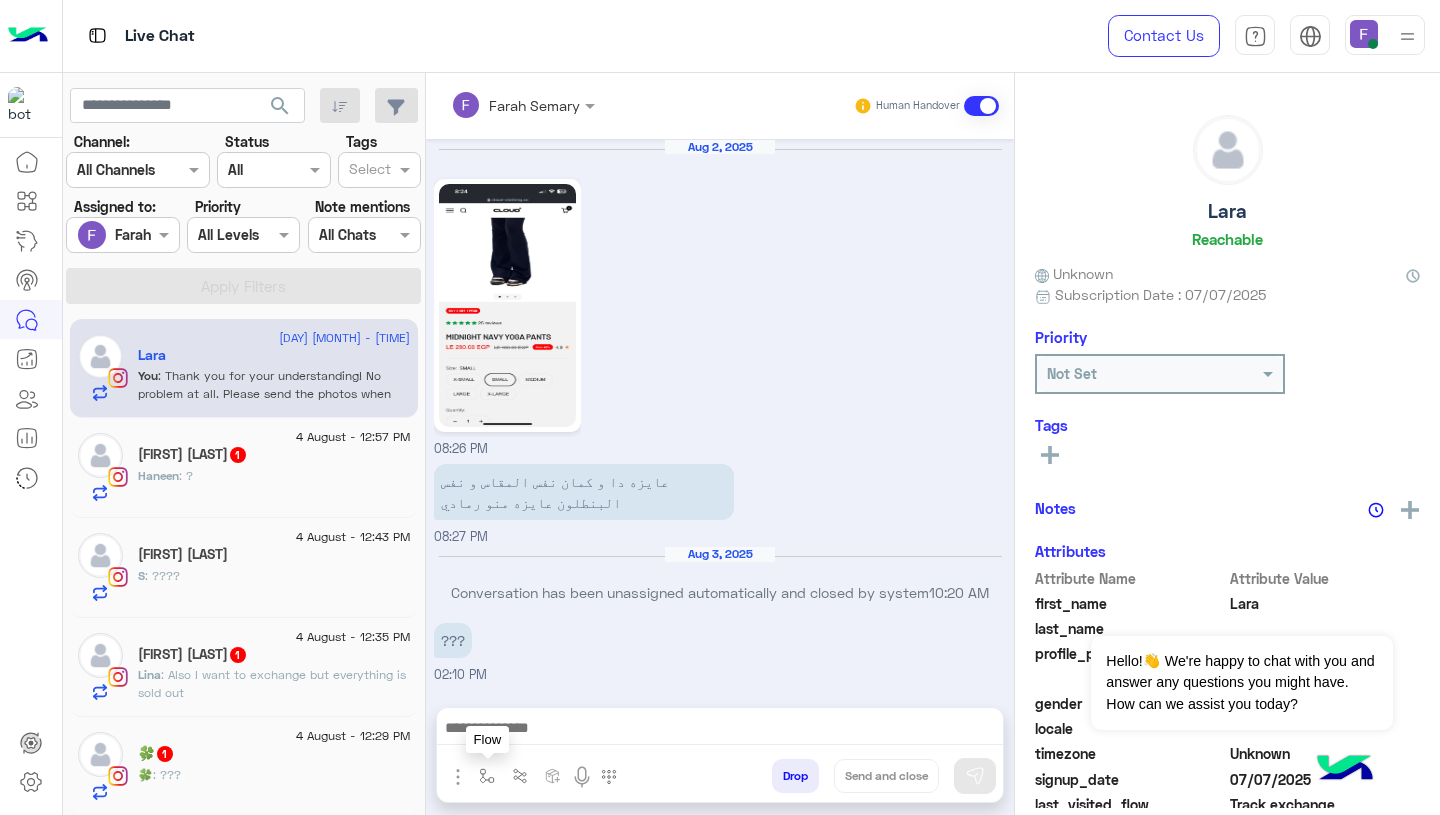 click at bounding box center (487, 776) 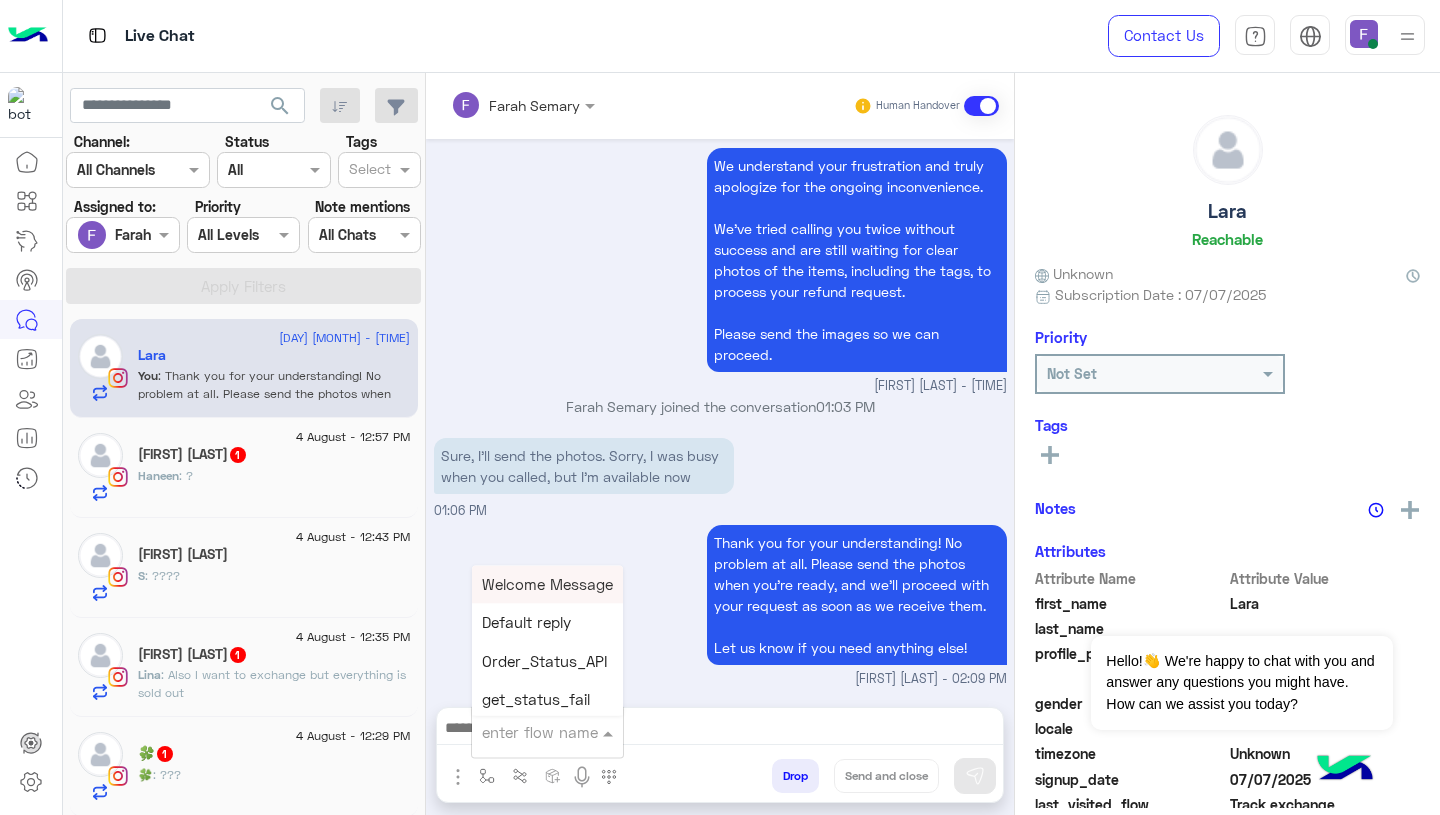 click at bounding box center [523, 732] 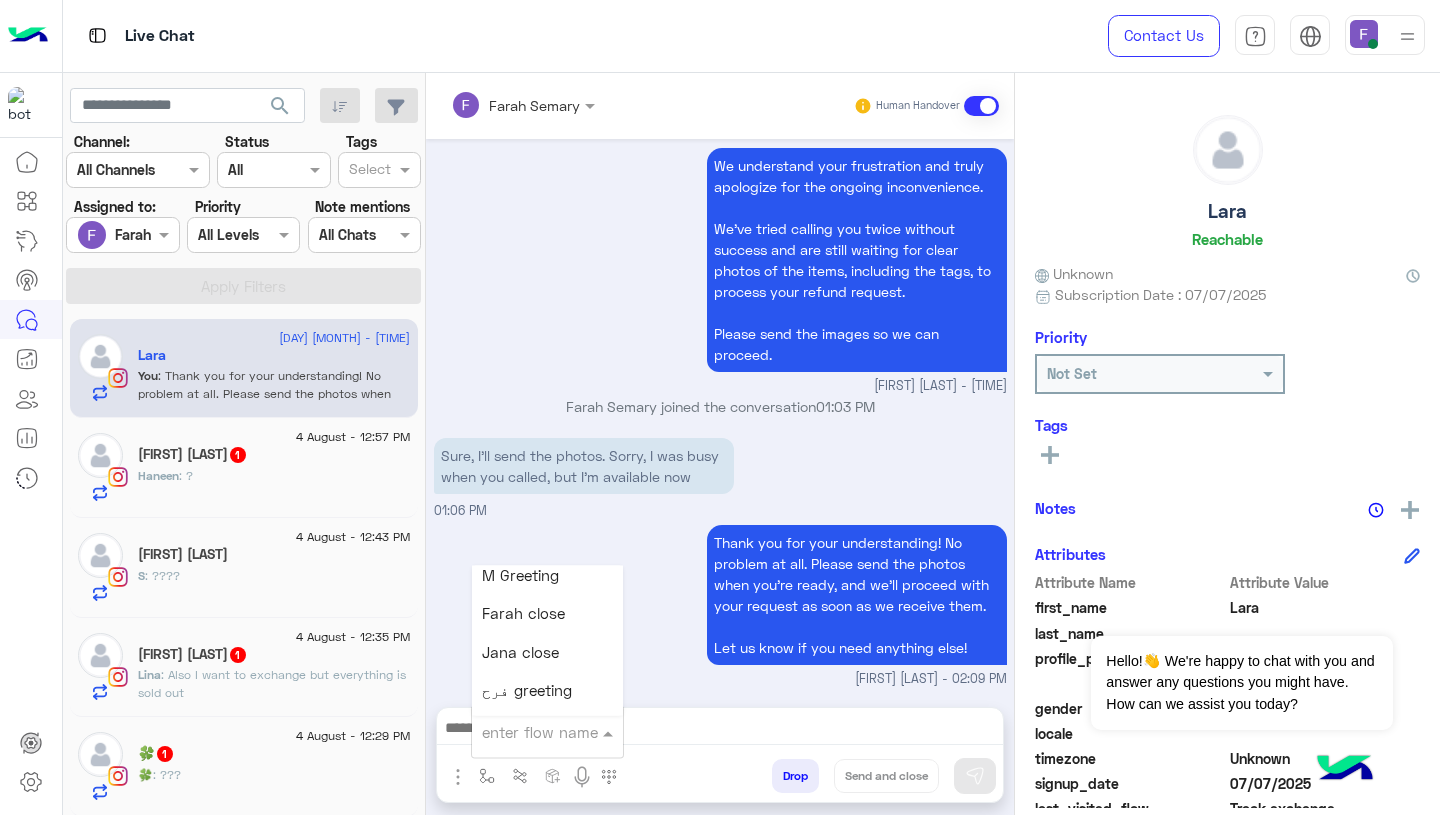 scroll, scrollTop: 2532, scrollLeft: 0, axis: vertical 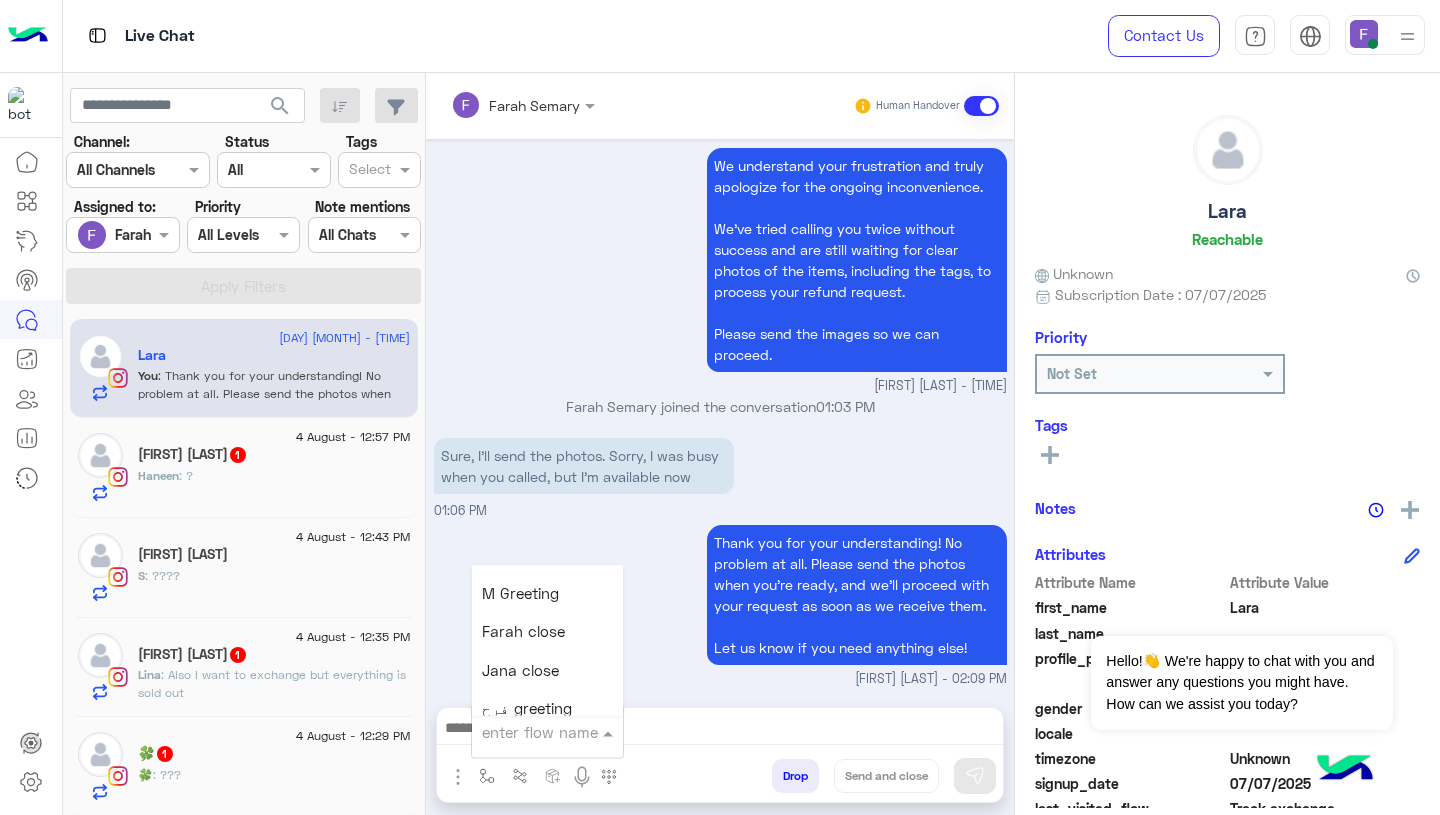 click on "Farah close" at bounding box center (523, 632) 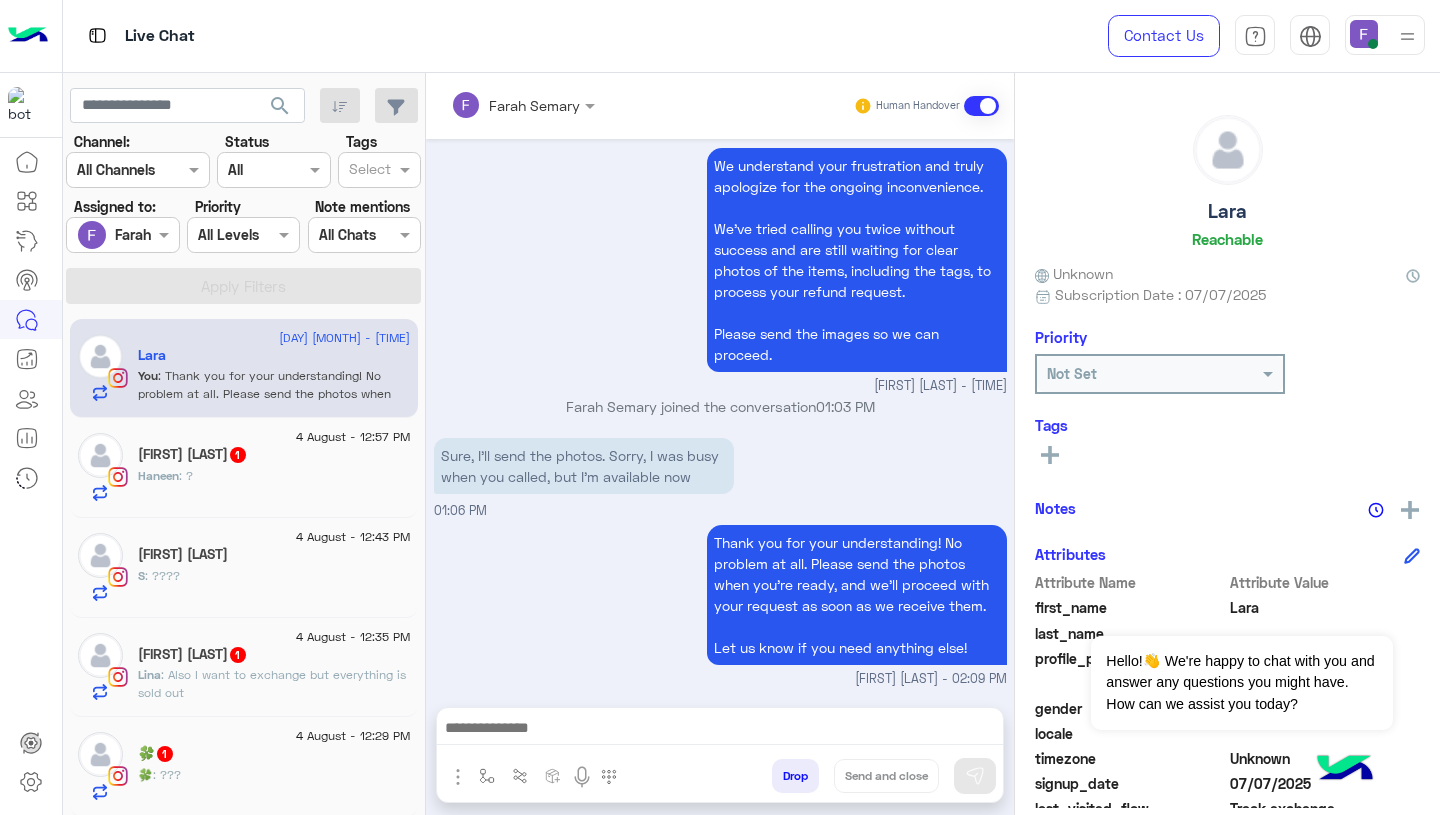 type on "**********" 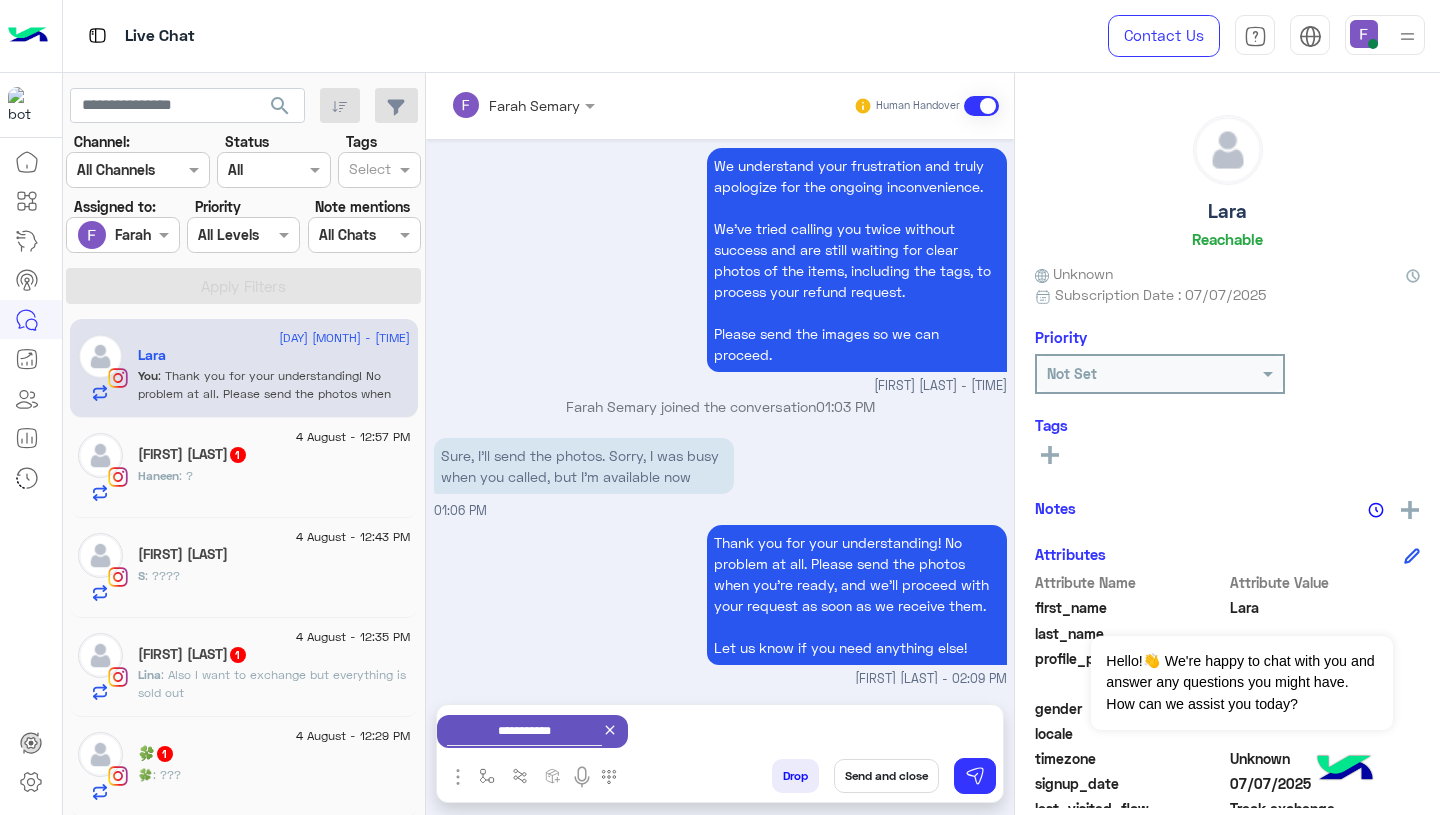 click on "Send and close" at bounding box center (886, 776) 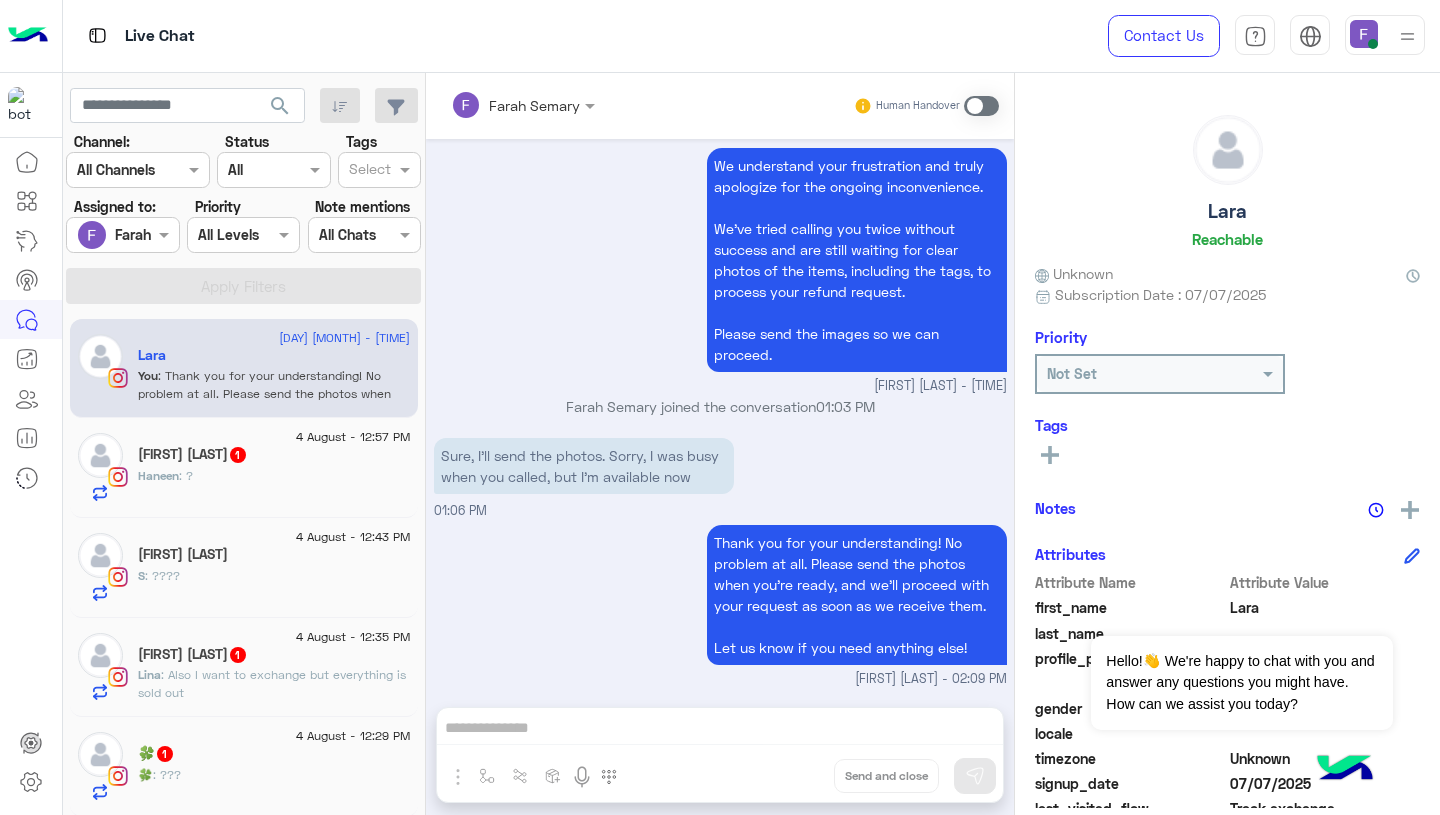 scroll, scrollTop: 1992, scrollLeft: 0, axis: vertical 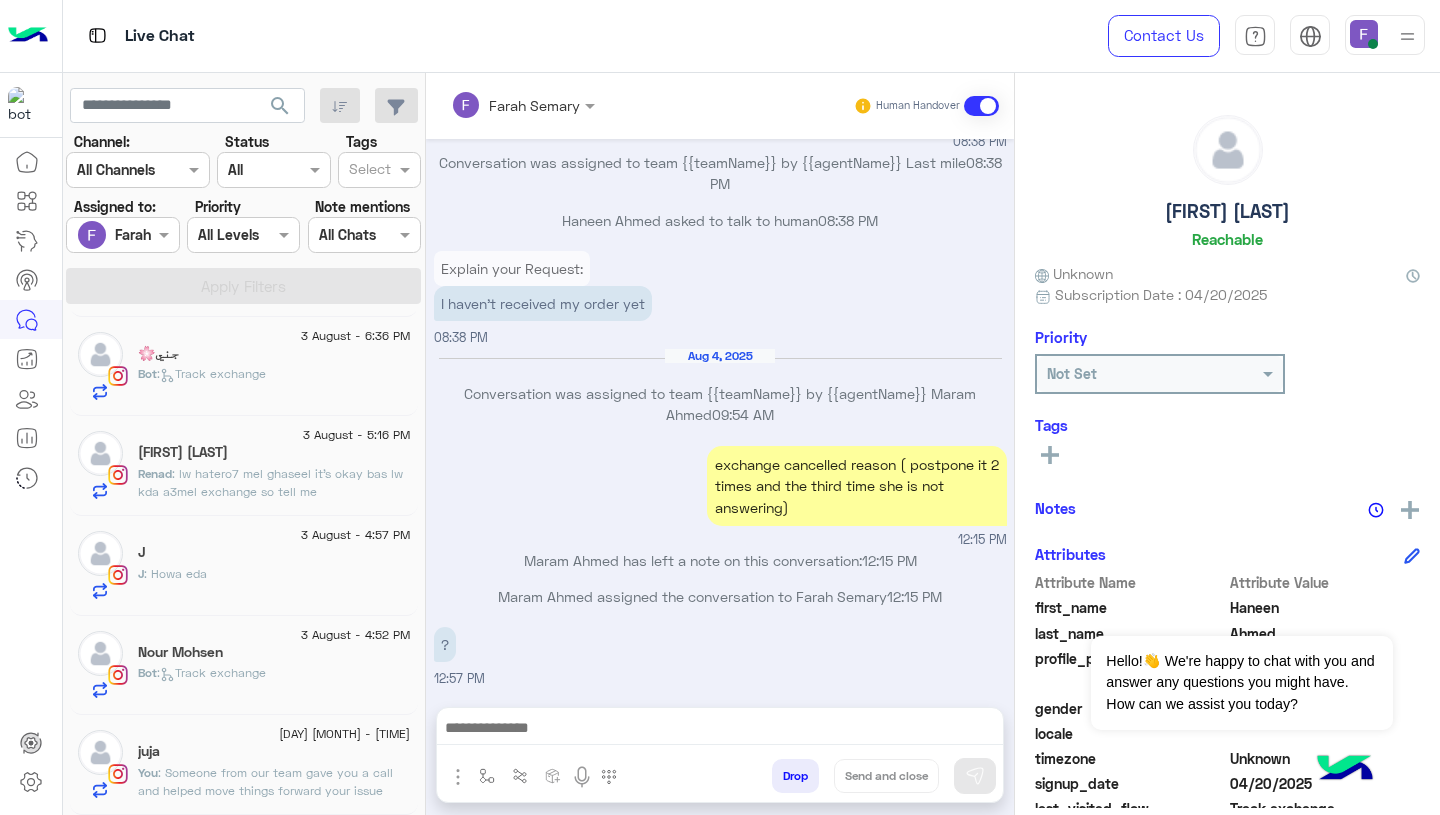 click on ": Someone from our team gave you a call and helped move things forward
your issue isn’t fully resolved yet, but it will be very soon thanks to the steps taken.
Thanks again for your time!😊
If you need more help, just ask to speak to support." 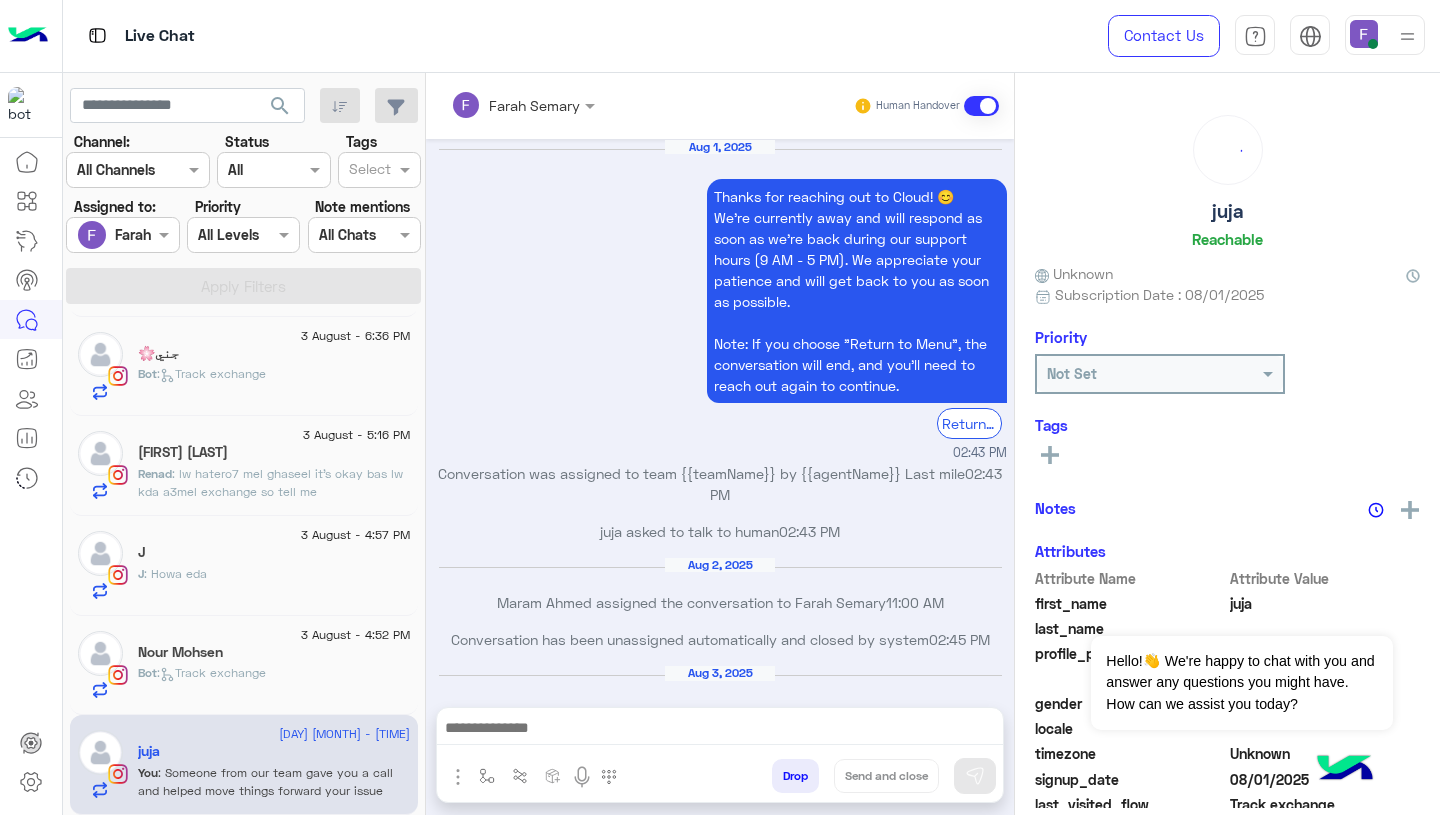 scroll, scrollTop: 2140, scrollLeft: 0, axis: vertical 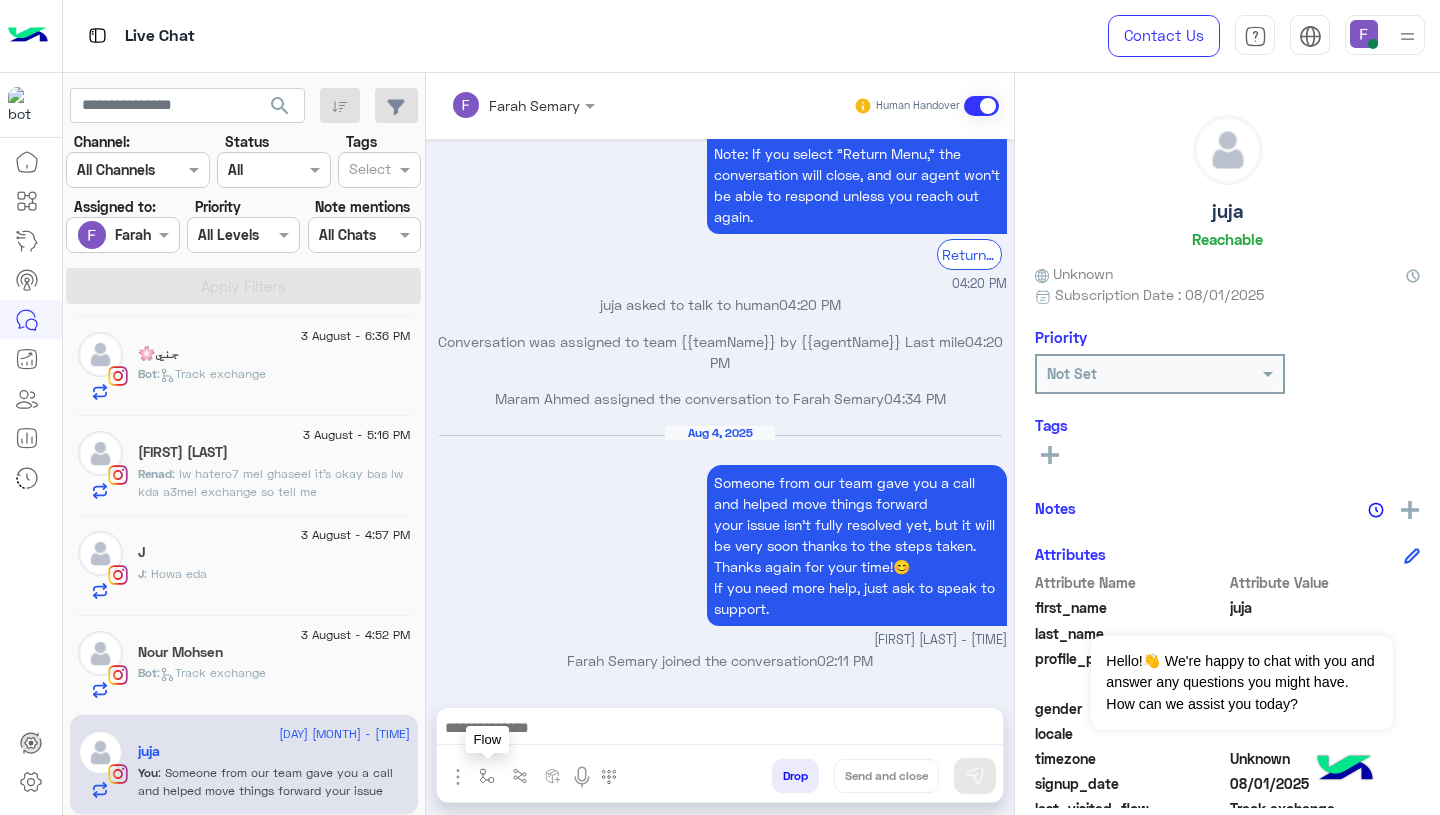 click at bounding box center [487, 776] 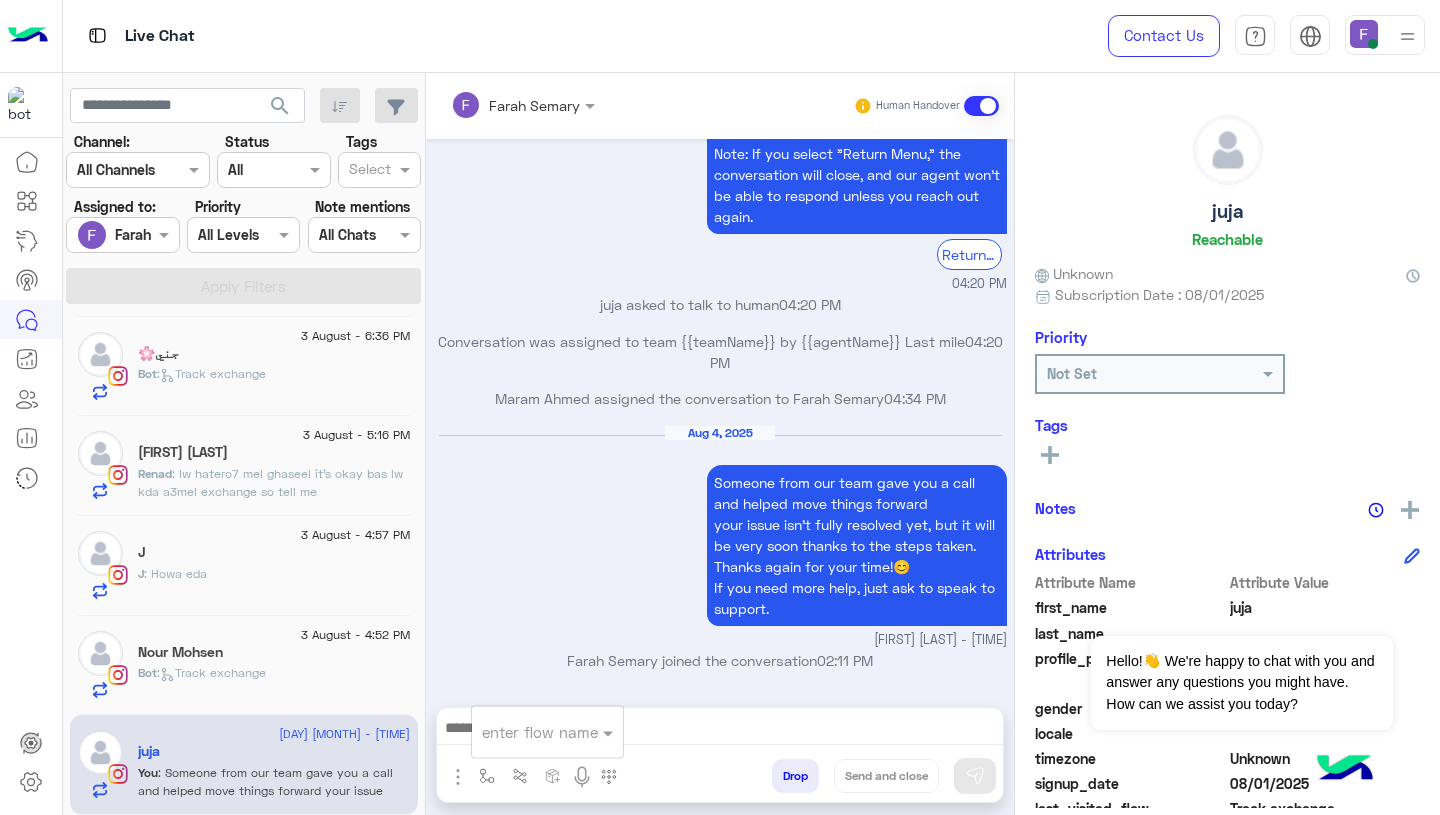 click at bounding box center (523, 732) 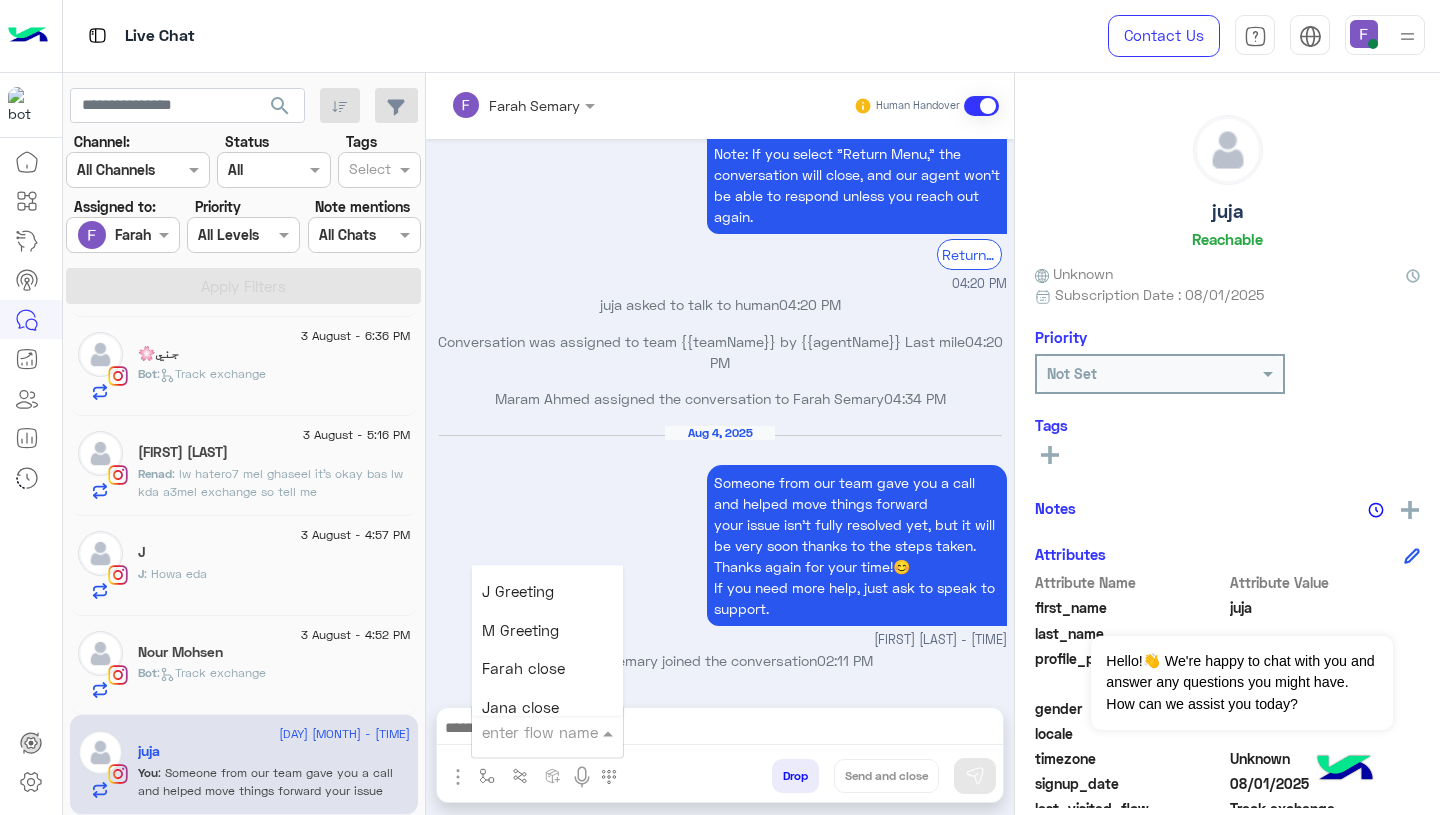 scroll, scrollTop: 2496, scrollLeft: 0, axis: vertical 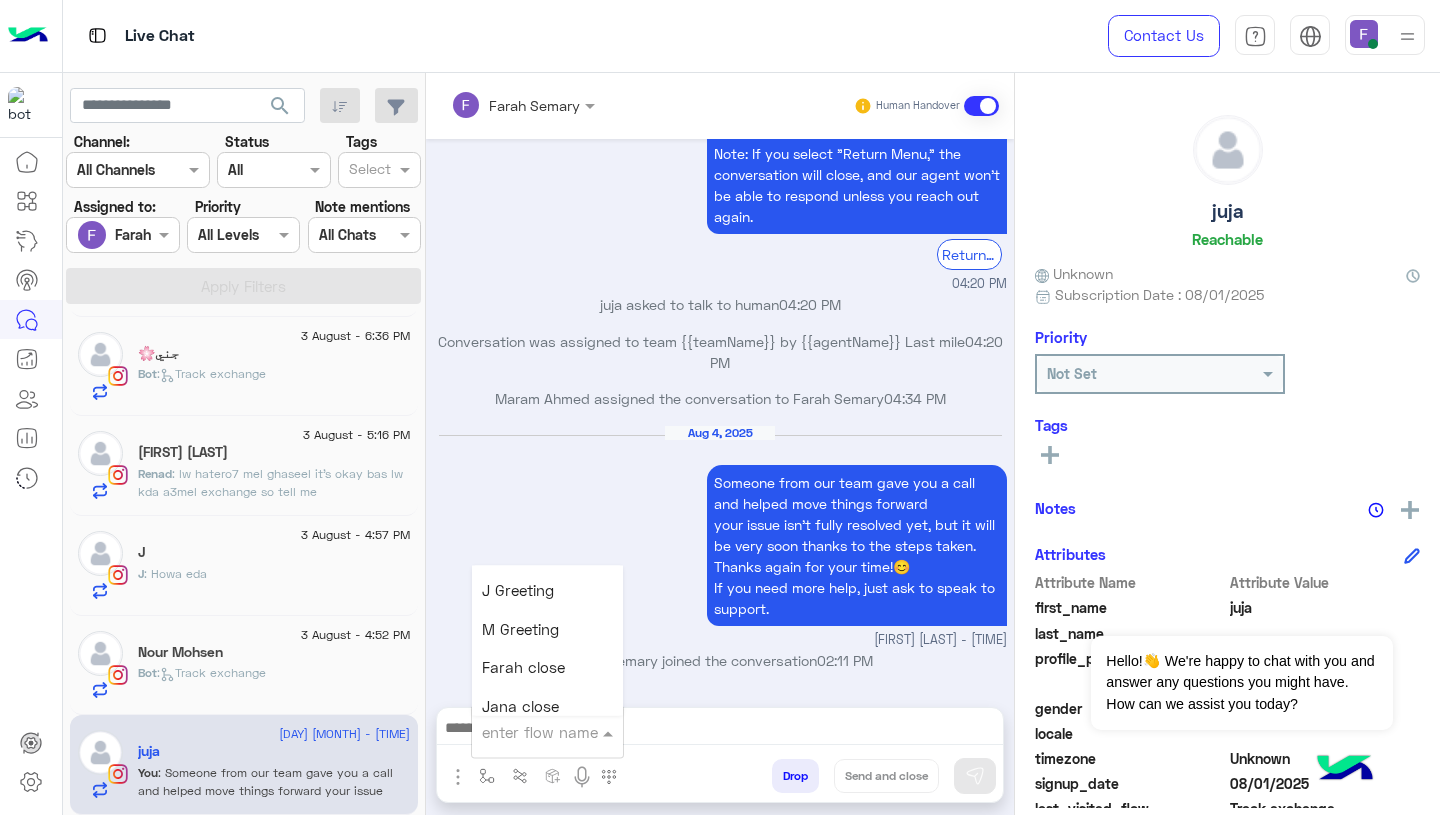 click on "Farah close" at bounding box center [547, 668] 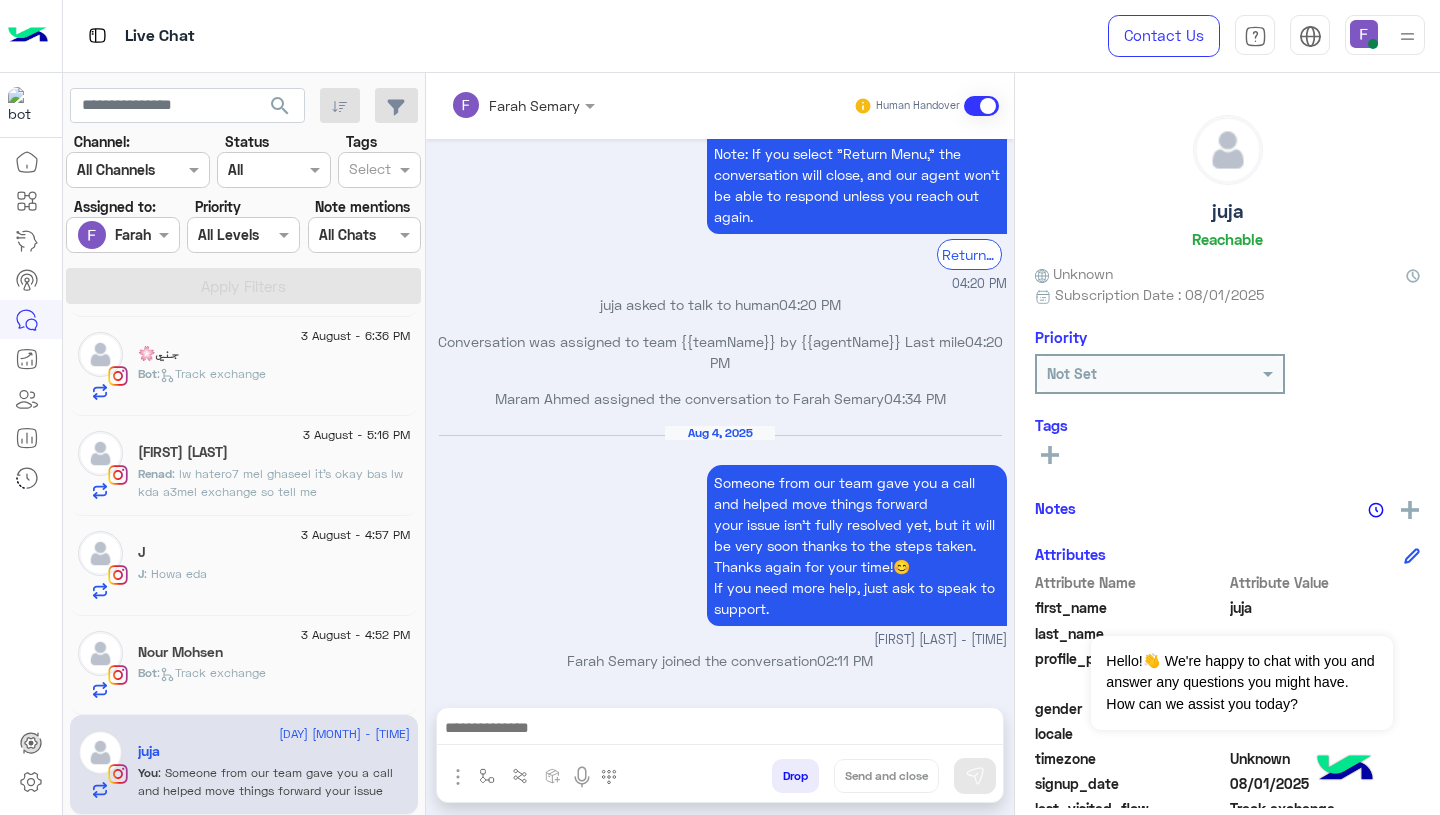 type on "**********" 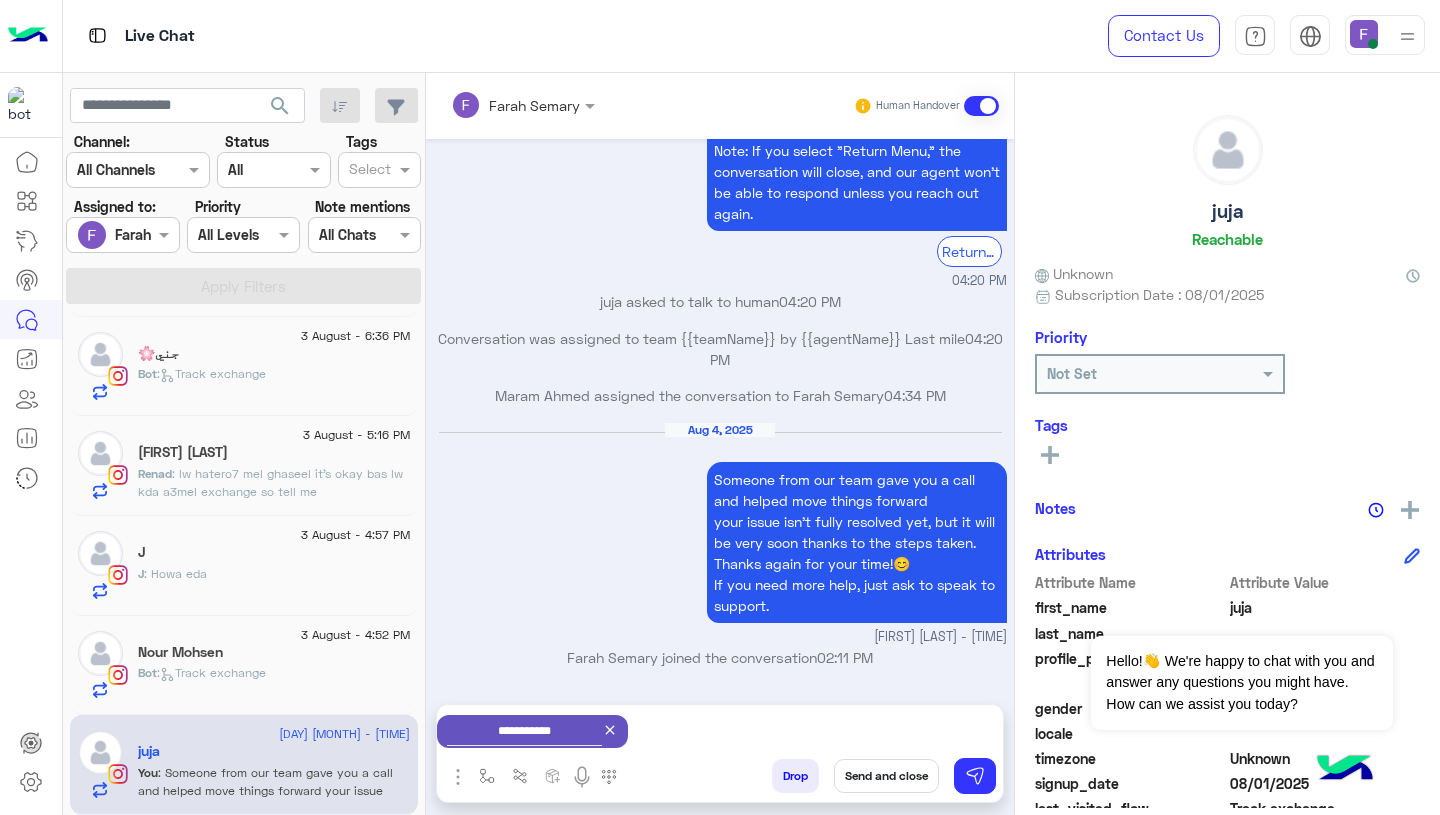 click on "Send and close" at bounding box center (886, 776) 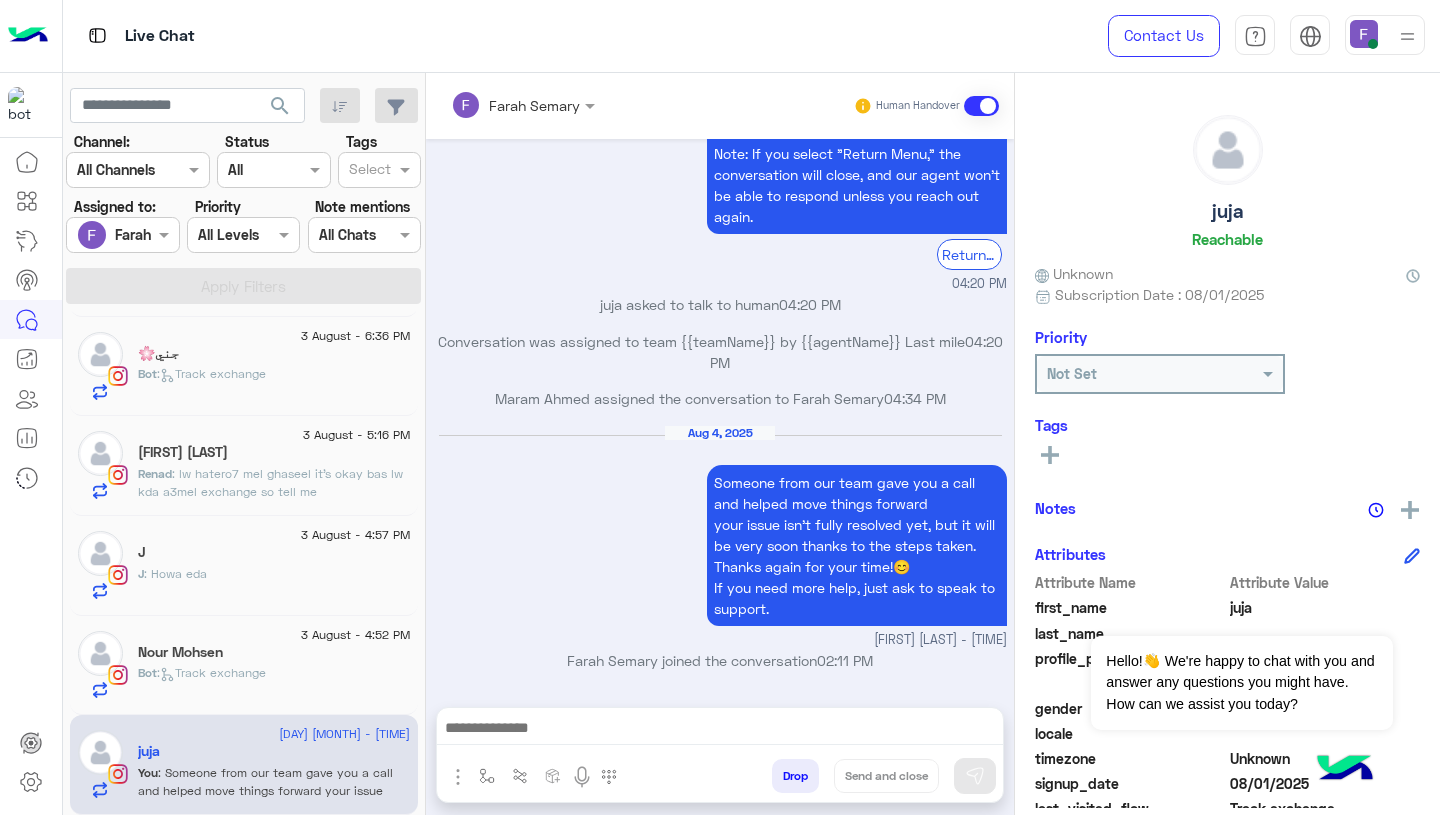 scroll, scrollTop: 2177, scrollLeft: 0, axis: vertical 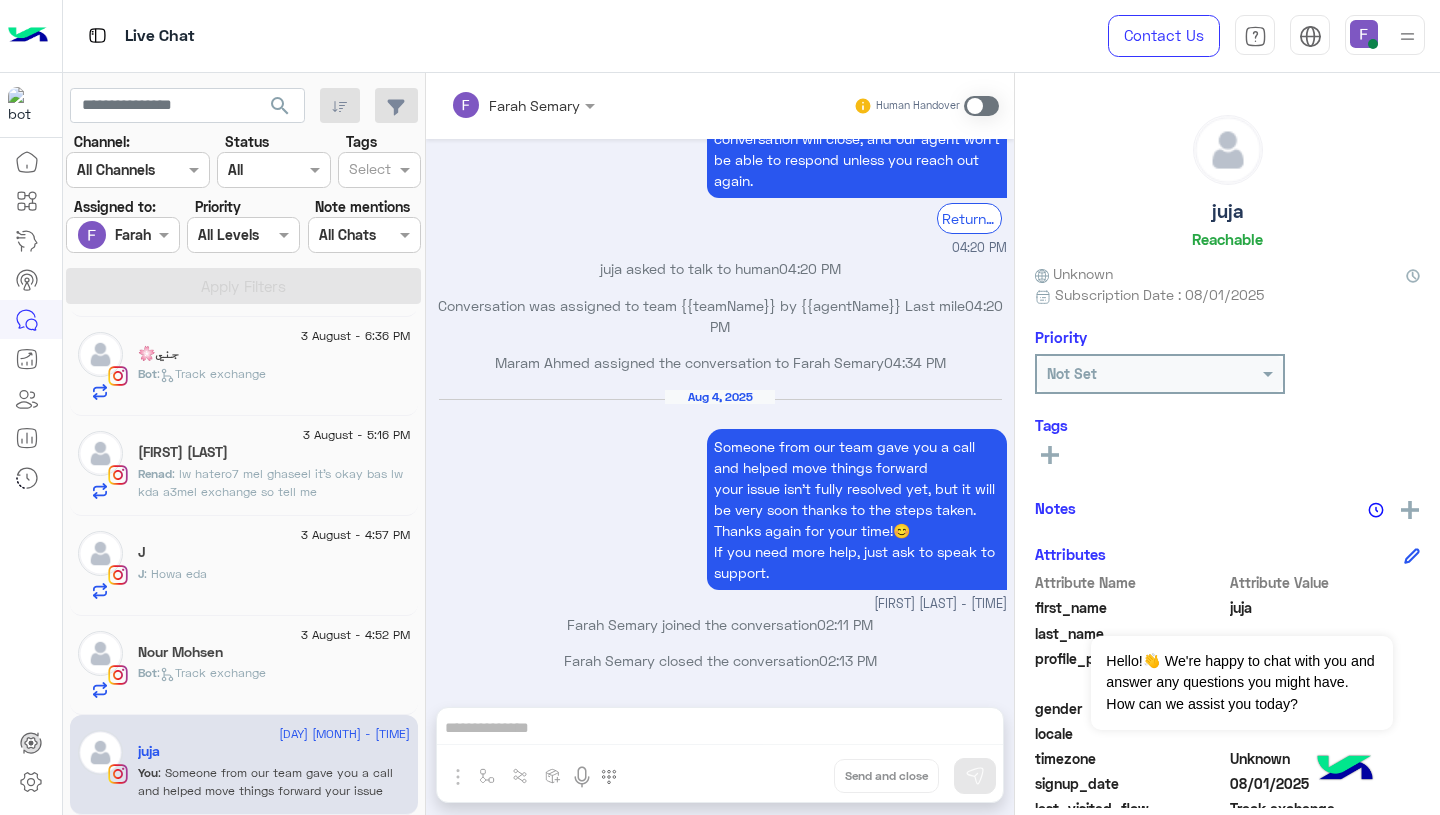 click on "[MONTH] [DAY], [YEAR]  Thanks for reaching out to Cloud! 😊 We're currently away and will respond as soon as we’re back during our support hours (9 AM - 5 PM). We appreciate your patience and will get back to you as soon as possible. Note: If you choose "Return to Menu", the conversation will end, and you’ll need to reach out again to continue.  Return to main menu     [TIME]   juja  asked to talk to human   [TIME]       Conversation was assigned to team {{teamName}} by {{agentName}} Last mile   [TIME]       [MONTH] [DAY], [YEAR]   [FIRST] [LAST] assigned the conversation to [FIRST] [LAST]  [TIME]      Conversation has been unassigned automatically and closed by system   [TIME]       [MONTH] [DAY], [YEAR]    [TIME]  jujaTo assist you better, please select your request from the following menu. jujaمن أجل مساعدتك بشكل أفضل، يرجى اختيار طلبك من القائمة التالية  Main Menu   Customer Service   Ask About Item     [TIME]   Customer Service    [TIME]  Previous  Order Delay  Next" at bounding box center (720, 413) 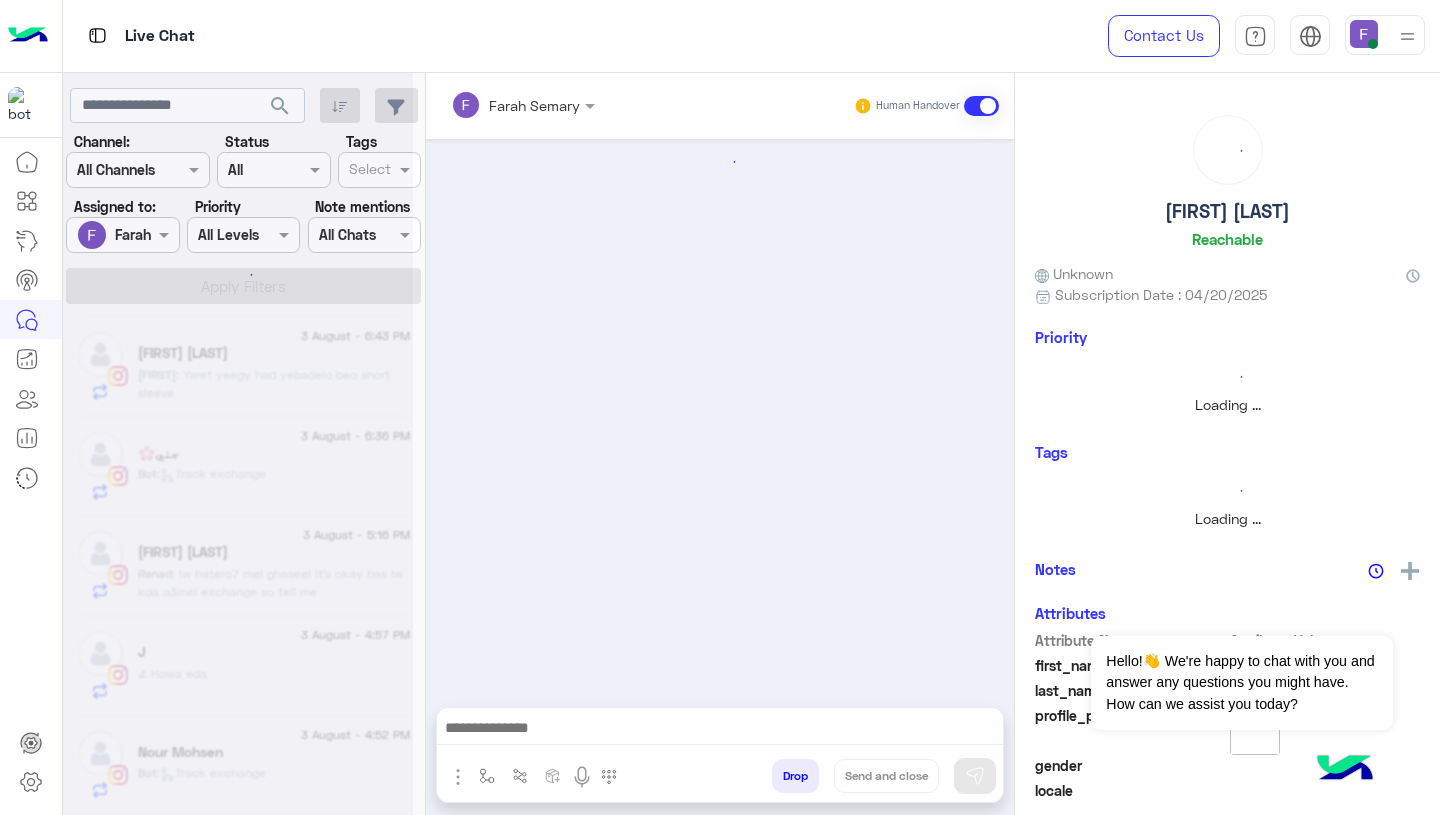 scroll, scrollTop: 2288, scrollLeft: 0, axis: vertical 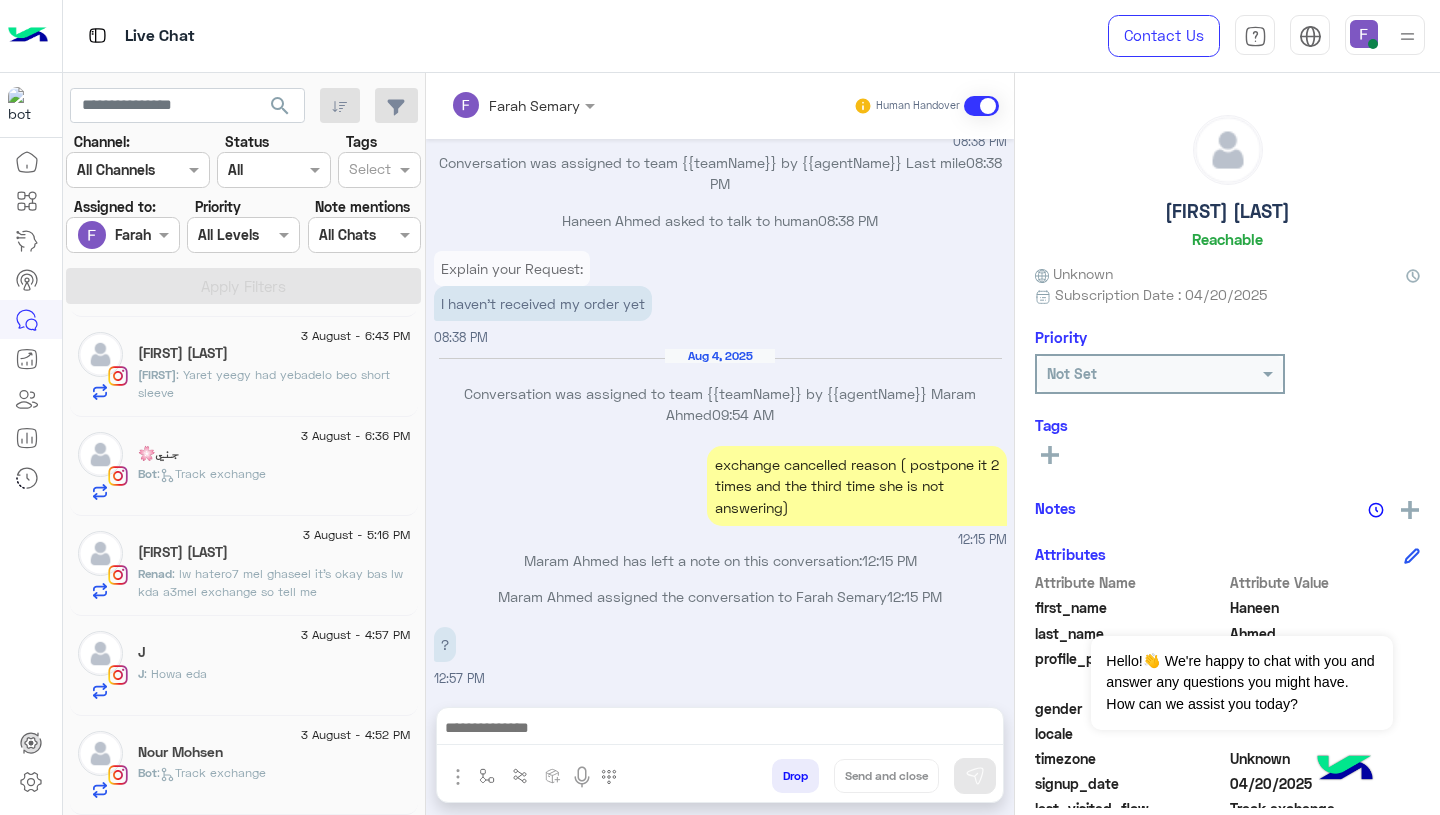 click on "Bot :   Track exchange" 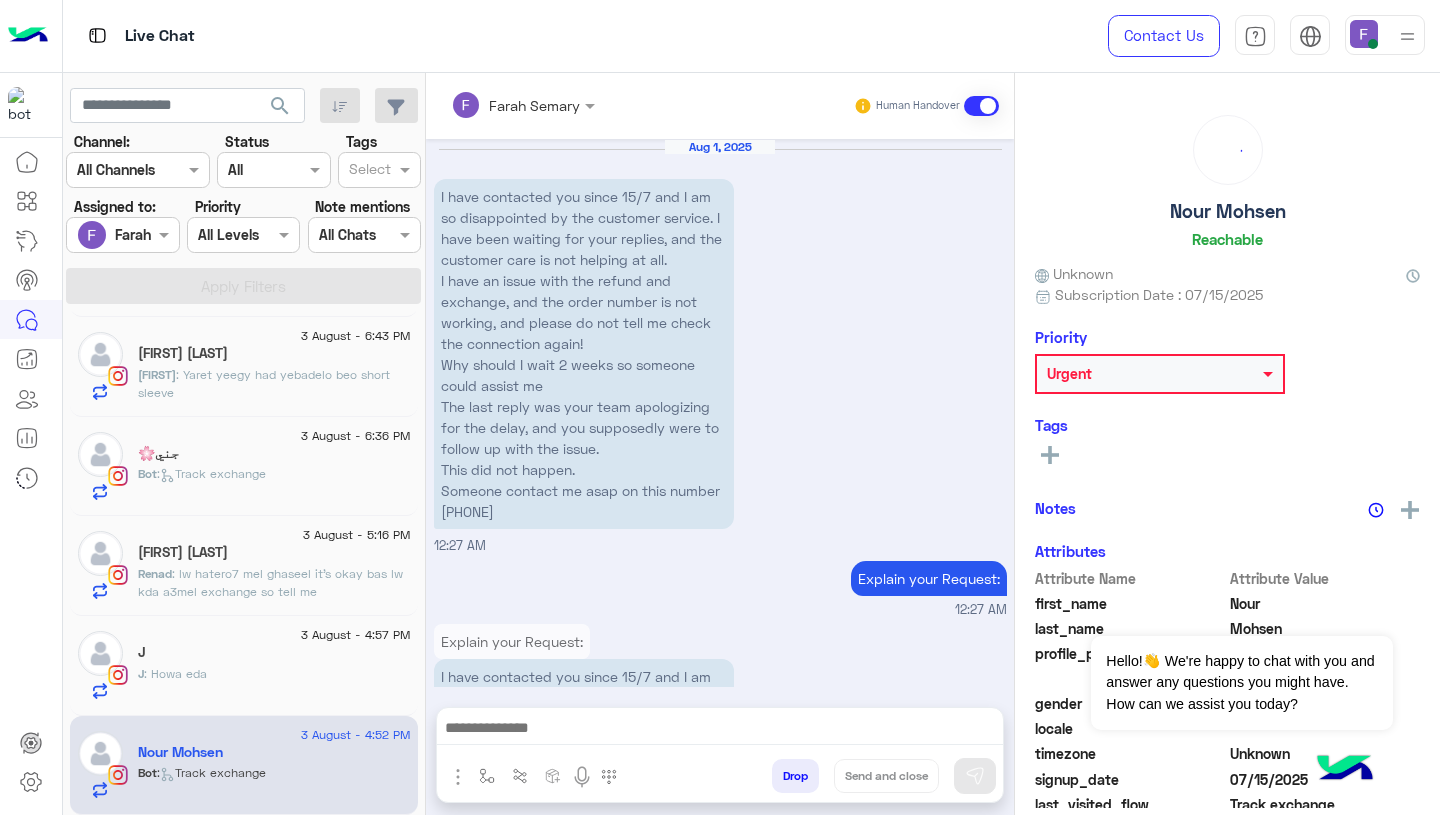 scroll, scrollTop: 2736, scrollLeft: 0, axis: vertical 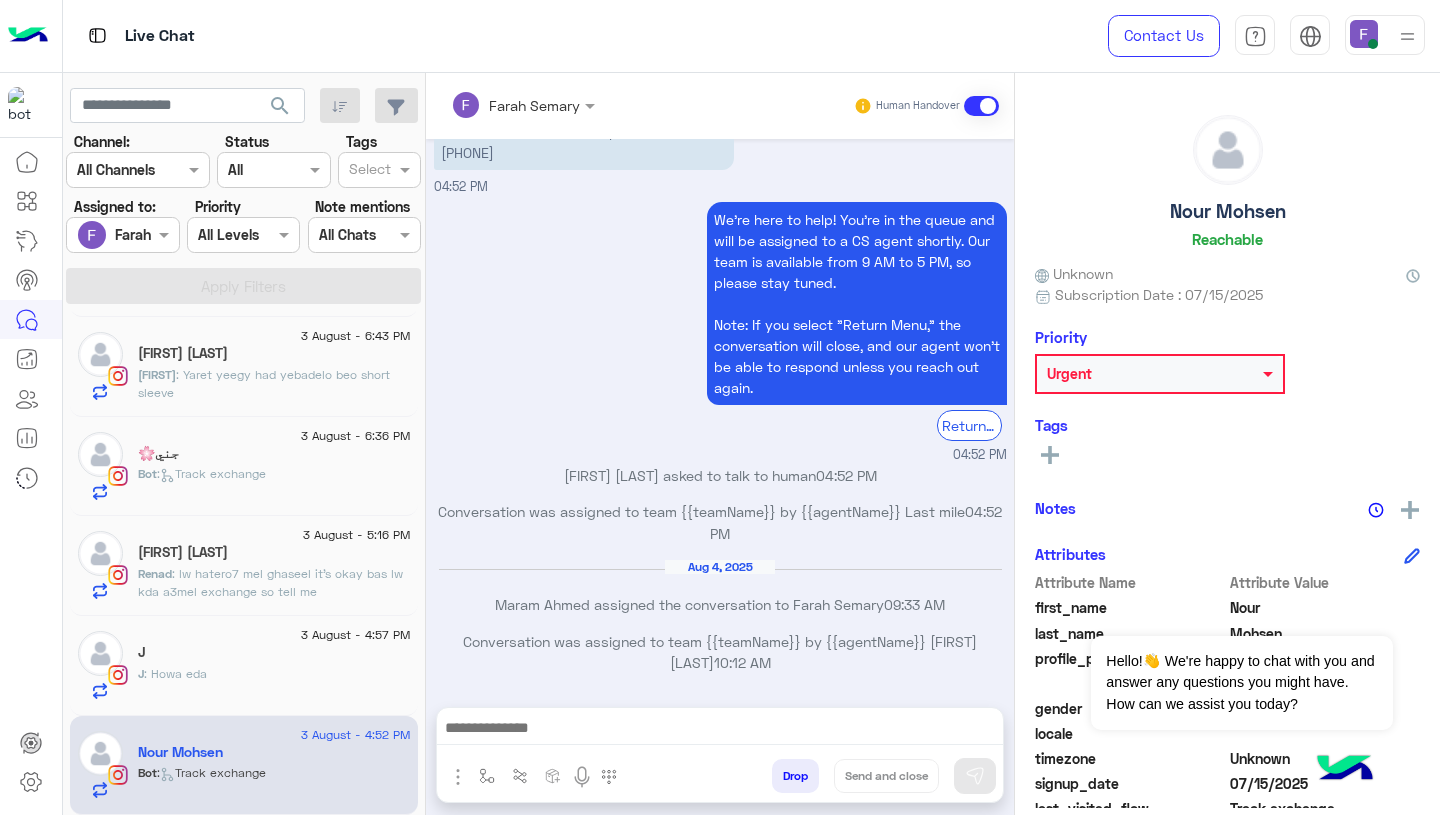 click on "We're here to help! You’re in the queue and will be assigned to a CS agent shortly. Our team is available from 9 AM to 5 PM, so please stay tuned. Note: If you select "Return Menu," the conversation will close, and our agent won’t be able to respond unless you reach out again.  Return to main menu     04:52 PM" at bounding box center [720, 331] 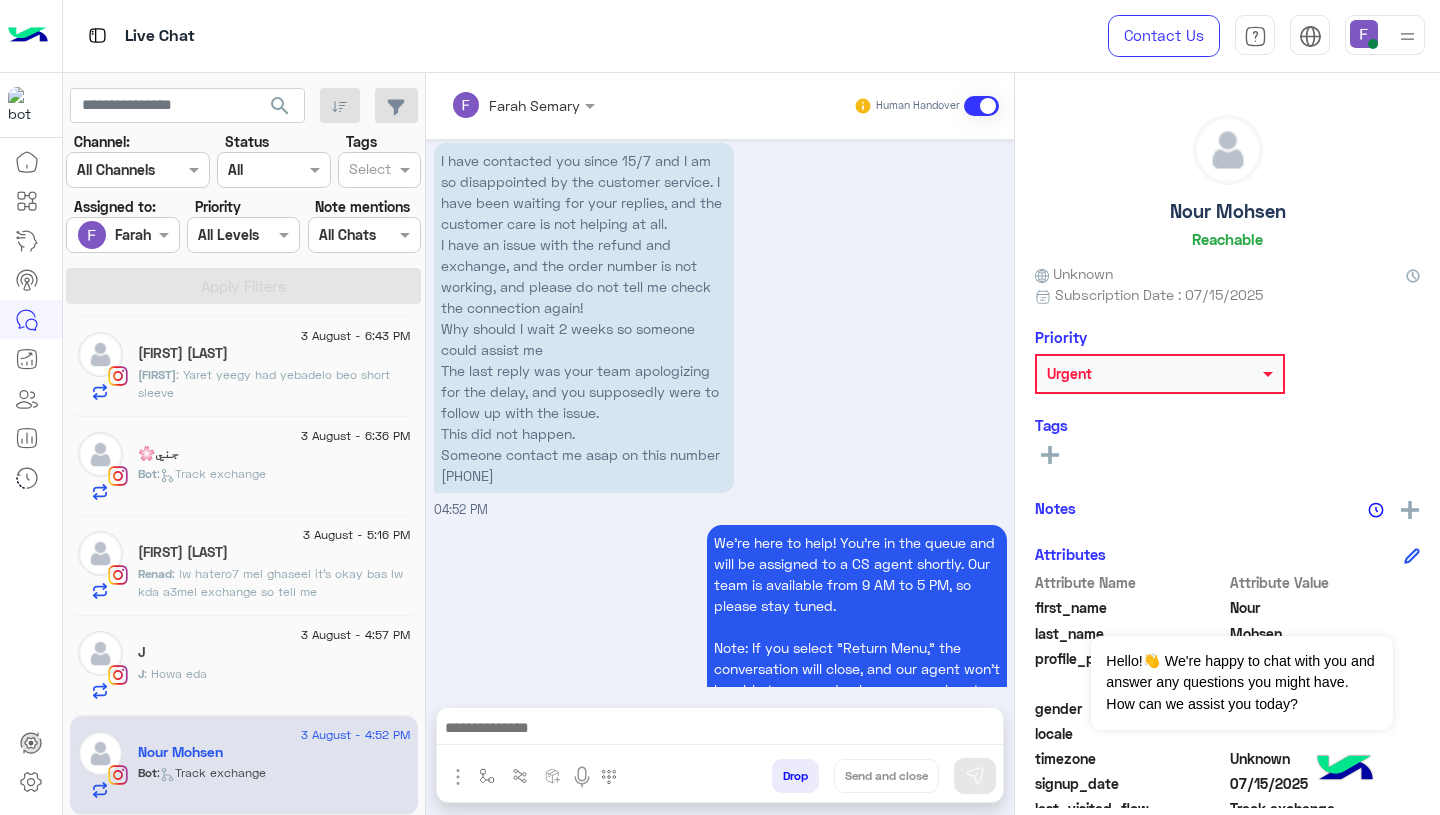 scroll, scrollTop: 2736, scrollLeft: 0, axis: vertical 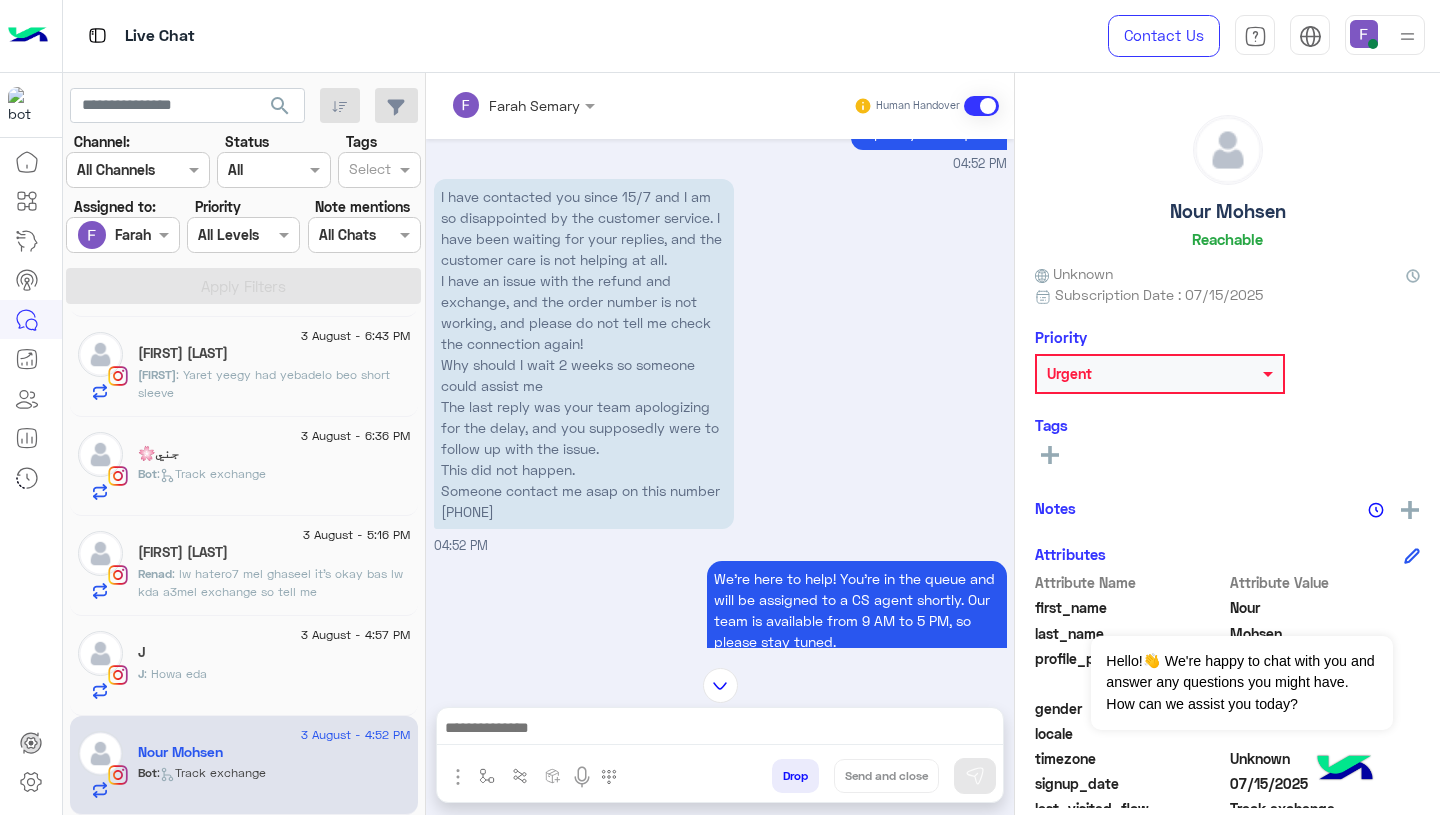 click on "I have contacted you since [DATE] and I am so disappointed by the customer service. I have been waiting for your replies, and the customer care is not helping at all.  I have an issue with the refund and exchange, and the order number is not working, and please do not tell me check the connection again!  Why should I wait 2 weeks so someone could assist me The last reply was your team apologizing for the delay, and you supposedly were to follow up with the issue.  This did not happen.  Someone contact me asap on this number [PHONE]" at bounding box center [584, 354] 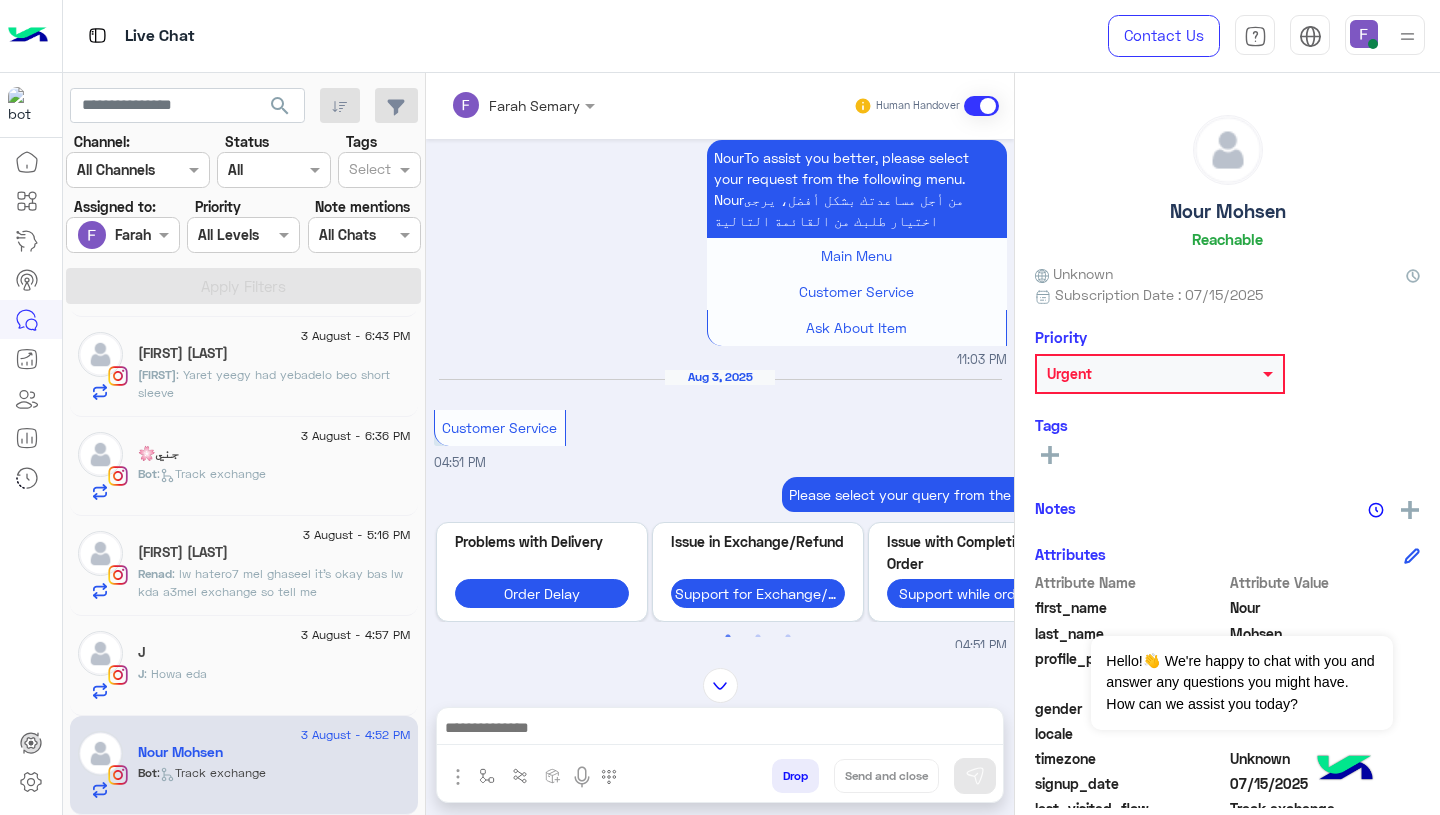 scroll, scrollTop: 1109, scrollLeft: 0, axis: vertical 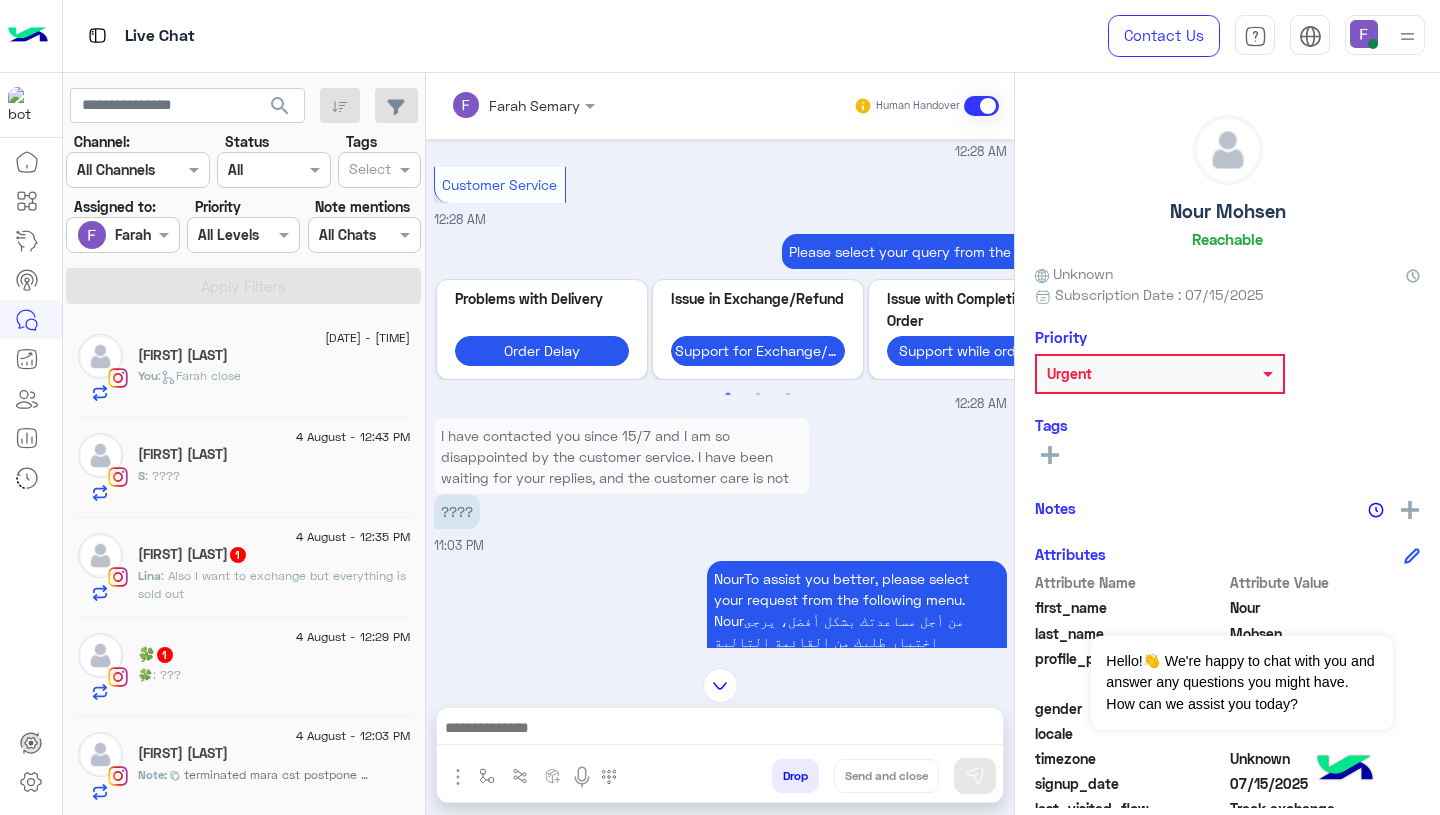 click on "[DAY] [MONTH] - [TIME]  [FIRST] [LAST]   You  :   [FIRST] close" 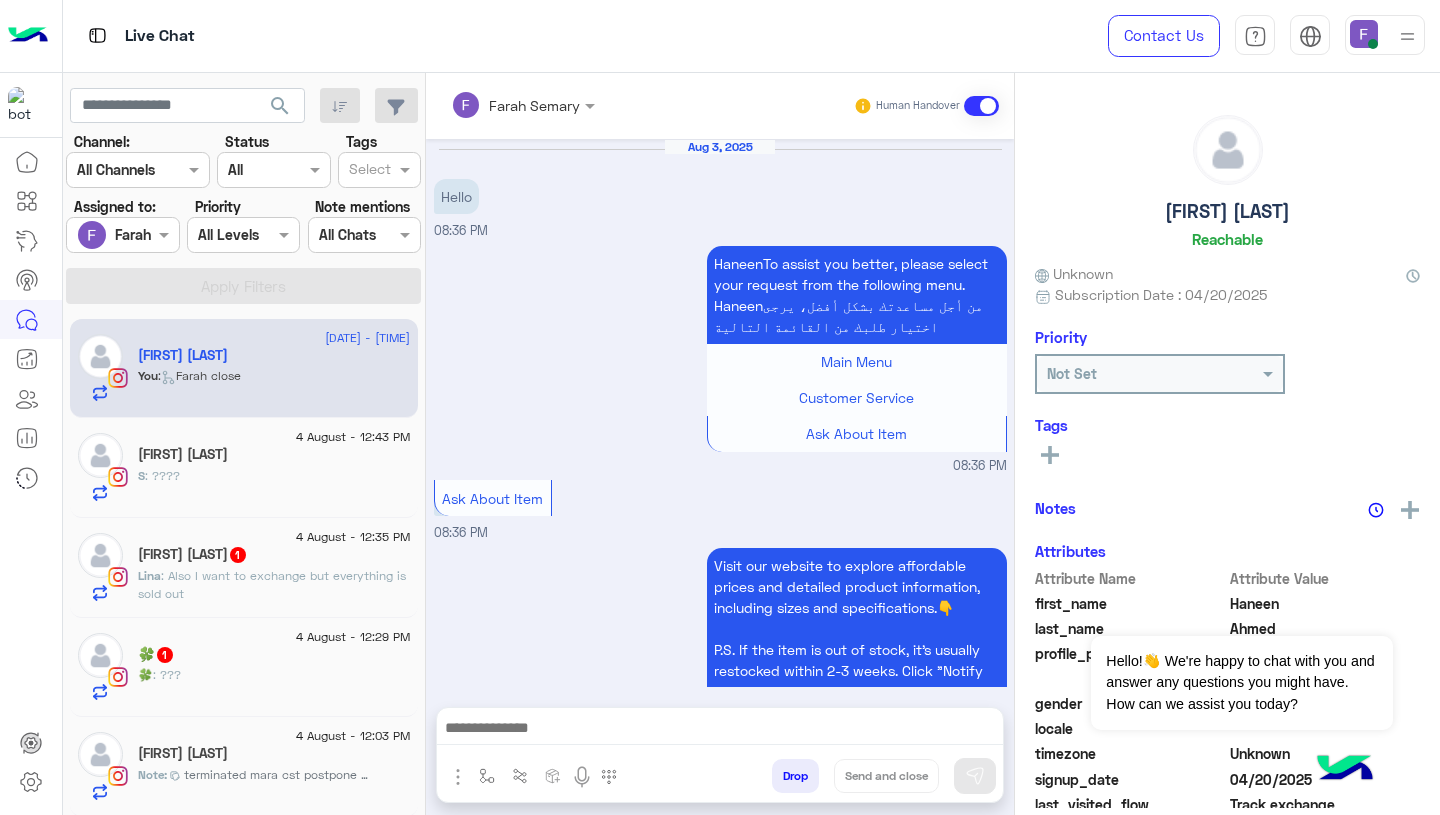scroll, scrollTop: 1673, scrollLeft: 0, axis: vertical 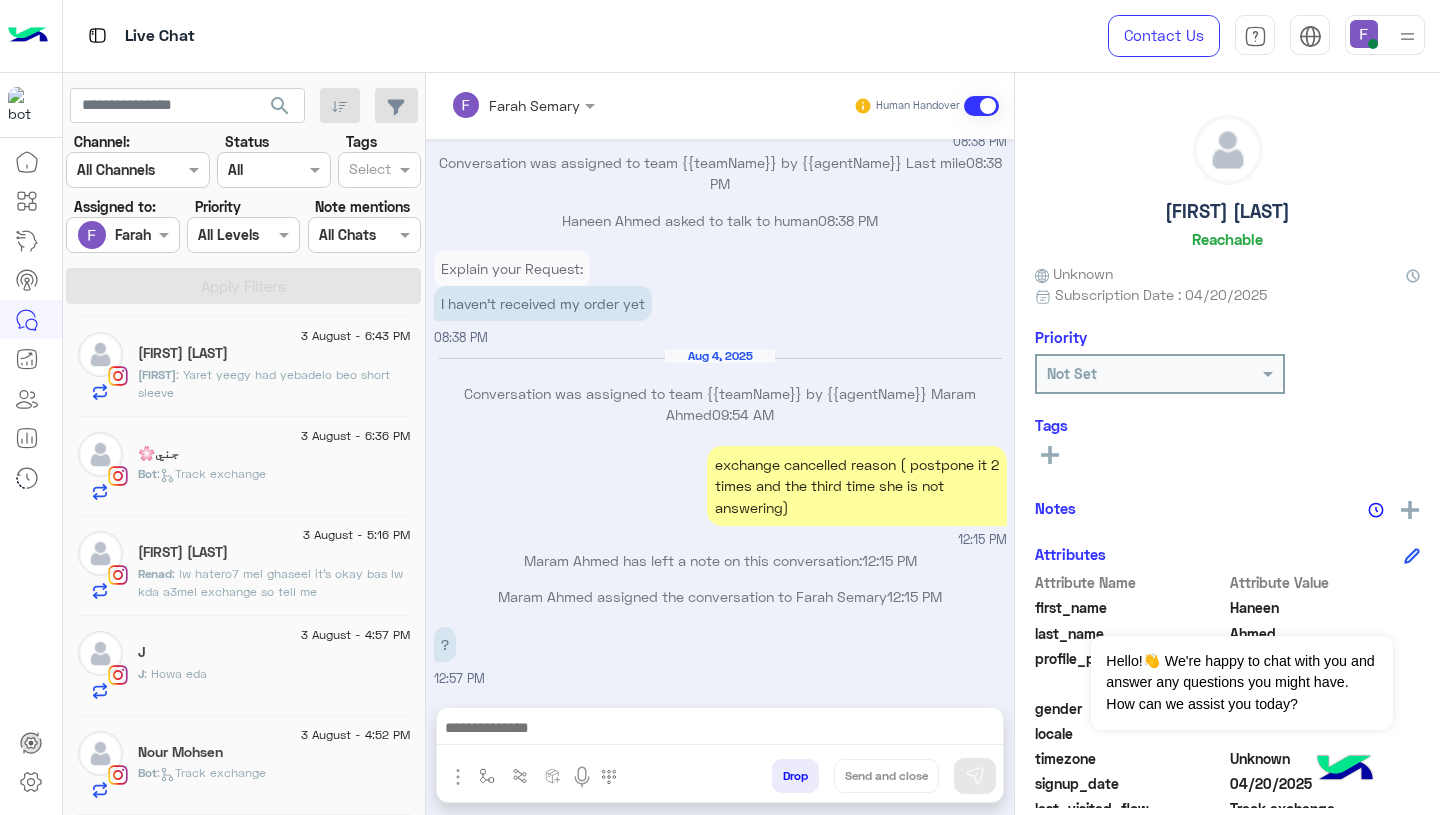 click on "[FIRST] [LAST] has left a note on this conversation:   [TIME]" at bounding box center [720, 560] 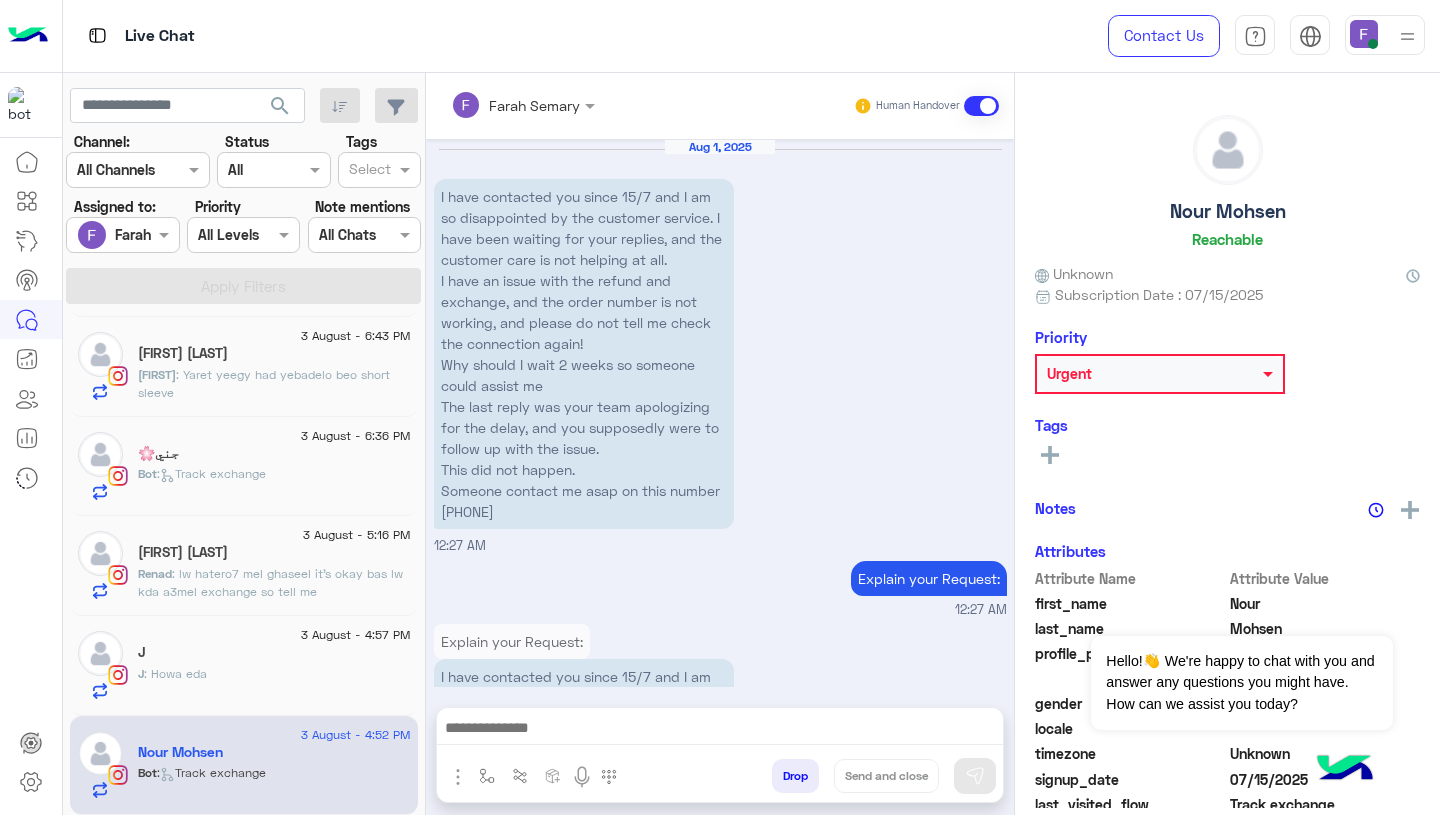 scroll, scrollTop: 2736, scrollLeft: 0, axis: vertical 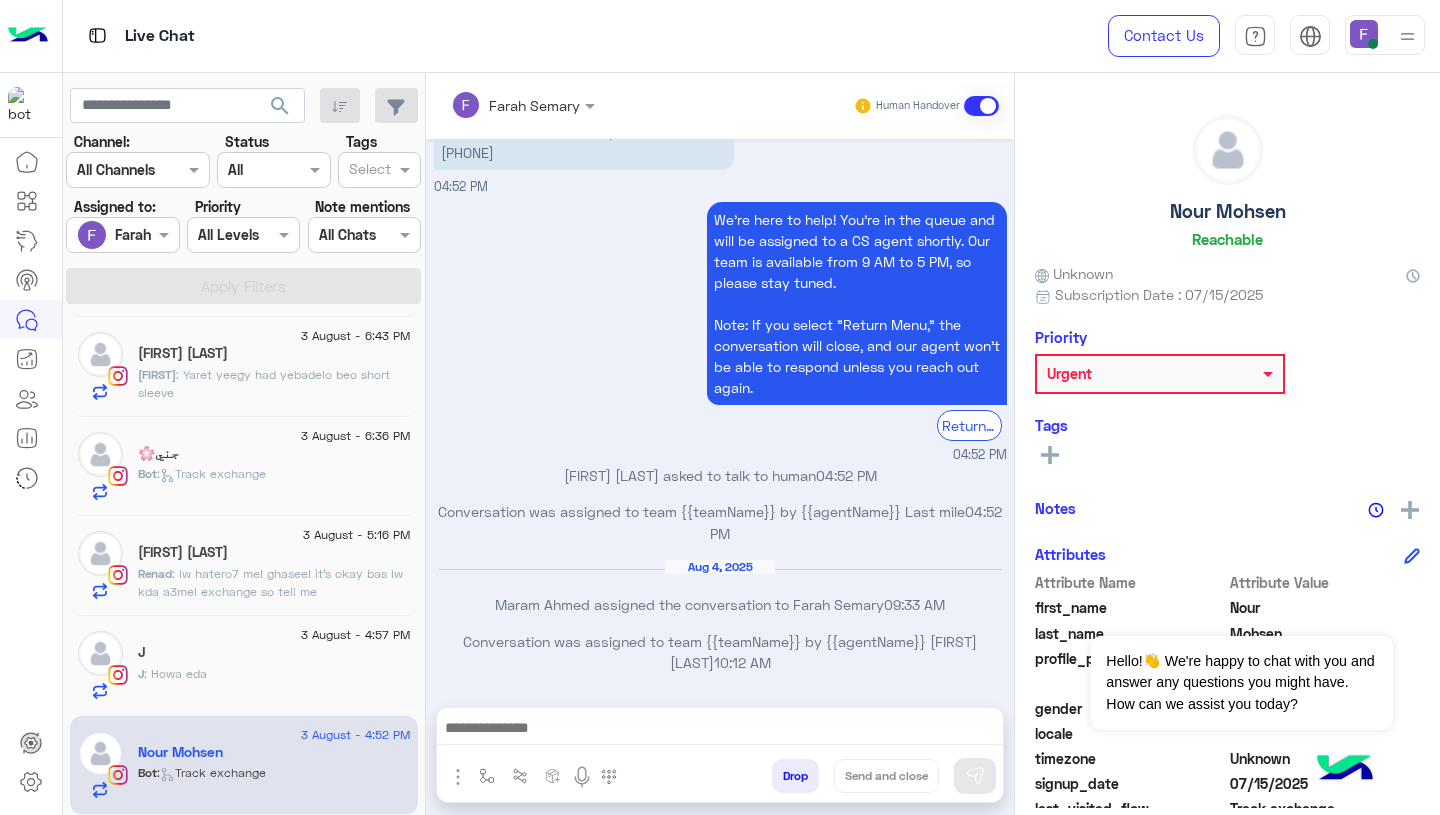click on "J" 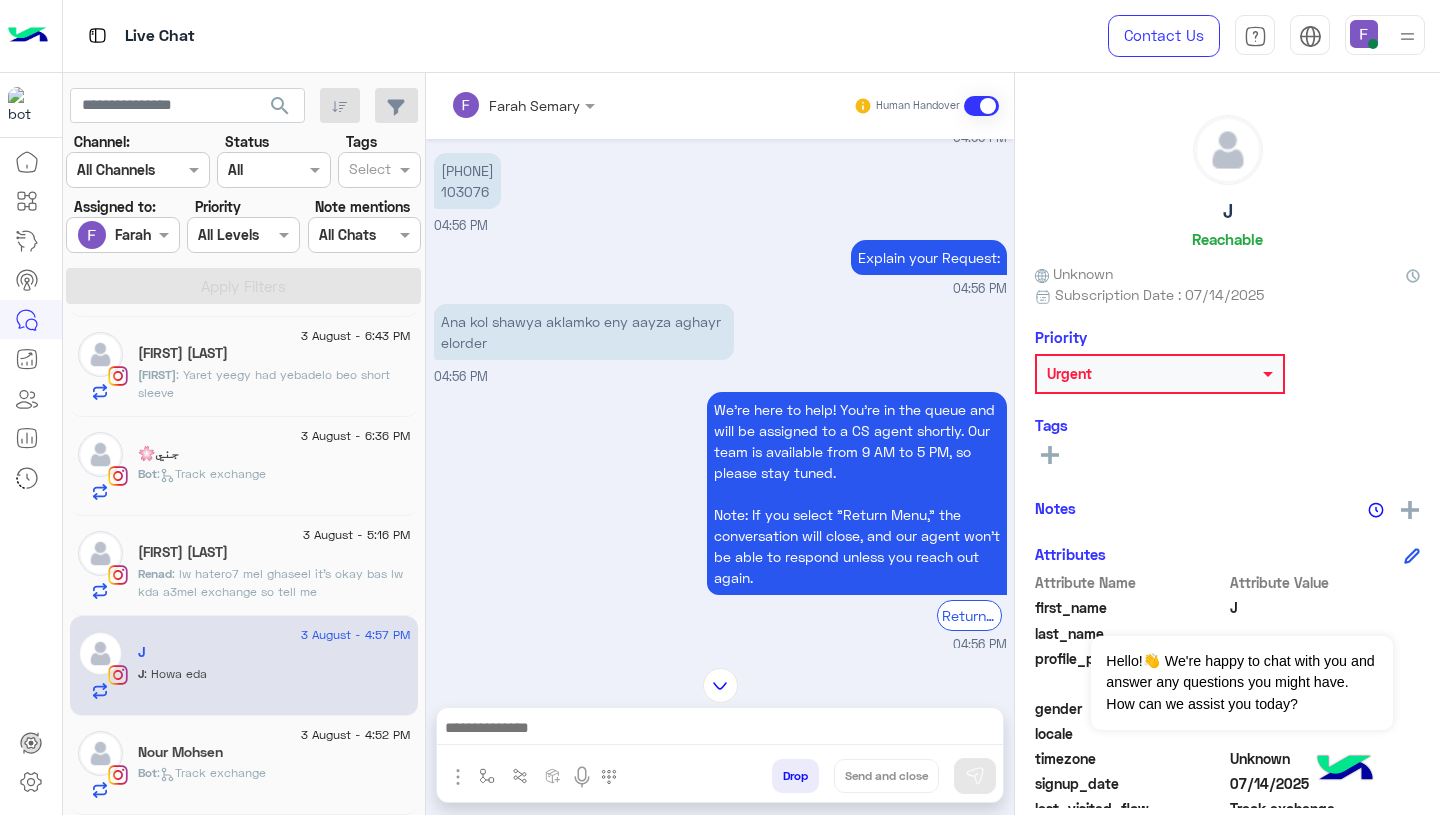 scroll, scrollTop: 1081, scrollLeft: 0, axis: vertical 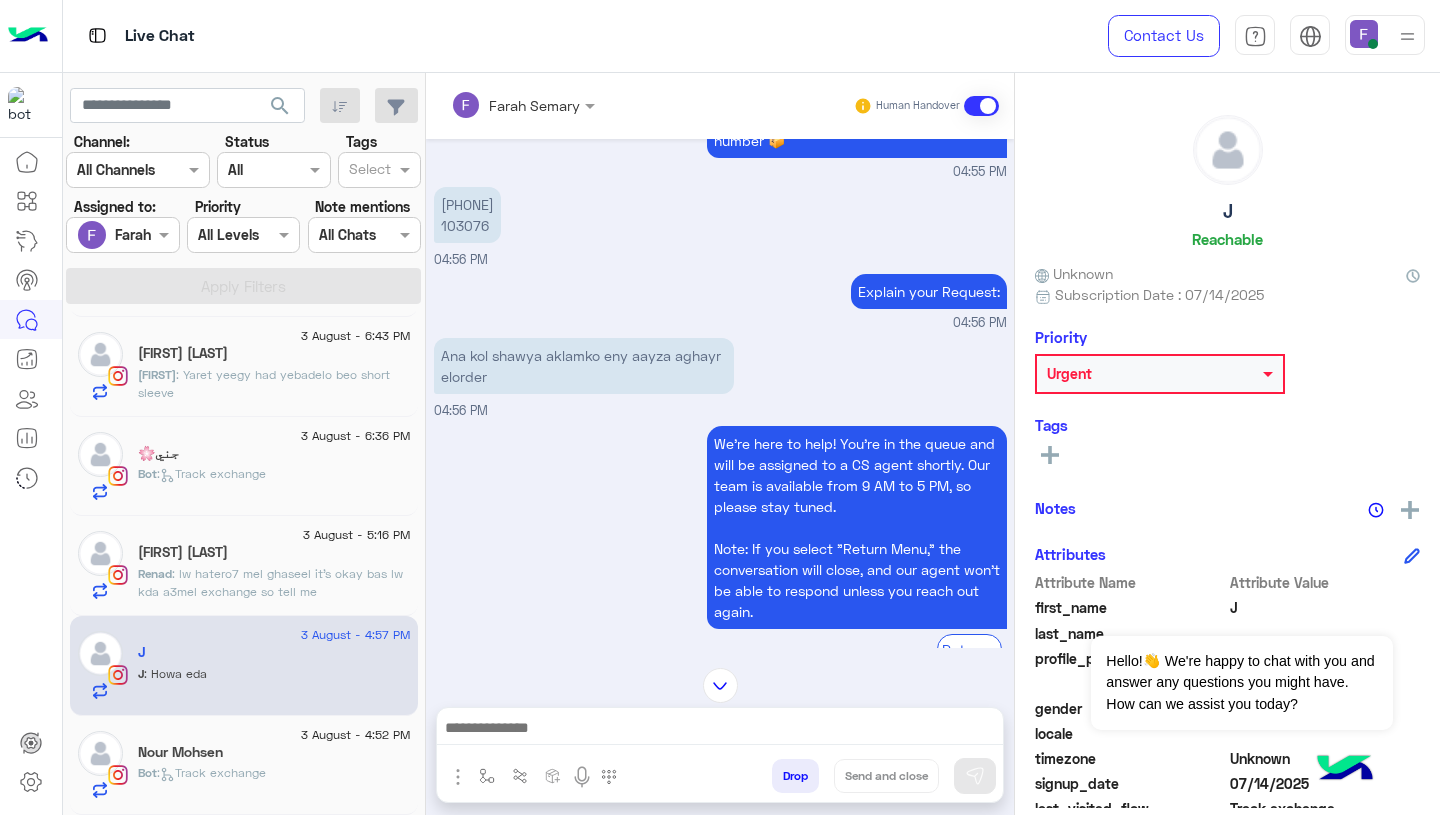 click at bounding box center (497, 105) 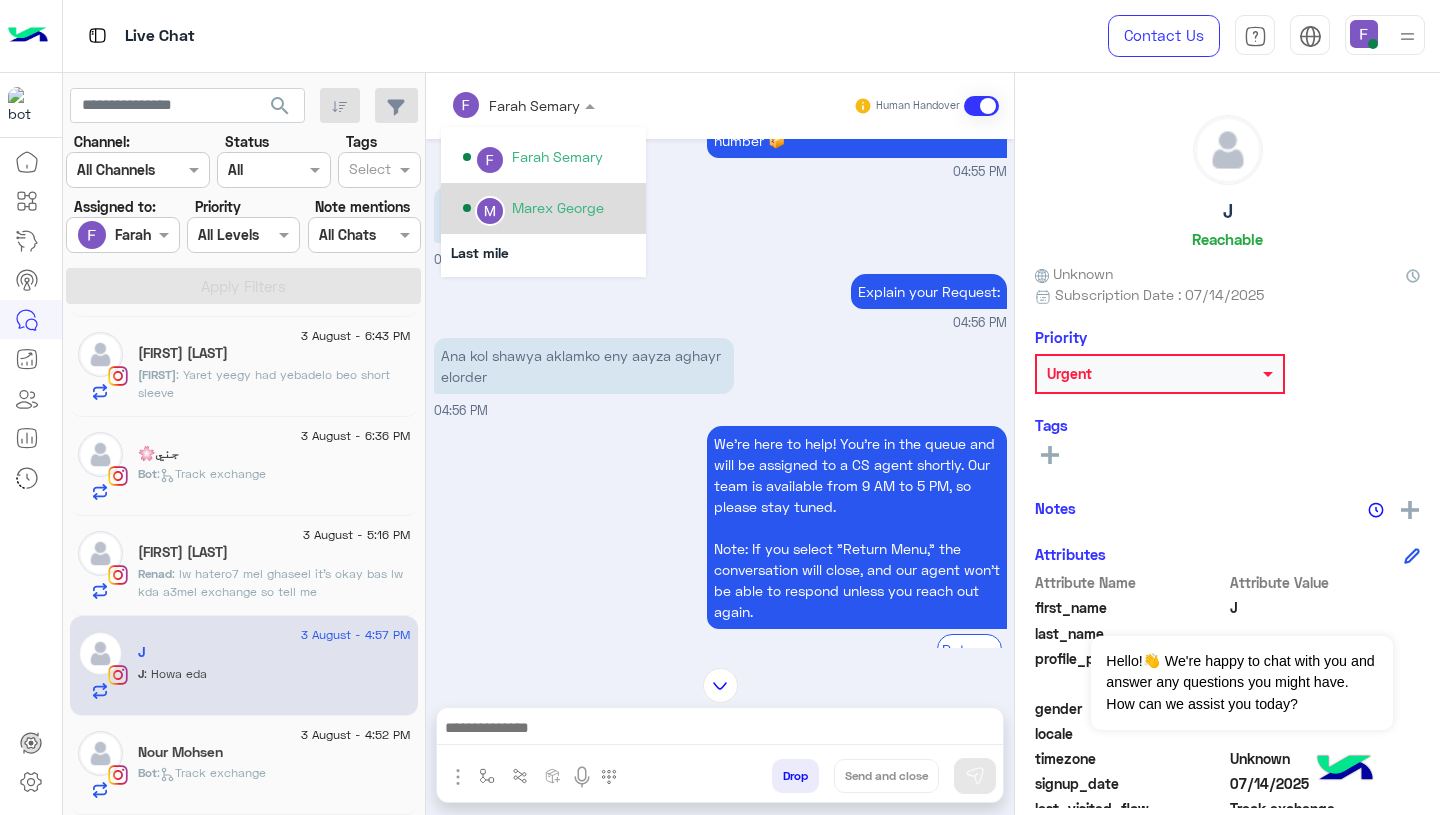 scroll, scrollTop: 311, scrollLeft: 0, axis: vertical 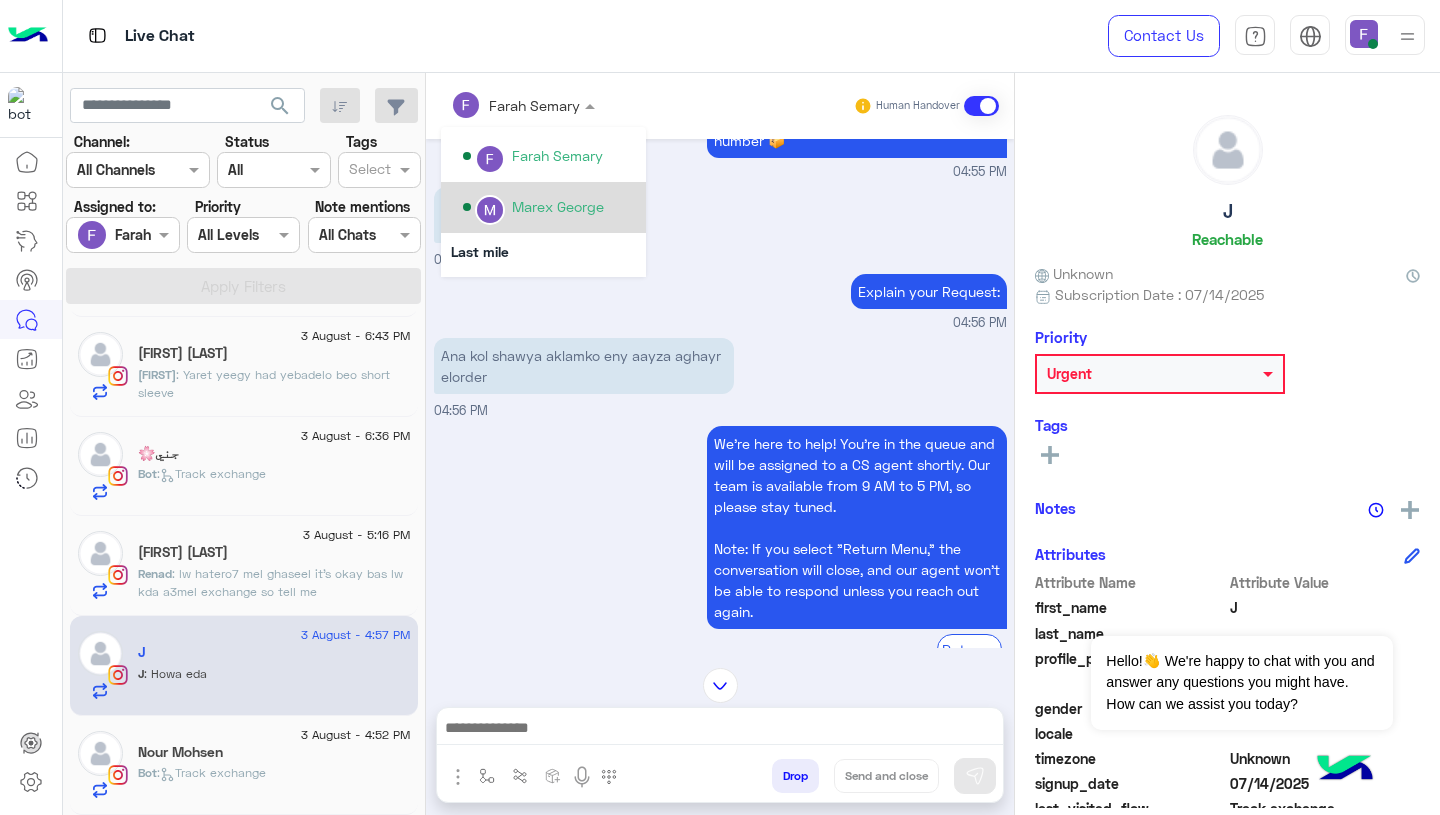 click on "Marex George" at bounding box center [558, 206] 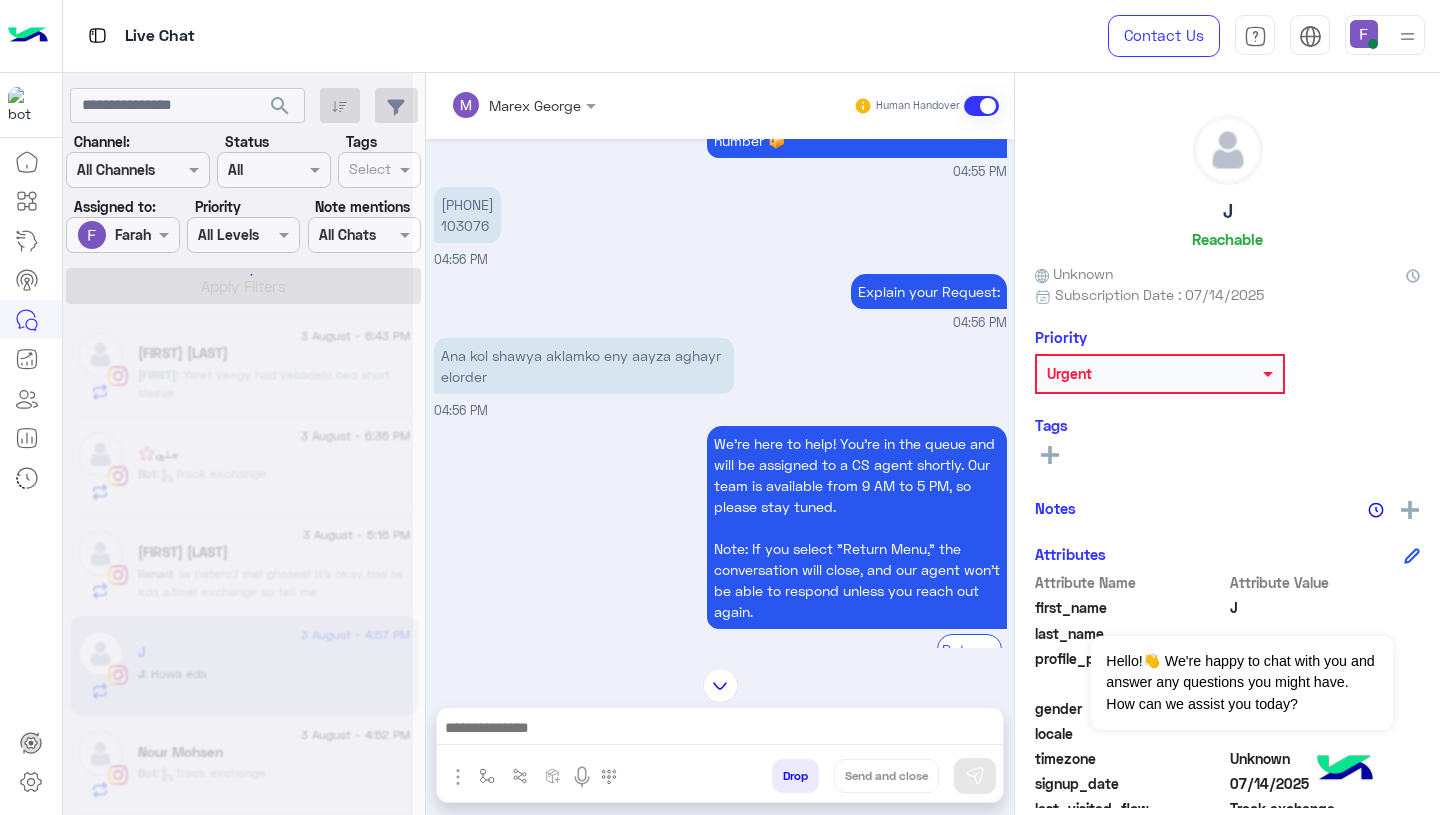 scroll, scrollTop: 2188, scrollLeft: 0, axis: vertical 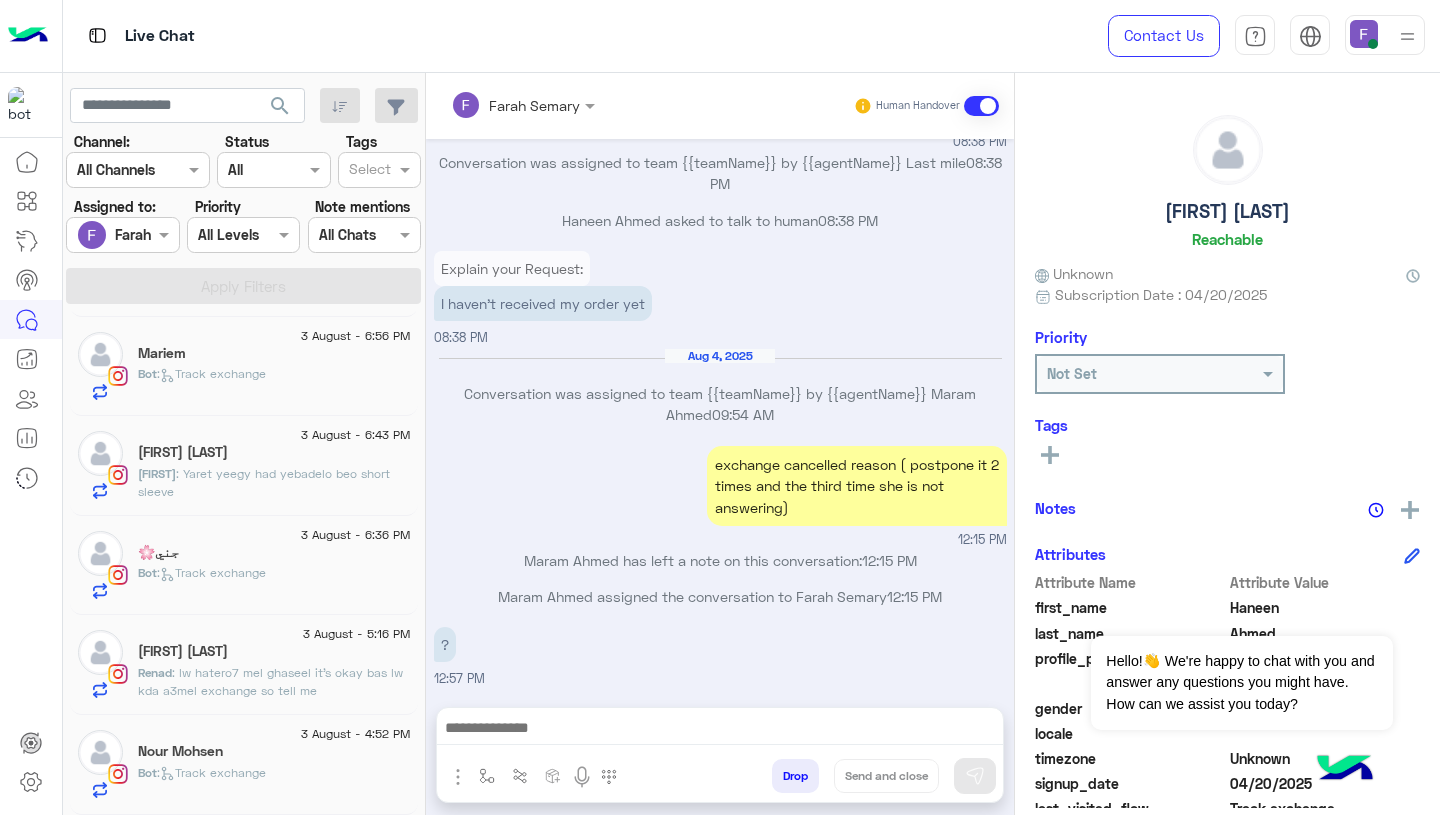 click on "Nour Mohsen" 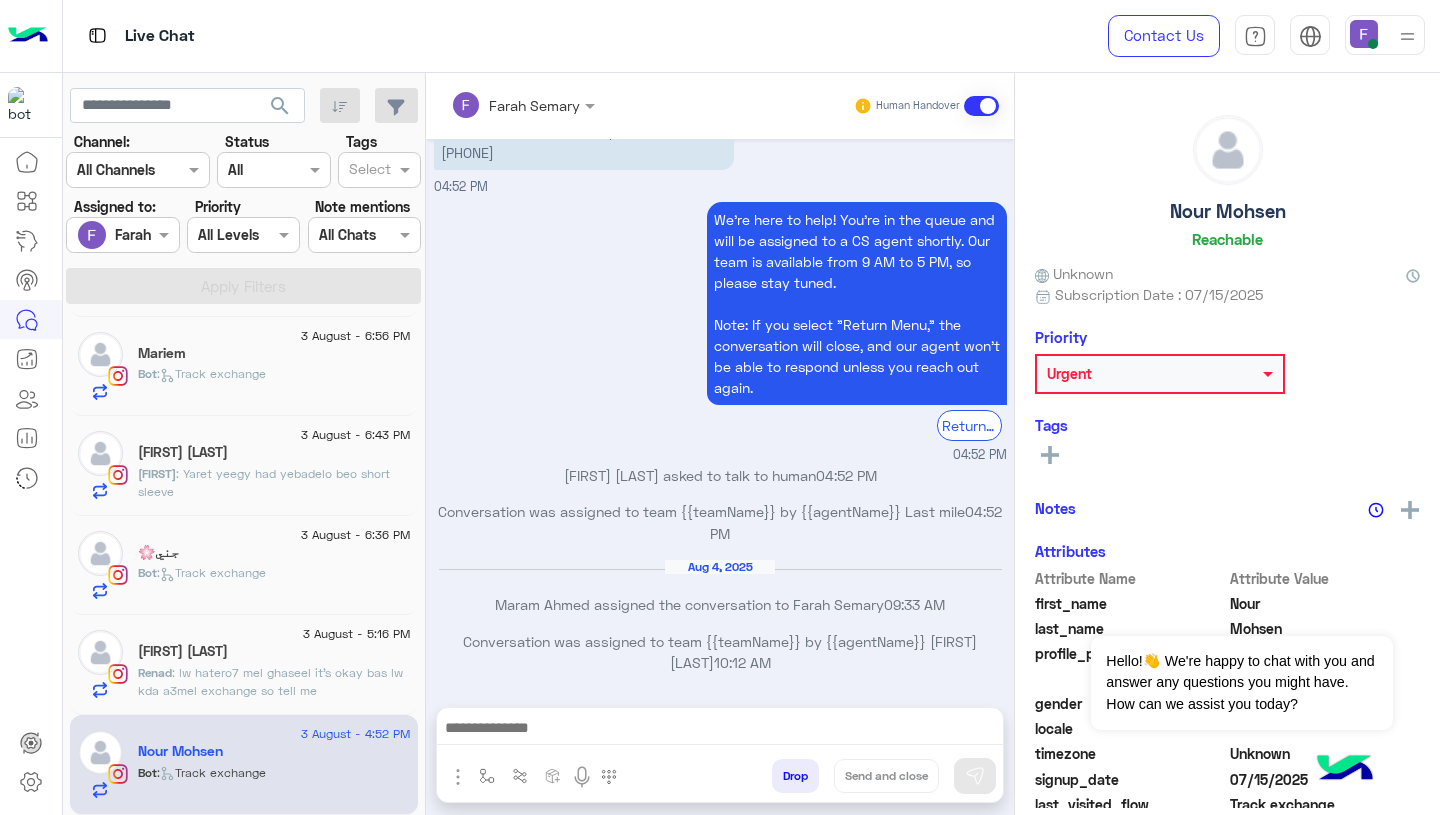 scroll, scrollTop: 2662, scrollLeft: 0, axis: vertical 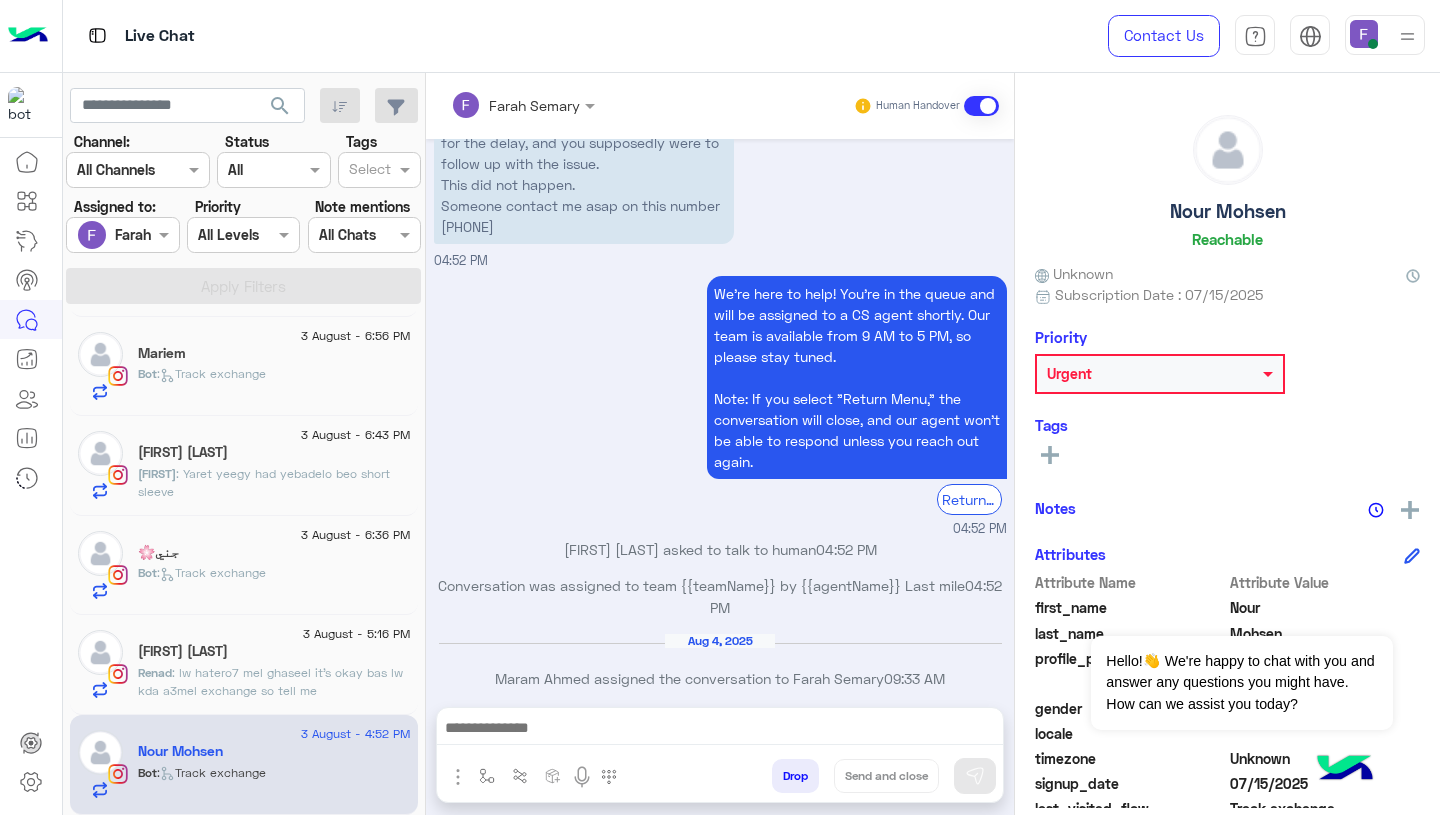 click on "04:52 PM" at bounding box center (720, 529) 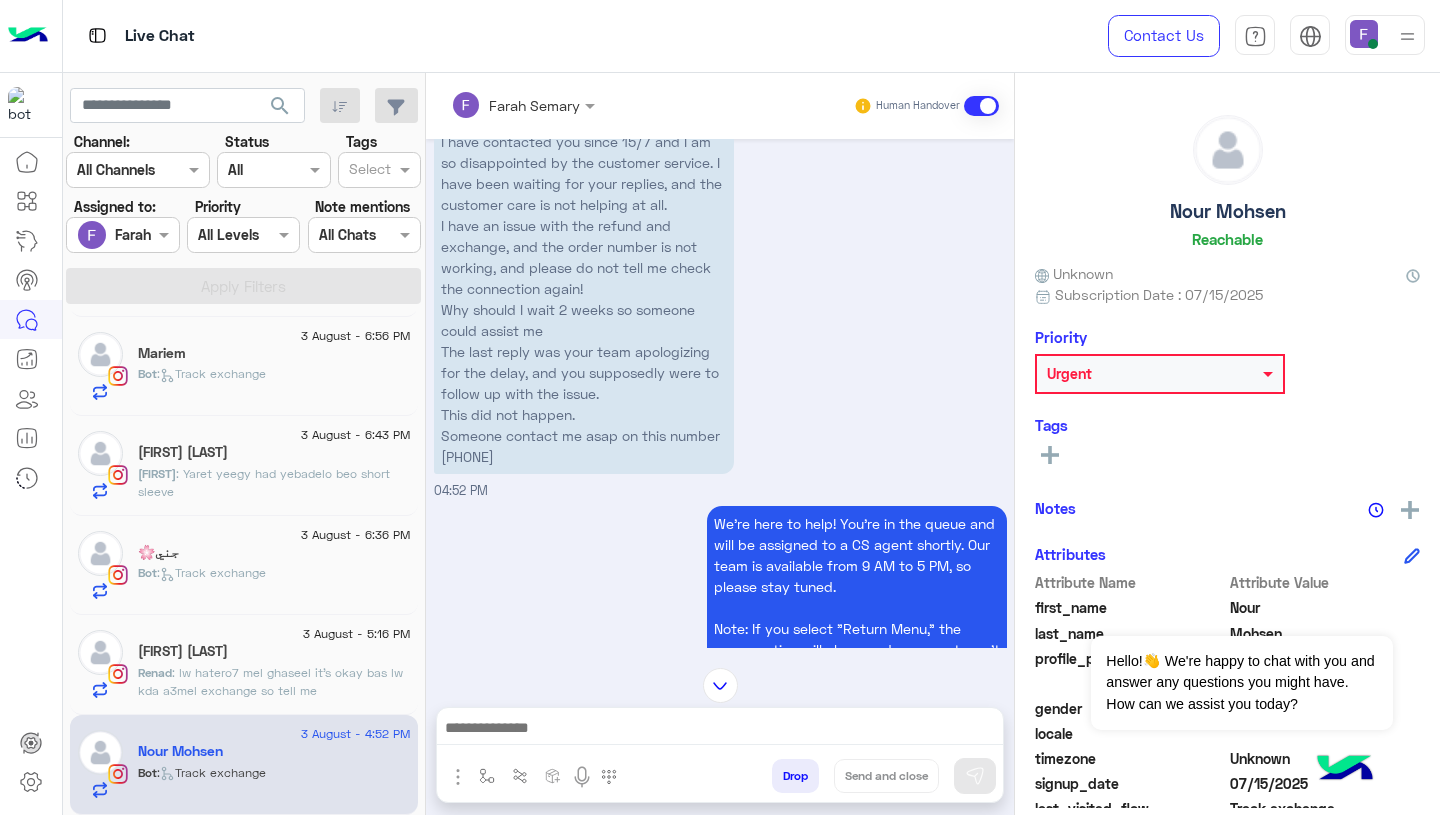 scroll, scrollTop: 2736, scrollLeft: 0, axis: vertical 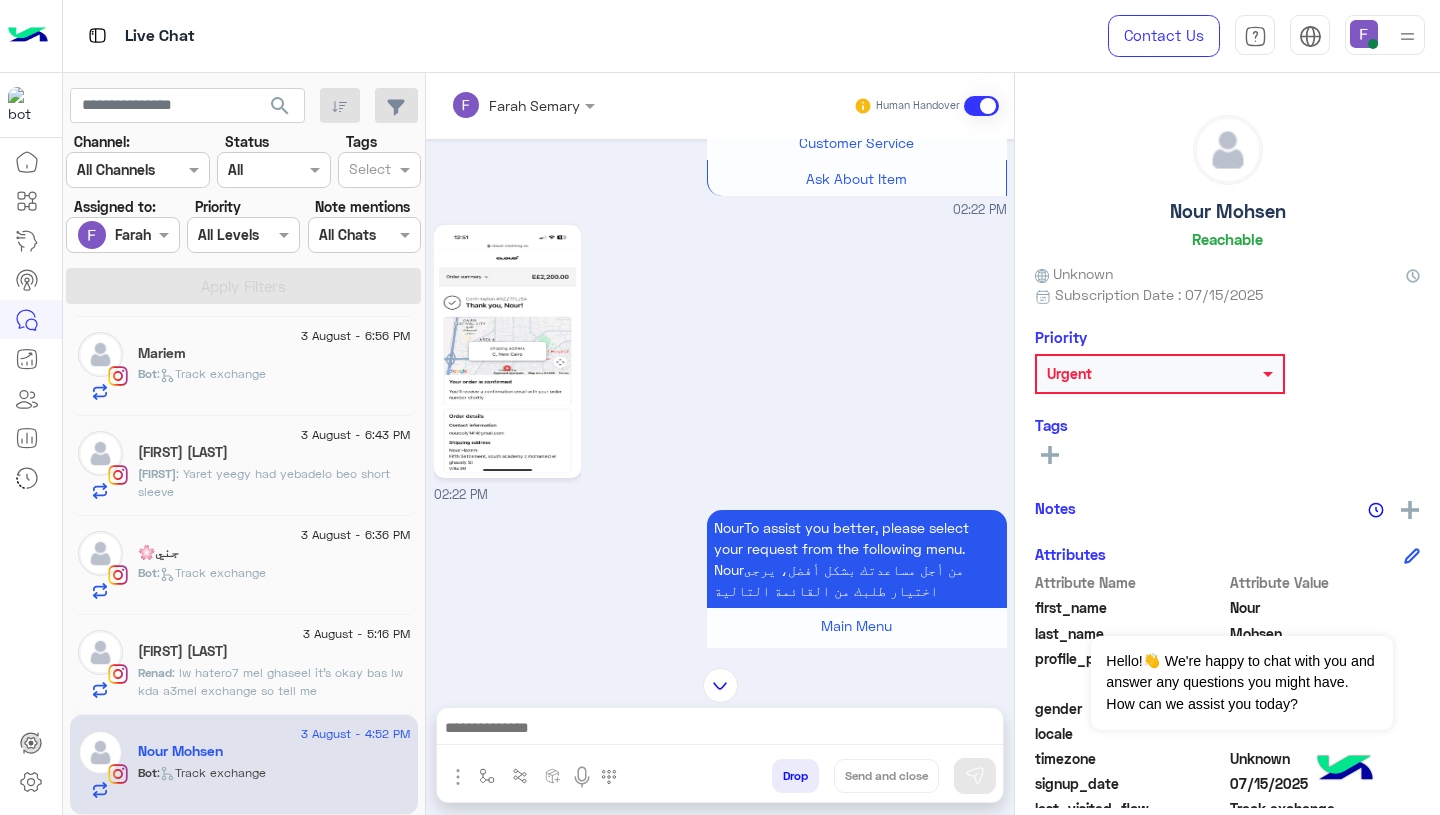 click 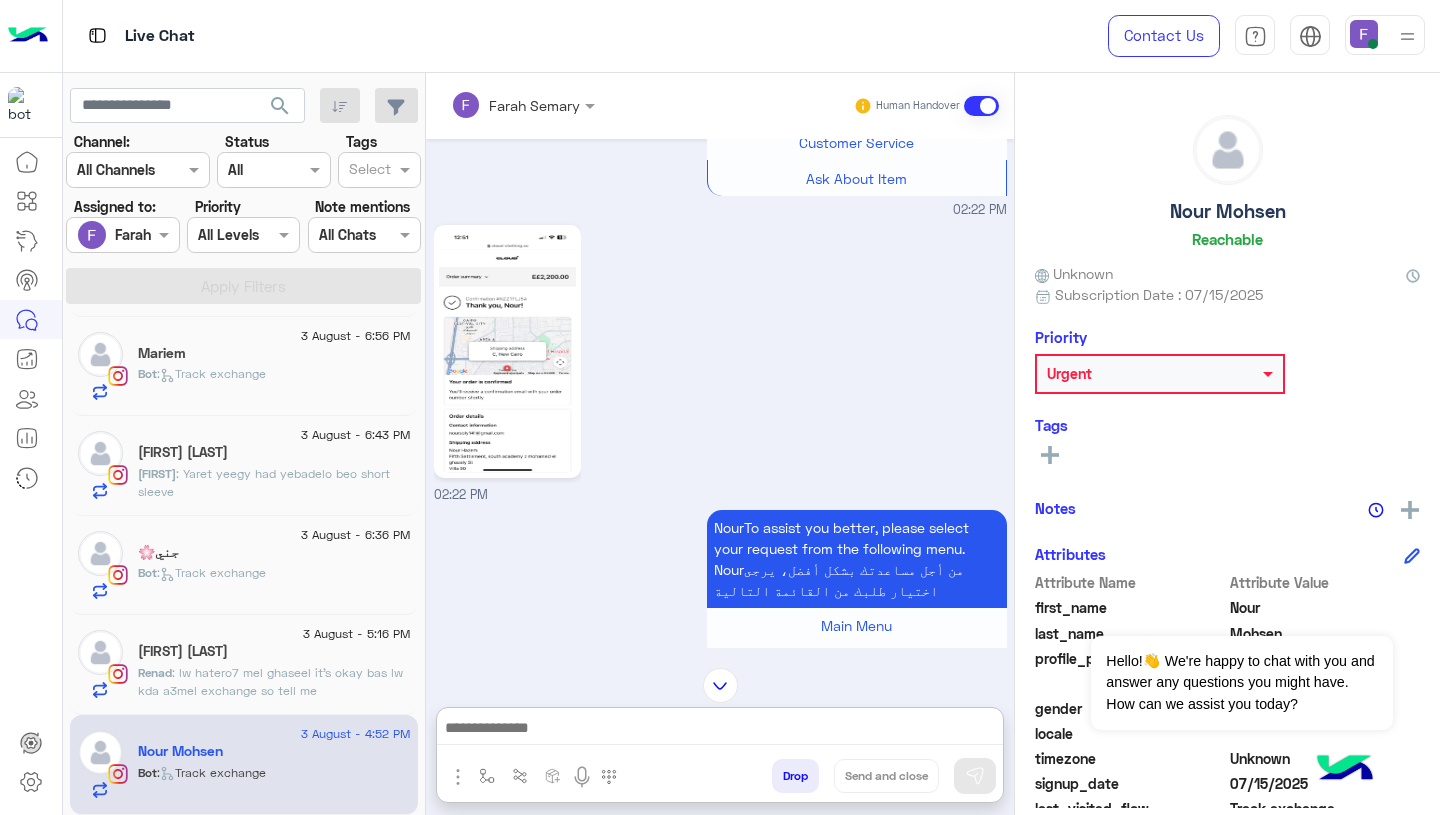 click at bounding box center [720, 730] 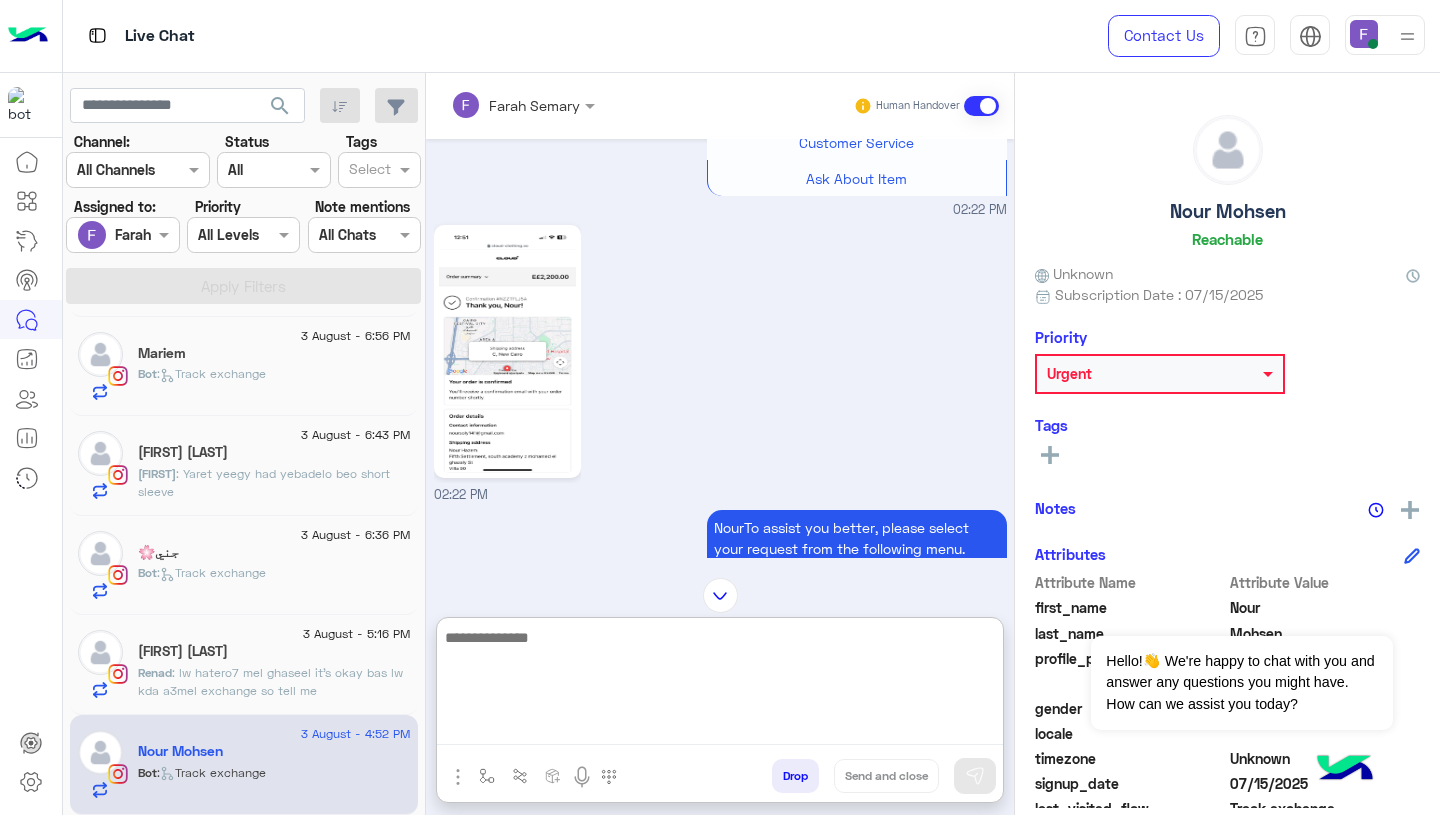paste on "**********" 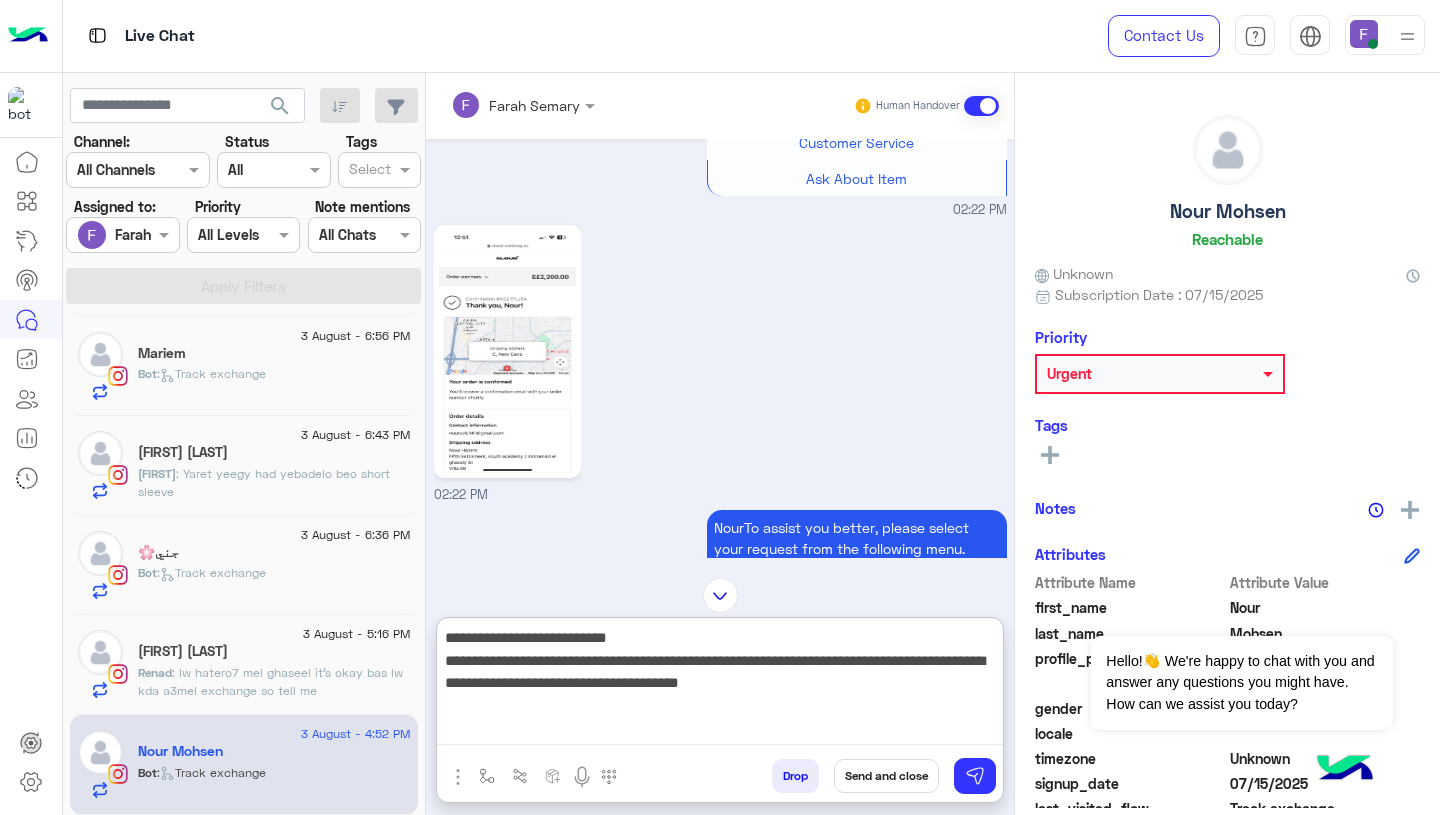 click on "**********" at bounding box center [720, 685] 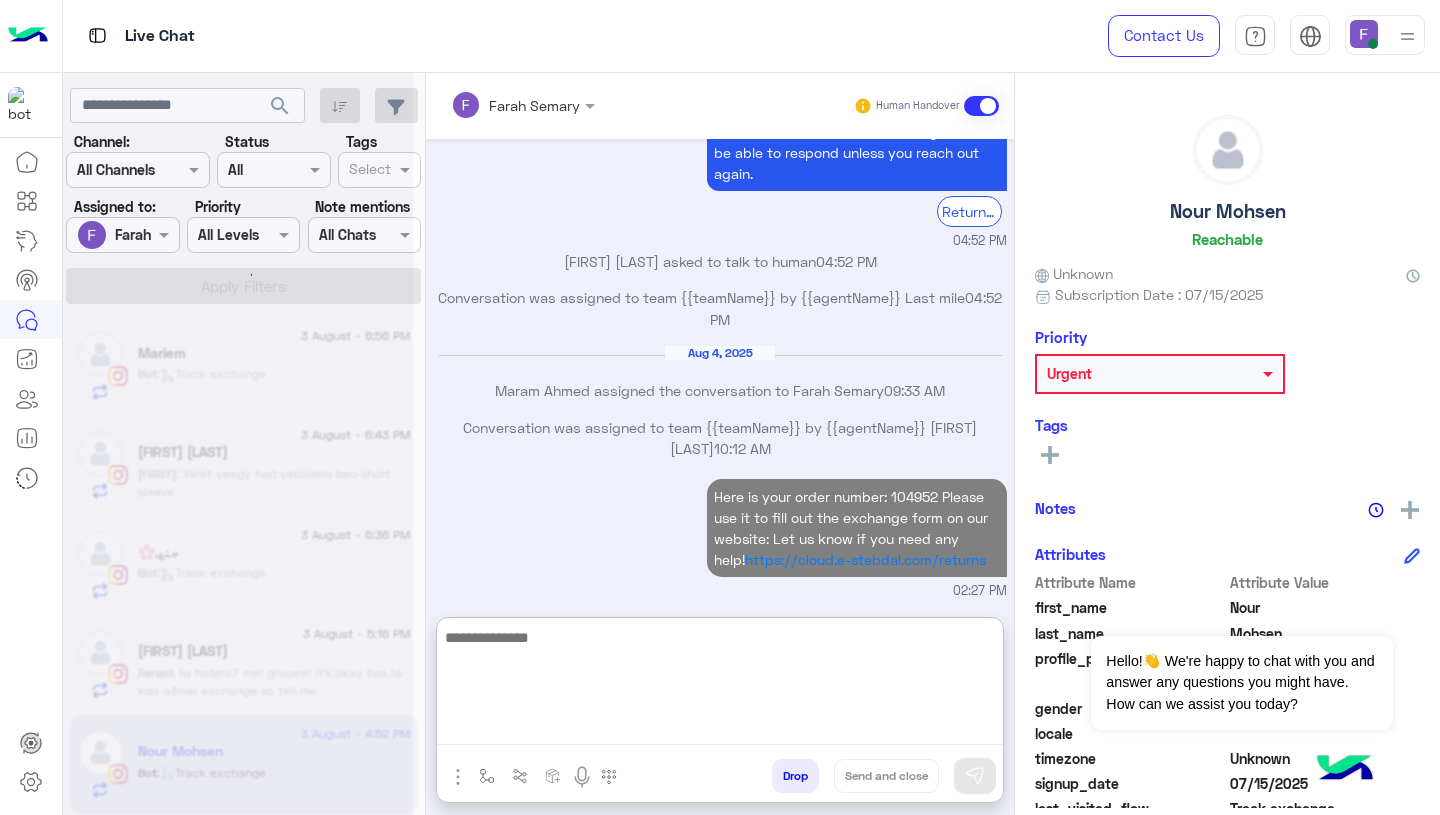 click 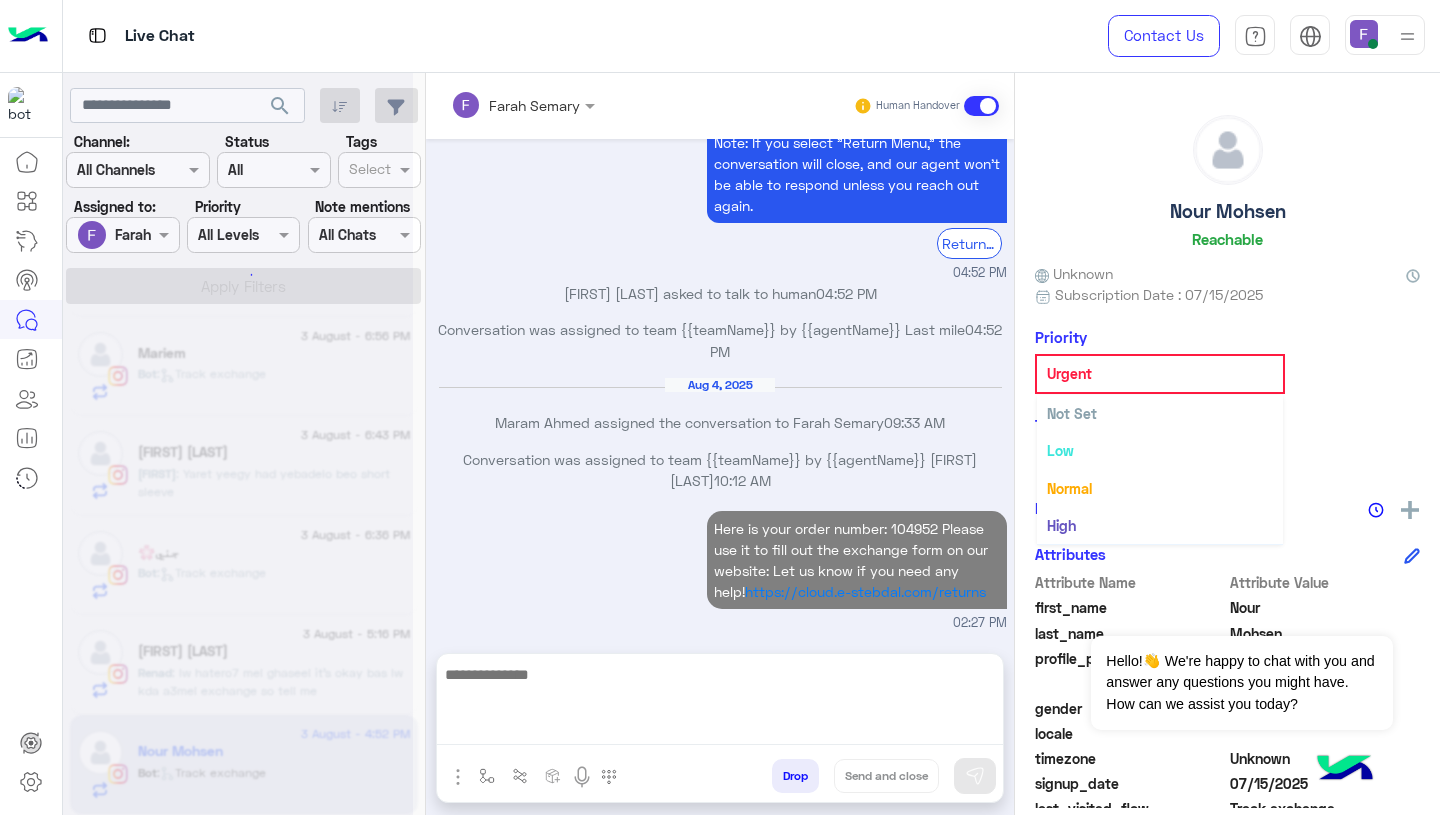 scroll, scrollTop: 6046, scrollLeft: 0, axis: vertical 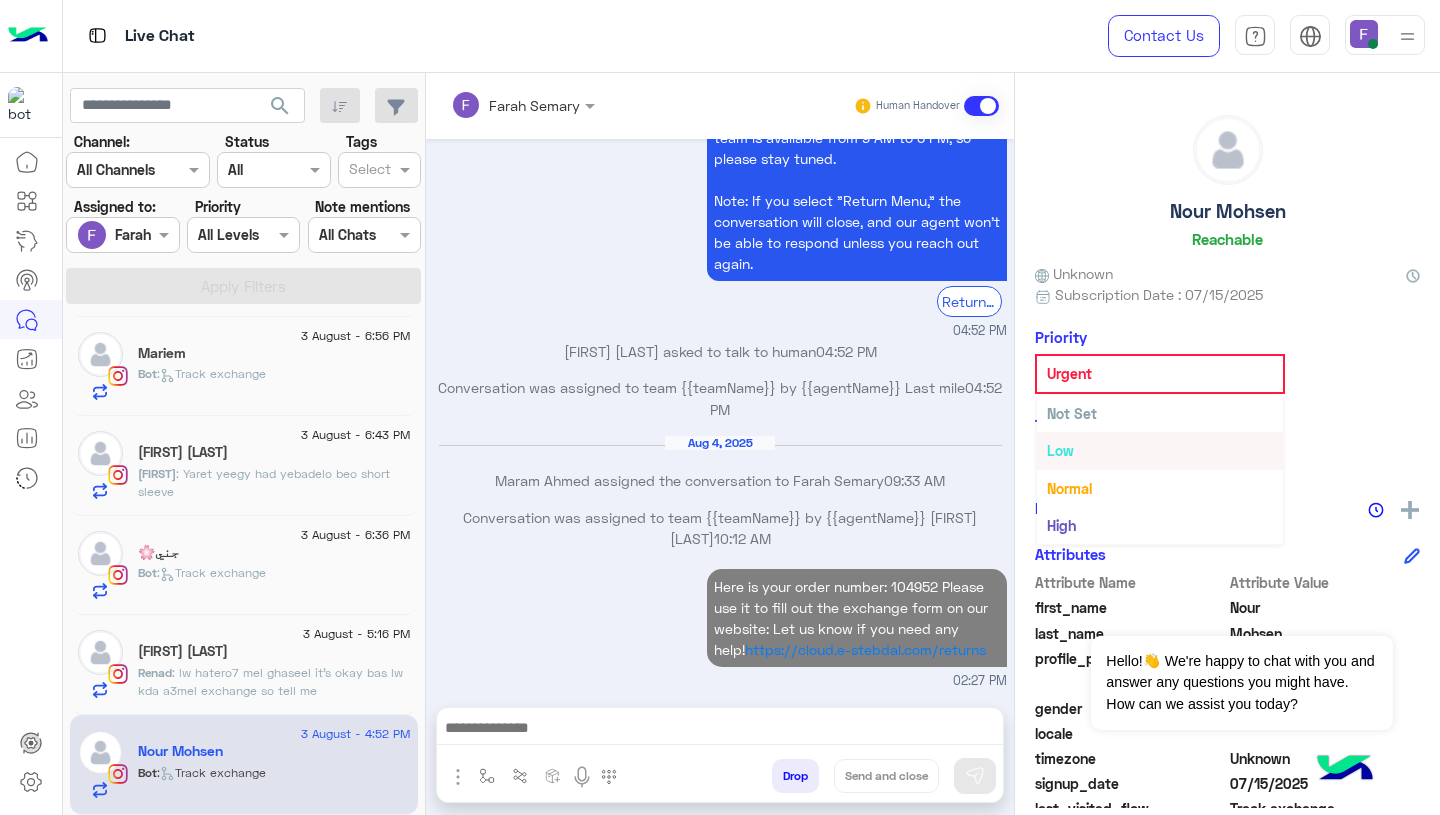 click on "Not Set" at bounding box center [1160, 413] 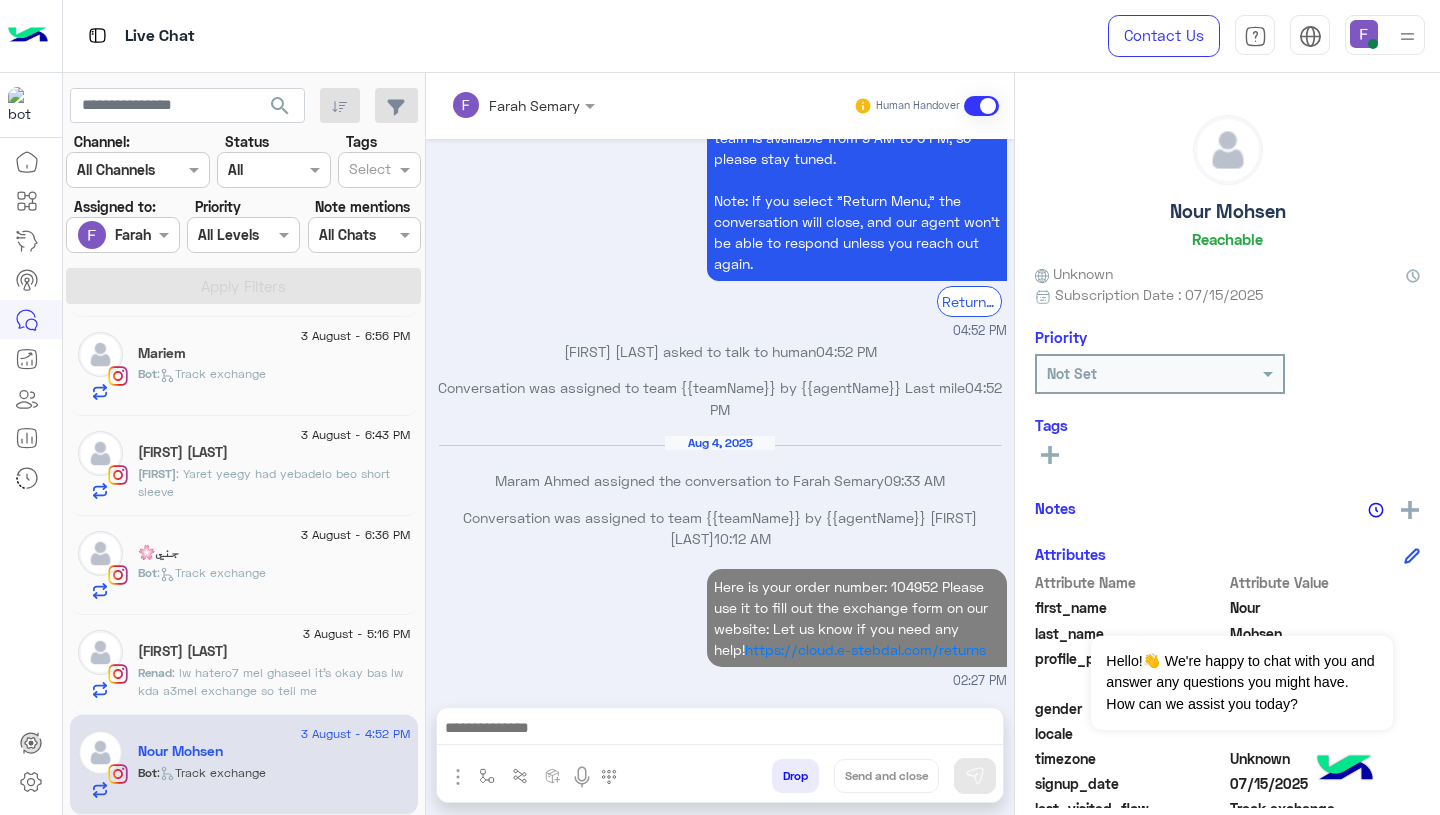 scroll, scrollTop: 6014, scrollLeft: 0, axis: vertical 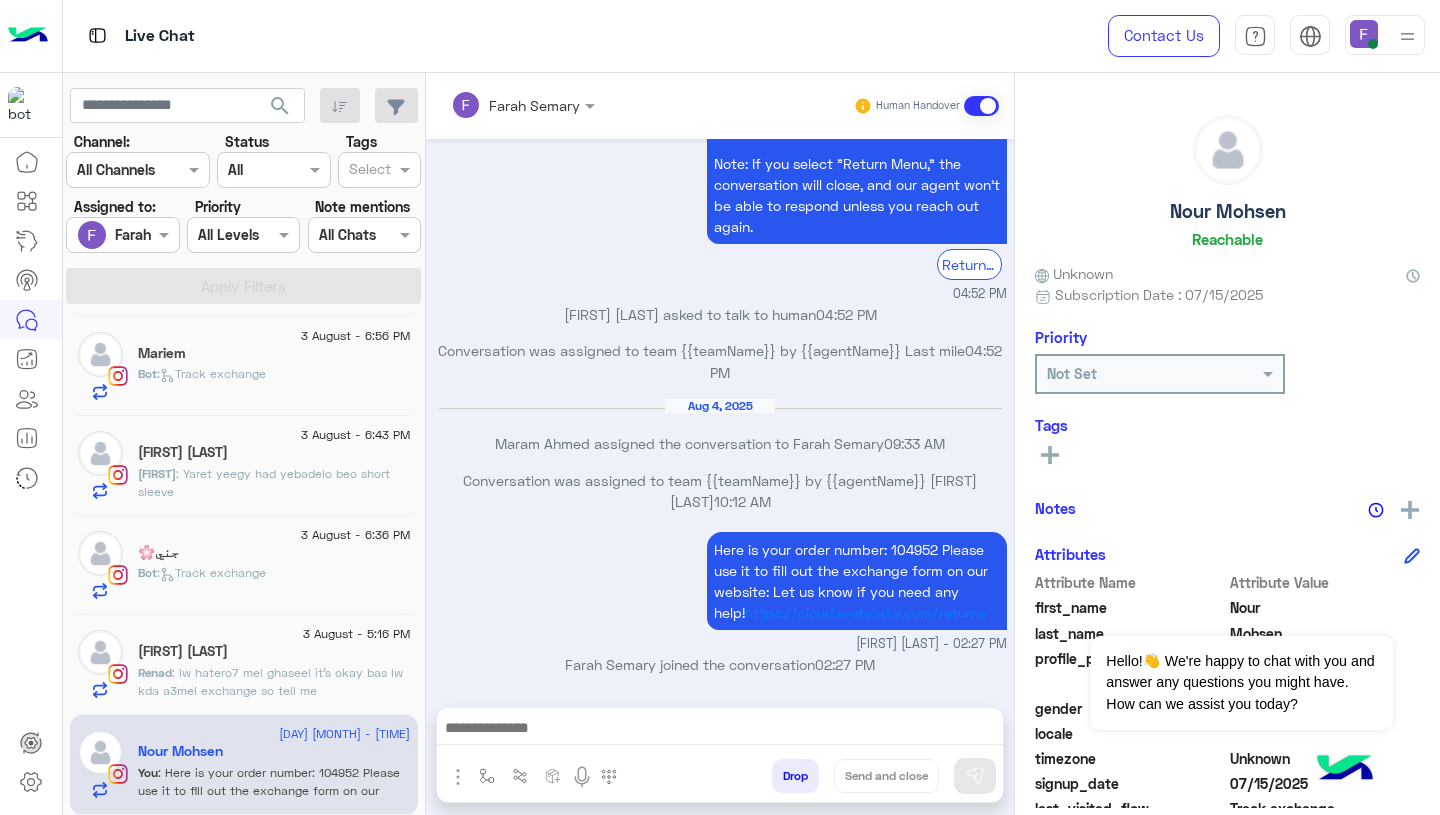 click on "Conversation was assigned to team {{teamName}} by {{agentName}} [FIRST] [LAST]   10:12 AM" at bounding box center [720, 499] 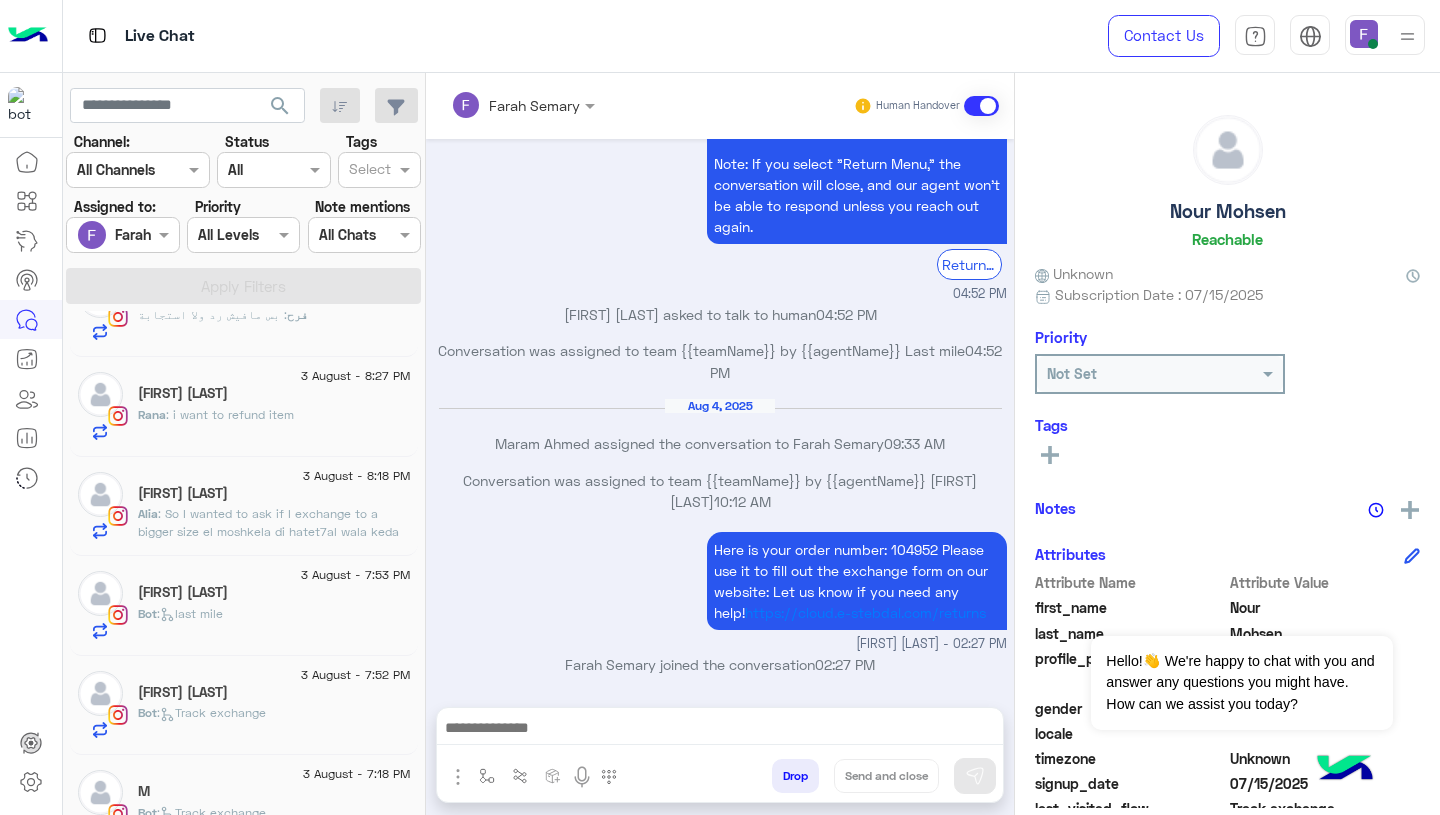 scroll, scrollTop: 2188, scrollLeft: 0, axis: vertical 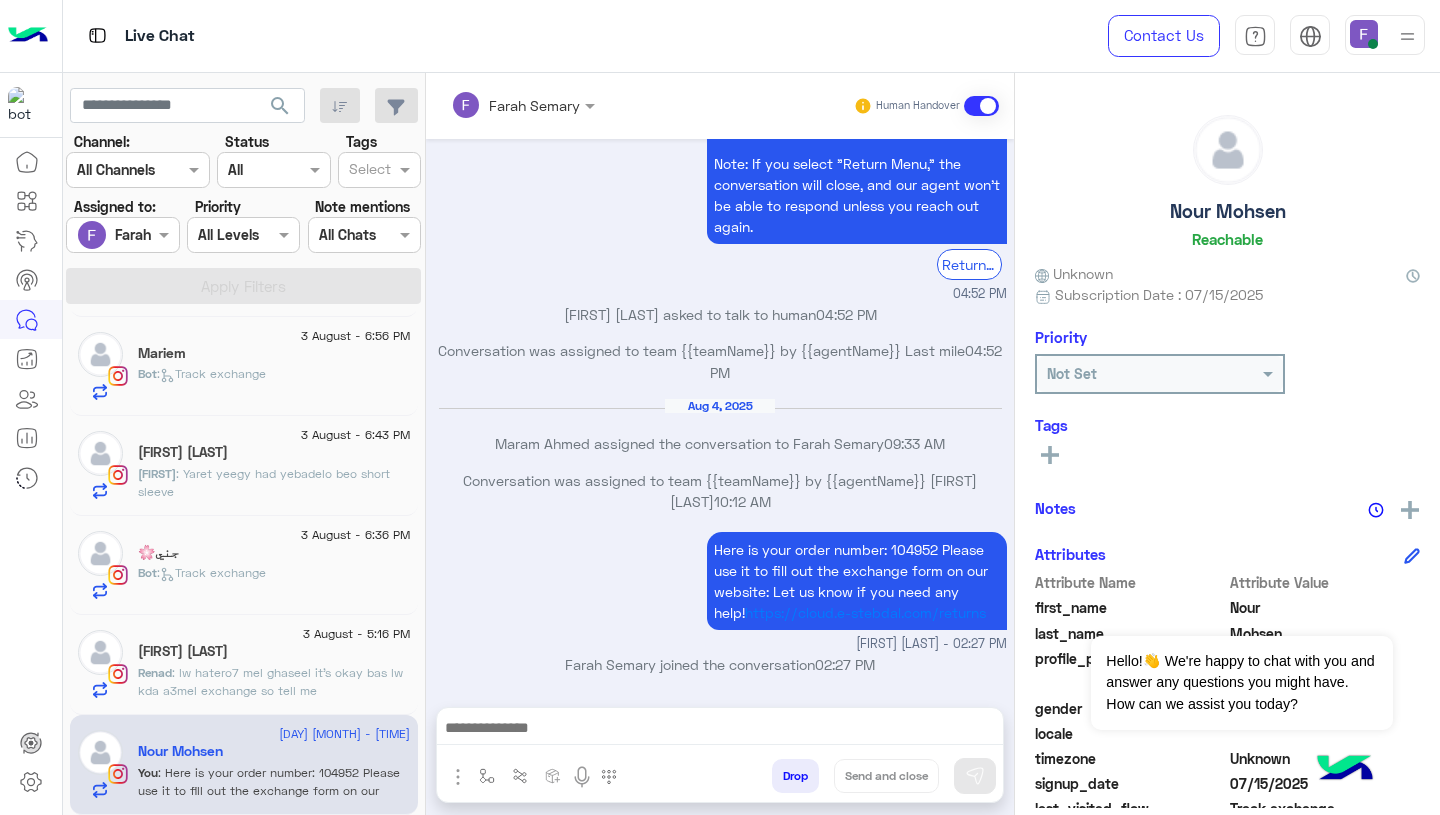 click at bounding box center [720, 730] 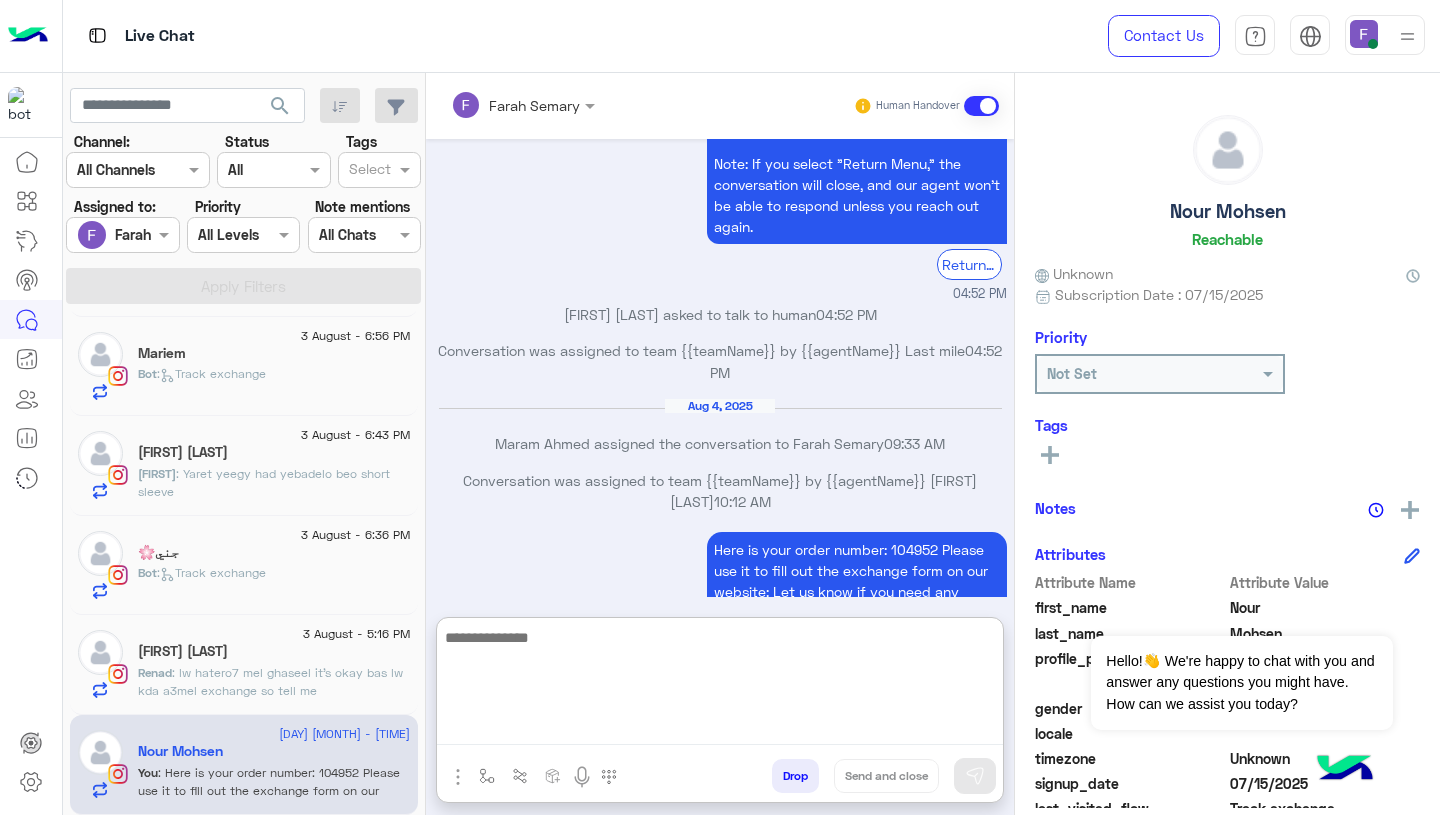 paste on "**********" 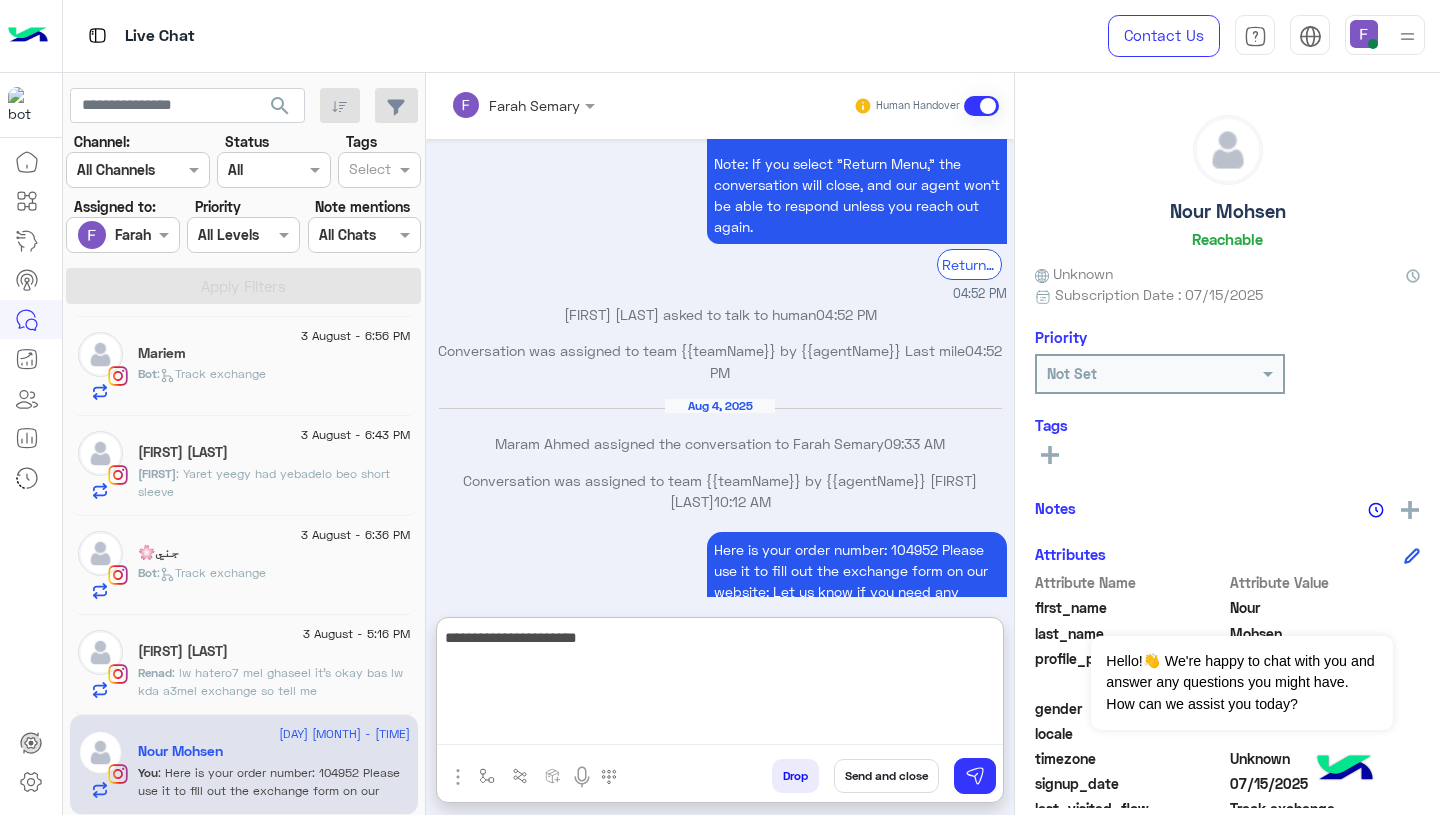 click on "**********" at bounding box center (720, 685) 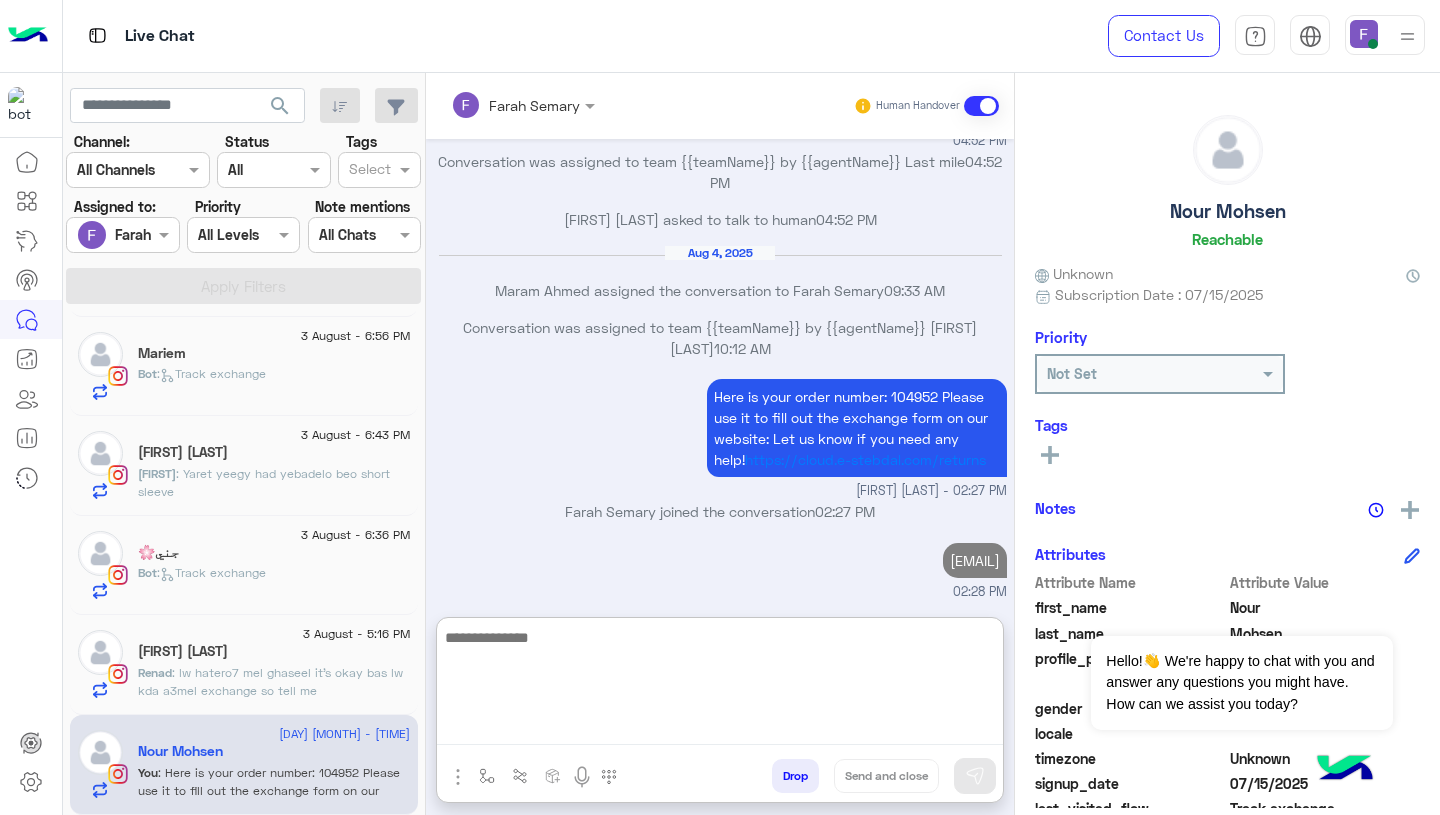 click on "Here is your order number: 104952
Please use it to fill out the exchange form on our website: Let us know if you help!   https://cloud.e-stebdal.com/returns  [FIRST] [LAST] -  [TIME]" at bounding box center [720, 437] 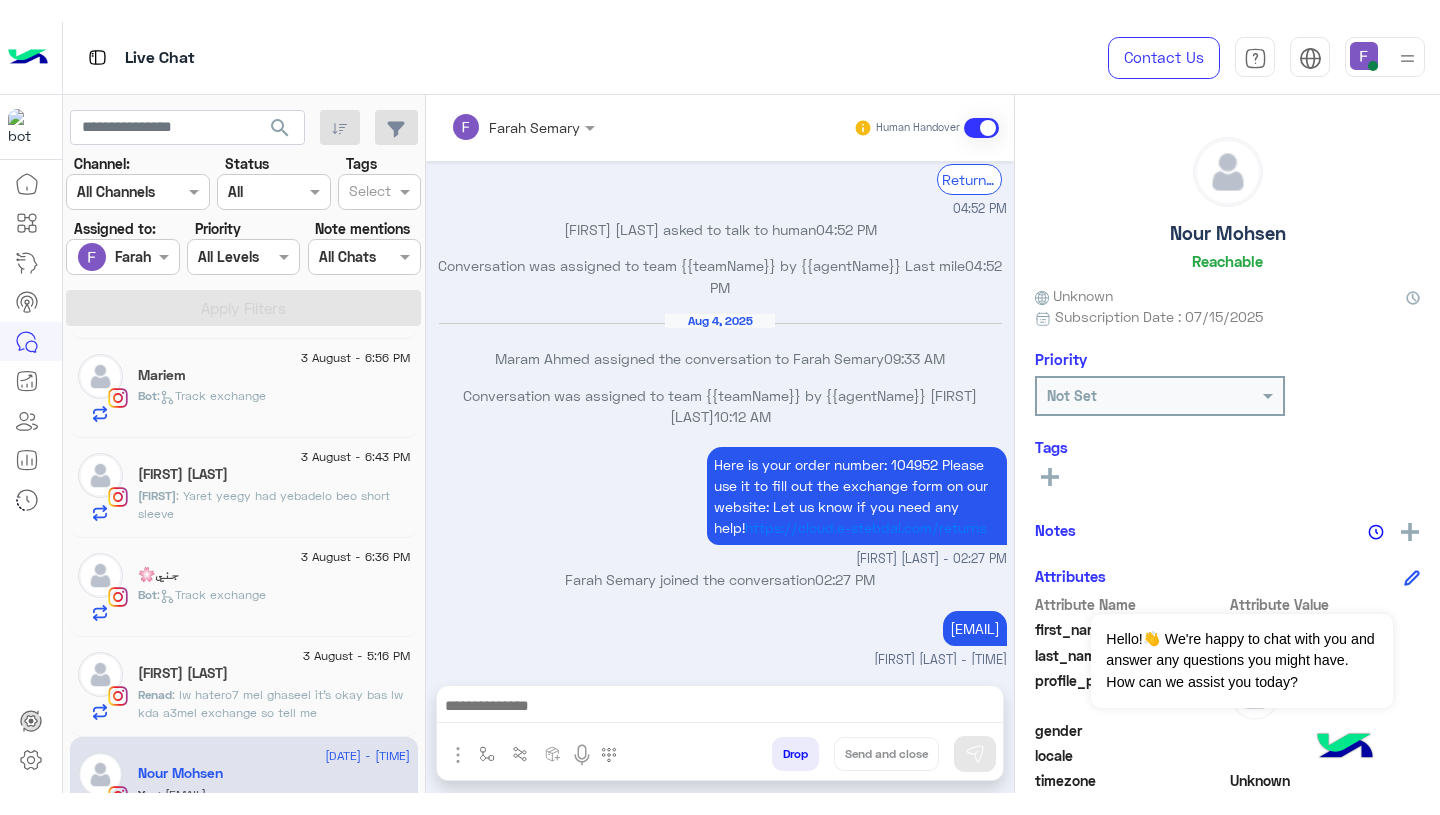 scroll, scrollTop: 6077, scrollLeft: 0, axis: vertical 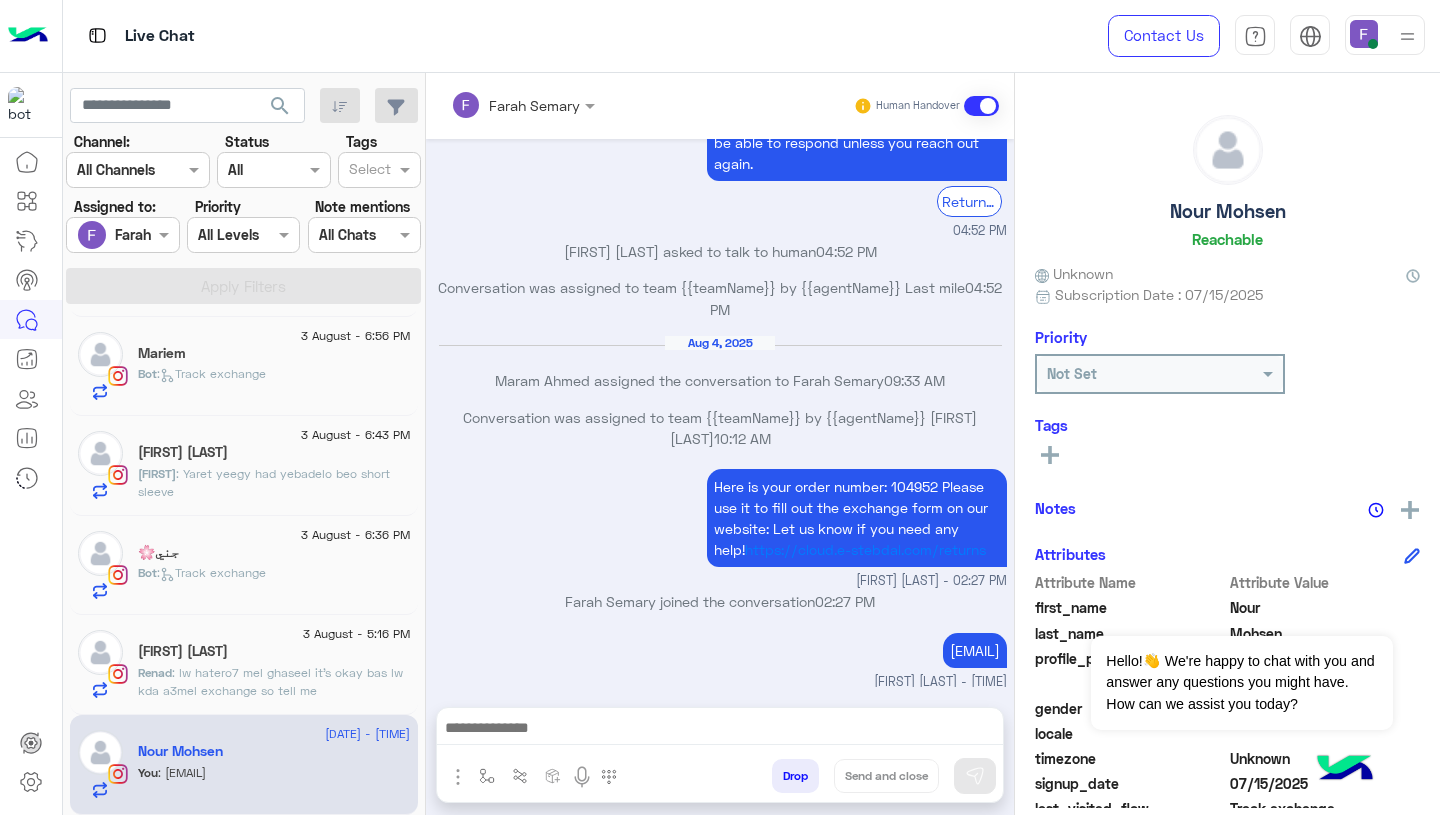 click on "enter flow name  Drop   Send and close" at bounding box center (720, 755) 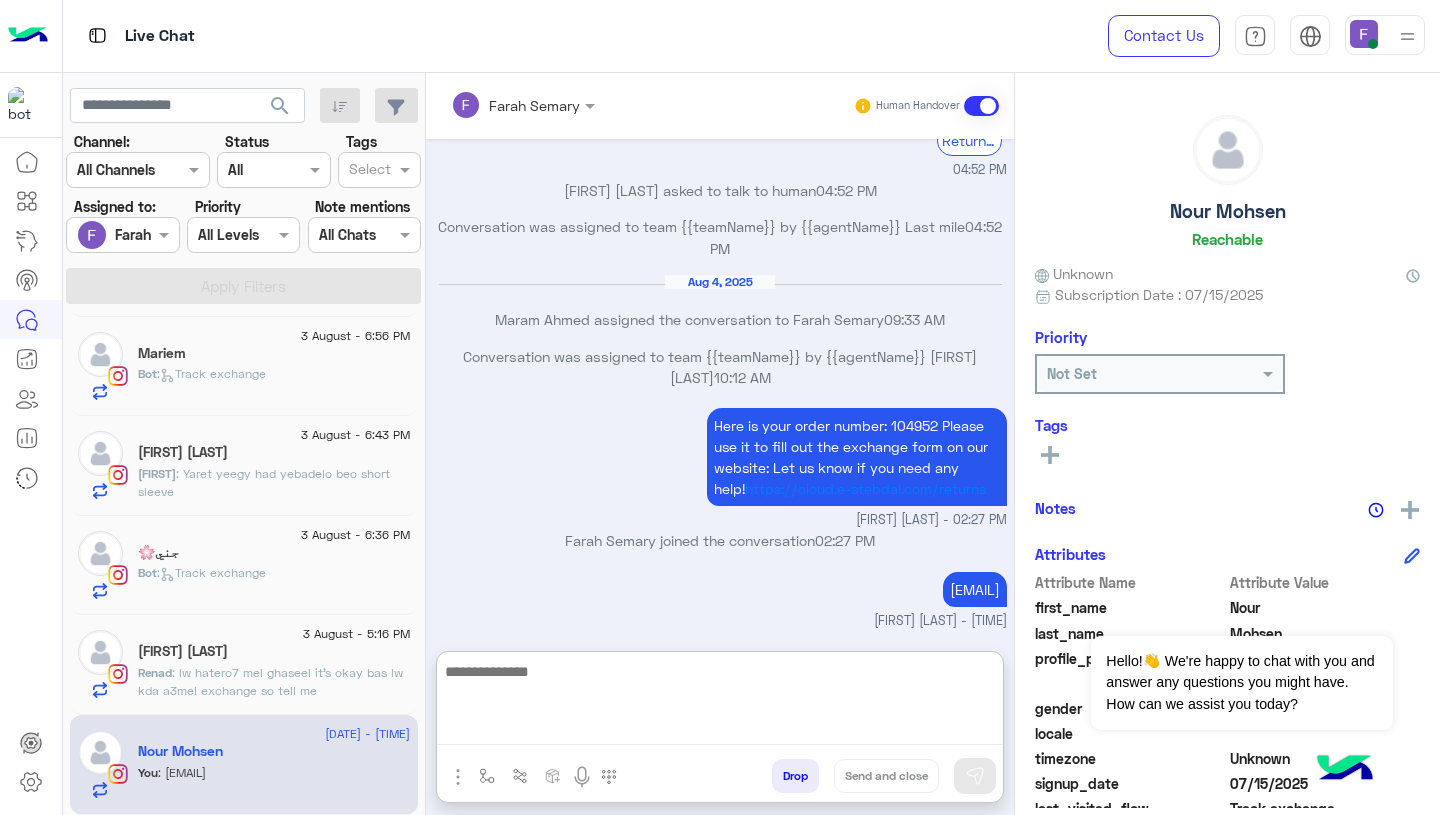 scroll, scrollTop: 6167, scrollLeft: 0, axis: vertical 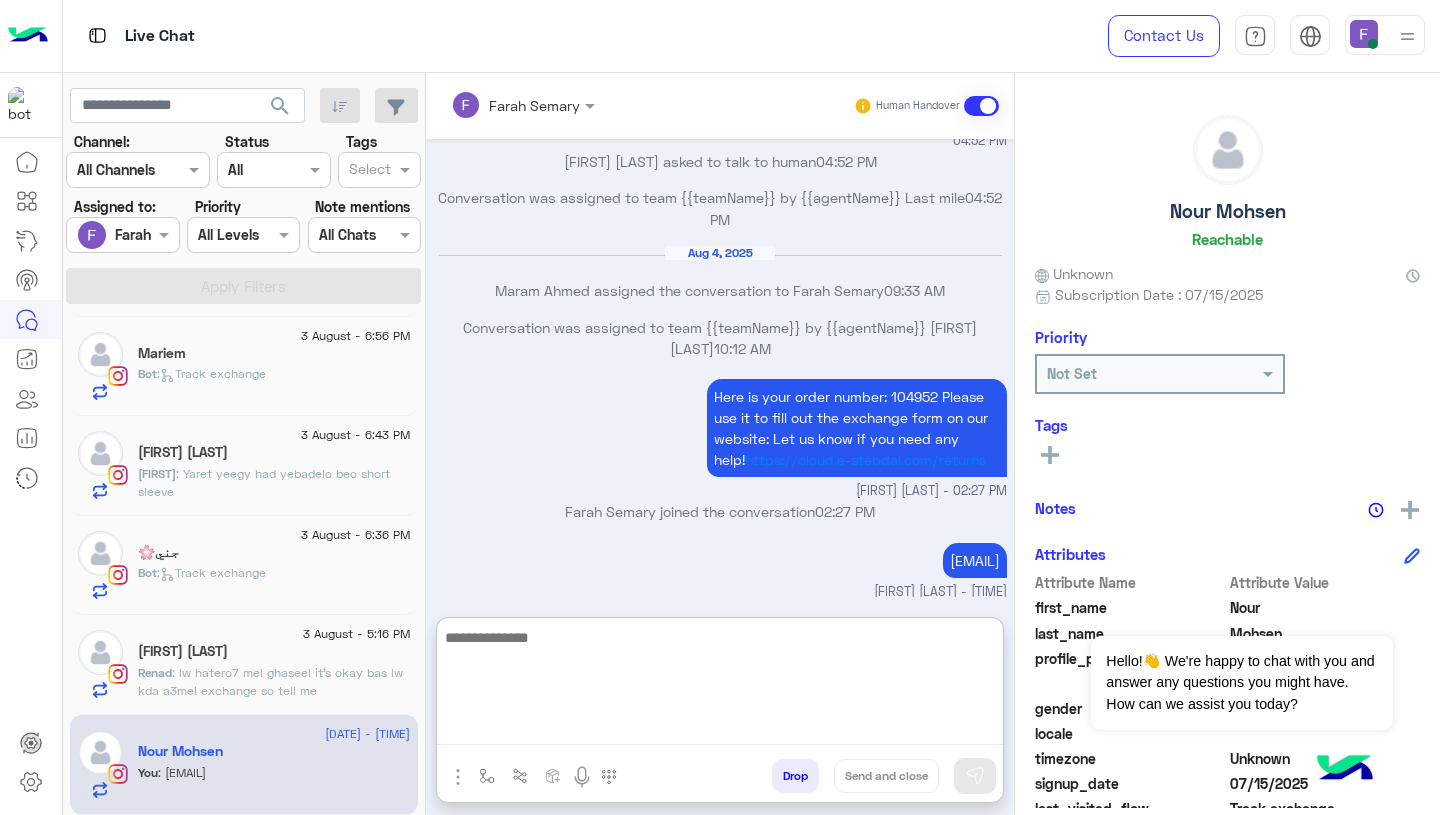 paste on "**********" 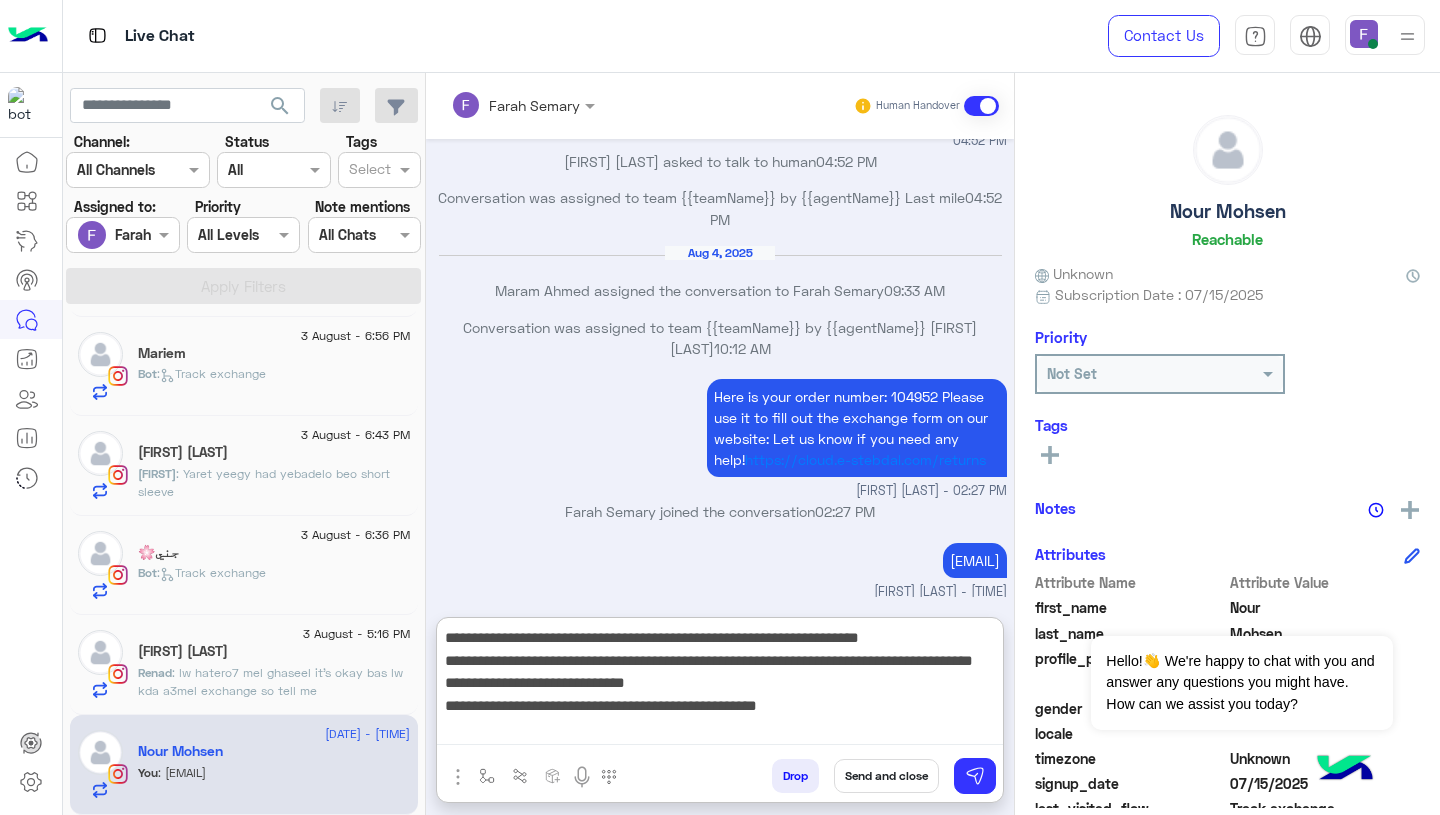 type 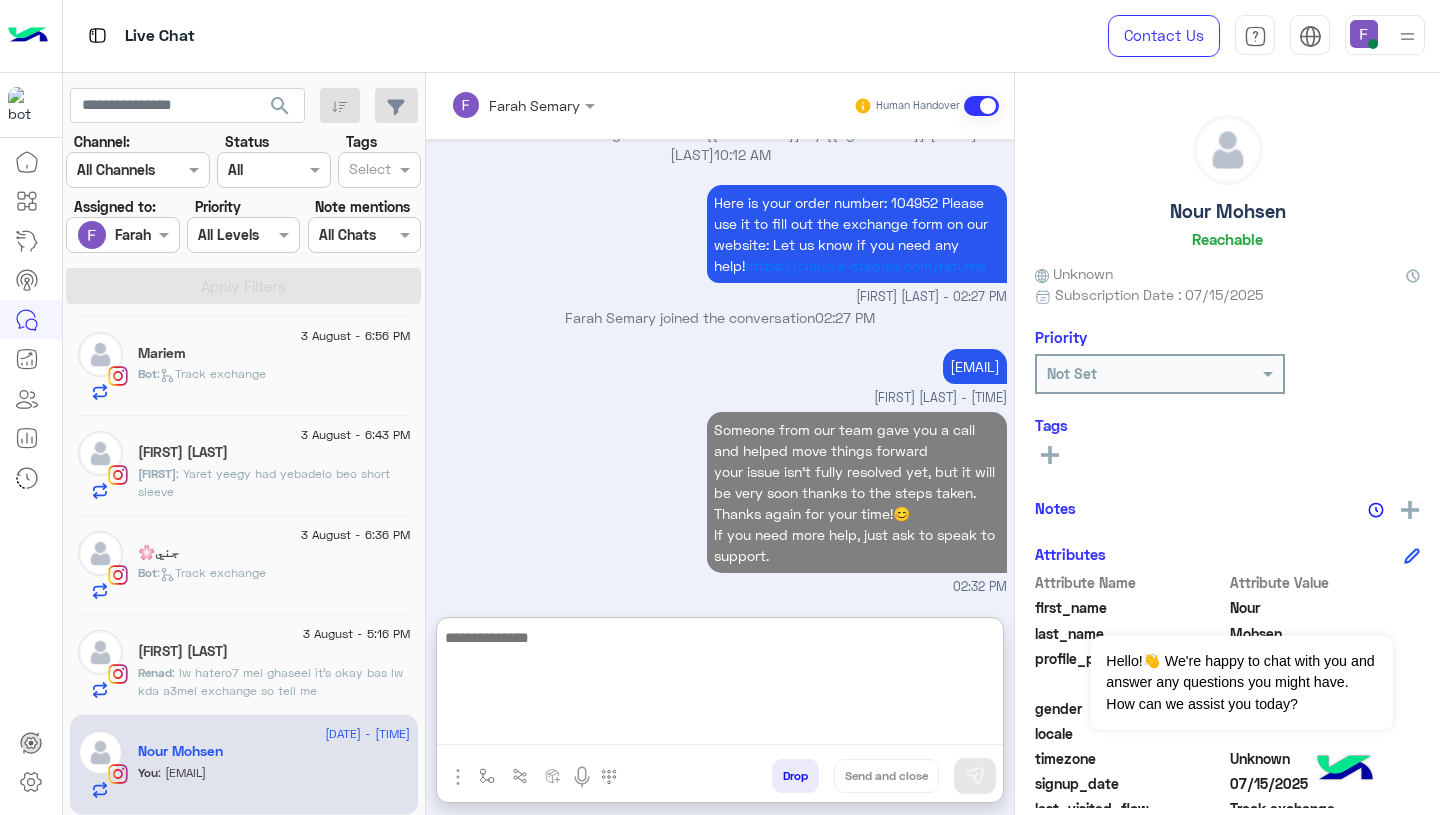 click on "Someone from our team gave you a call and helped move things forward  your issue isn’t fully resolved yet, but it will be very soon thanks to the steps taken. Thanks again for your time!😊  If you need more help, just ask to speak to support.   02:32 PM" at bounding box center (720, 502) 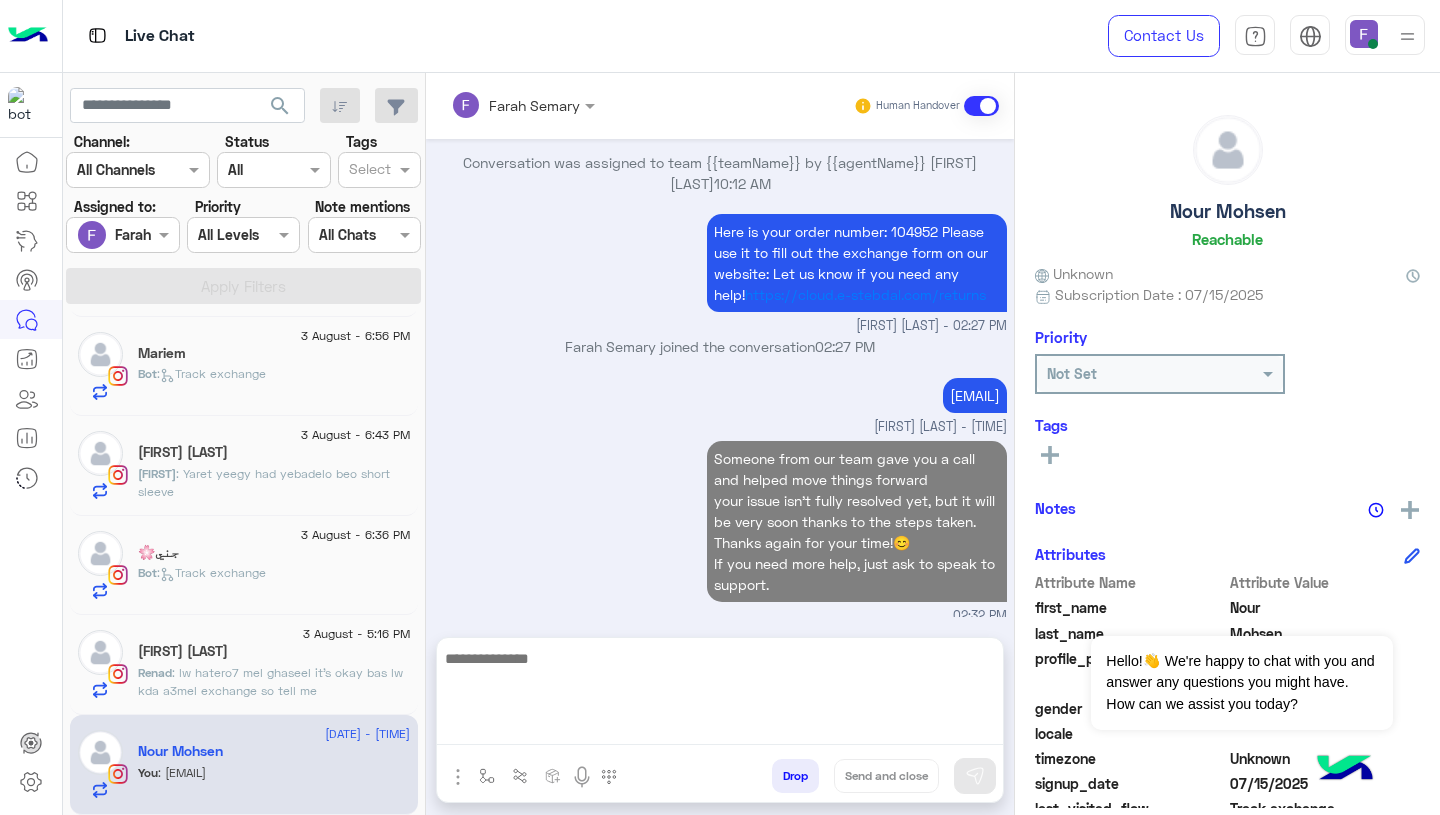 scroll, scrollTop: 6288, scrollLeft: 0, axis: vertical 